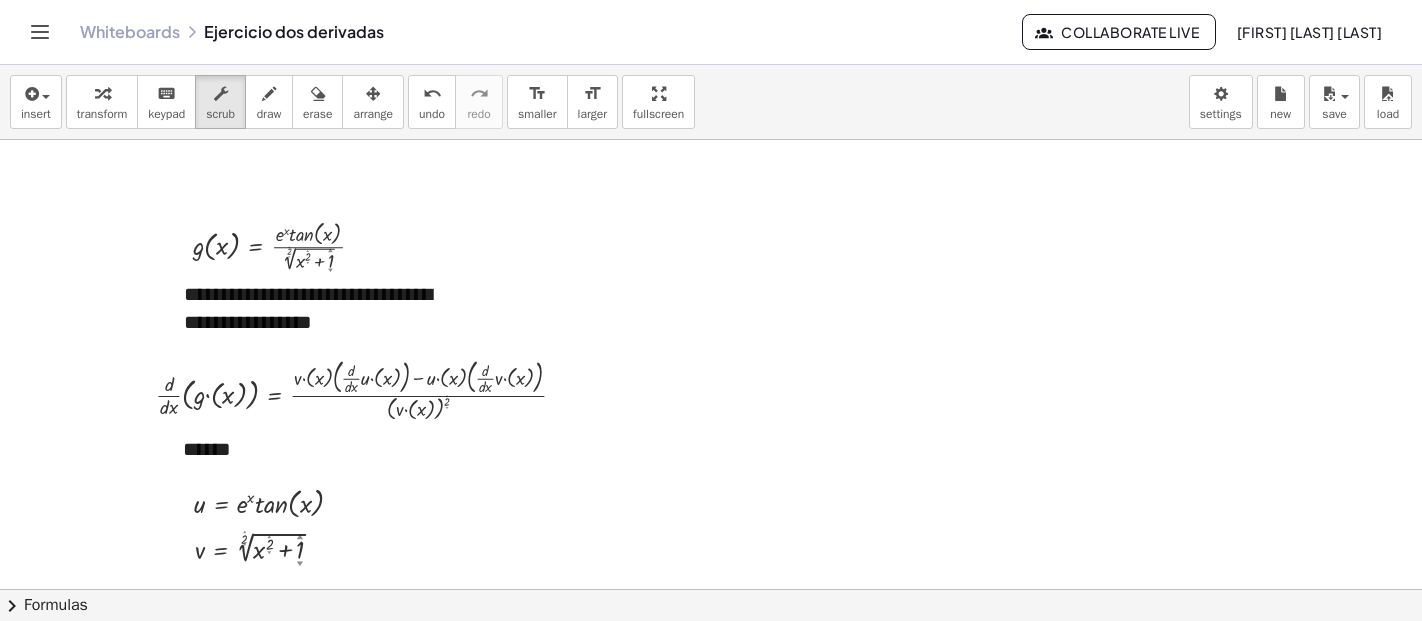 scroll, scrollTop: 0, scrollLeft: 0, axis: both 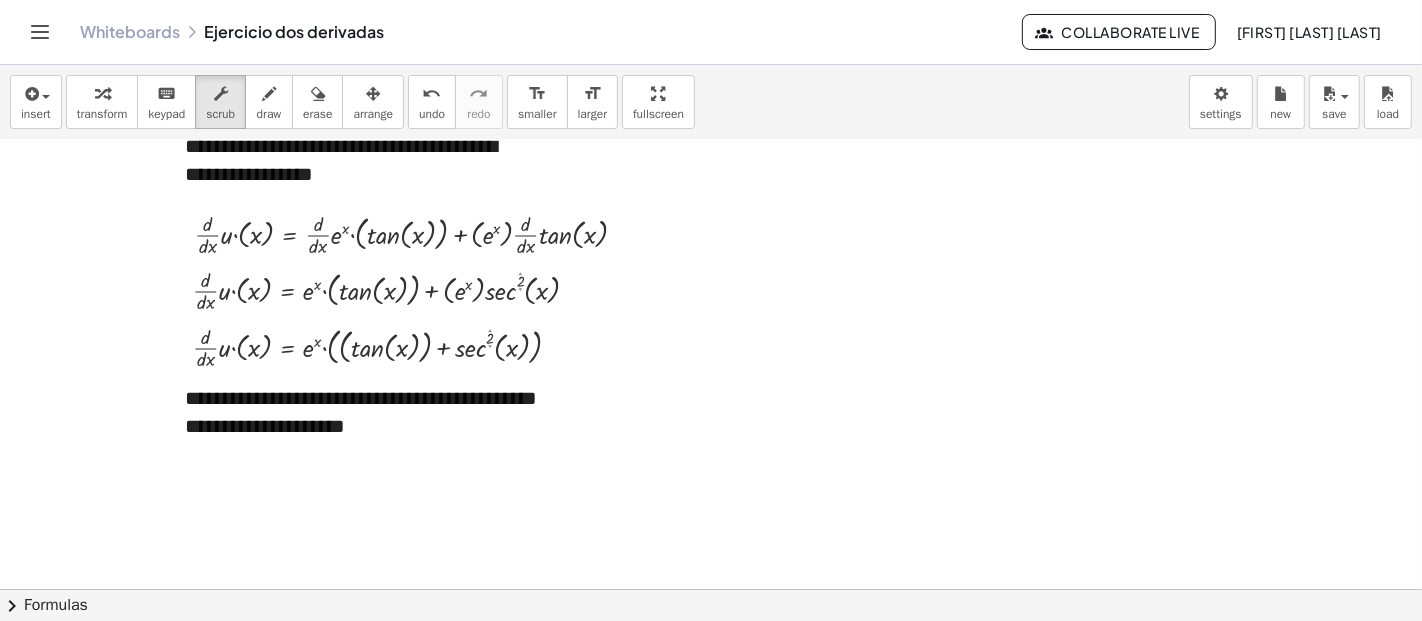 click at bounding box center [711, 366] 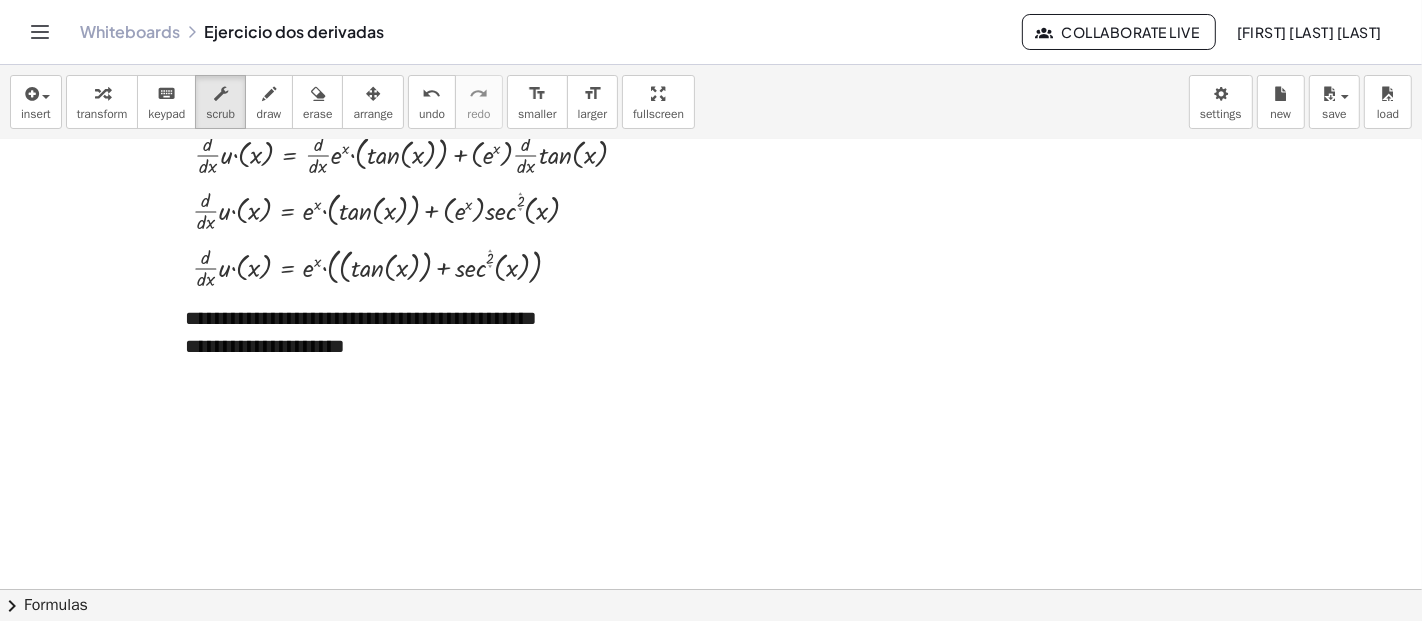 scroll, scrollTop: 561, scrollLeft: 0, axis: vertical 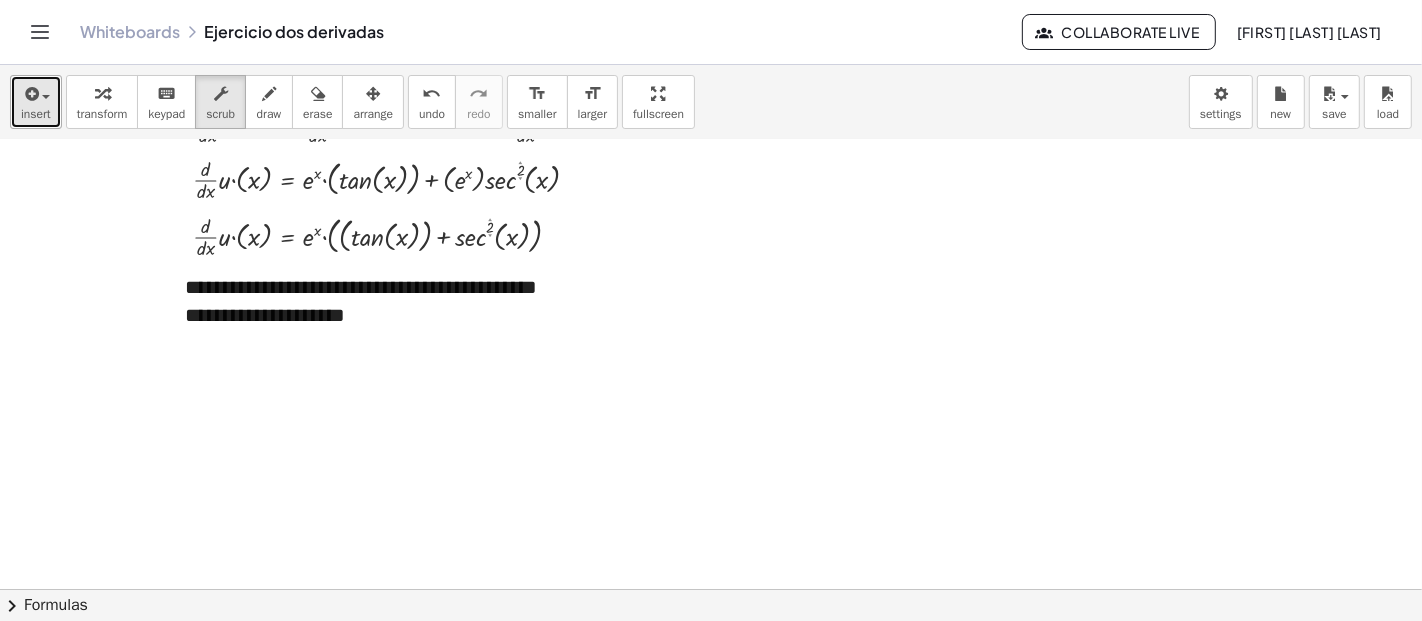 click on "insert" at bounding box center (36, 102) 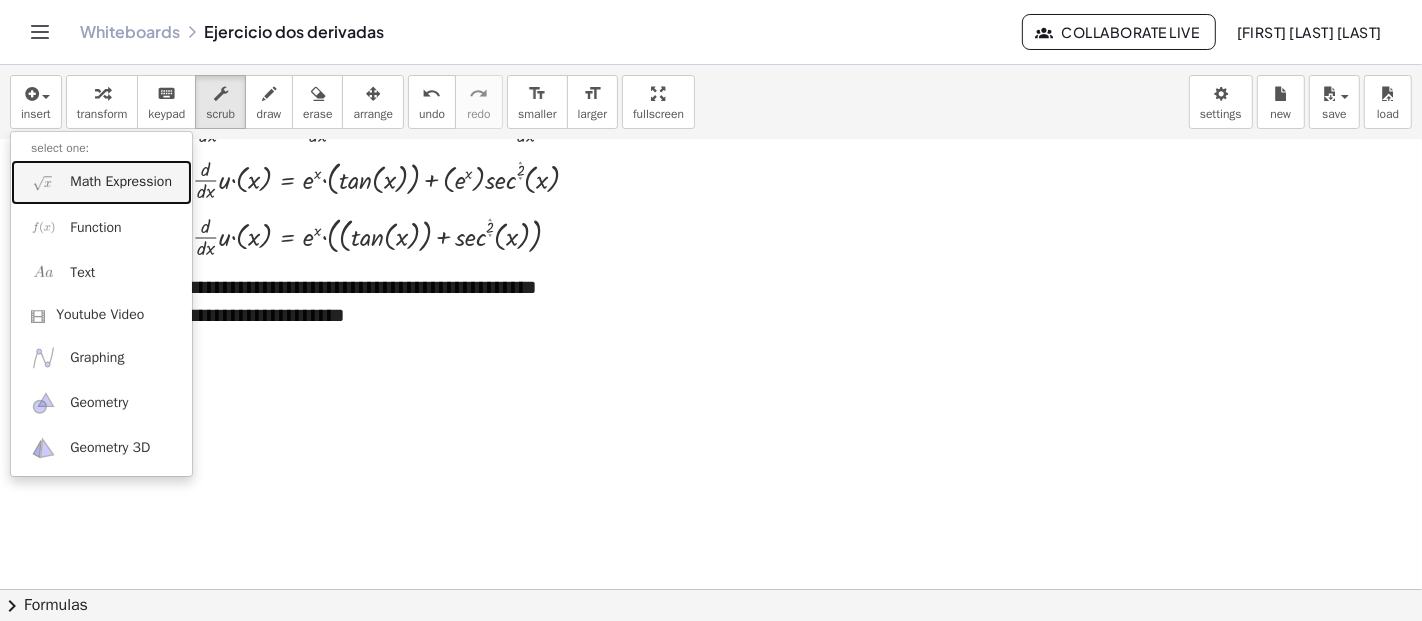click on "Math Expression" at bounding box center [121, 182] 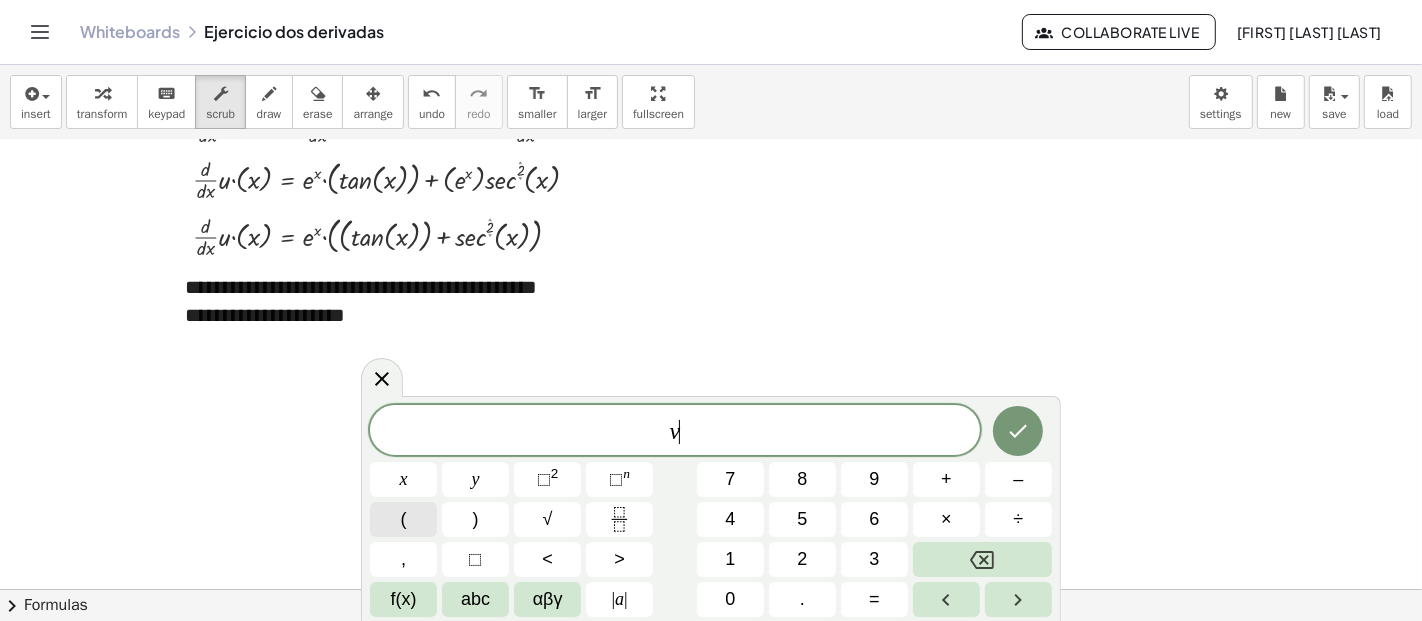 click on "(" at bounding box center [403, 519] 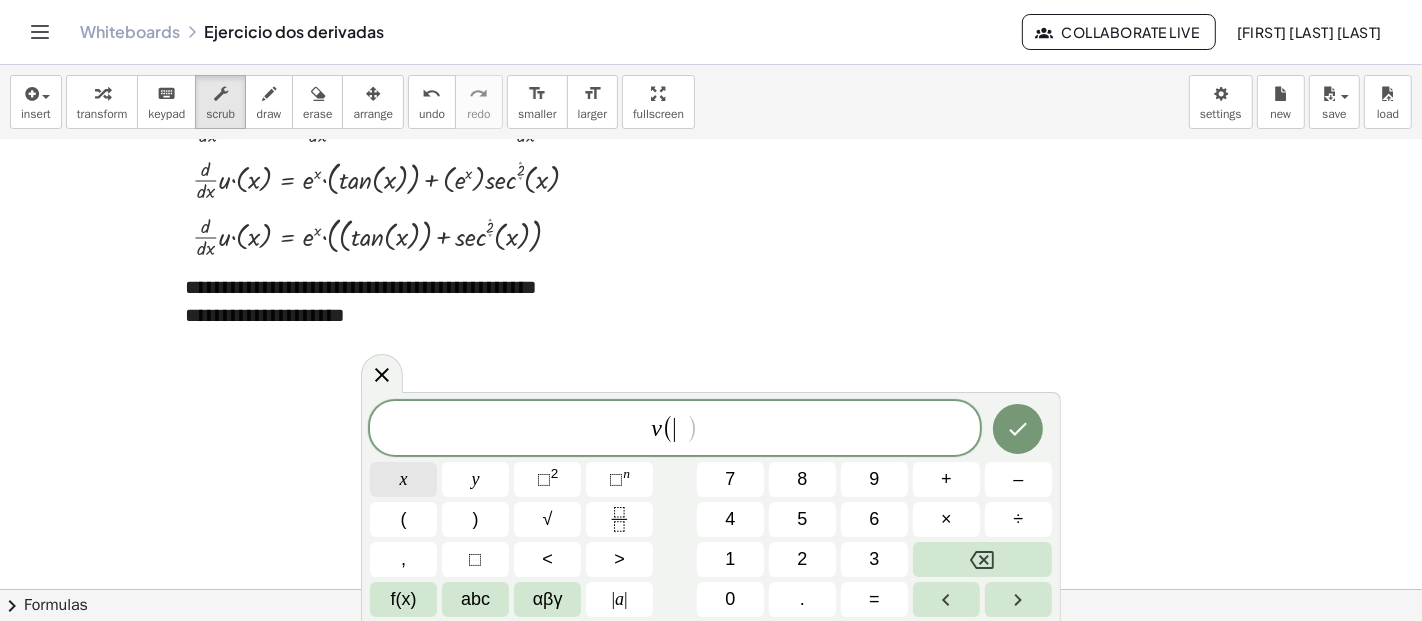 click on "x" at bounding box center (403, 479) 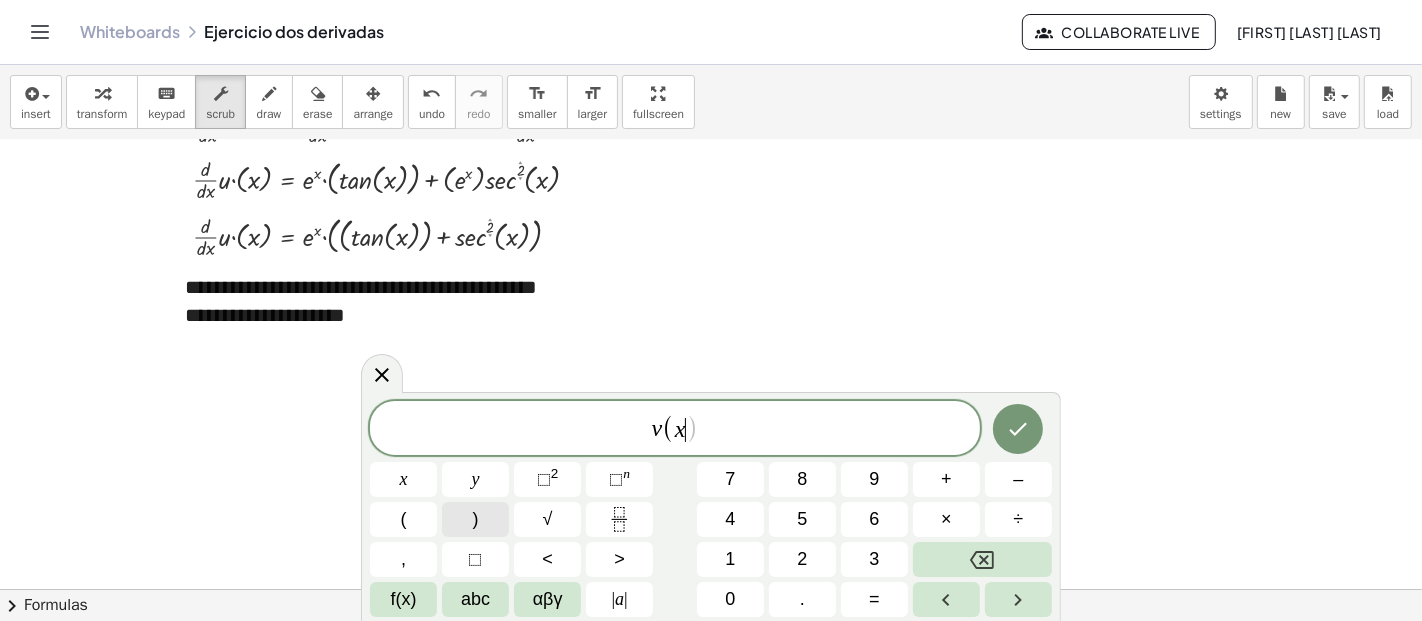 click on ")" at bounding box center [475, 519] 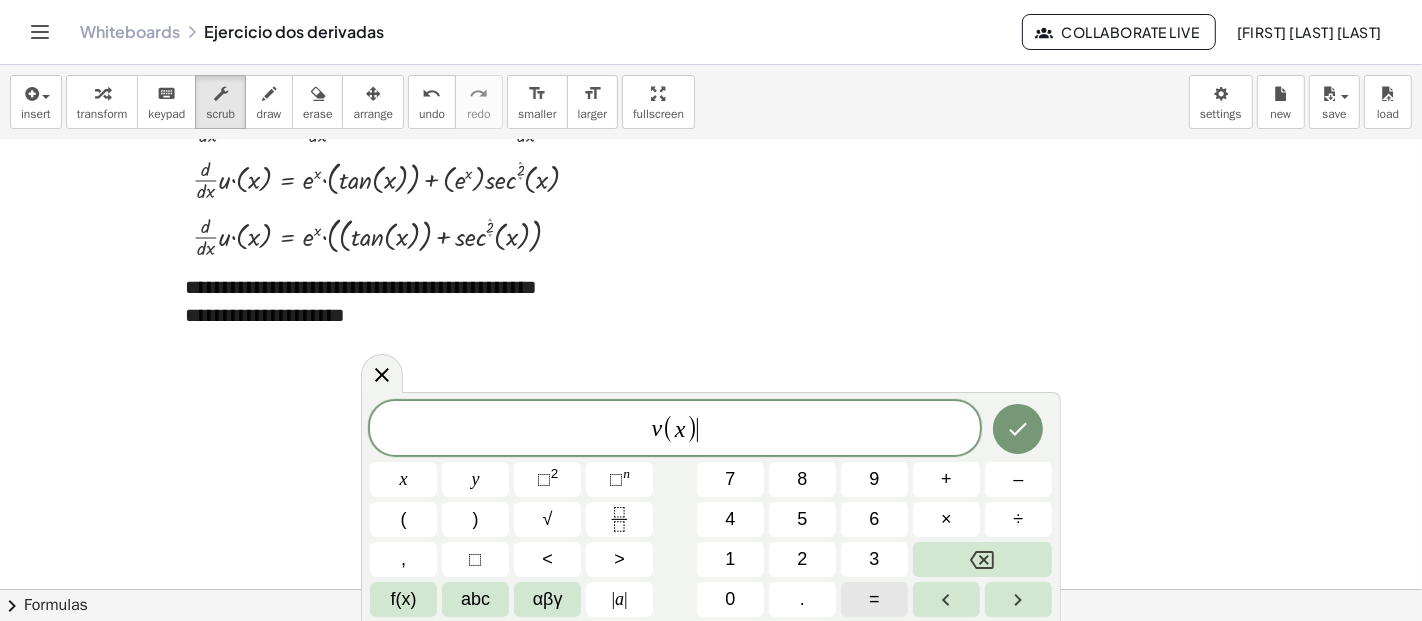 click on "=" at bounding box center [874, 599] 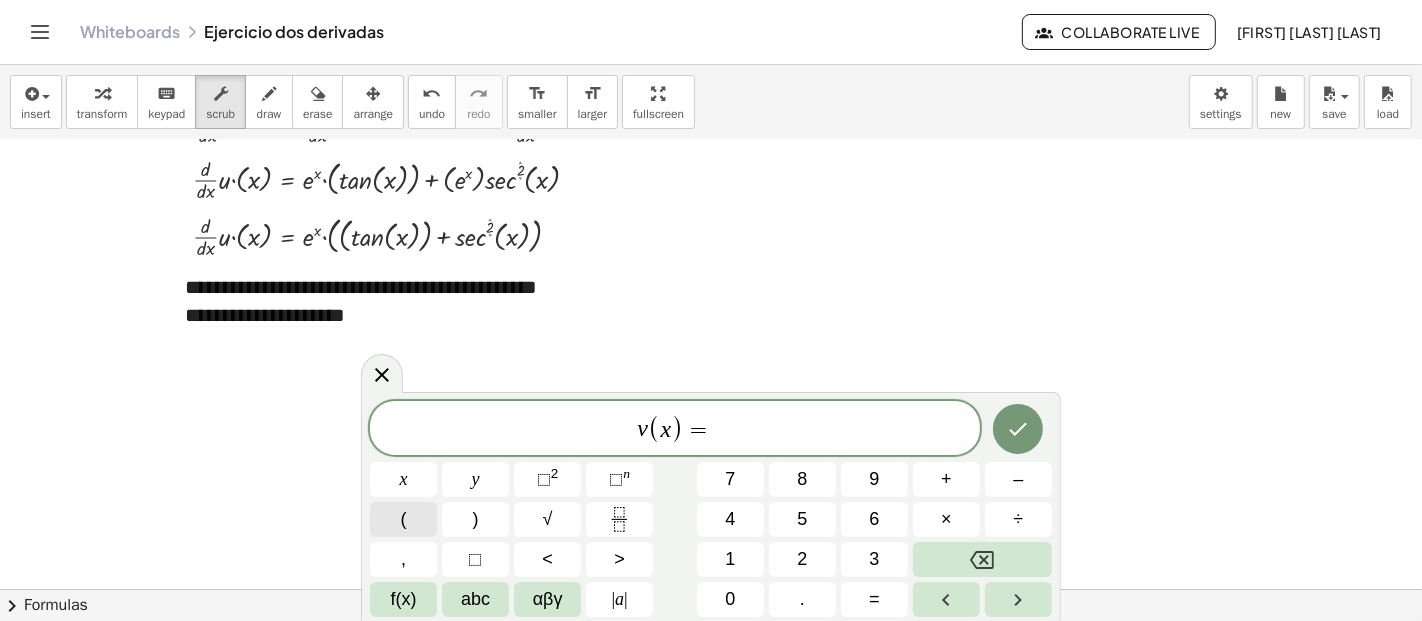 click on "(" at bounding box center (403, 519) 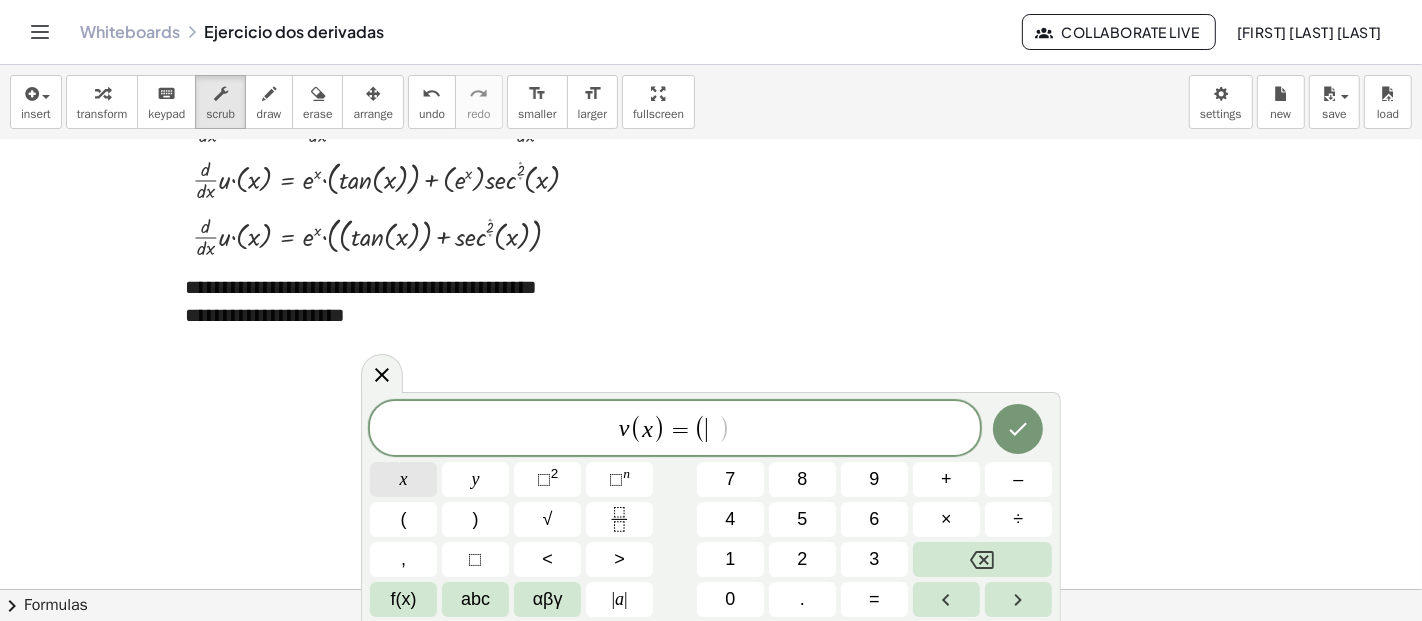 click on "x" at bounding box center [403, 479] 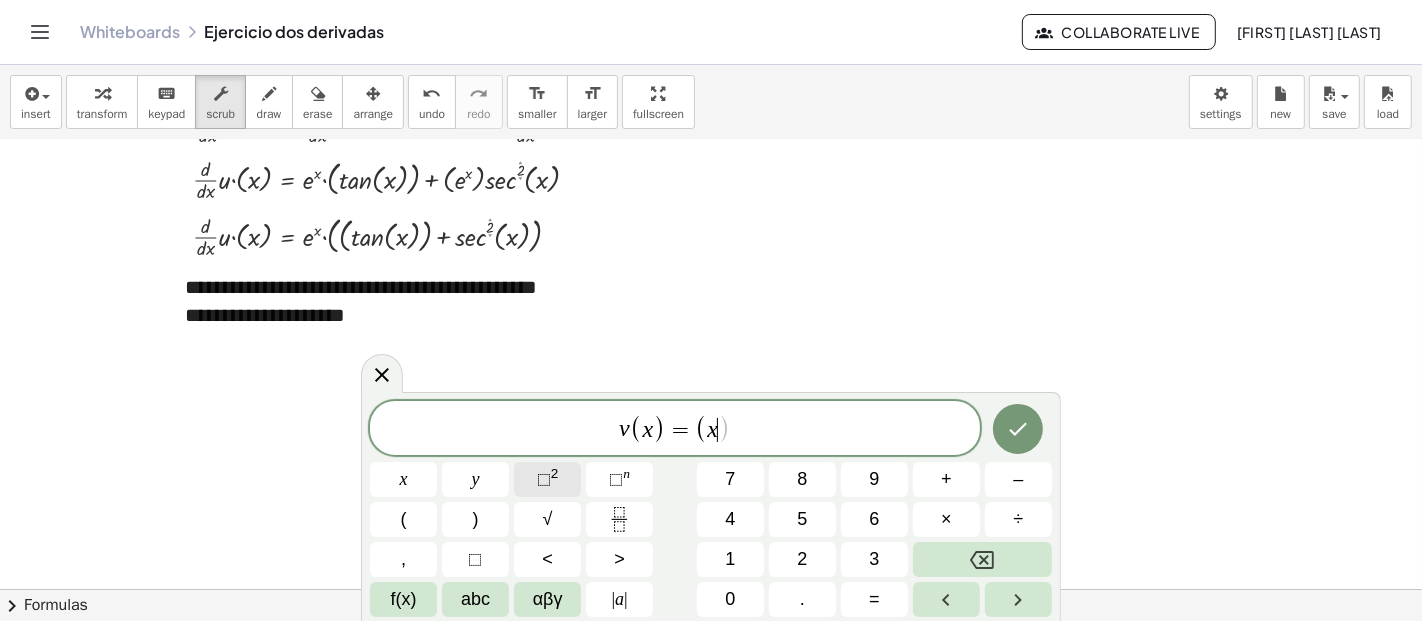 click on "⬚ 2" at bounding box center [547, 479] 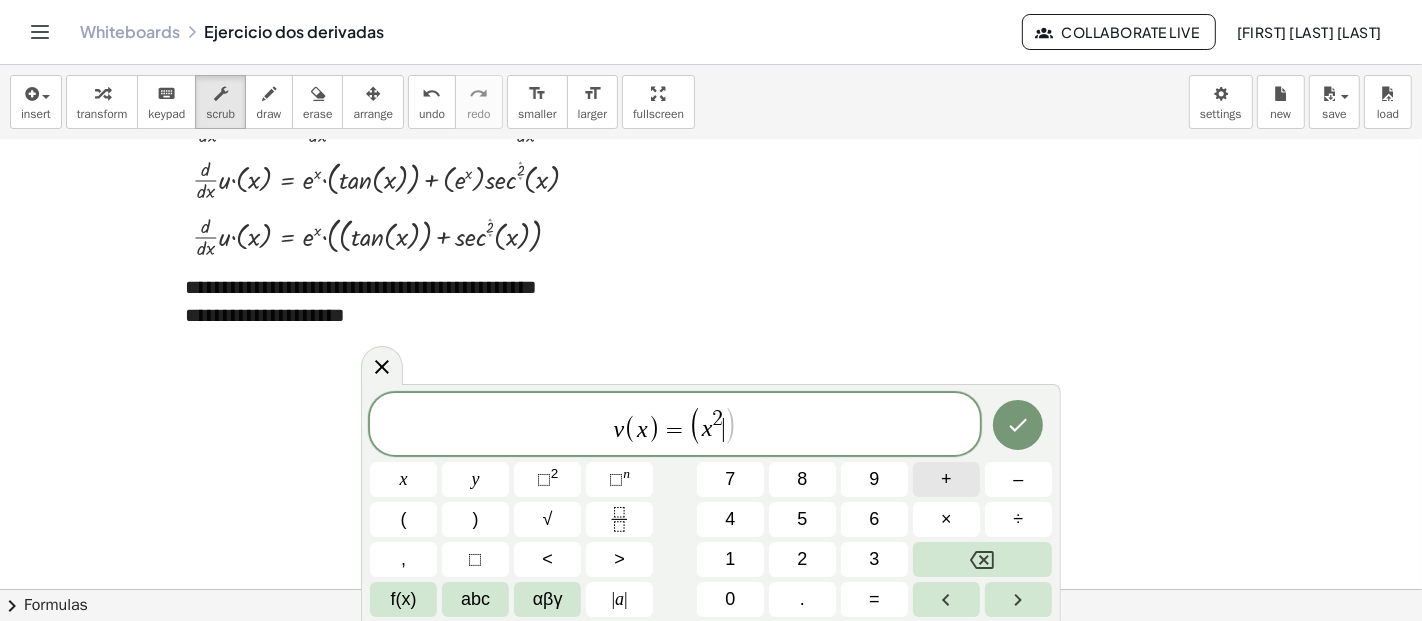 click on "+" at bounding box center [946, 479] 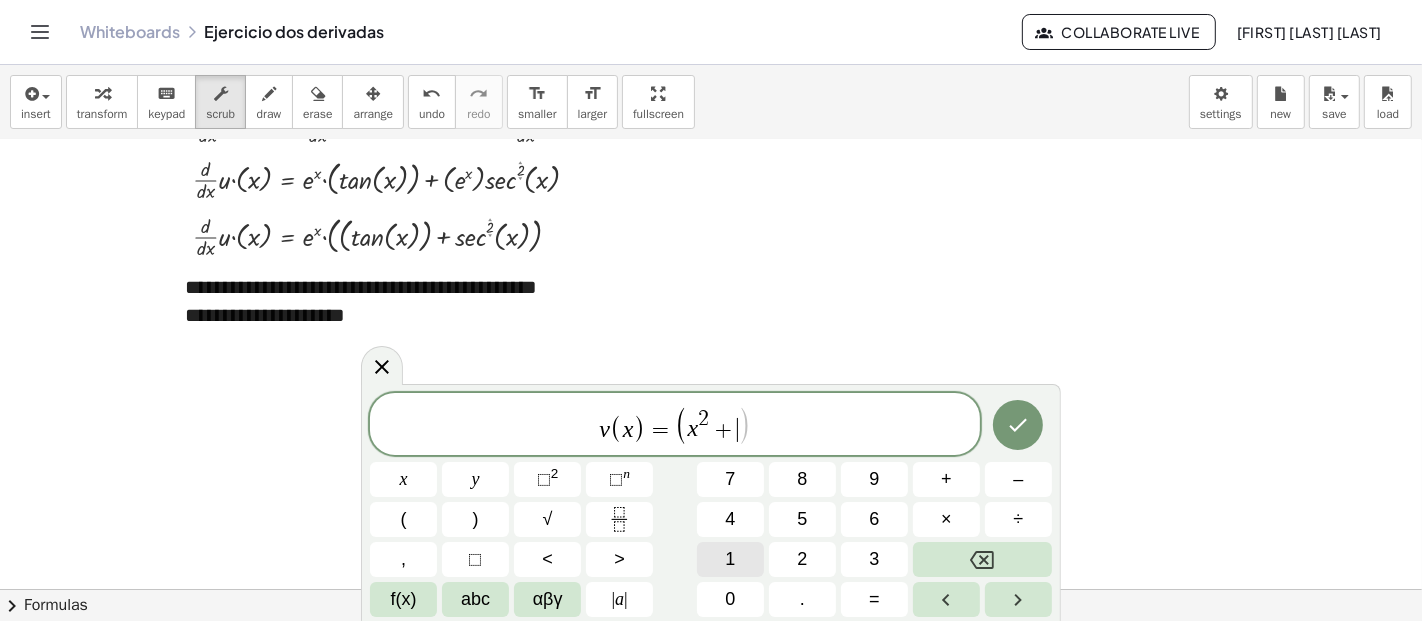 click on "1" at bounding box center [730, 559] 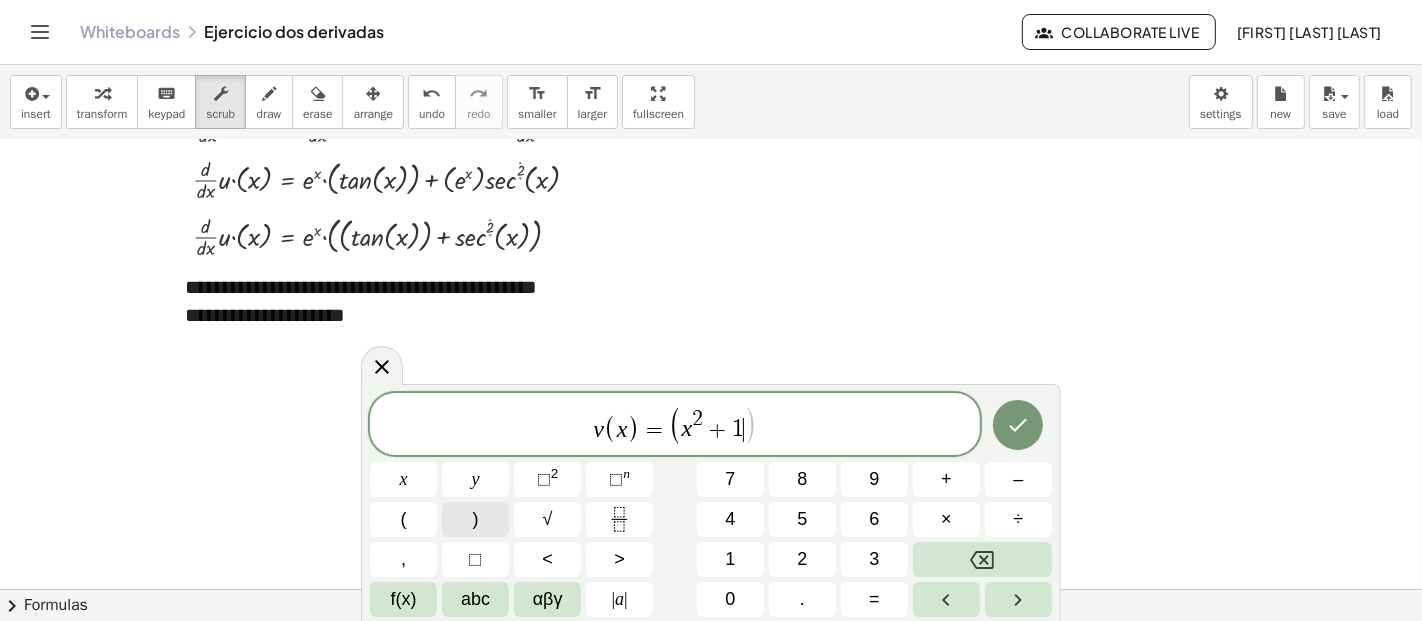 click on ")" at bounding box center (475, 519) 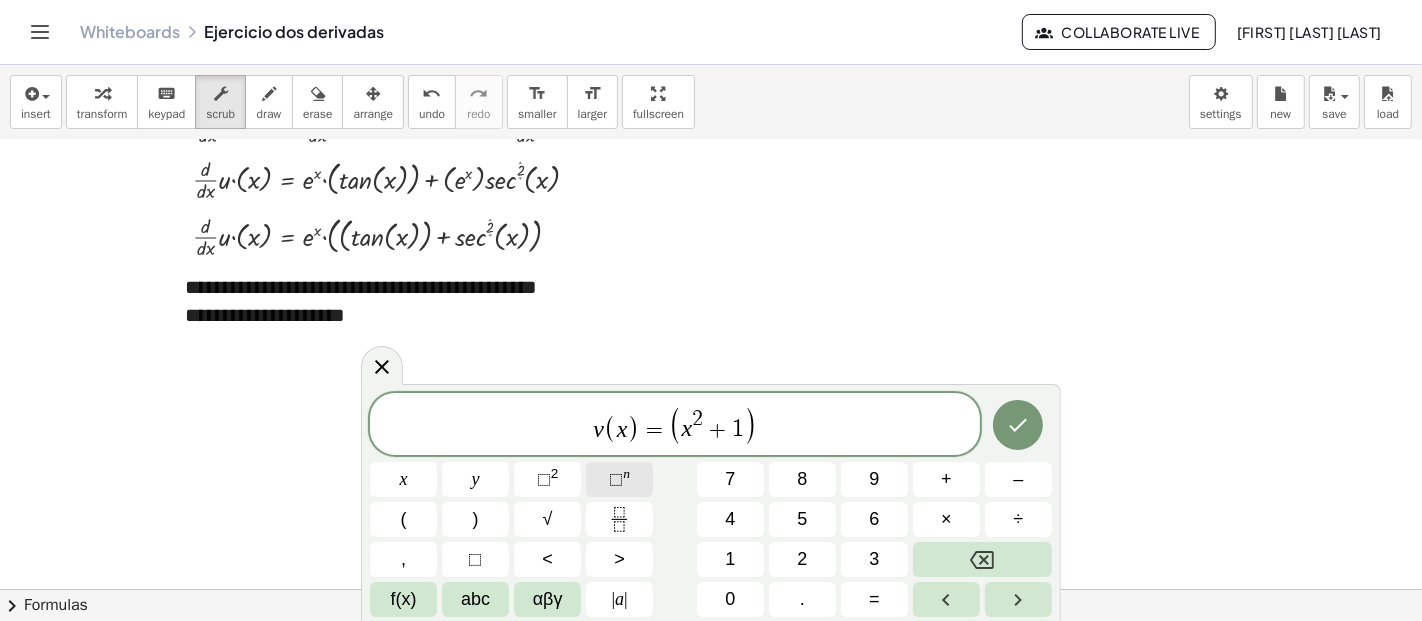 click on "⬚" at bounding box center (616, 479) 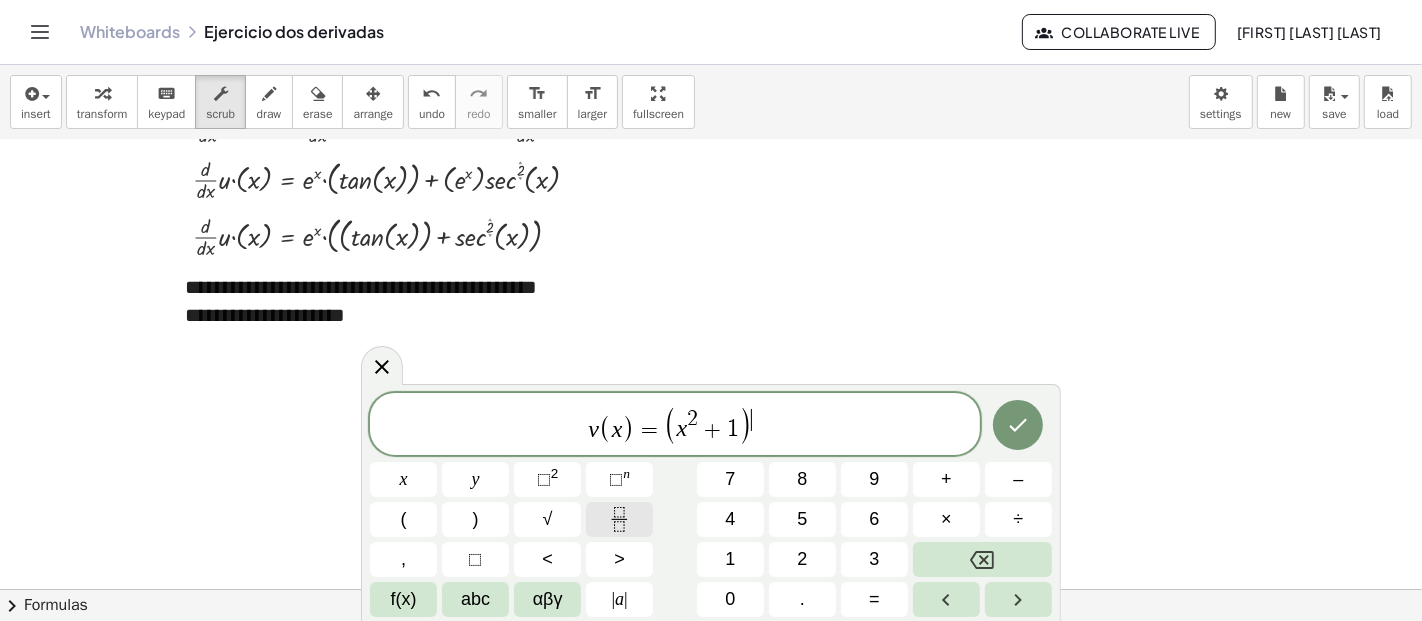 click at bounding box center (619, 519) 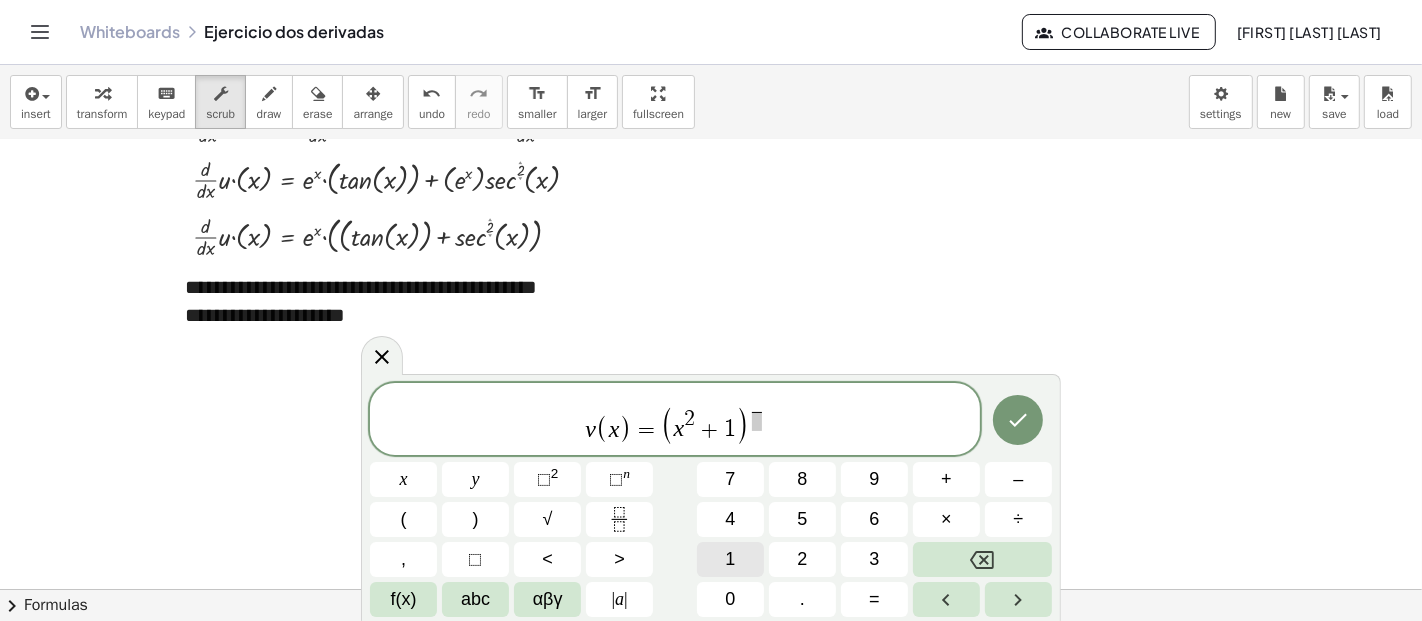click on "1" at bounding box center [730, 559] 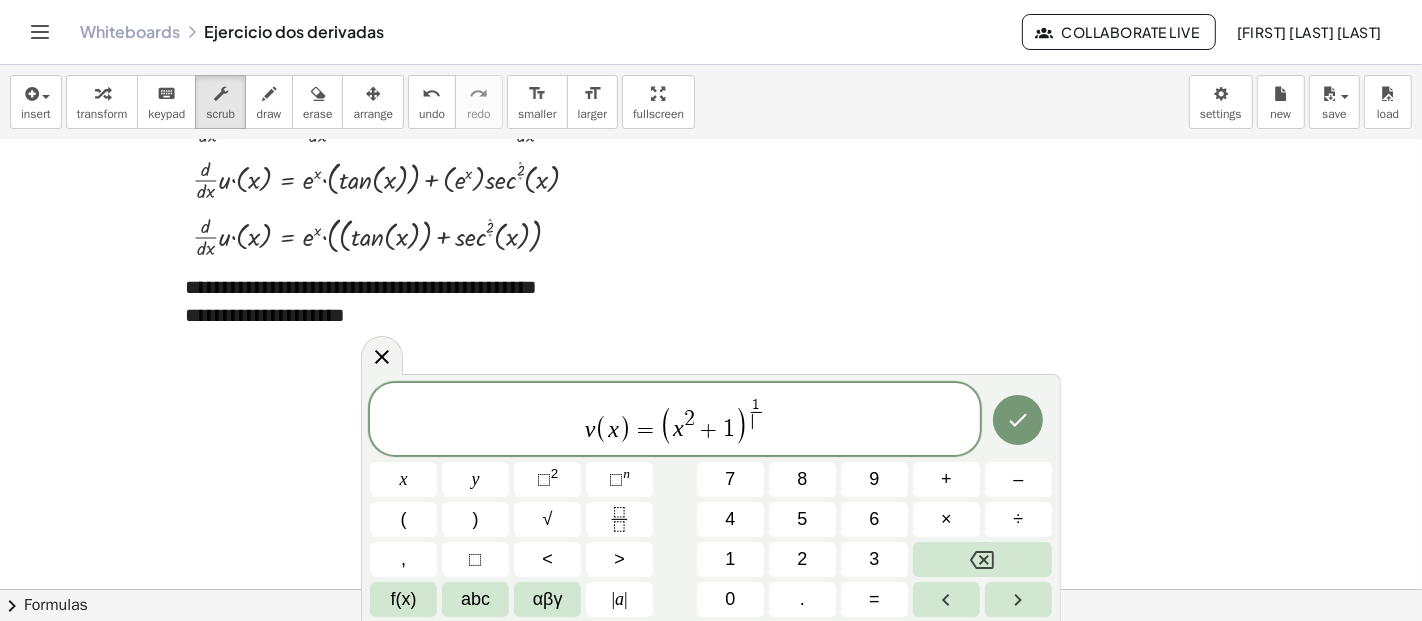 click on "​" at bounding box center (756, 421) 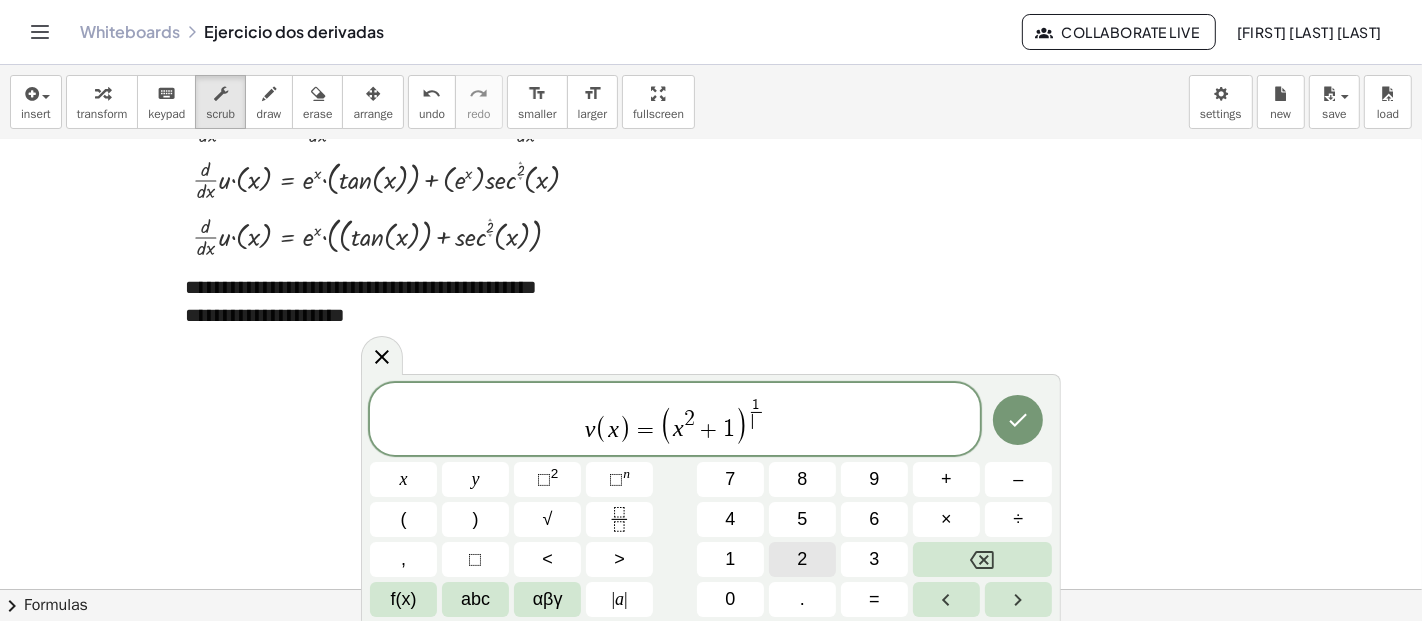 click on "2" at bounding box center [802, 559] 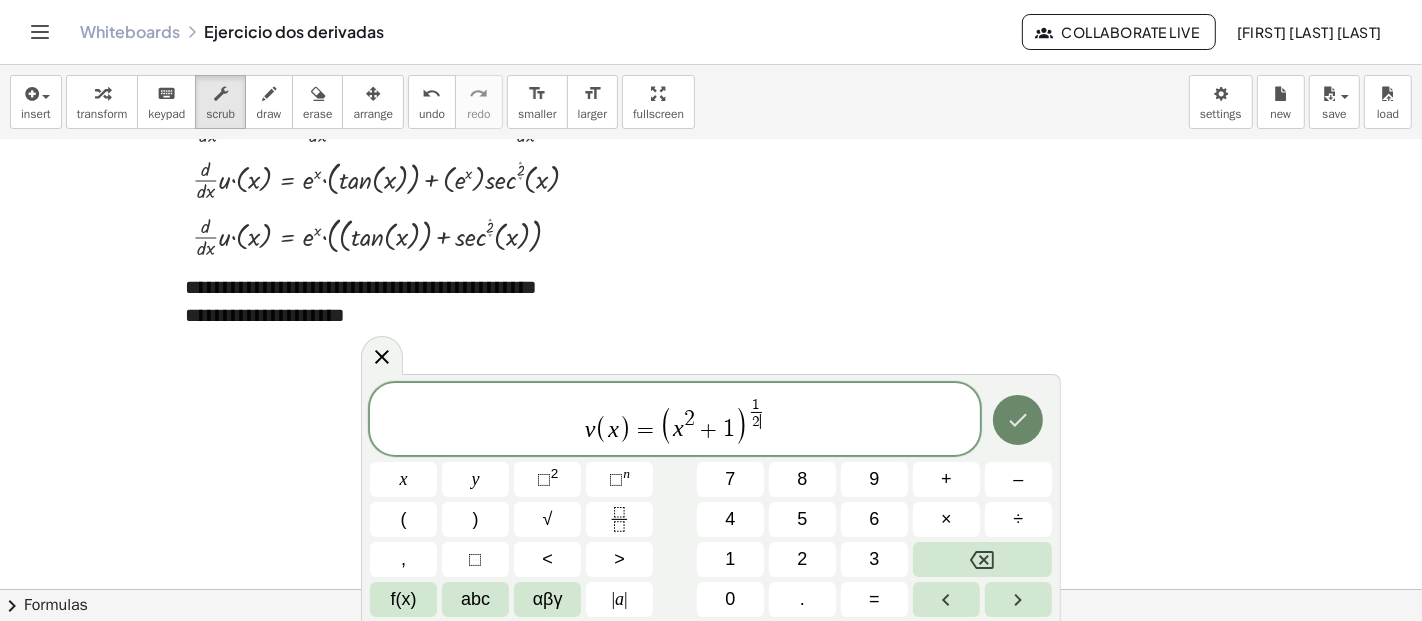 click at bounding box center [1018, 420] 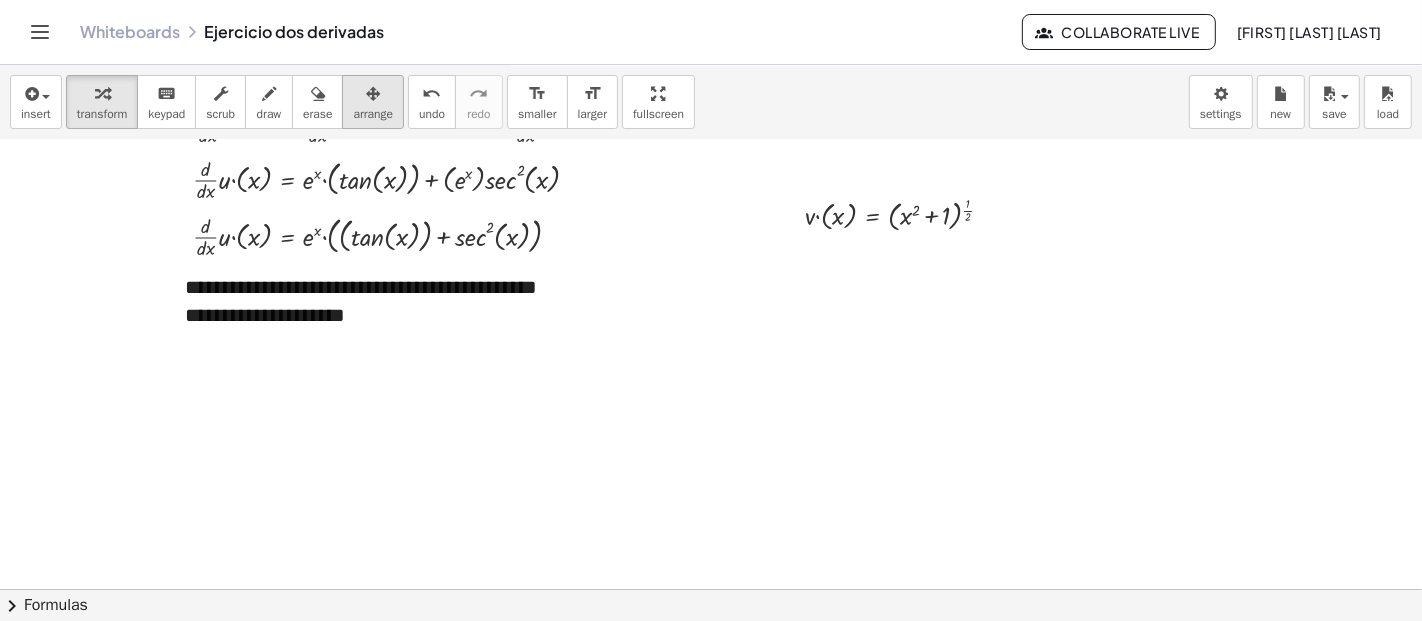click on "arrange" at bounding box center (373, 114) 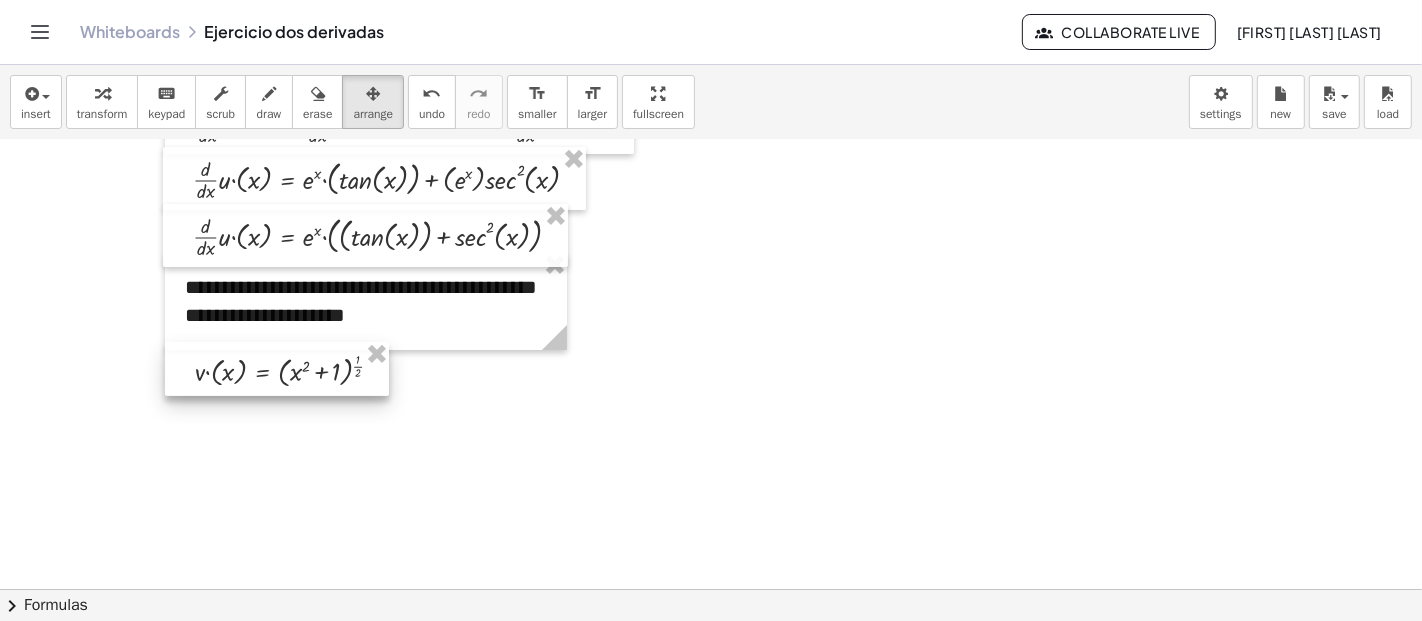 drag, startPoint x: 890, startPoint y: 211, endPoint x: 280, endPoint y: 367, distance: 629.63165 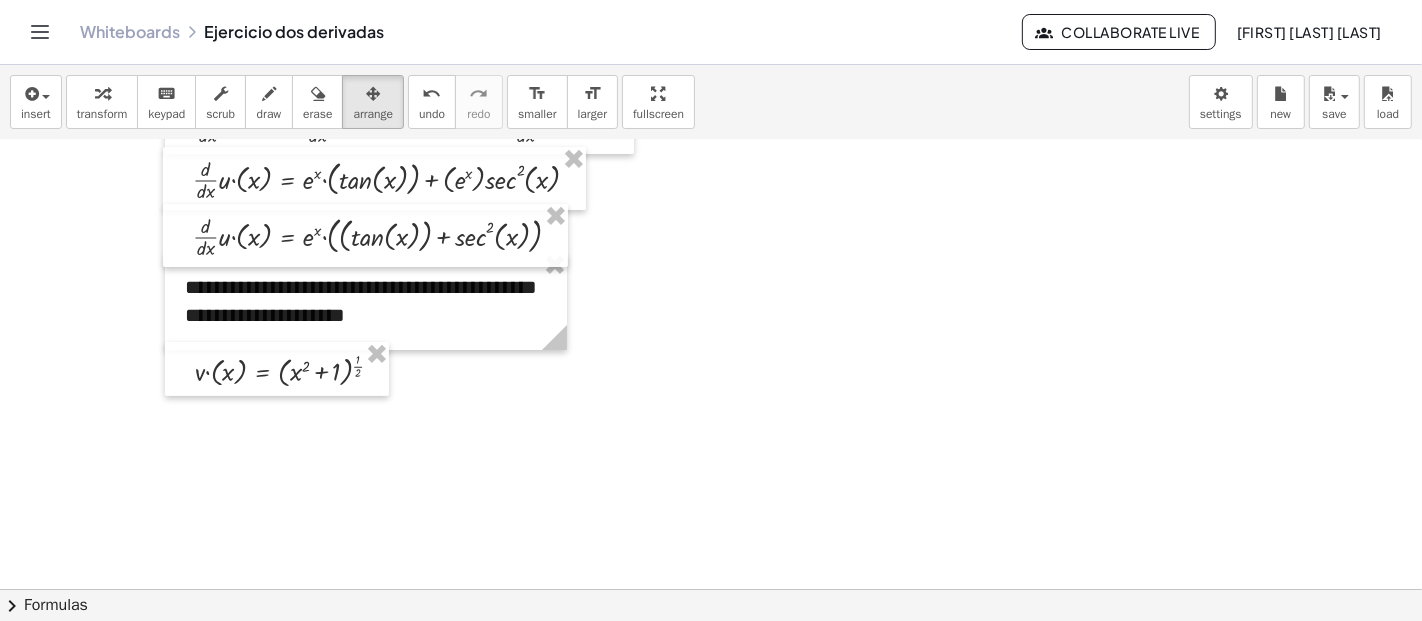 click at bounding box center (711, 255) 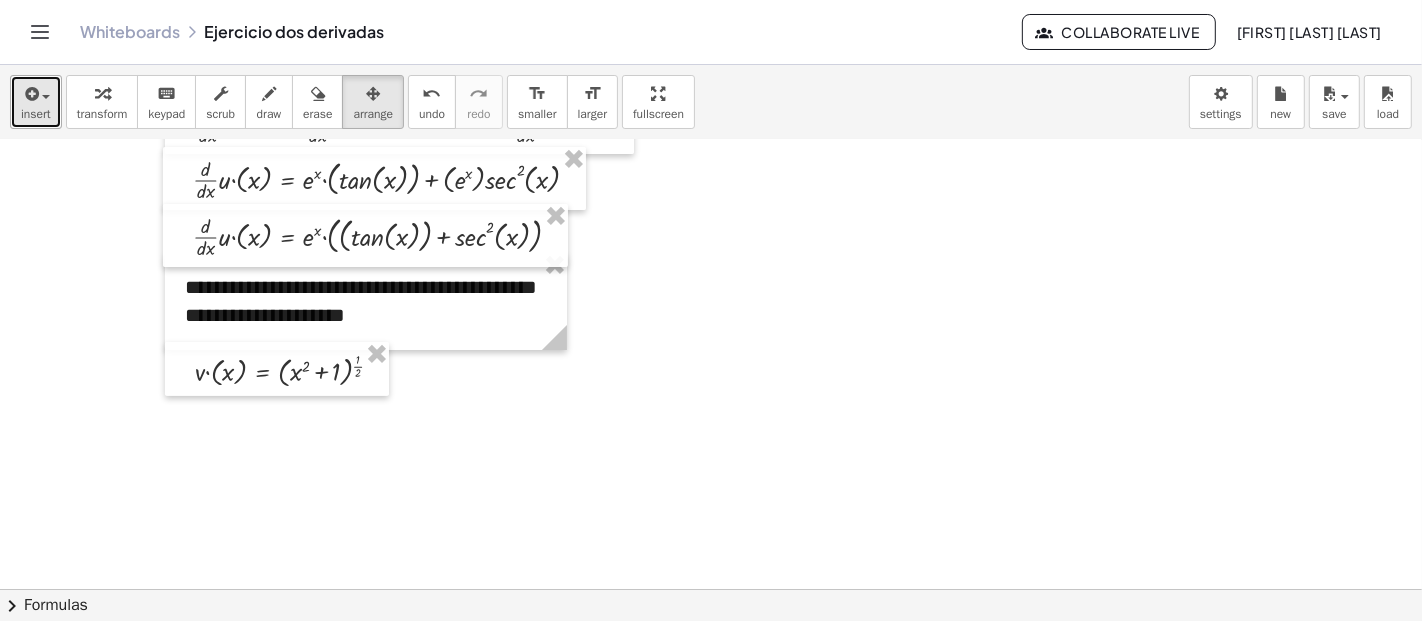 click at bounding box center (46, 97) 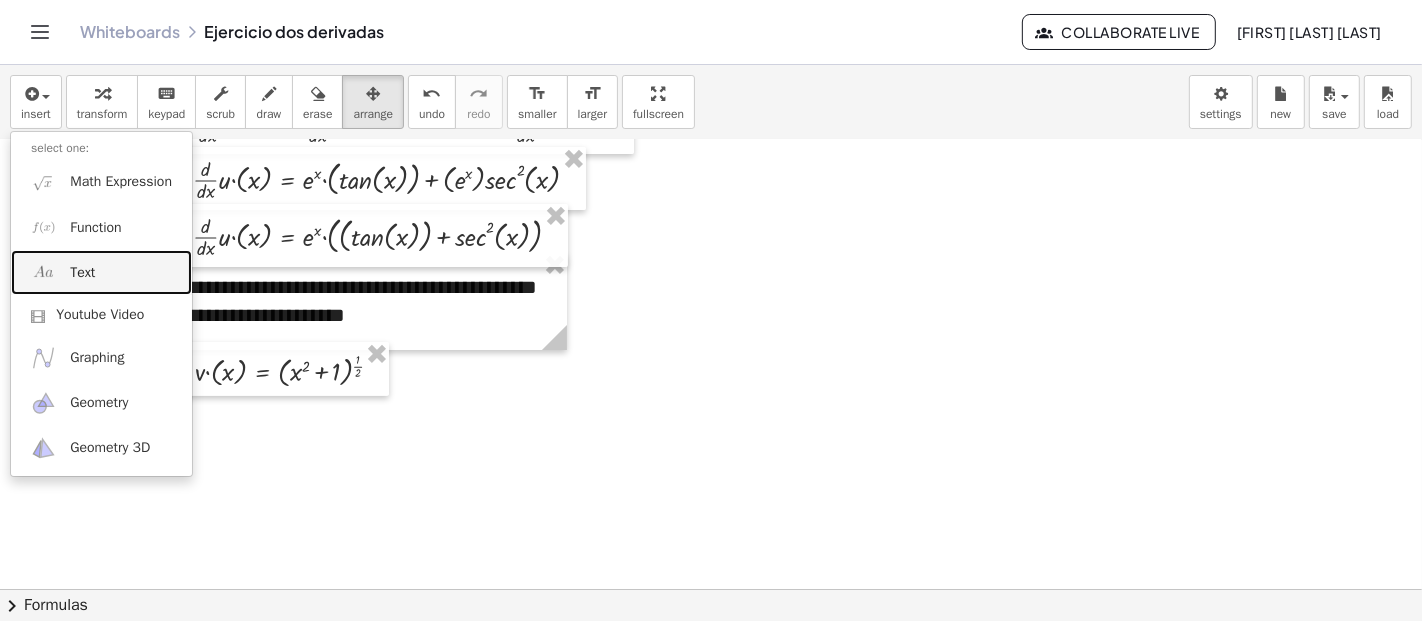 click on "Text" at bounding box center (82, 273) 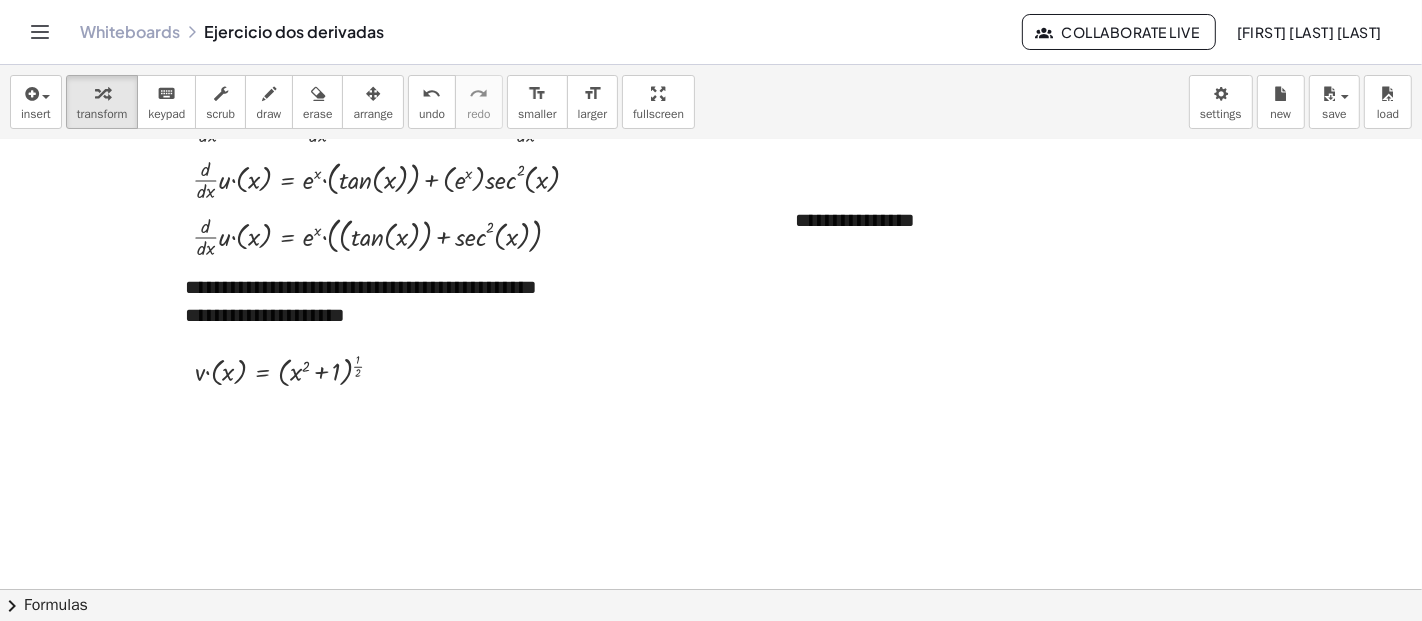 type 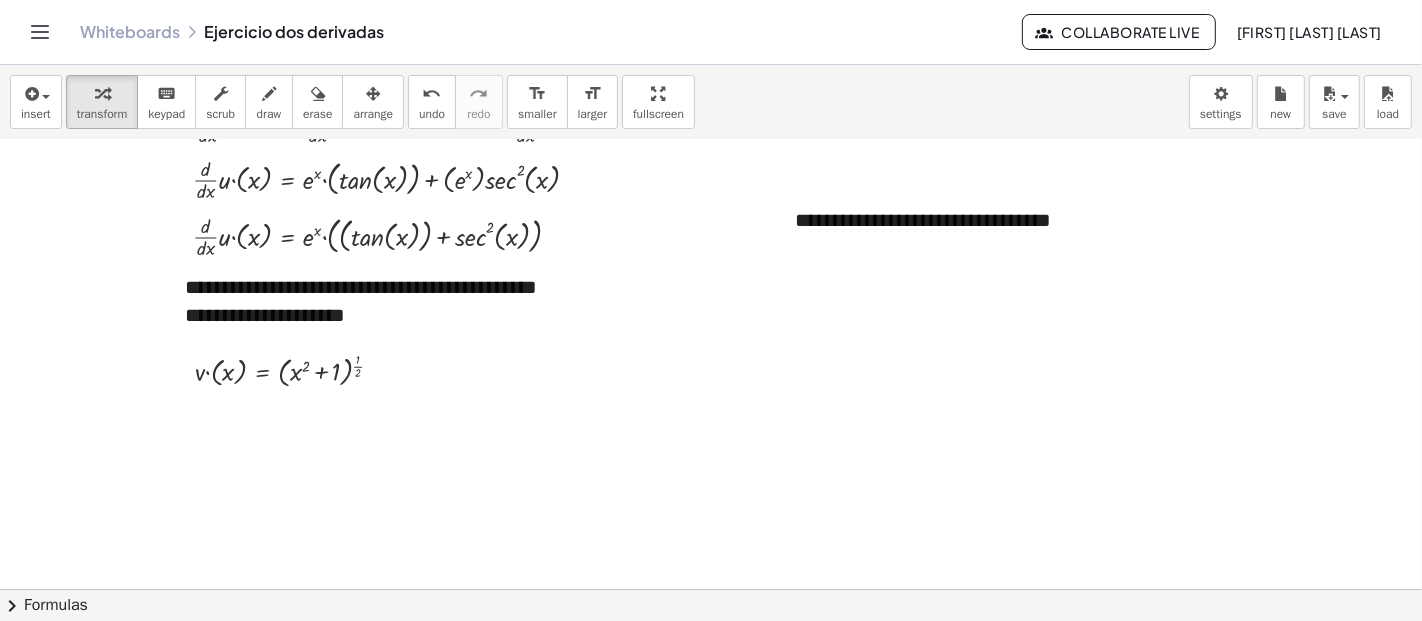click at bounding box center (711, 255) 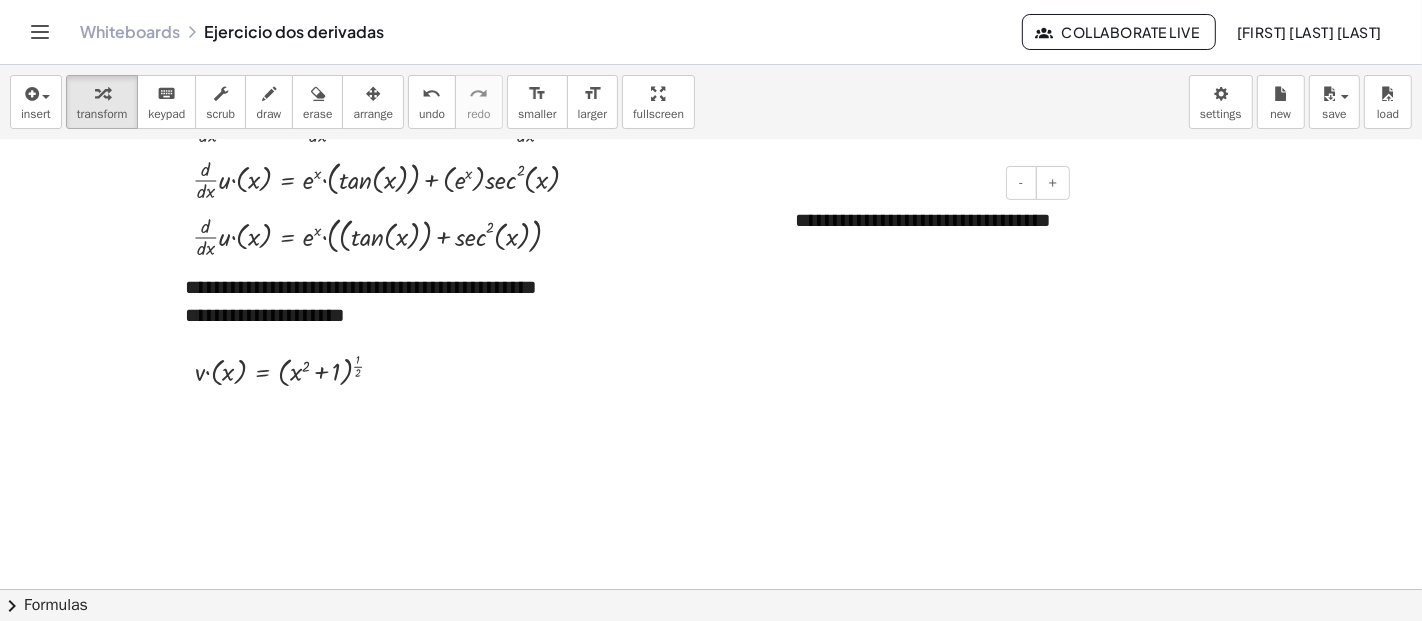 click on "**********" at bounding box center [925, 234] 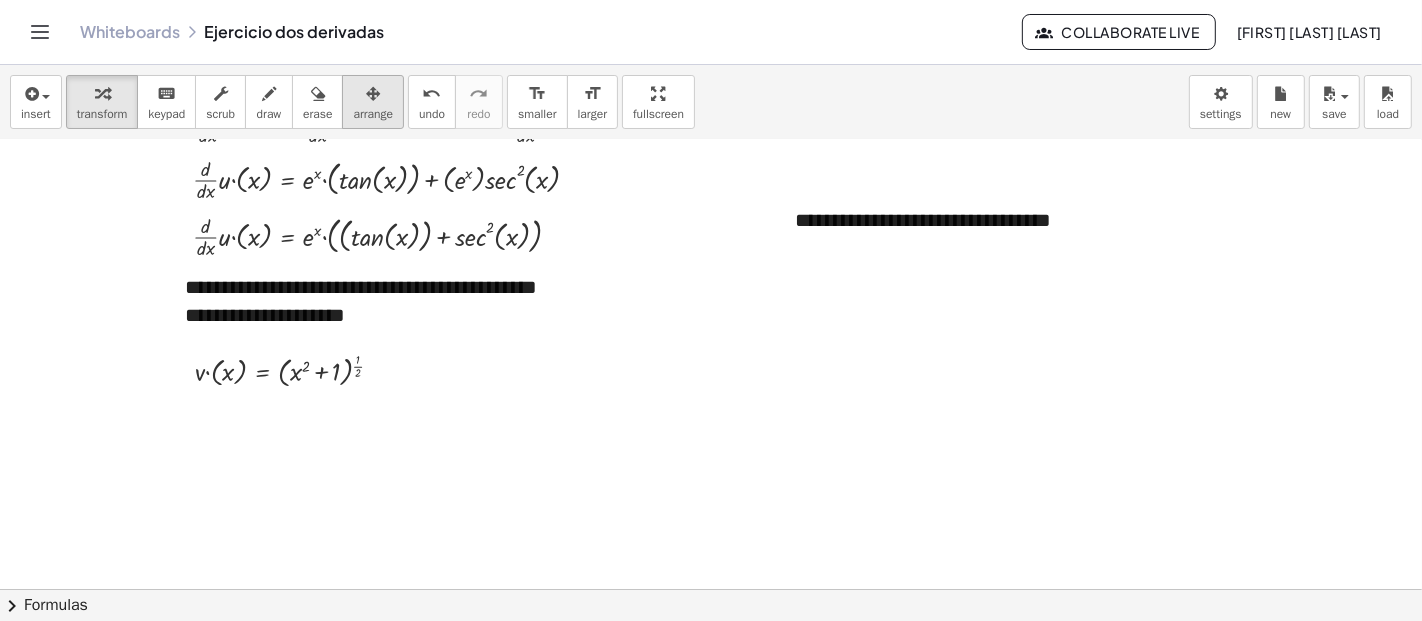 click on "arrange" at bounding box center (373, 114) 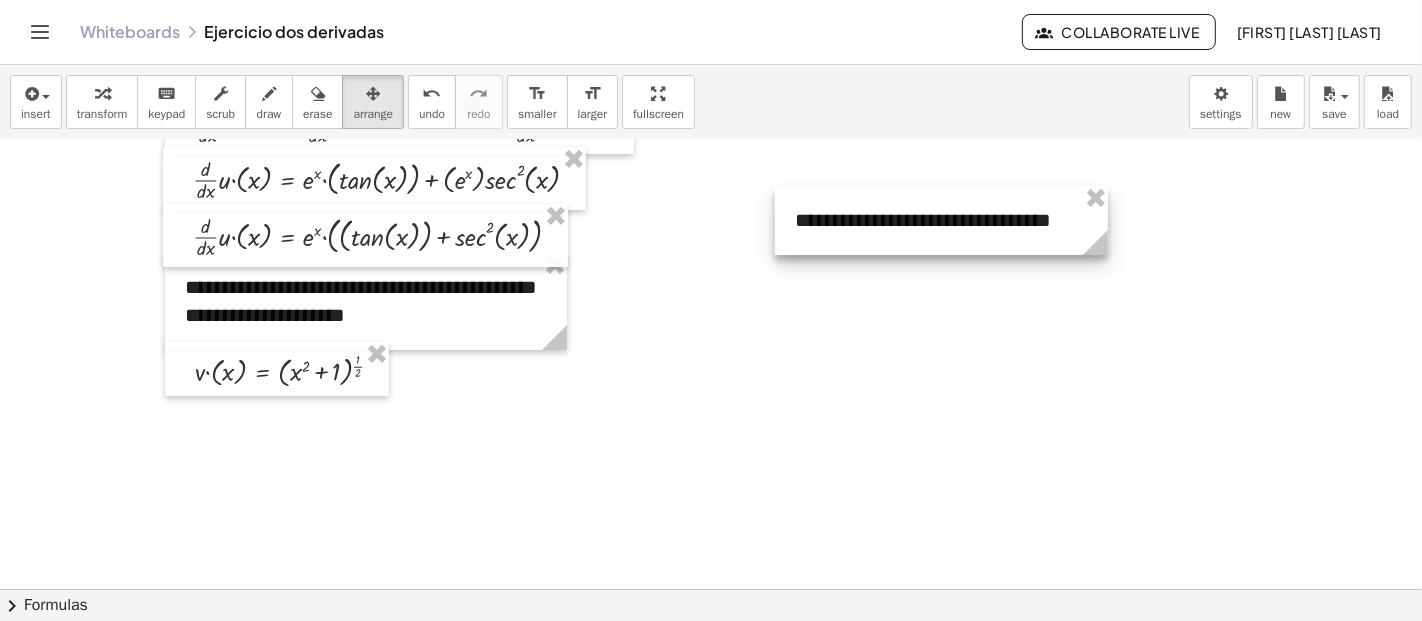 drag, startPoint x: 1065, startPoint y: 274, endPoint x: 1097, endPoint y: 271, distance: 32.140316 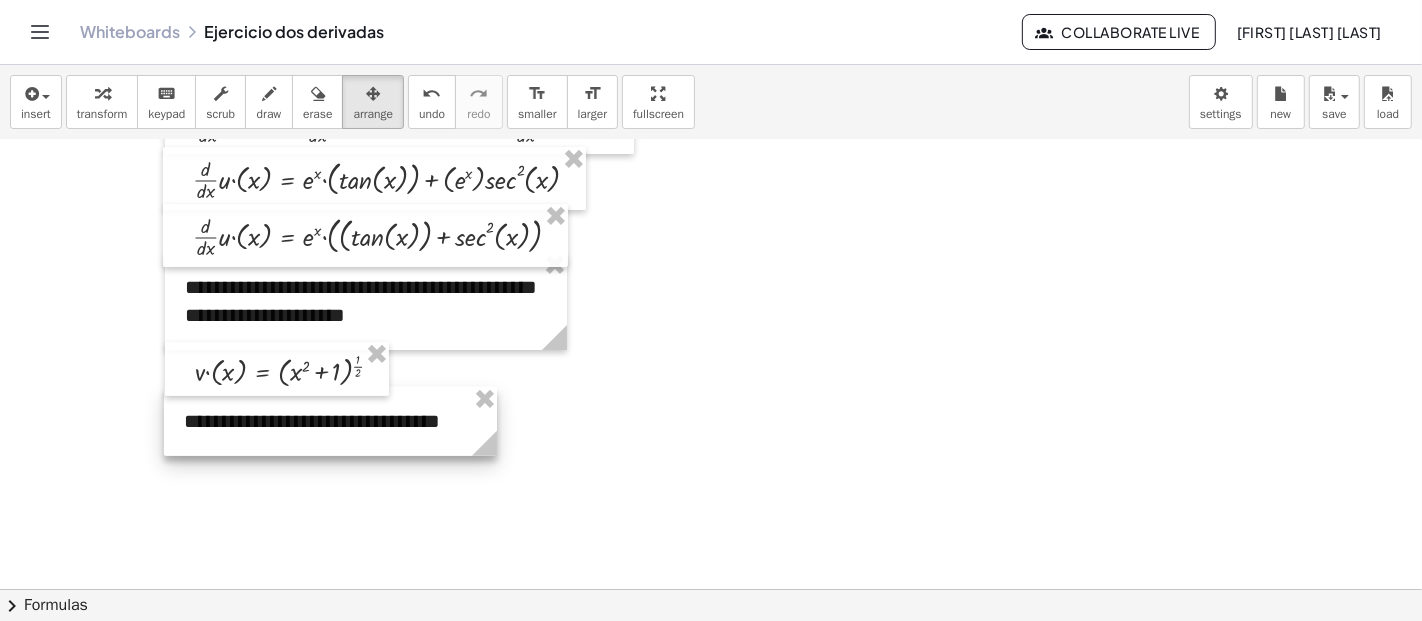 drag, startPoint x: 1059, startPoint y: 222, endPoint x: 448, endPoint y: 423, distance: 643.2123 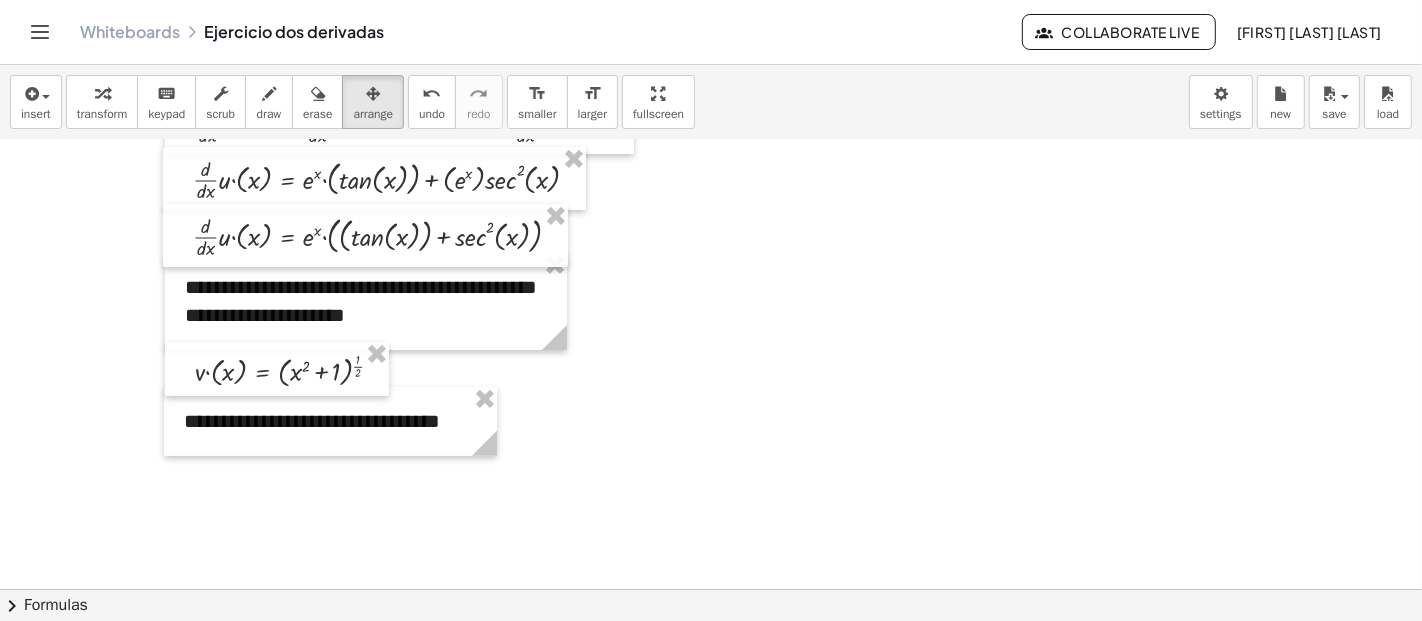 click at bounding box center (711, 255) 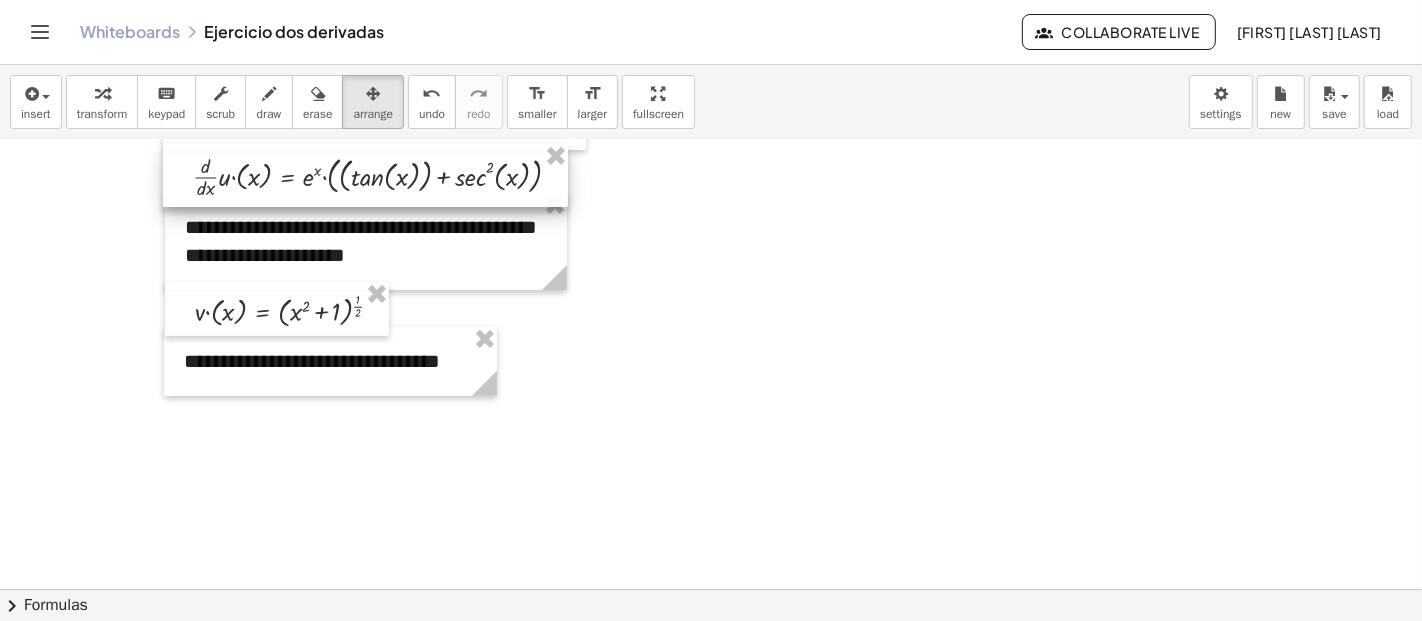scroll, scrollTop: 672, scrollLeft: 0, axis: vertical 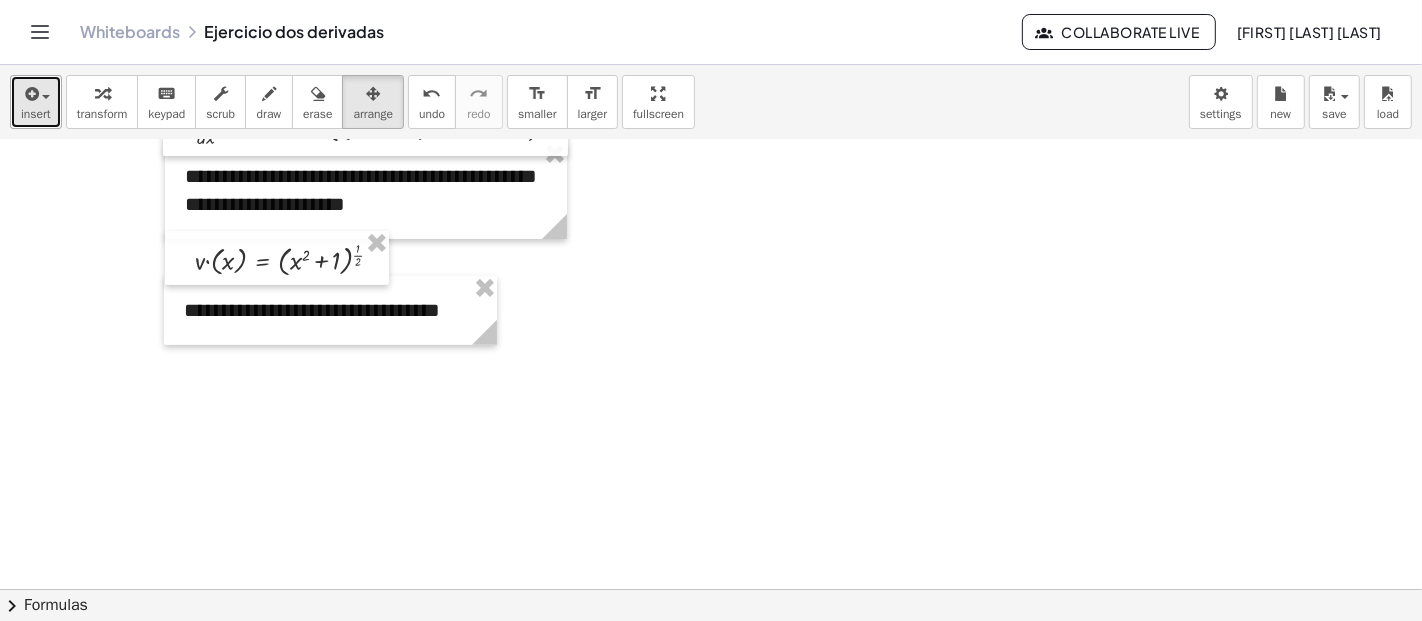 click at bounding box center [30, 94] 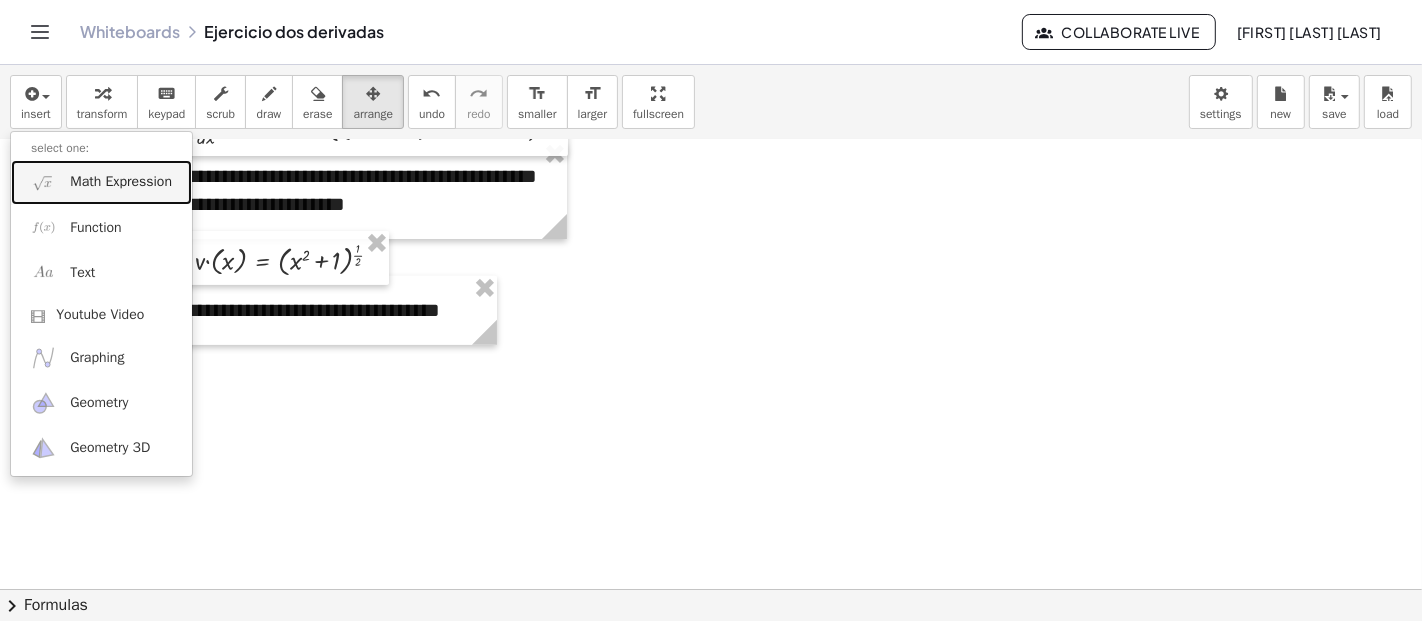 click on "Math Expression" at bounding box center (121, 182) 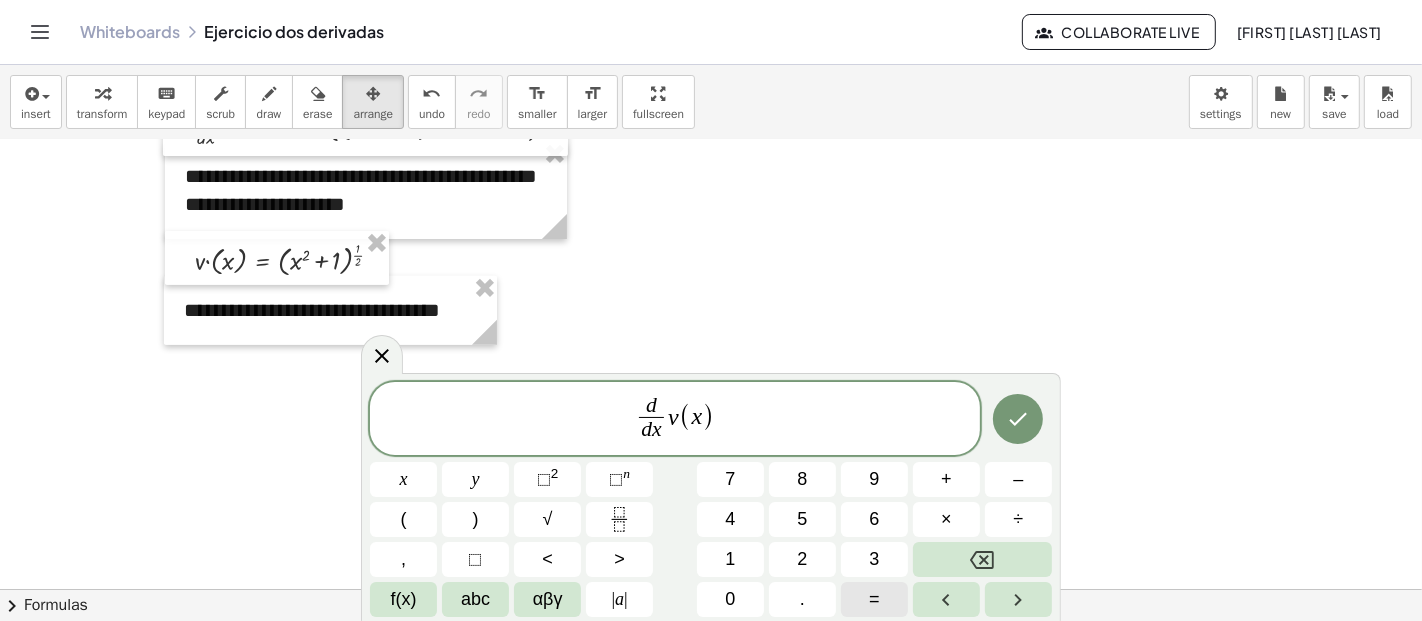 click on "=" at bounding box center (874, 599) 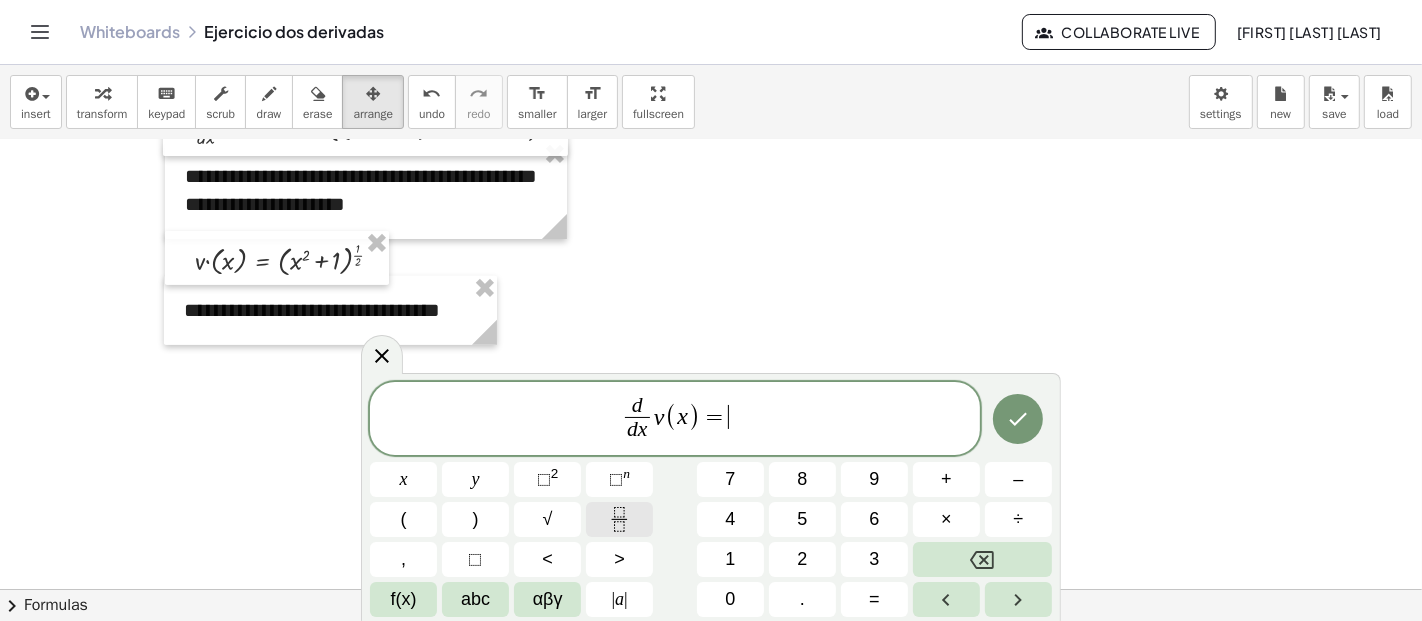 click 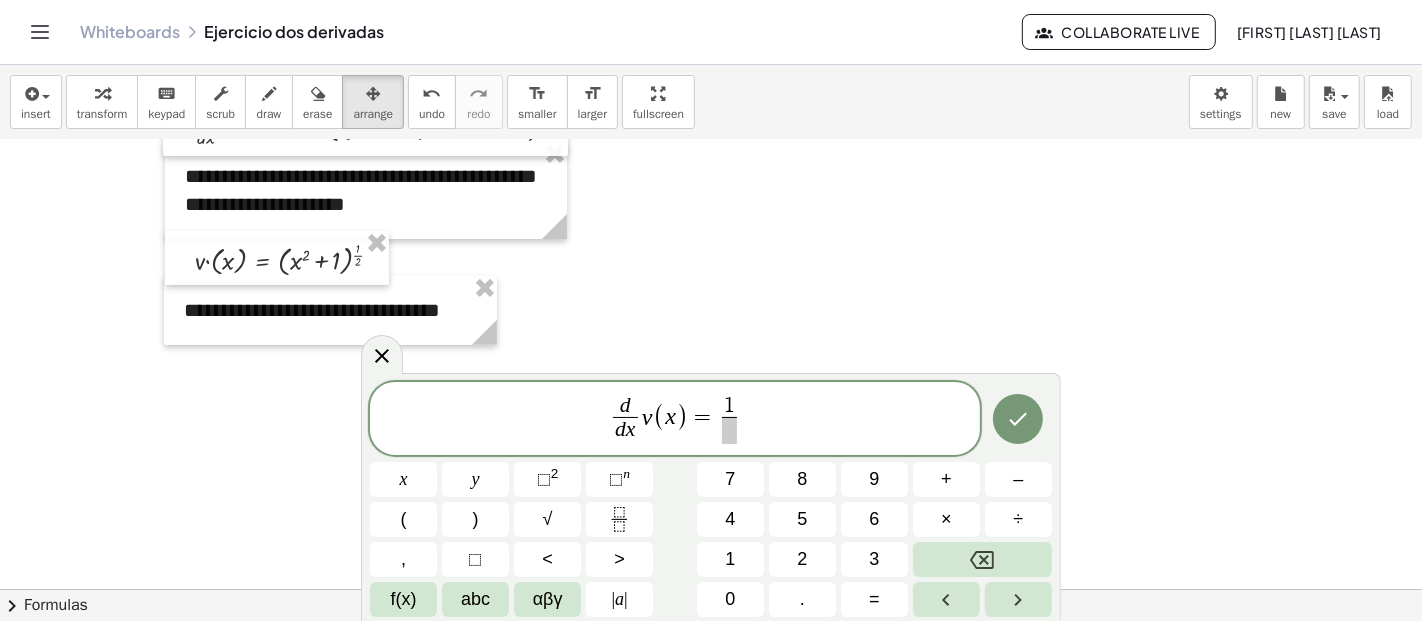 click at bounding box center [729, 430] 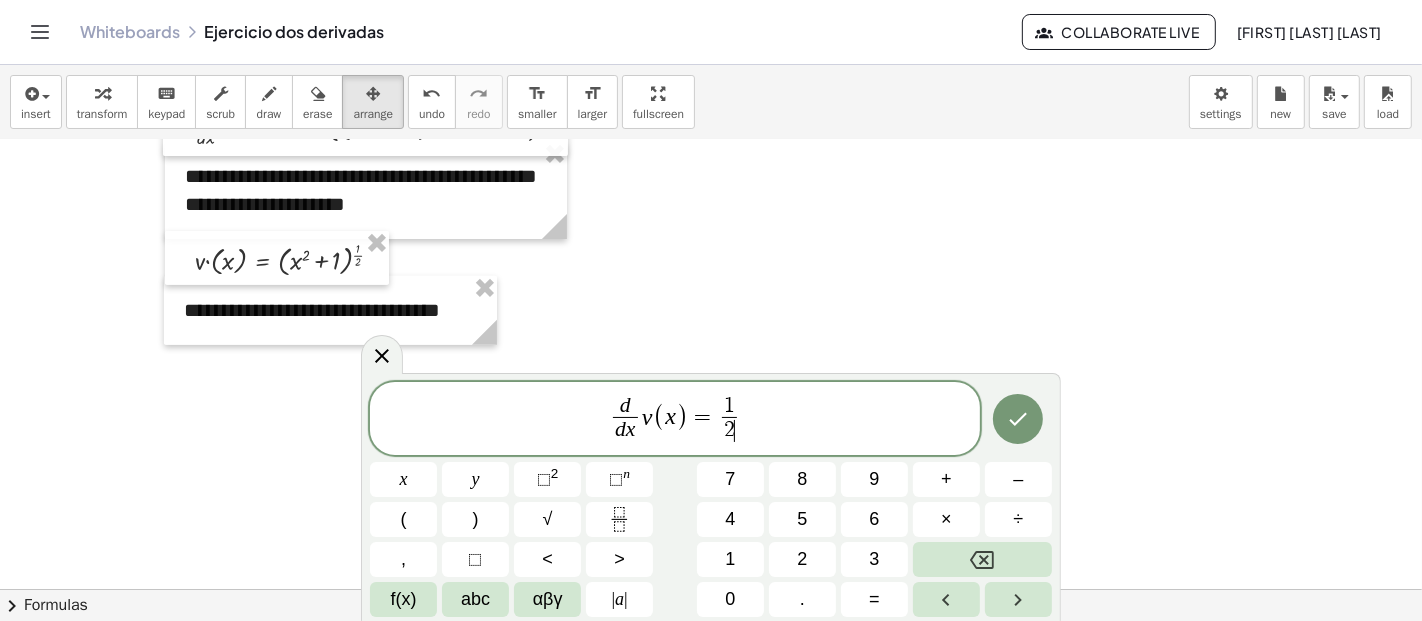 click on "d d x ​ v ( x ) = 1 2 ​ ​" at bounding box center (675, 420) 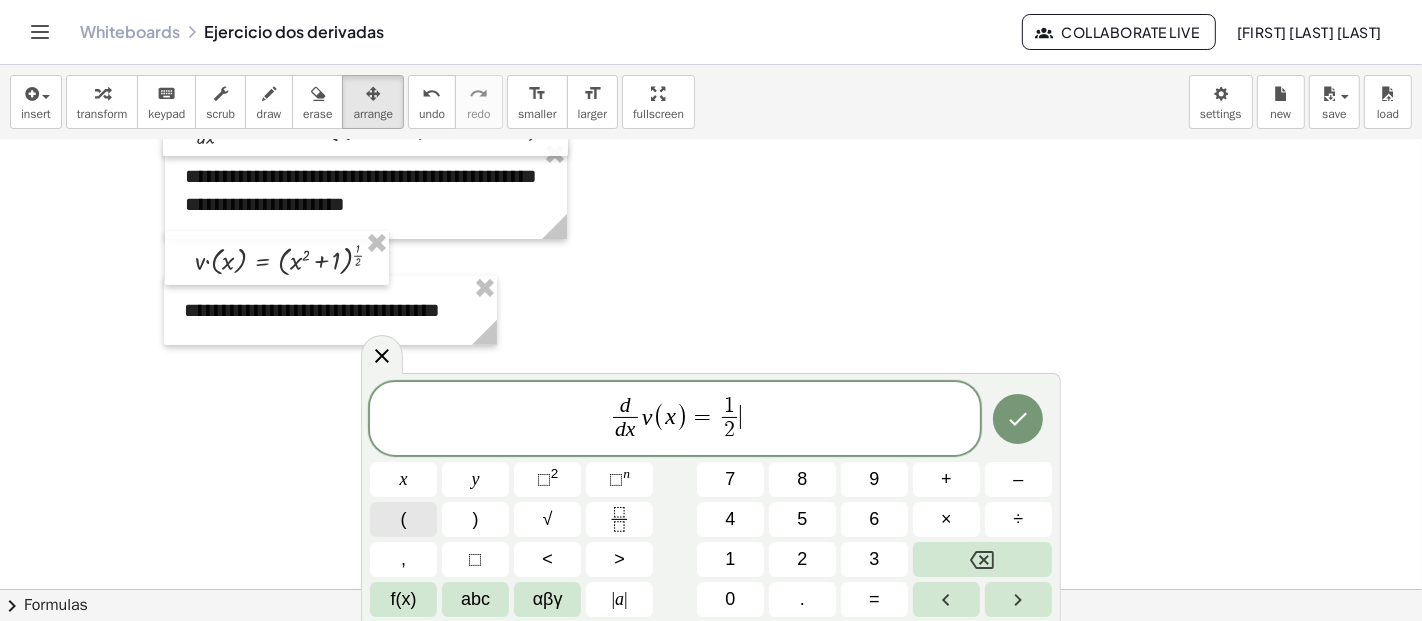 click on "(" at bounding box center (403, 519) 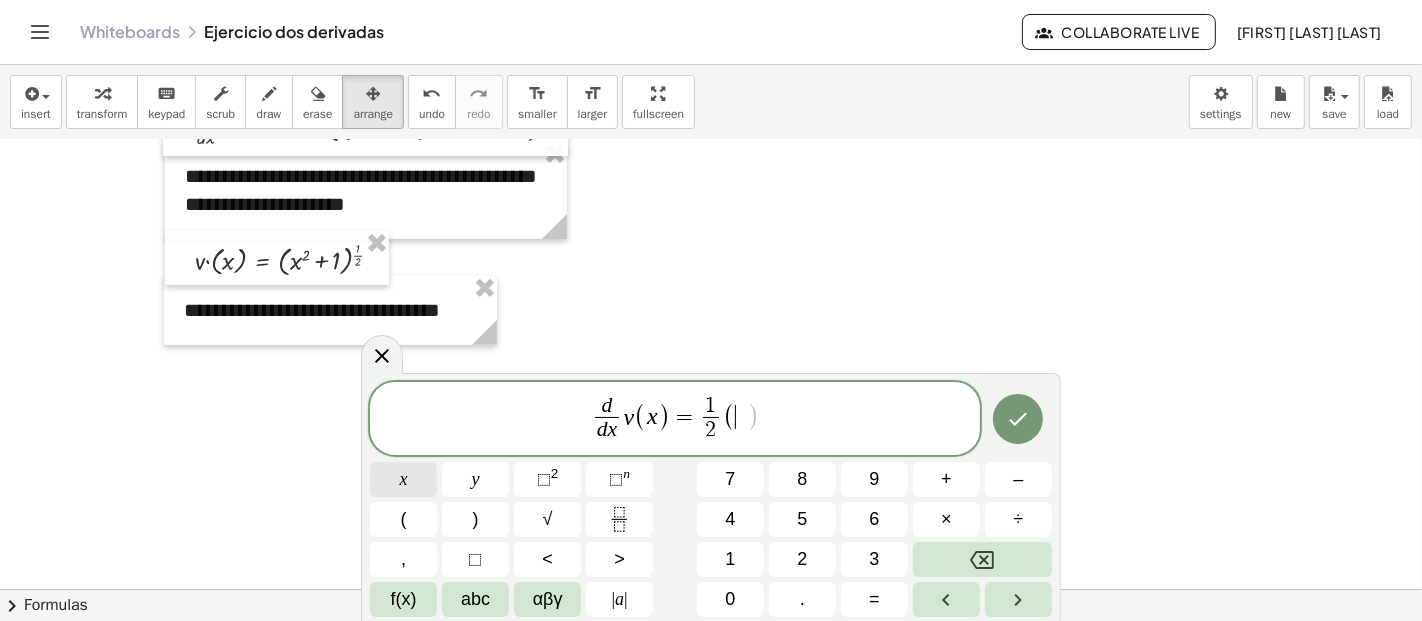 click on "x" at bounding box center (404, 479) 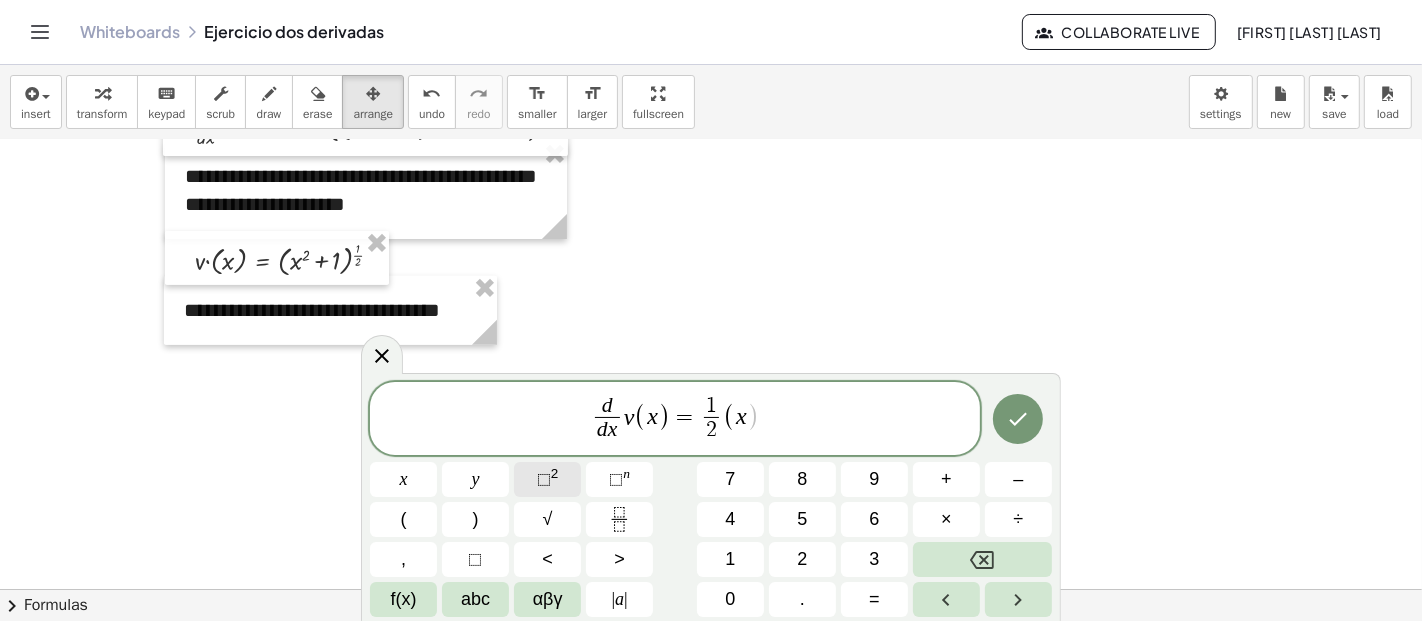 click on "⬚ 2" at bounding box center [547, 479] 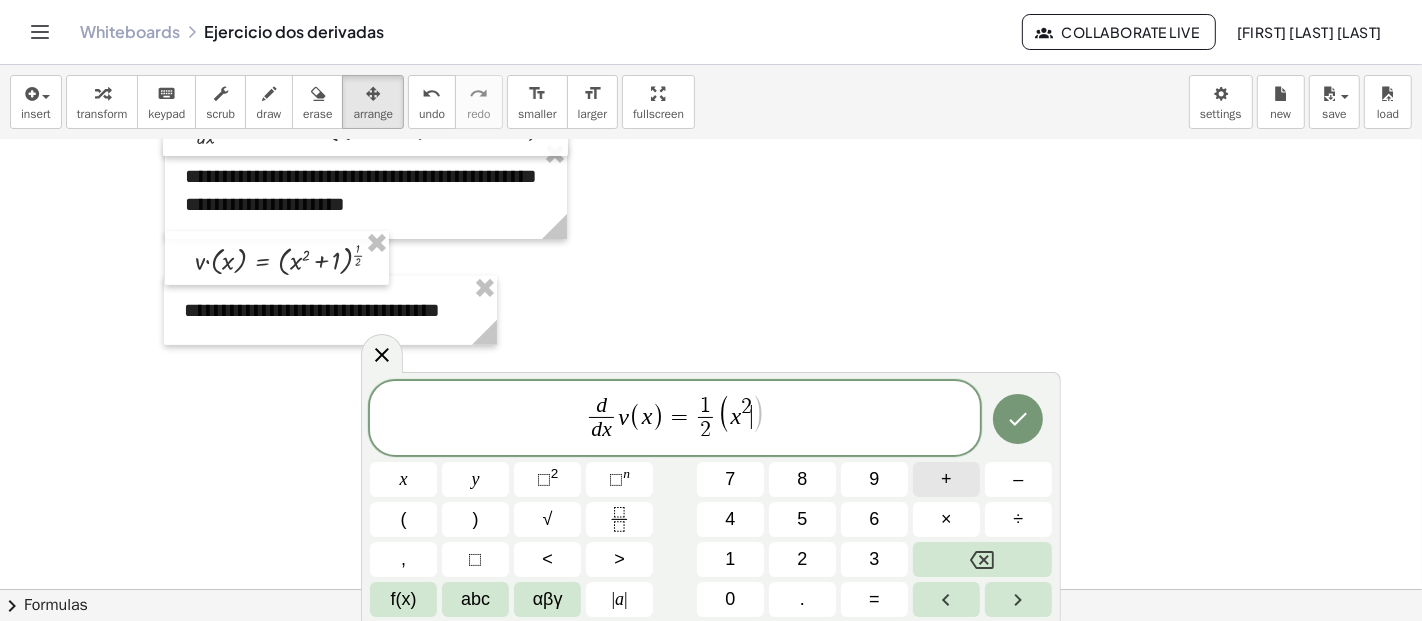 click on "+" at bounding box center (946, 479) 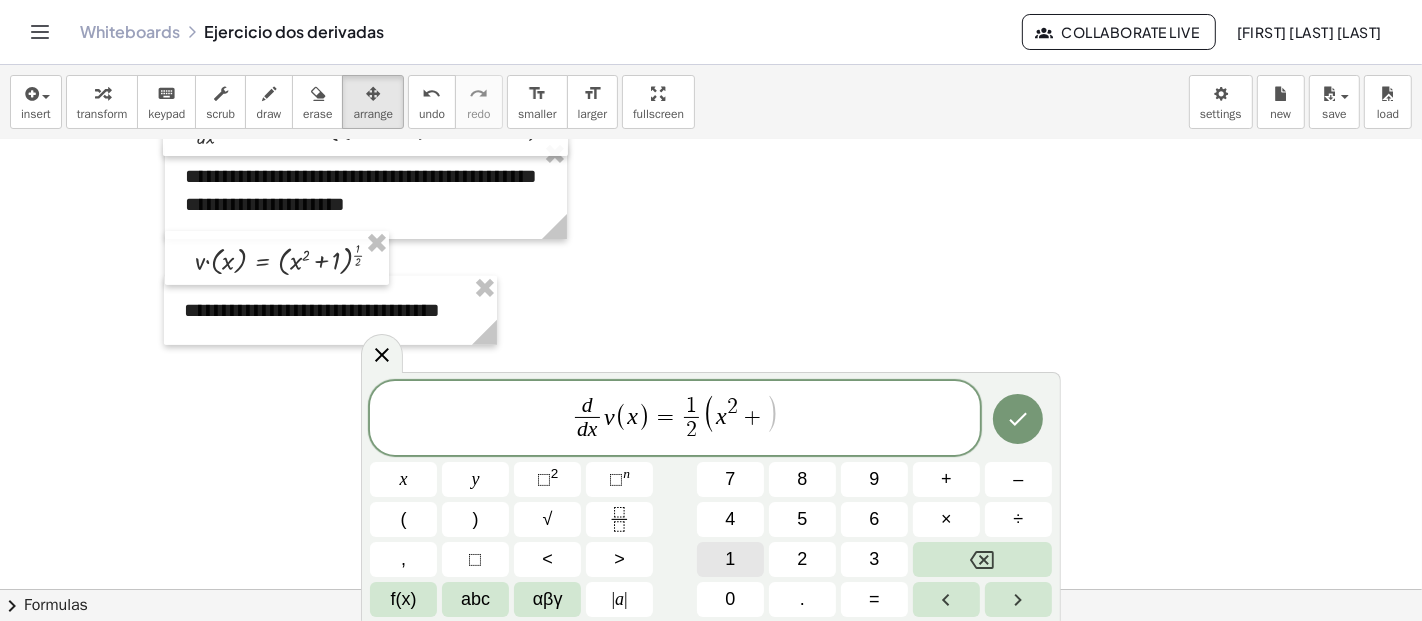 click on "1" at bounding box center [730, 559] 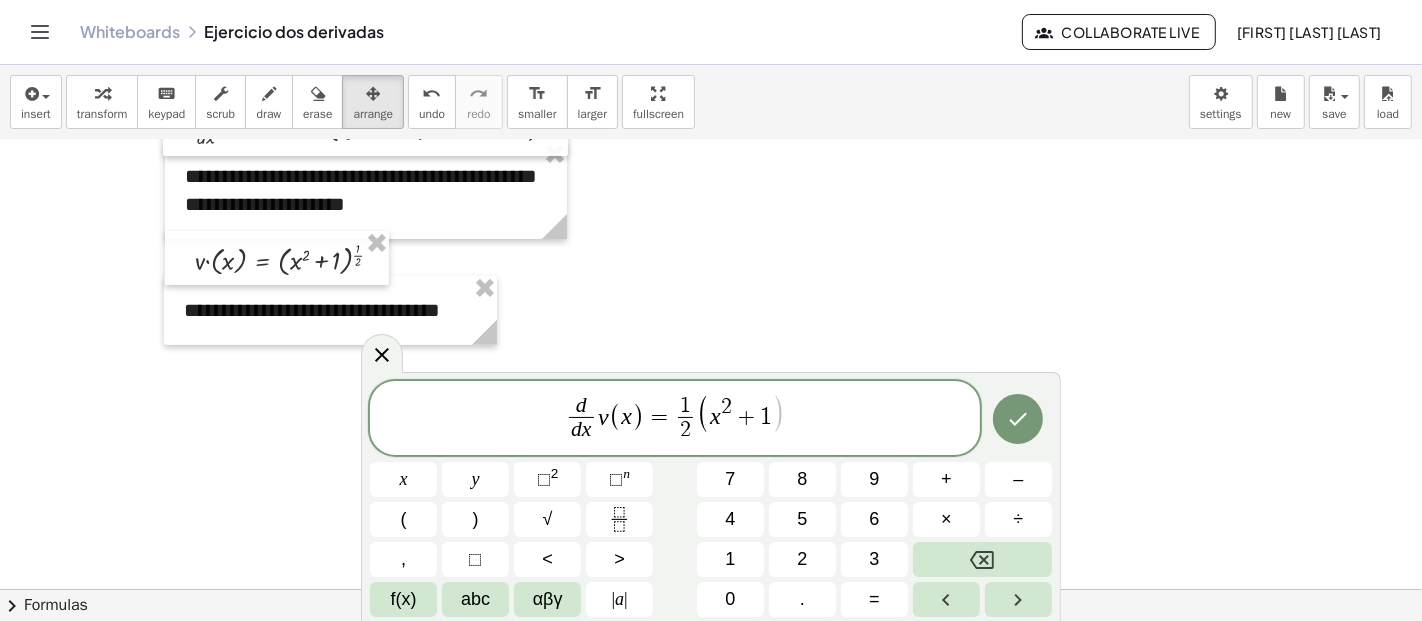 click on "d d x ​ v ( x ) = 1 2 ​ ( x 2 + 1 ​ ) x y ⬚ 2 ⬚ n 7 8 9 + – ( ) √ 4 5 6 × ÷ , ⬚ < > 1 2 3 f(x) abc αβγ | a | 0 . =" at bounding box center [711, 499] 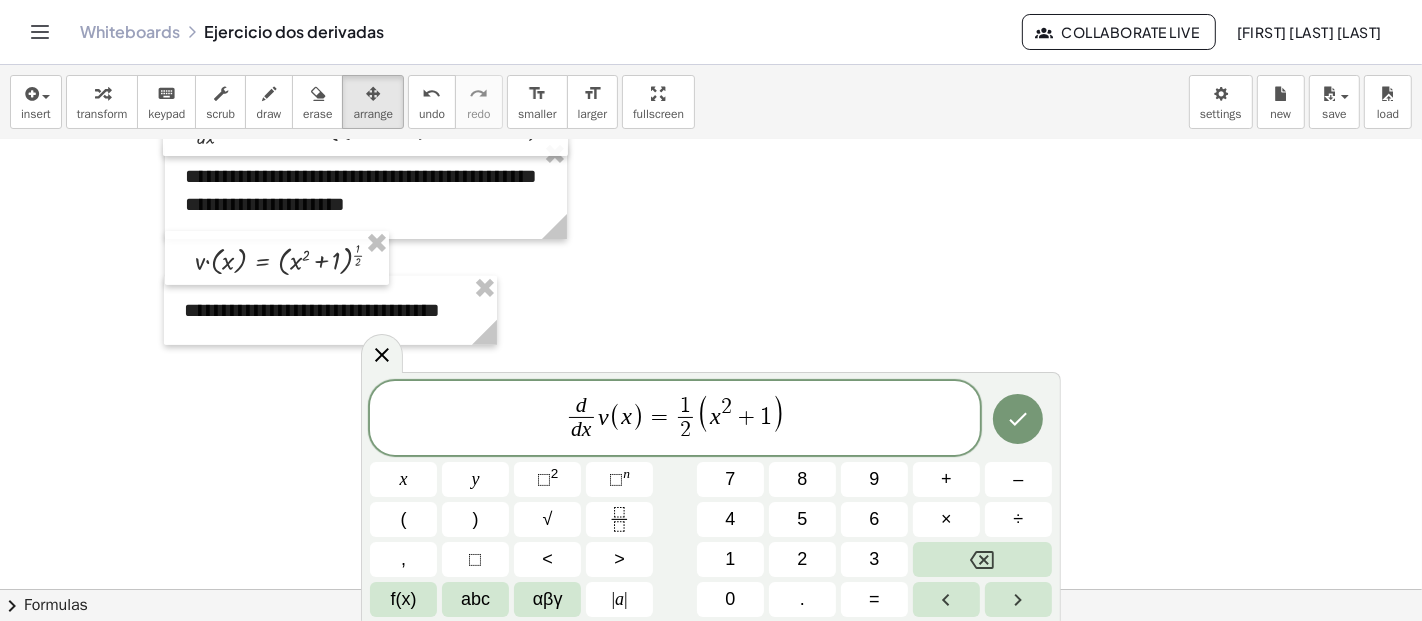 click on "d d x ​ v ( x ) = 1 2 ​ ( x 2 + 1 )" at bounding box center [675, 419] 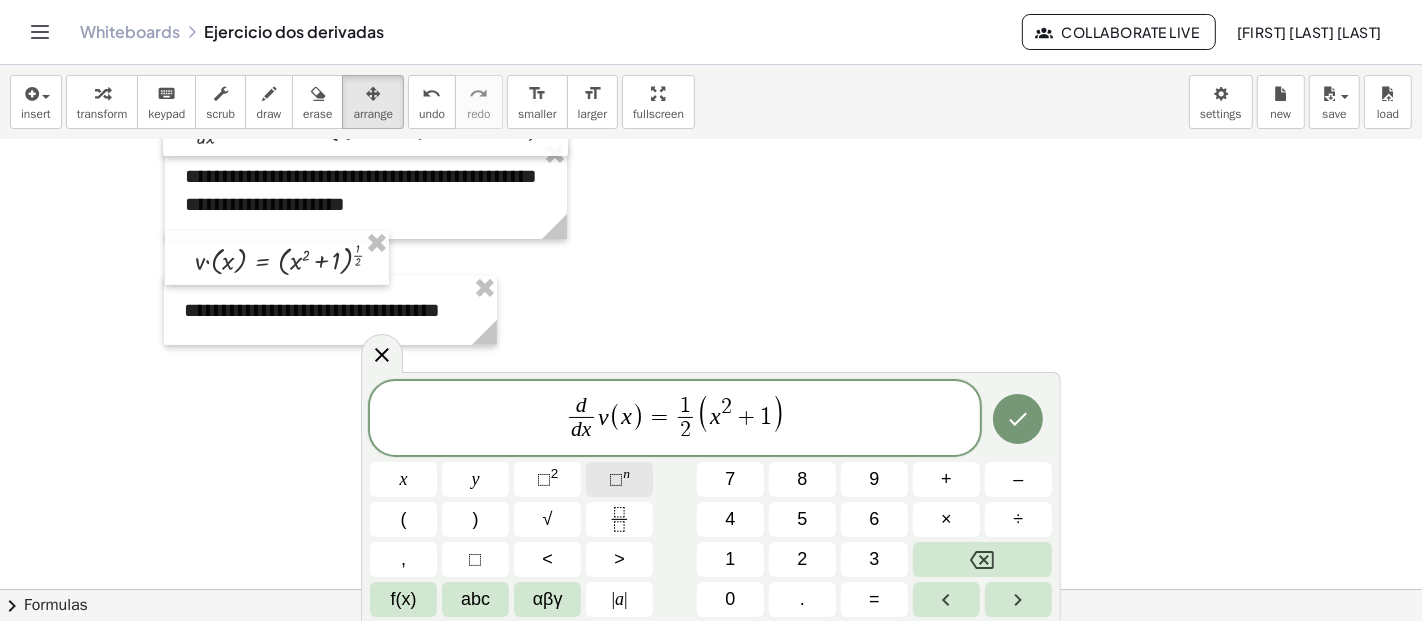 click on "n" at bounding box center [626, 473] 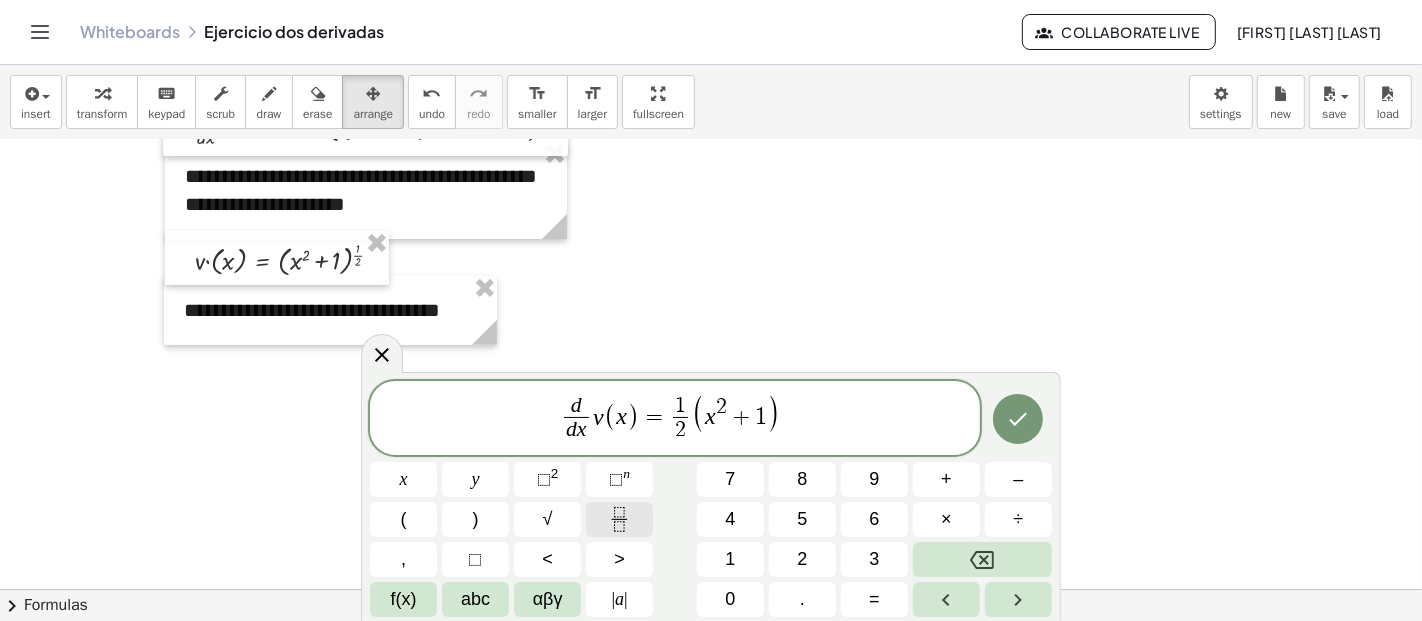 click 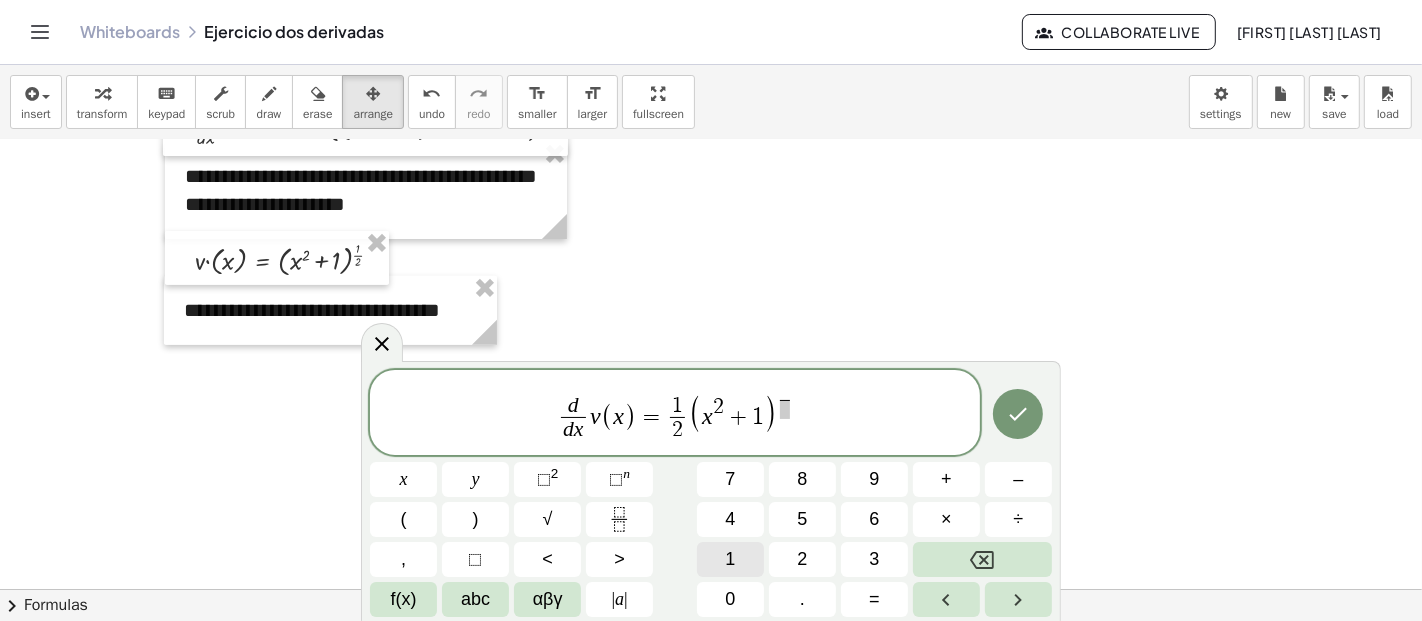 click on "1" at bounding box center (730, 559) 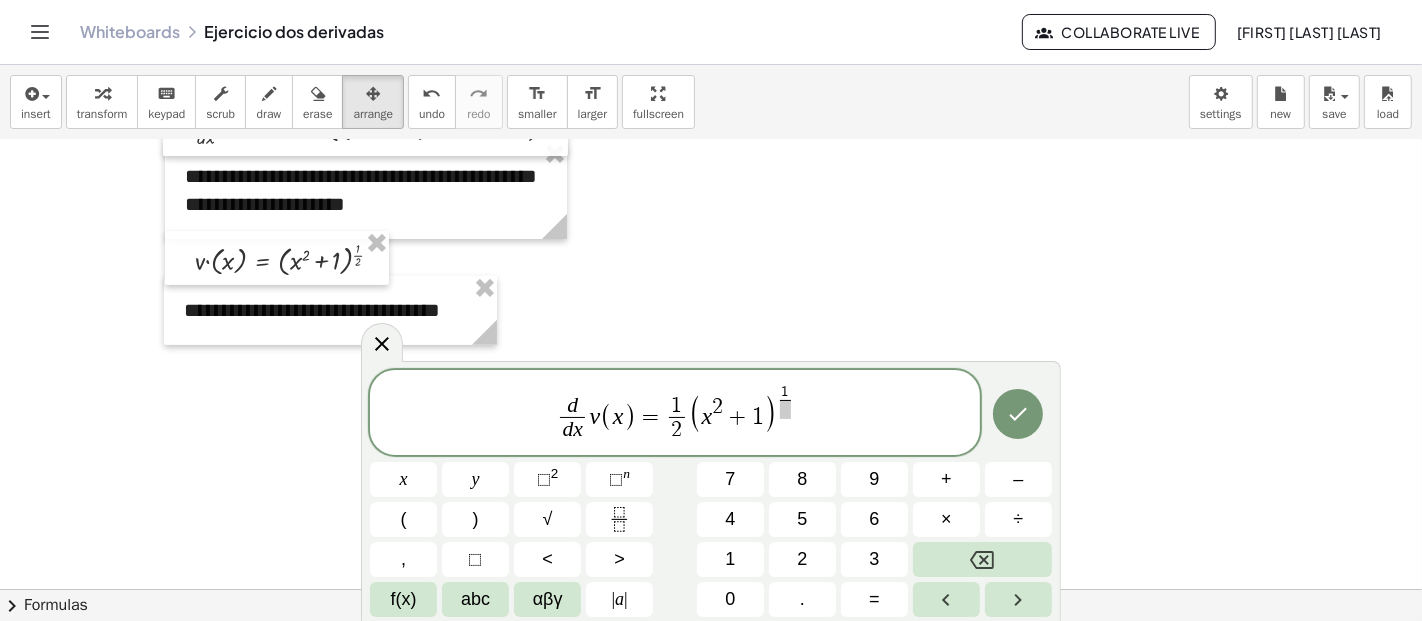 click at bounding box center (785, 409) 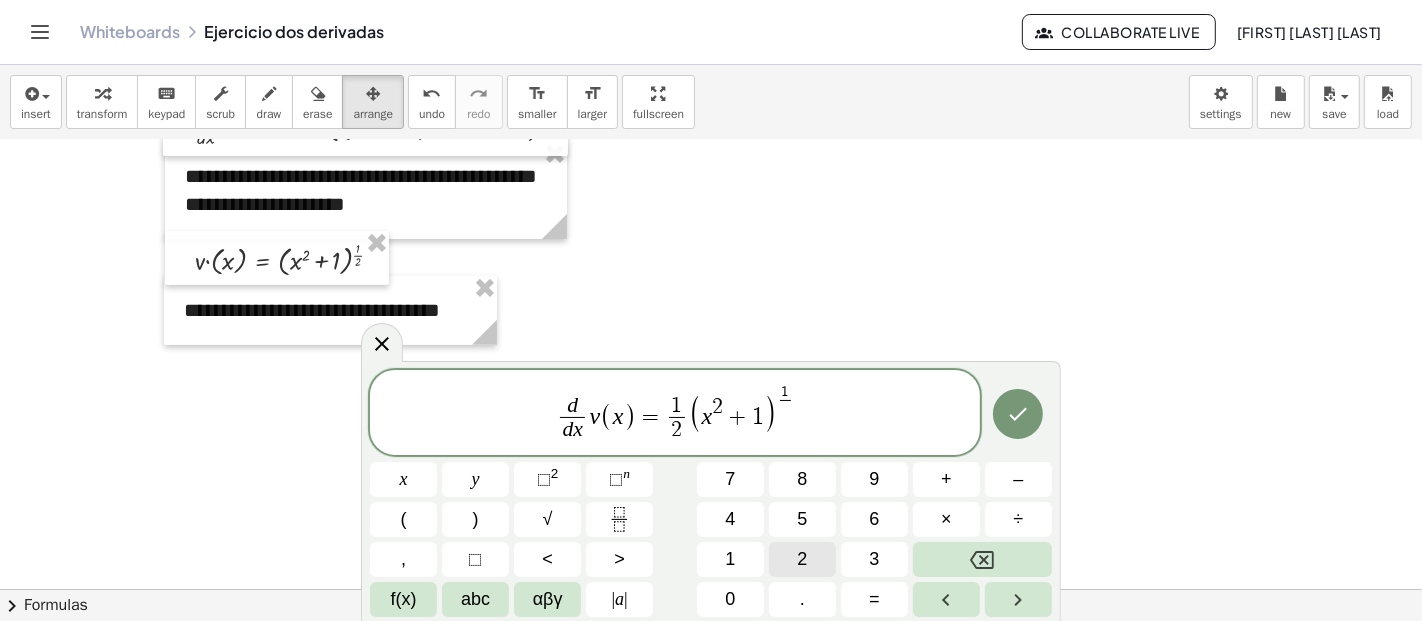 click on "2" at bounding box center (802, 559) 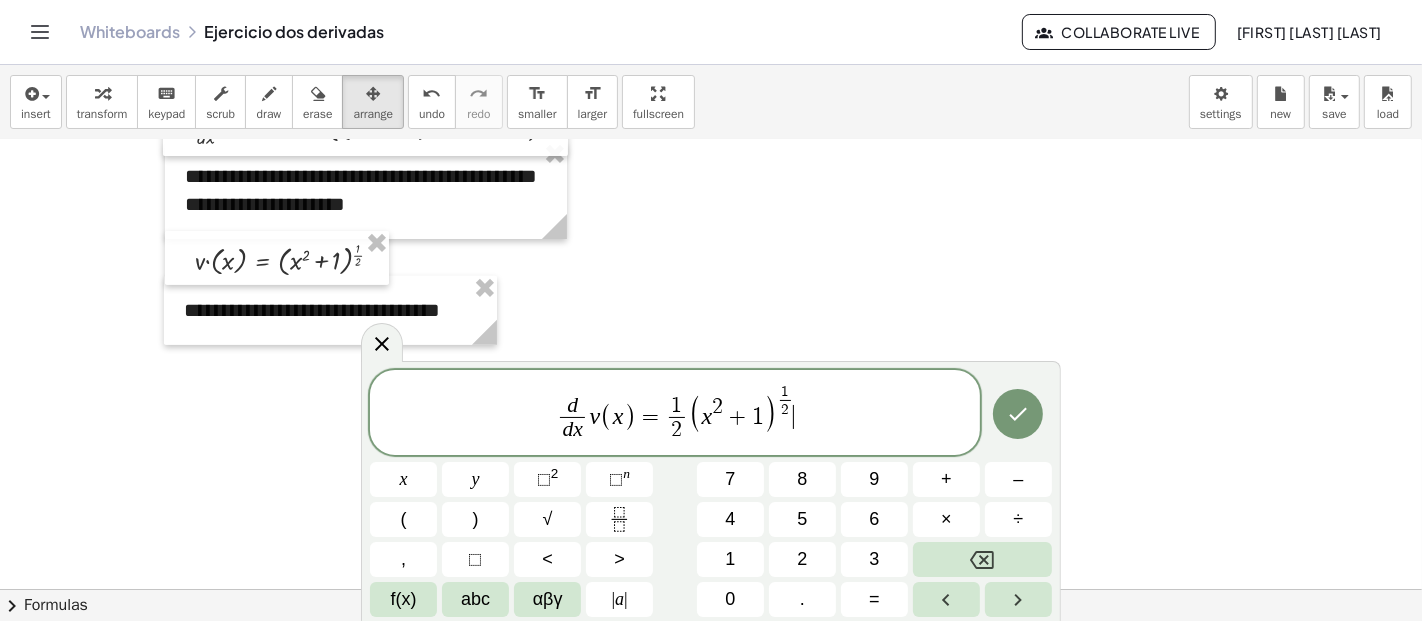click on "d d x ​ v ( x ) = 1 2 ​ ( x 2 + 1 ) 1 2 ​ ​" at bounding box center (675, 414) 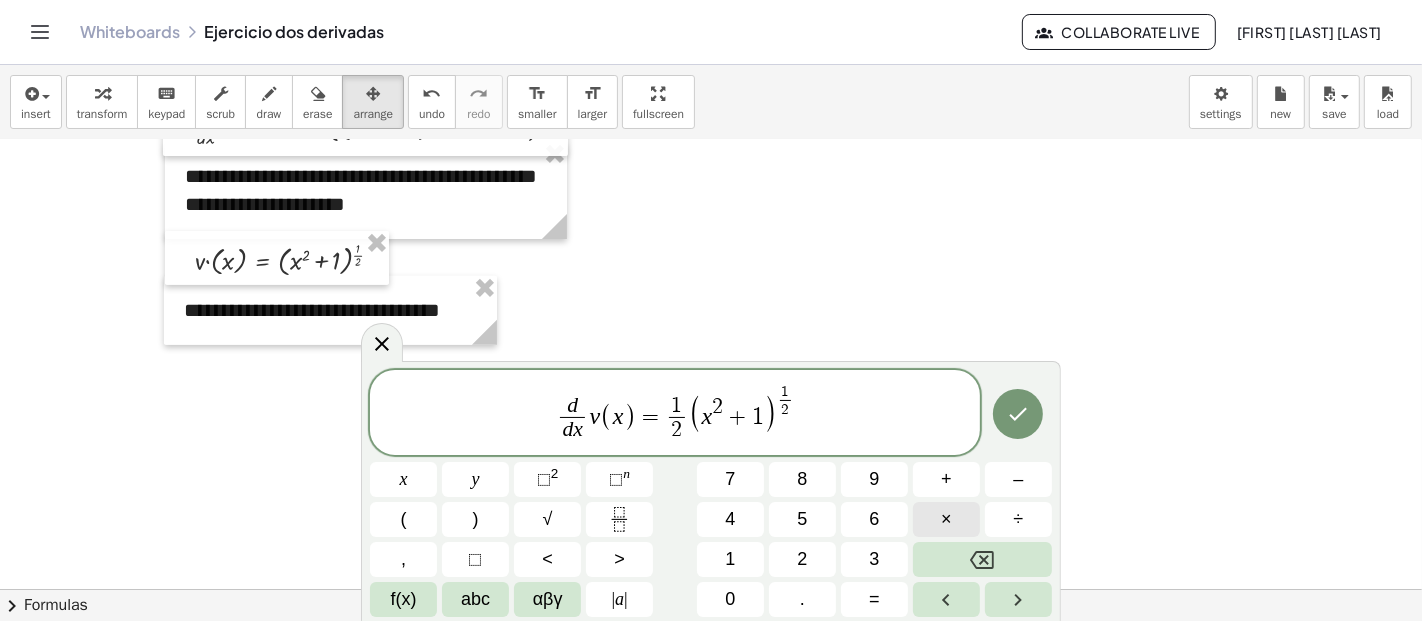 click on "×" at bounding box center (946, 519) 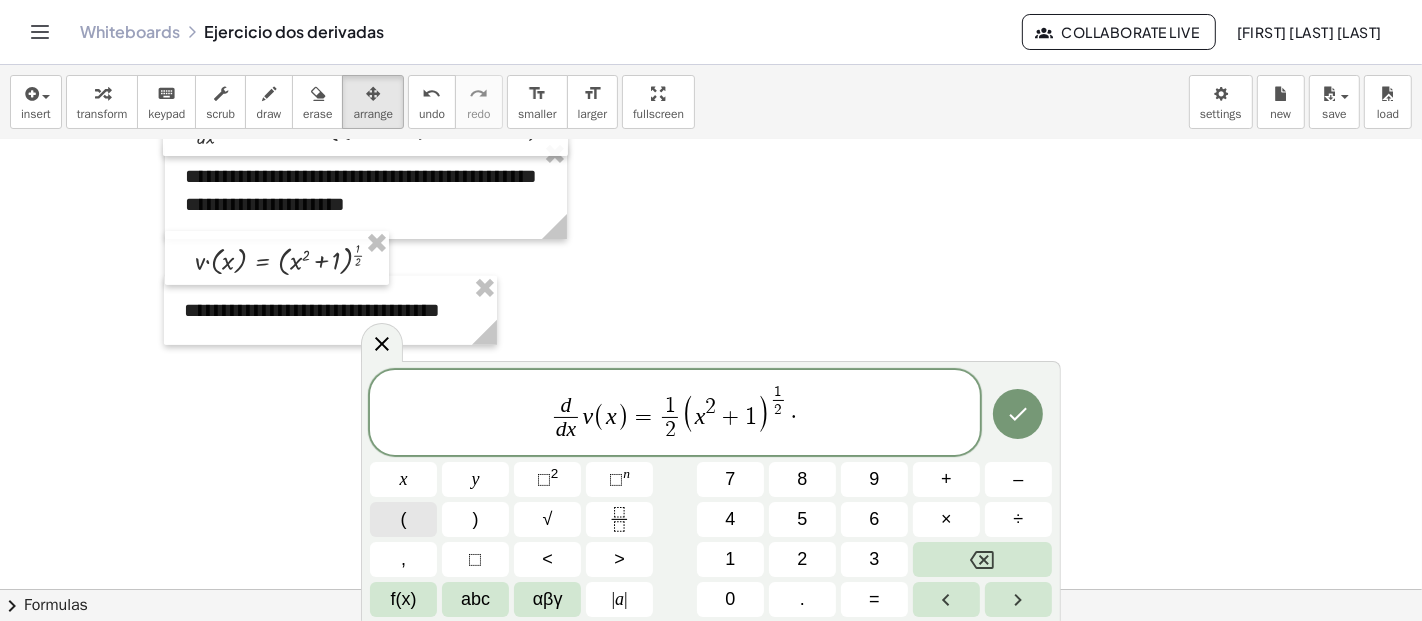 click on "(" at bounding box center [403, 519] 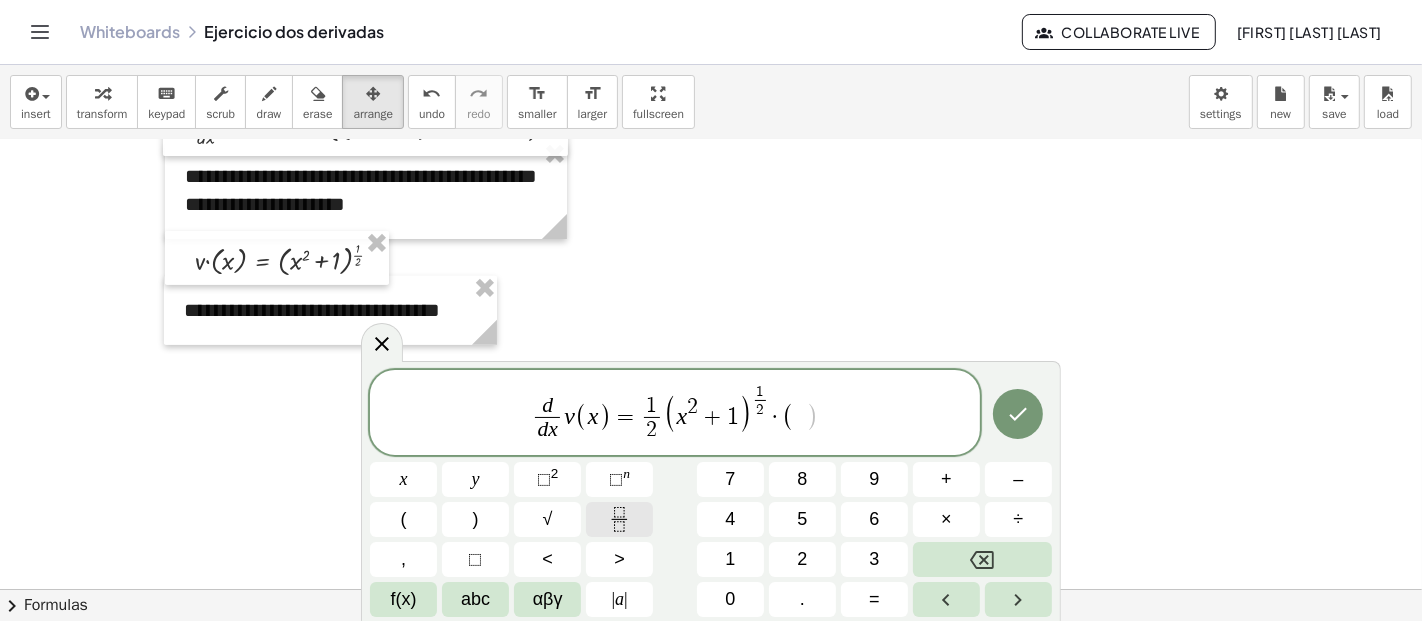 click 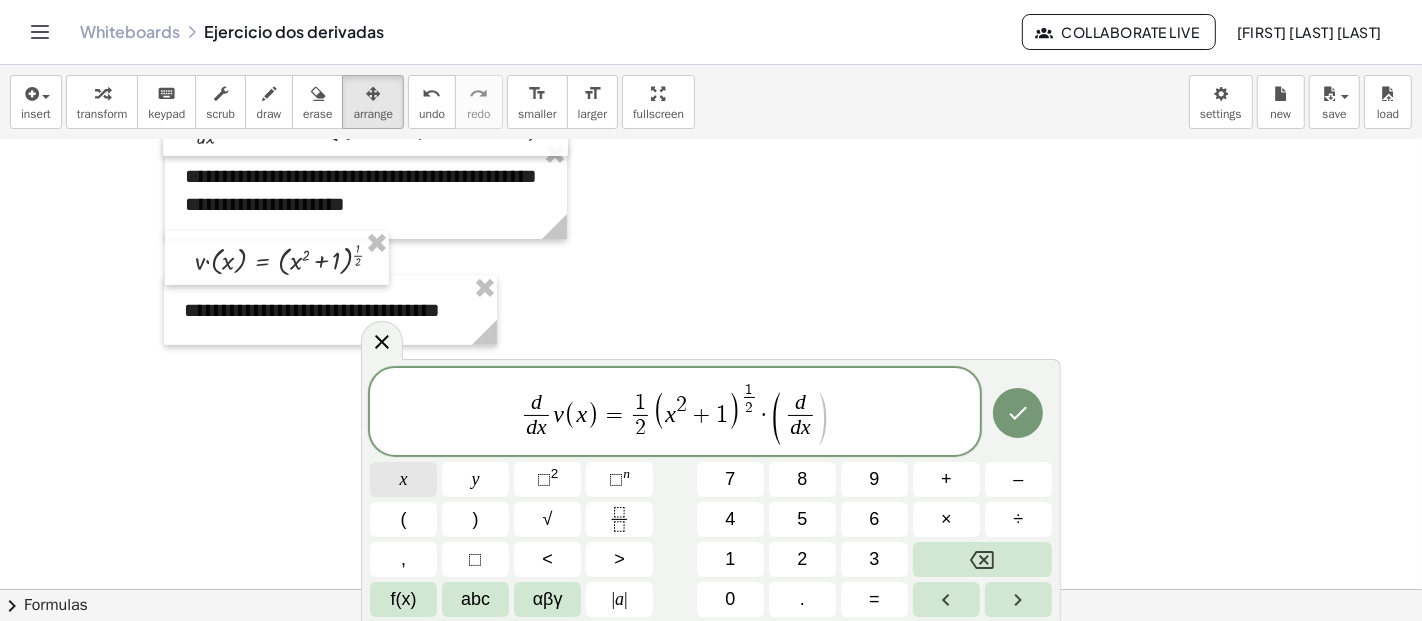 click on "x" at bounding box center [403, 479] 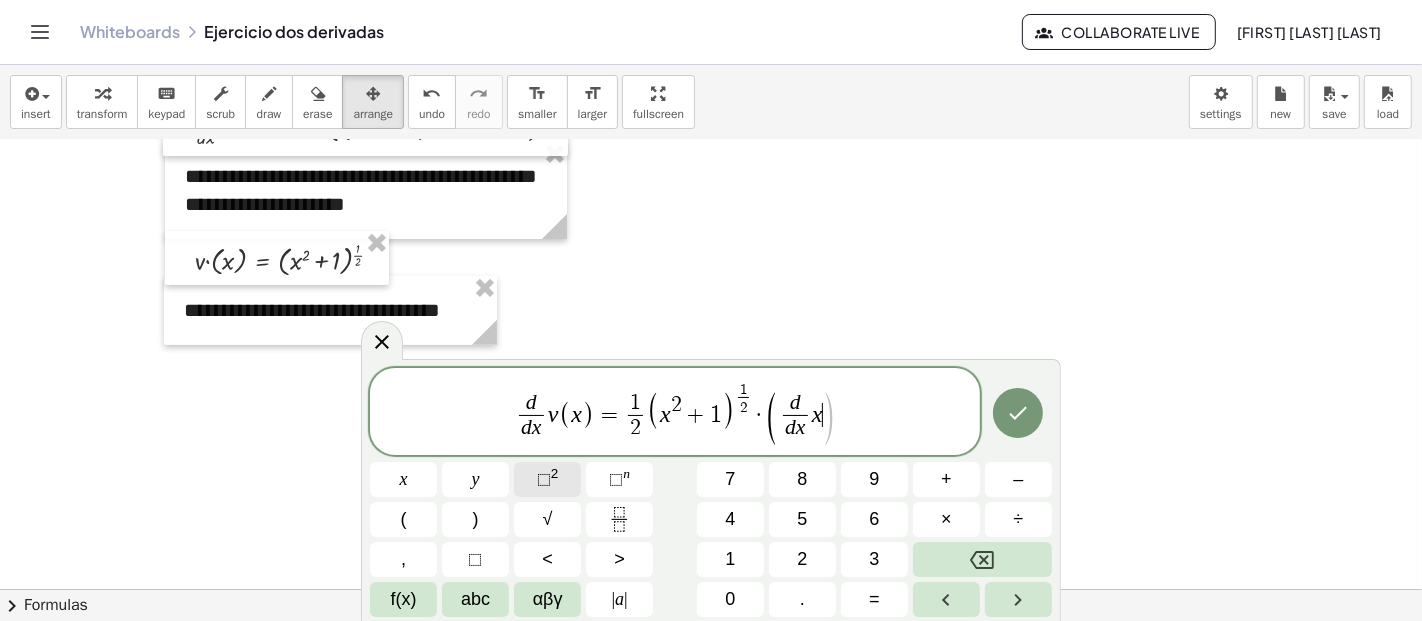 click on "⬚ 2" at bounding box center [547, 479] 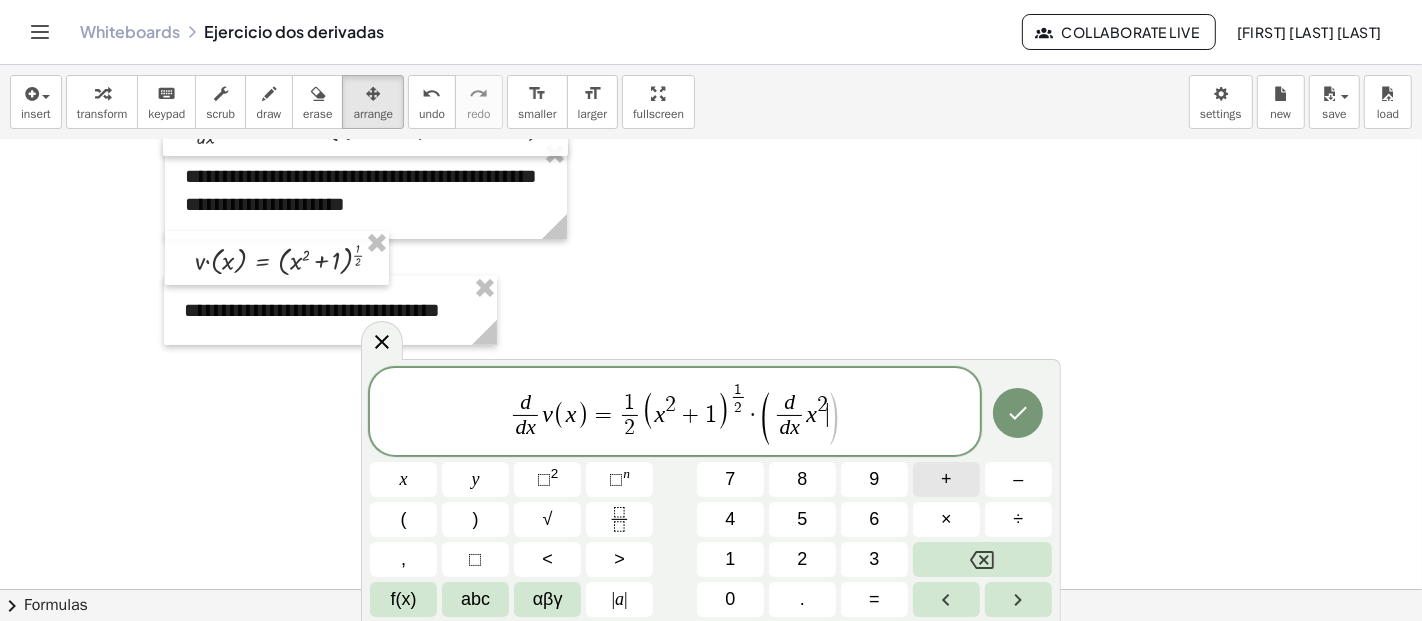 click on "+" at bounding box center [946, 479] 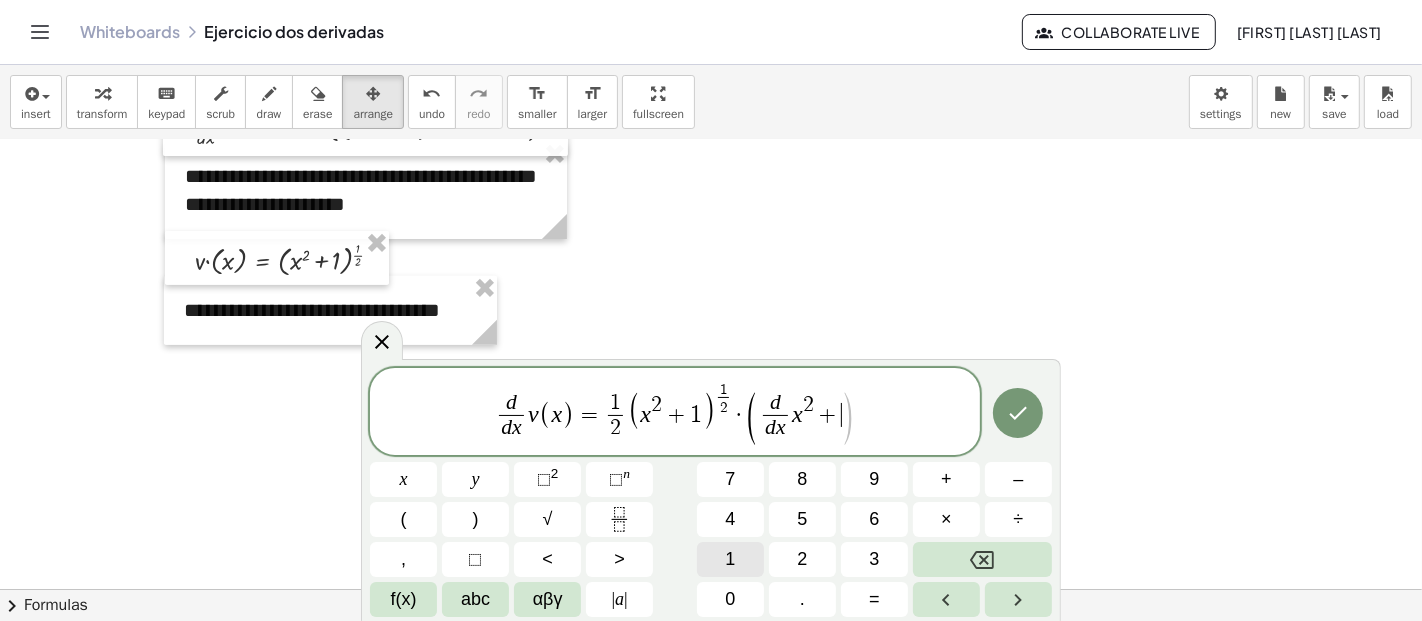 click on "1" at bounding box center [730, 559] 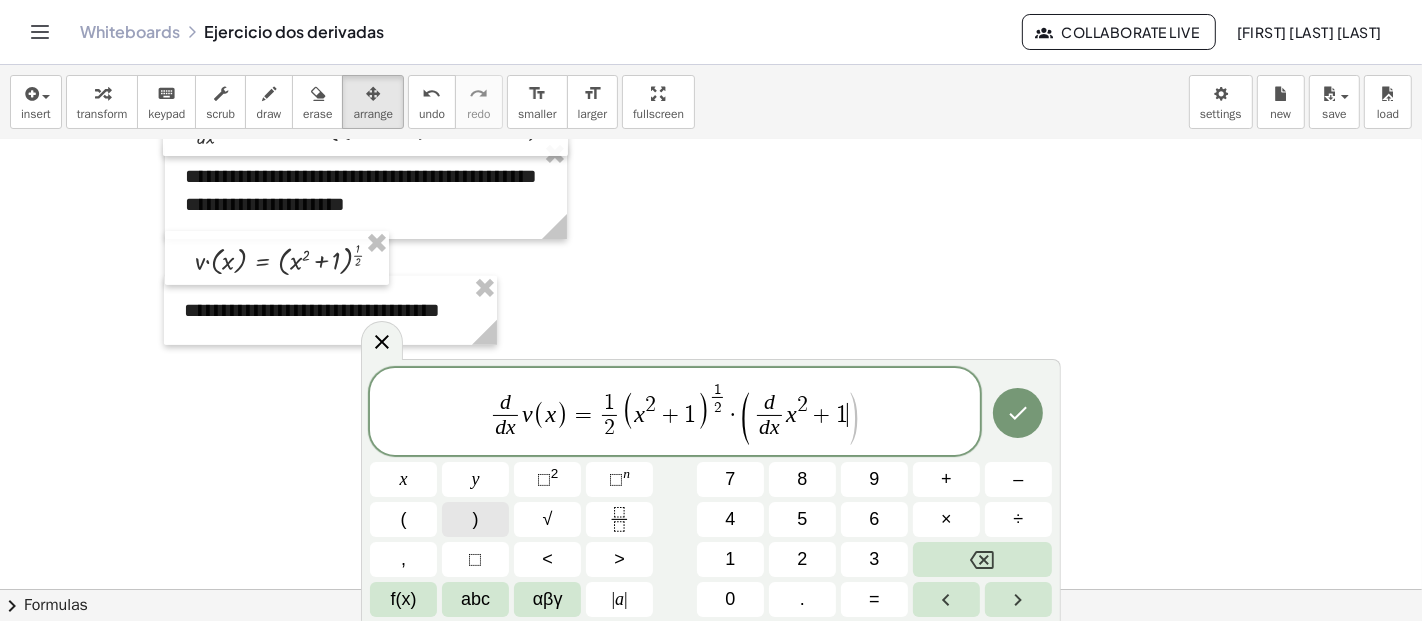 click on ")" at bounding box center (475, 519) 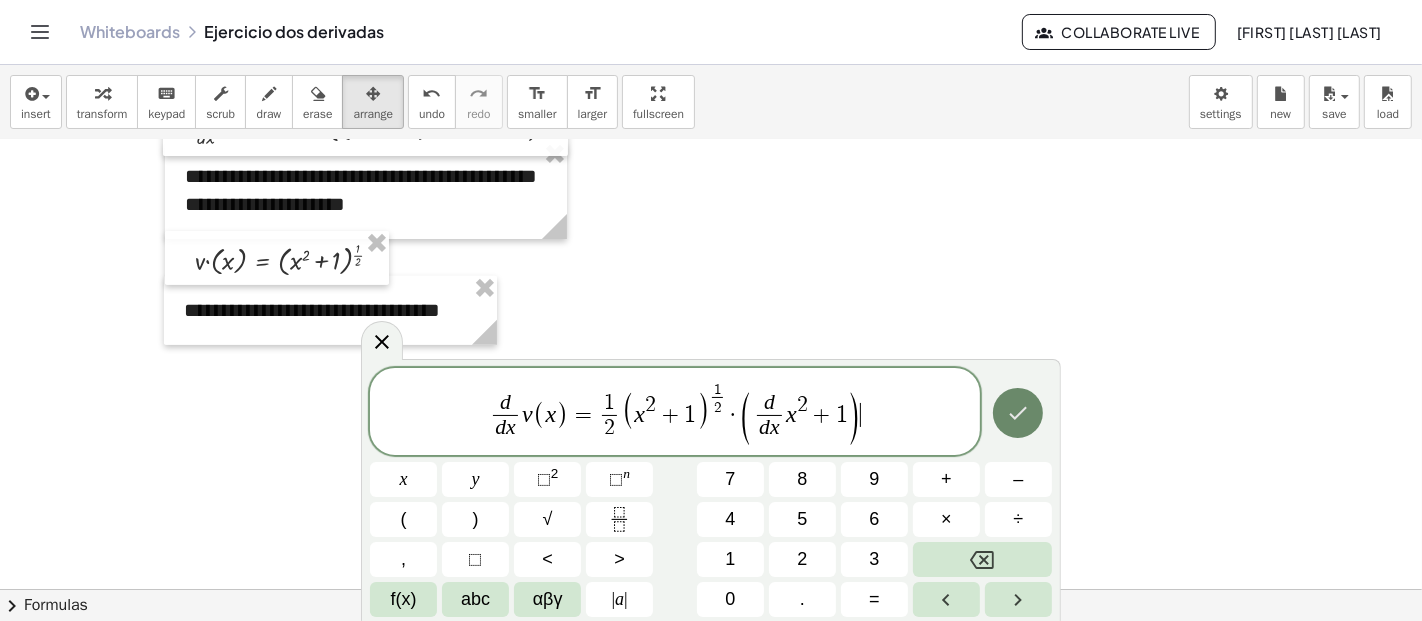 click at bounding box center (1018, 413) 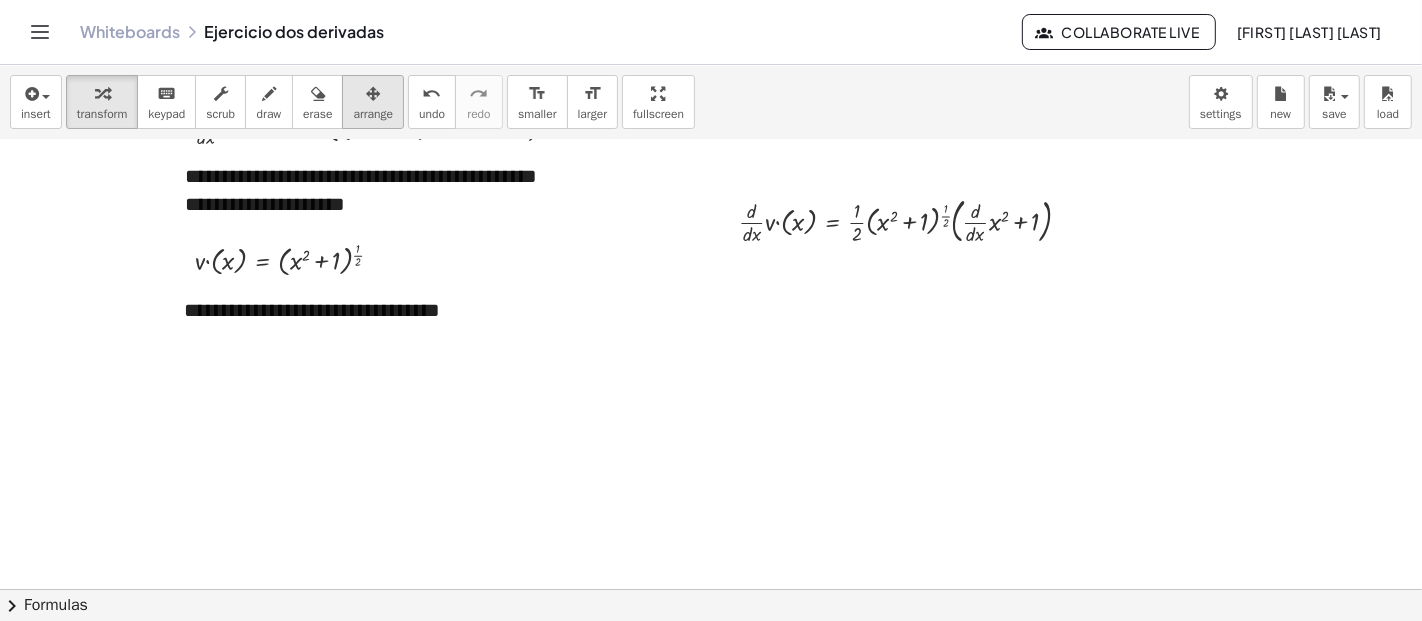 click on "arrange" at bounding box center [373, 102] 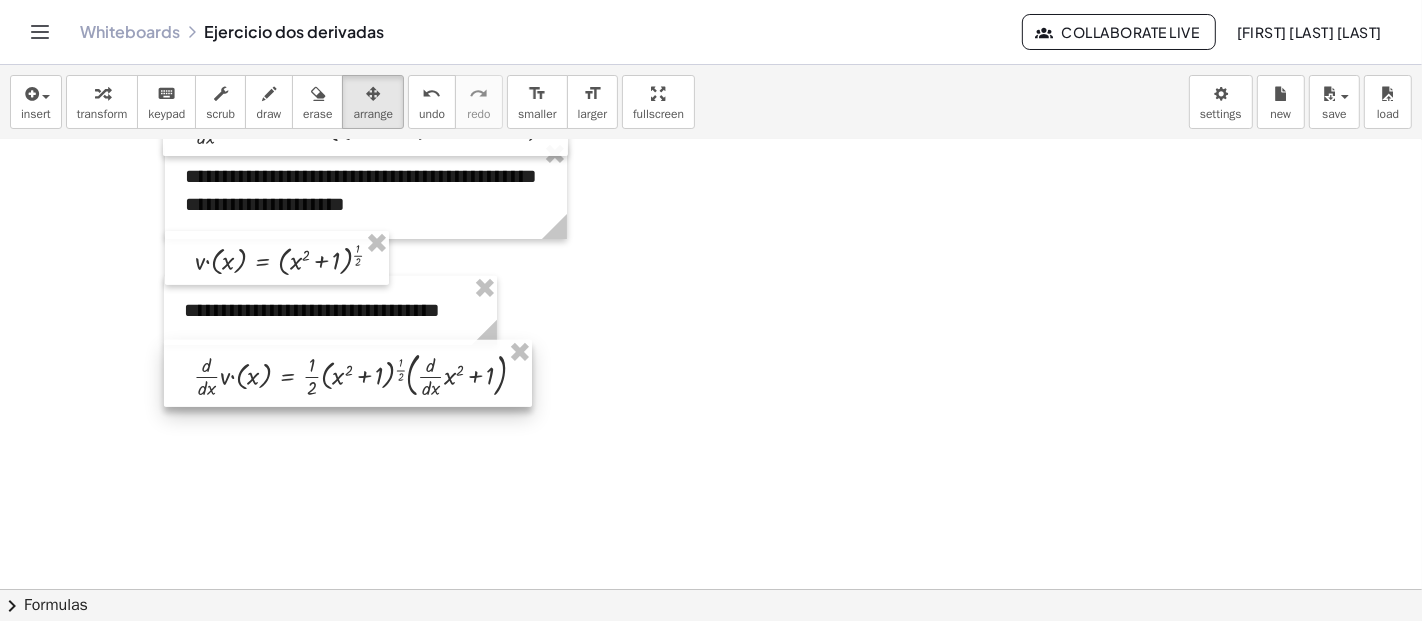 drag, startPoint x: 897, startPoint y: 226, endPoint x: 351, endPoint y: 380, distance: 567.30237 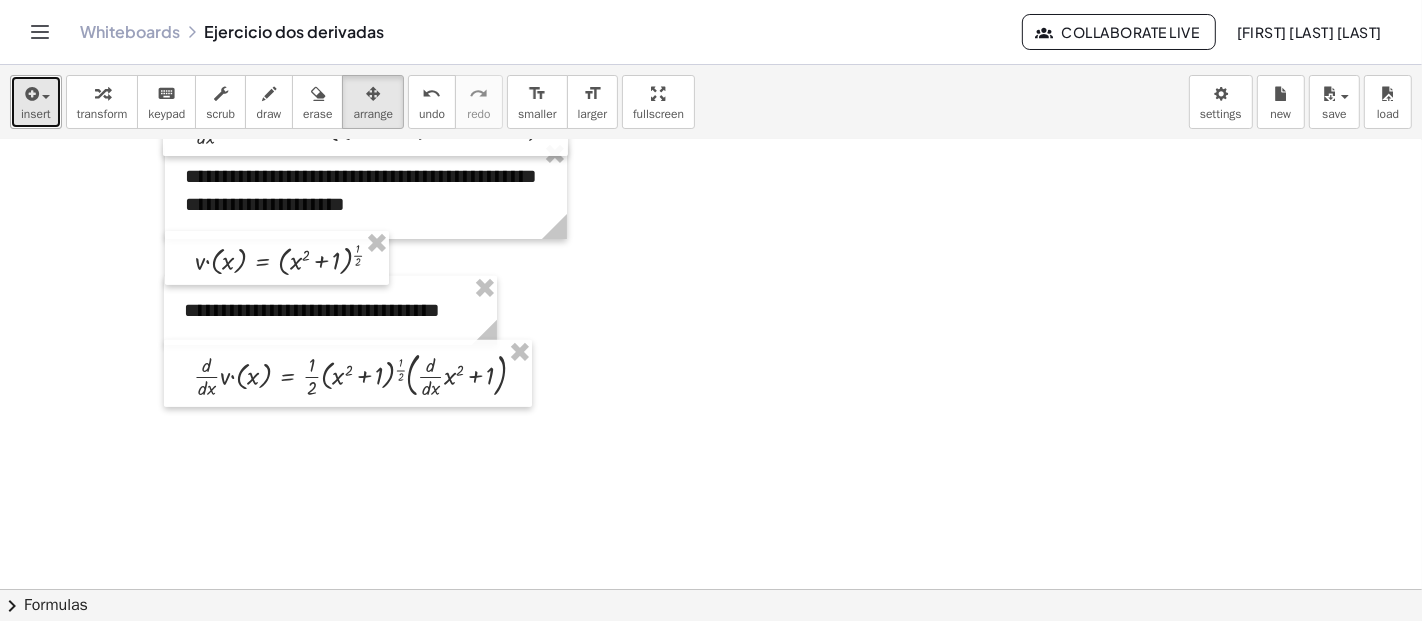 click on "insert" at bounding box center (36, 114) 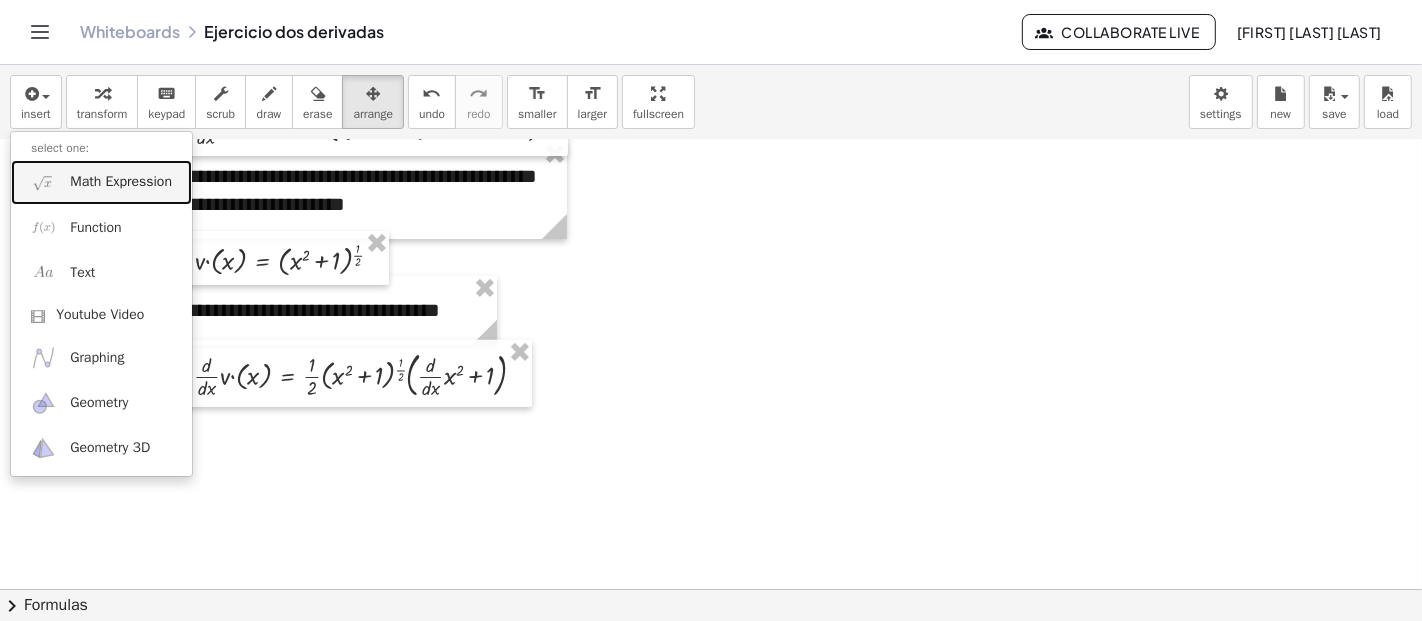 click on "Math Expression" at bounding box center (101, 182) 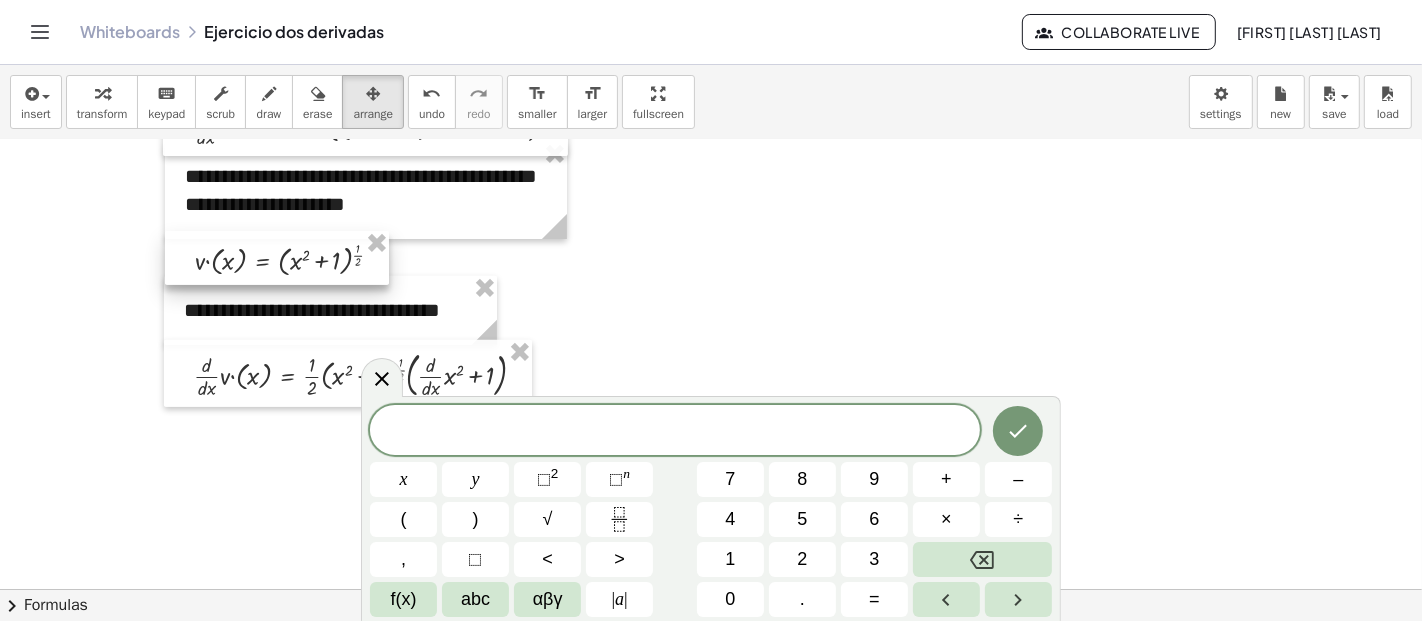 scroll, scrollTop: 783, scrollLeft: 0, axis: vertical 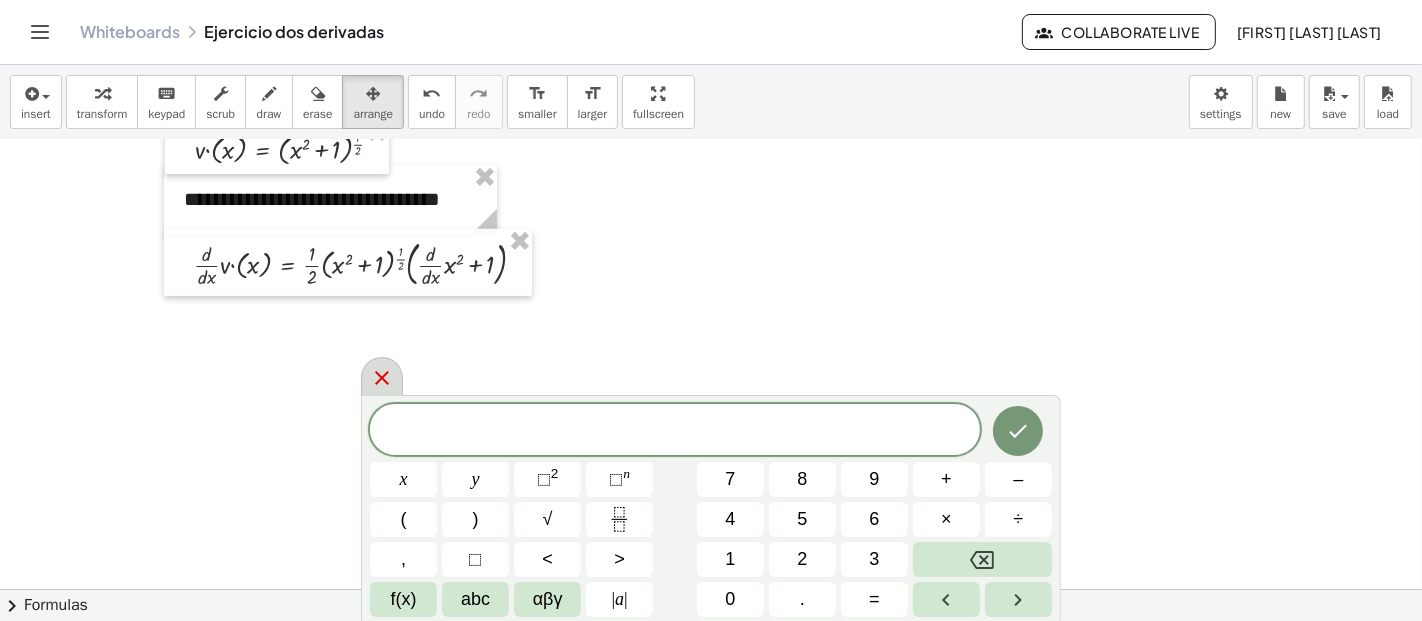 click 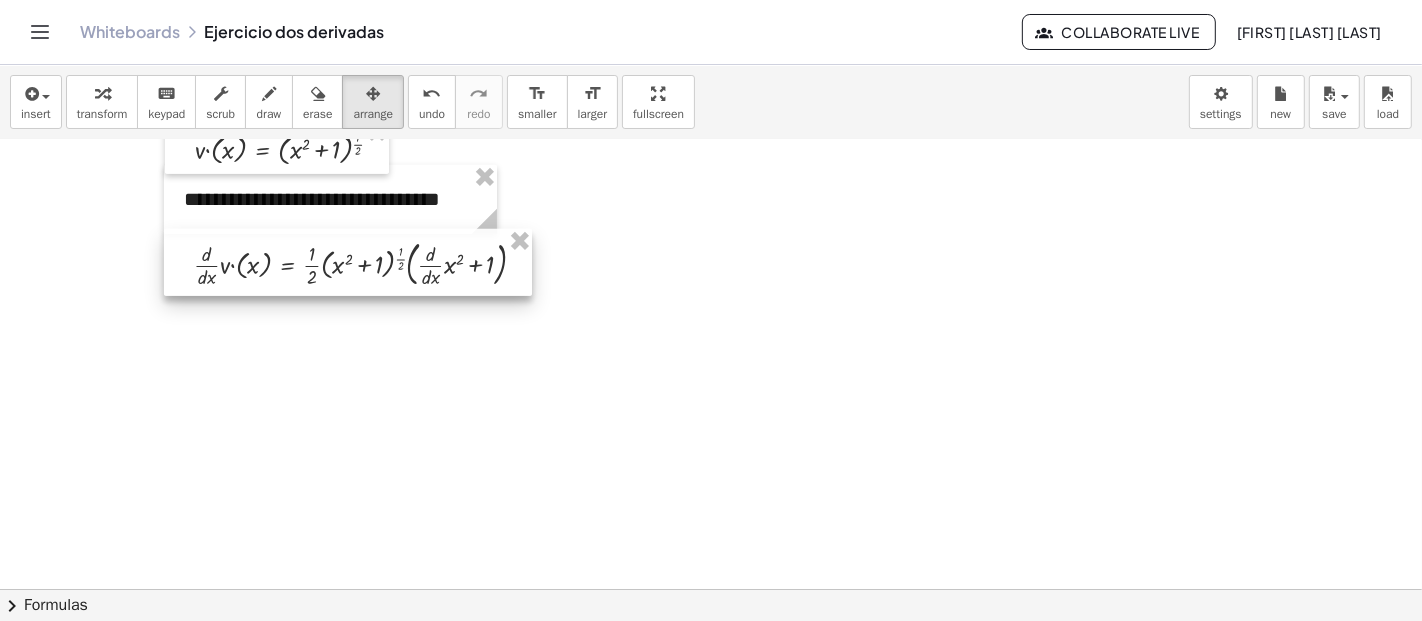 click at bounding box center [348, 262] 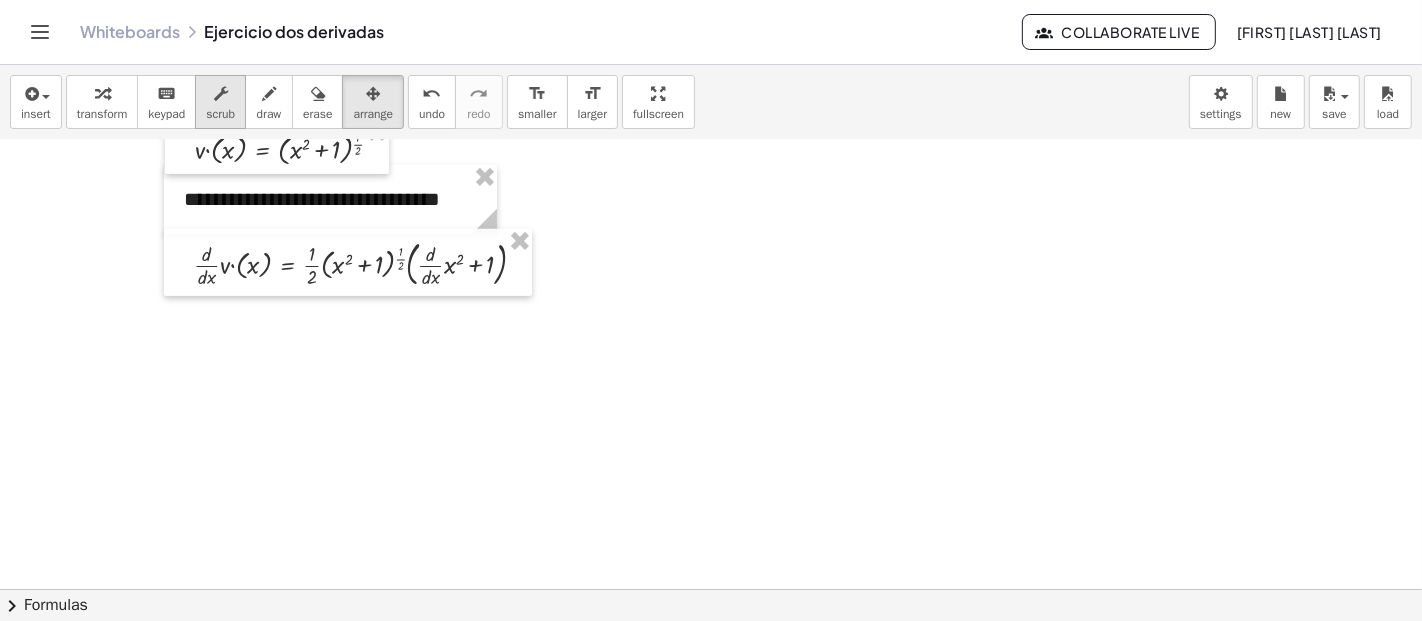click at bounding box center (221, 94) 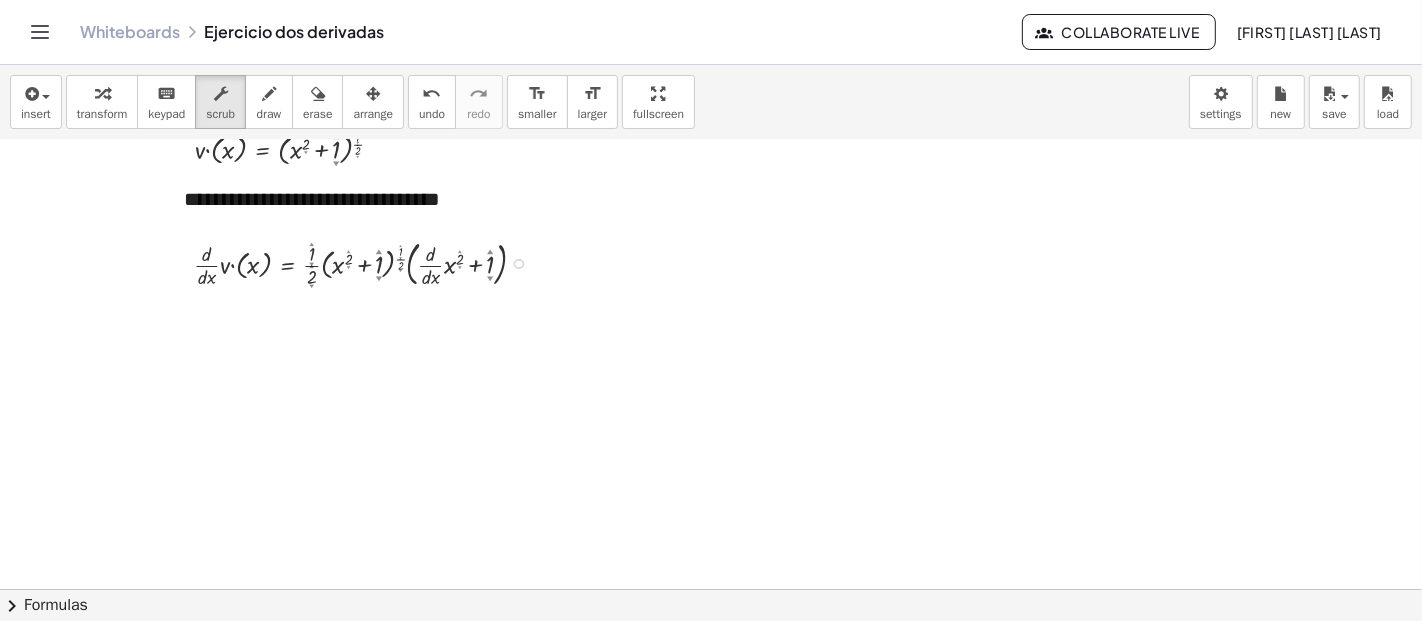 click at bounding box center (368, 262) 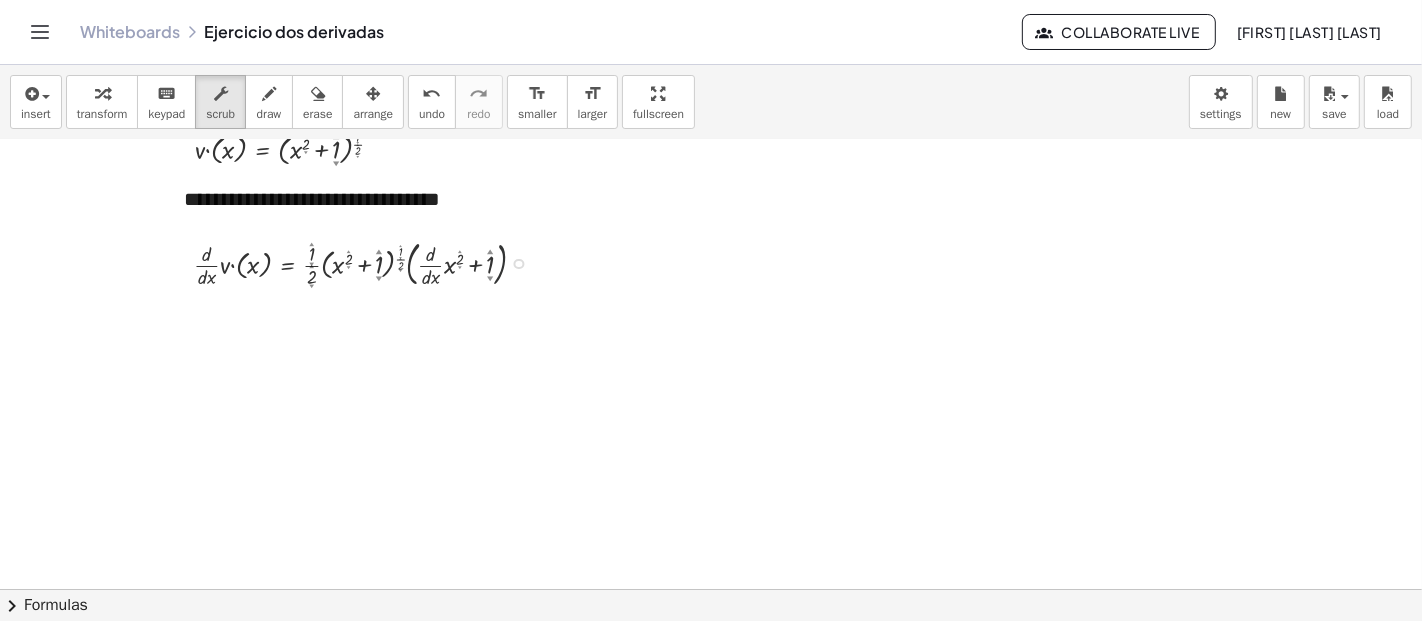 click at bounding box center [519, 264] 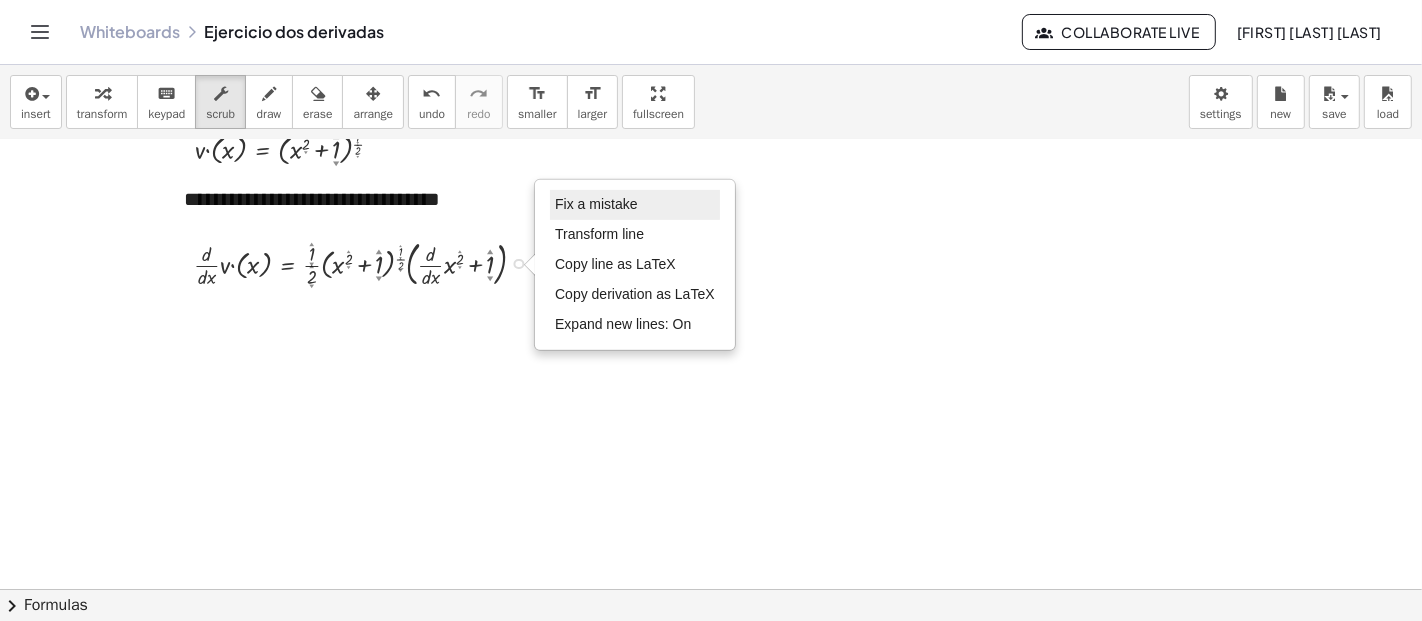 click on "Fix a mistake" at bounding box center (635, 205) 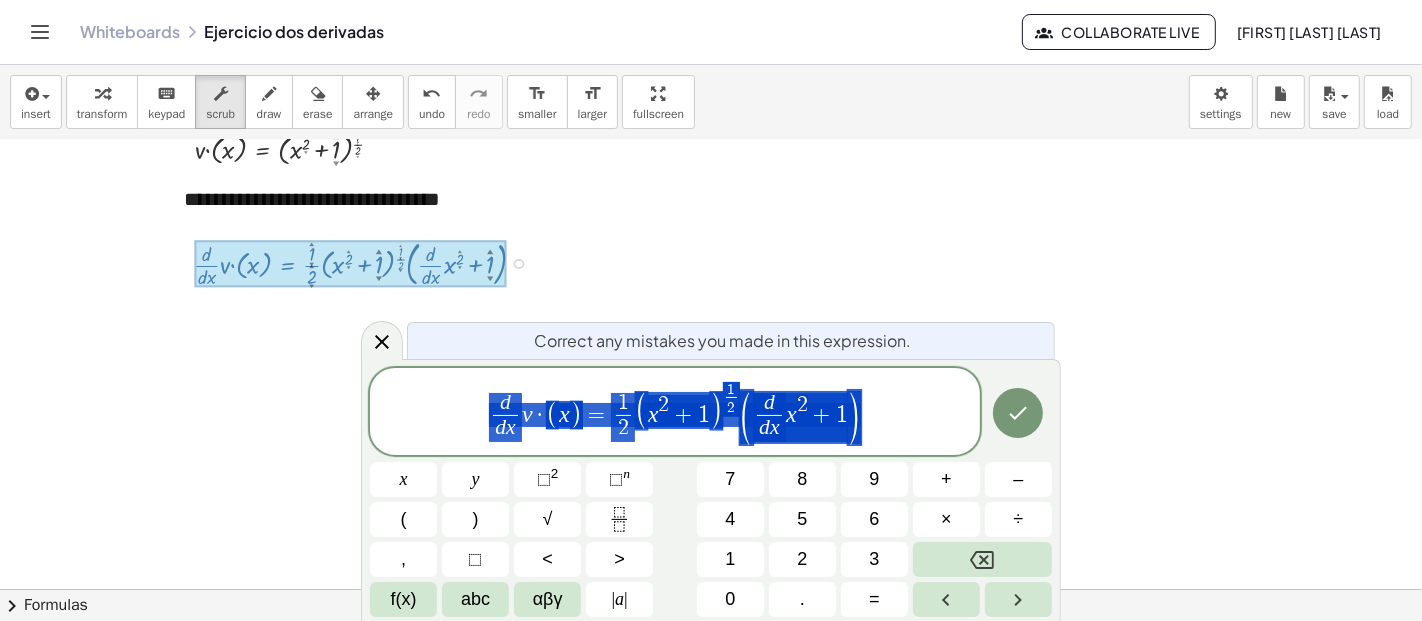 drag, startPoint x: 827, startPoint y: 414, endPoint x: 455, endPoint y: 440, distance: 372.9075 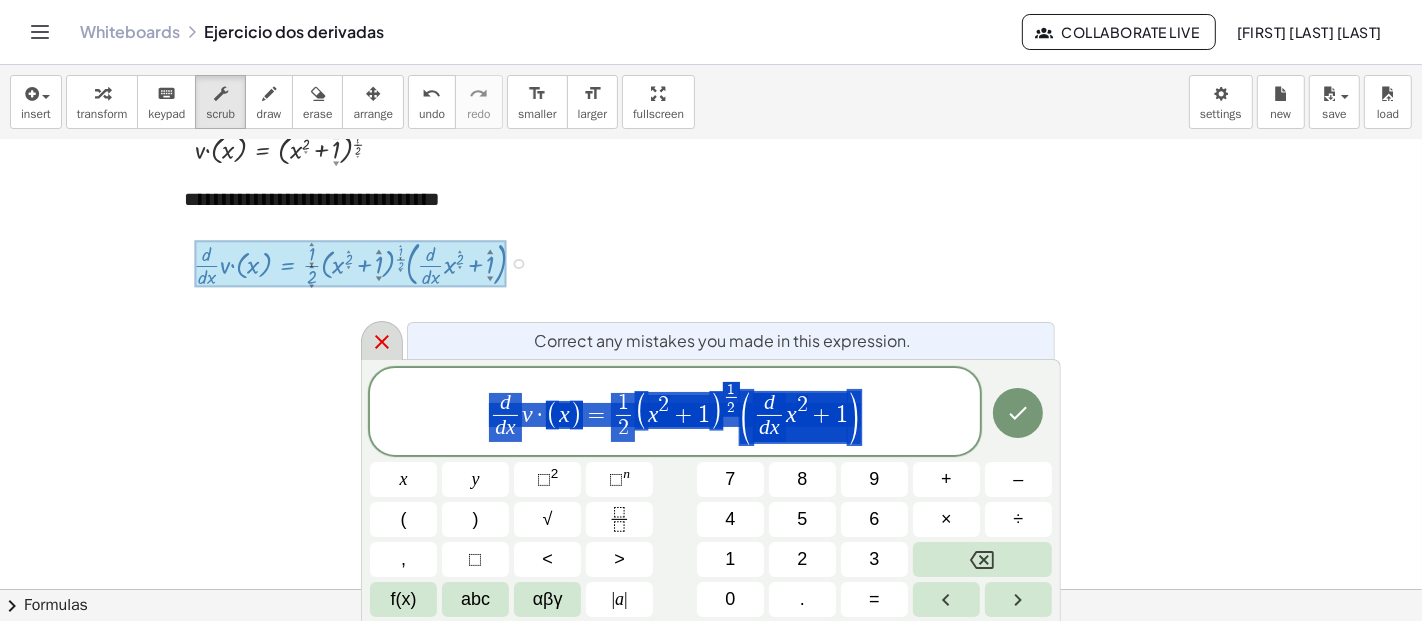 click at bounding box center [382, 340] 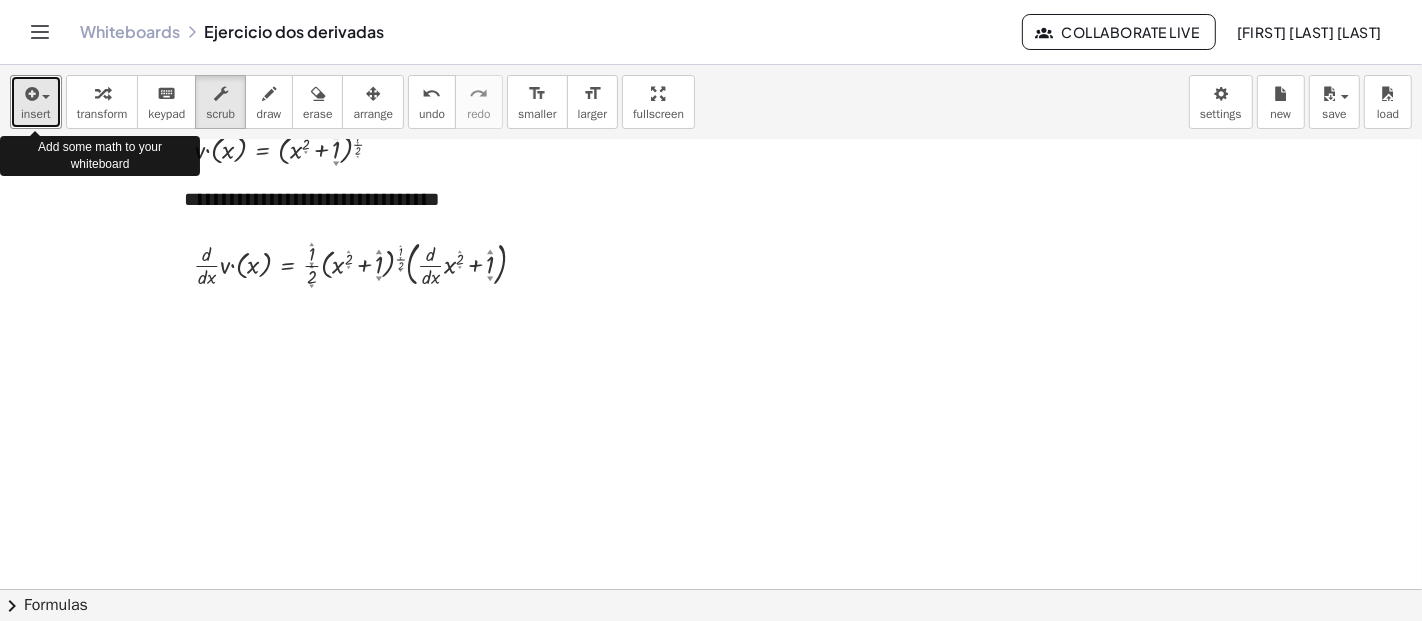 drag, startPoint x: 42, startPoint y: 101, endPoint x: 160, endPoint y: 201, distance: 154.67384 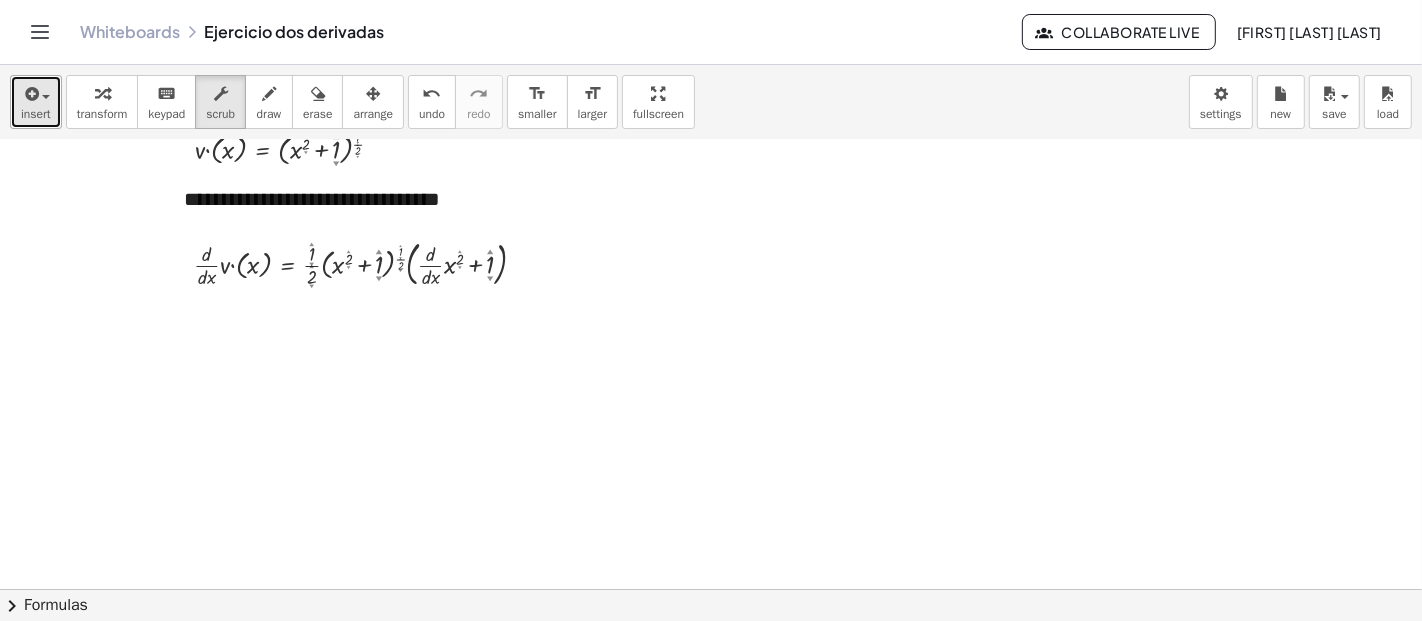 click on "insert" at bounding box center (36, 114) 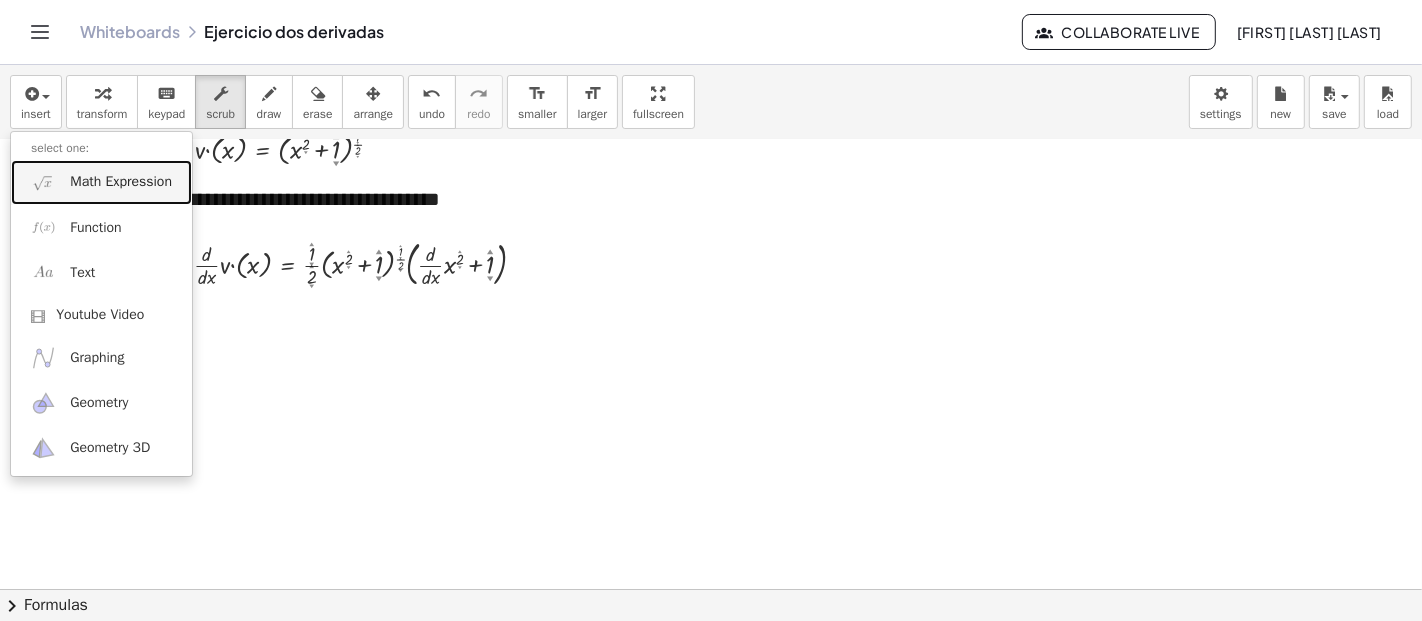 click on "Math Expression" at bounding box center (121, 182) 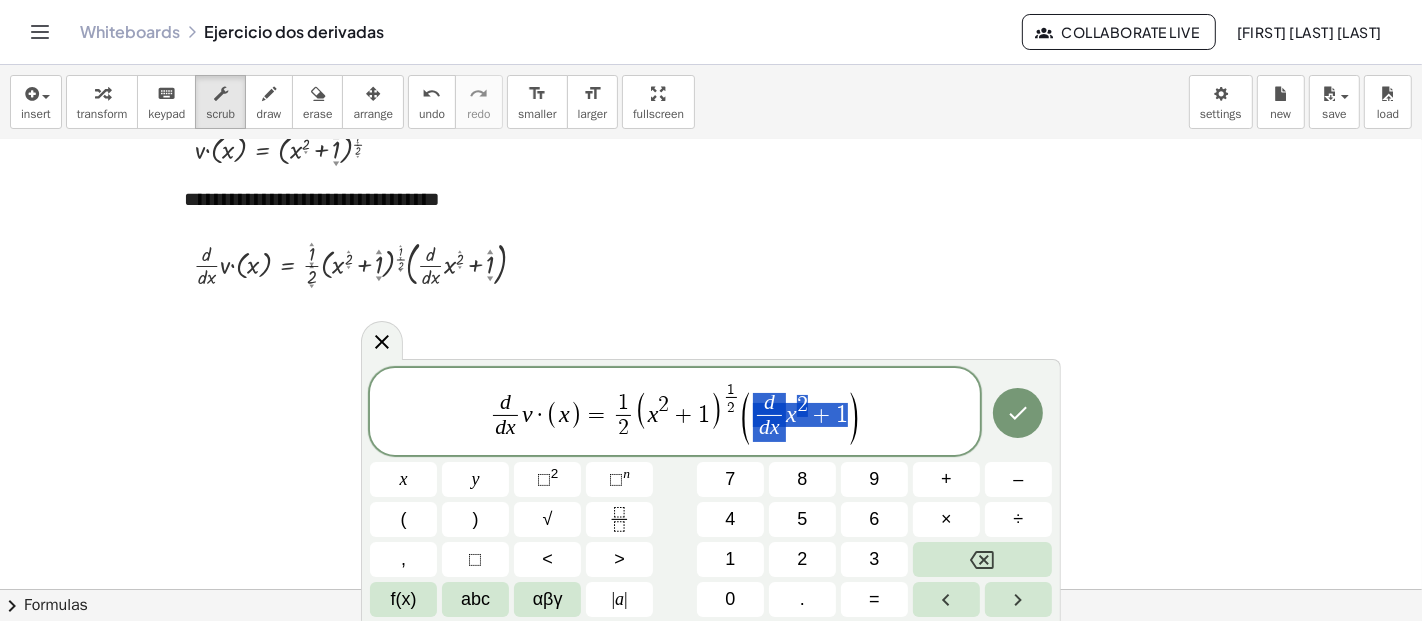drag, startPoint x: 843, startPoint y: 415, endPoint x: 771, endPoint y: 410, distance: 72.1734 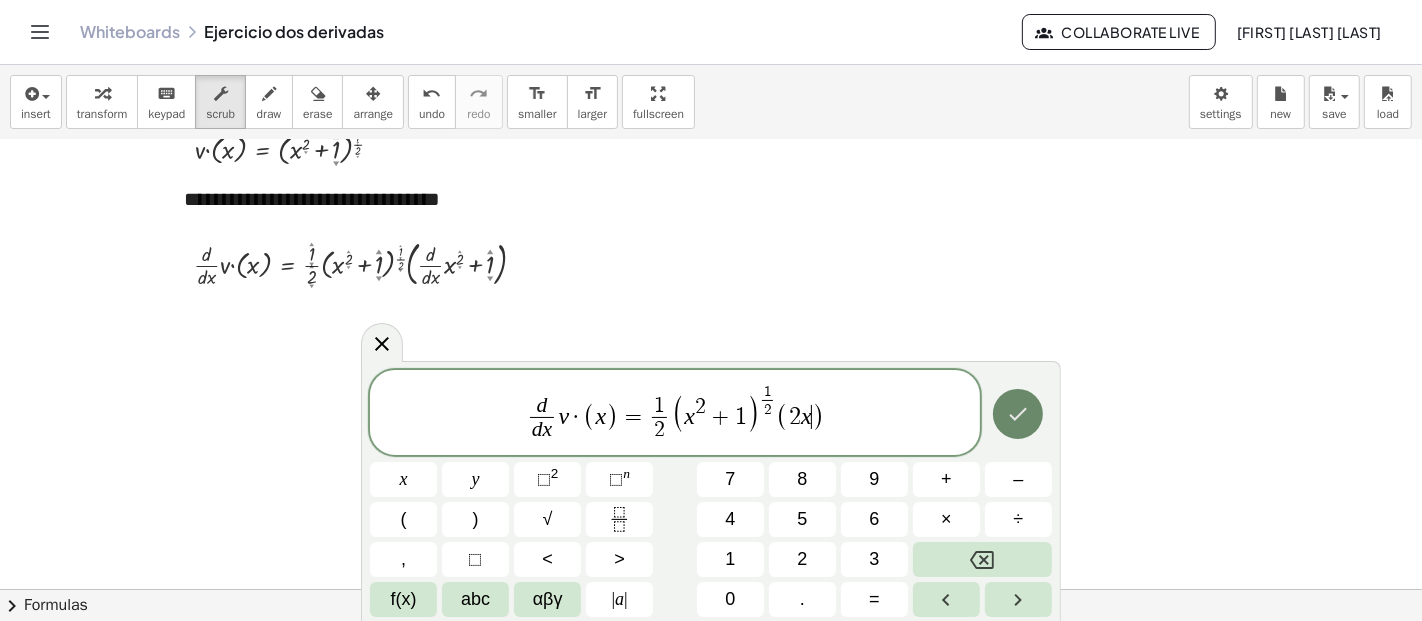 click at bounding box center (1018, 414) 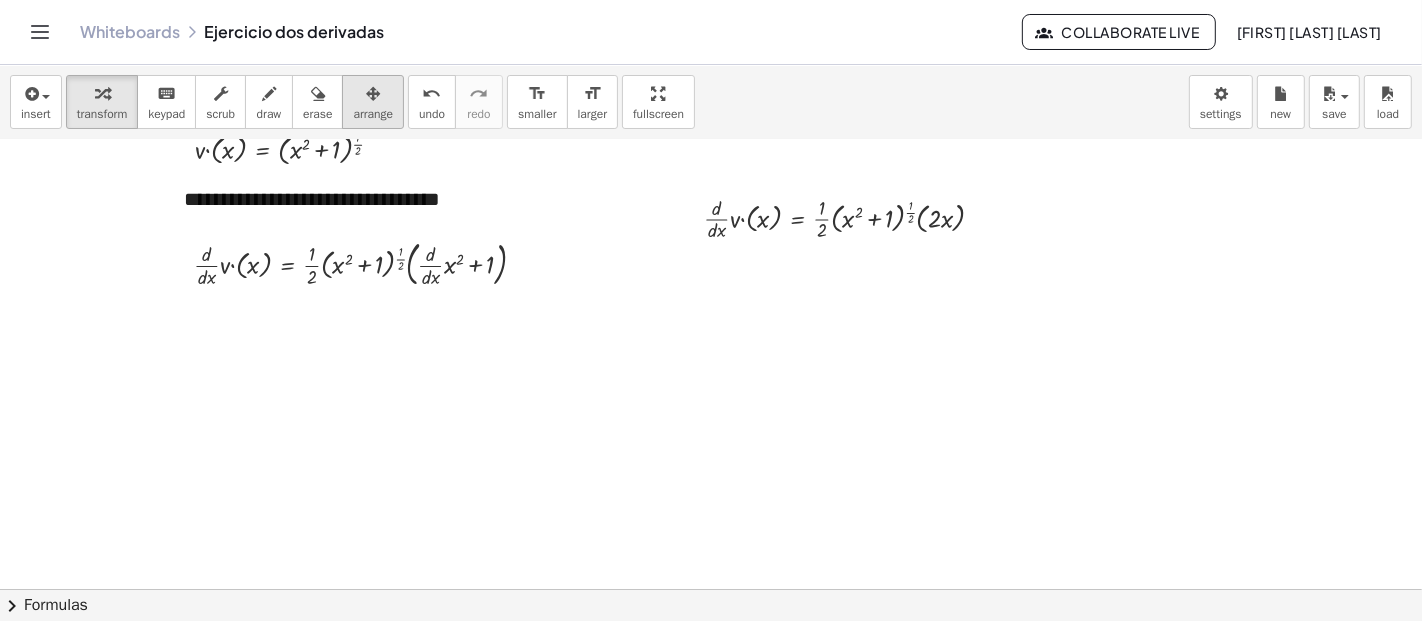 click on "arrange" at bounding box center (373, 102) 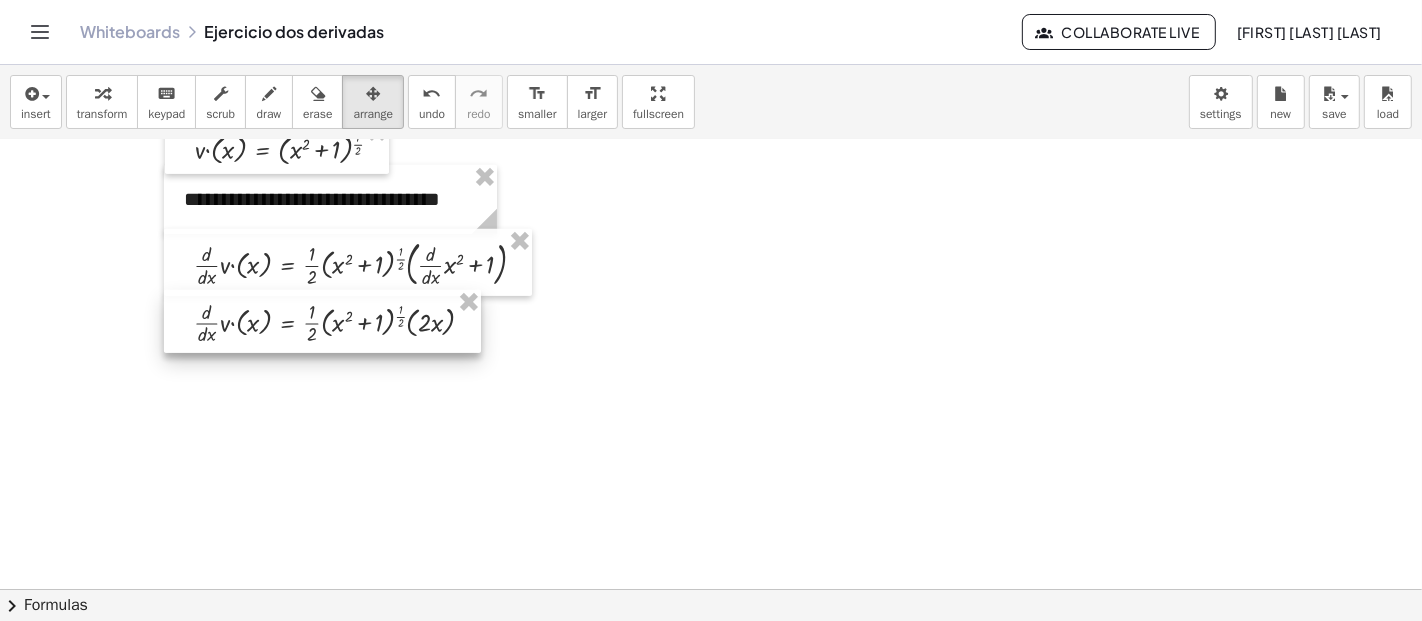 drag, startPoint x: 810, startPoint y: 231, endPoint x: 301, endPoint y: 335, distance: 519.5161 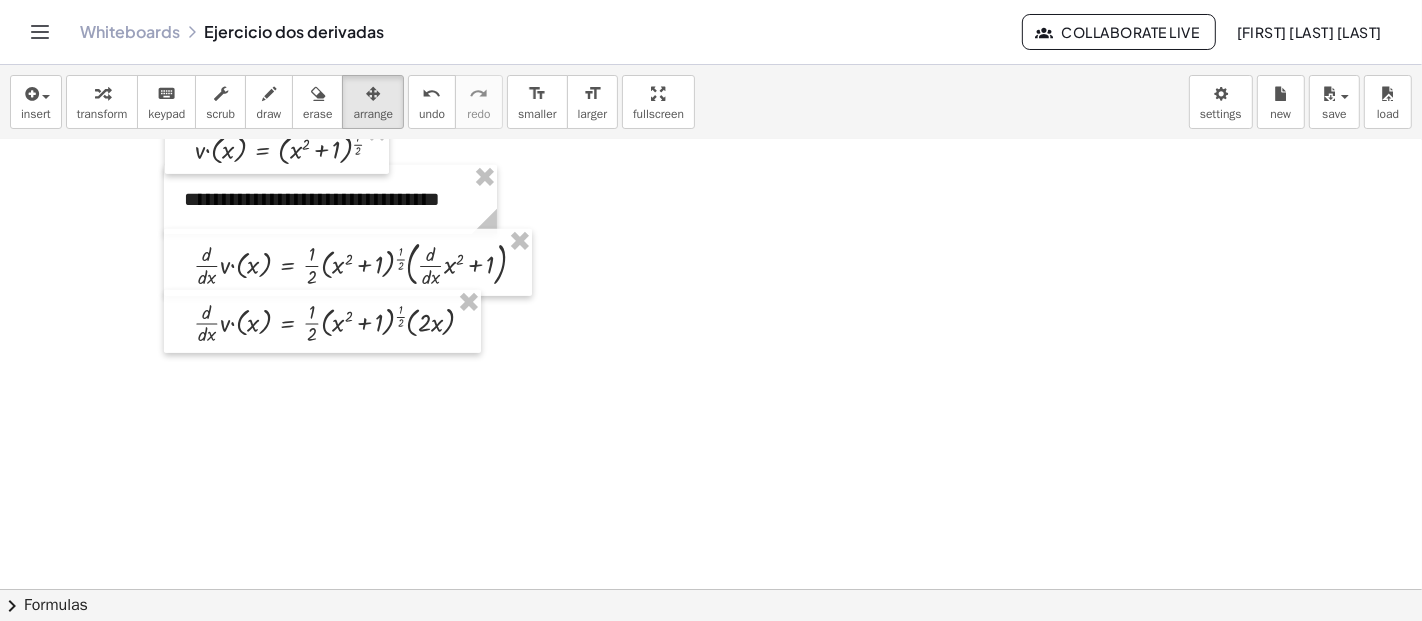 click at bounding box center [711, 33] 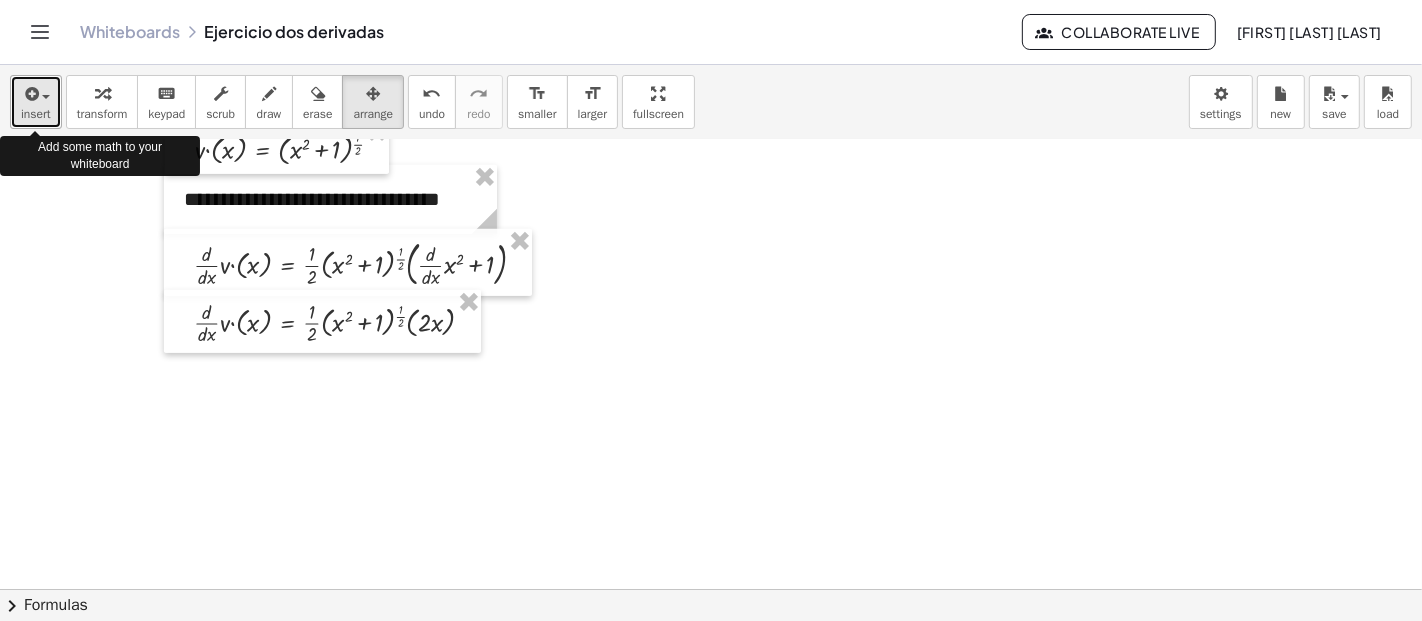 click on "insert" at bounding box center [36, 114] 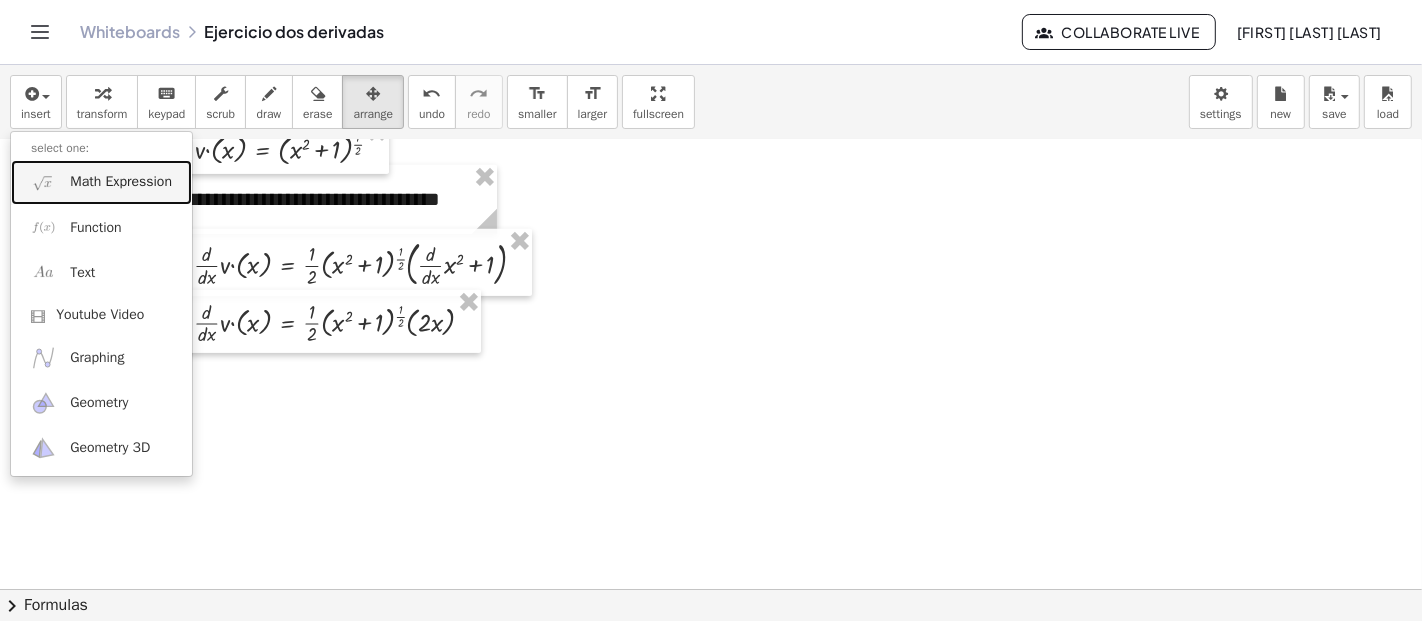 click on "Math Expression" at bounding box center (101, 182) 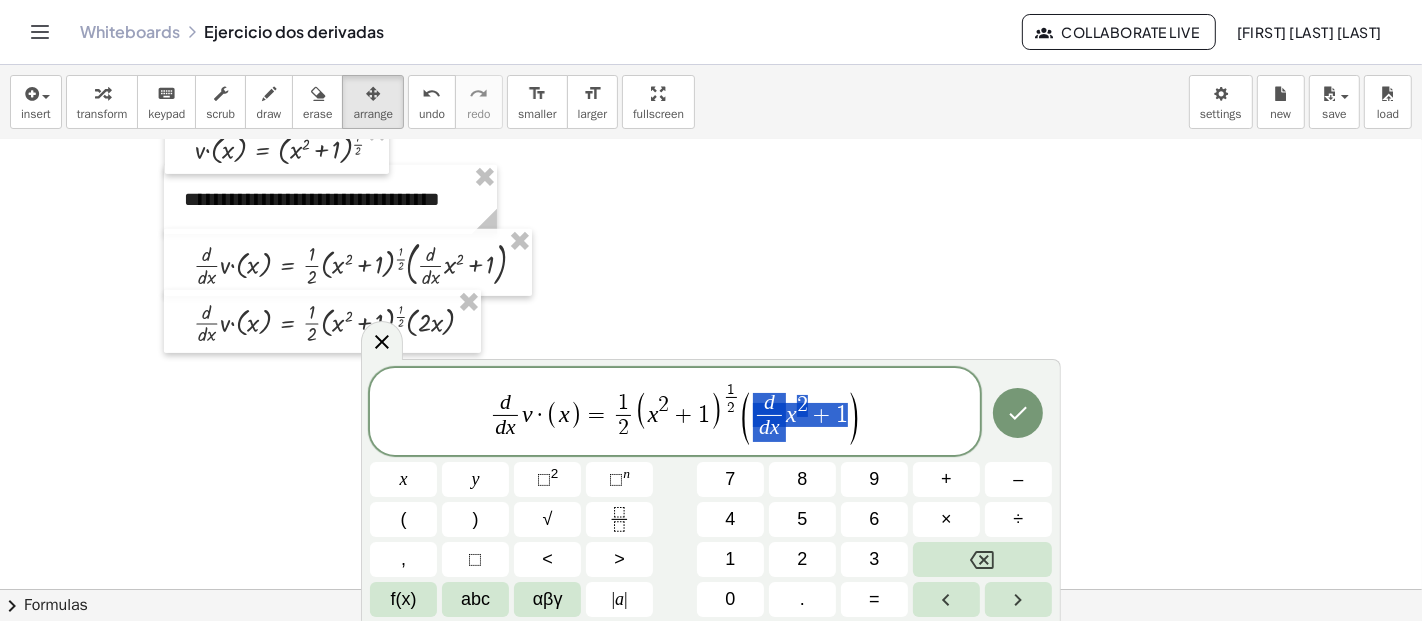 drag, startPoint x: 845, startPoint y: 421, endPoint x: 770, endPoint y: 414, distance: 75.32596 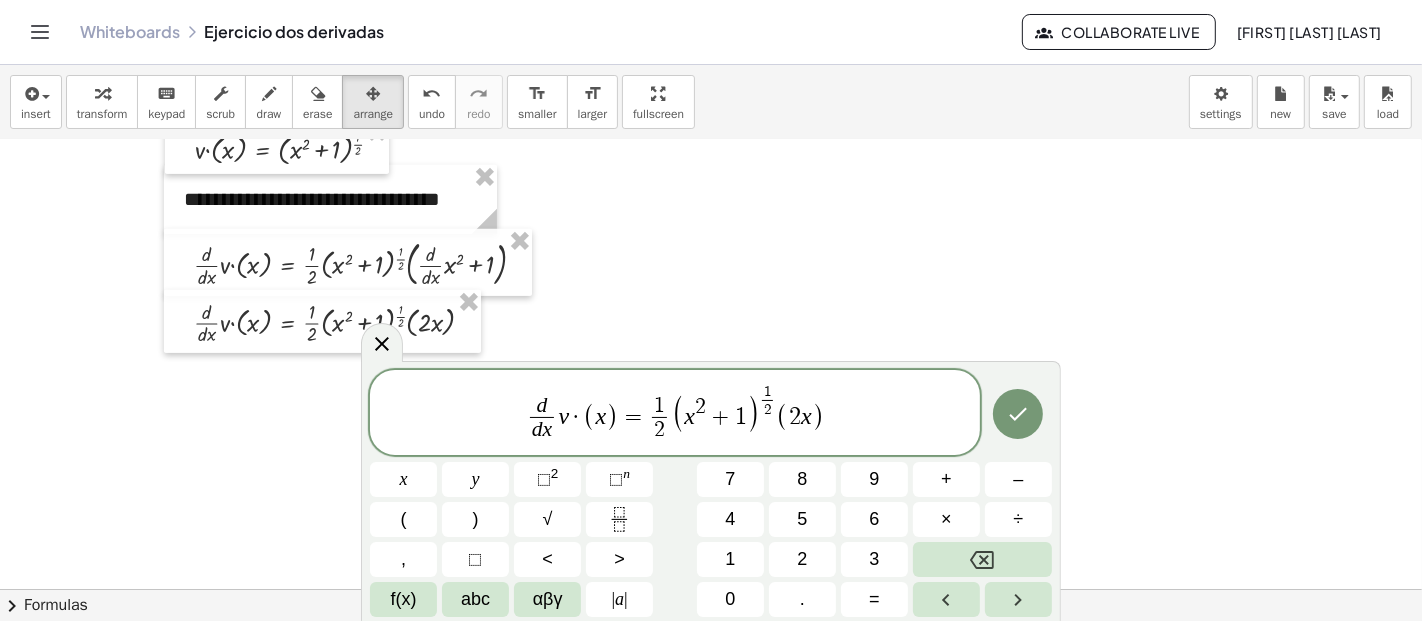 click on "d d x ​ v · ( x ) = 1 2 ​ ( x 2 + 1 ) 1 2 ​ ( 2 x ​ )" at bounding box center (675, 414) 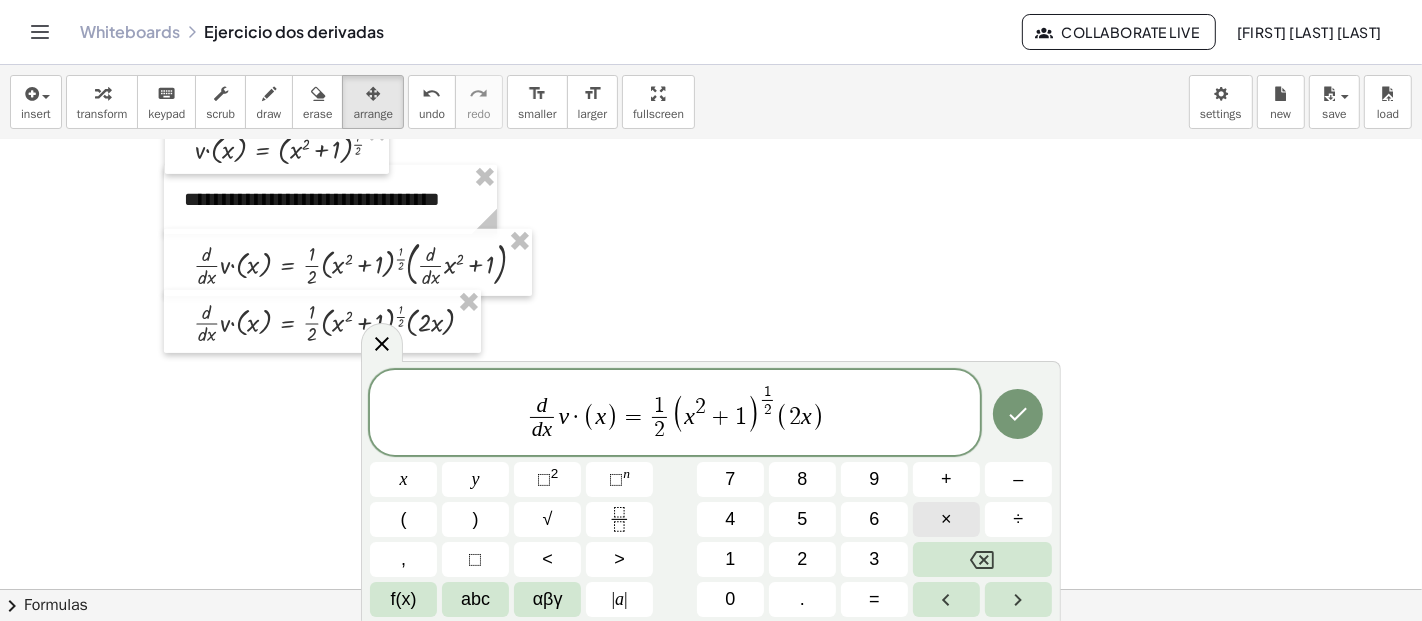 click on "×" at bounding box center [946, 519] 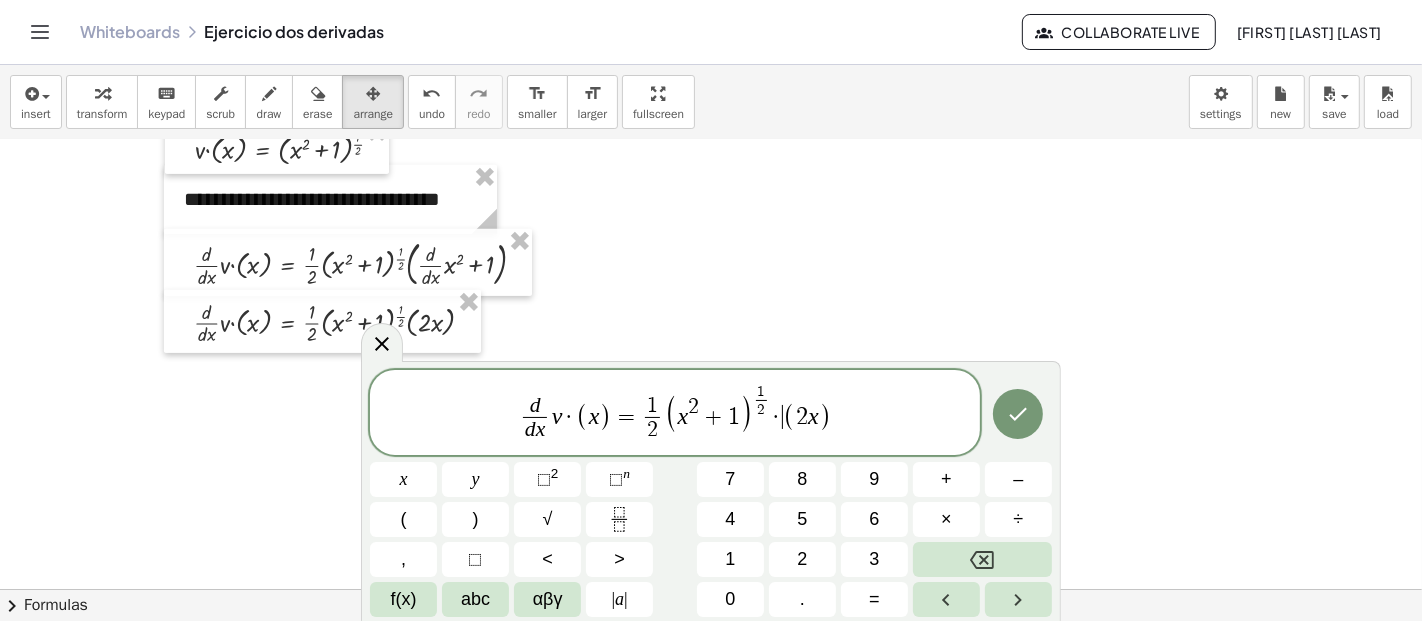 click on "d d x ​ v · ( x ) = 1 2 ​ ( x 2 + 1 ) 1 2 ​ · ​ ( 2 x )" at bounding box center (675, 414) 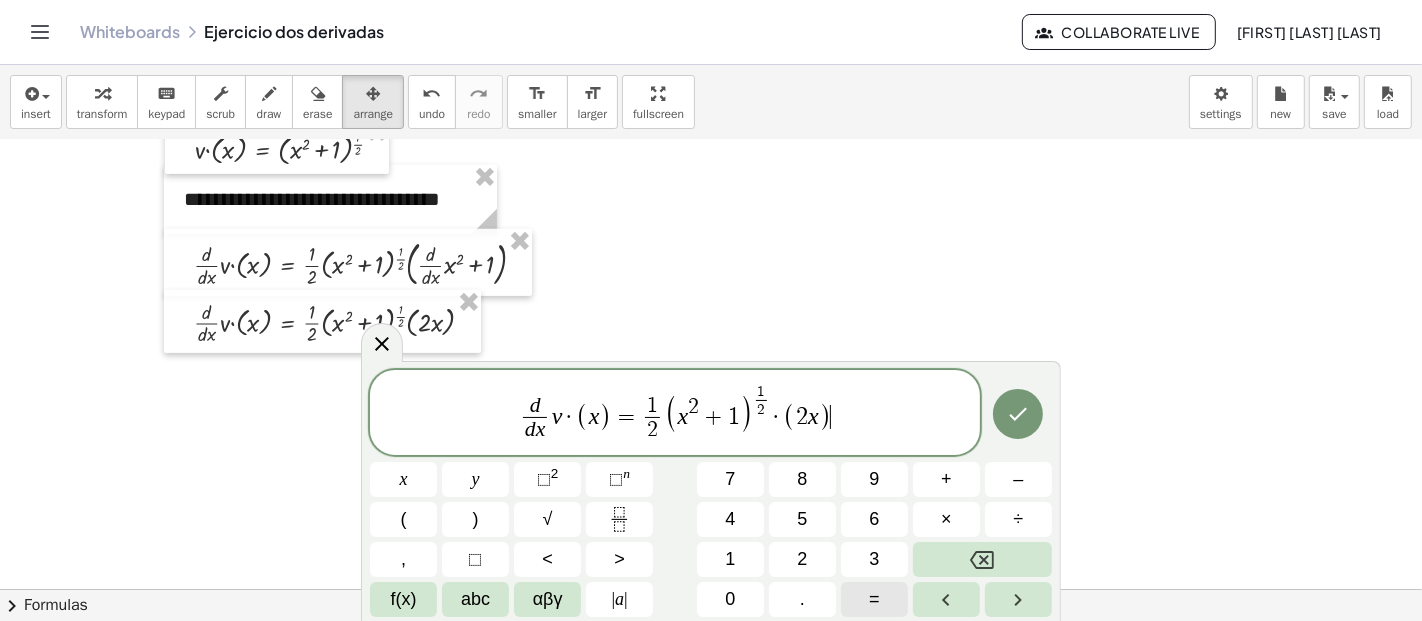 click on "=" at bounding box center (874, 599) 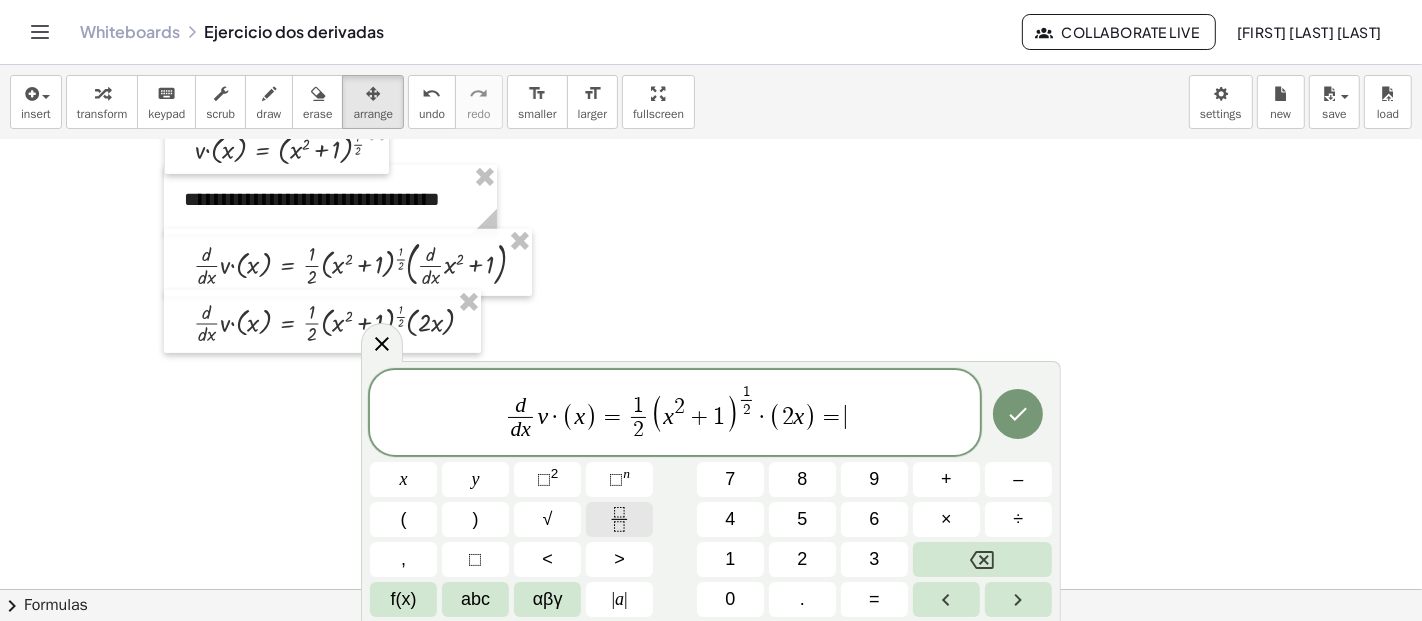 click at bounding box center (619, 519) 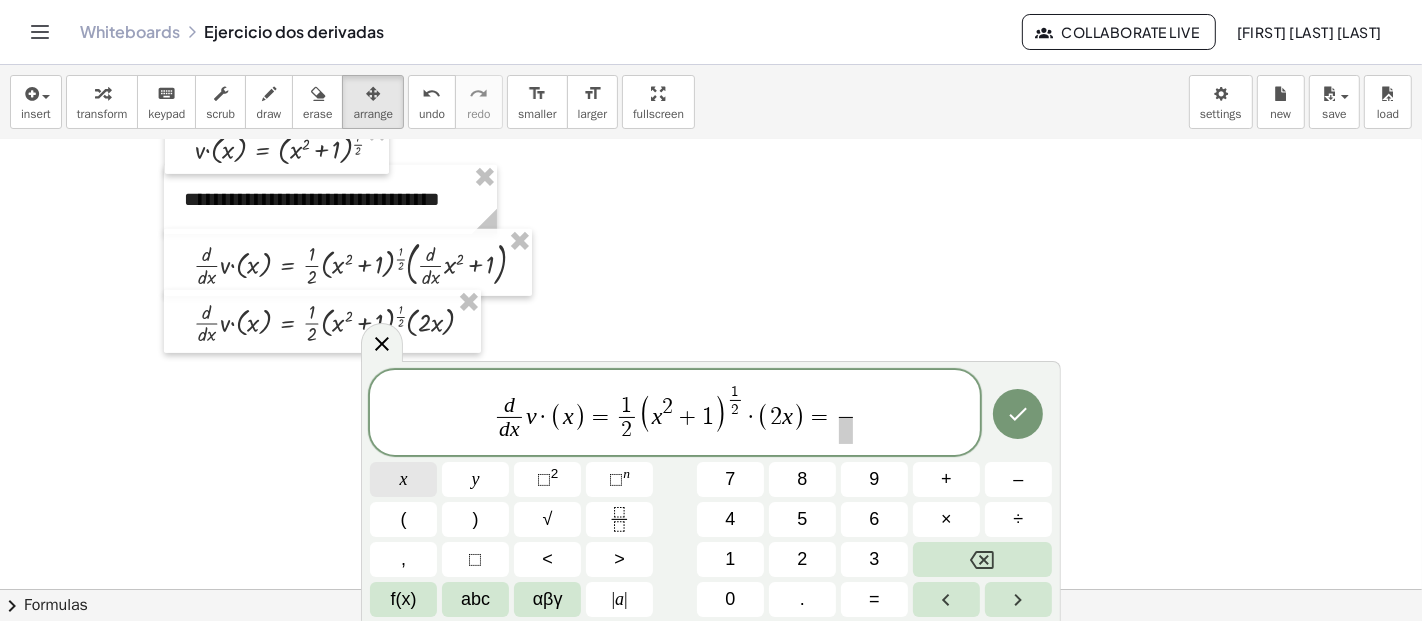 click on "x" at bounding box center [403, 479] 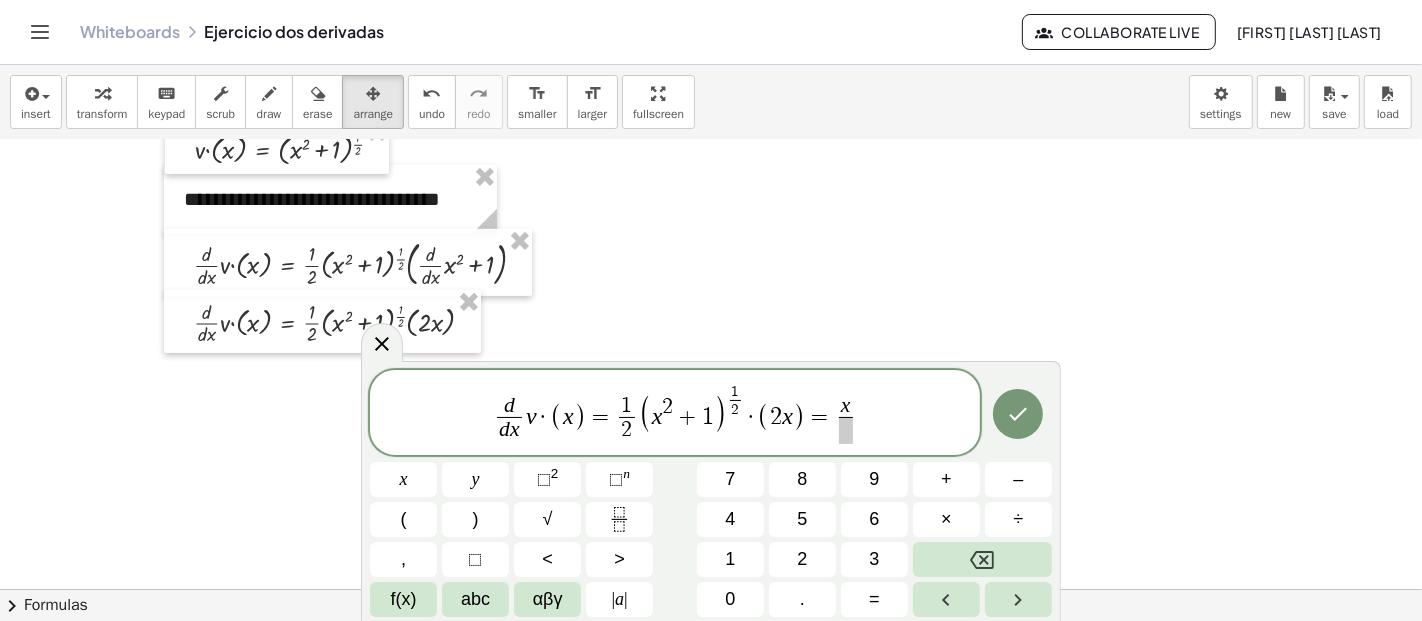 click at bounding box center [846, 430] 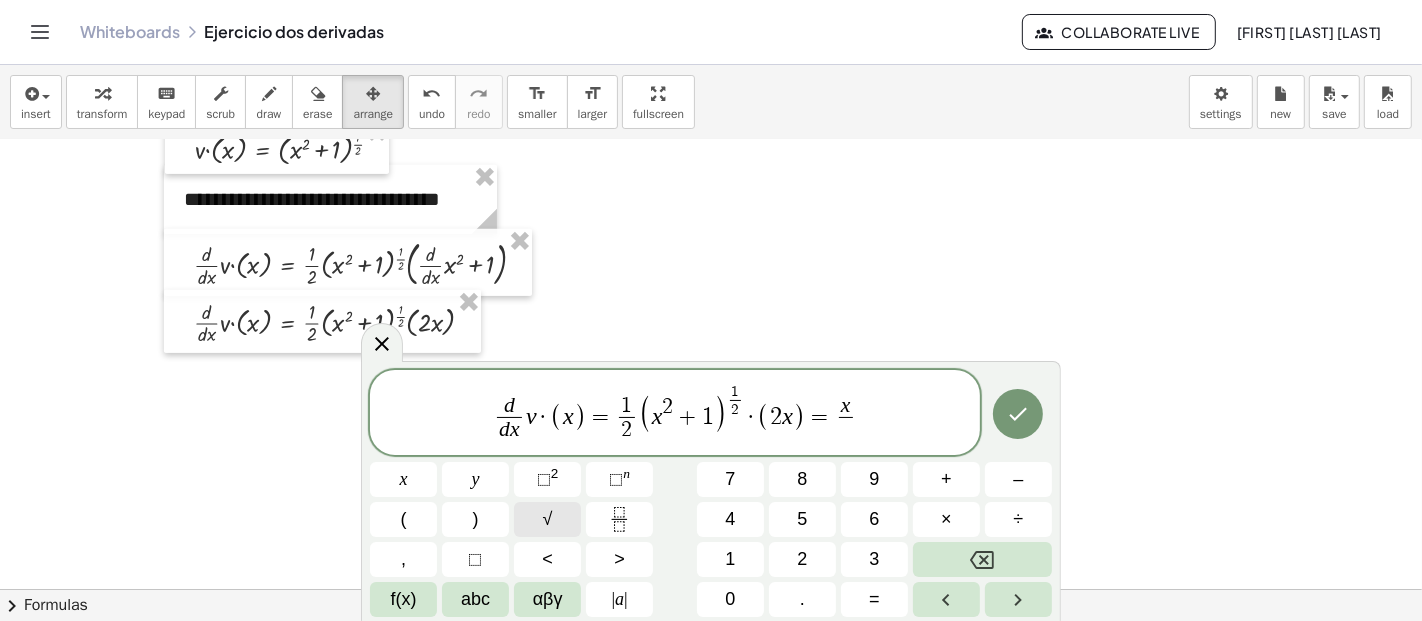click on "√" at bounding box center [548, 519] 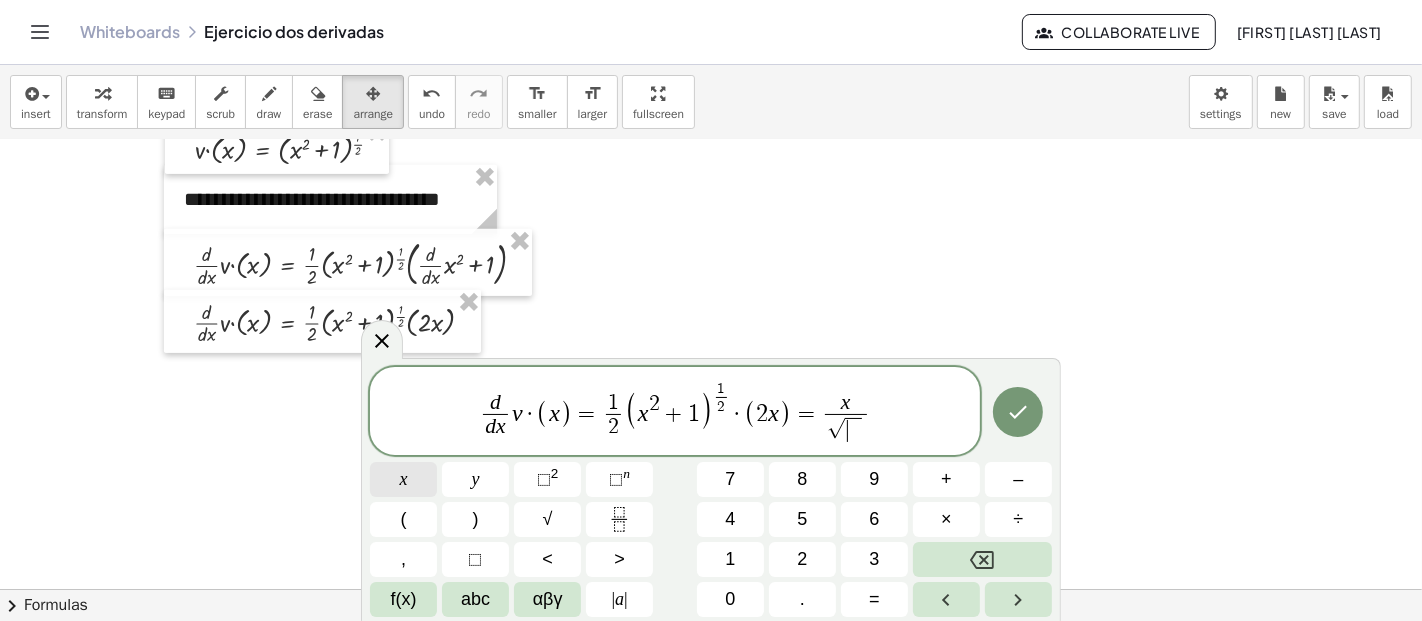 click on "x" at bounding box center [403, 479] 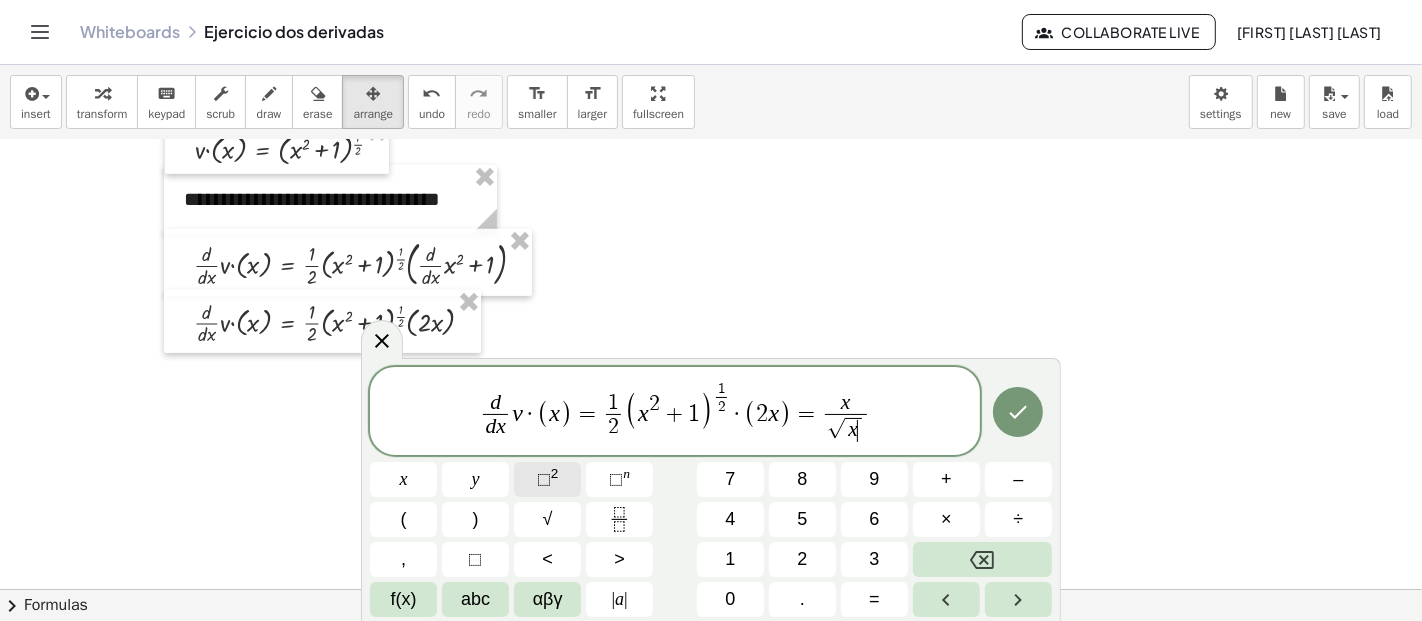 click on "2" at bounding box center [555, 473] 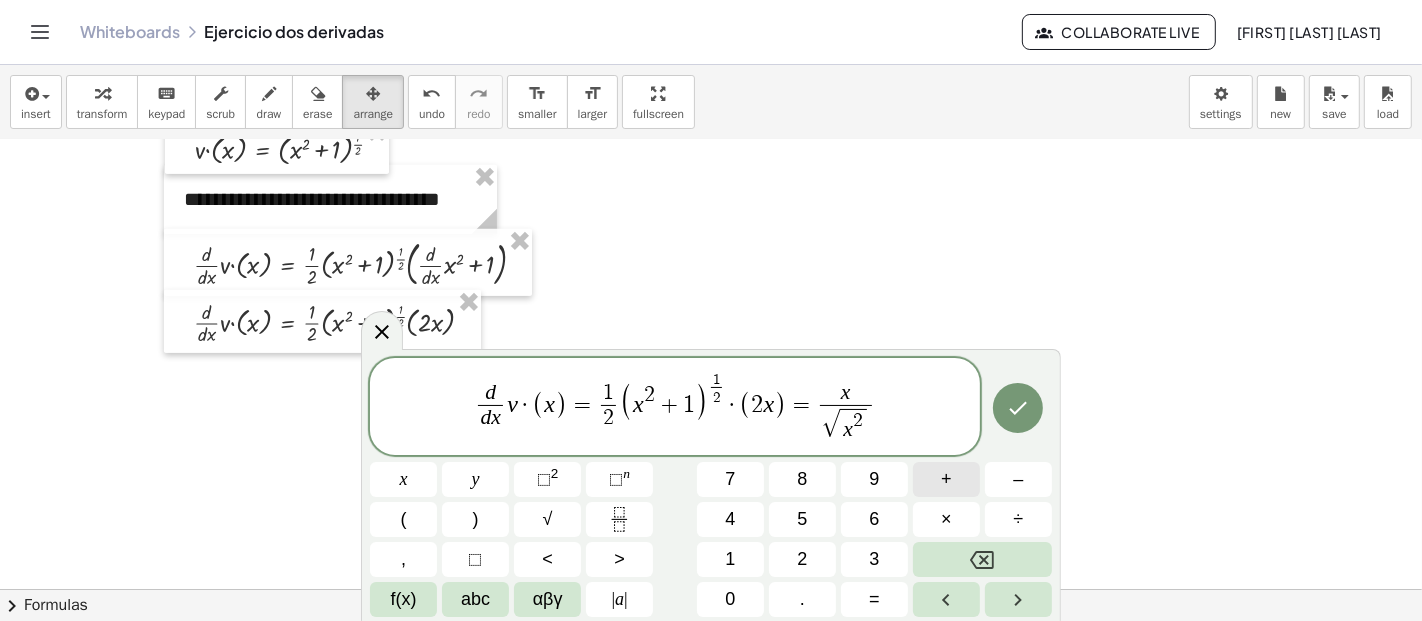 click on "+" at bounding box center (946, 479) 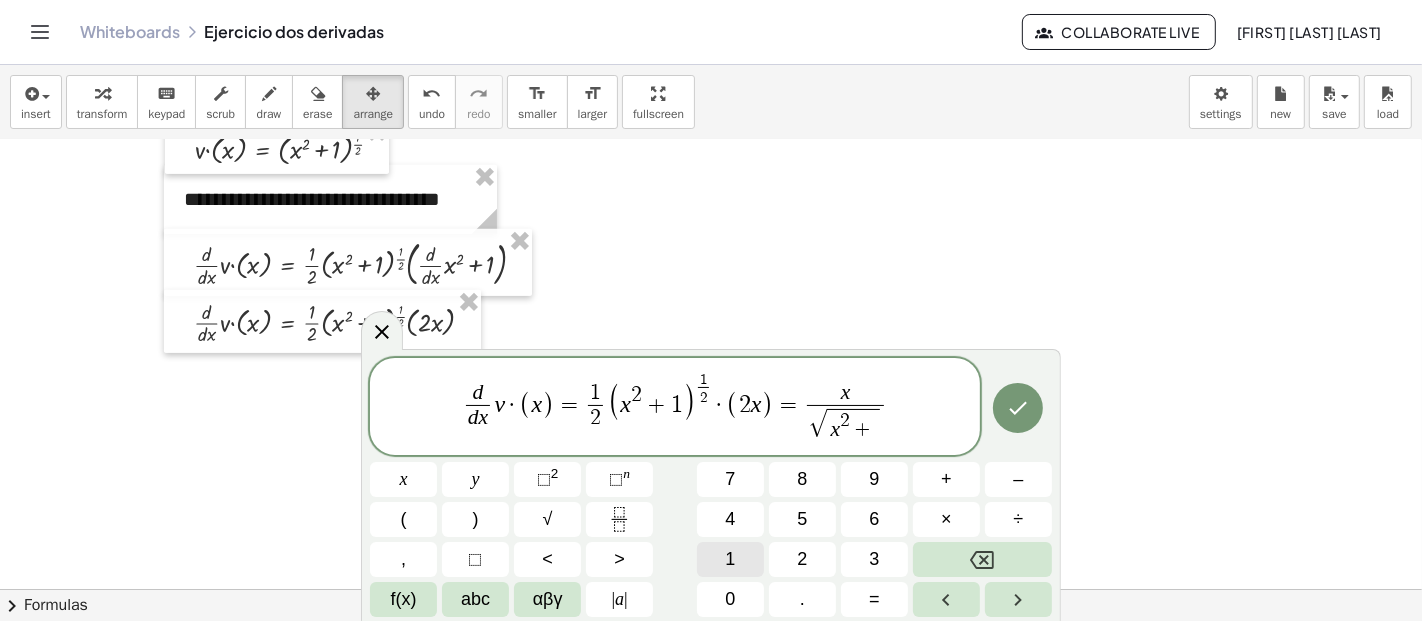 click on "1" at bounding box center [730, 559] 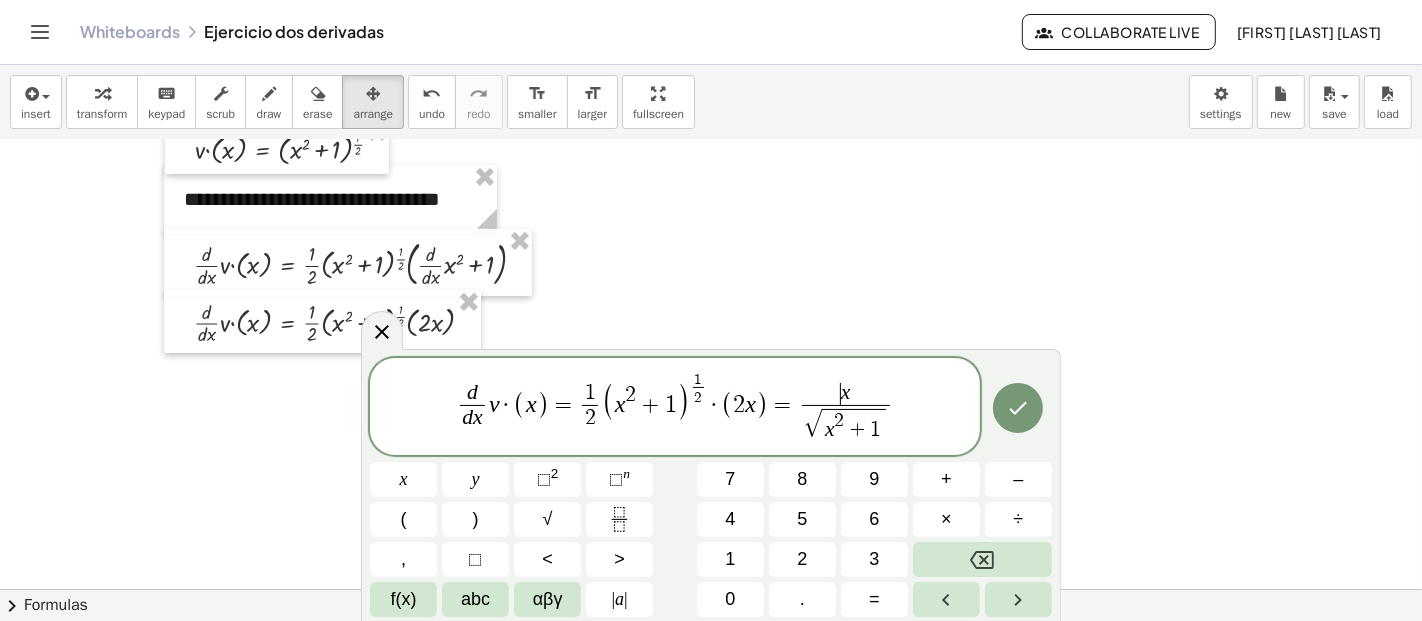 click on "​ x √ x 2 + 1 ​" at bounding box center (845, 413) 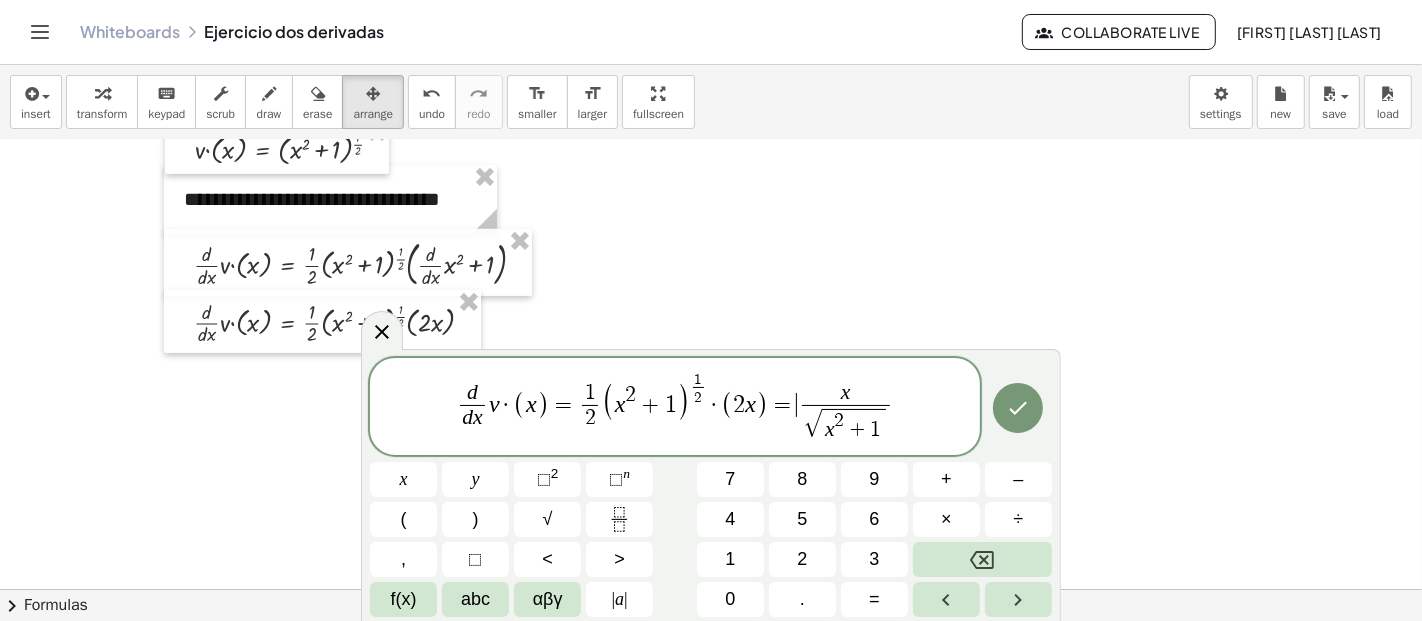 click on "=" at bounding box center (783, 405) 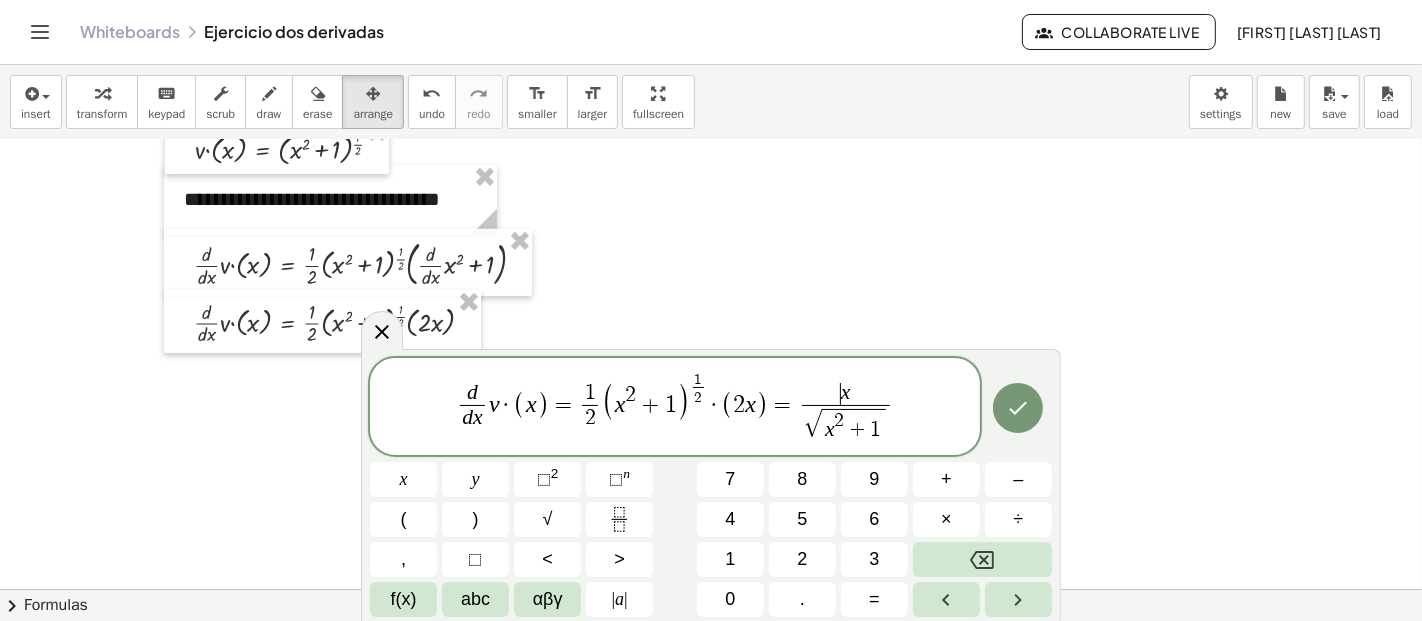 click on "​ x" at bounding box center (846, 394) 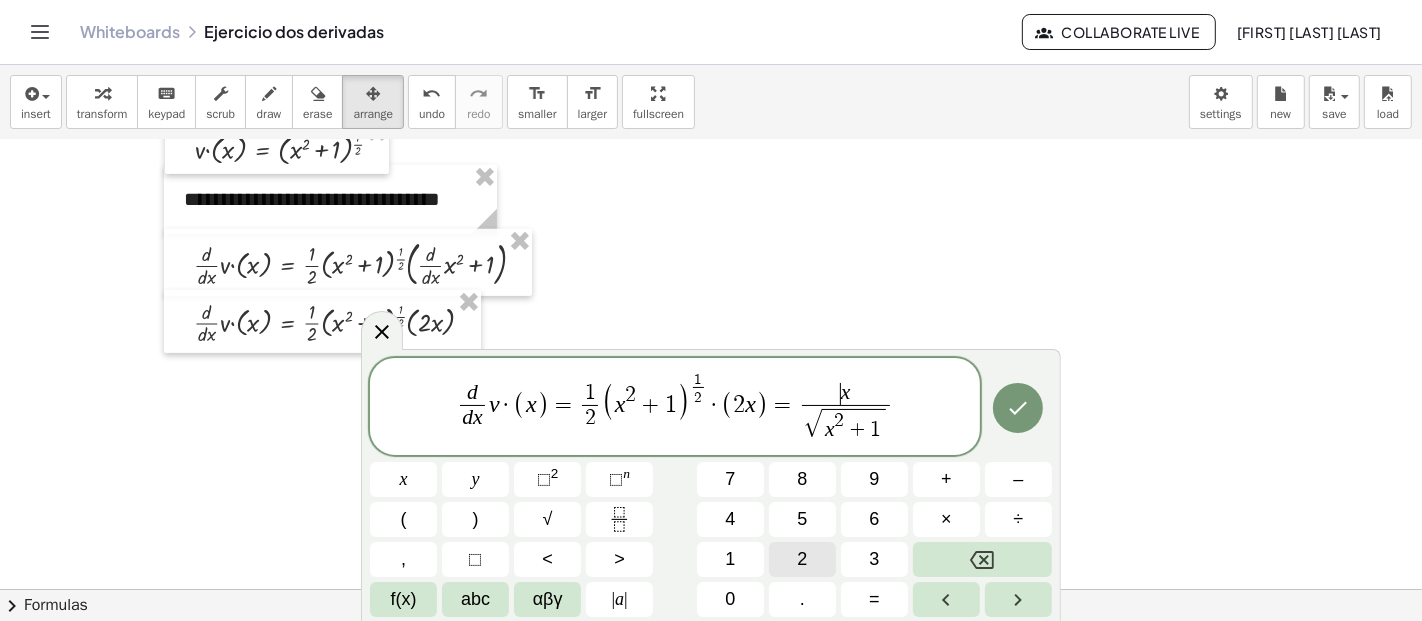 click on "2" at bounding box center (802, 559) 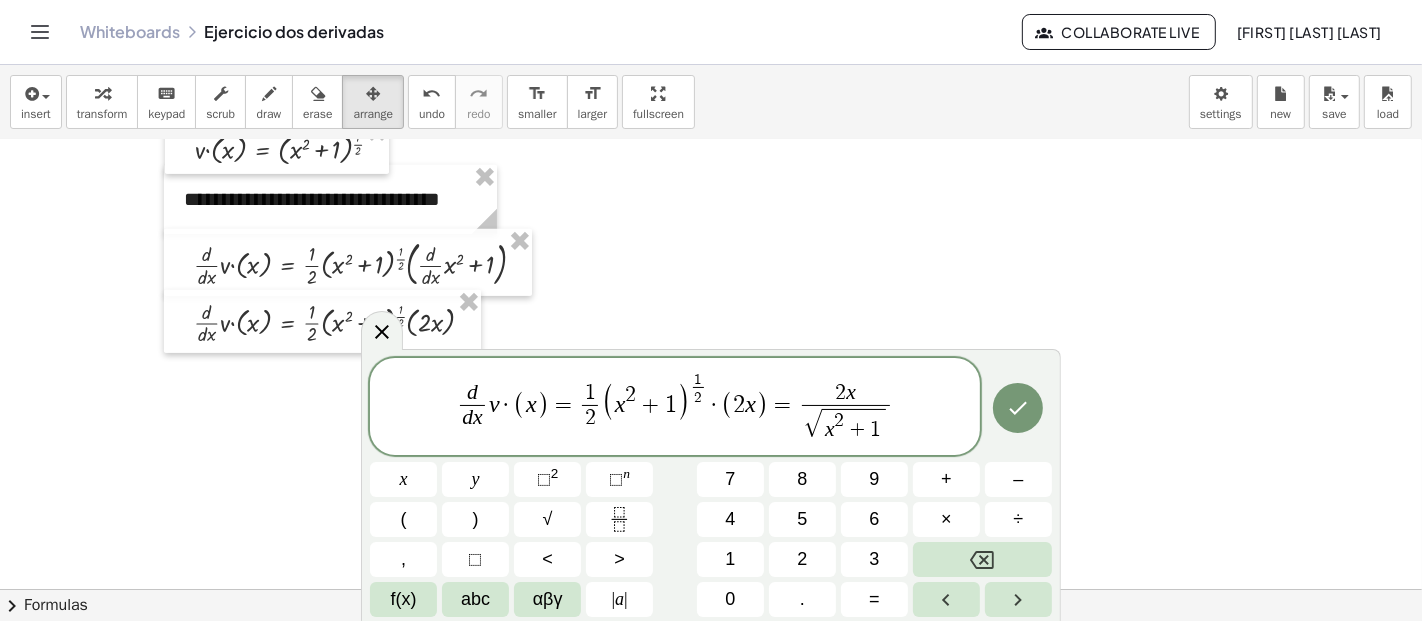 click on "√ x 2 + 1" at bounding box center [846, 424] 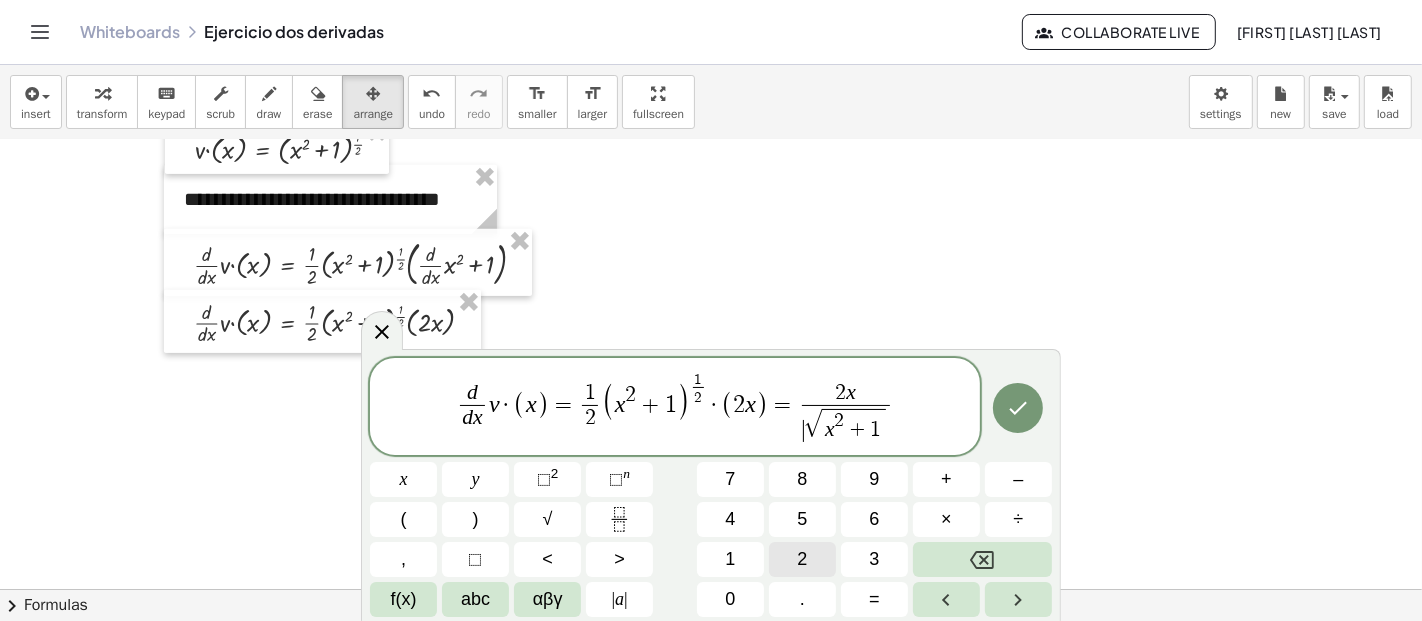click on "2" at bounding box center (802, 559) 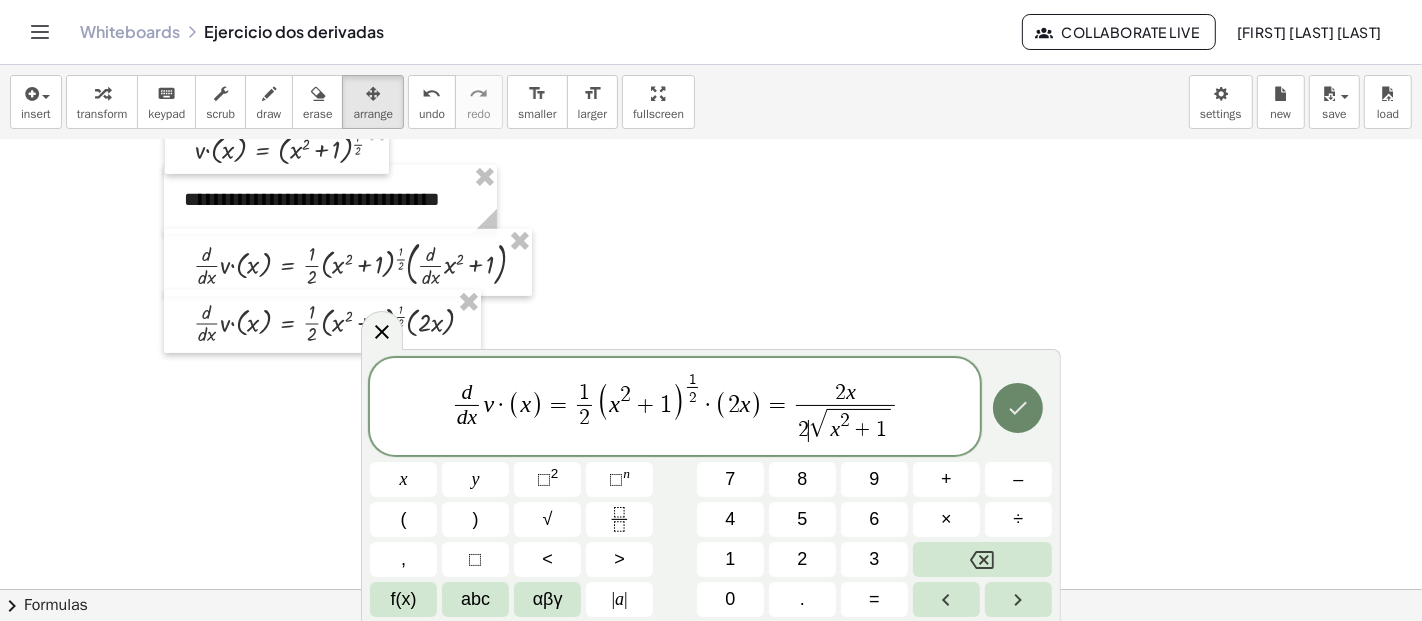 click 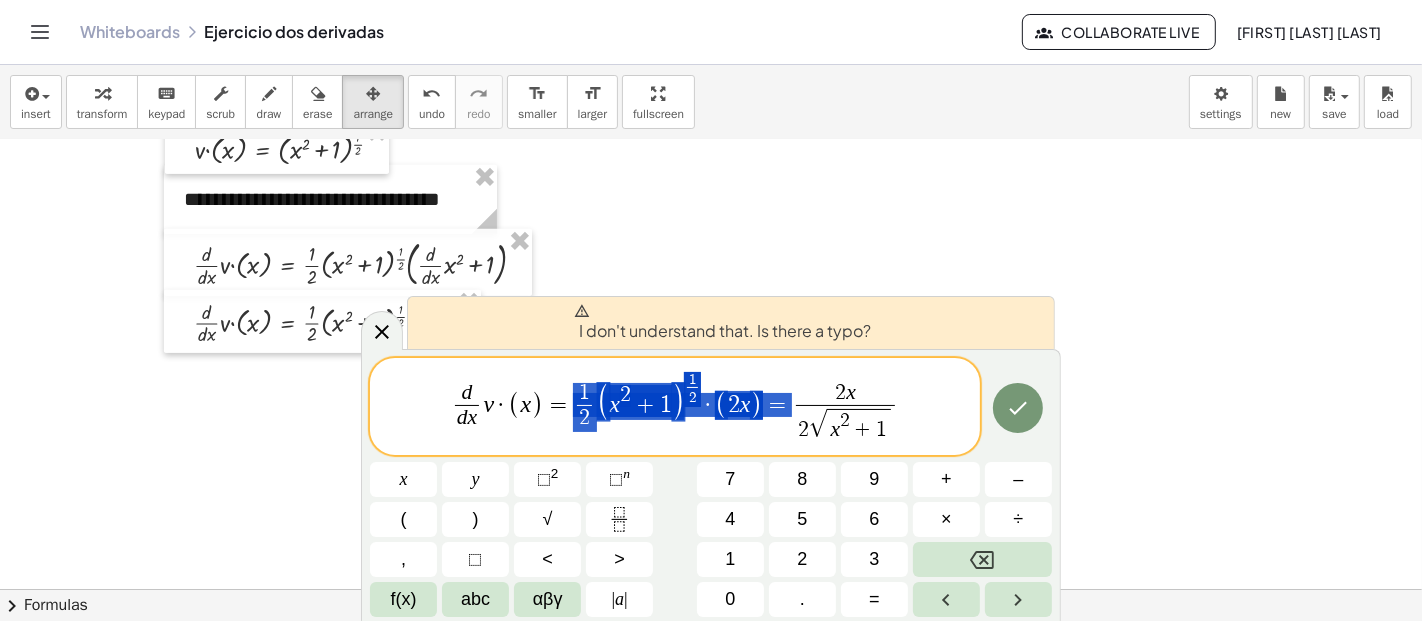 drag, startPoint x: 790, startPoint y: 410, endPoint x: 573, endPoint y: 424, distance: 217.45114 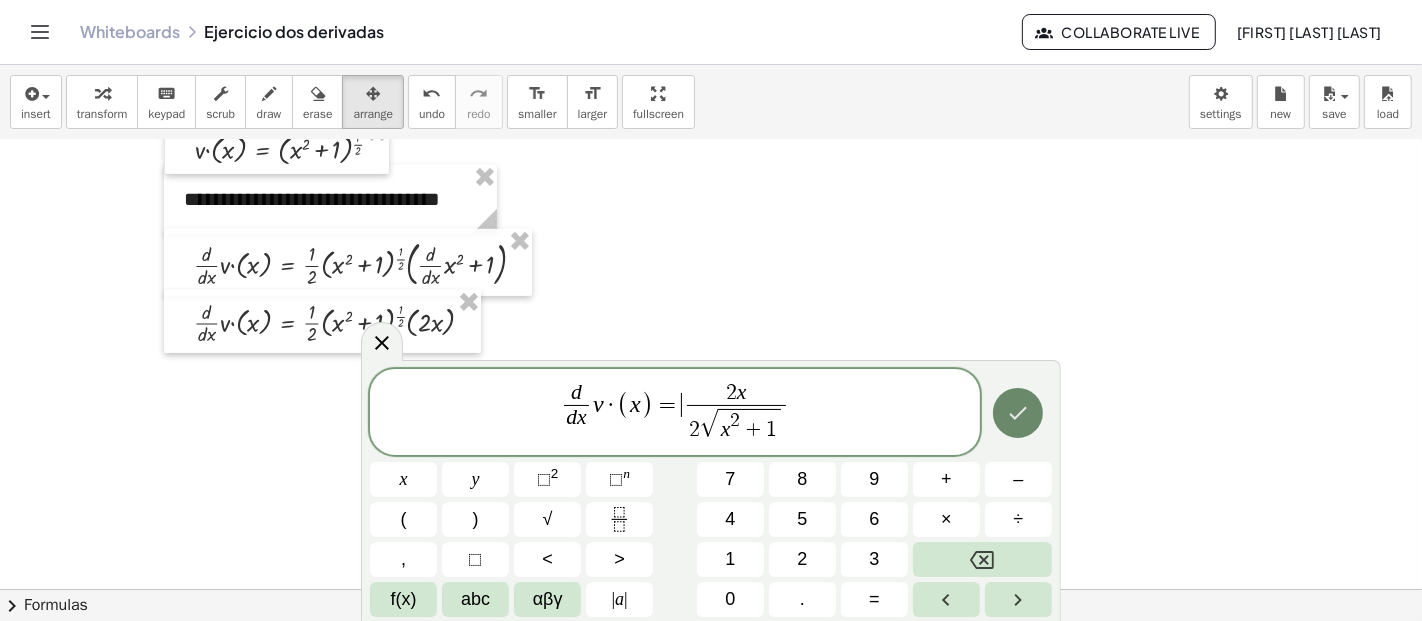 click at bounding box center [1018, 413] 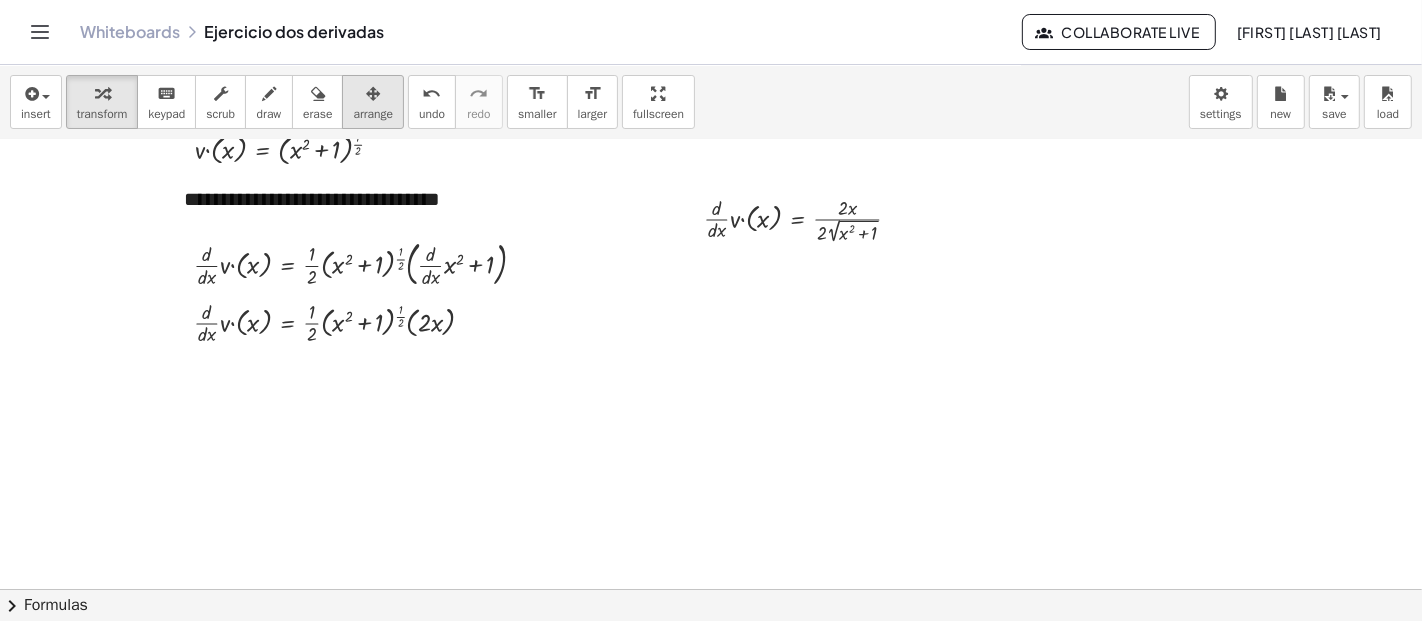click on "arrange" at bounding box center [373, 102] 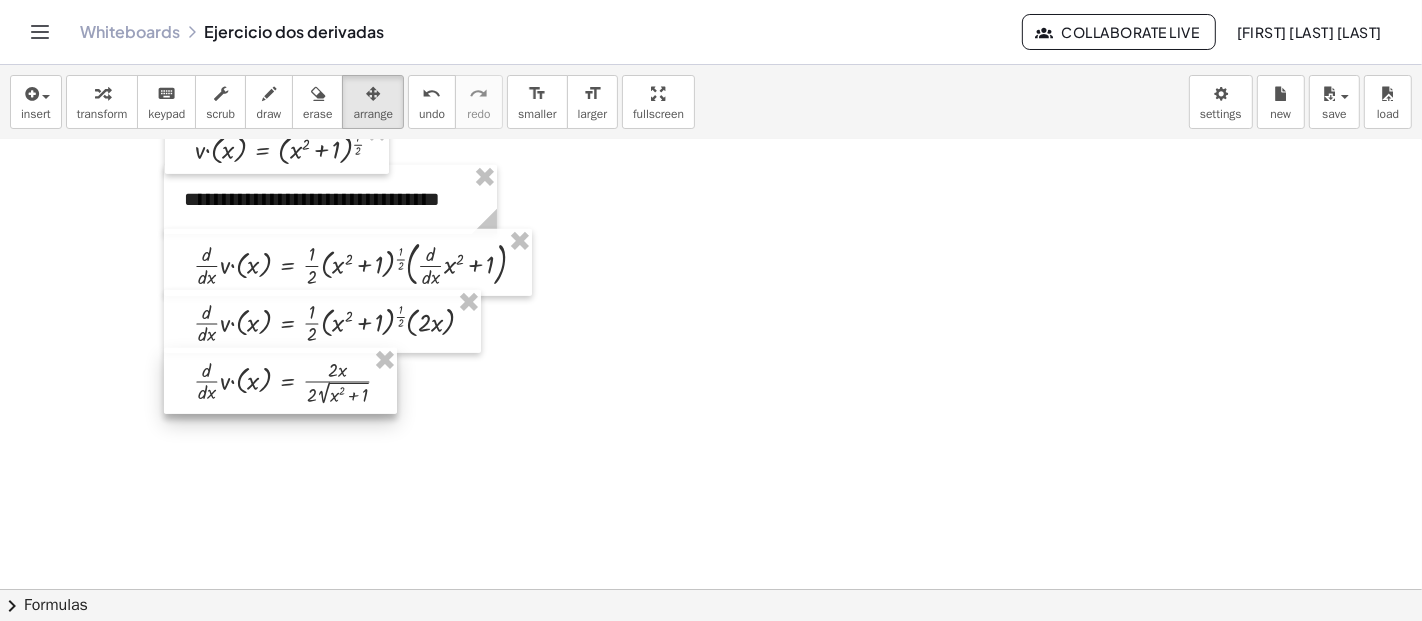 drag, startPoint x: 841, startPoint y: 224, endPoint x: 331, endPoint y: 386, distance: 535.1112 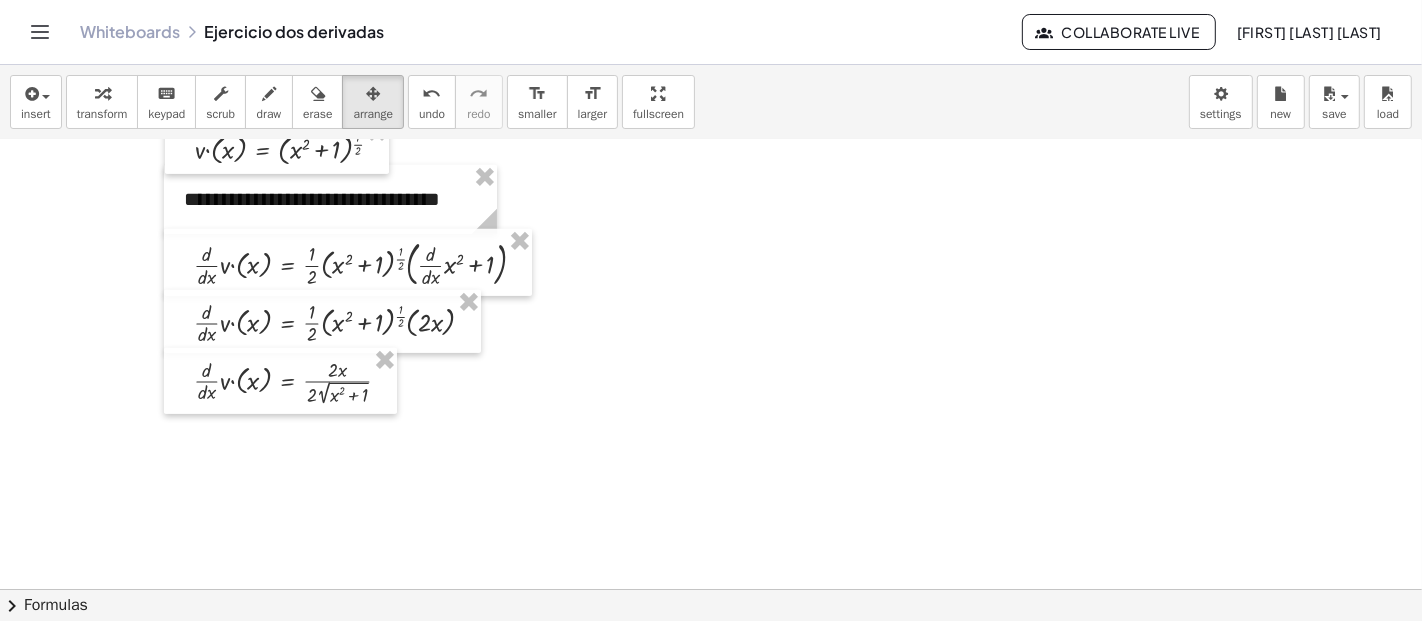 click at bounding box center (711, 33) 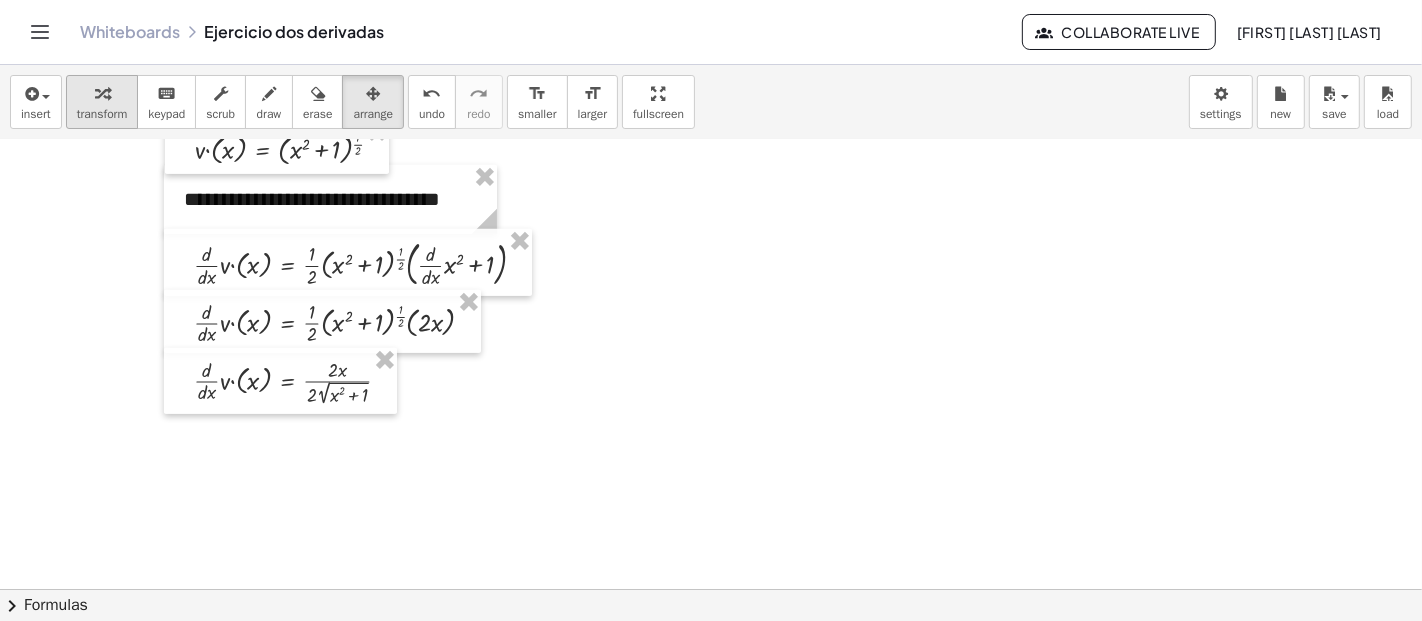 click at bounding box center [102, 93] 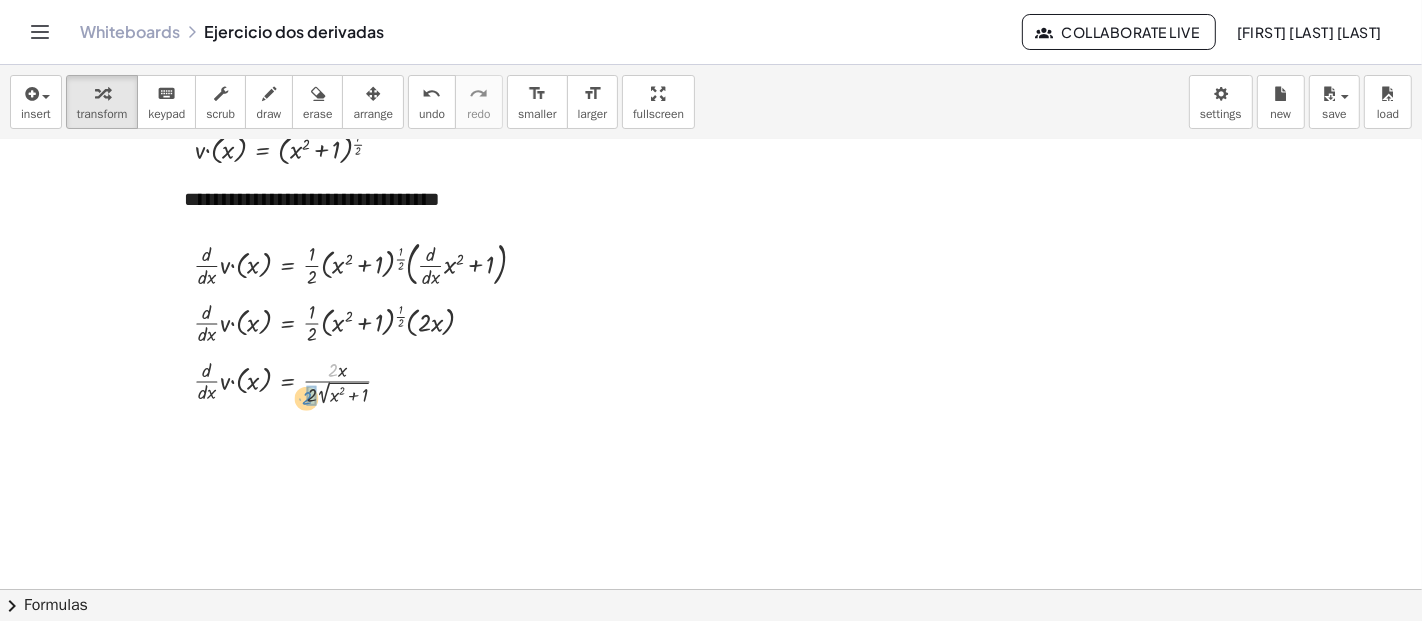 drag, startPoint x: 327, startPoint y: 367, endPoint x: 301, endPoint y: 395, distance: 38.209946 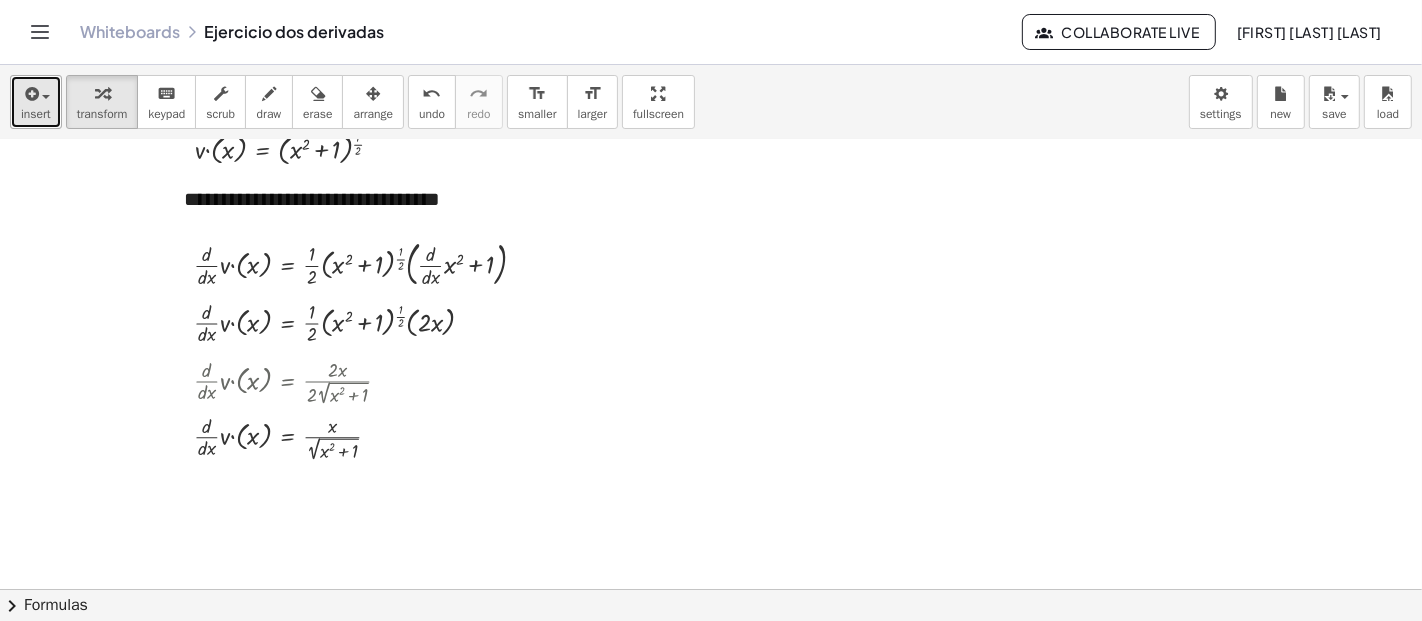 click at bounding box center [36, 93] 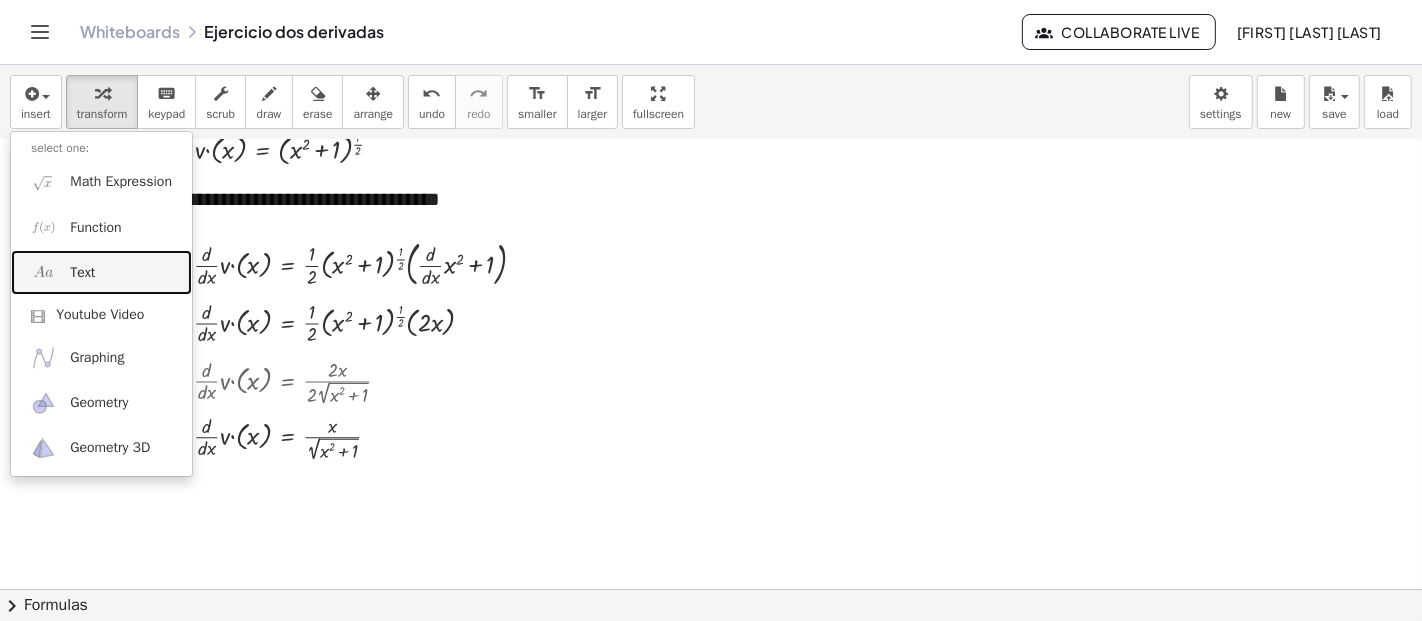 click on "Text" at bounding box center (82, 273) 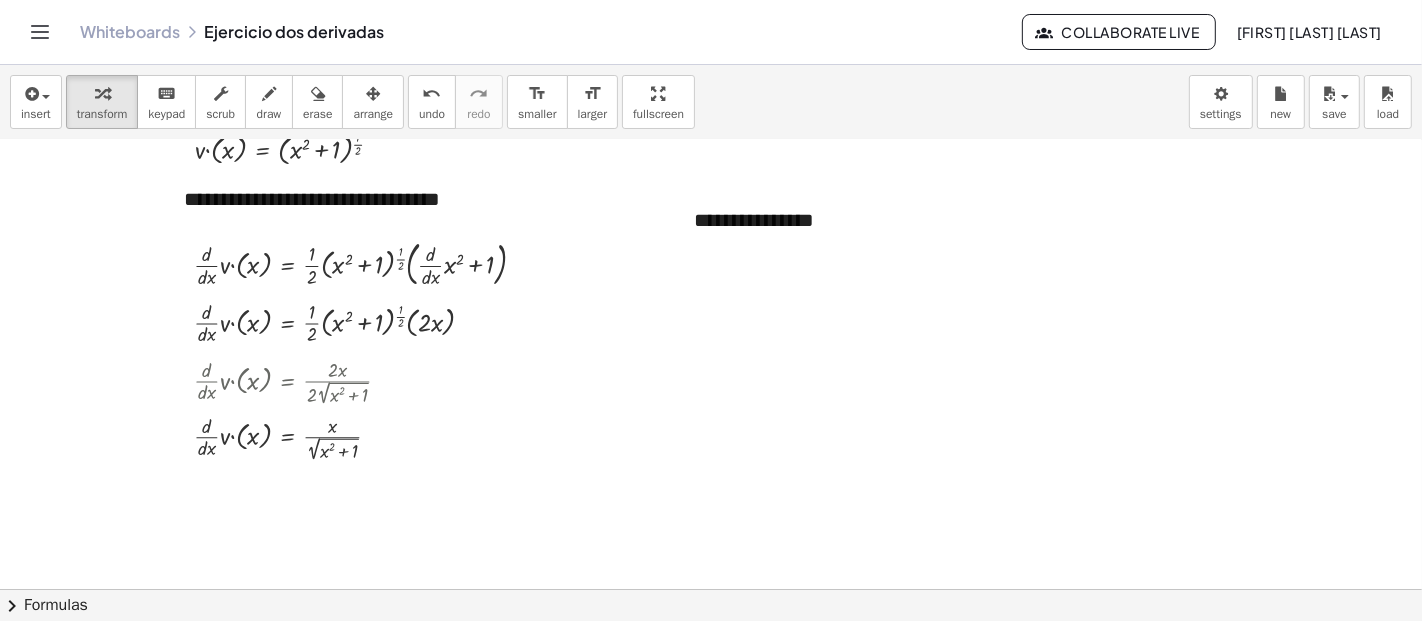 type 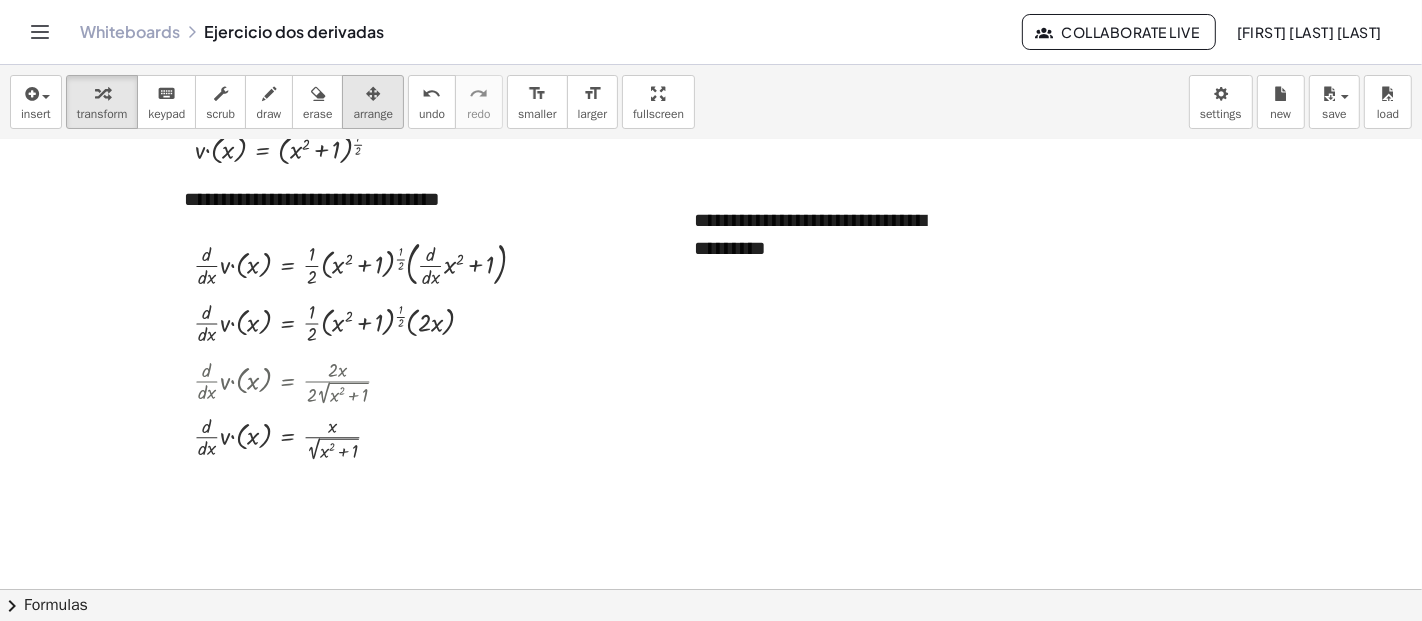 click on "arrange" at bounding box center [373, 114] 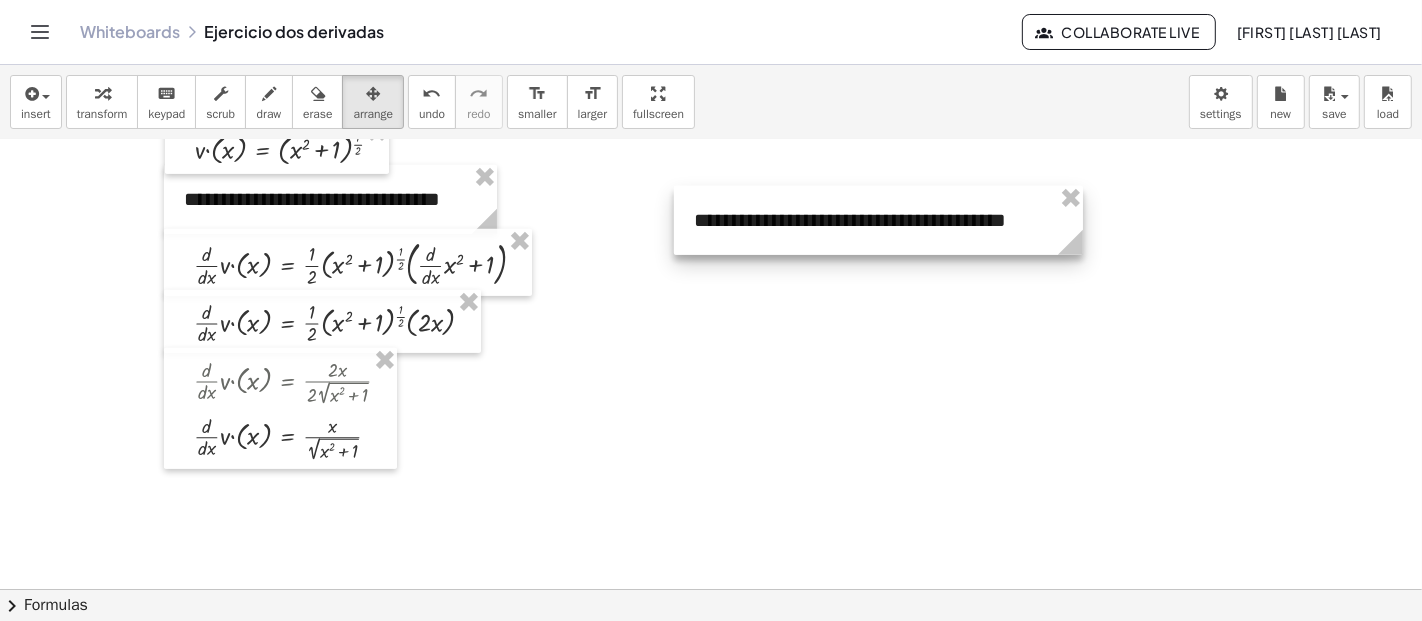 drag, startPoint x: 959, startPoint y: 277, endPoint x: 1068, endPoint y: 272, distance: 109.11462 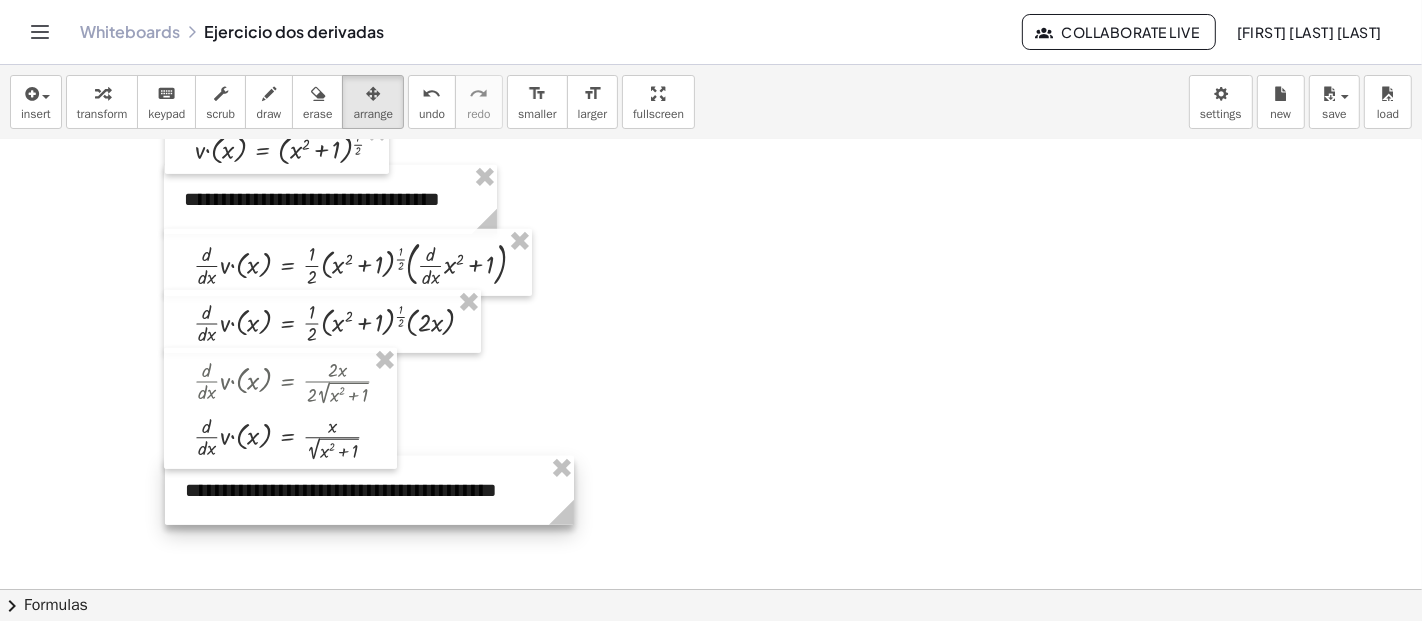 drag, startPoint x: 928, startPoint y: 204, endPoint x: 419, endPoint y: 474, distance: 576.1779 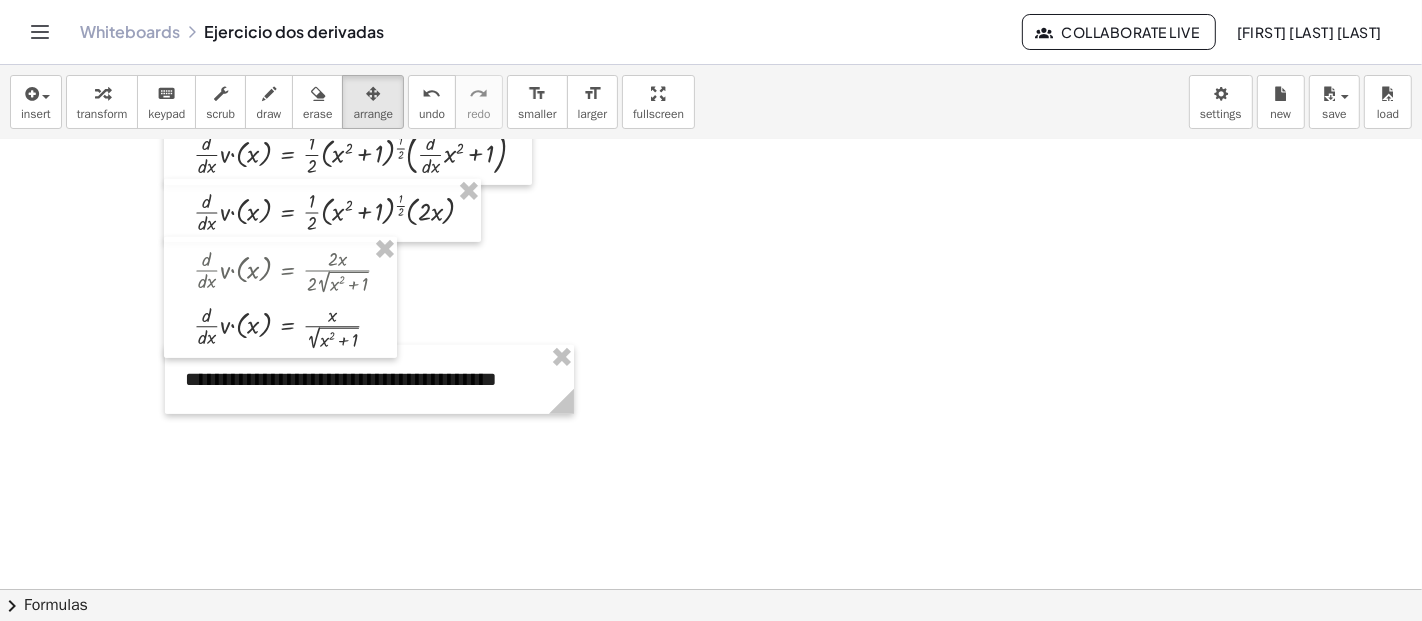 scroll, scrollTop: 900, scrollLeft: 0, axis: vertical 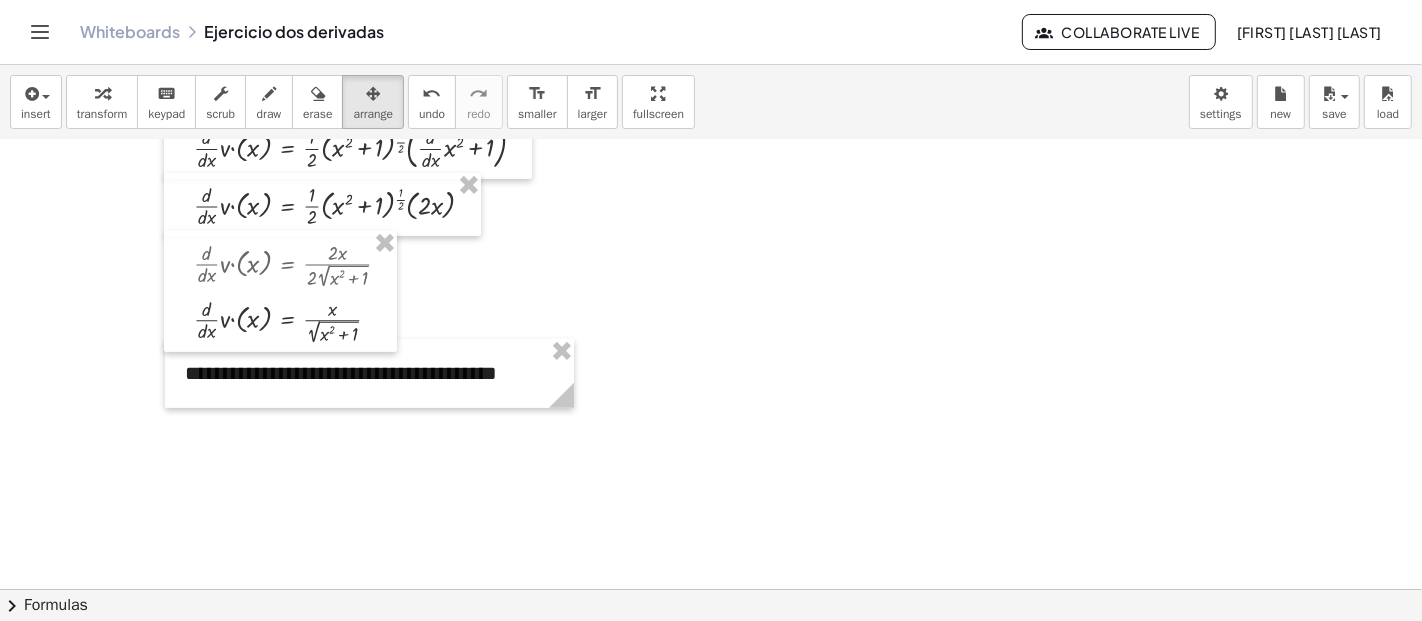 click on "insert select one: Math Expression Function Text Youtube Video Graphing Geometry Geometry 3D transform keyboard keypad scrub draw erase arrange undo undo redo redo format_size smaller format_size larger fullscreen load   save Saved! × new settings" at bounding box center (711, 102) 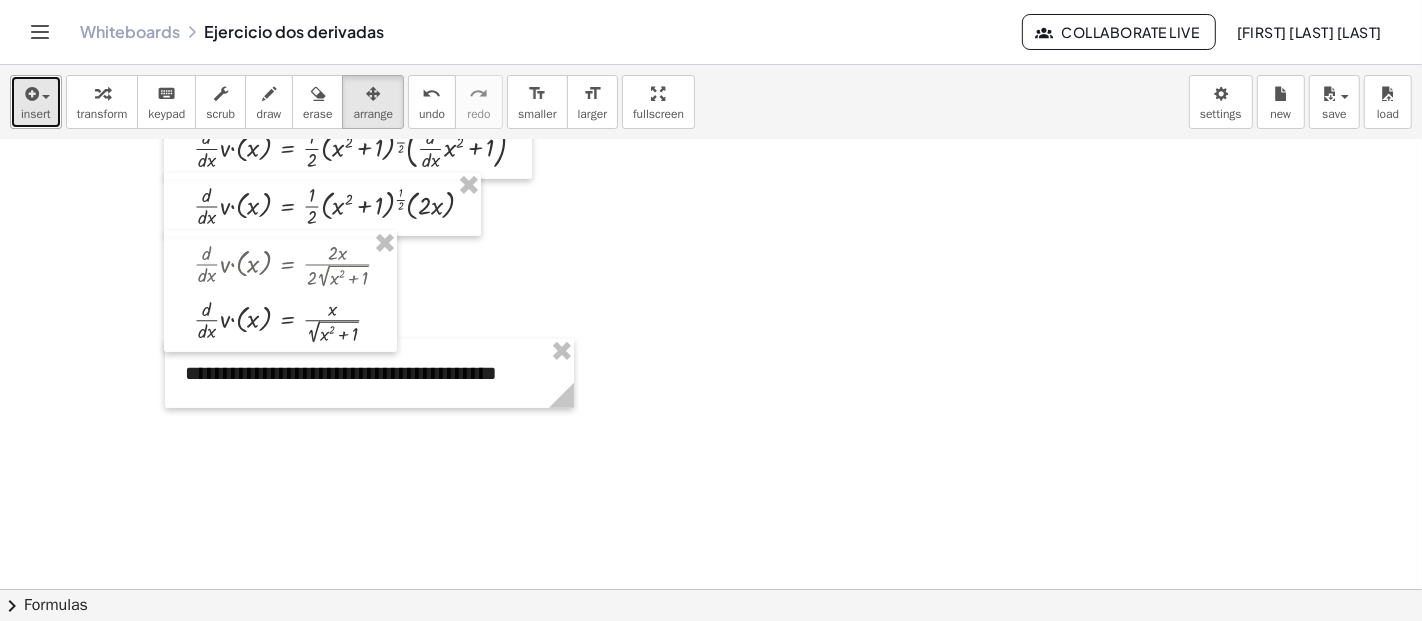 click on "insert" at bounding box center [36, 114] 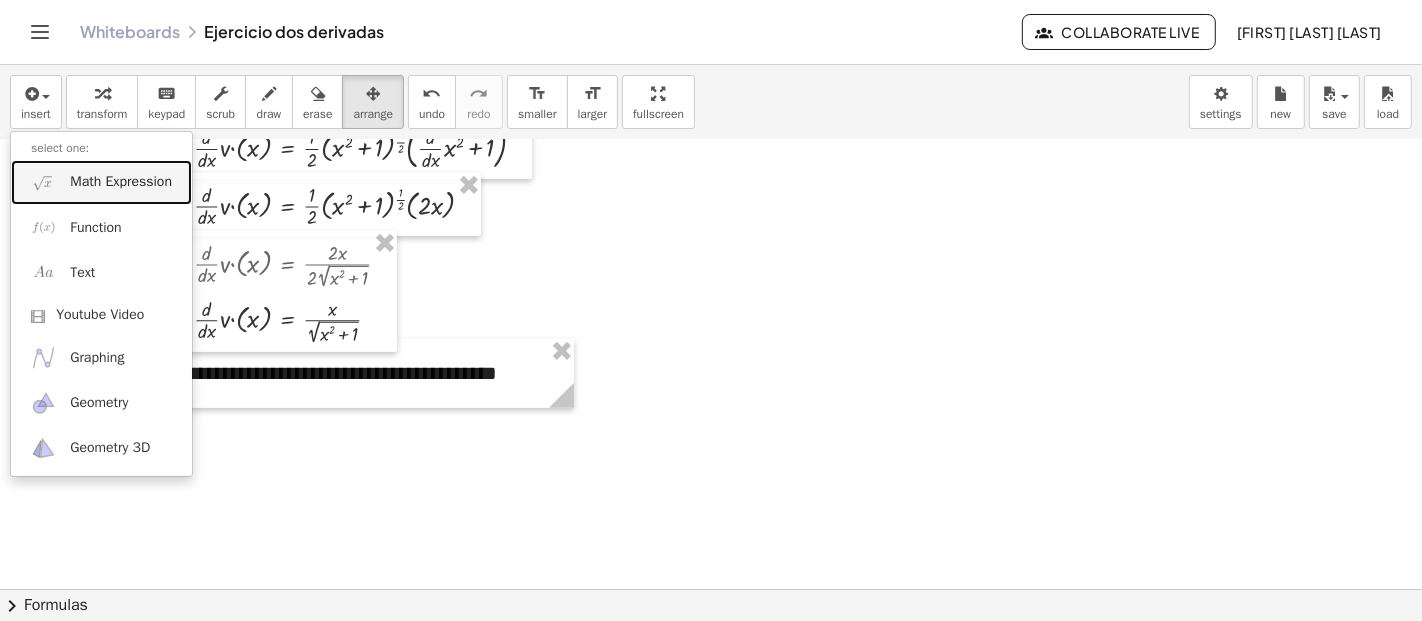 click on "Math Expression" at bounding box center [121, 182] 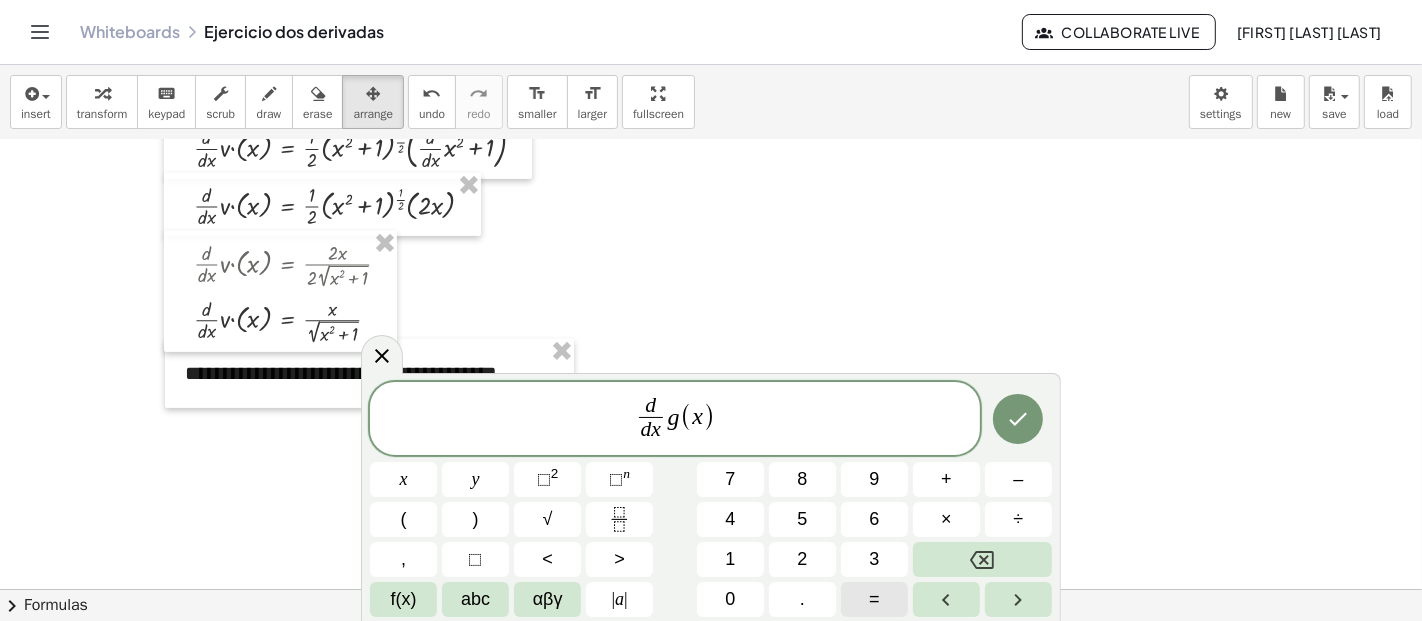click on "=" at bounding box center [874, 599] 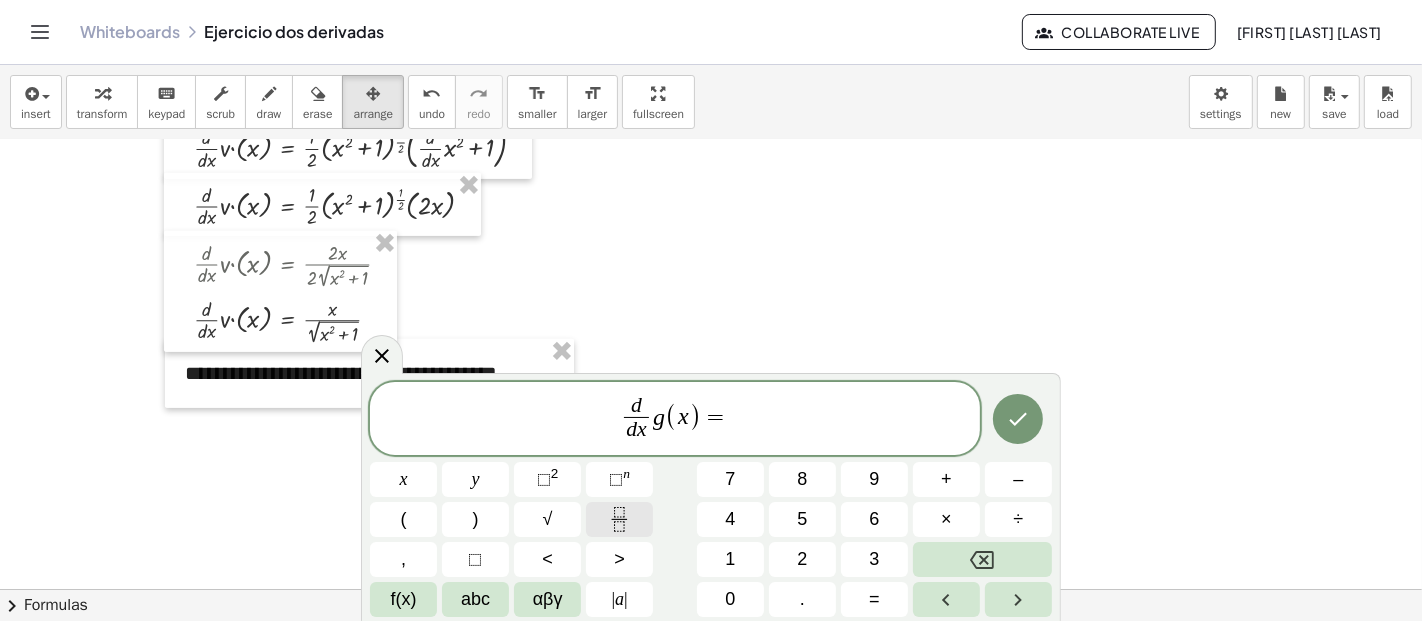 click at bounding box center [619, 519] 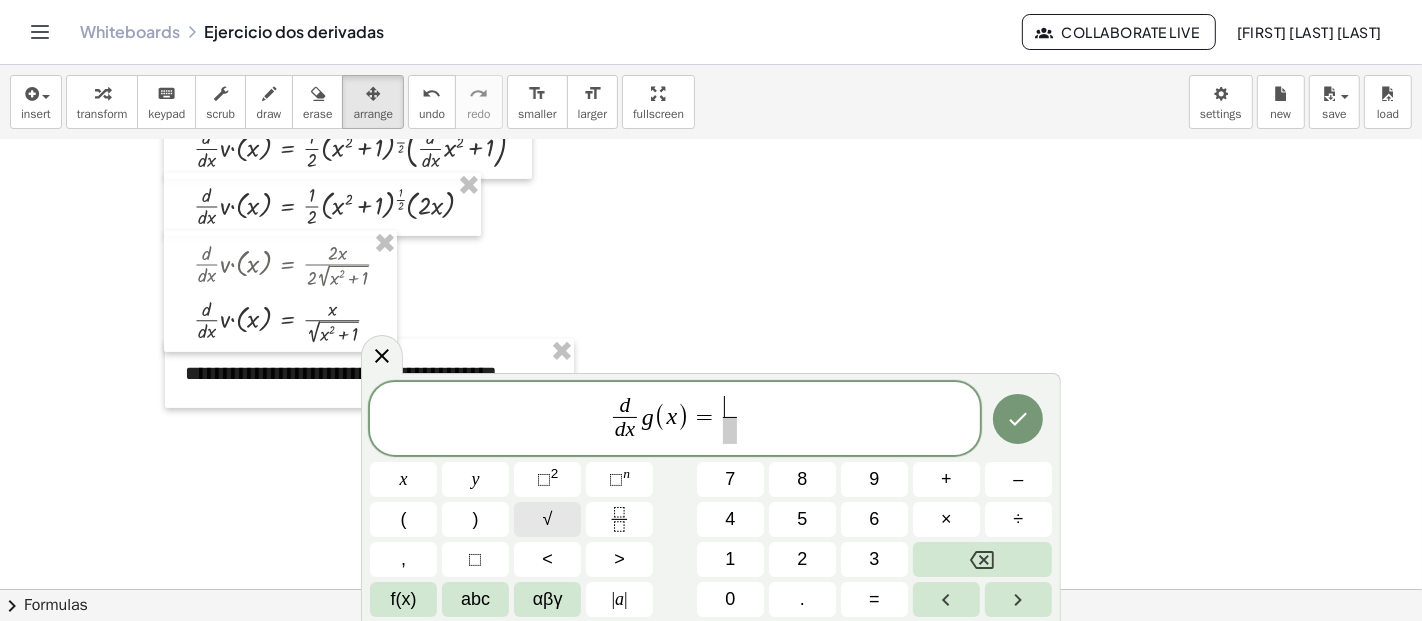 click on "√" at bounding box center [547, 519] 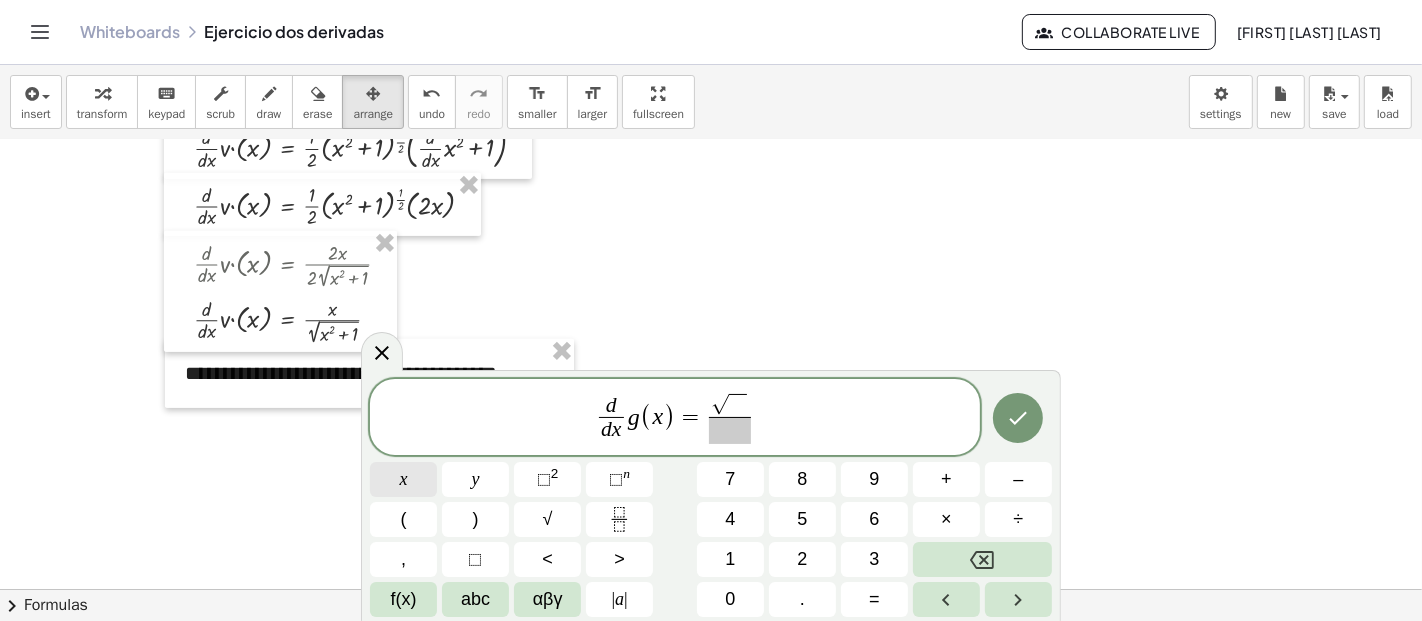 click on "x" at bounding box center [403, 479] 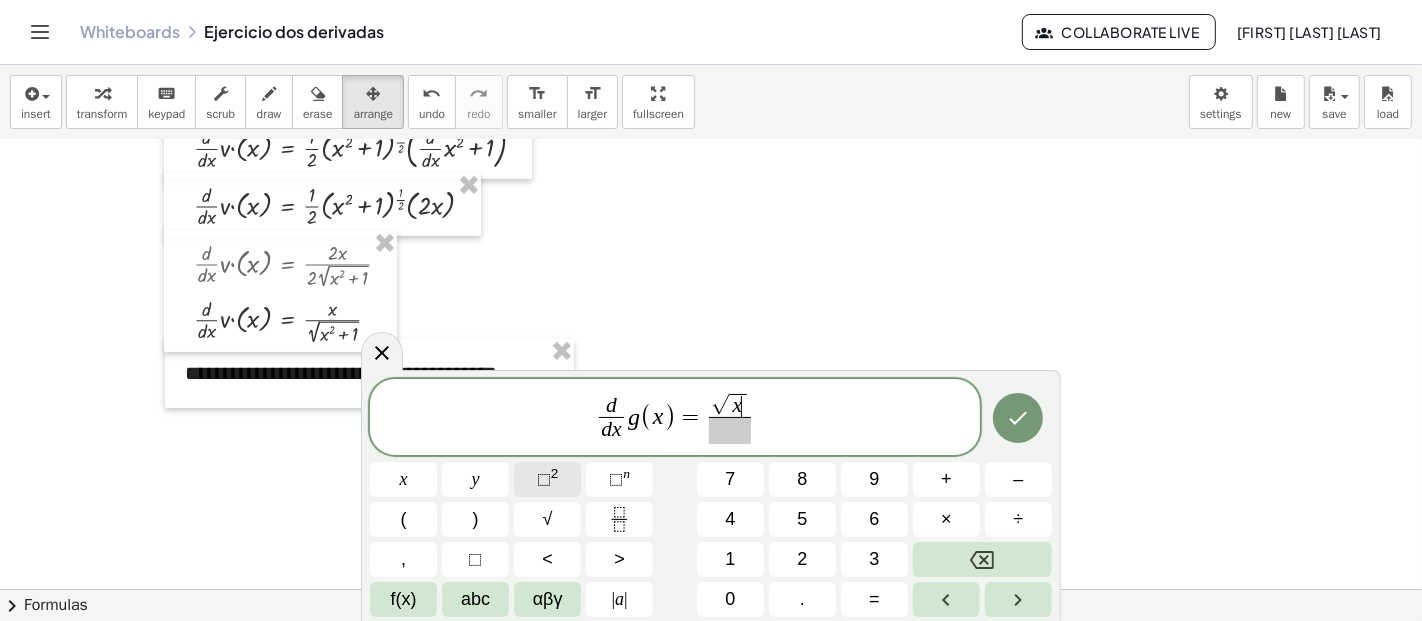 click on "⬚" at bounding box center (544, 479) 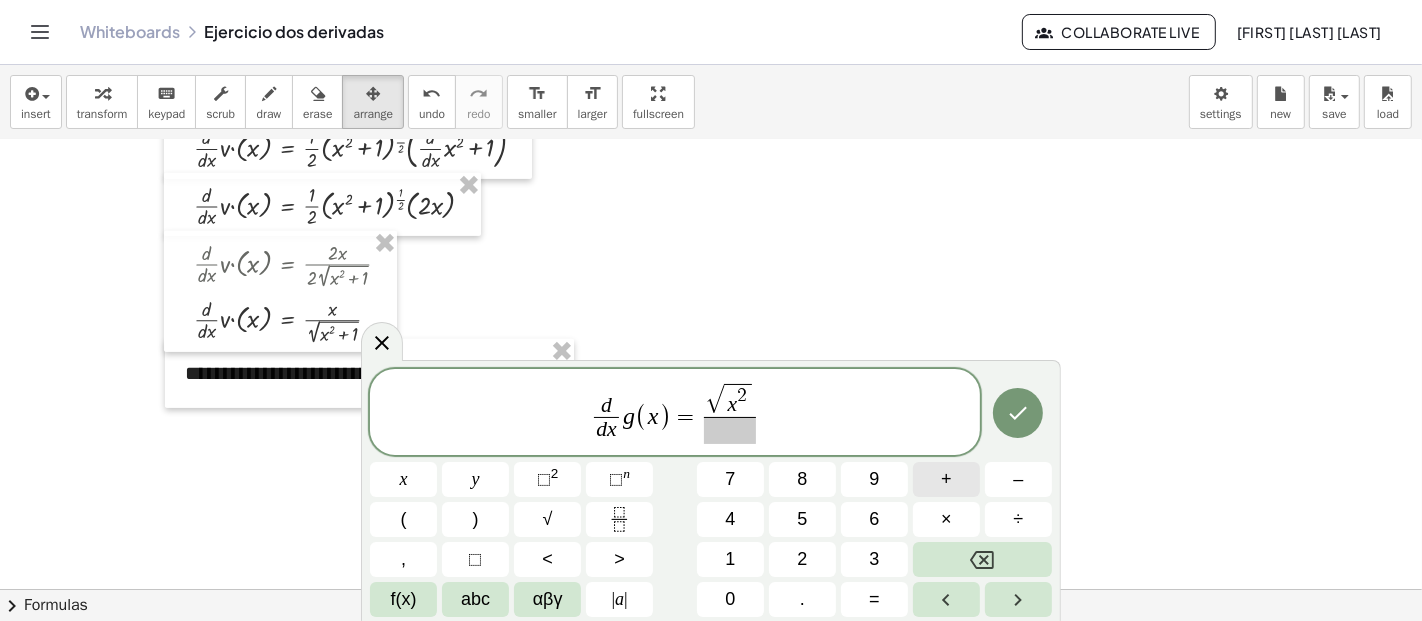 click on "+" at bounding box center (946, 479) 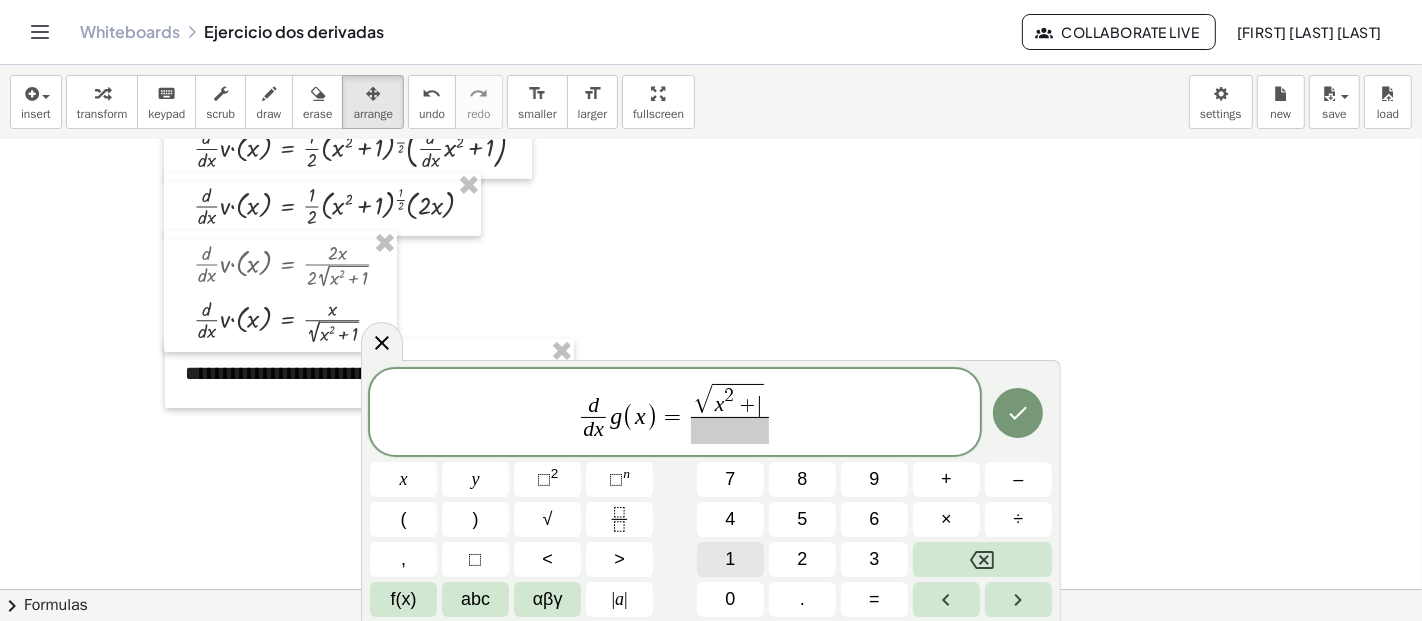 click on "1" at bounding box center [730, 559] 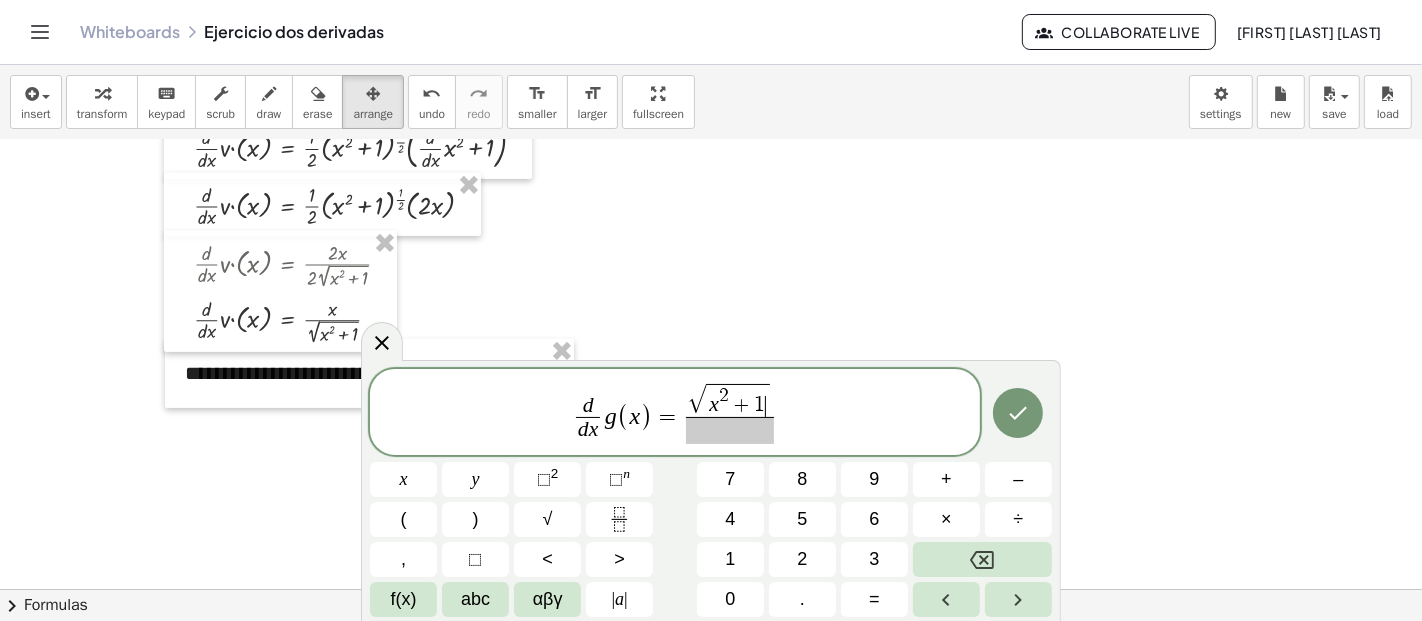 click on "d d x ​ g ( x ) = √ x 2 + 1 ​ ​" at bounding box center [675, 413] 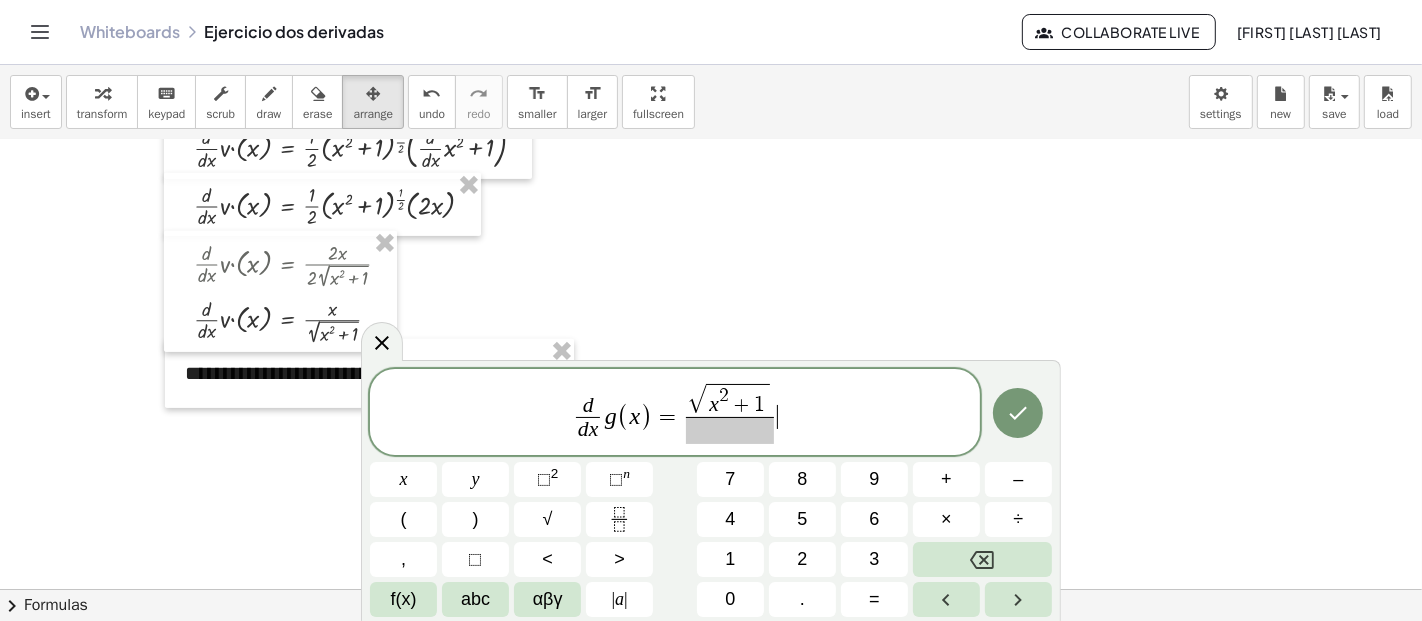 click on "d d x ​ g ( x ) = √ x 2 + 1 ​ ​" at bounding box center (675, 413) 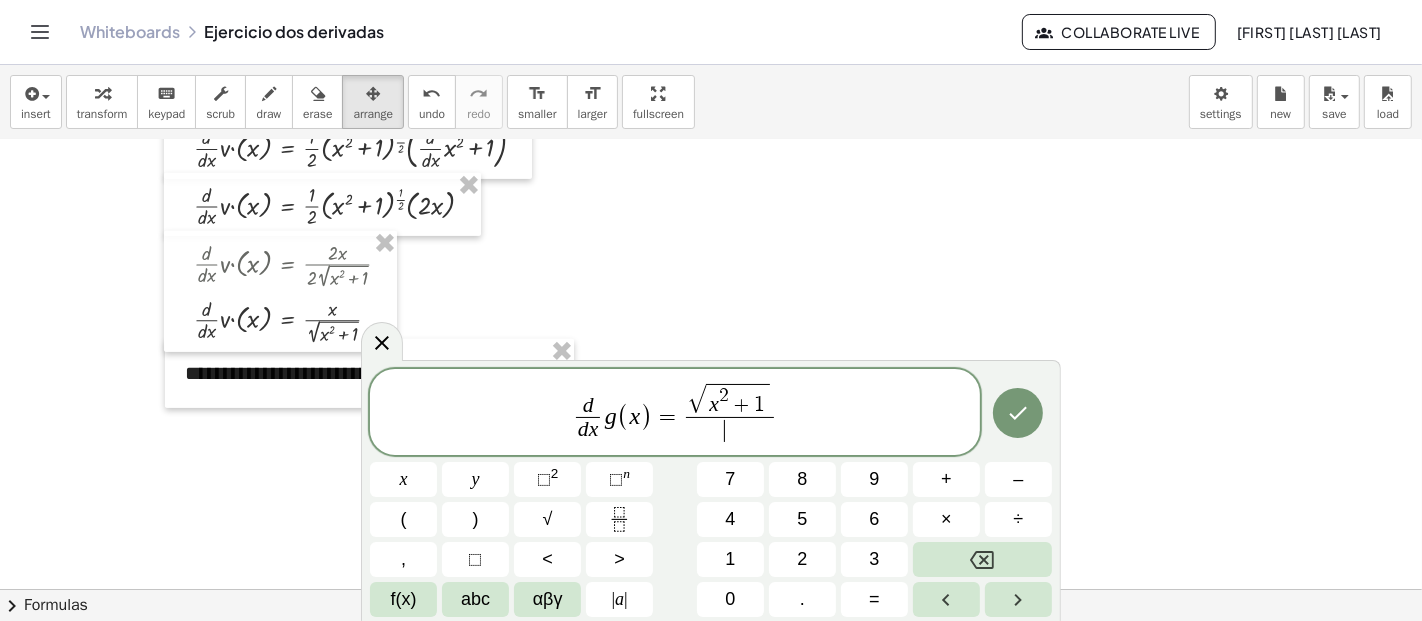 click on "√ x 2 + 1 ​ ​" at bounding box center [730, 413] 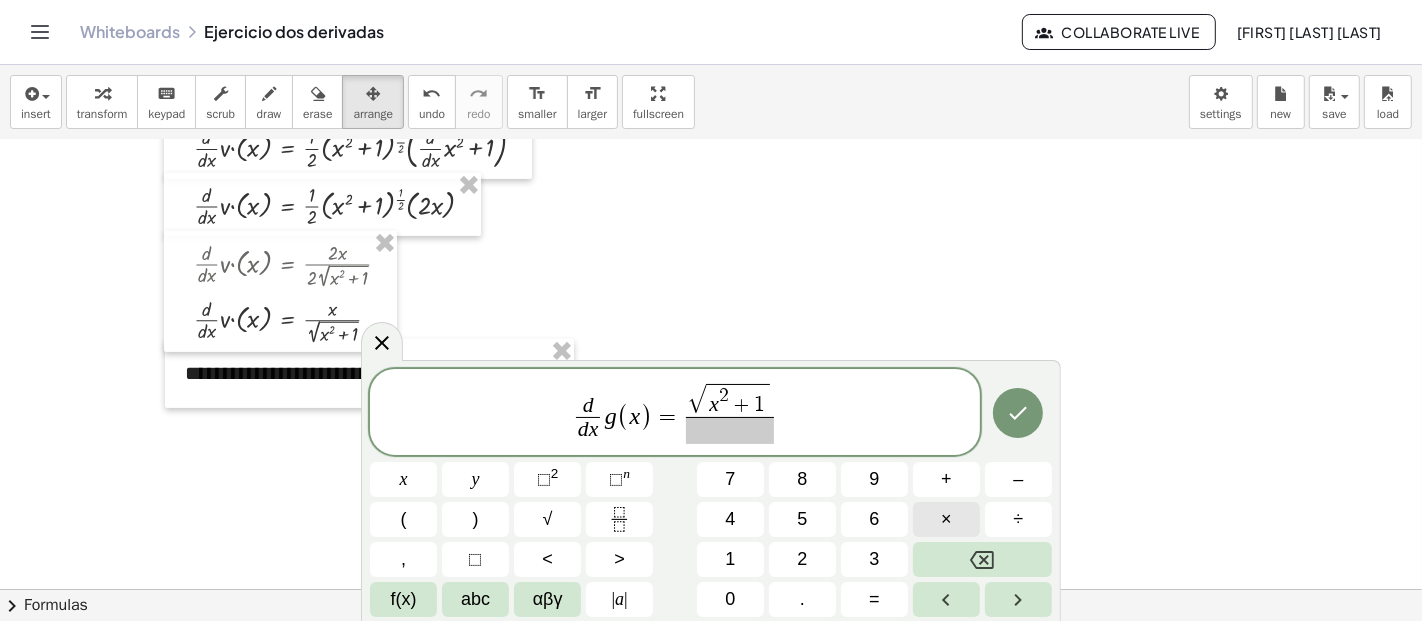 click on "×" at bounding box center (946, 519) 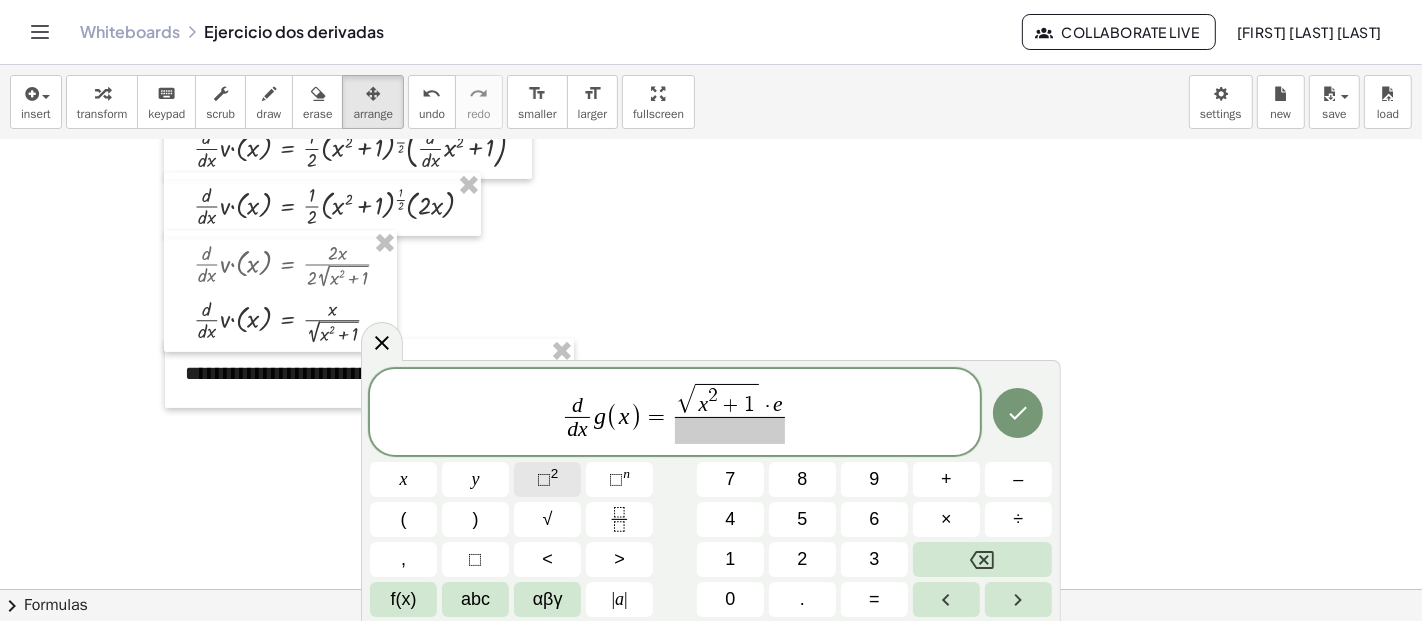 click on "⬚ 2" at bounding box center (547, 479) 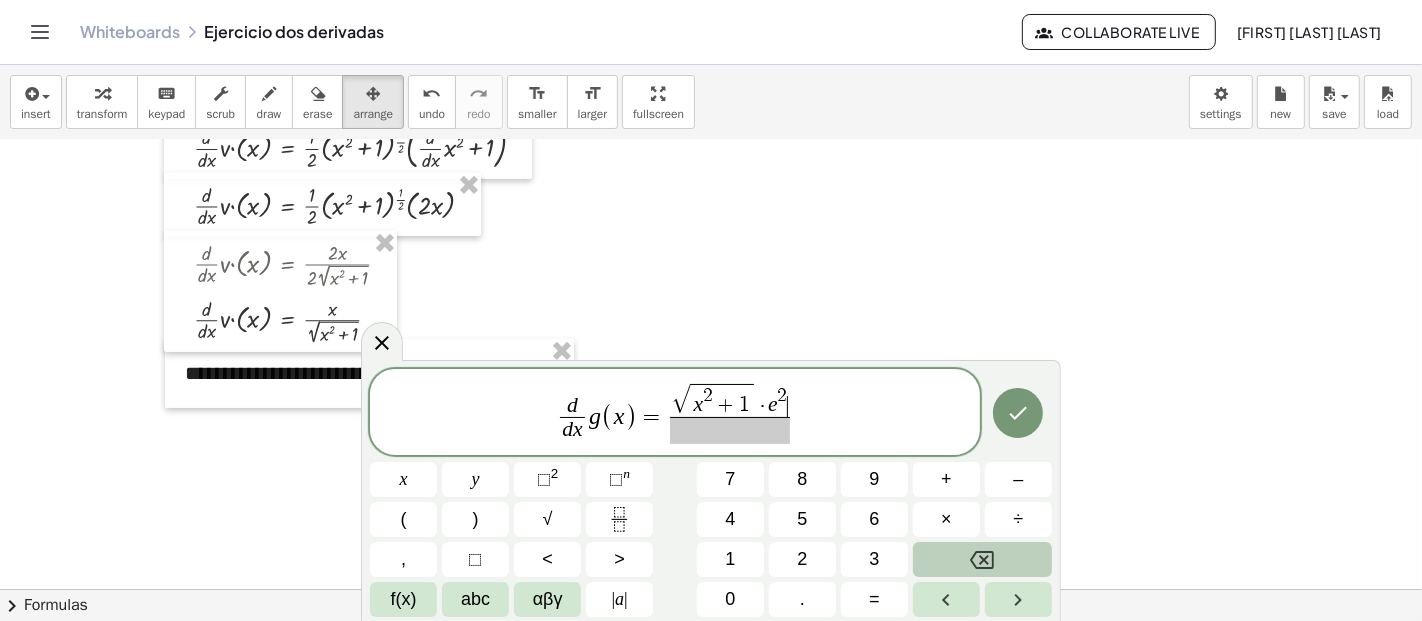 click at bounding box center (982, 559) 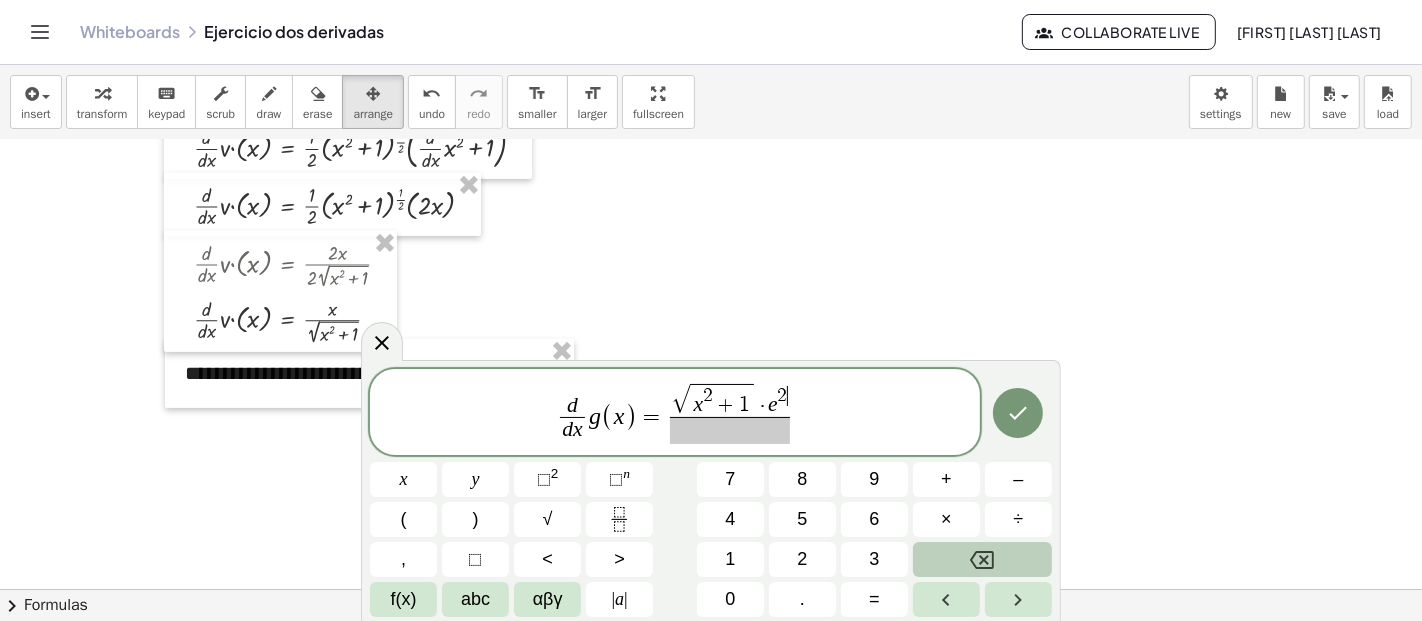 click at bounding box center (982, 559) 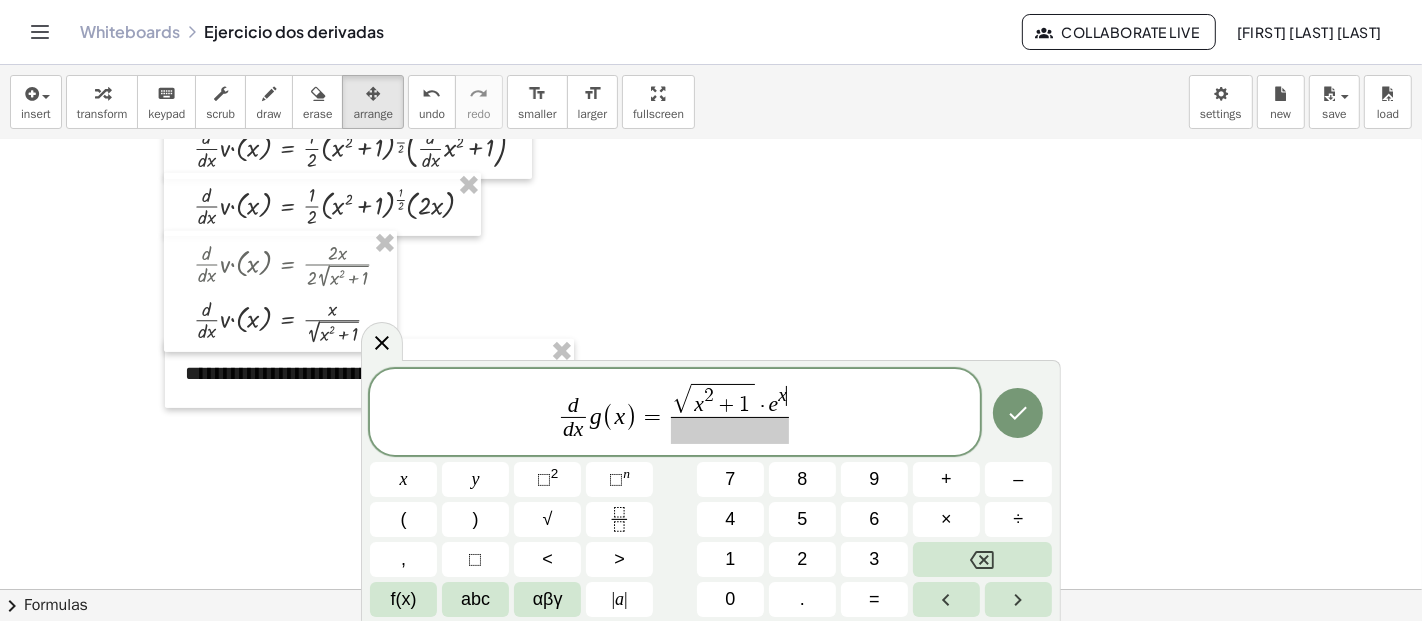 click on "√ x 2 + 1 · e x ​" at bounding box center (730, 400) 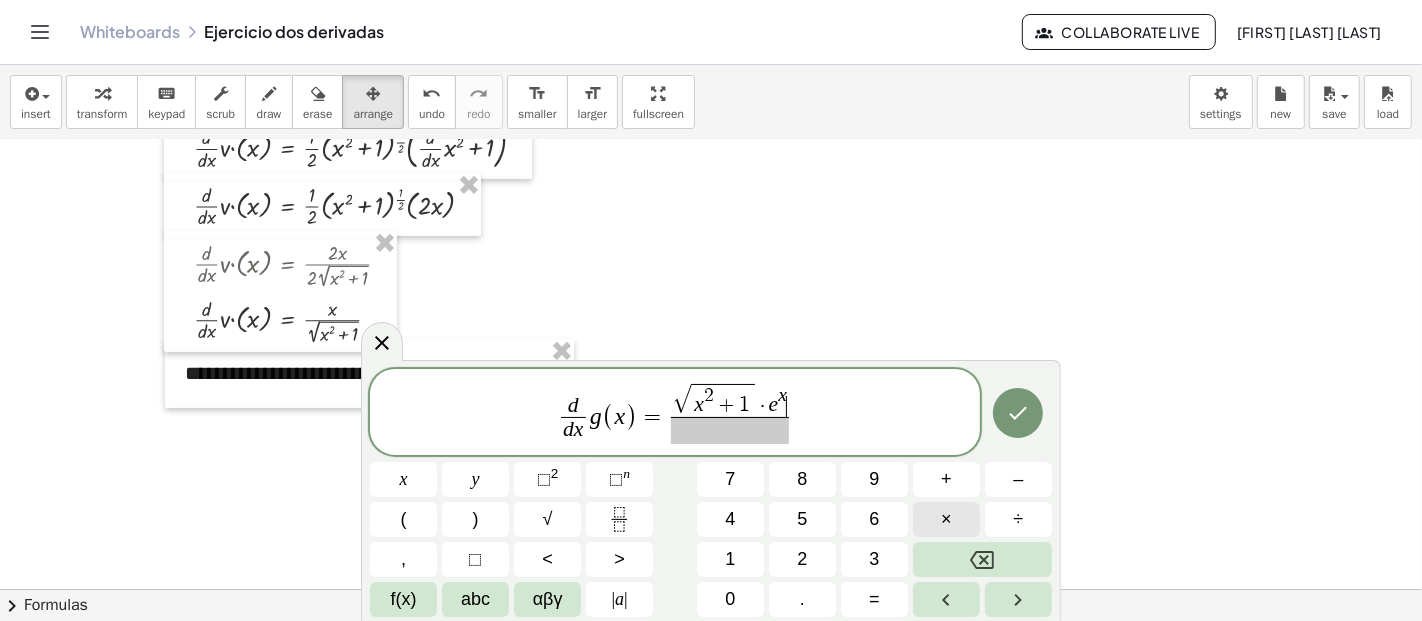 click on "×" at bounding box center [946, 519] 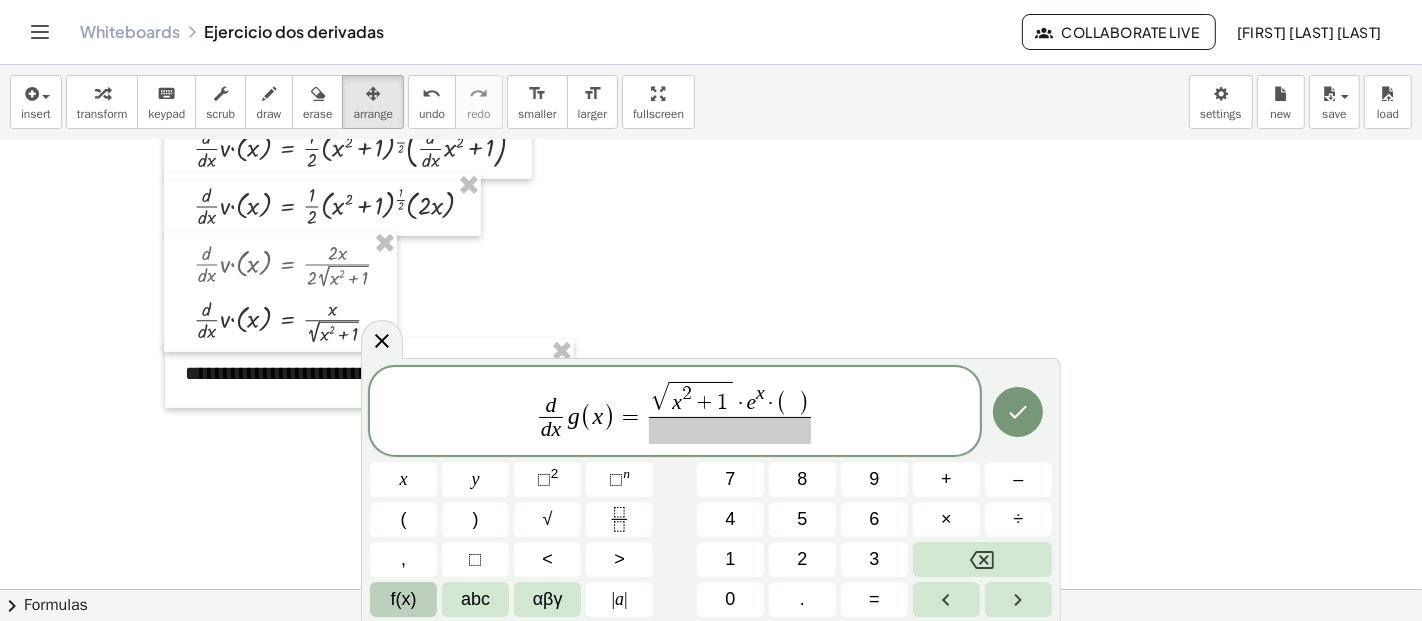 click on "f(x)" at bounding box center [404, 599] 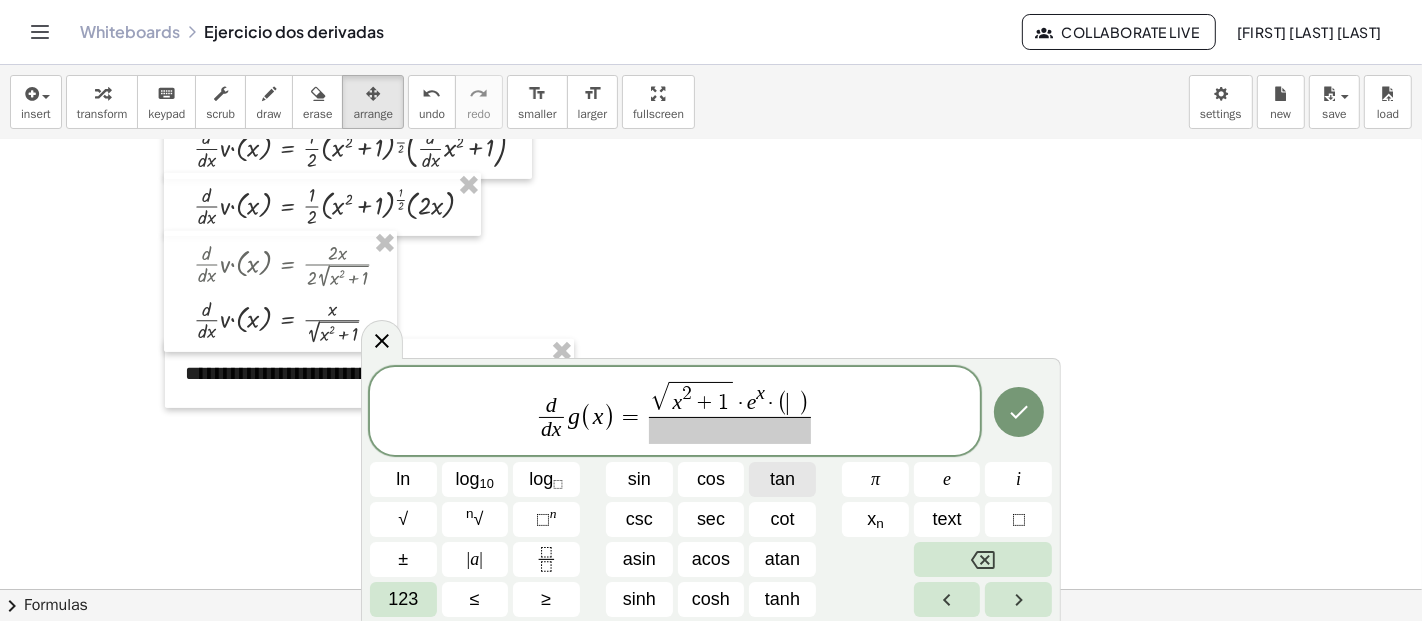 click on "tan" at bounding box center [782, 479] 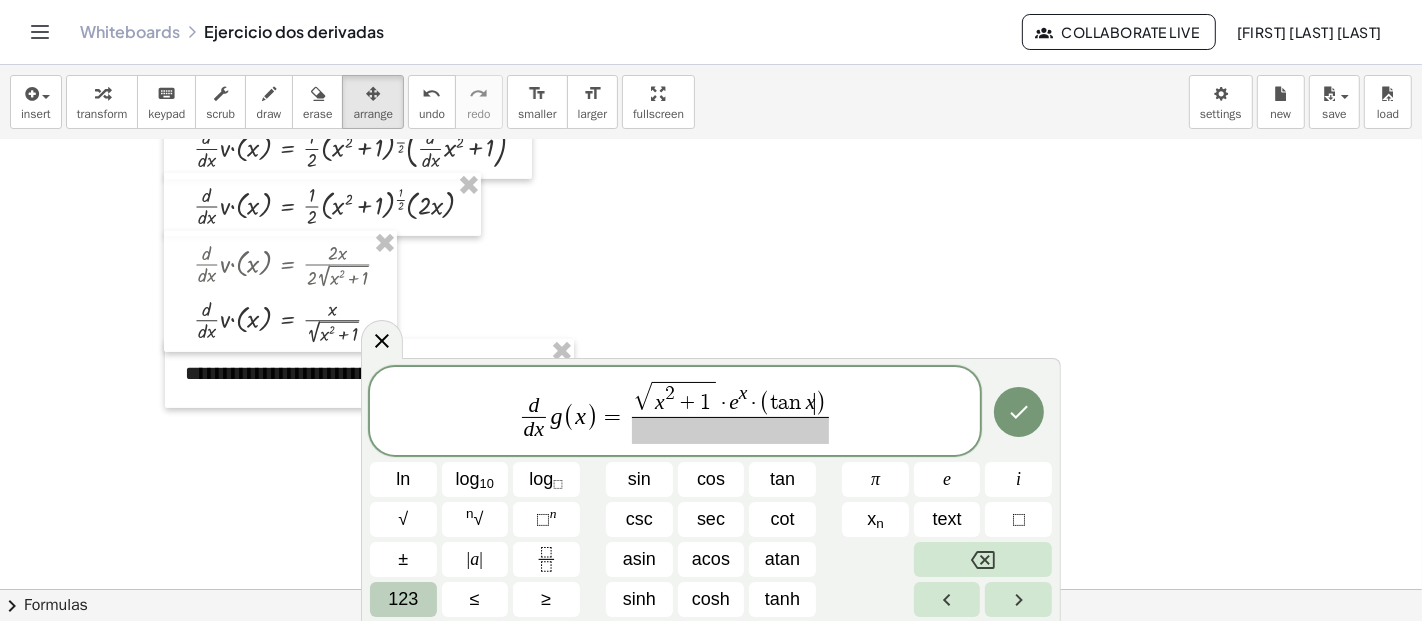 click on "123" at bounding box center [403, 599] 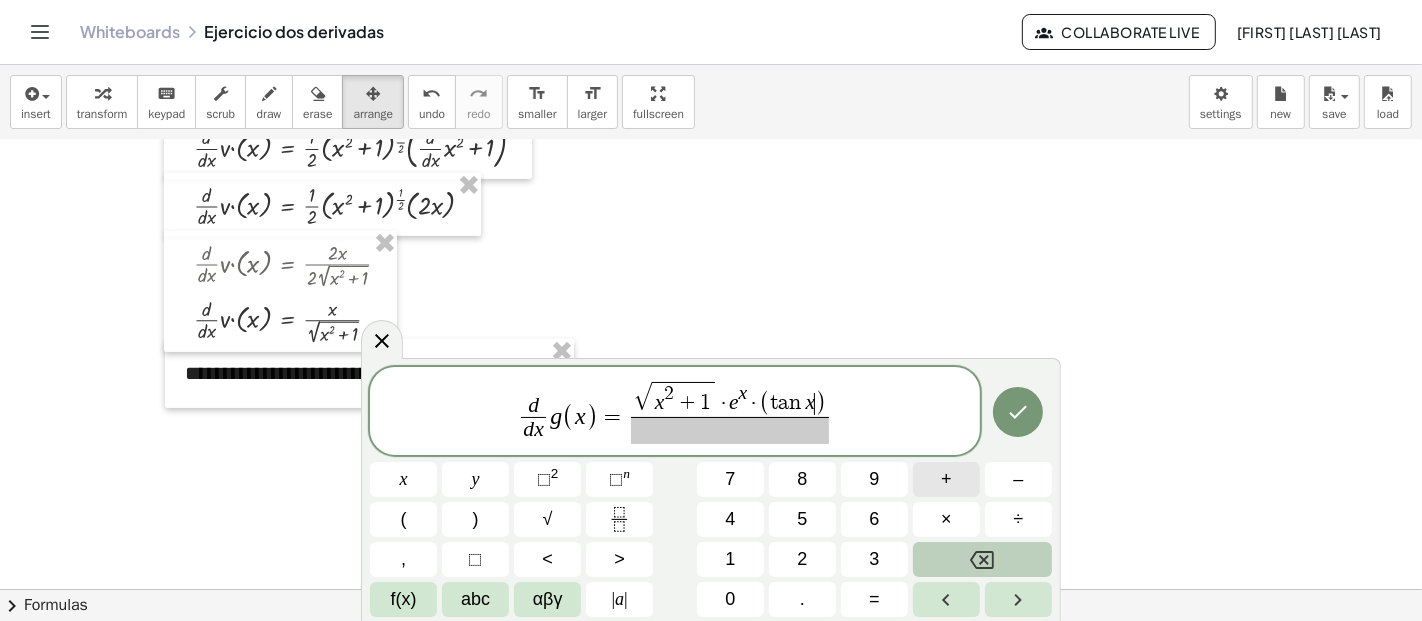 click on "+" at bounding box center (946, 479) 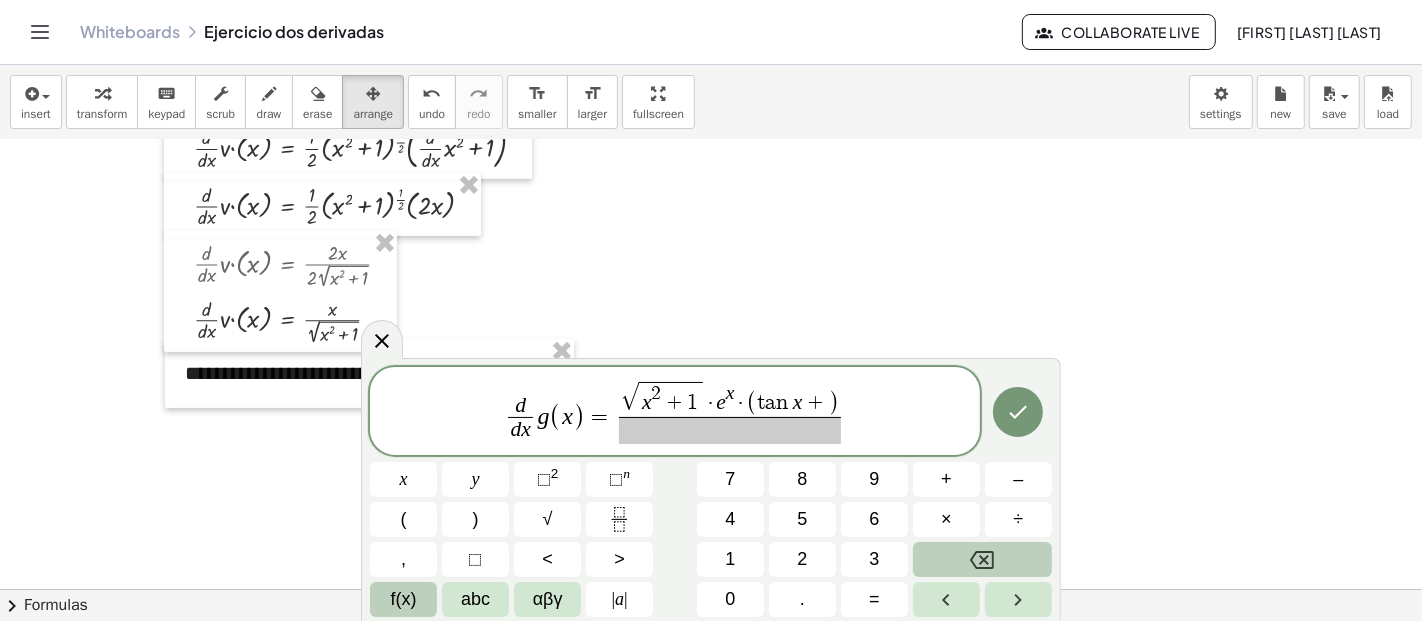 click on "f(x)" at bounding box center [404, 599] 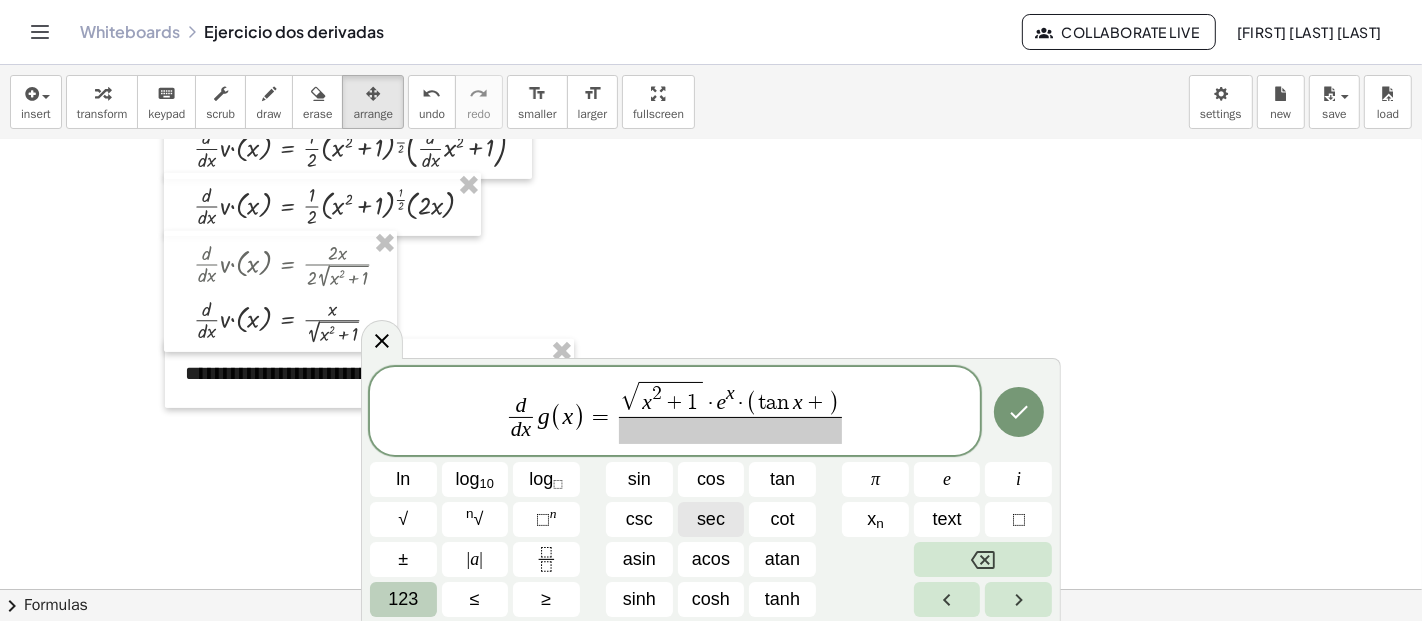 click on "sec" at bounding box center (711, 519) 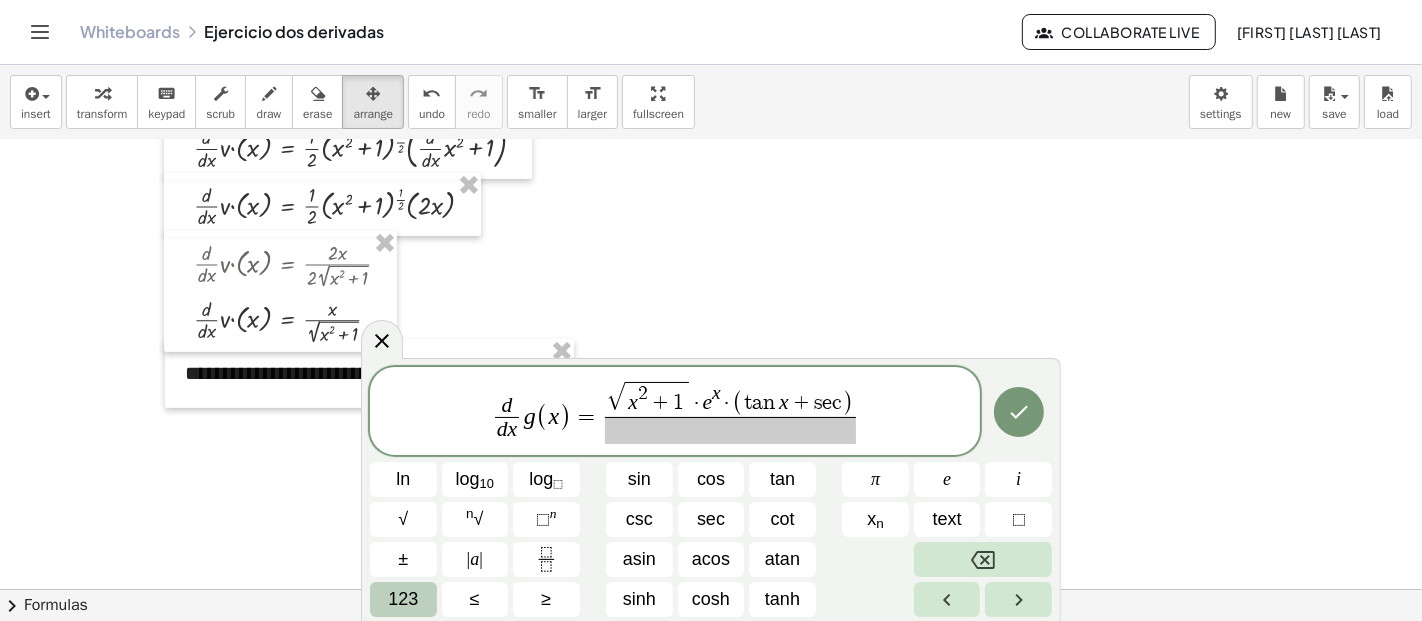 click on "123" at bounding box center [403, 599] 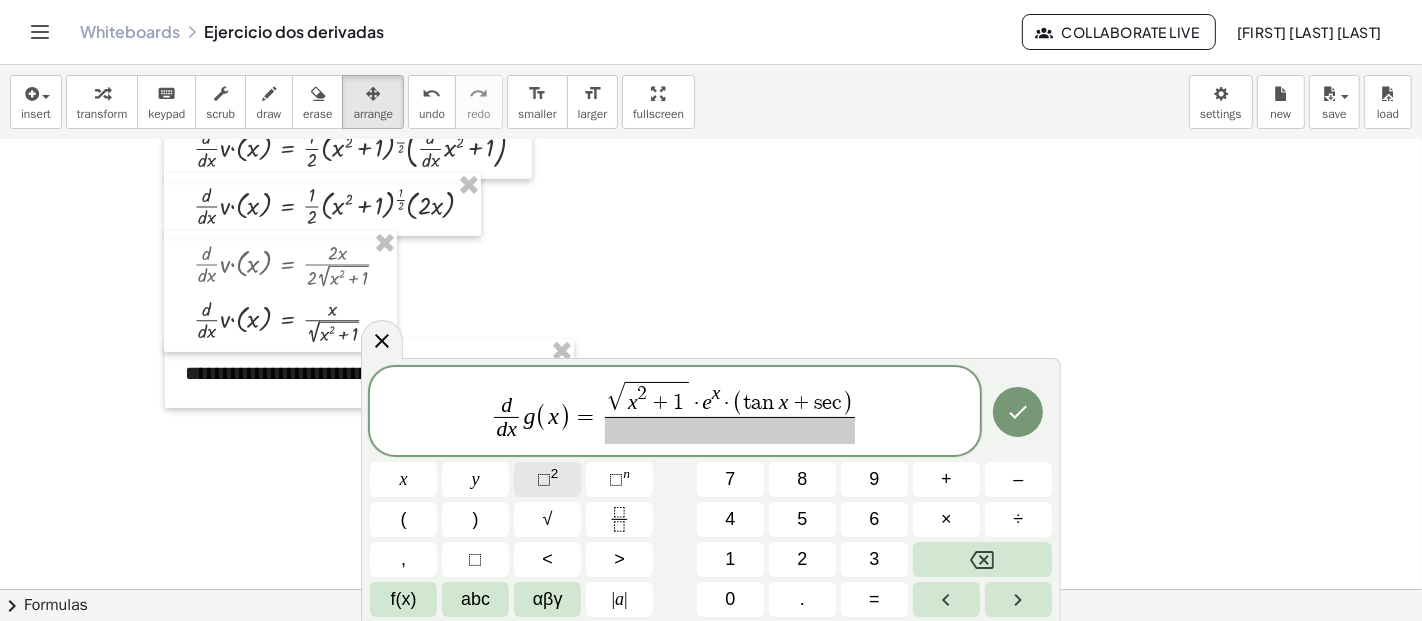 click on "⬚ 2" at bounding box center [547, 479] 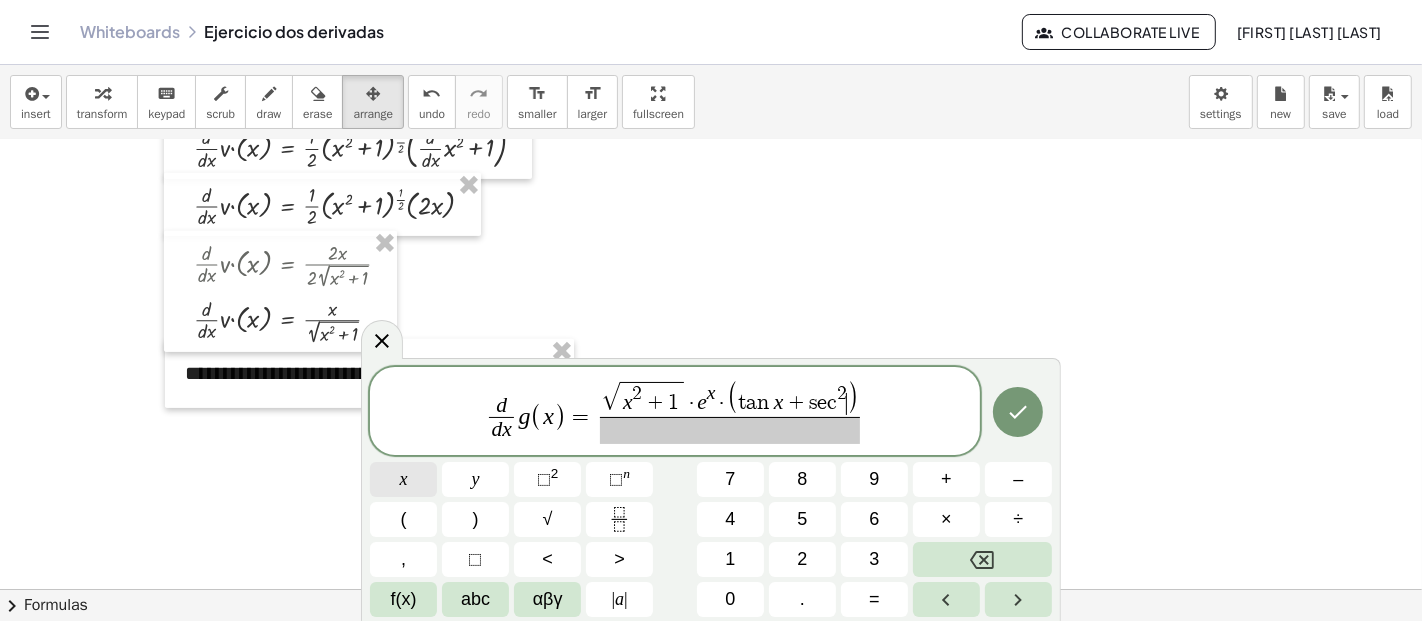 click on "x" at bounding box center (403, 479) 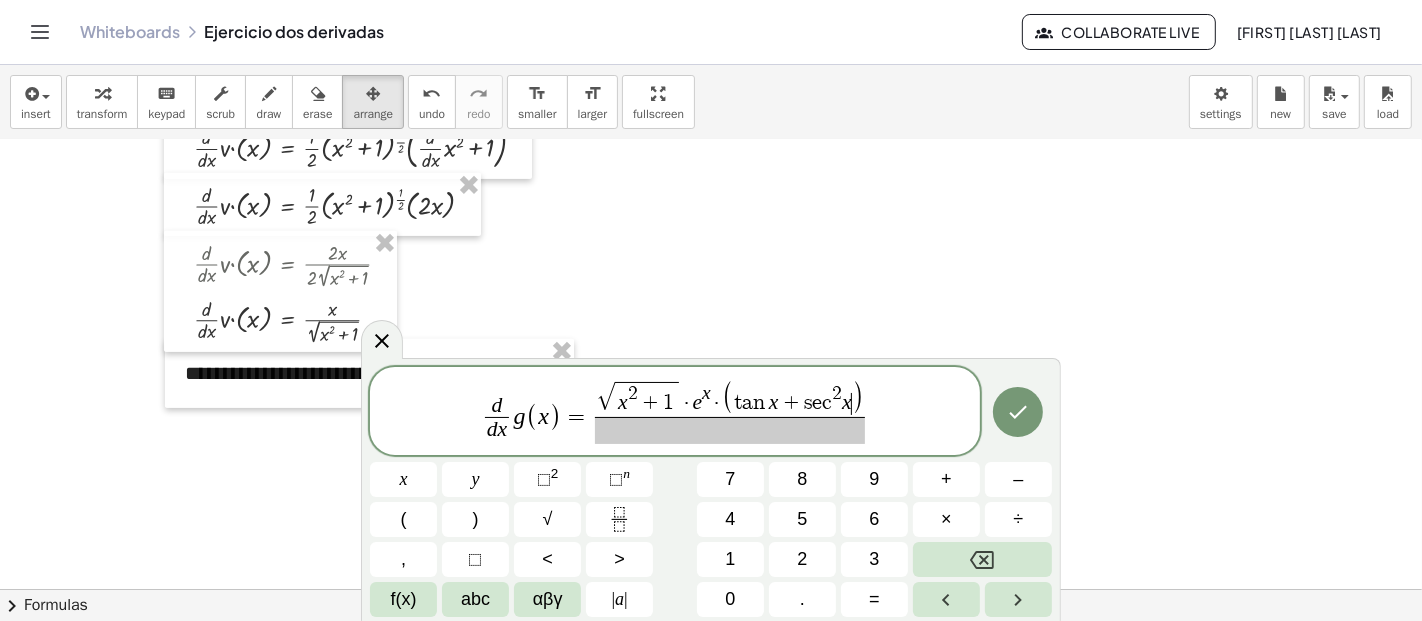 click on "√ x 2 + 1 · e x · ( t a n x + s e c 2 x ​ )" at bounding box center (730, 399) 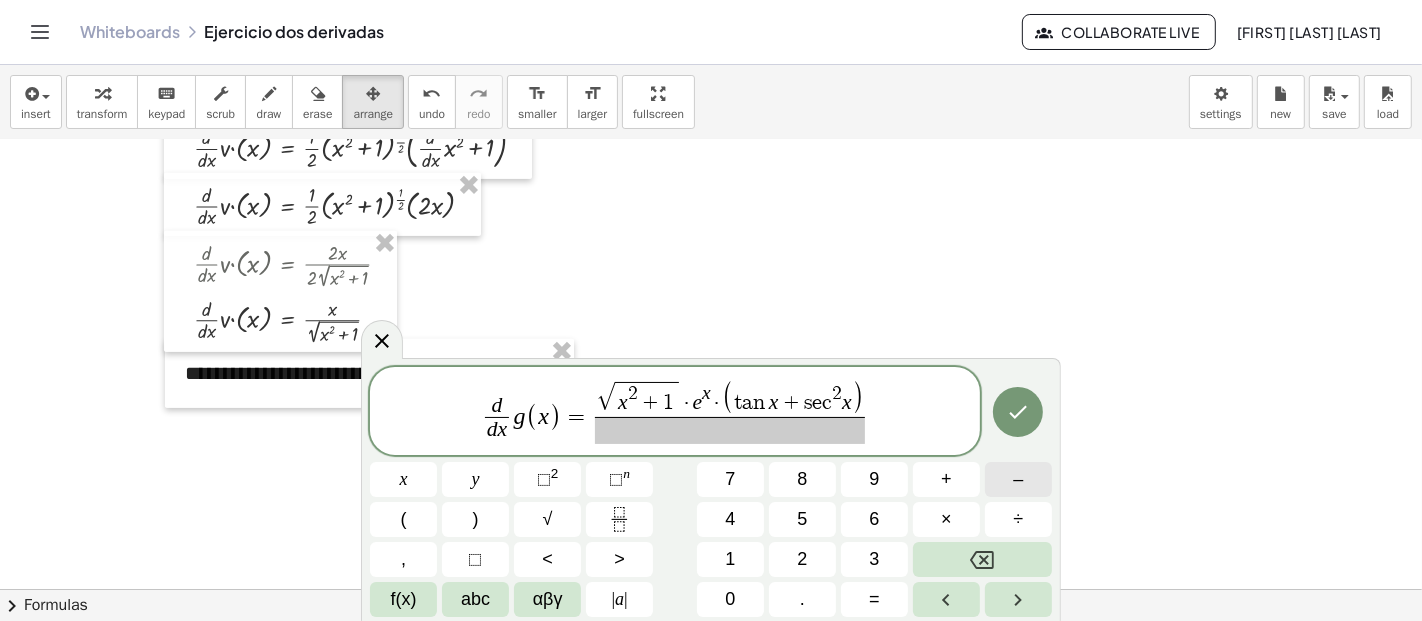 click on "–" at bounding box center [1018, 479] 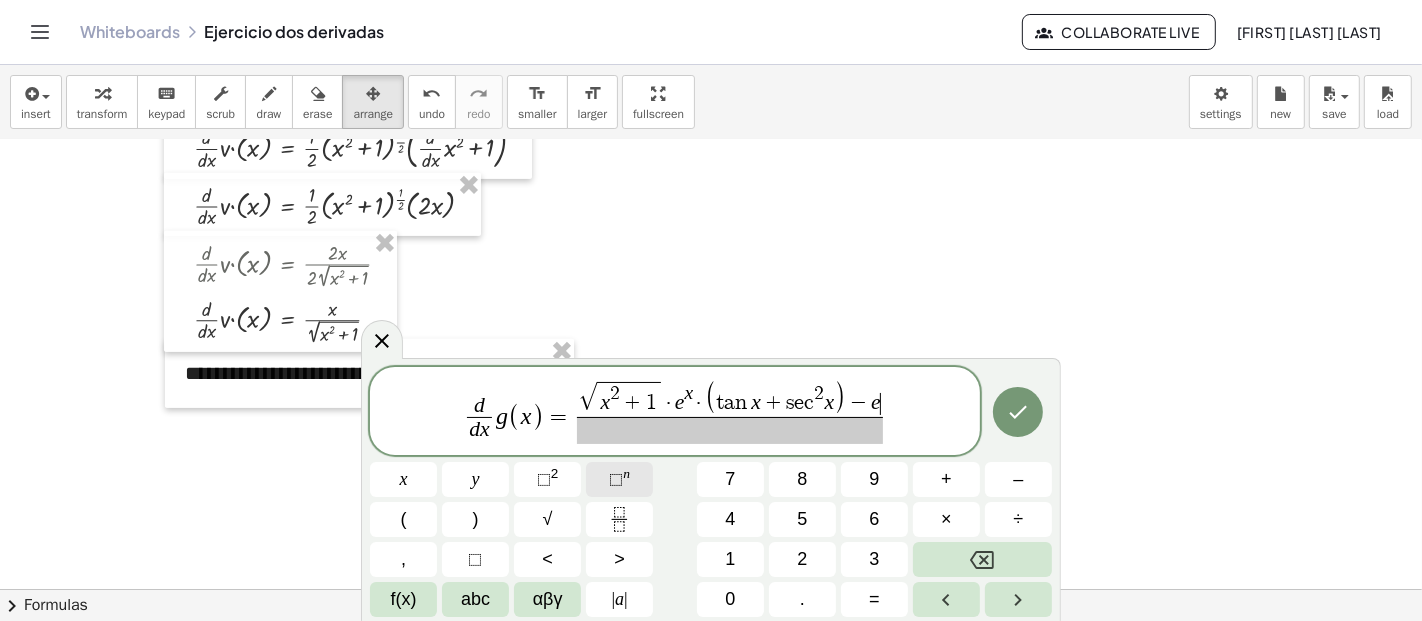 click on "⬚" at bounding box center (616, 479) 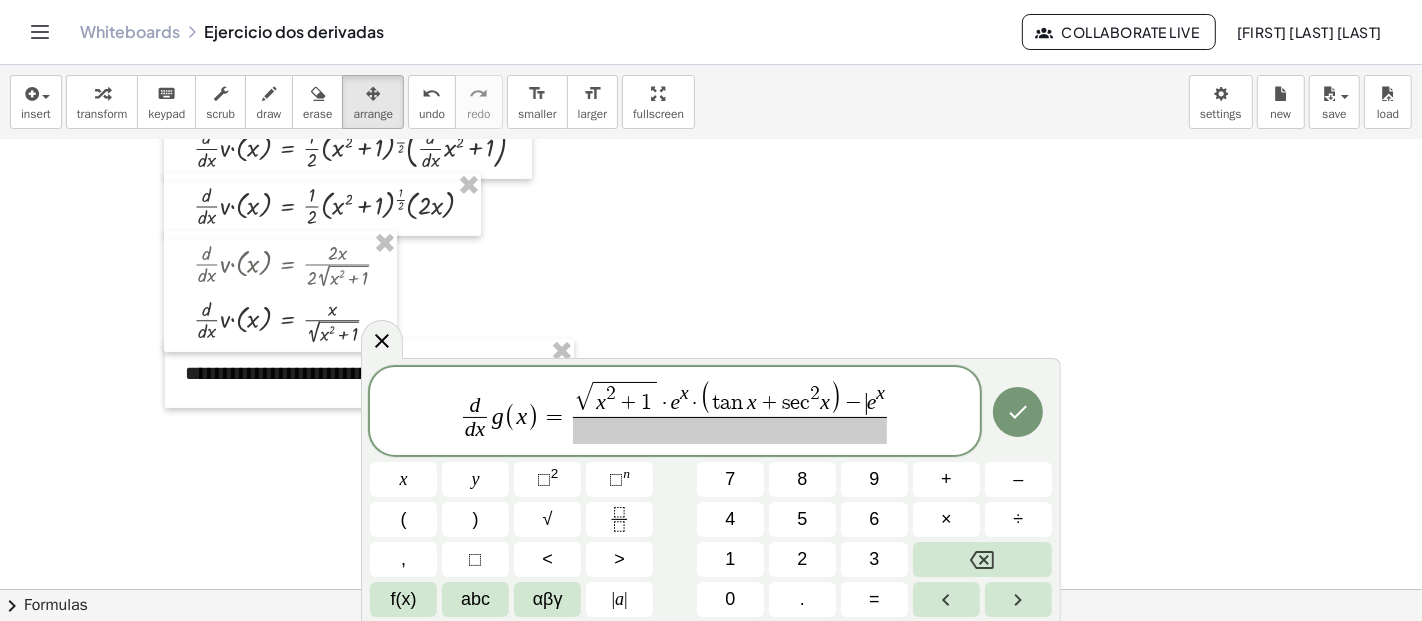 click on "−" at bounding box center [854, 404] 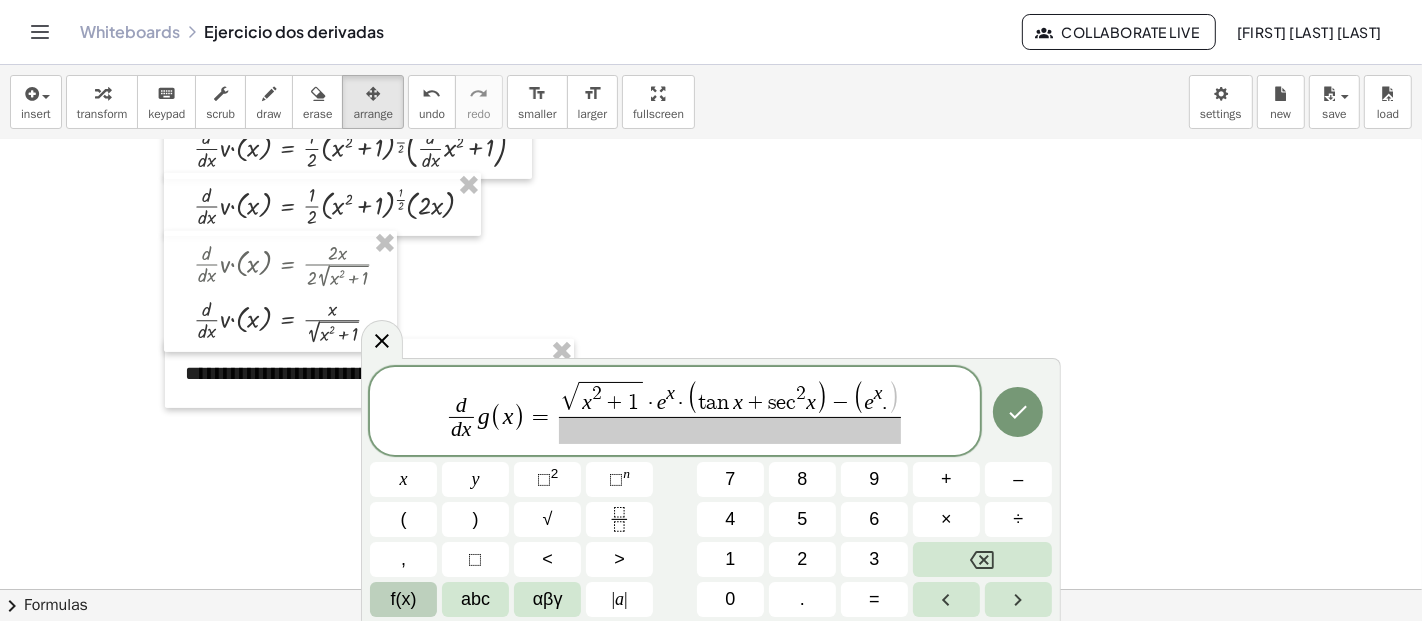 click on "f(x)" at bounding box center (404, 599) 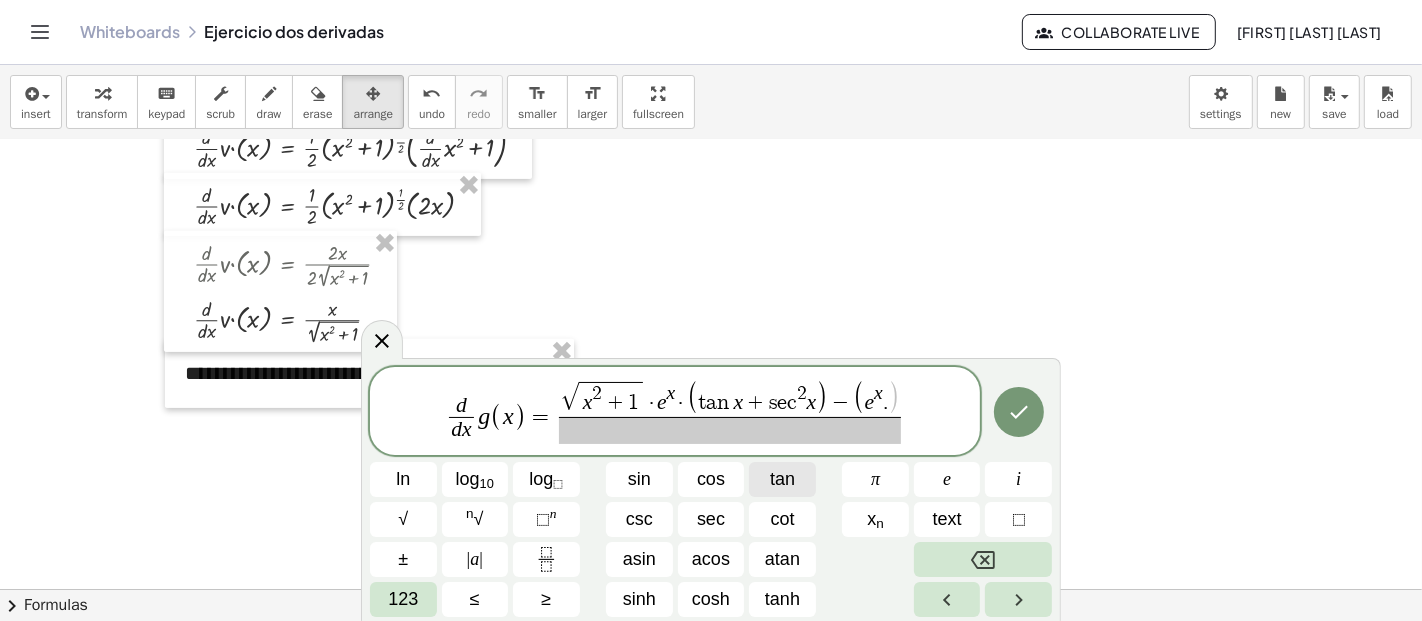 click on "tan" at bounding box center [782, 479] 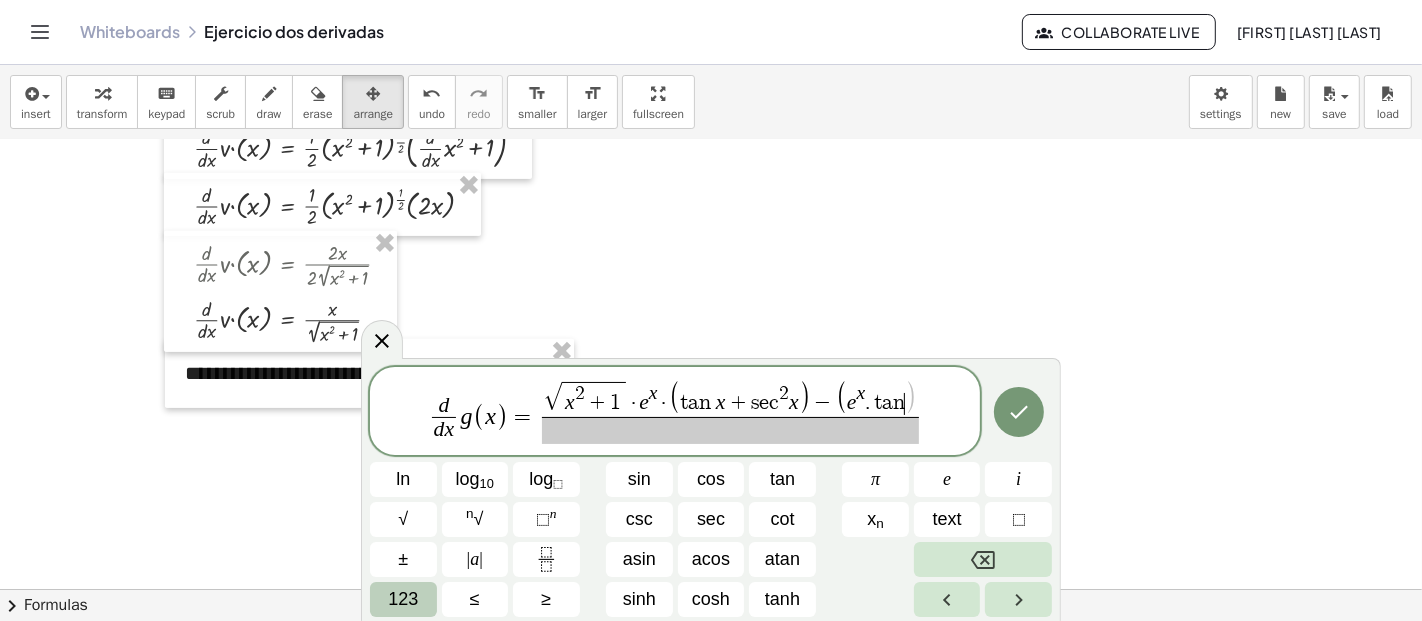 click on "123" at bounding box center [403, 599] 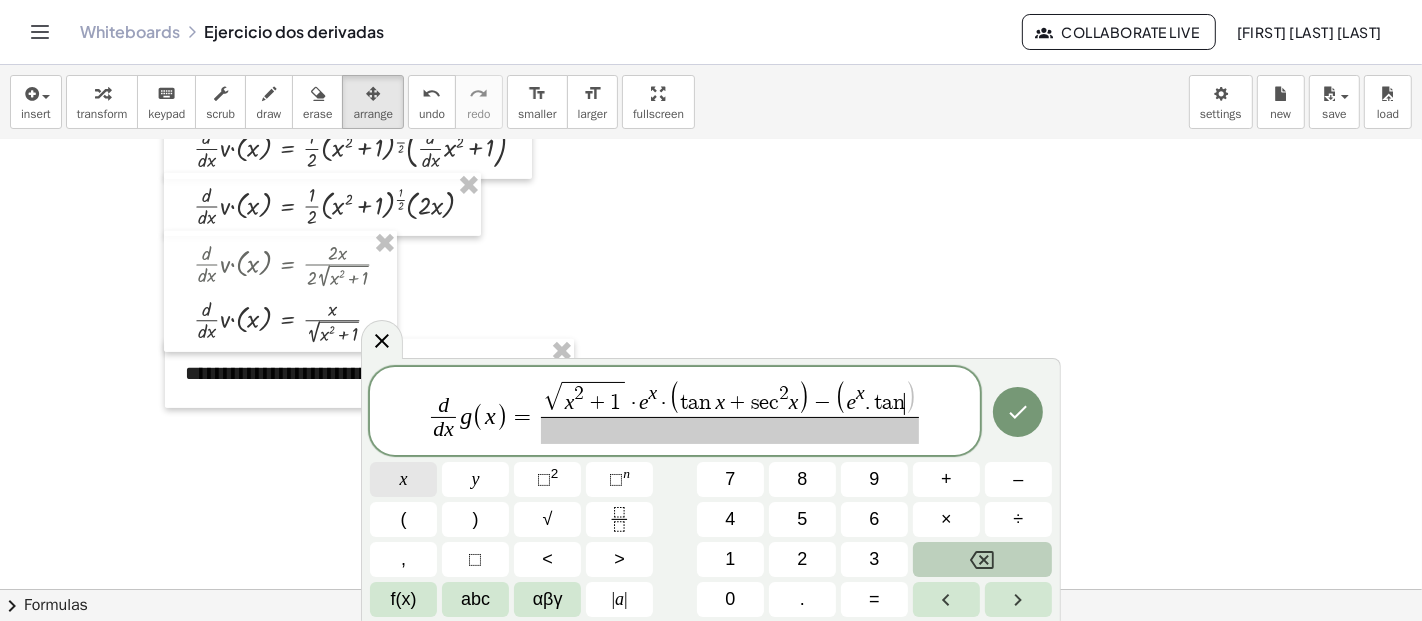 click on "x" at bounding box center (403, 479) 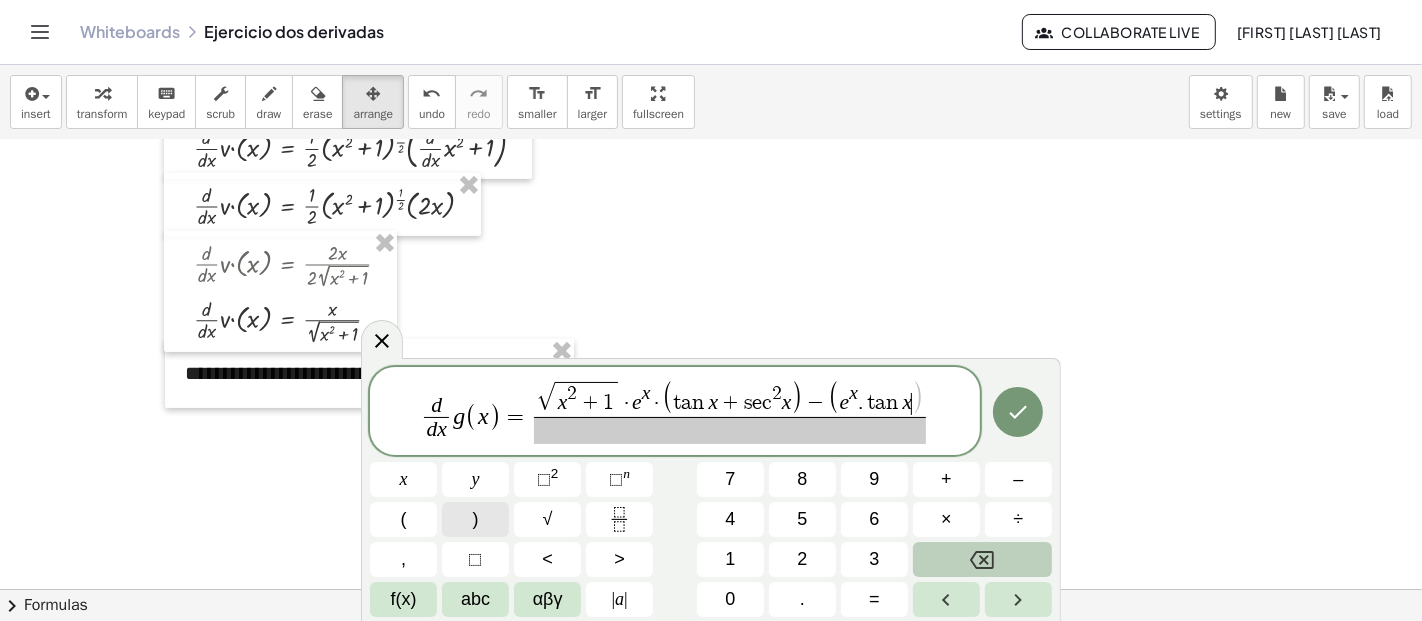 click on ")" at bounding box center (475, 519) 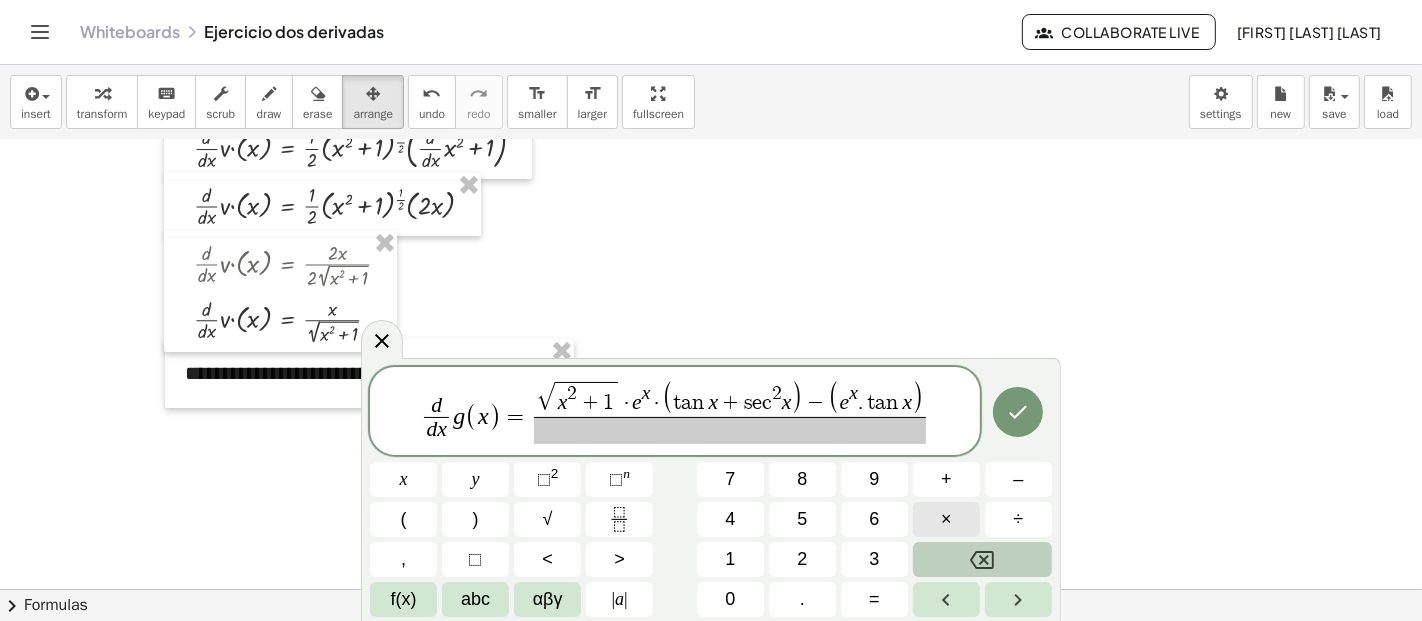 click on "×" at bounding box center [946, 519] 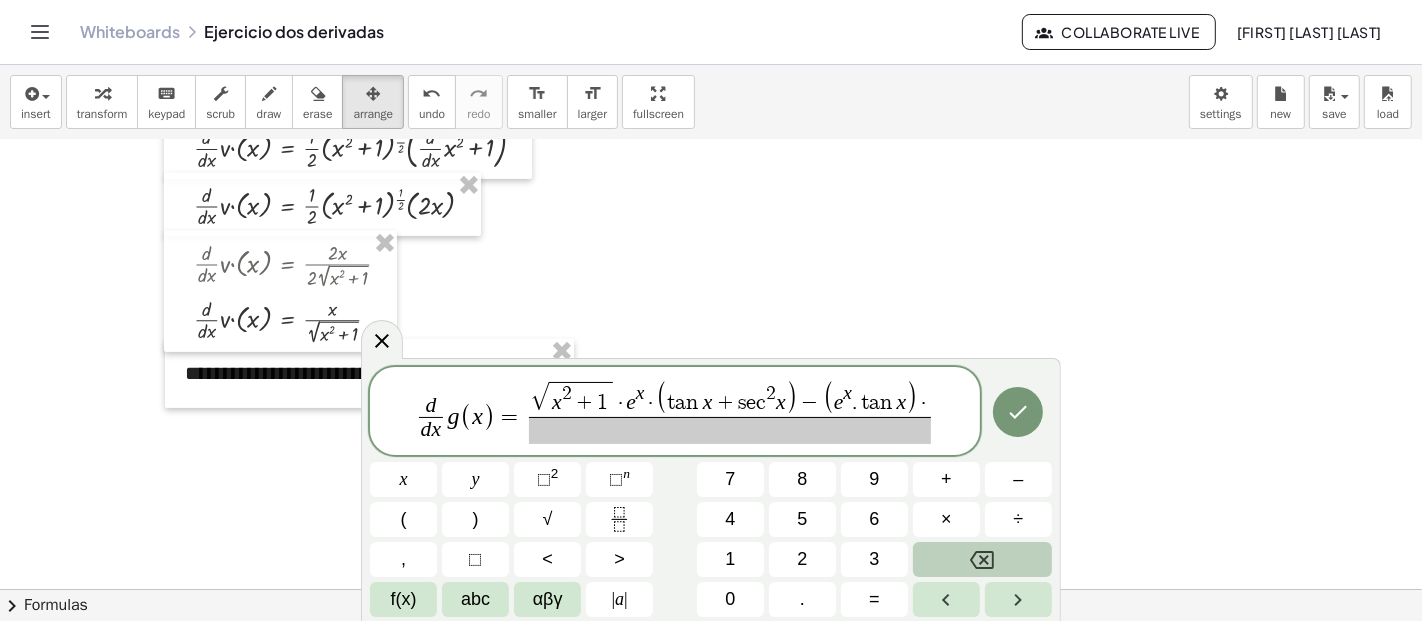 click on "d d x ​ g ( x ) = √ x 2 + 1 · e x · ( t a n x + s e c 2 x ) − ( e x . t a n x ) · ​ x y ⬚ 2 ⬚ n 7 8 9 + – ( ) √ 4 5 6 × ÷ , ⬚ < > 1 2 3 f(x) abc αβγ | a | 0 . =" at bounding box center [711, 492] 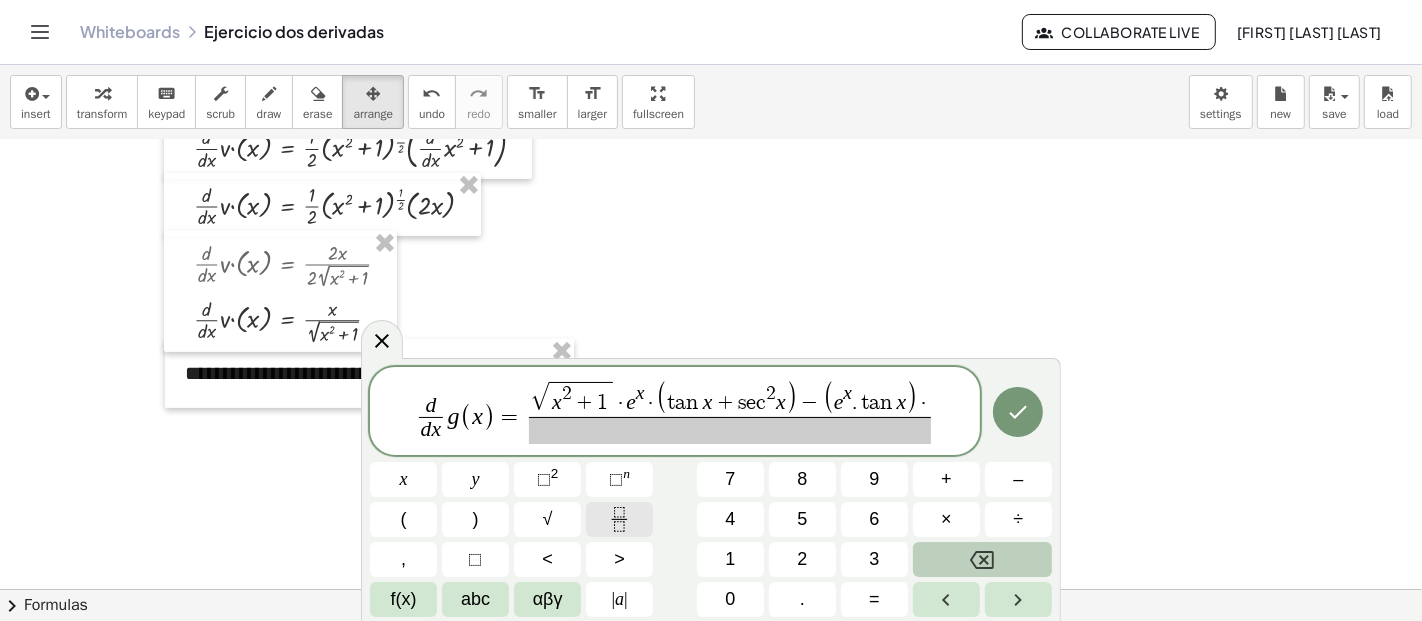 click 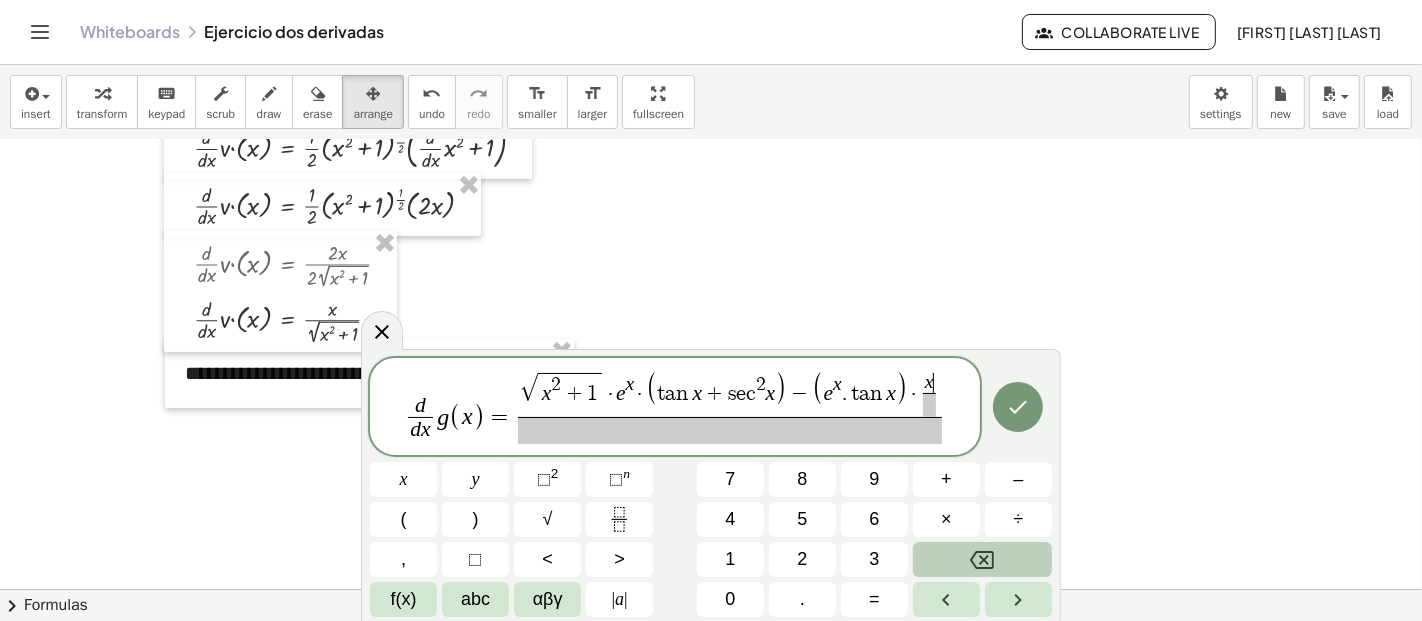 click at bounding box center [929, 405] 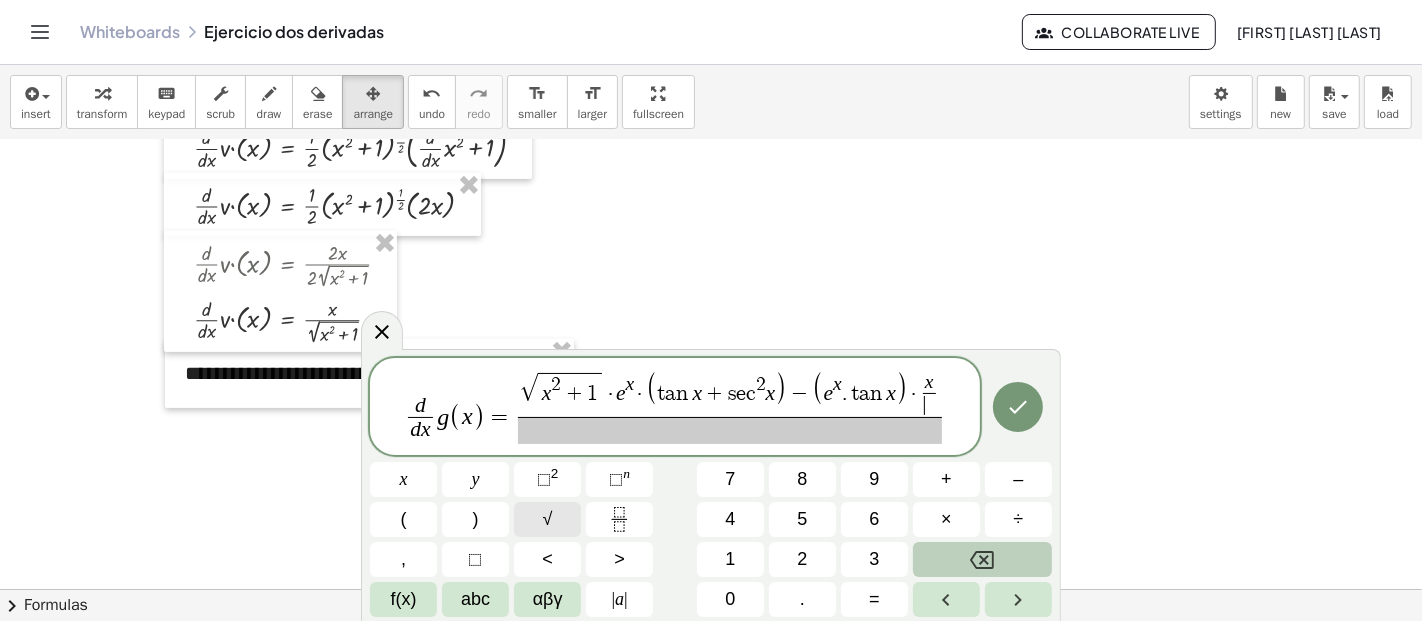 click on "√" at bounding box center (547, 519) 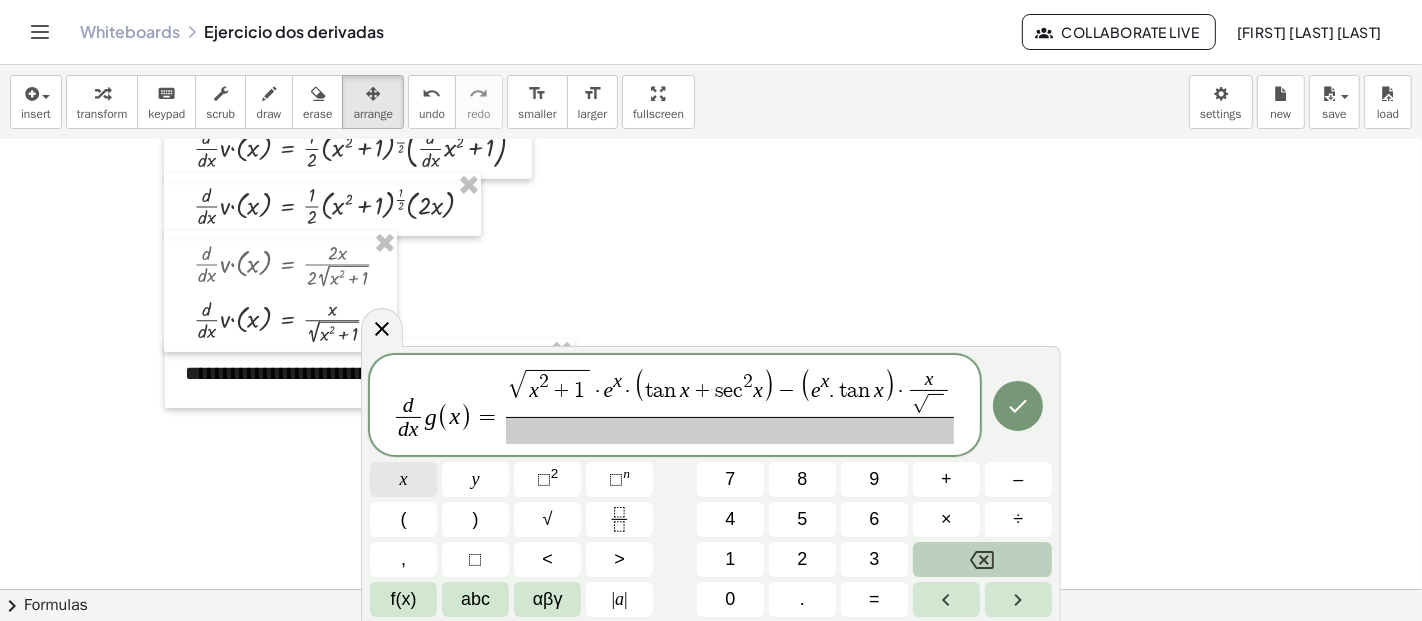 click on "x" at bounding box center (403, 479) 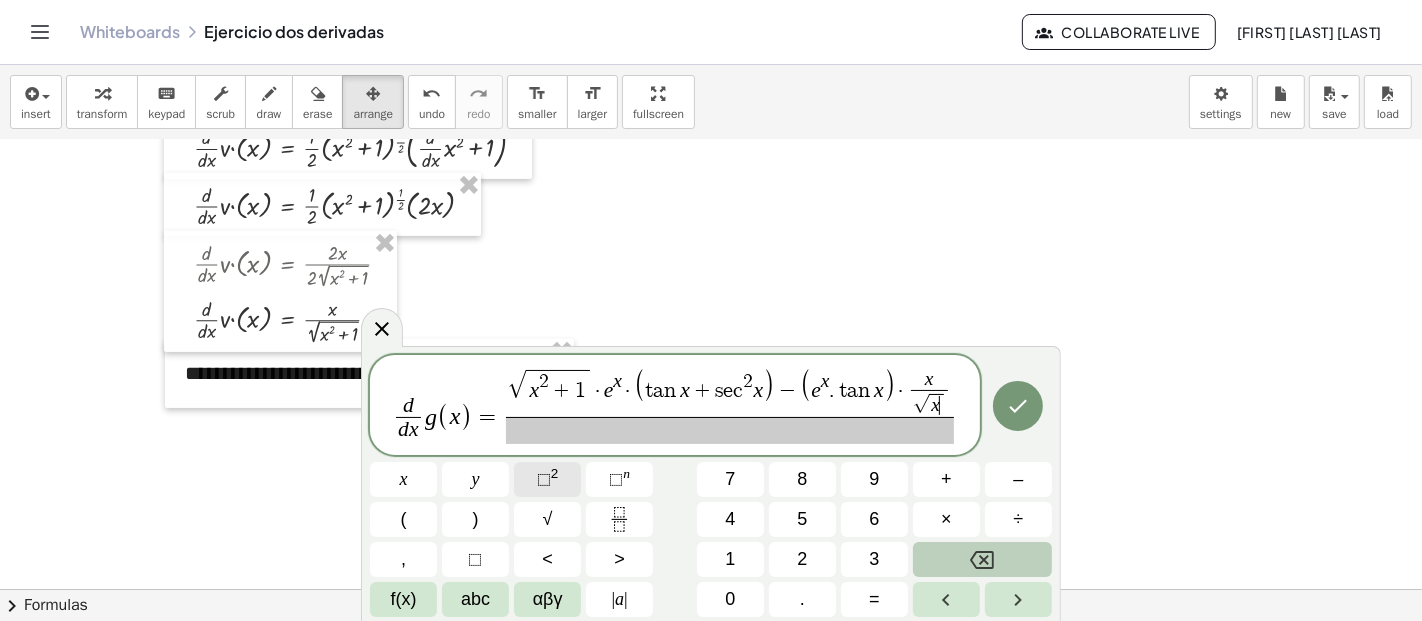 click on "⬚ 2" at bounding box center (547, 479) 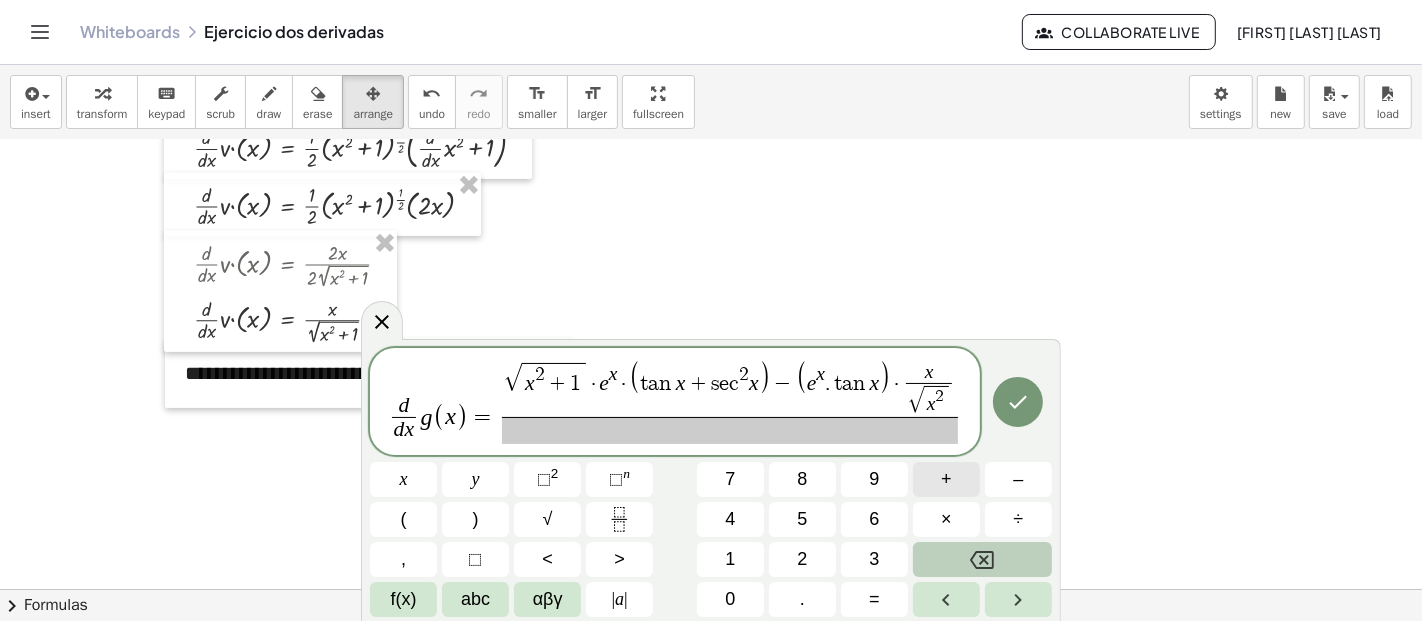 click on "+" at bounding box center (946, 479) 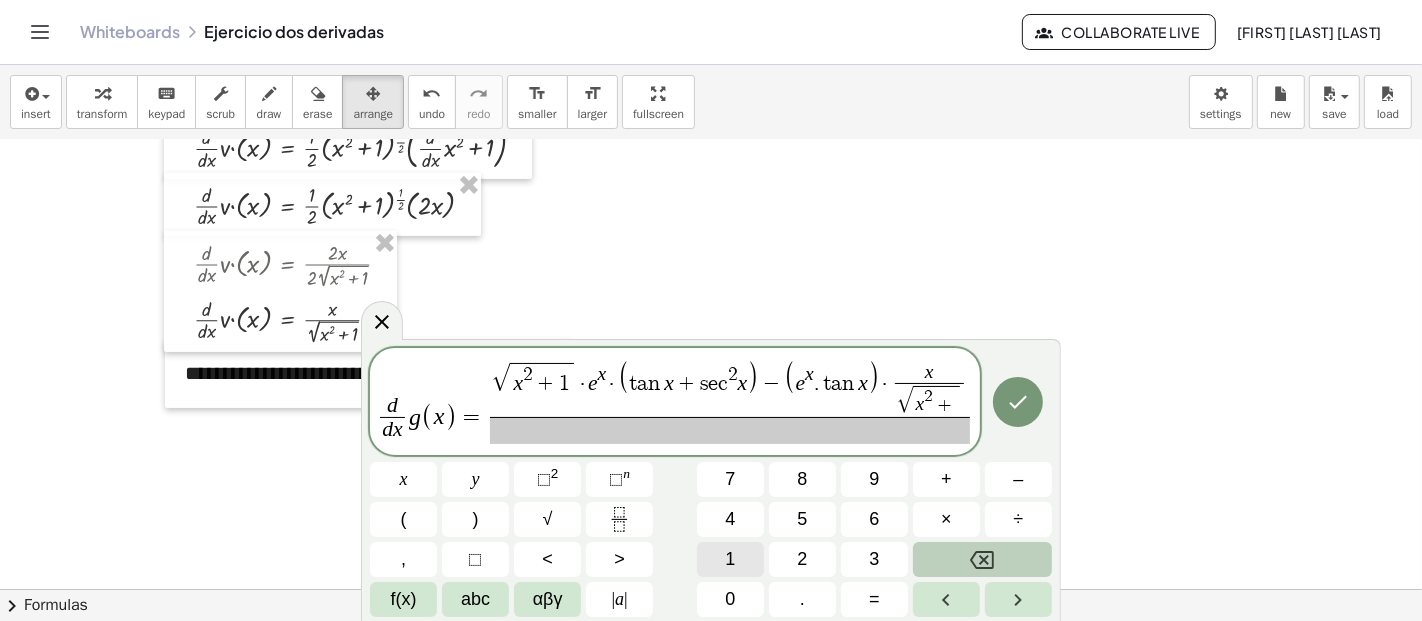 click on "1" at bounding box center [730, 559] 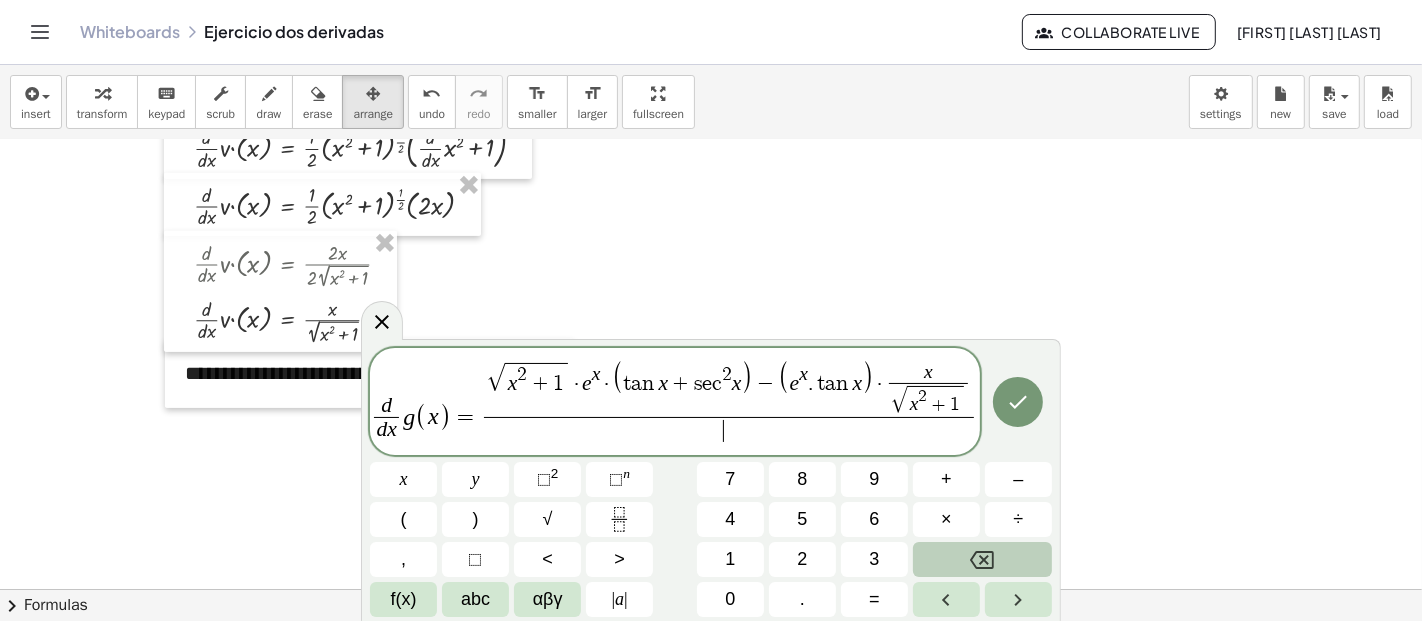 click on "​" at bounding box center [729, 430] 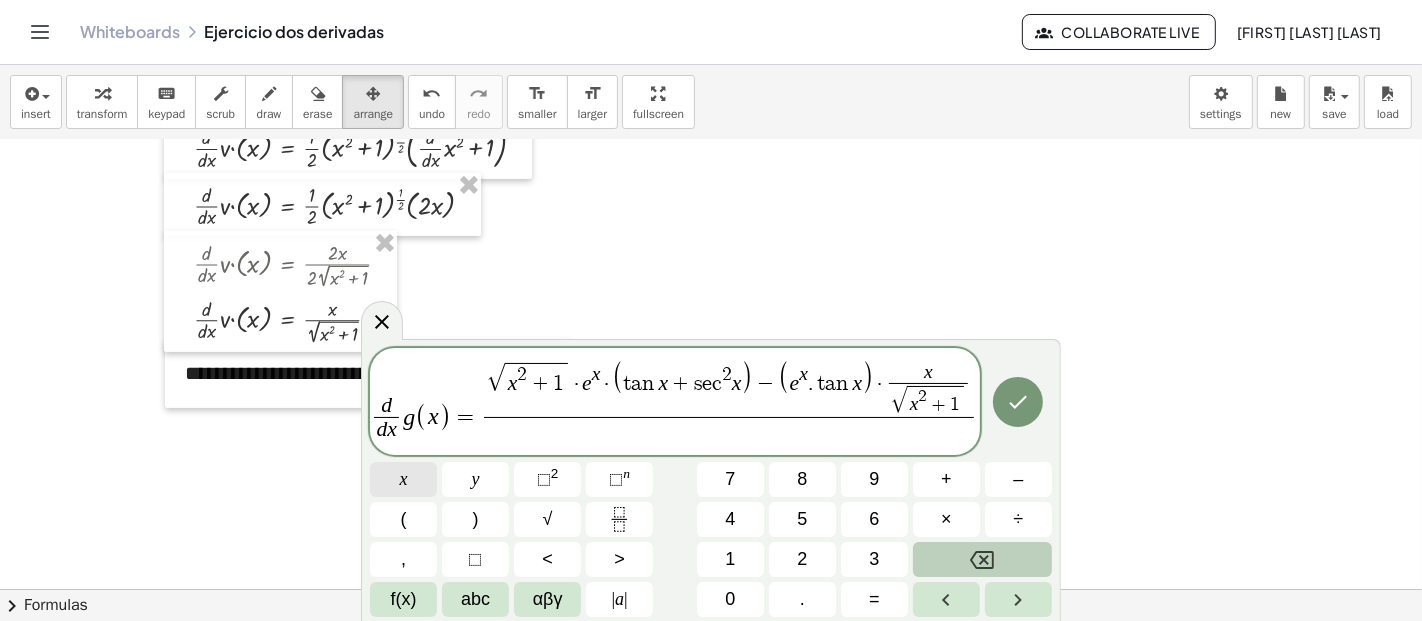click on "x" at bounding box center (403, 479) 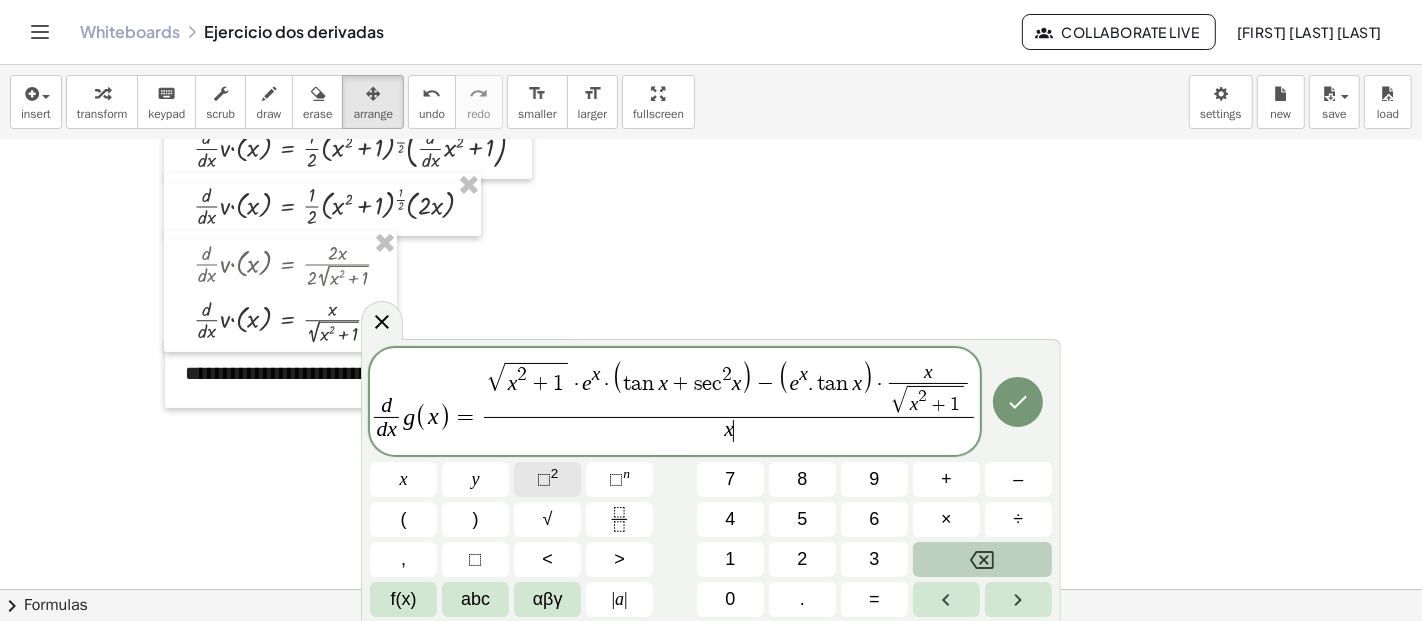 click on "⬚" at bounding box center (544, 479) 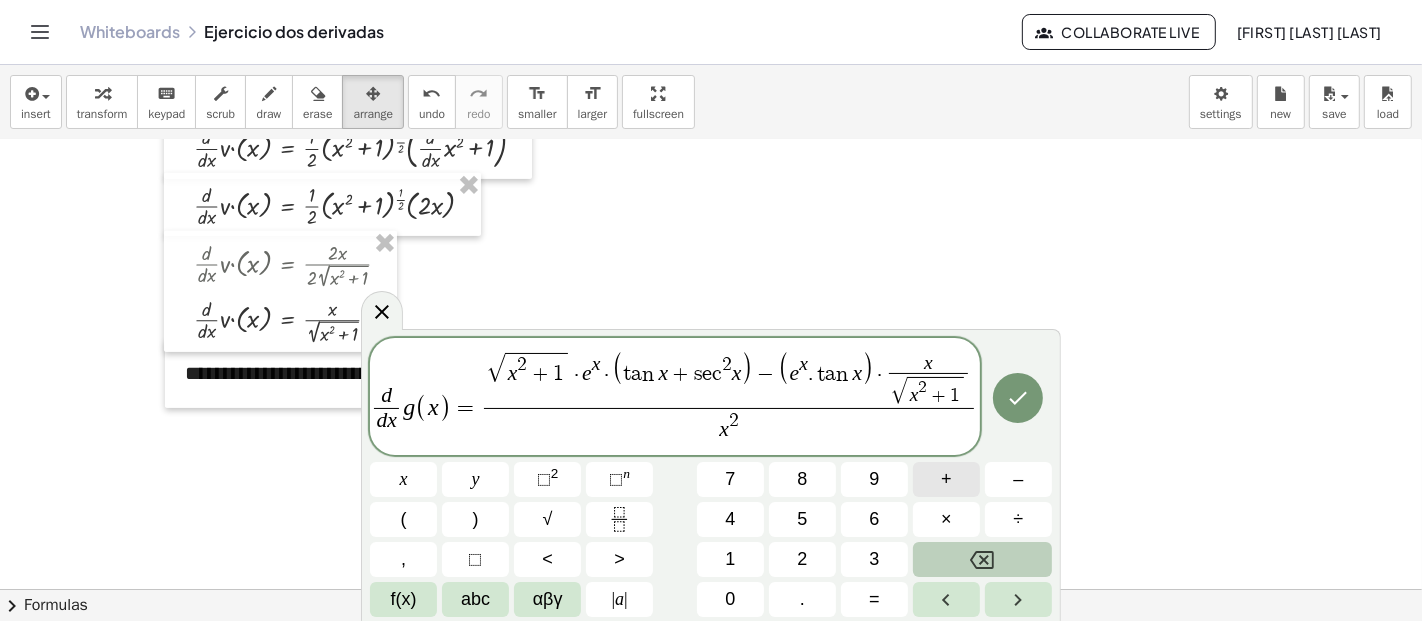 click on "+" at bounding box center [946, 479] 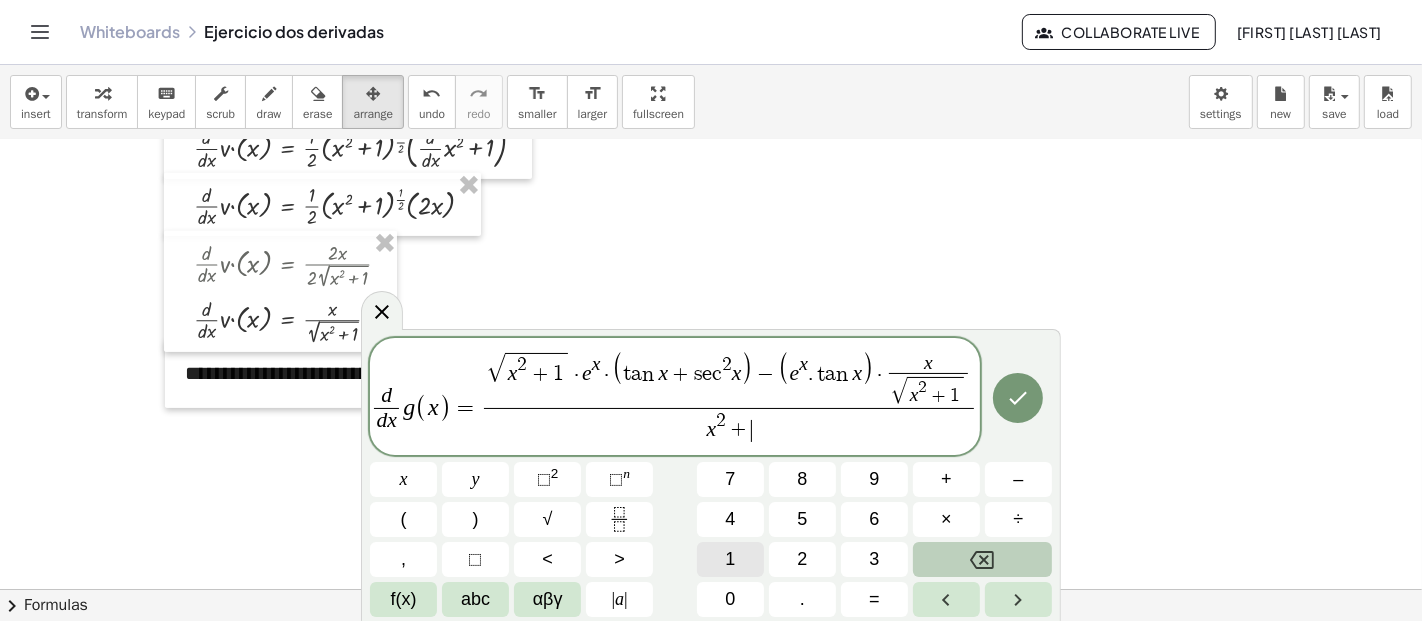 click on "1" at bounding box center (730, 559) 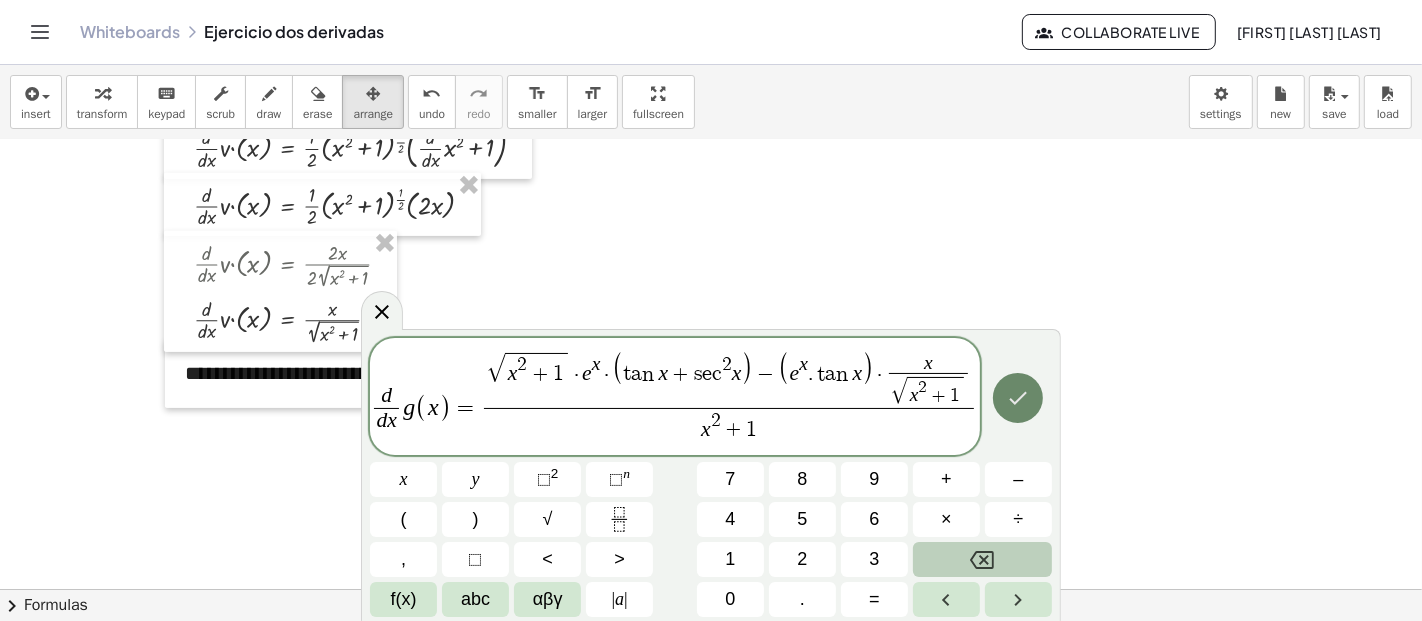 click 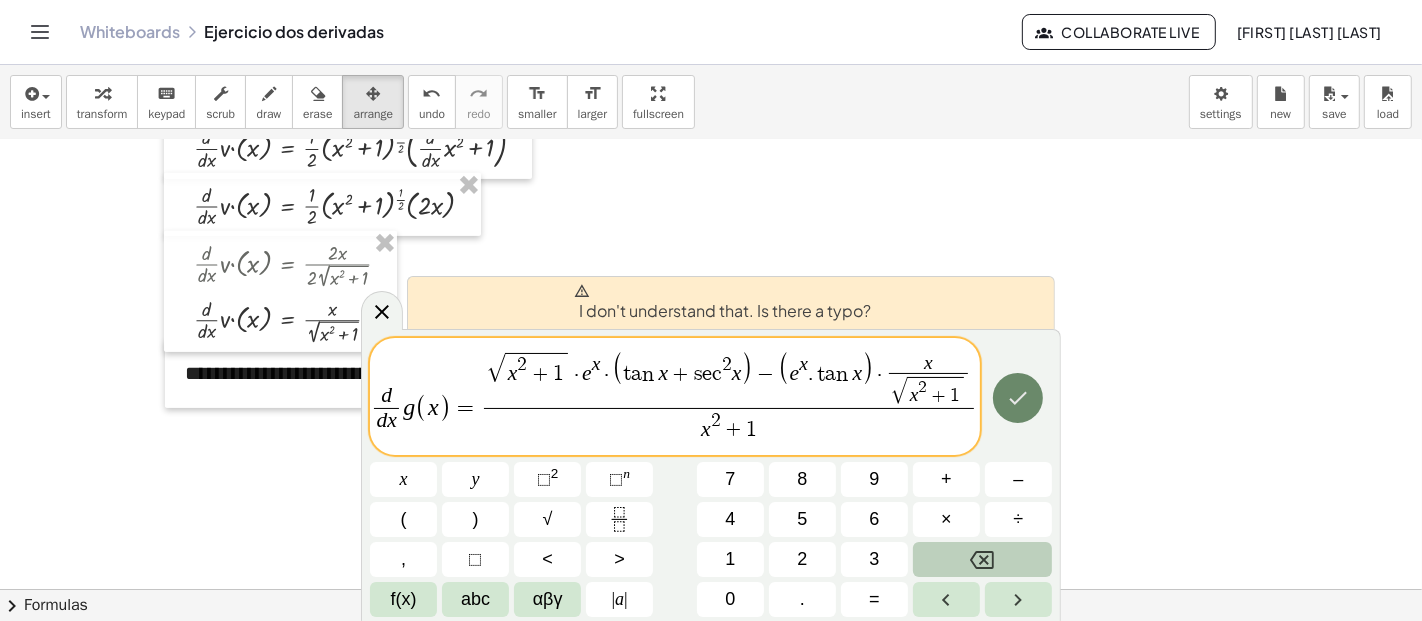 click 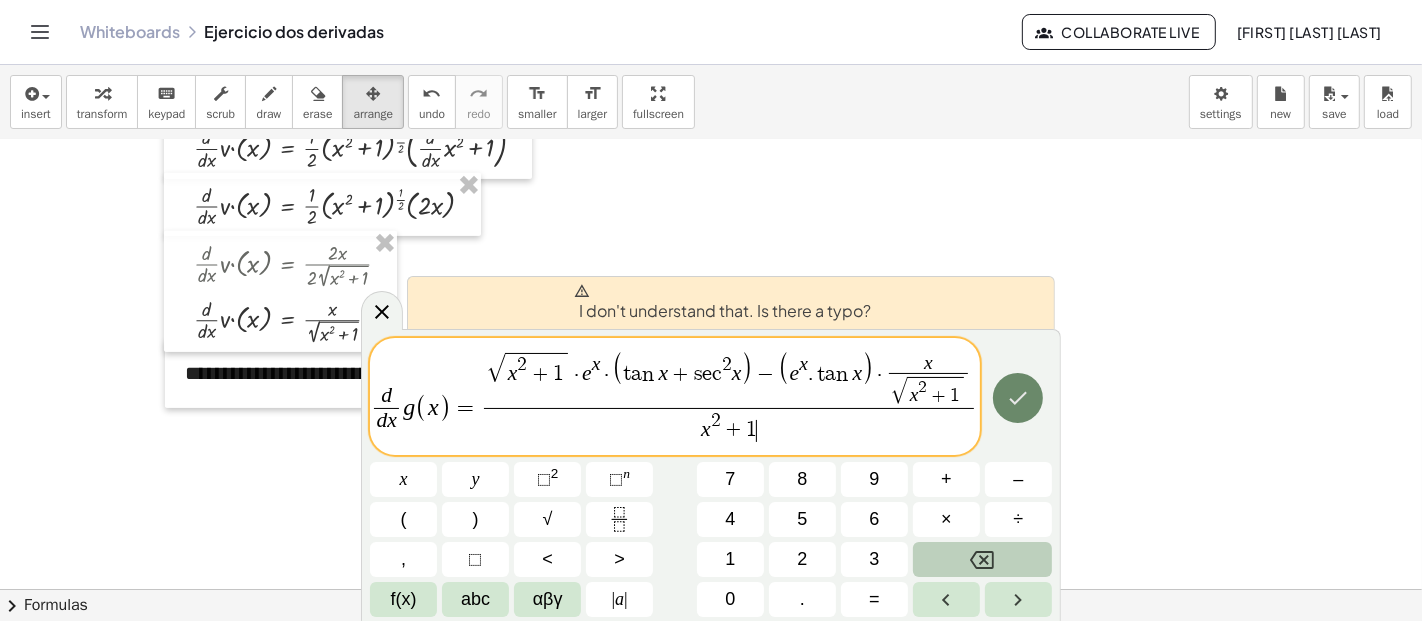 click 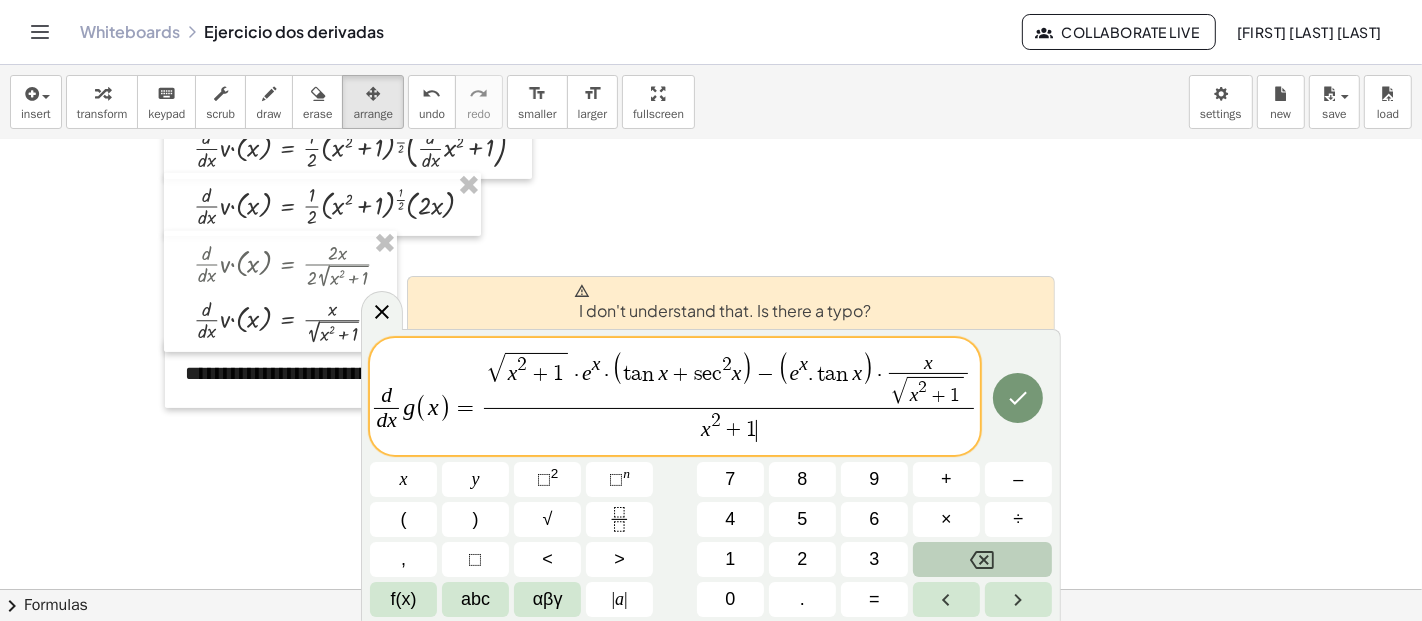 scroll, scrollTop: 0, scrollLeft: 4, axis: horizontal 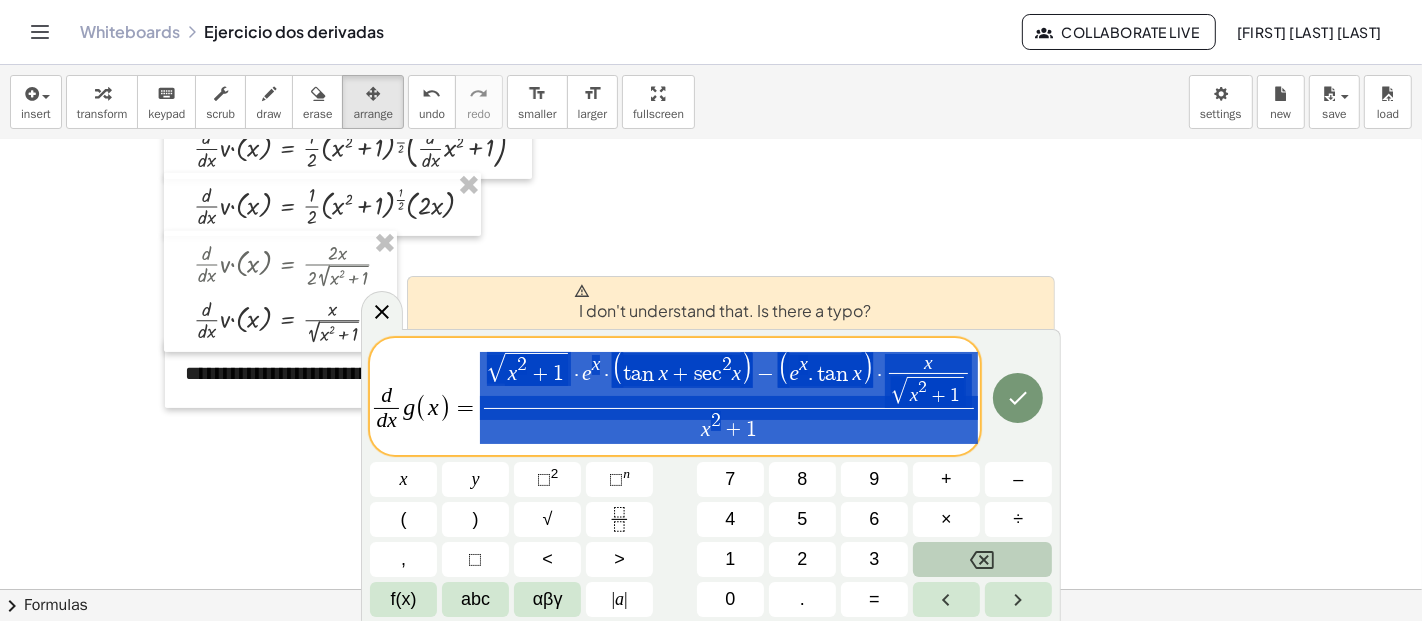 drag, startPoint x: 917, startPoint y: 430, endPoint x: 998, endPoint y: 416, distance: 82.20097 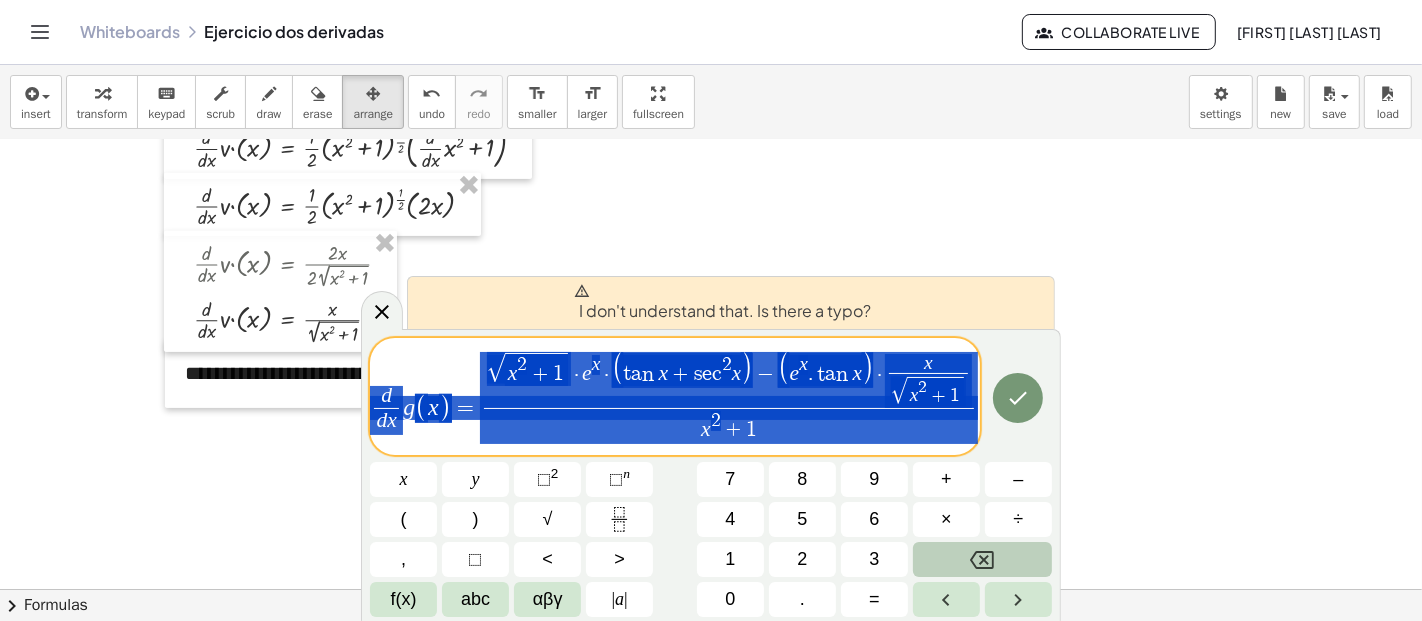 scroll, scrollTop: 0, scrollLeft: 0, axis: both 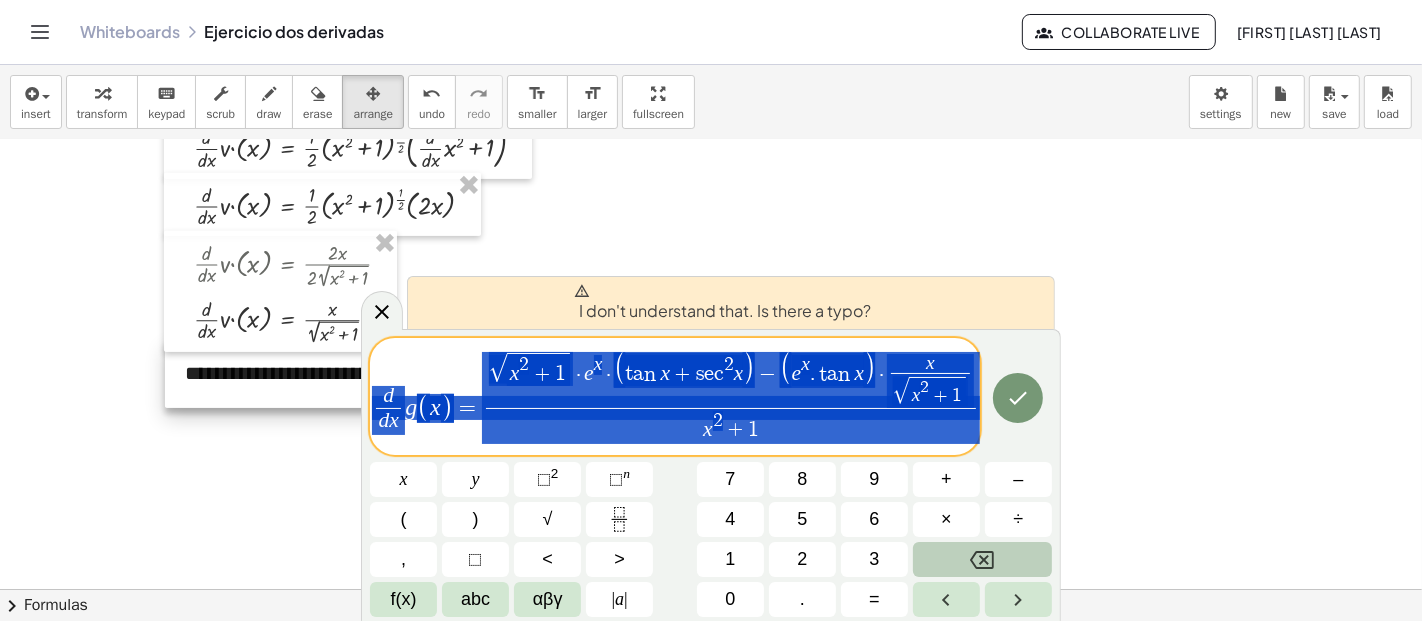 drag, startPoint x: 814, startPoint y: 439, endPoint x: 317, endPoint y: 387, distance: 499.71292 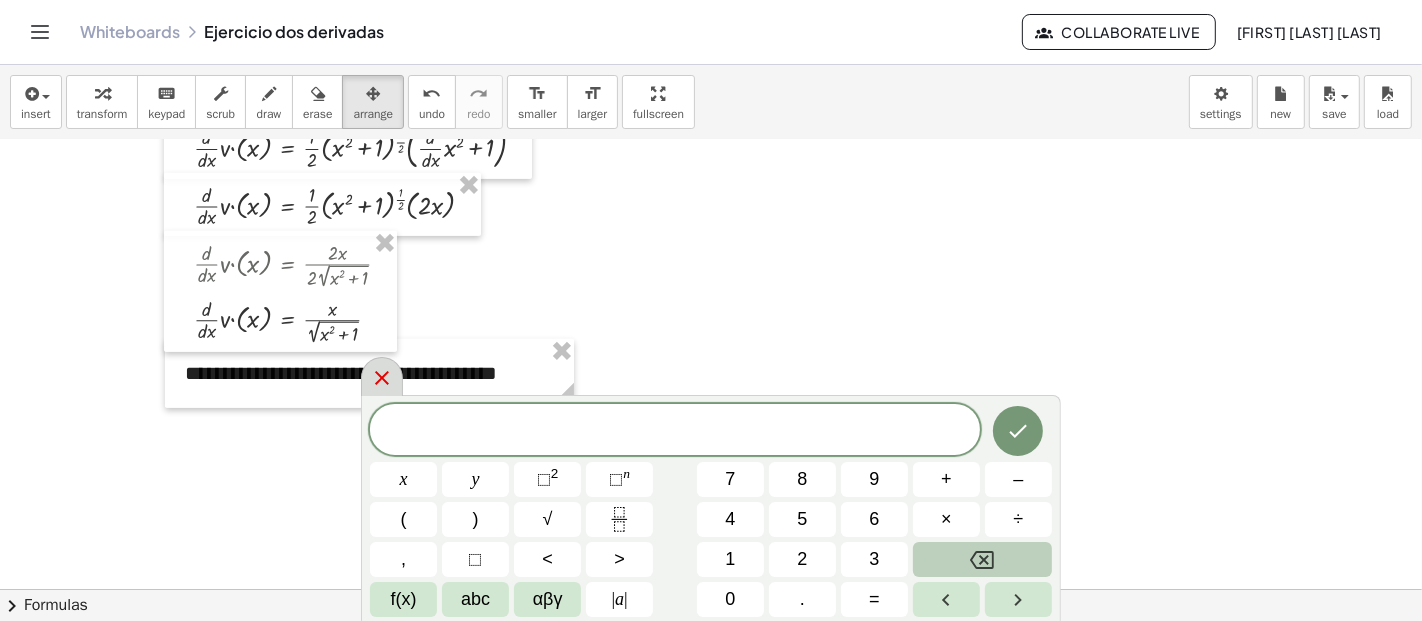 click 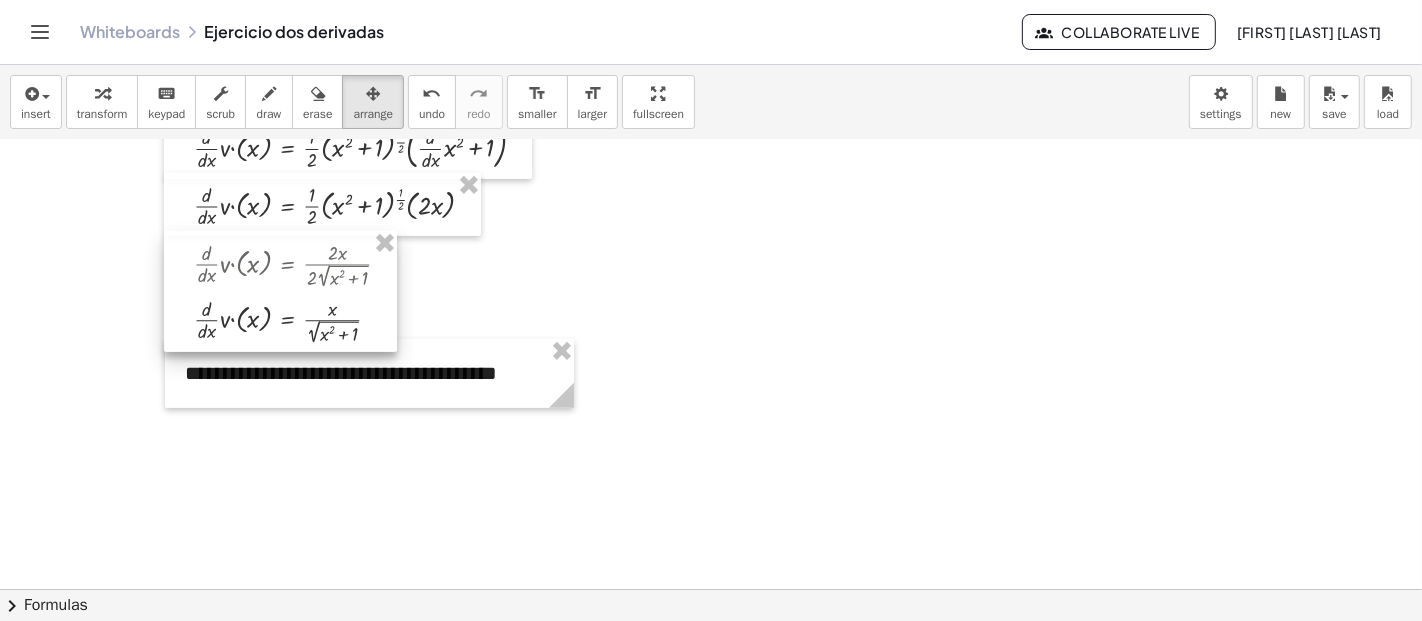 click at bounding box center (280, 292) 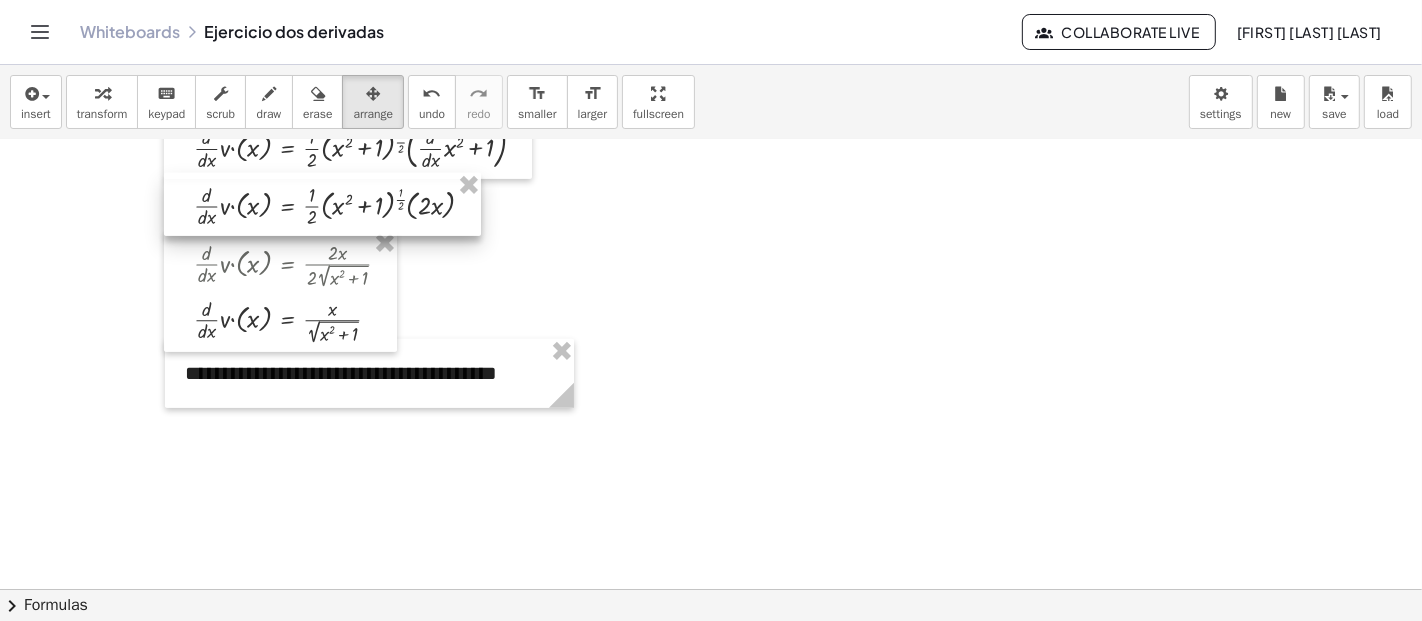 click at bounding box center [322, 204] 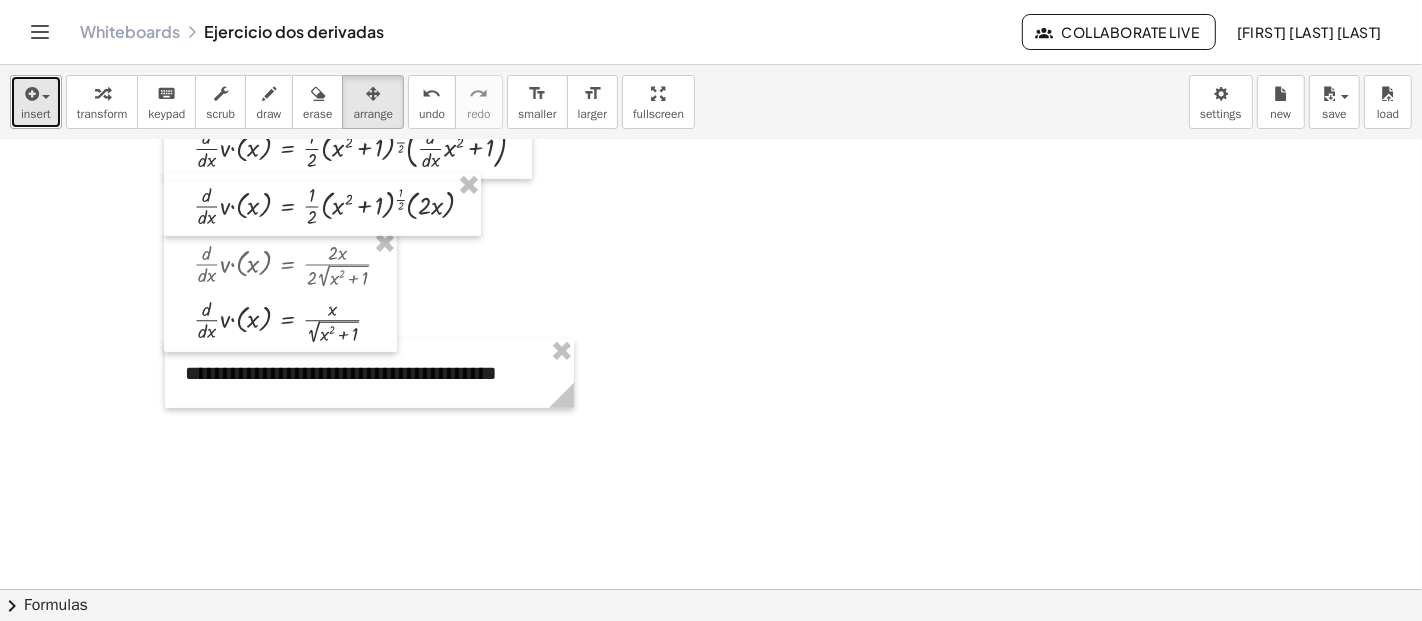 click at bounding box center (36, 93) 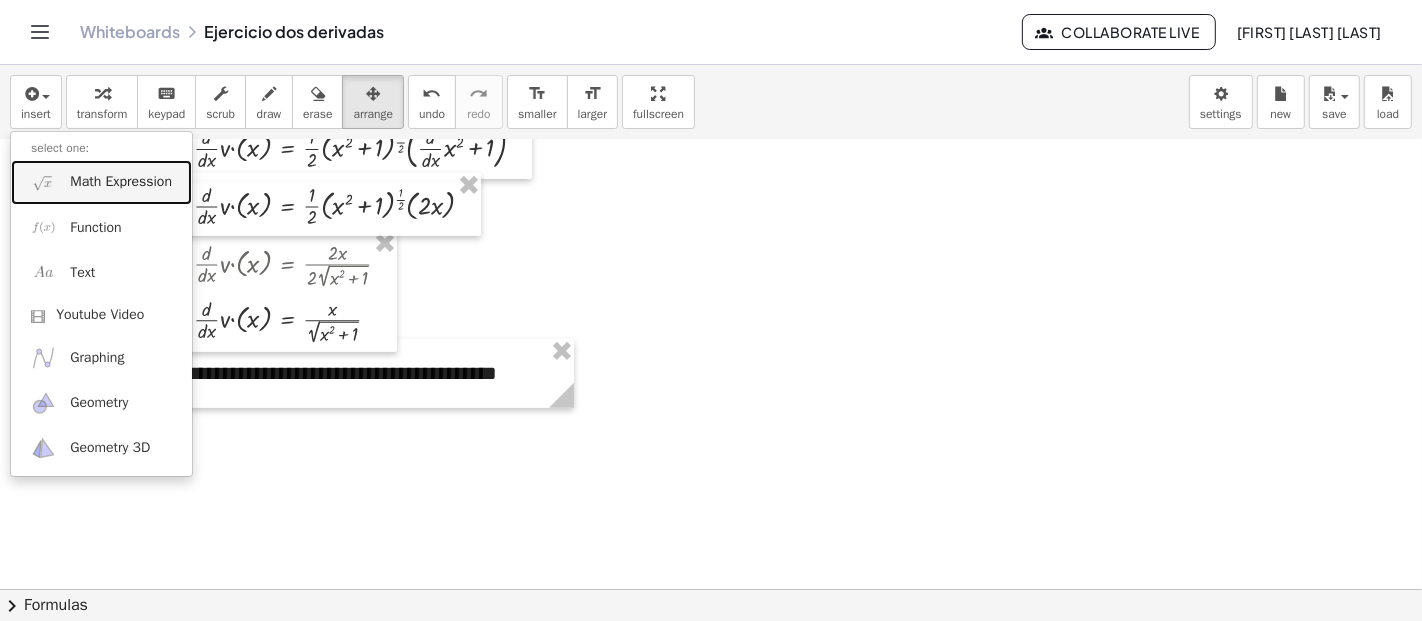 click on "Math Expression" at bounding box center [101, 182] 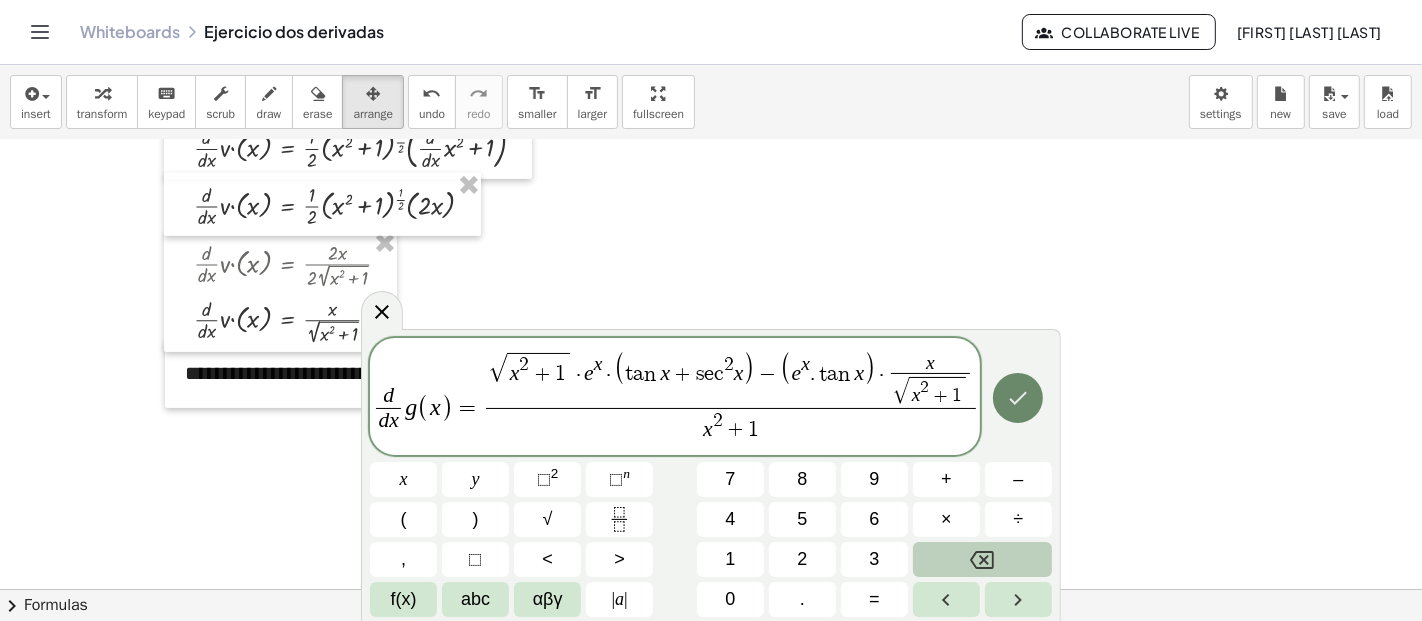 click 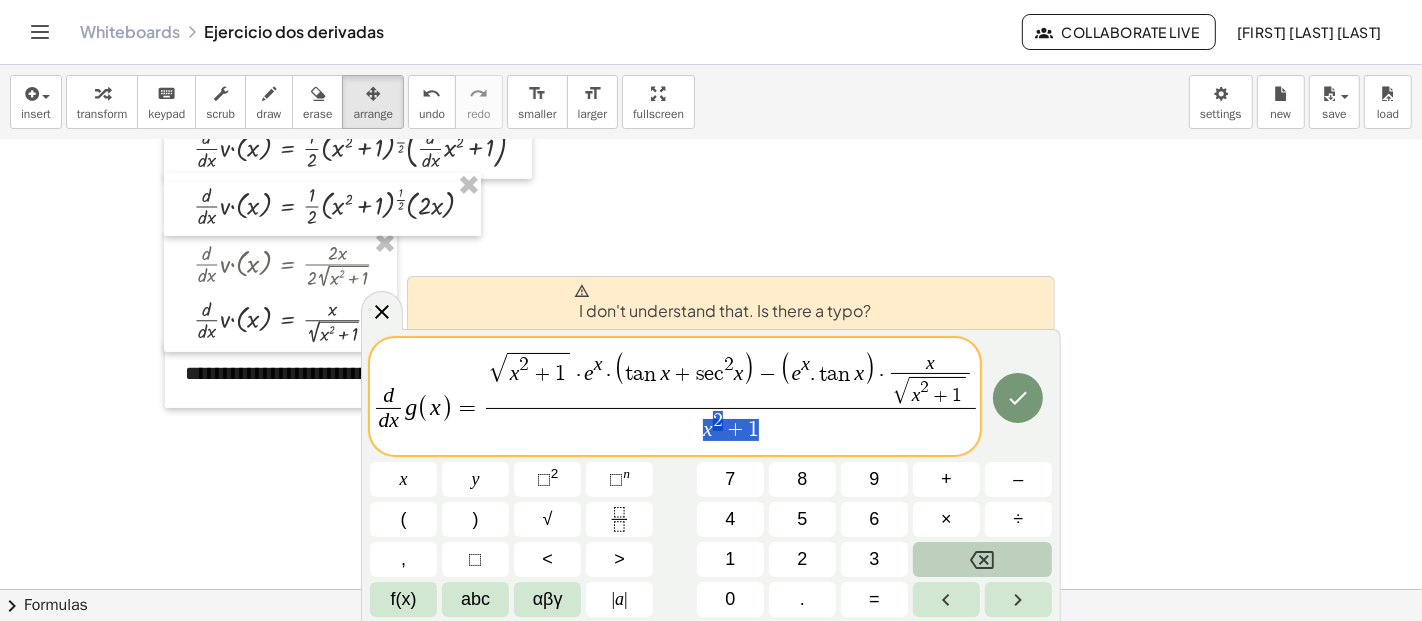 drag, startPoint x: 787, startPoint y: 423, endPoint x: 695, endPoint y: 421, distance: 92.021736 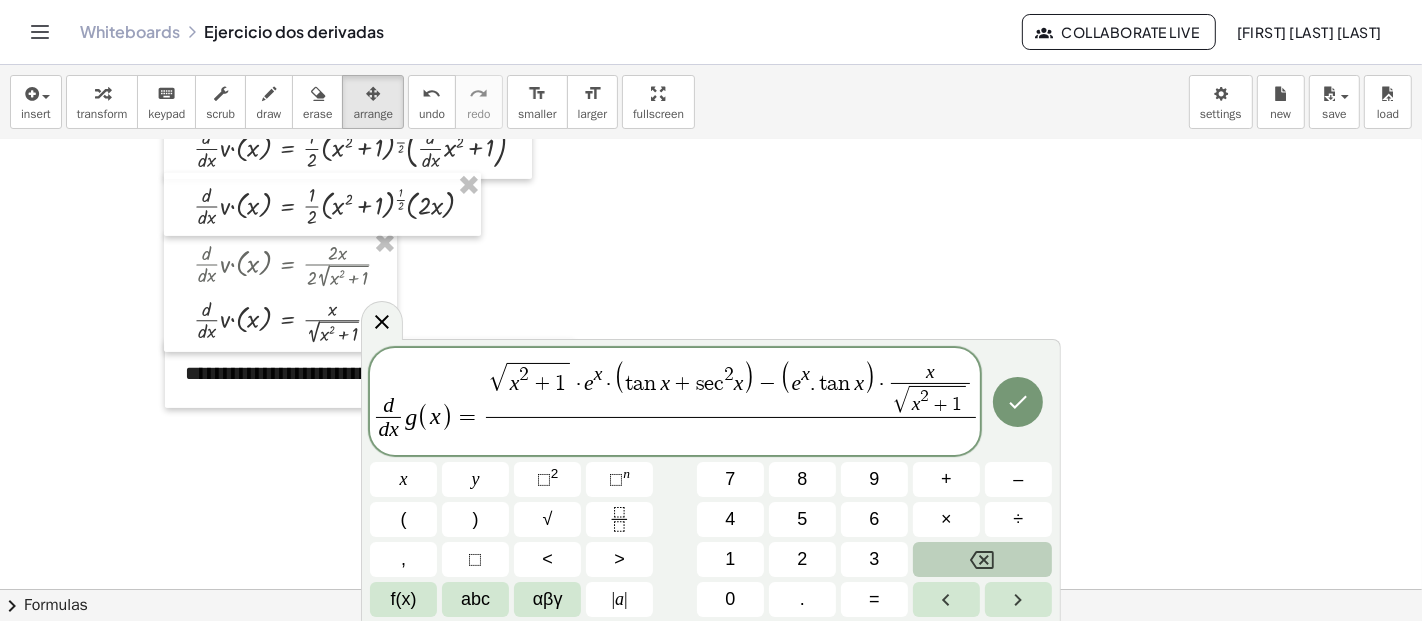 scroll, scrollTop: 0, scrollLeft: 45, axis: horizontal 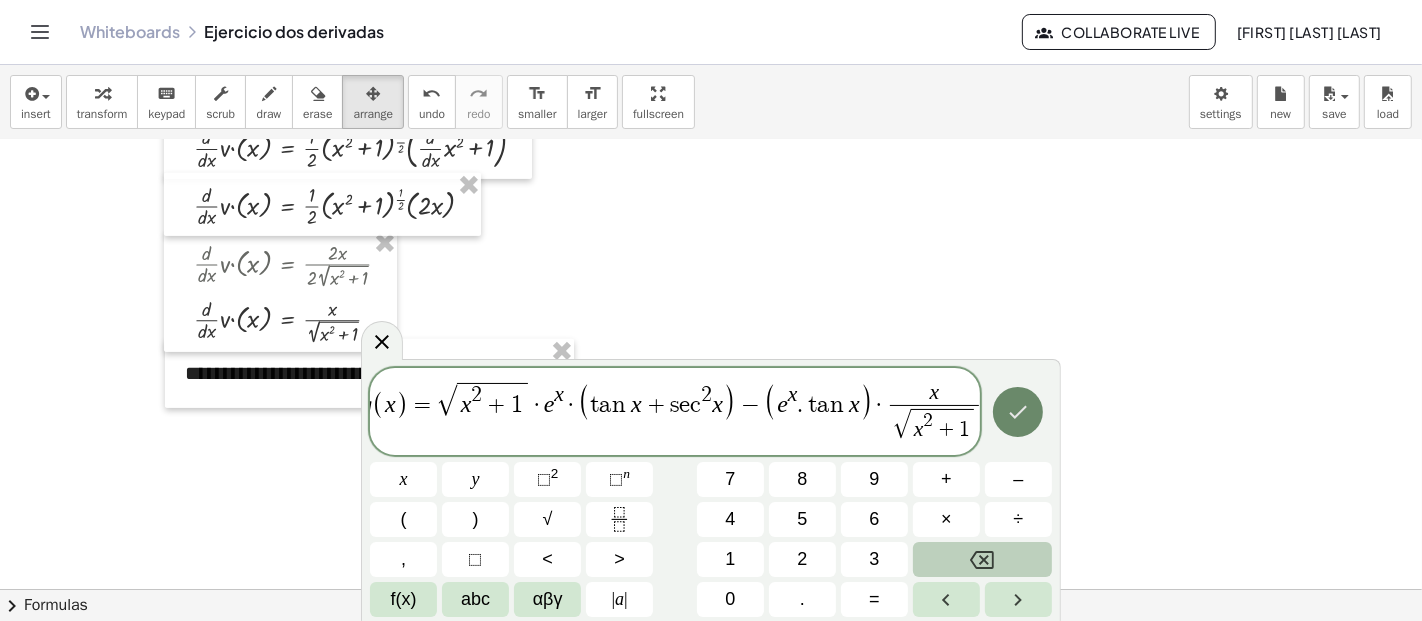 click at bounding box center (1018, 412) 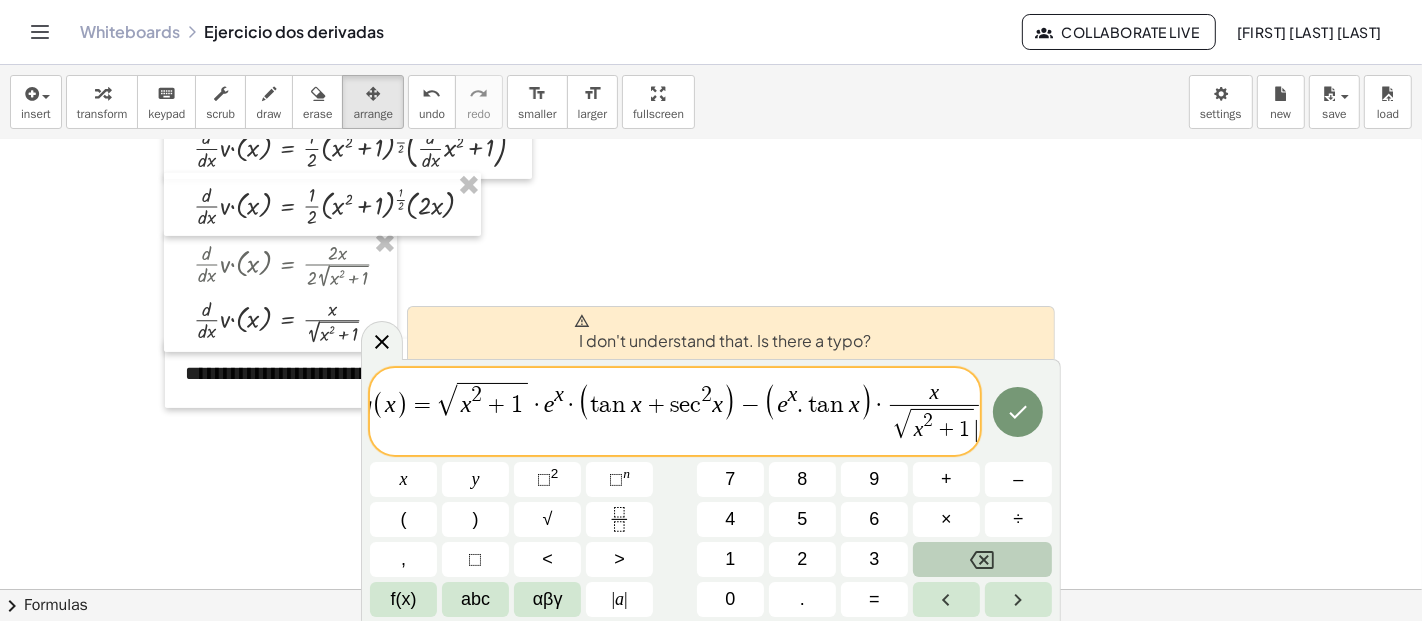 scroll, scrollTop: 0, scrollLeft: 45, axis: horizontal 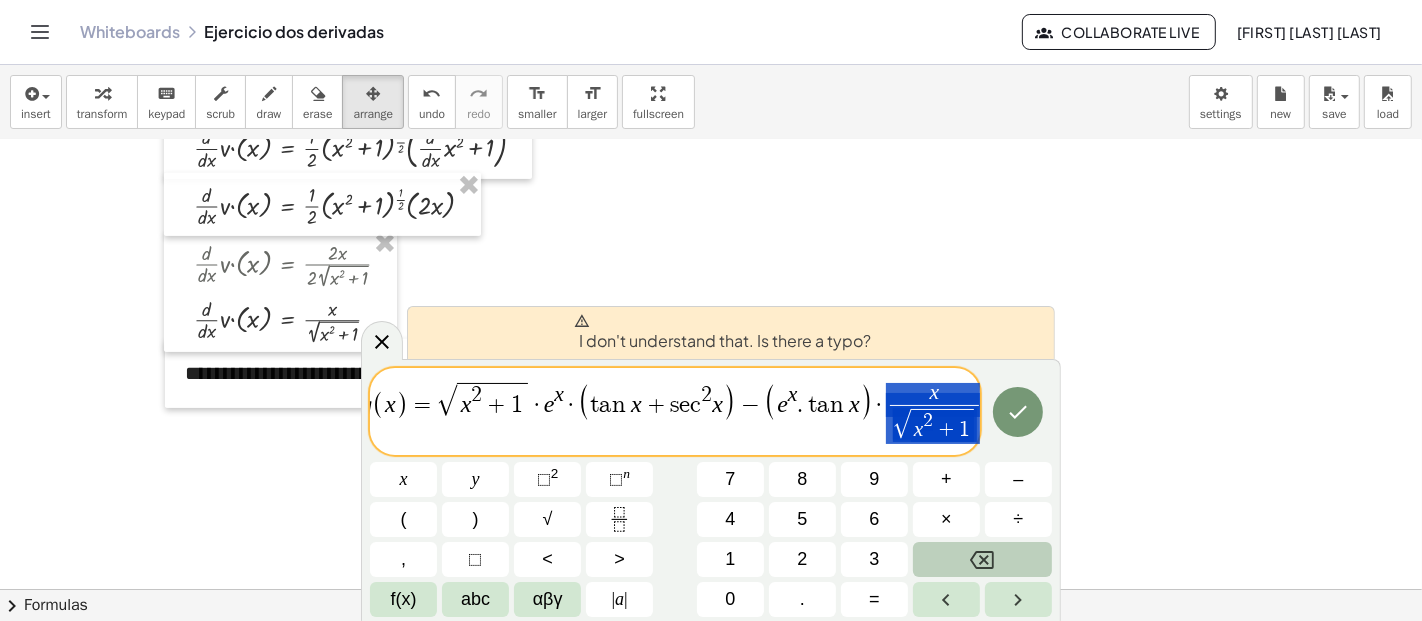 drag, startPoint x: 973, startPoint y: 432, endPoint x: 880, endPoint y: 404, distance: 97.123634 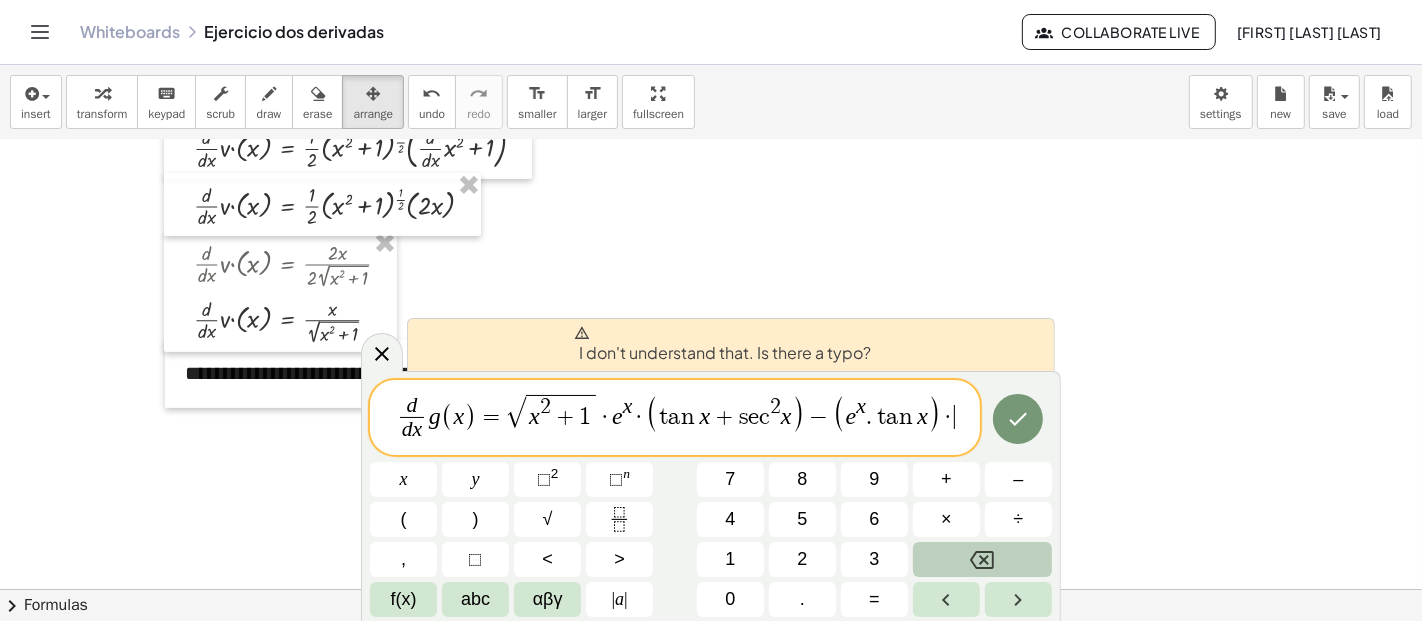 scroll, scrollTop: 0, scrollLeft: 0, axis: both 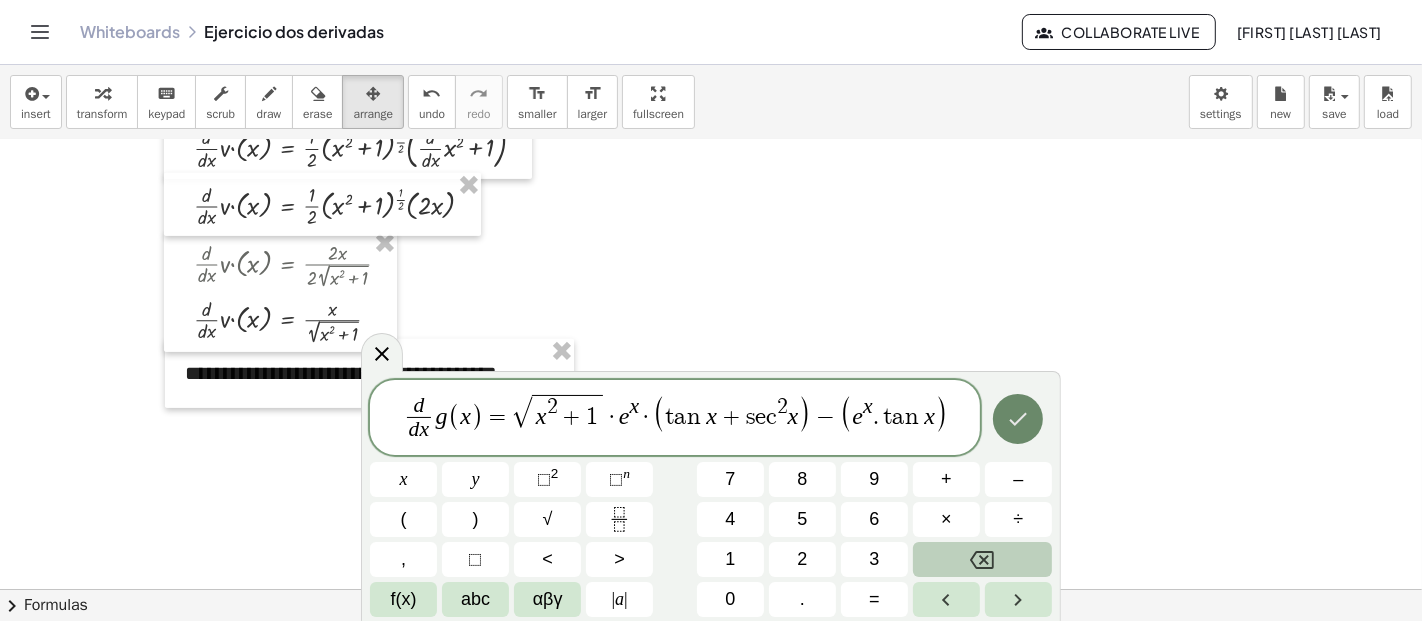 click 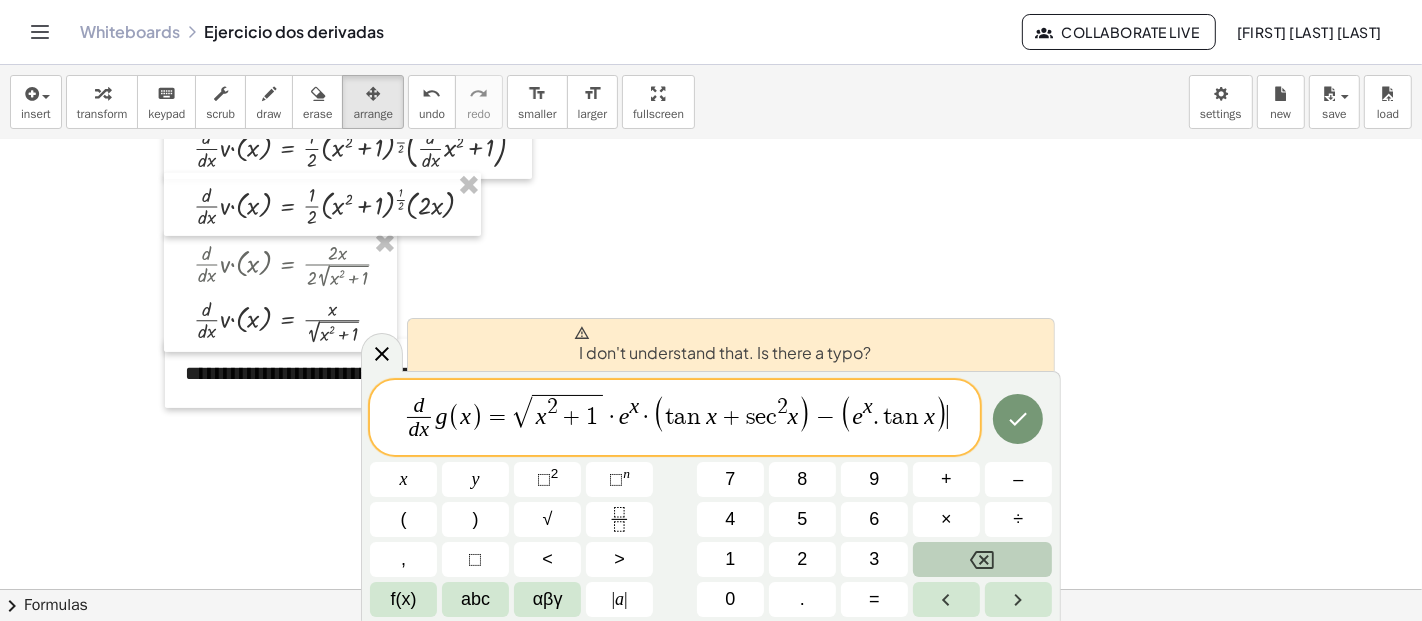 click on "t" at bounding box center (886, 417) 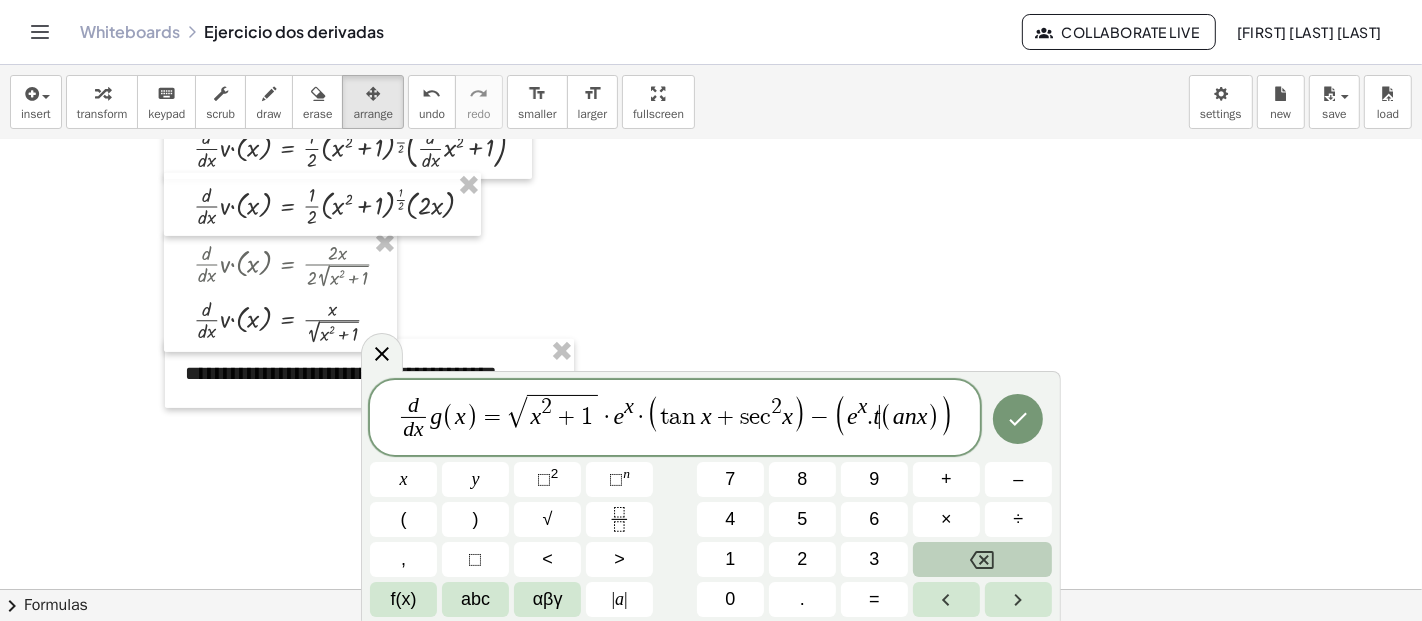 click on "(" at bounding box center (886, 417) 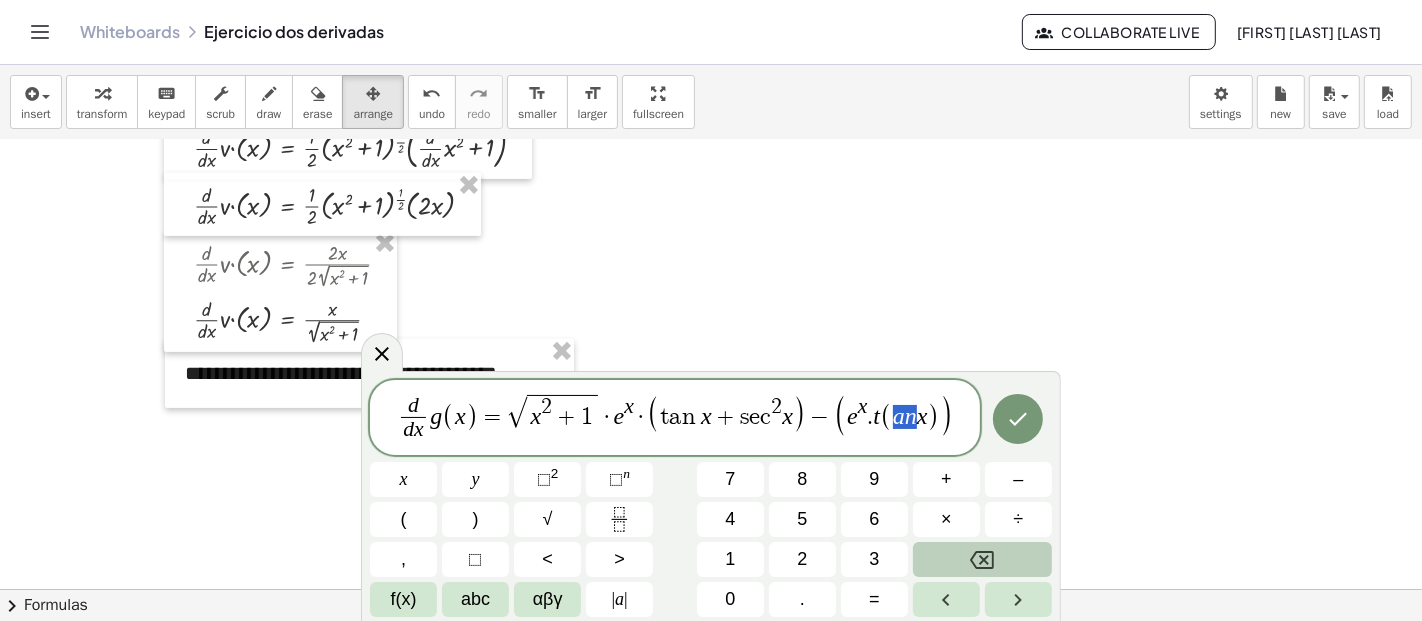 drag, startPoint x: 891, startPoint y: 417, endPoint x: 915, endPoint y: 424, distance: 25 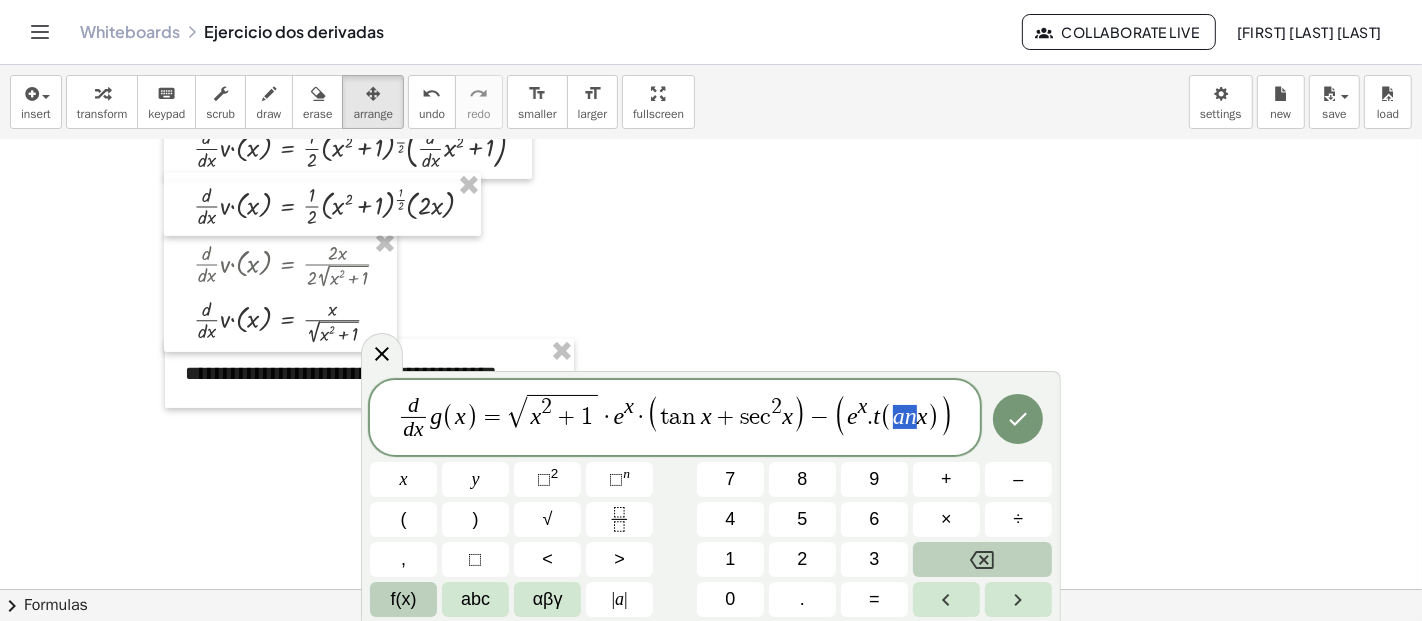 click on "f(x)" at bounding box center (403, 599) 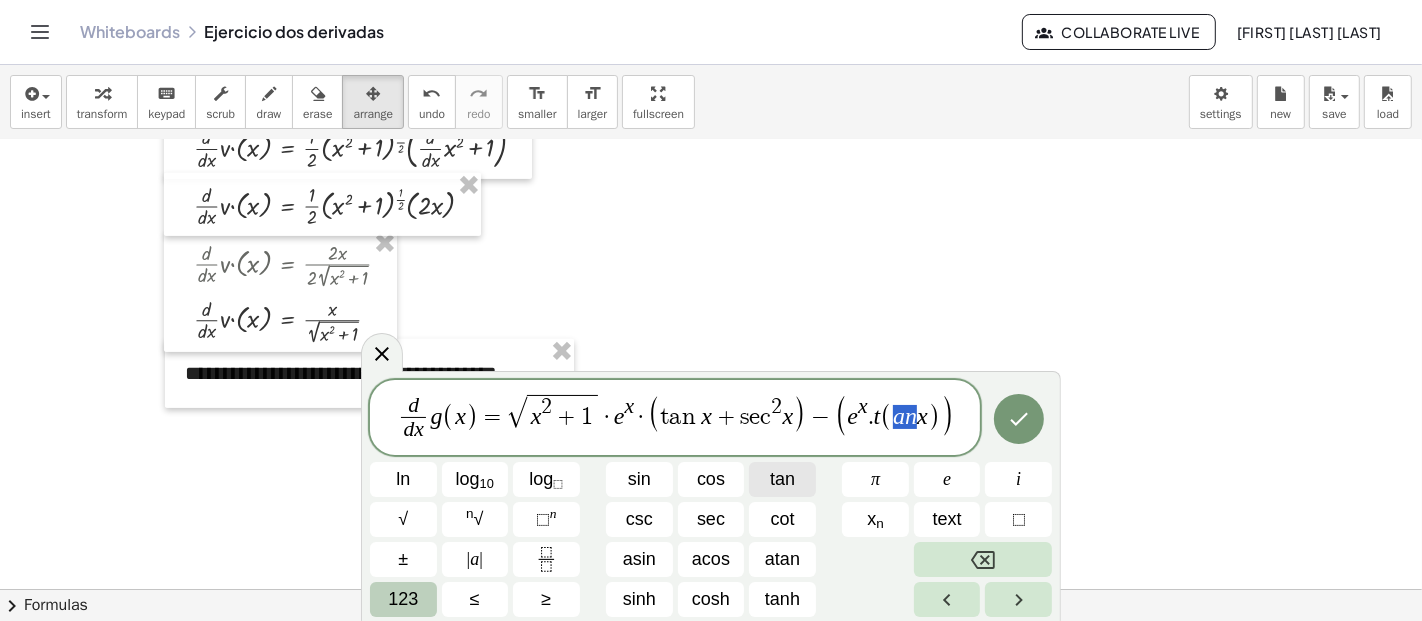click on "tan" at bounding box center [782, 479] 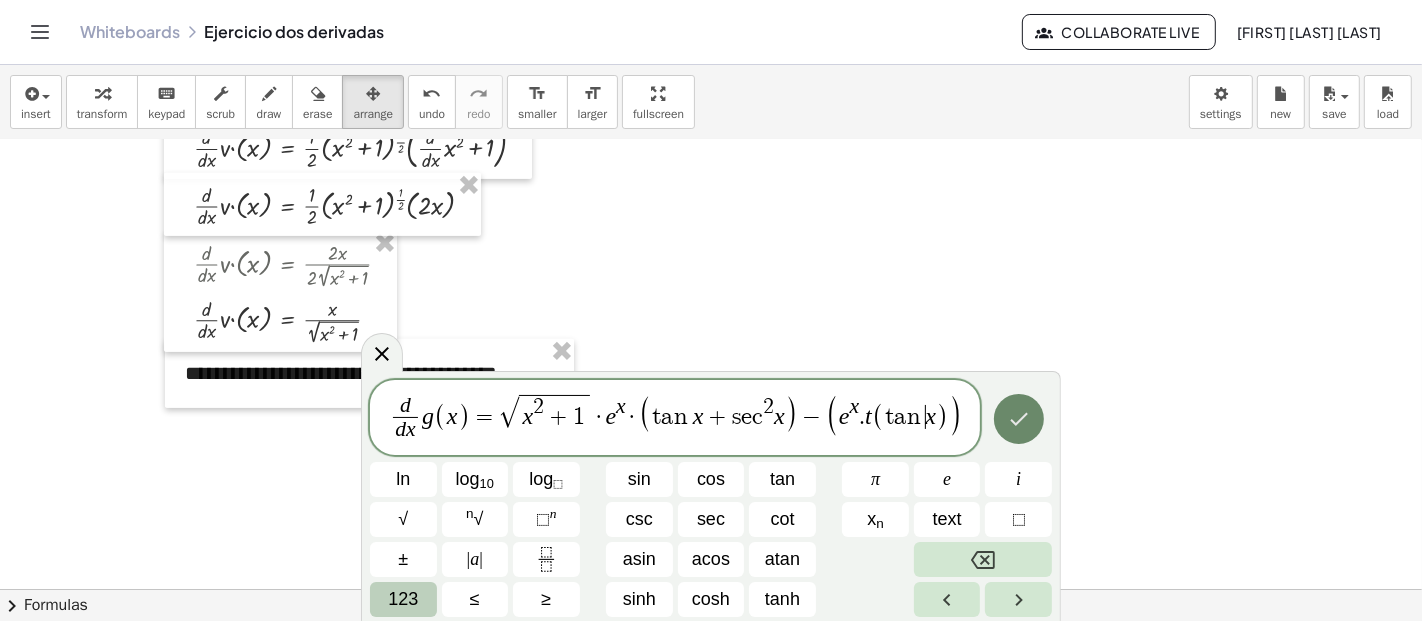 click 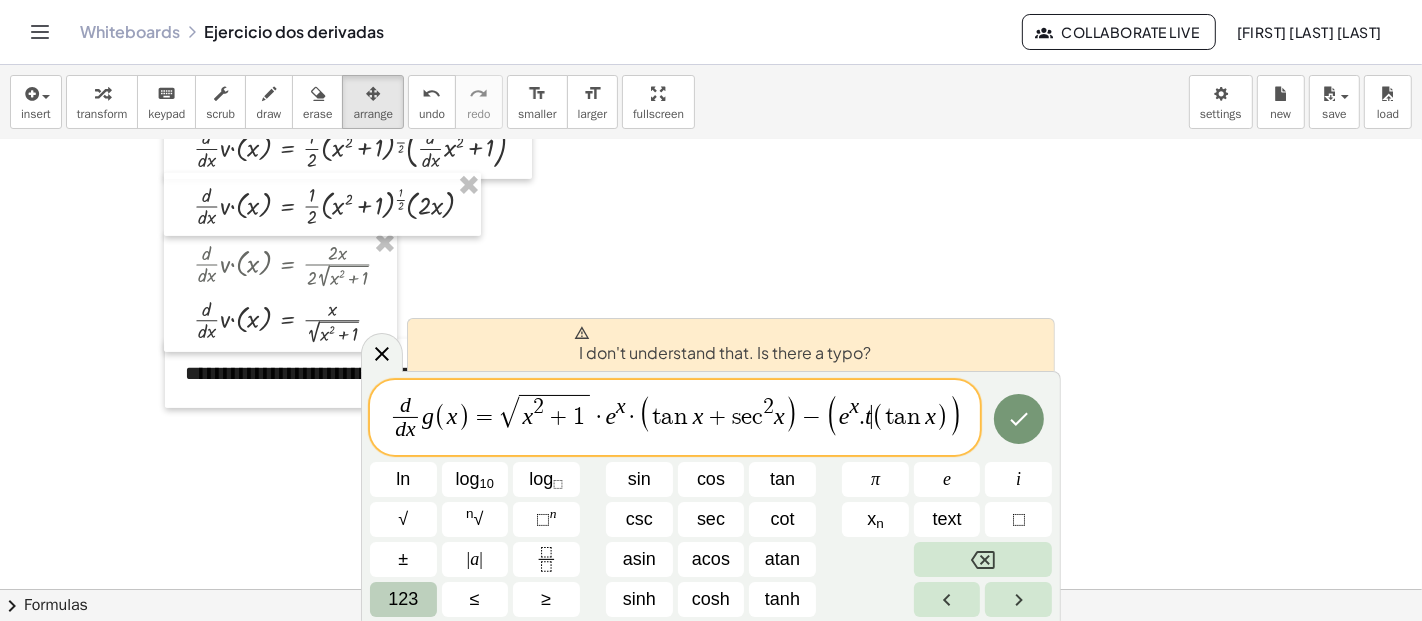 click on "(" at bounding box center [878, 417] 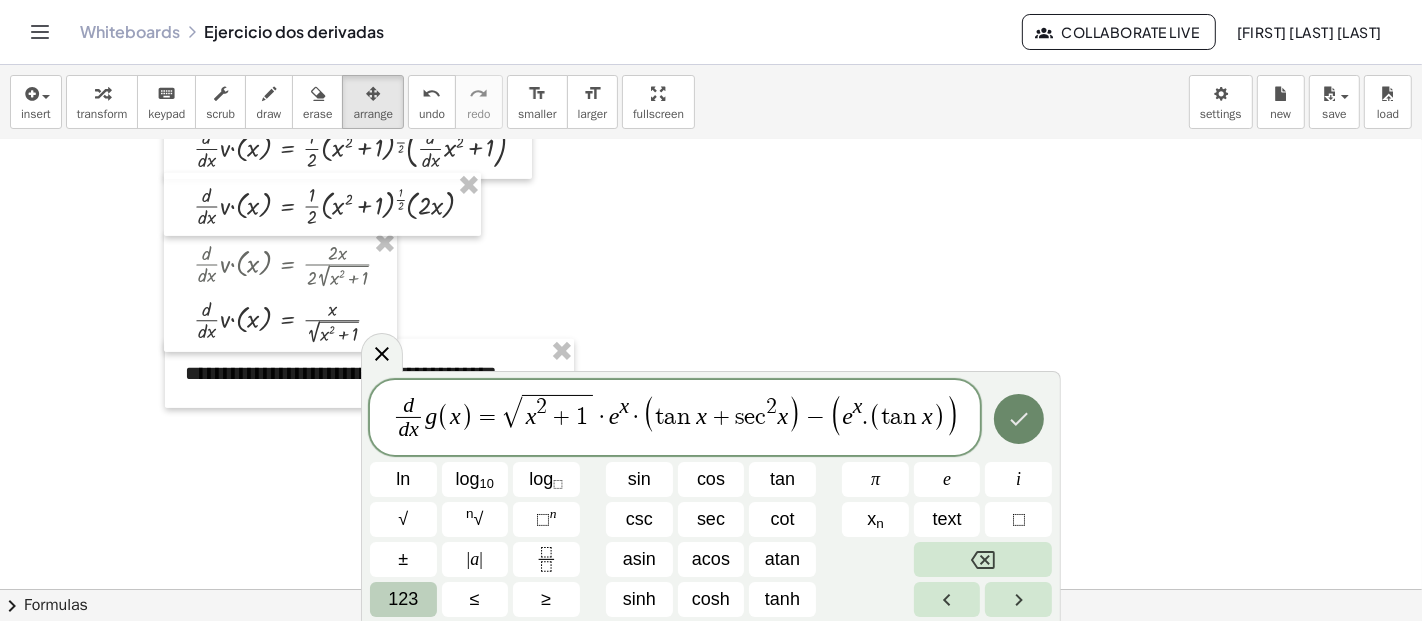 click 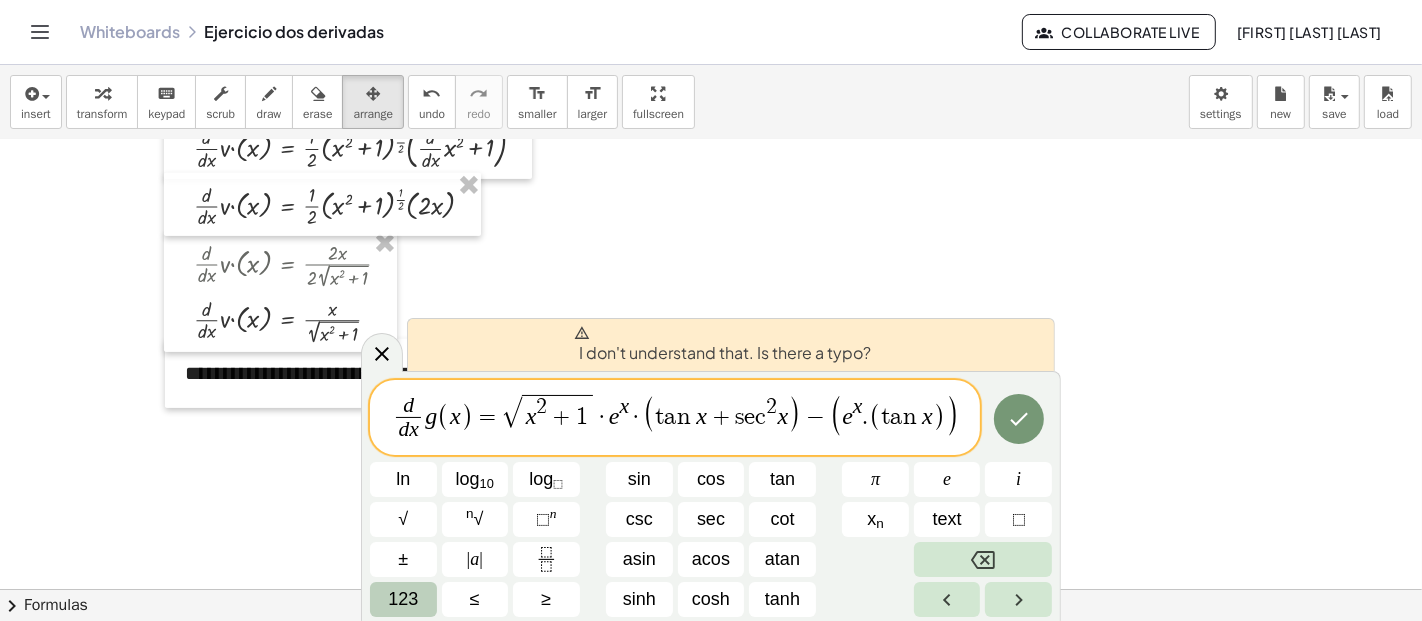 click on "x 2 + 1" at bounding box center [557, 412] 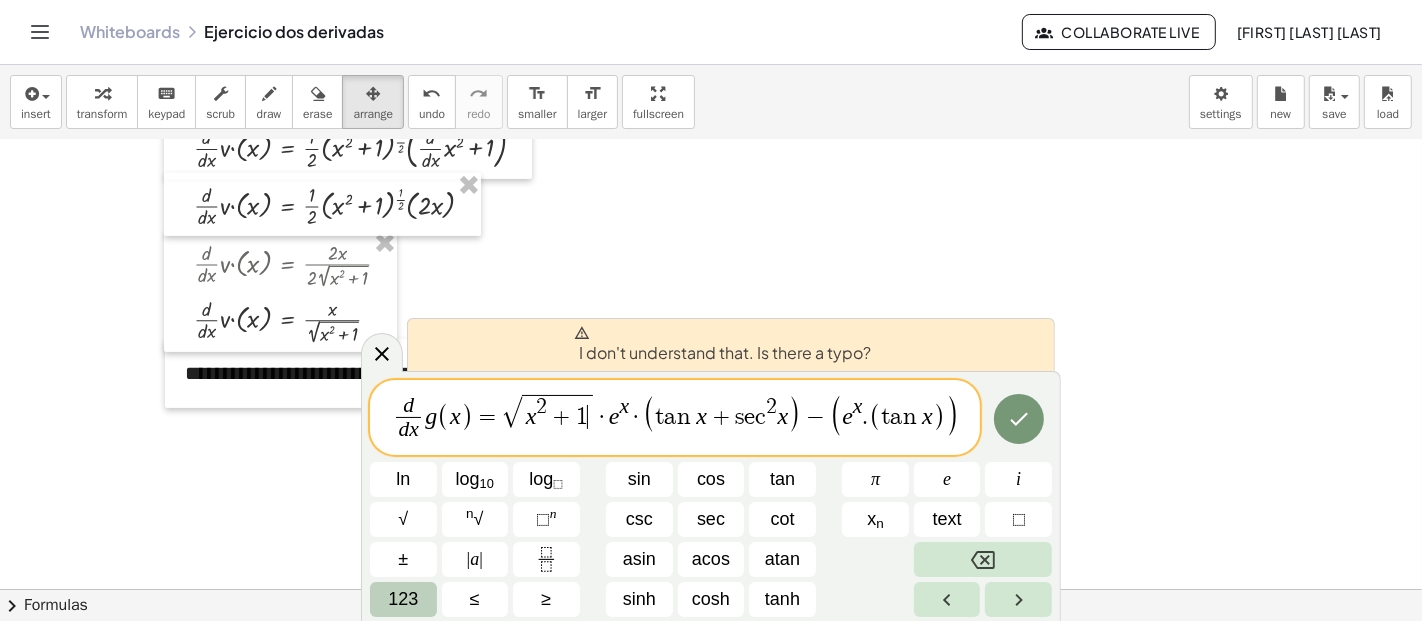 click on "·" at bounding box center [602, 417] 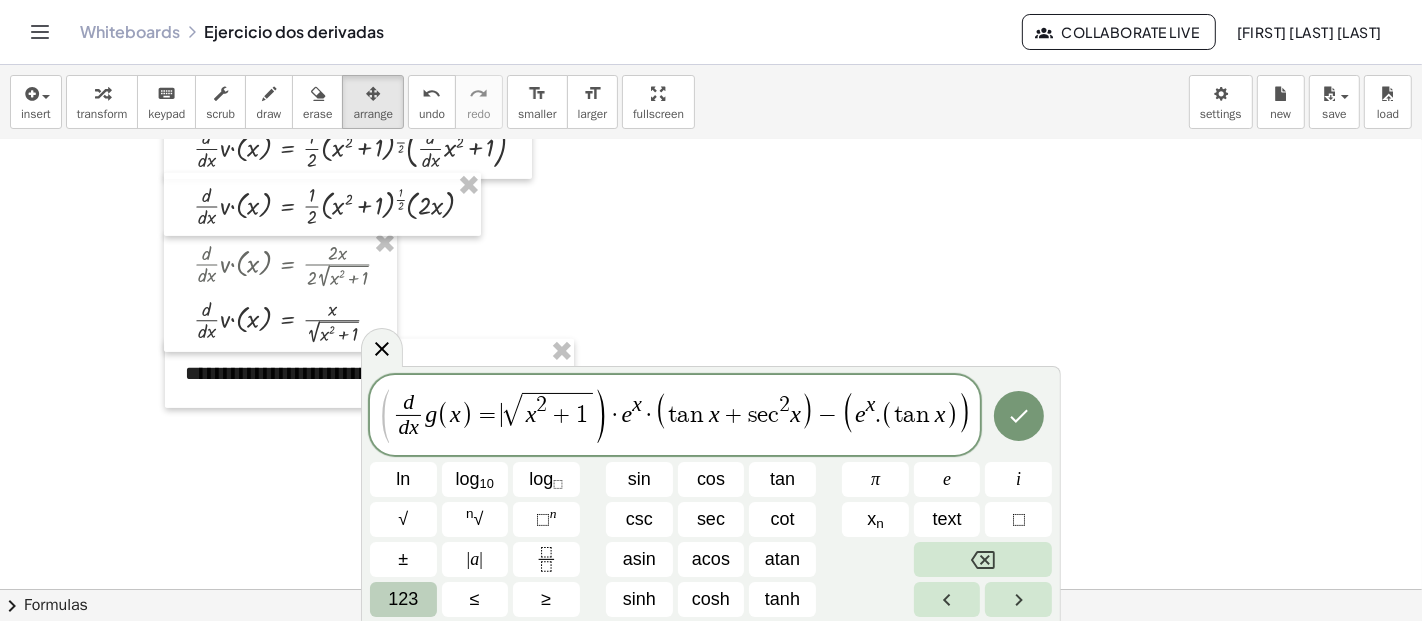 click on "√" at bounding box center (512, 410) 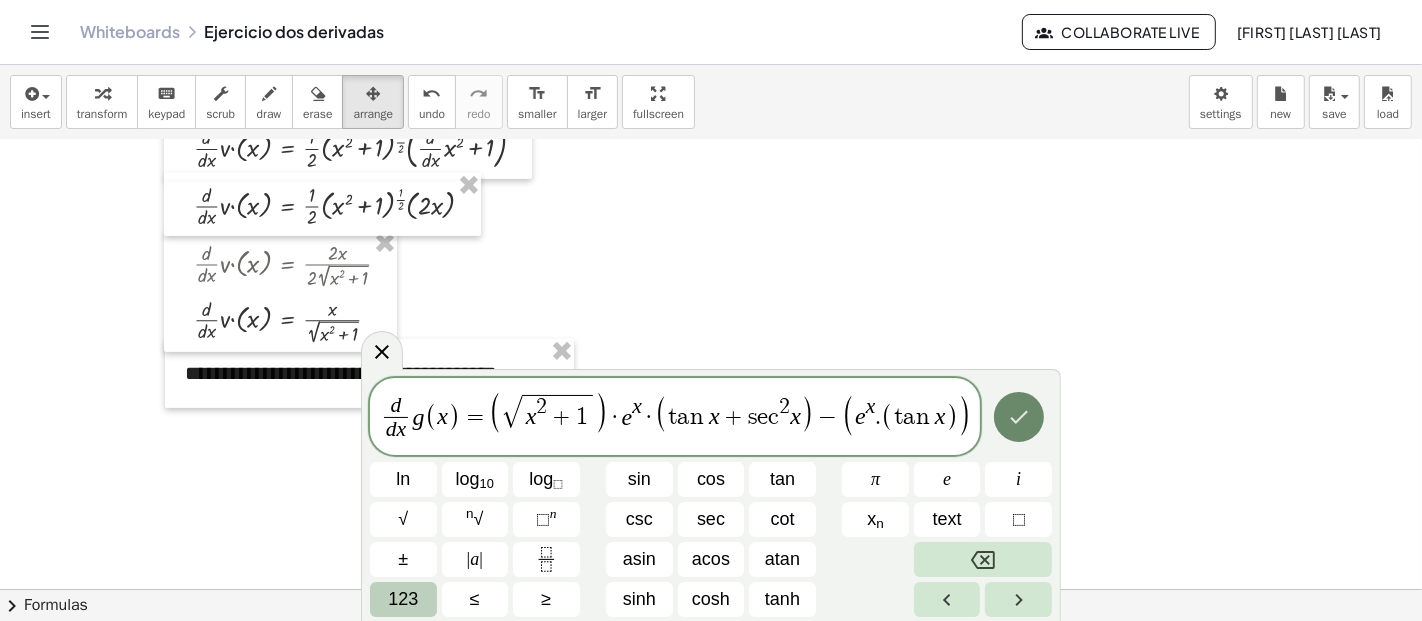 click 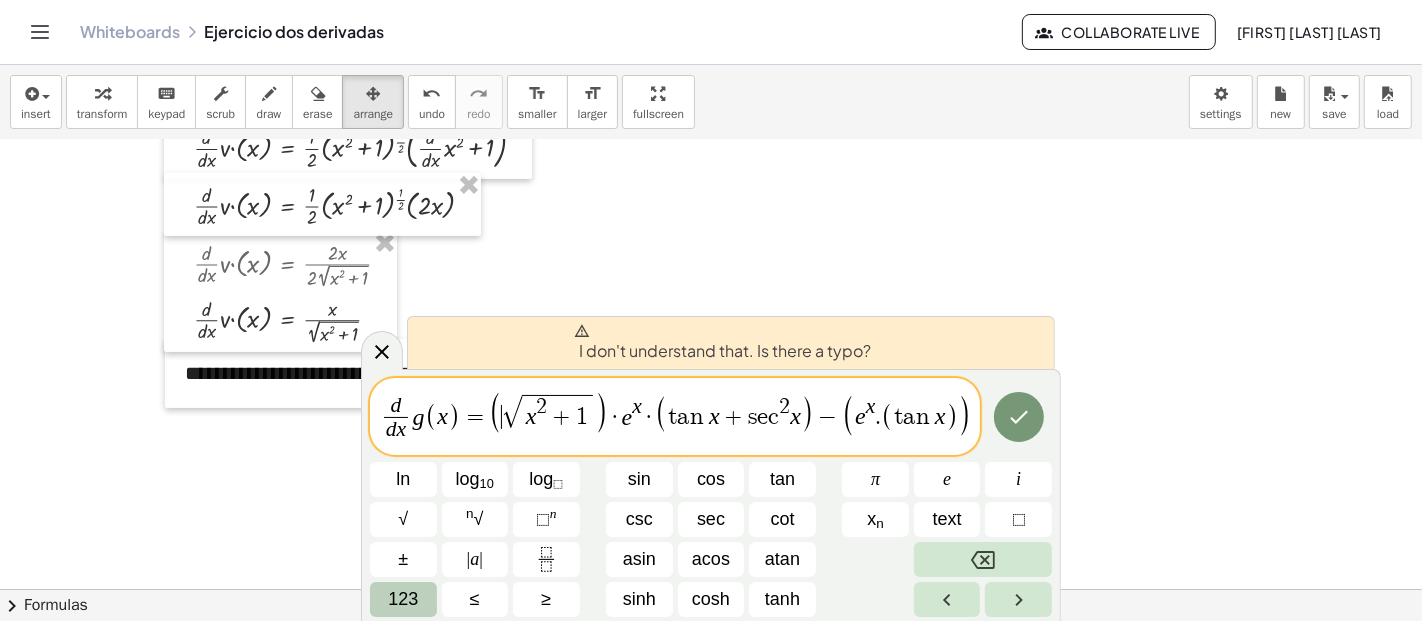 click on "·" at bounding box center (649, 417) 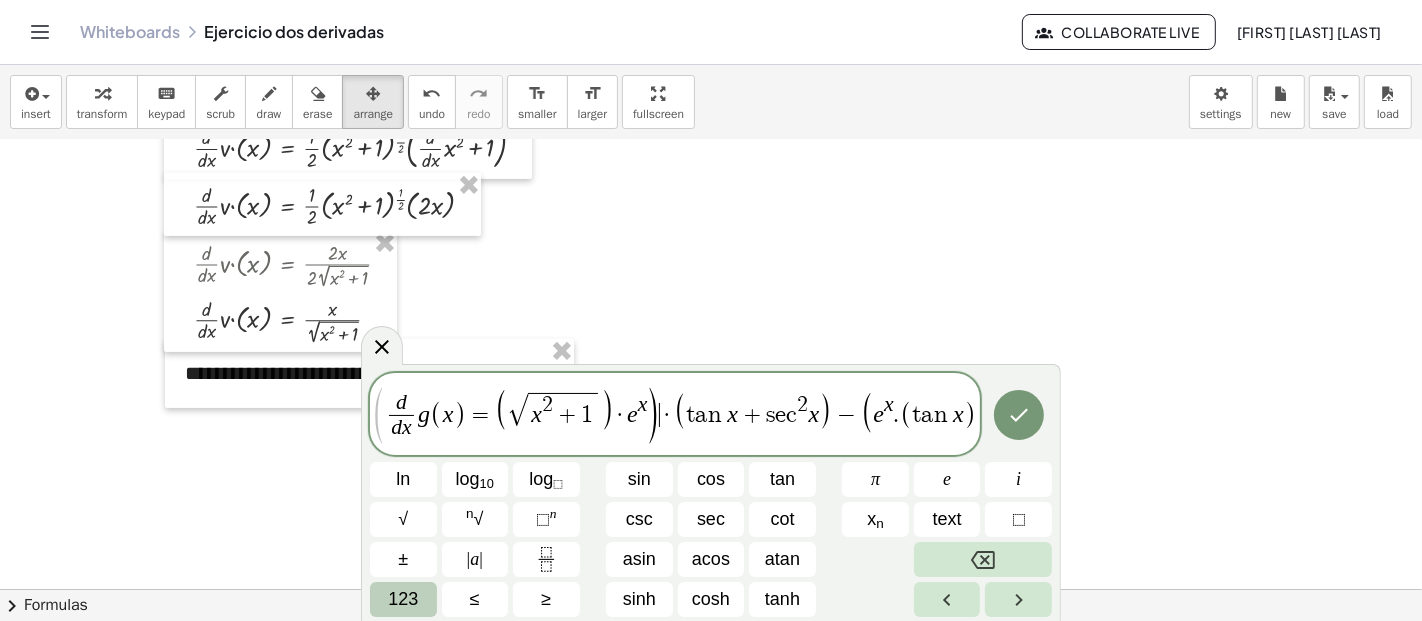 click on "e" at bounding box center (632, 414) 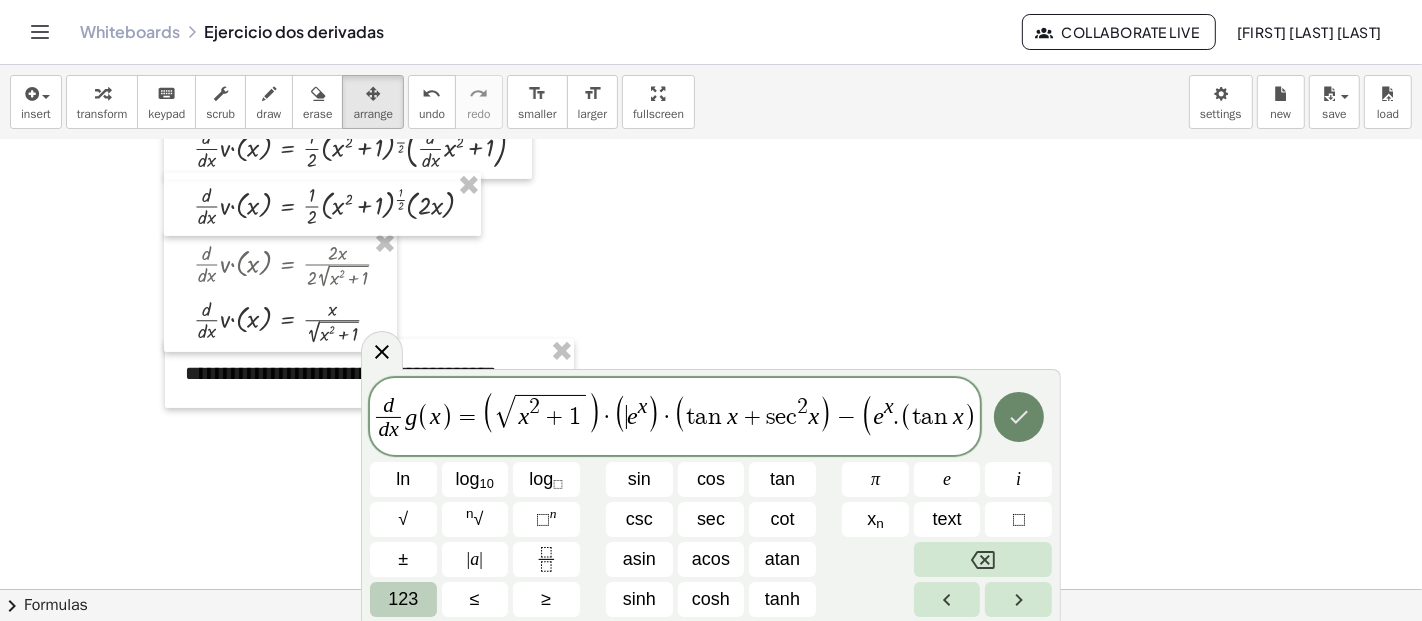 click 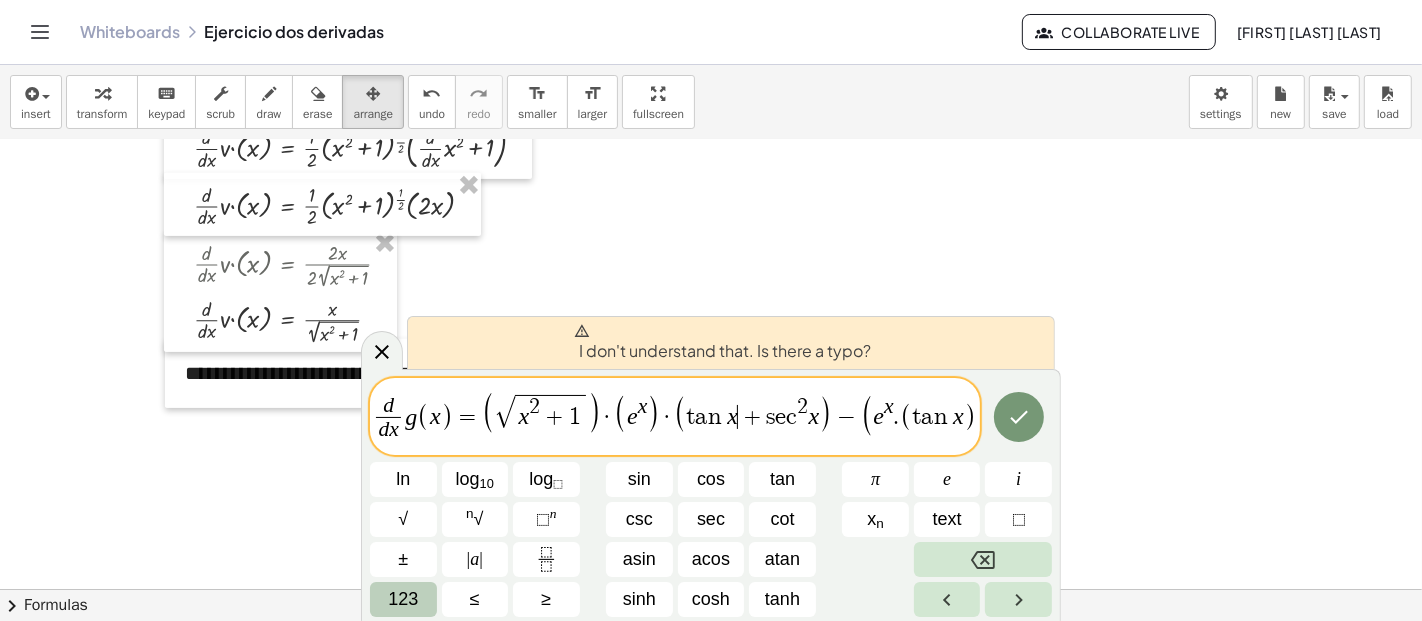 click on "+" at bounding box center [752, 417] 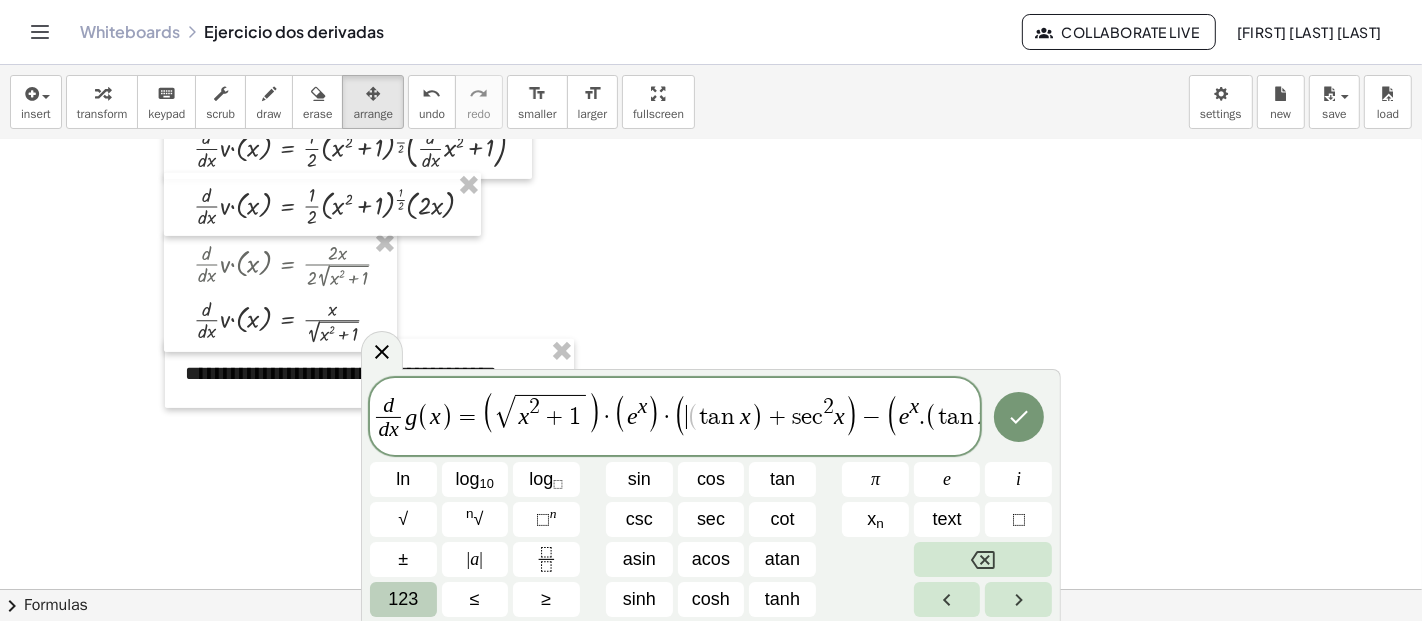 click on "(" at bounding box center [693, 417] 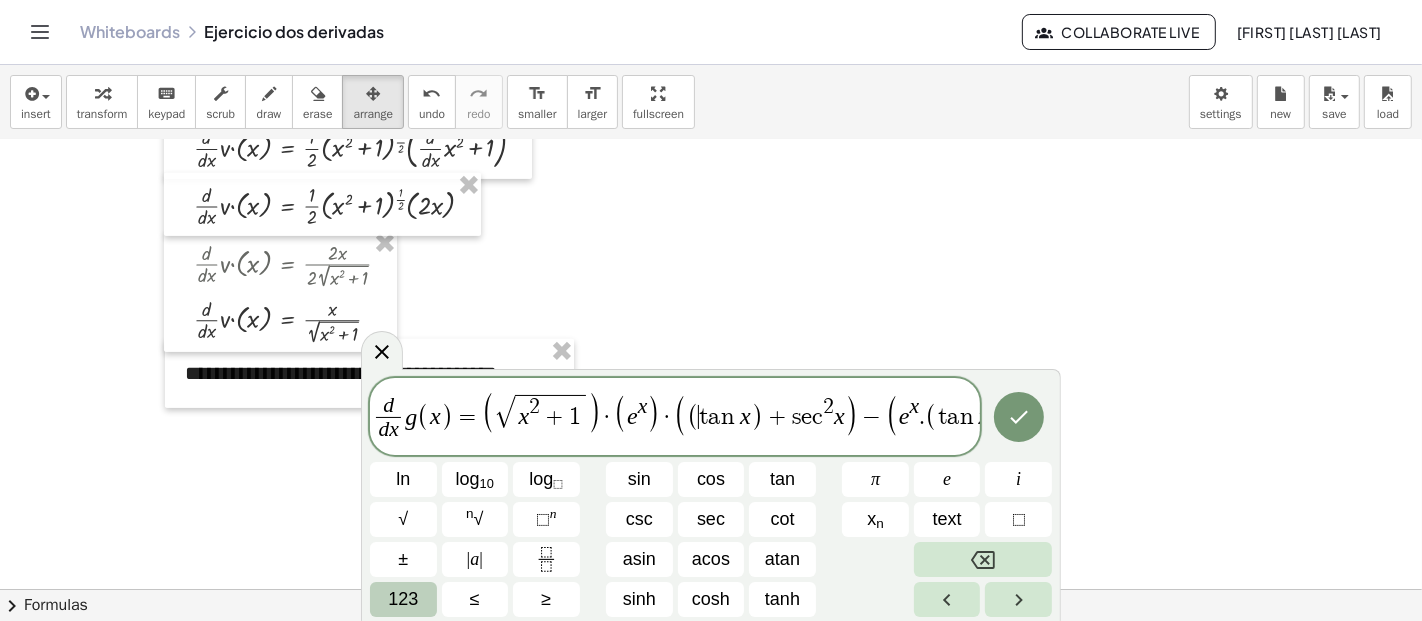 click on ")" at bounding box center (851, 415) 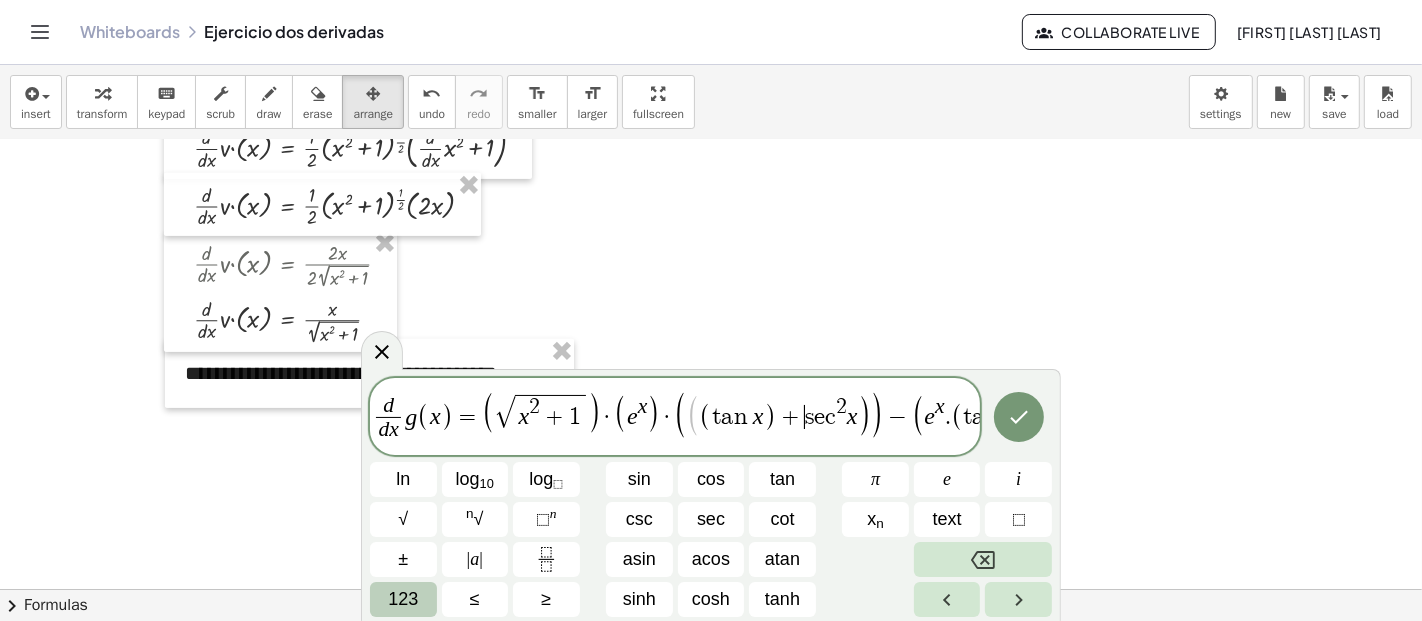 click on "+" at bounding box center [790, 417] 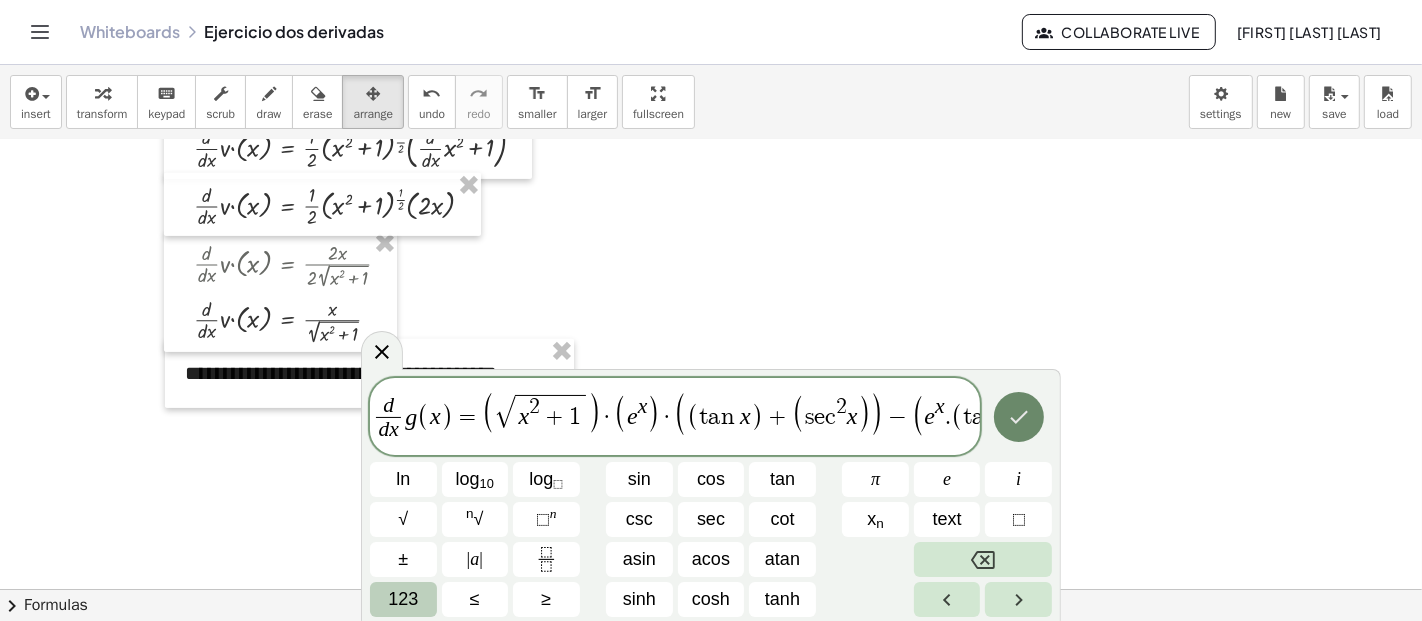 click at bounding box center [1019, 417] 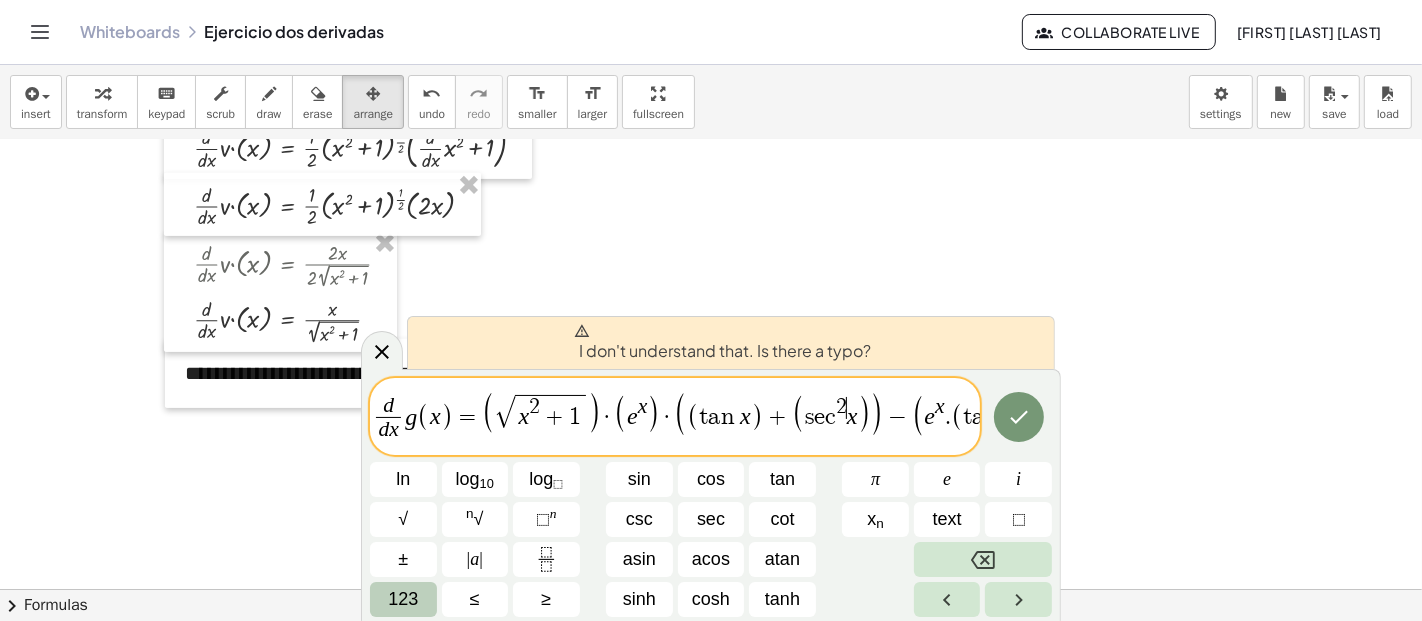 click on "2" at bounding box center (841, 407) 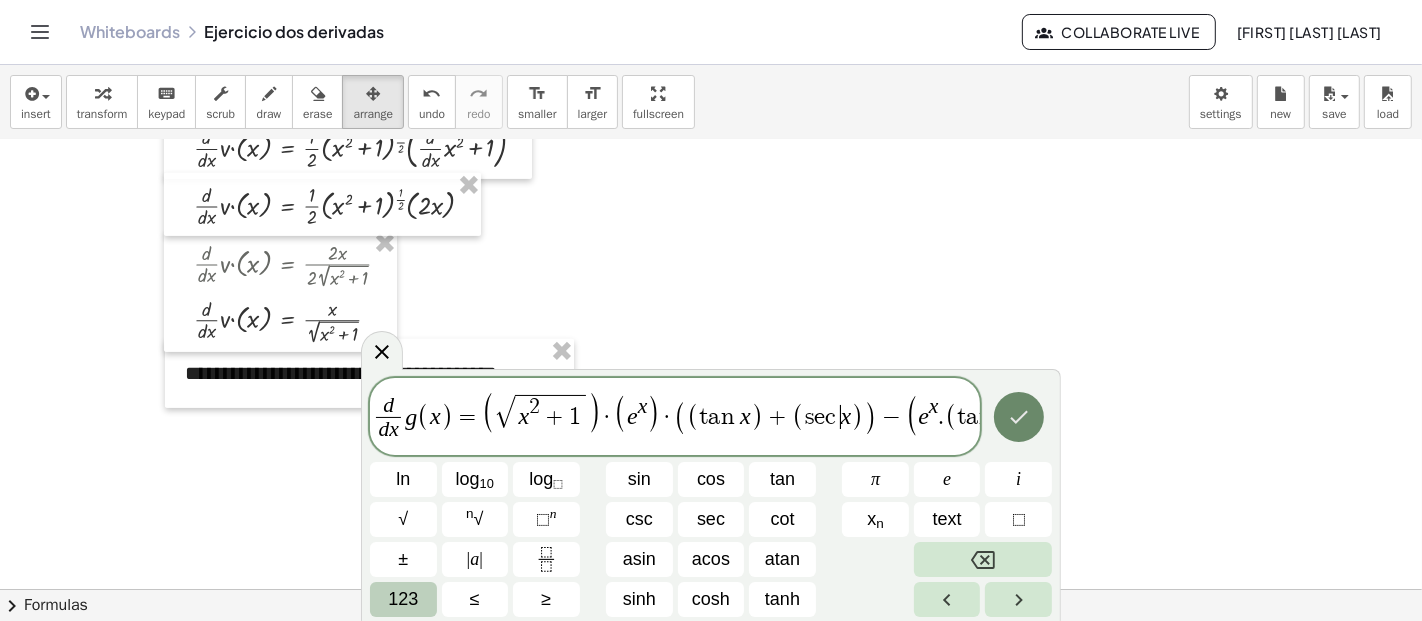 click 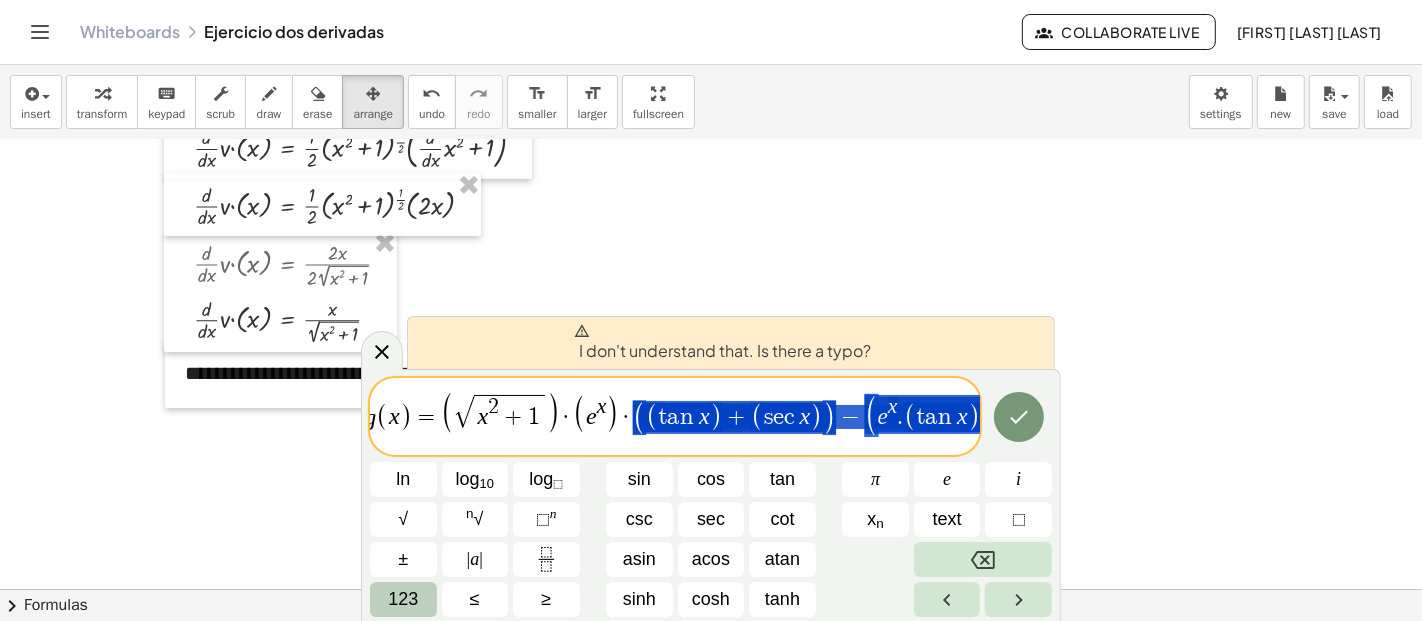 scroll, scrollTop: 0, scrollLeft: 52, axis: horizontal 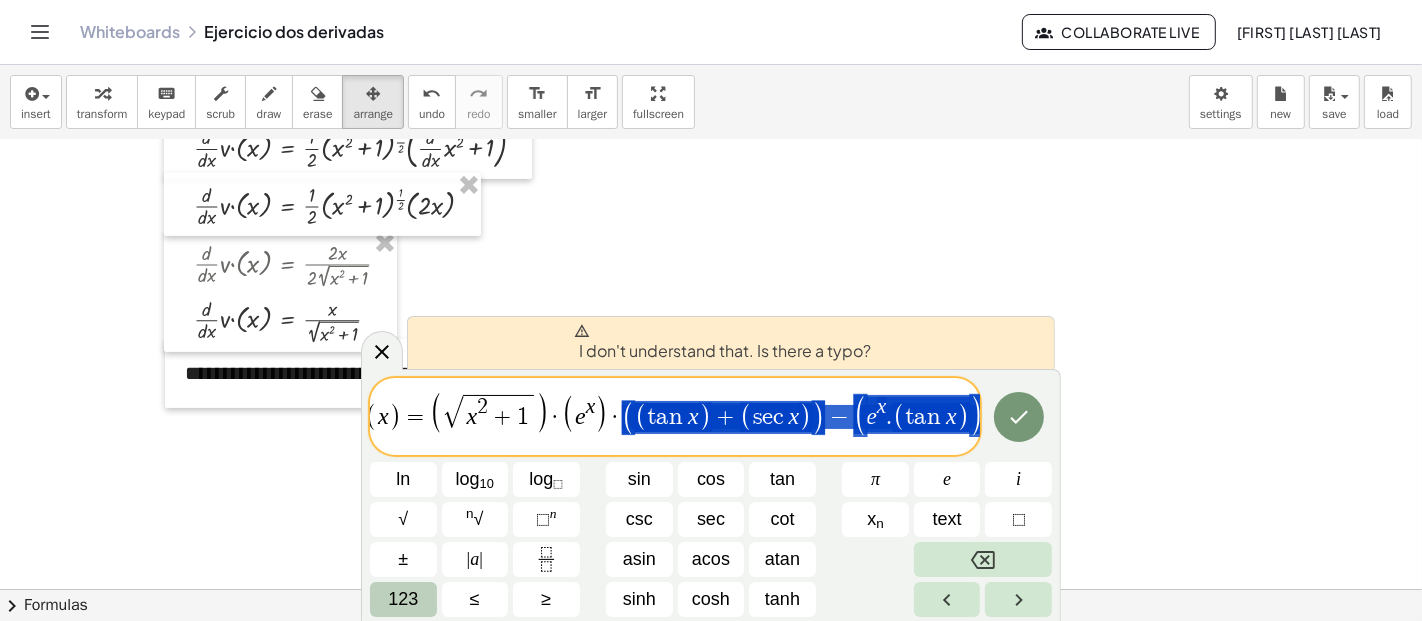 drag, startPoint x: 674, startPoint y: 417, endPoint x: 1057, endPoint y: 424, distance: 383.06396 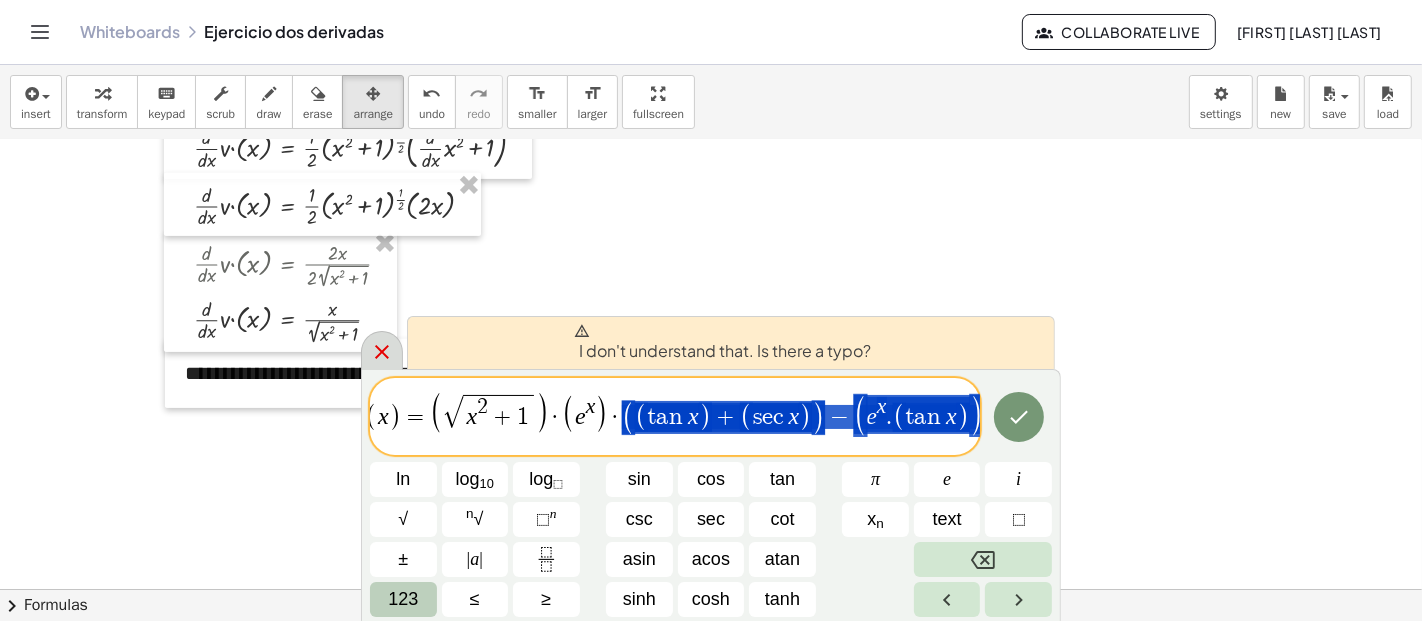 click 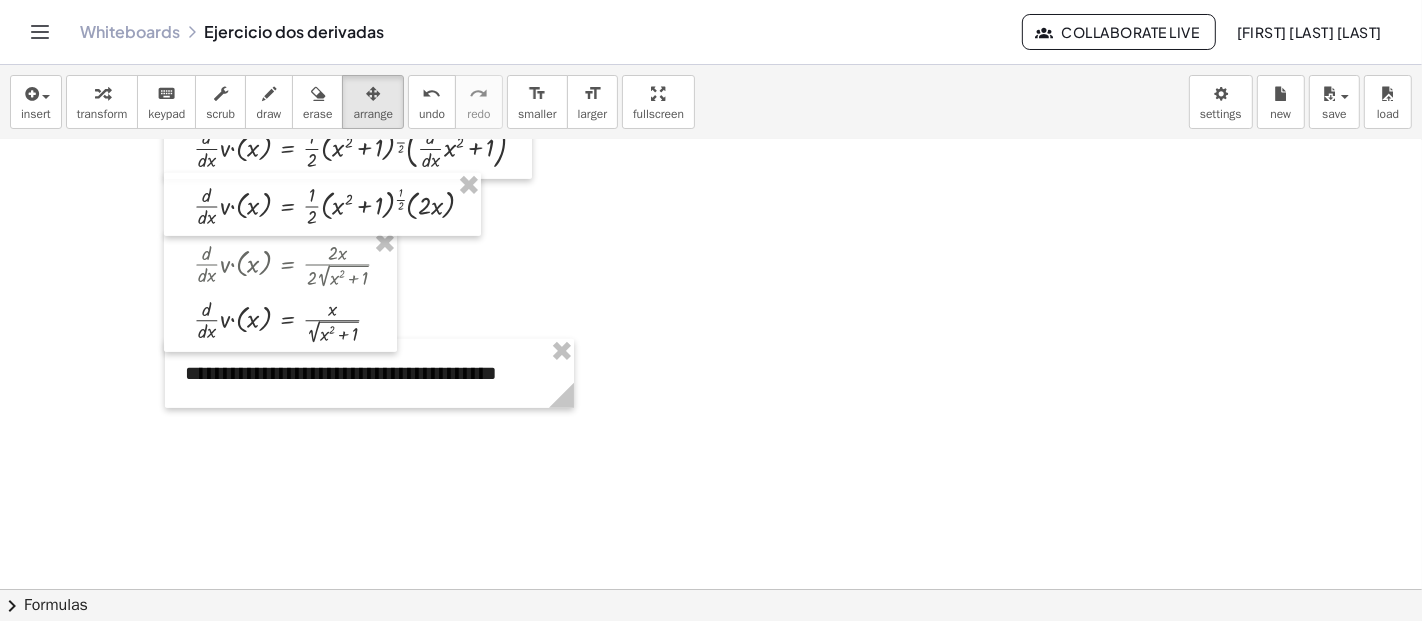 click at bounding box center (711, 141) 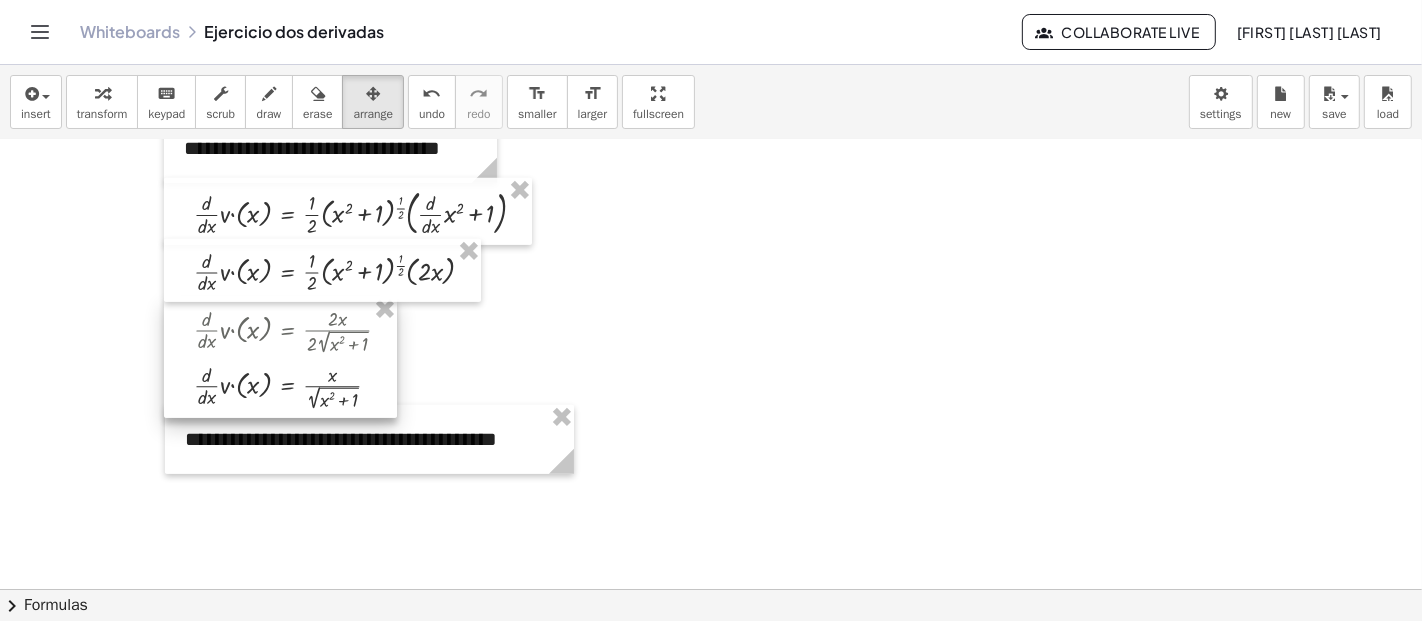 scroll, scrollTop: 789, scrollLeft: 0, axis: vertical 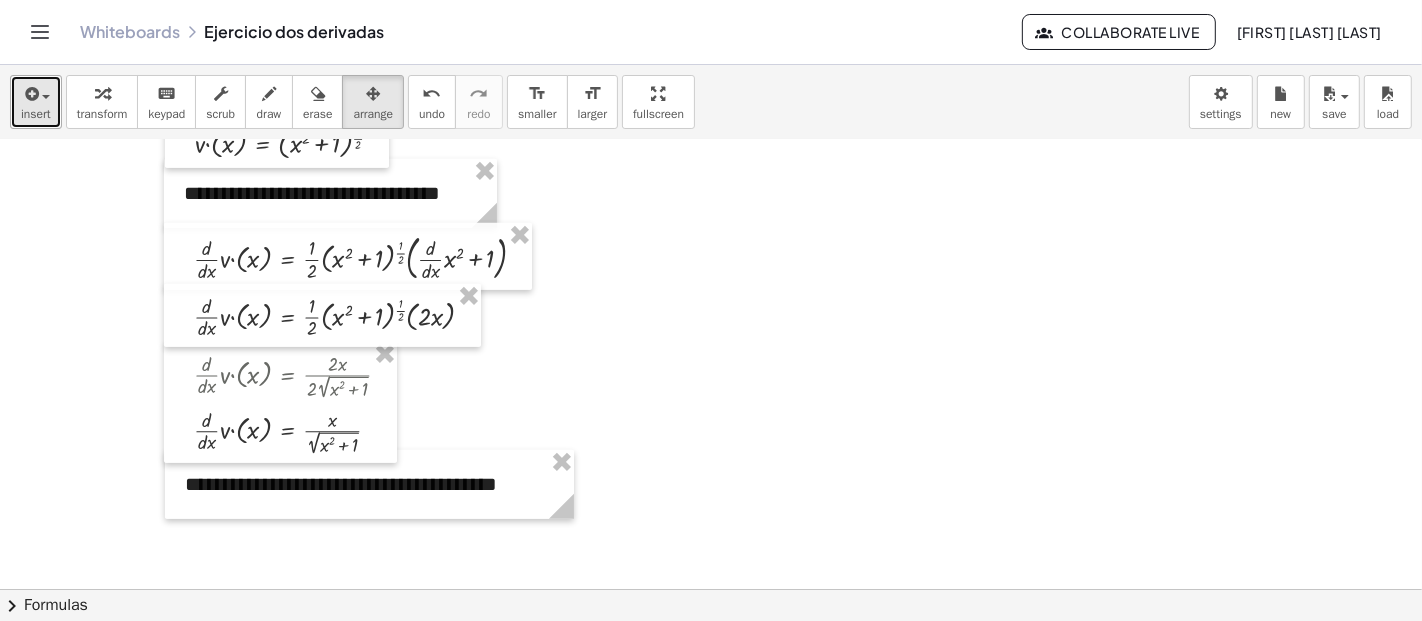click on "insert" at bounding box center [36, 114] 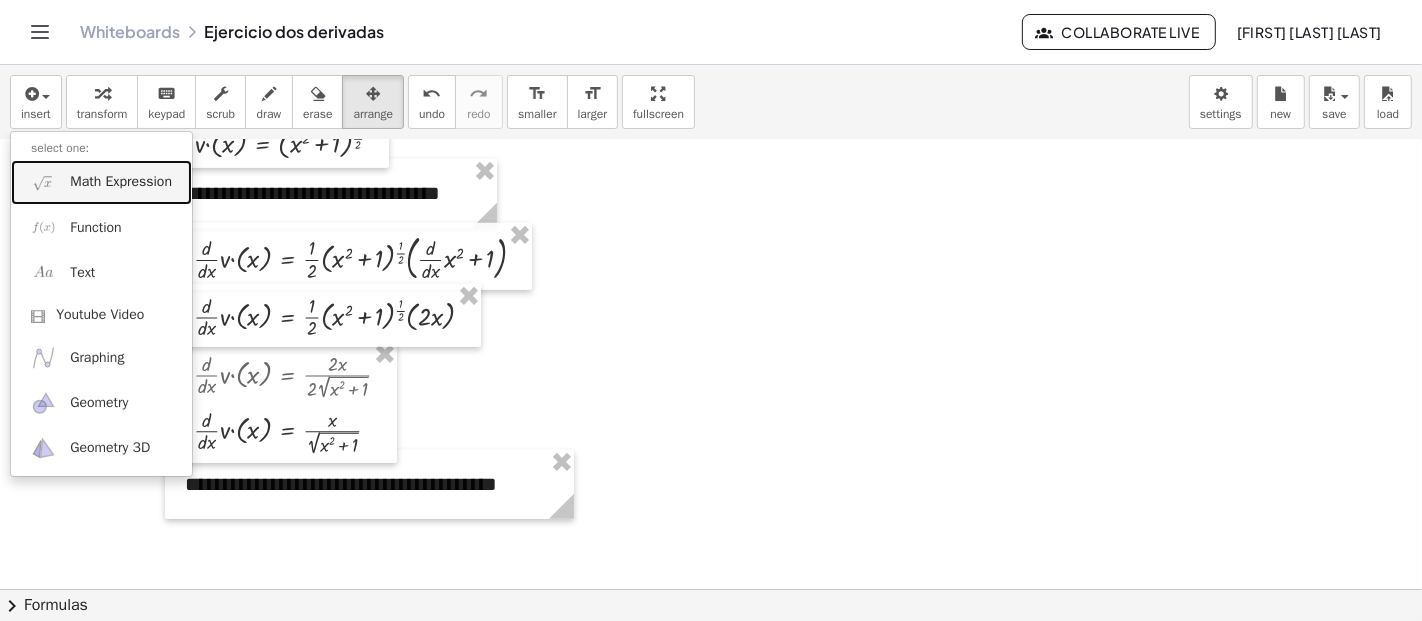 click on "Math Expression" at bounding box center [121, 182] 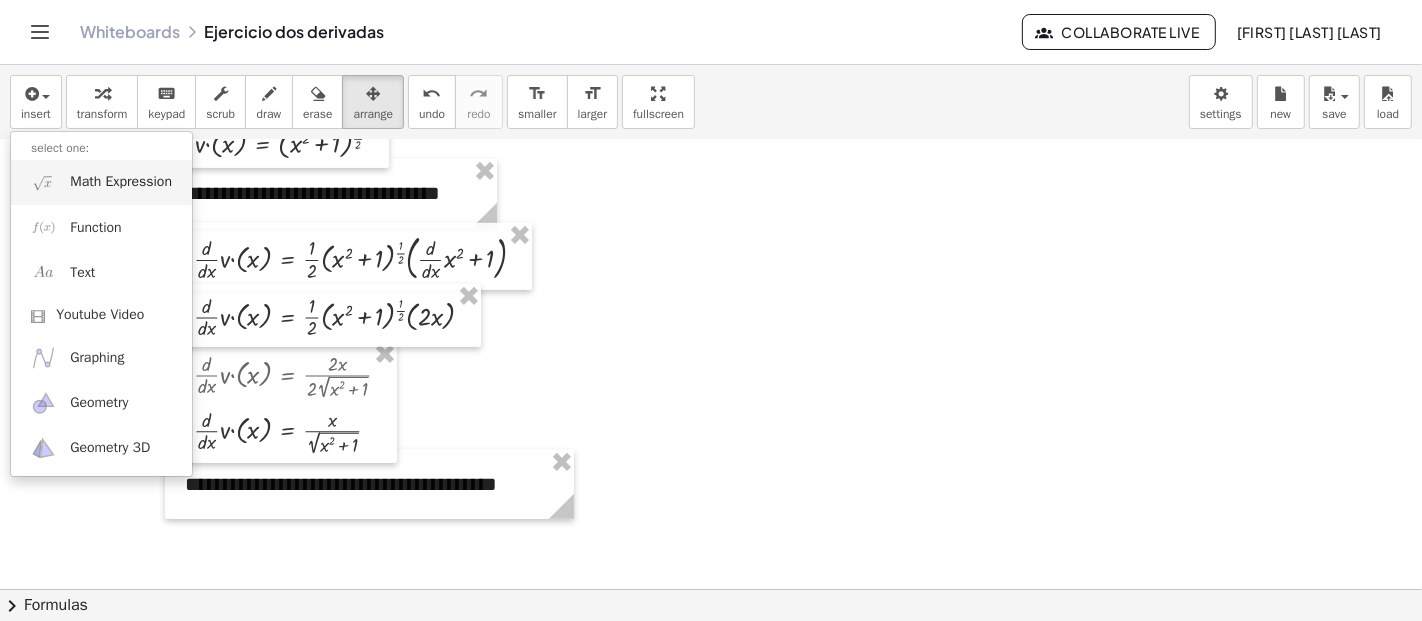 scroll, scrollTop: 0, scrollLeft: 0, axis: both 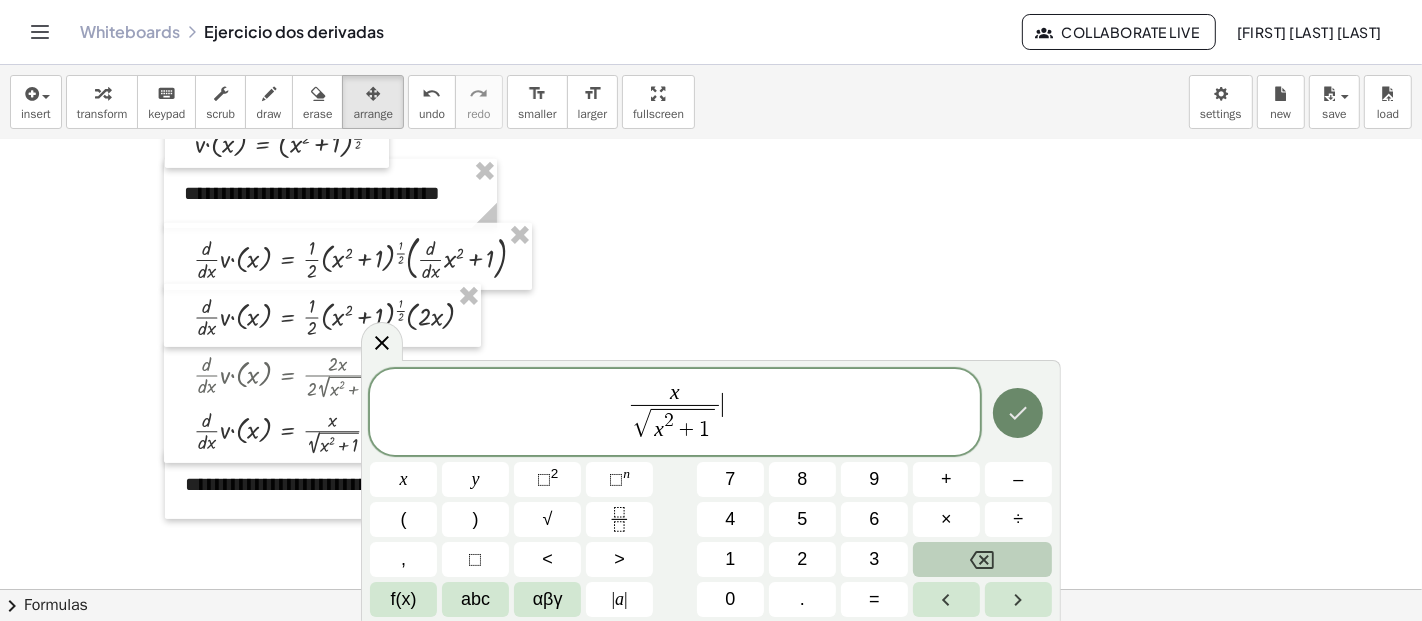 click 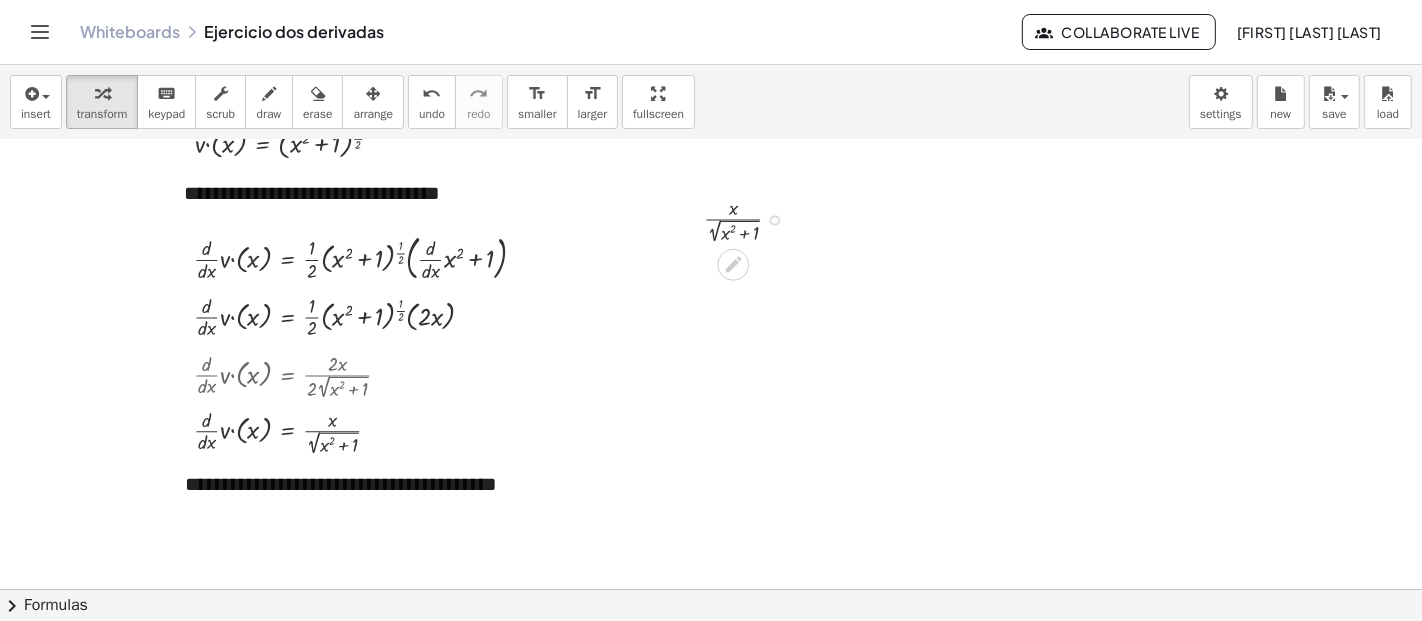 click at bounding box center [751, 219] 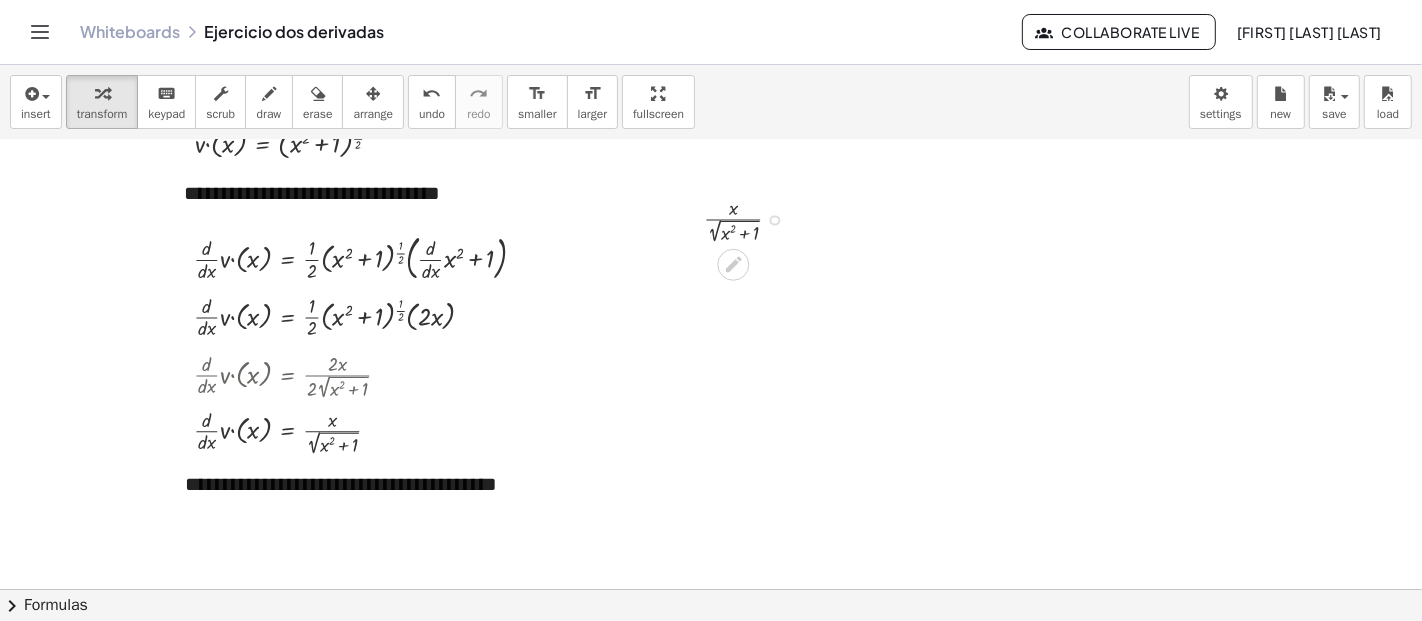 click at bounding box center [774, 220] 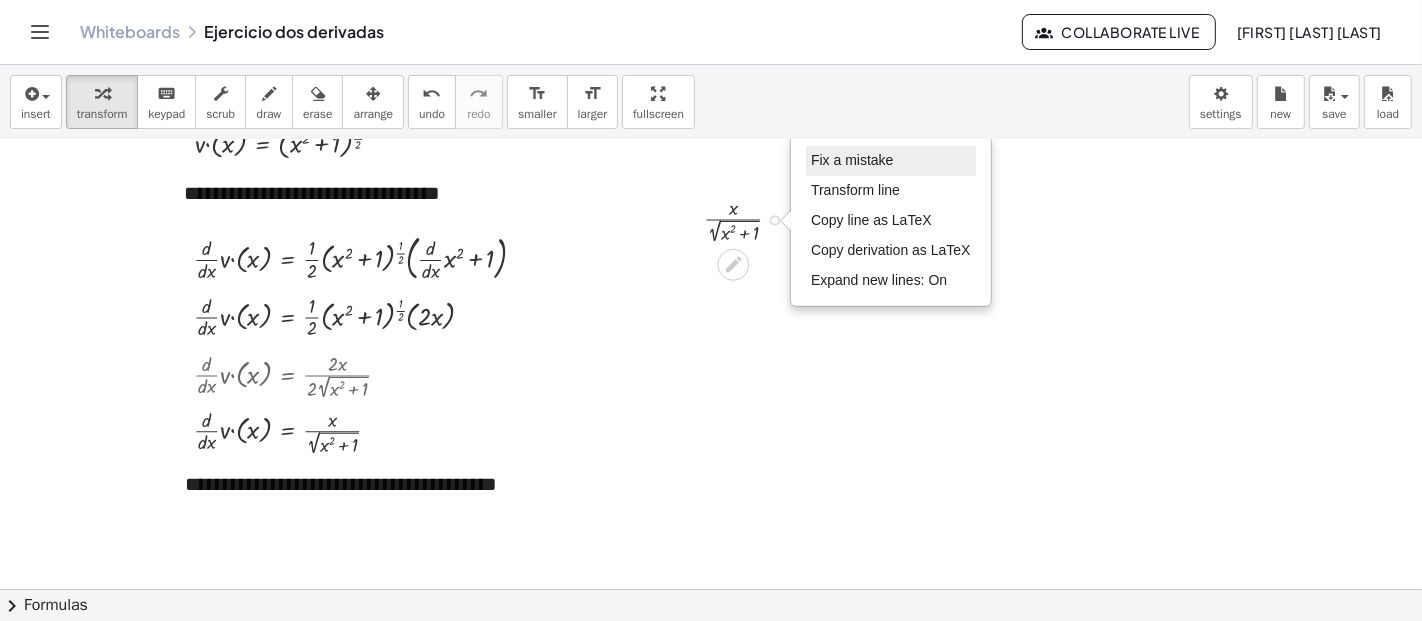 click on "Fix a mistake" at bounding box center (852, 160) 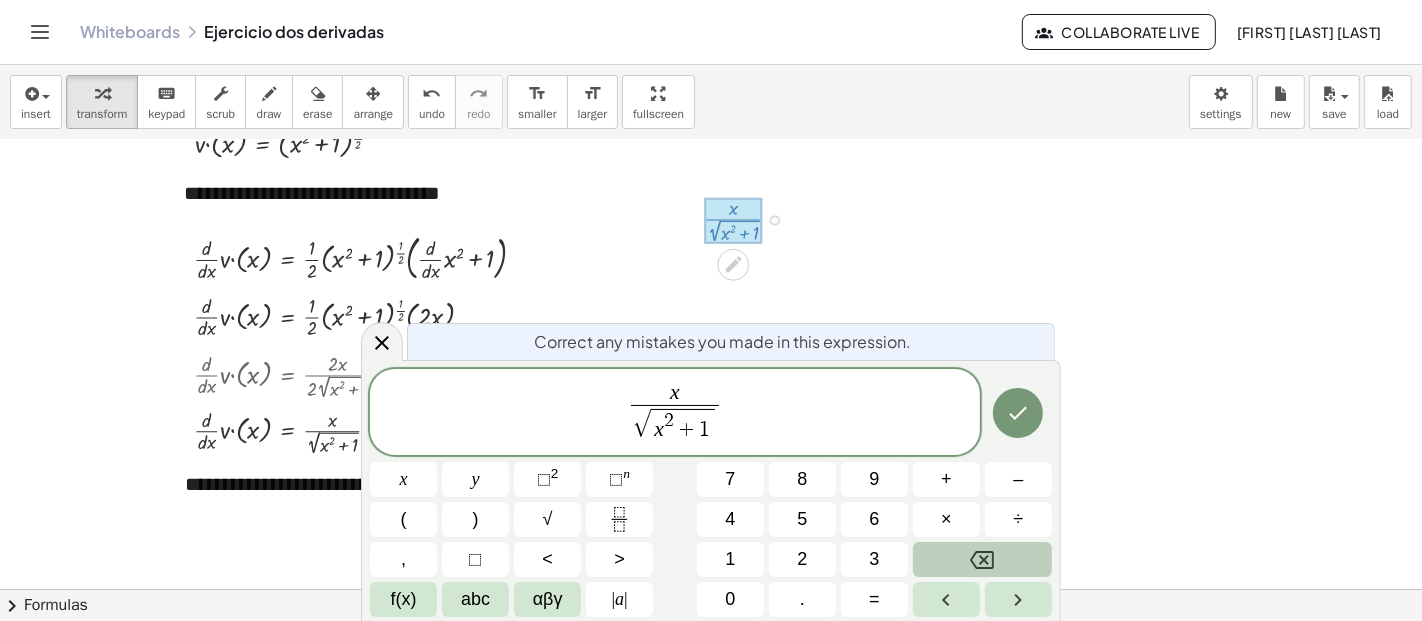 click on "x √ x 2 + 1 ​ ​" at bounding box center (675, 413) 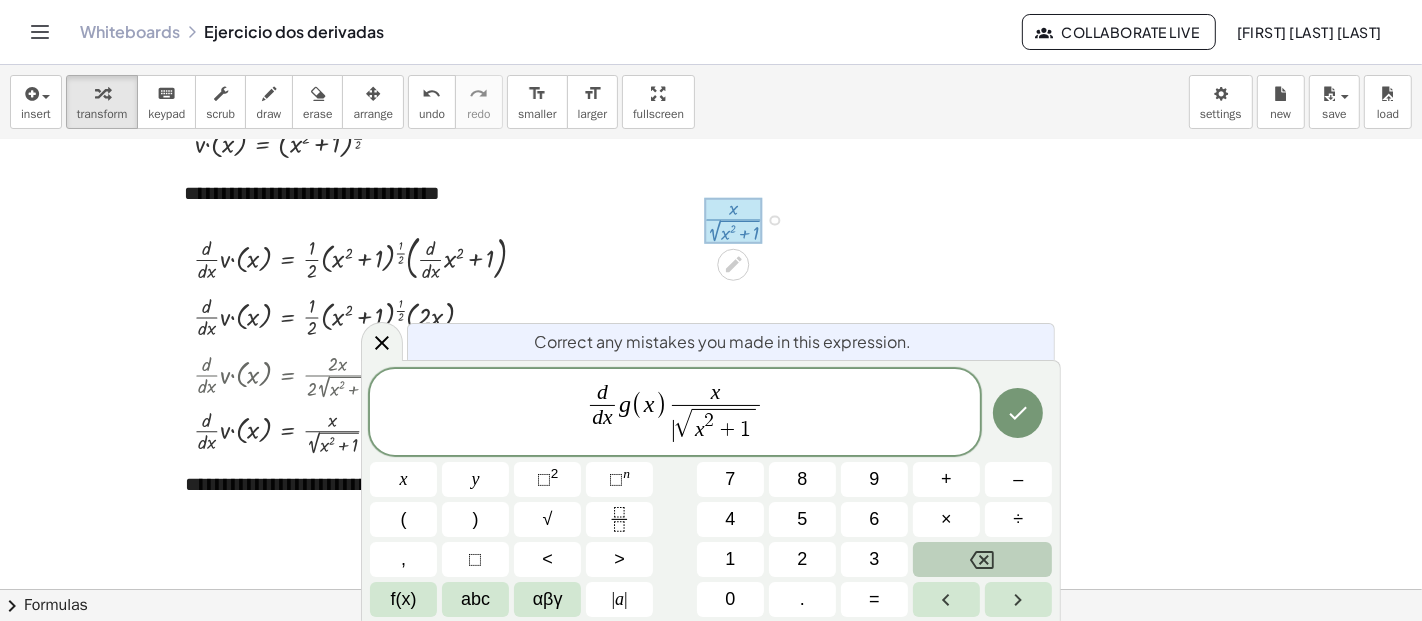 click on "​ √ x 2 + 1" at bounding box center (716, 424) 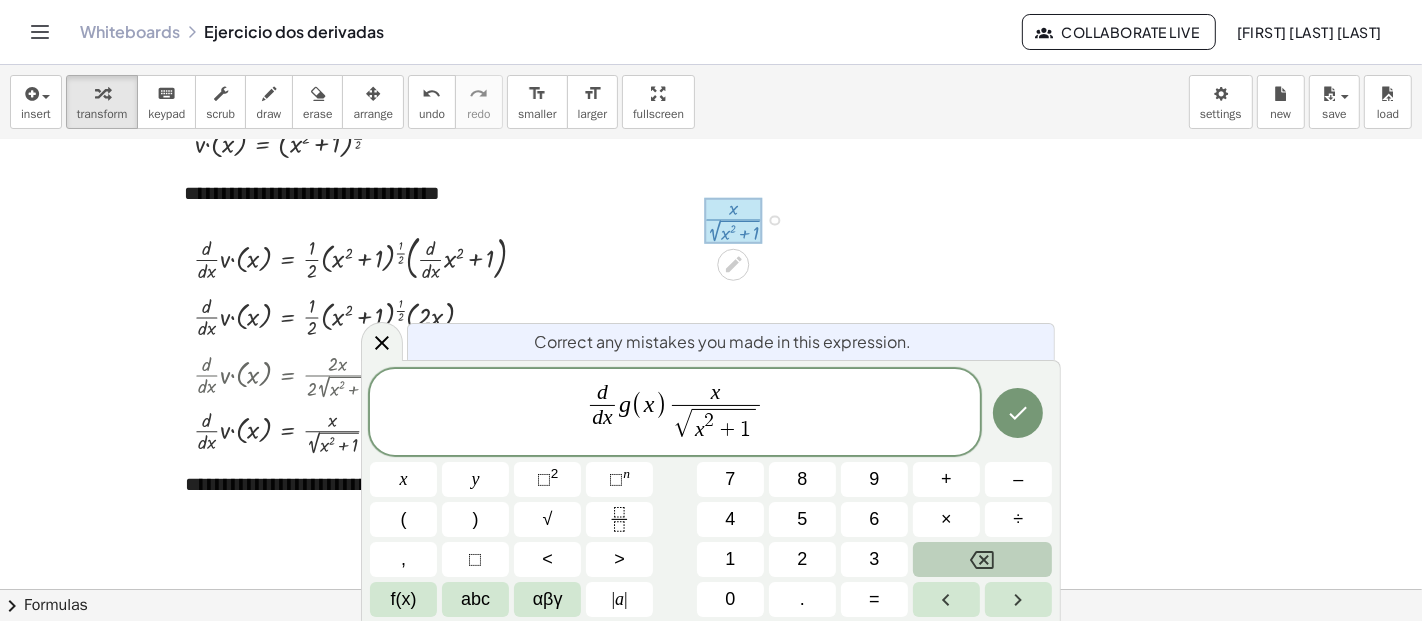 click on ")" at bounding box center (661, 405) 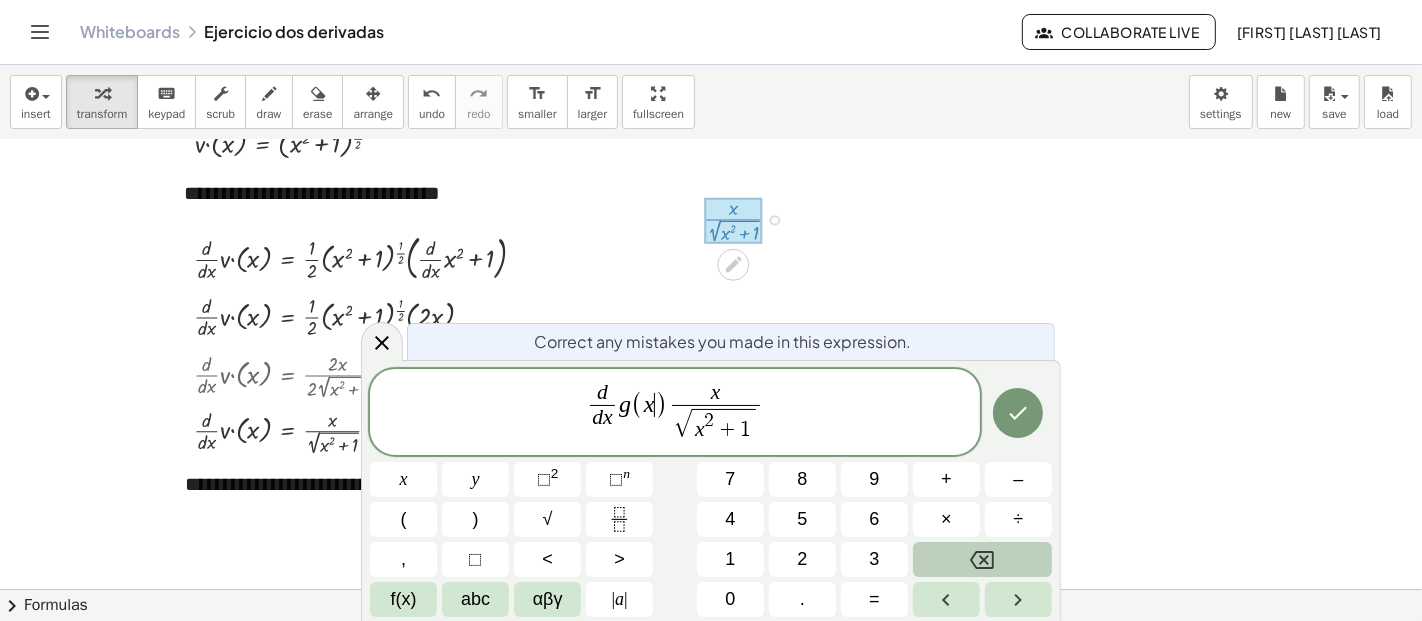 click on "x ​" at bounding box center (649, 405) 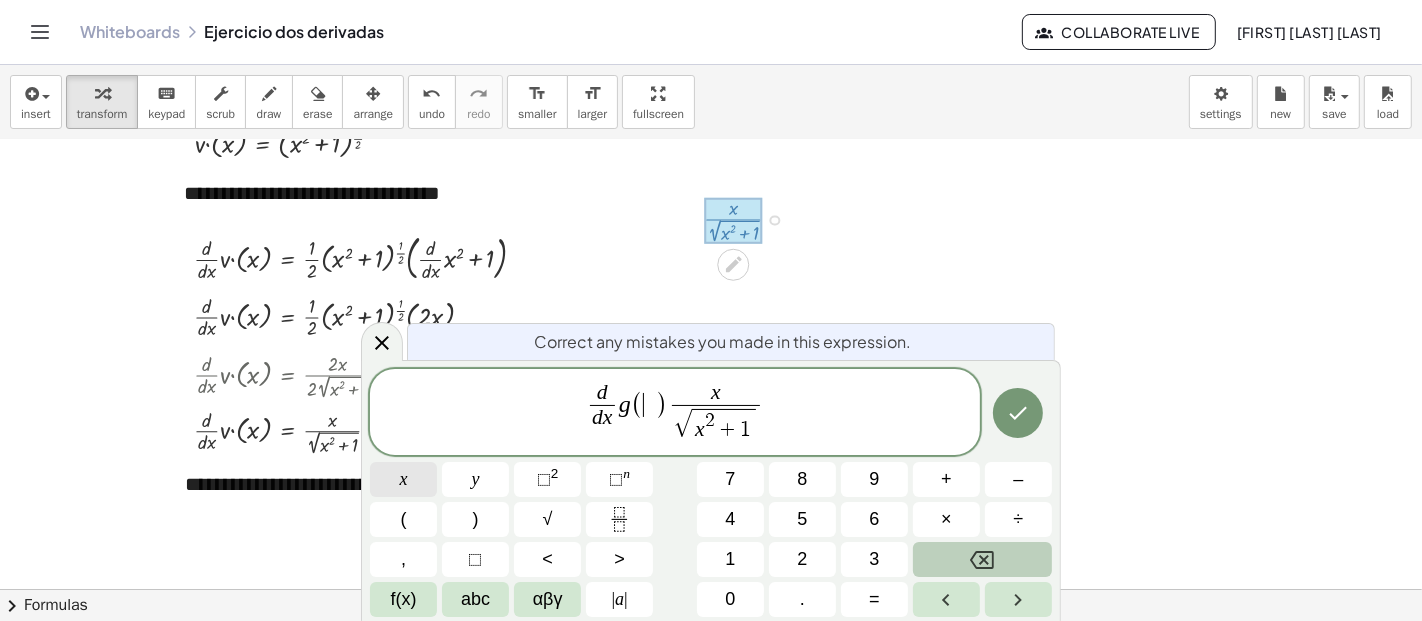 click on "x" at bounding box center (403, 479) 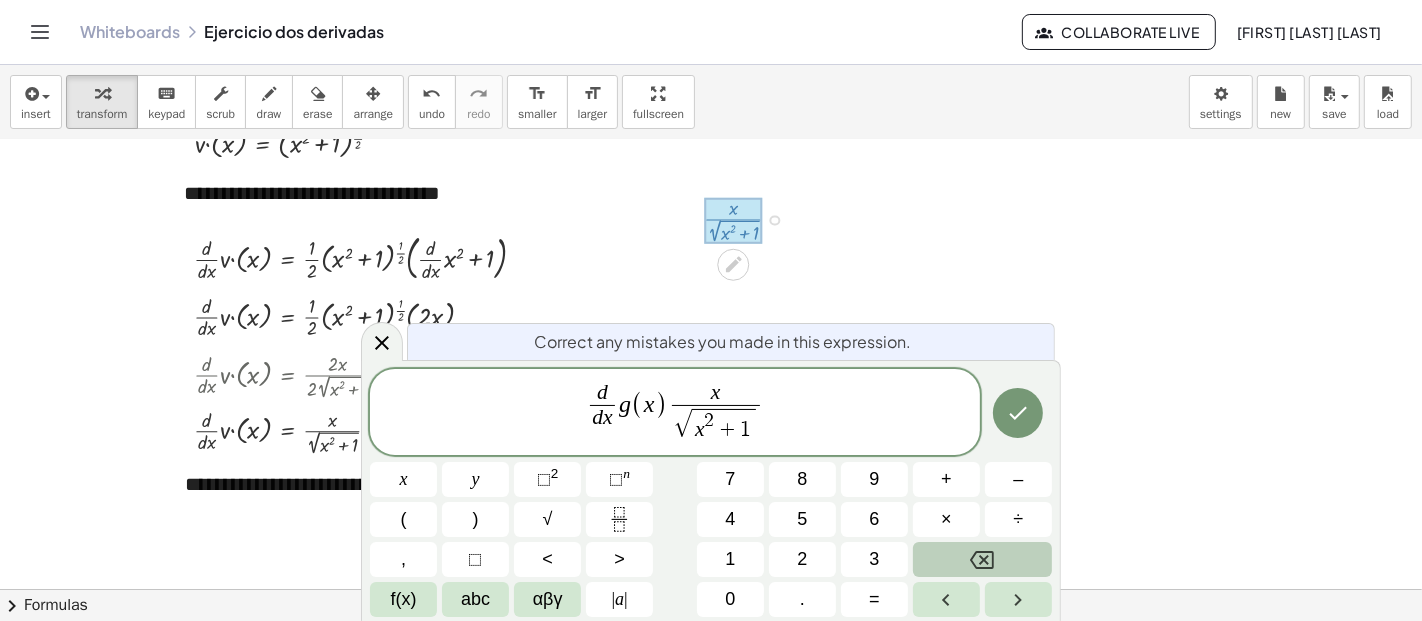 click on "x √ x 2 + 1 ​" at bounding box center (715, 413) 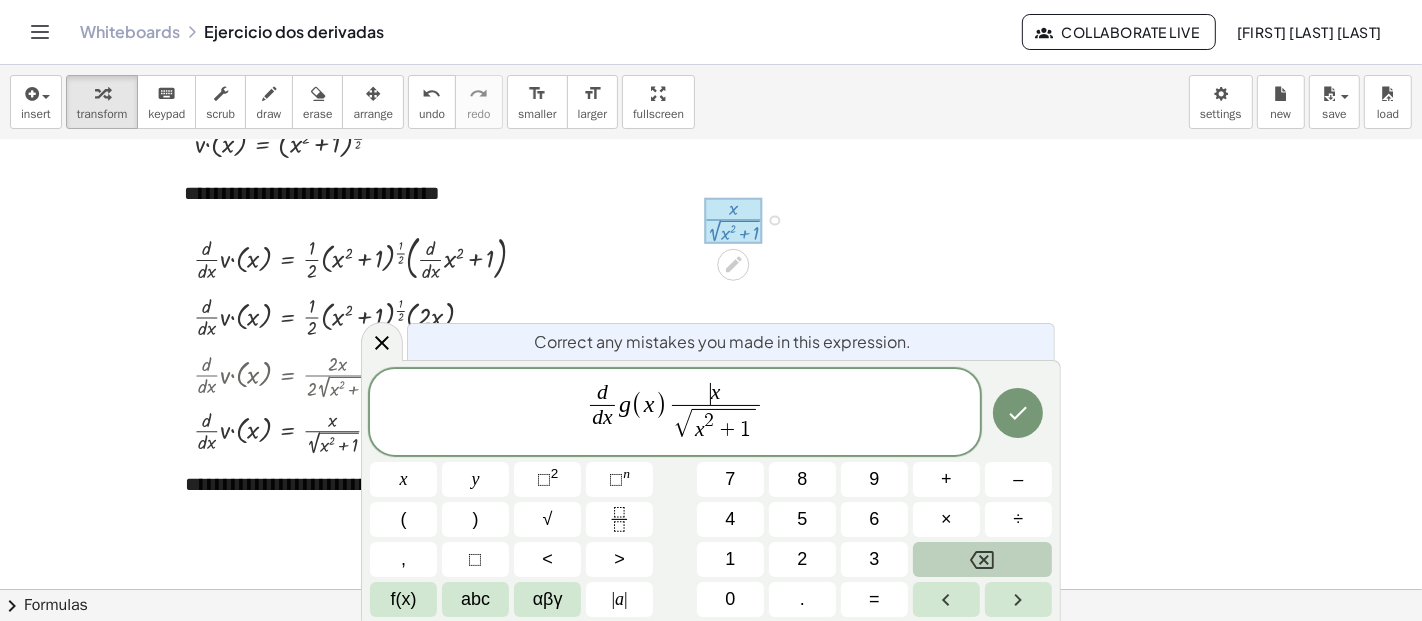 click on ")" at bounding box center [661, 405] 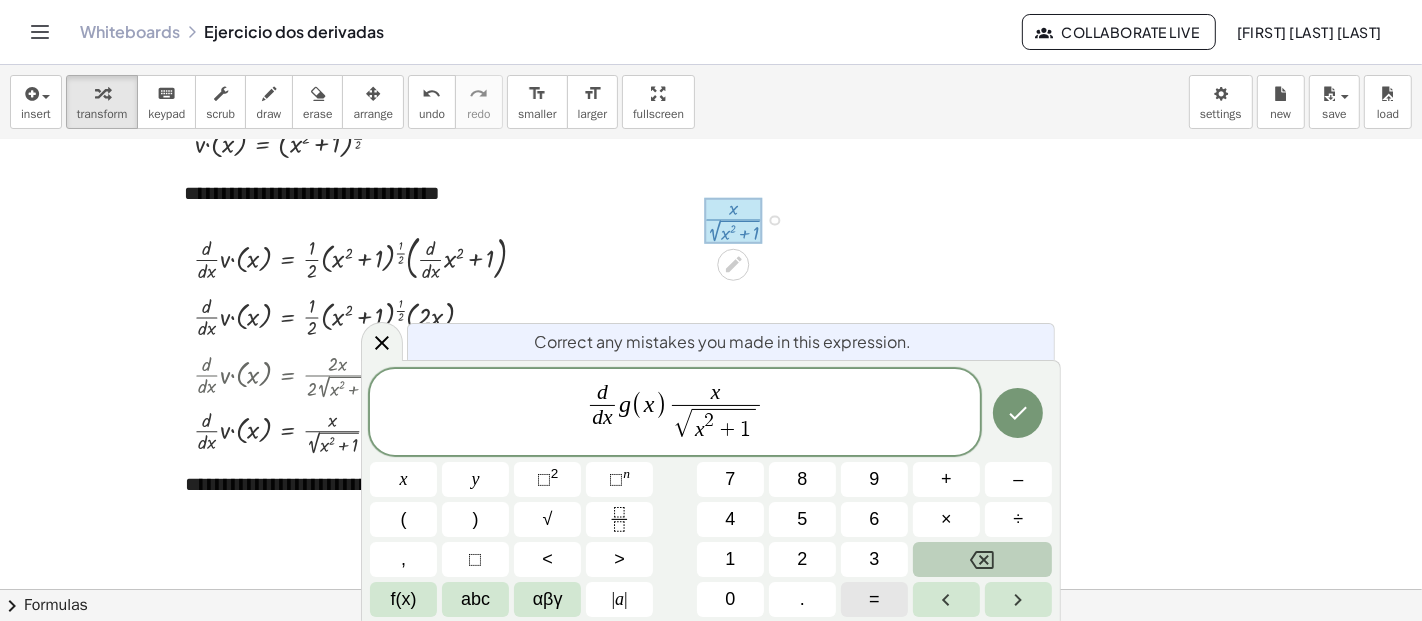 click on "=" at bounding box center [874, 599] 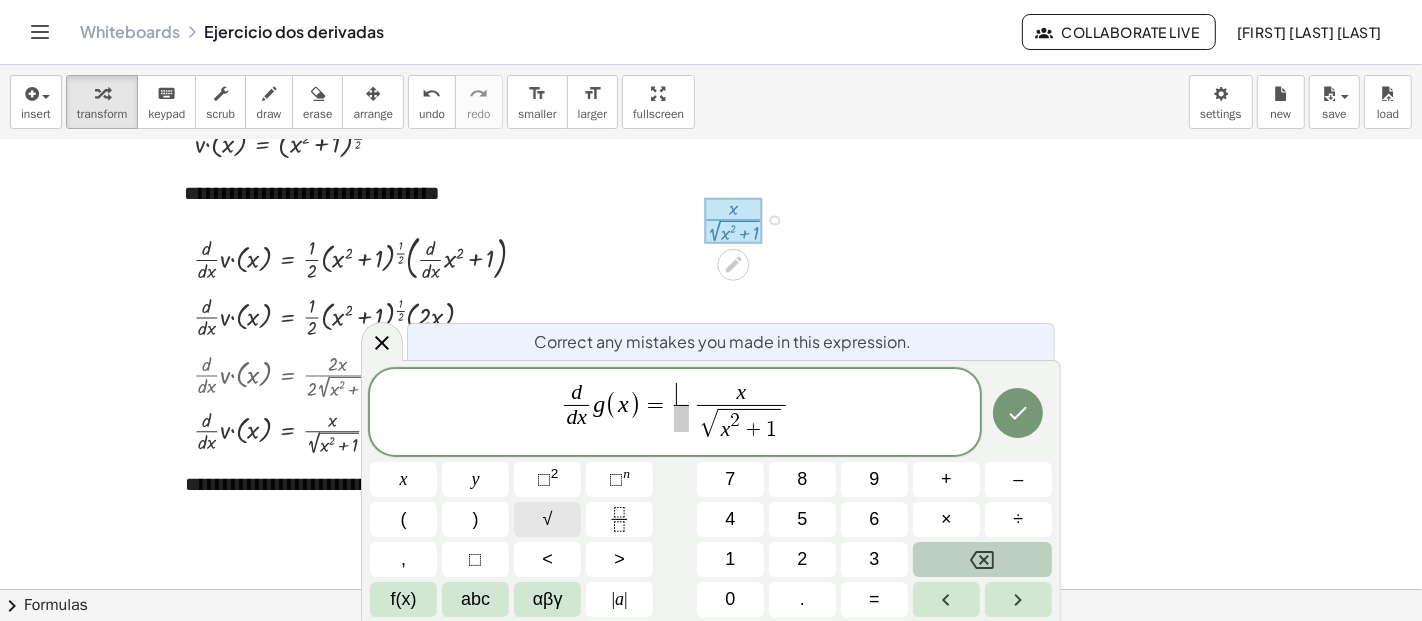 click on "√" at bounding box center (547, 519) 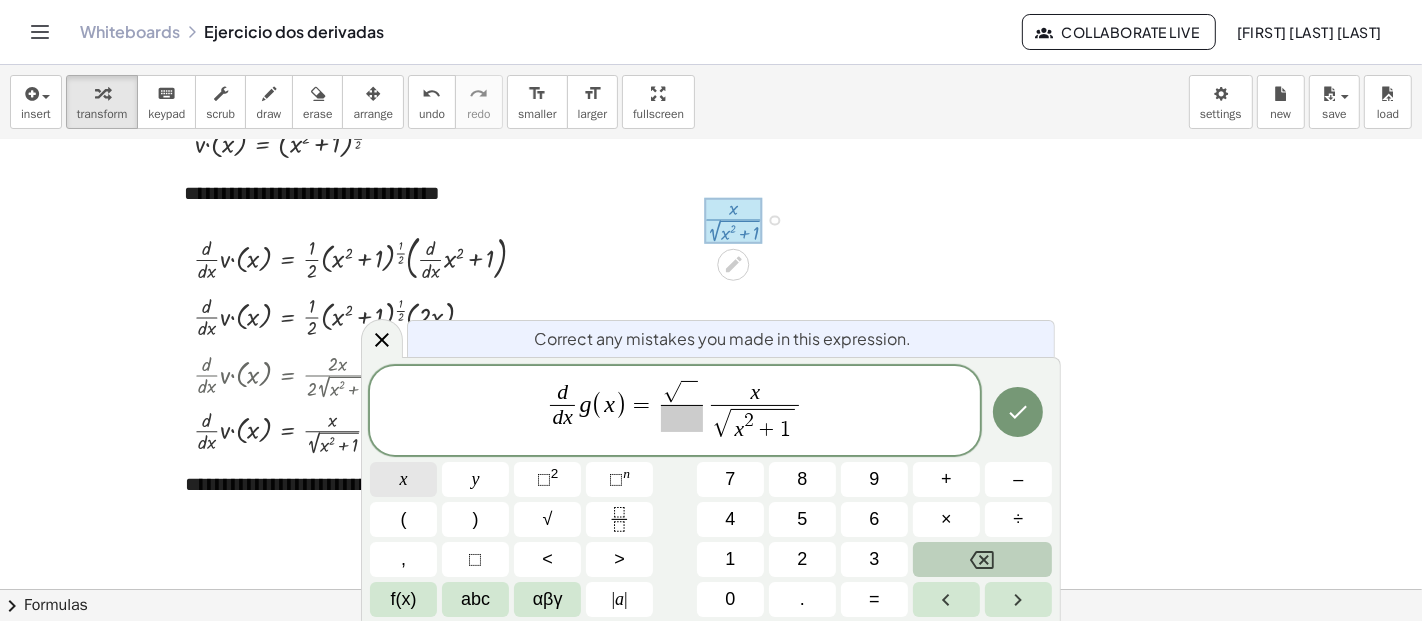 click on "x" at bounding box center (403, 479) 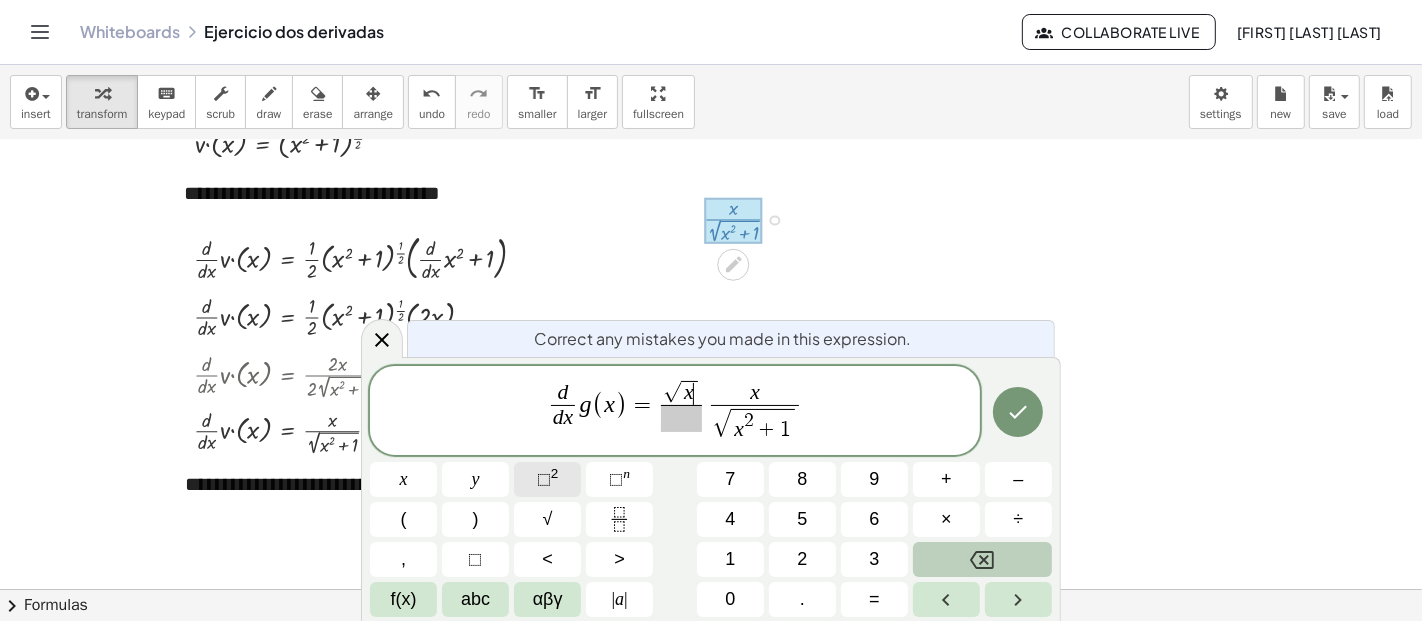 click on "⬚" at bounding box center (544, 479) 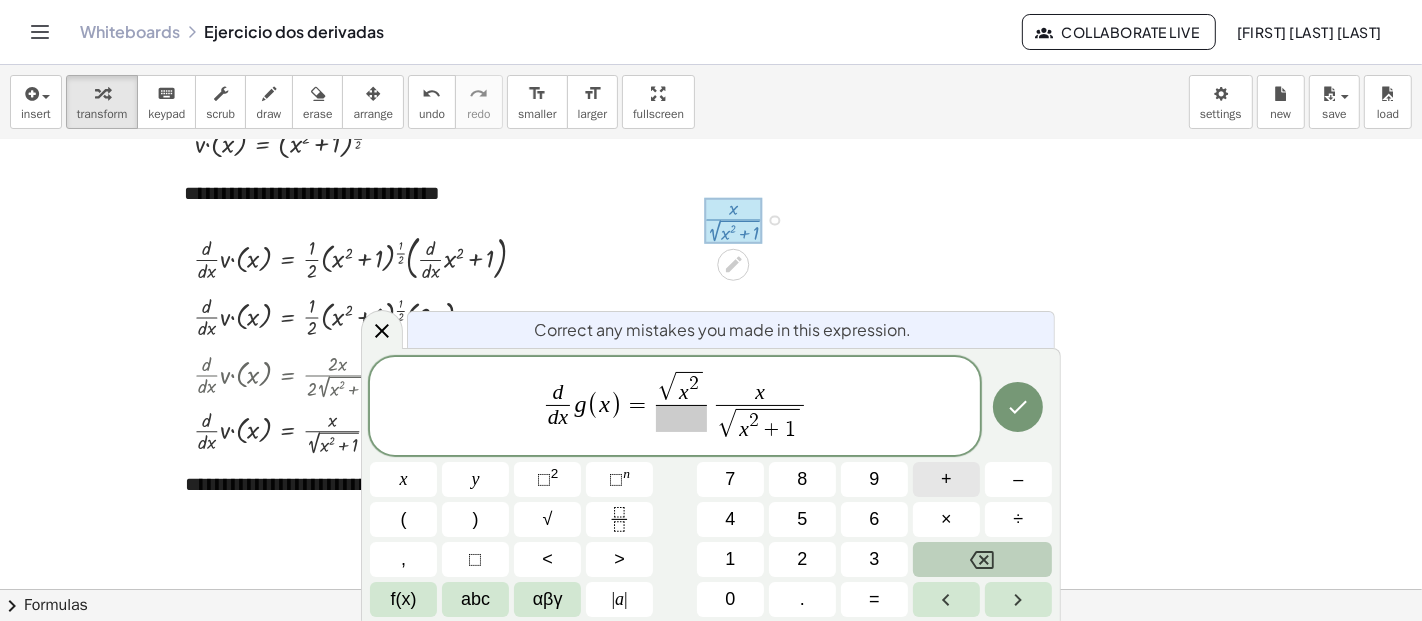 click on "+" at bounding box center (946, 479) 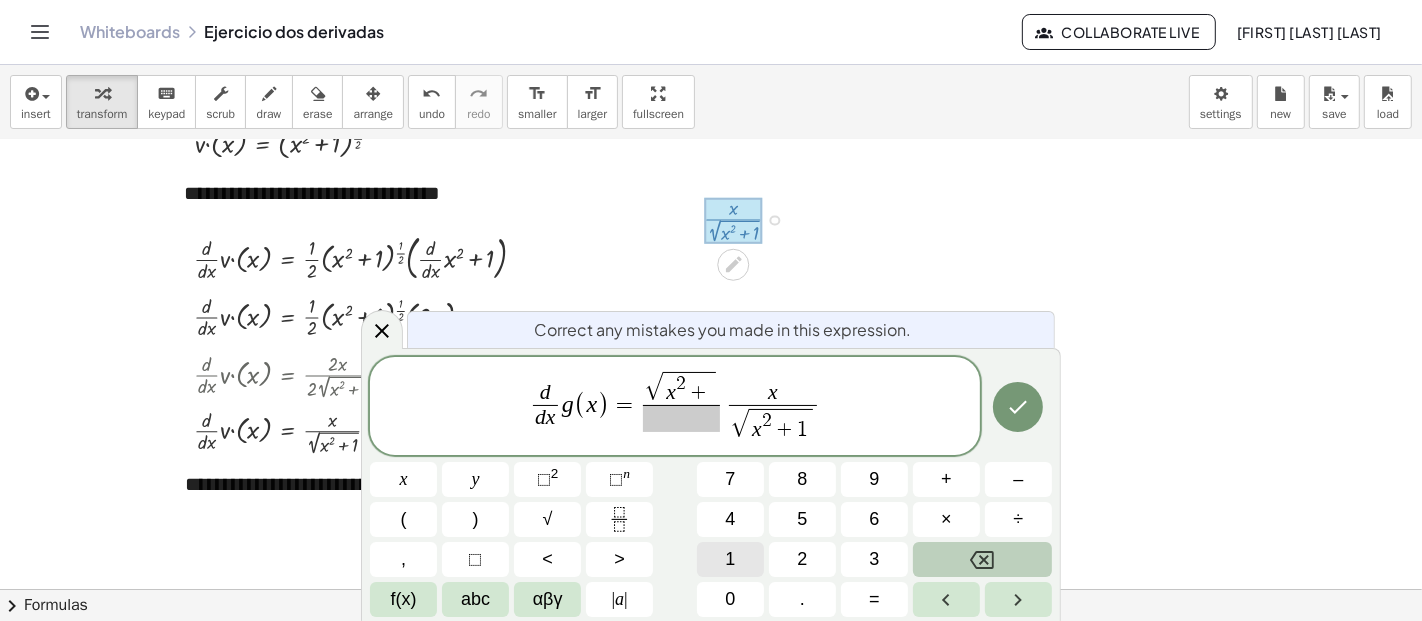 click on "1" at bounding box center [730, 559] 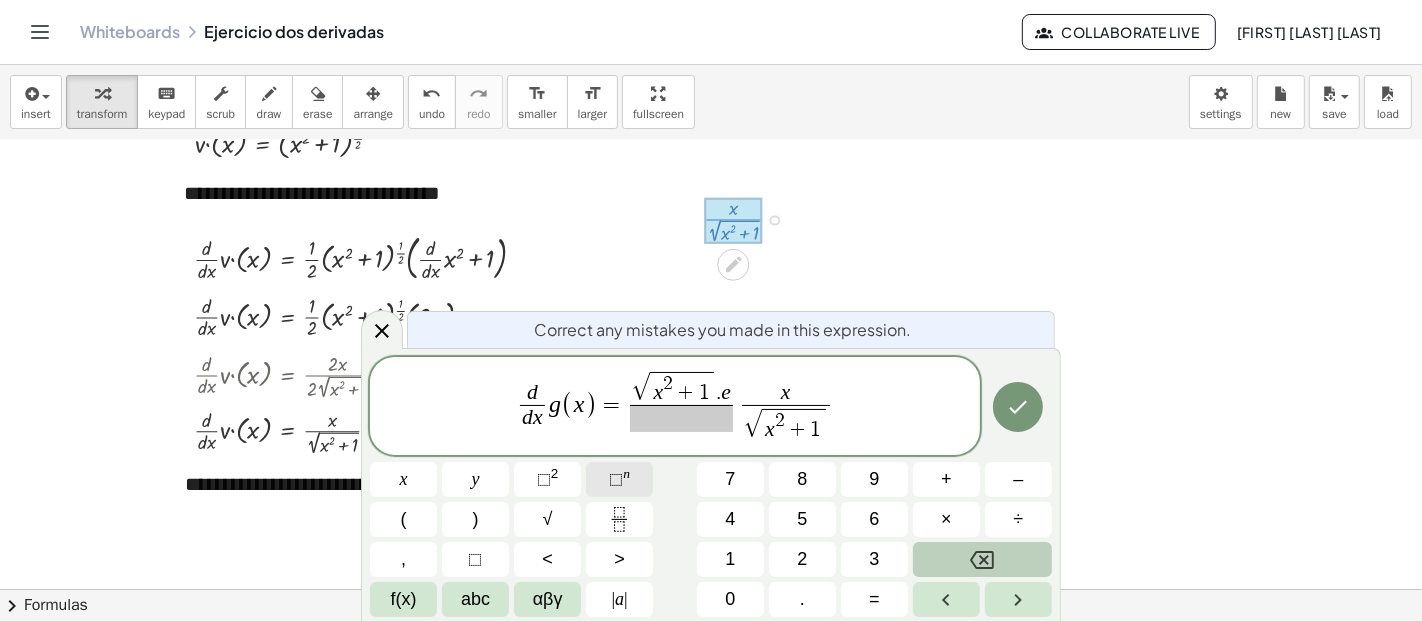 click on "⬚" at bounding box center [616, 479] 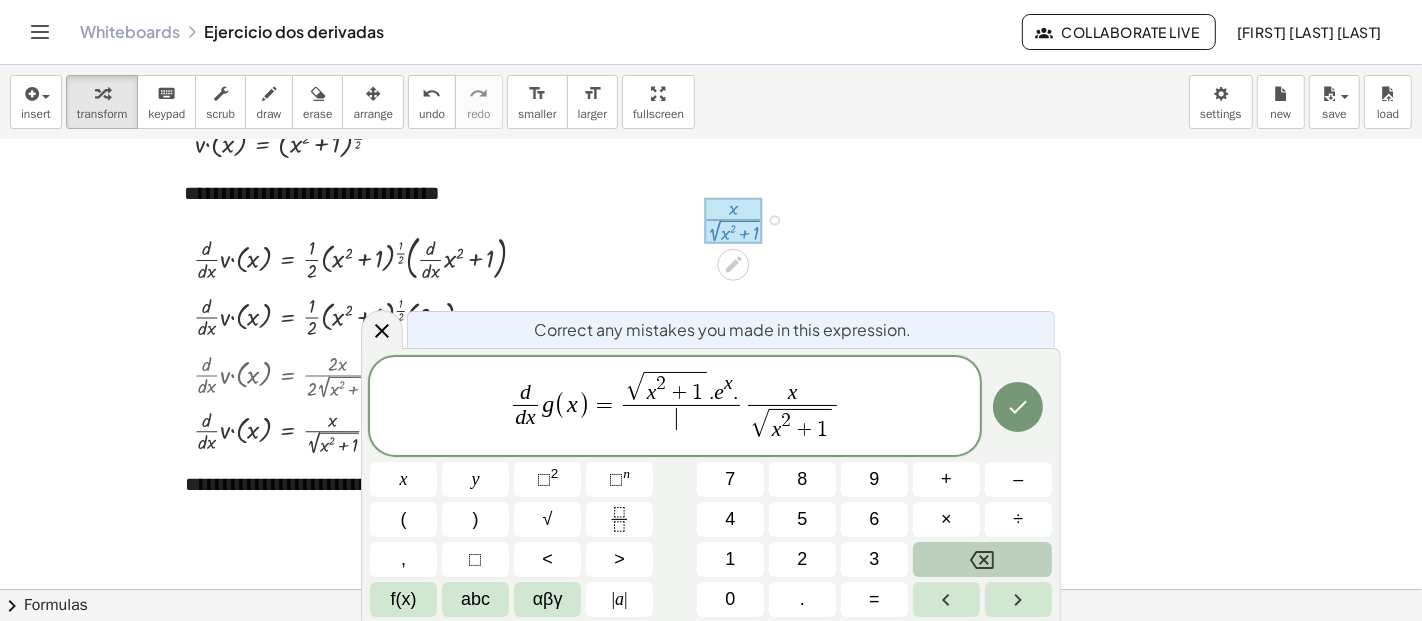 click on "​" at bounding box center [681, 418] 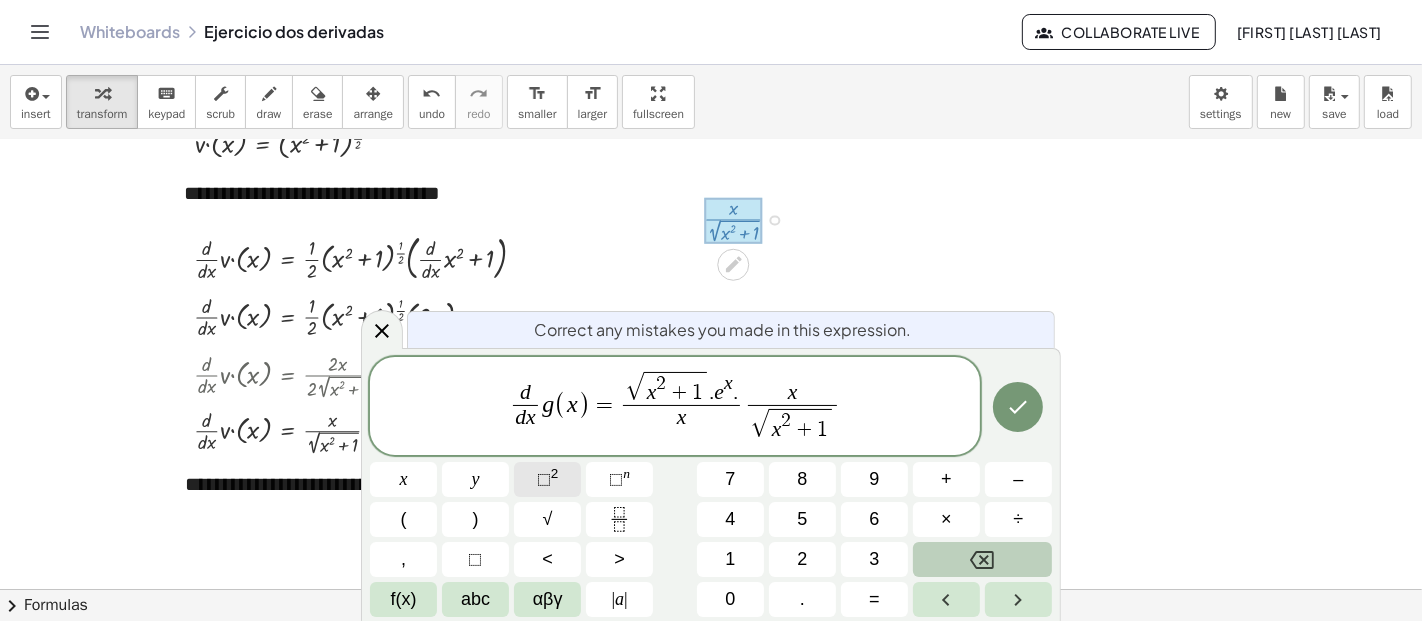 click on "⬚ 2" at bounding box center (547, 479) 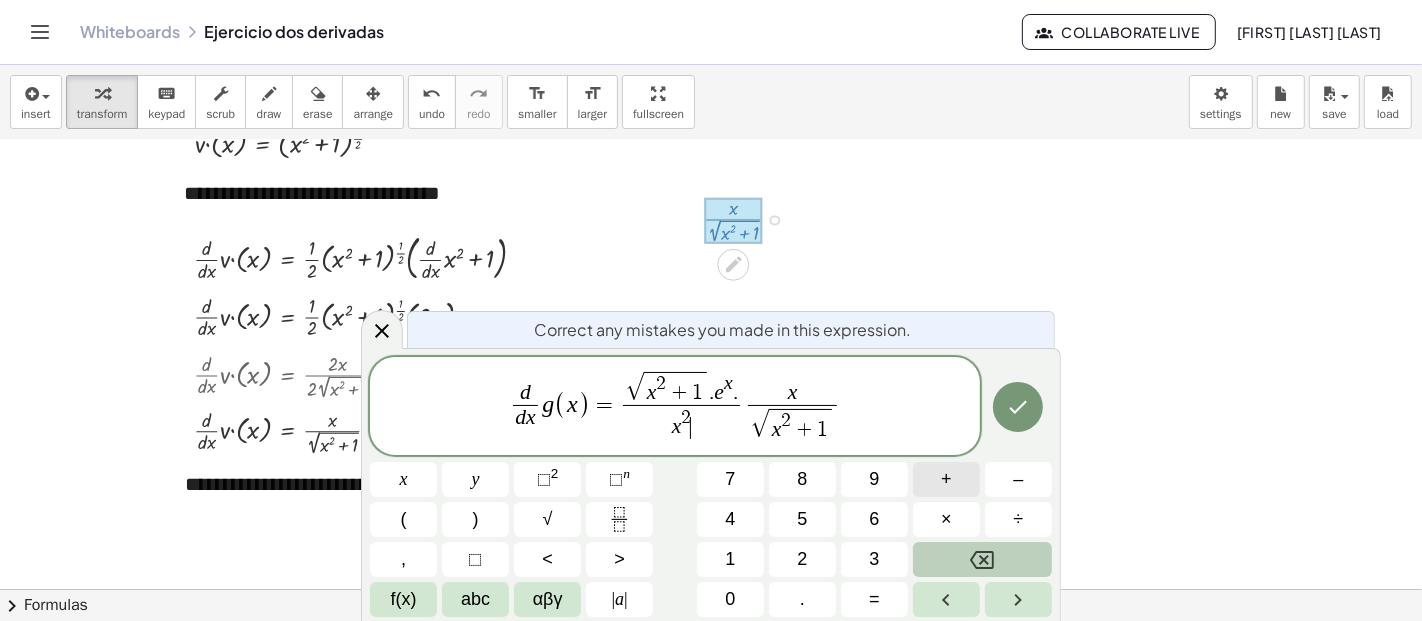 click on "+" at bounding box center (946, 479) 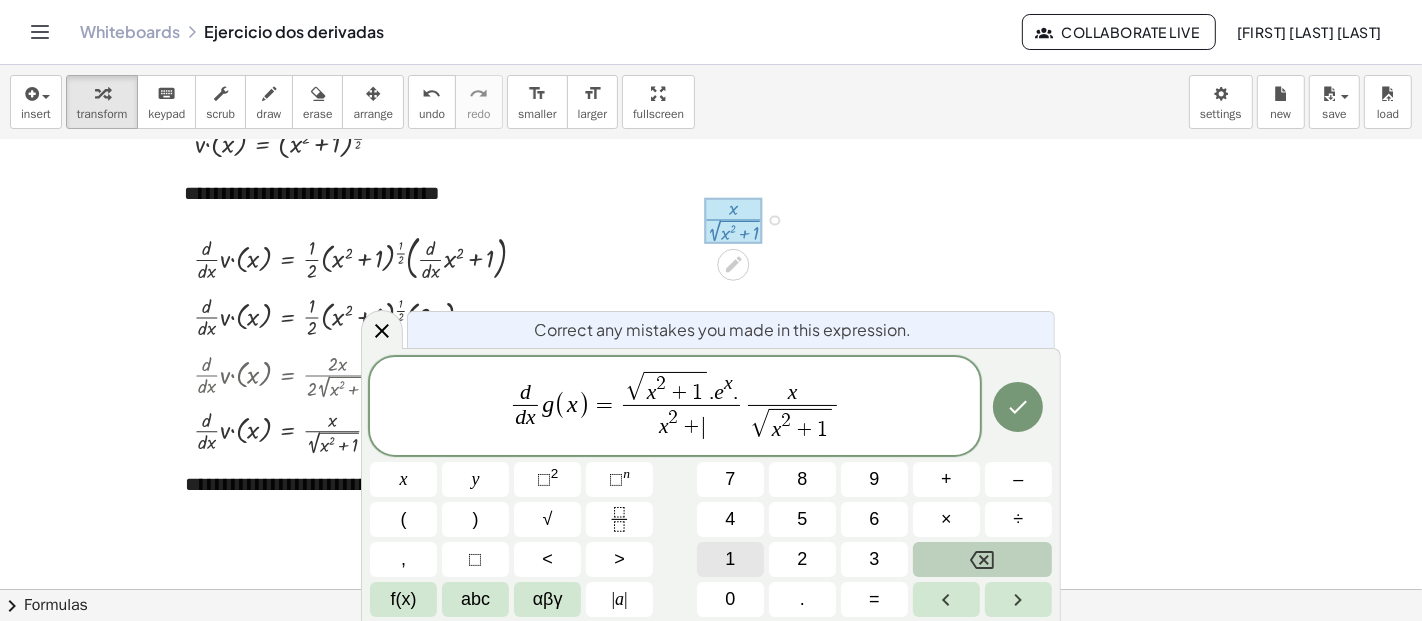 click on "1" at bounding box center (730, 559) 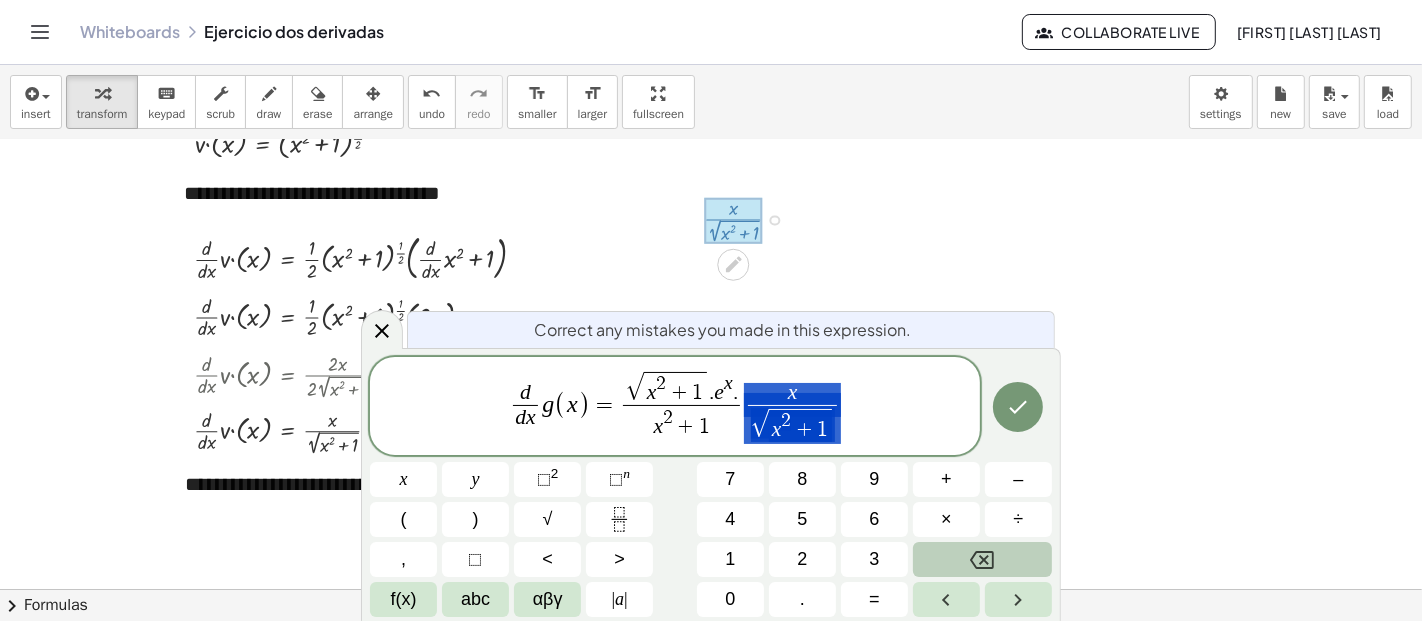 drag, startPoint x: 846, startPoint y: 427, endPoint x: 790, endPoint y: 409, distance: 58.821766 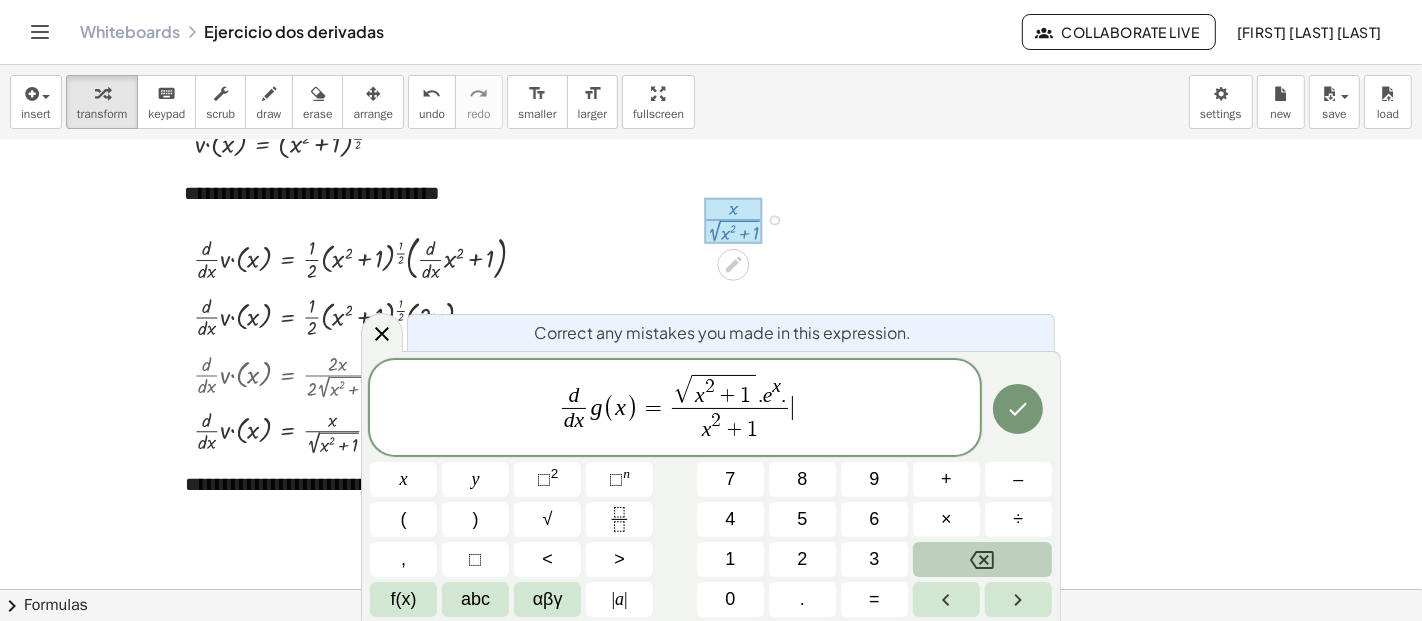 click on "√ x 2 + 1 . e x ." at bounding box center (730, 391) 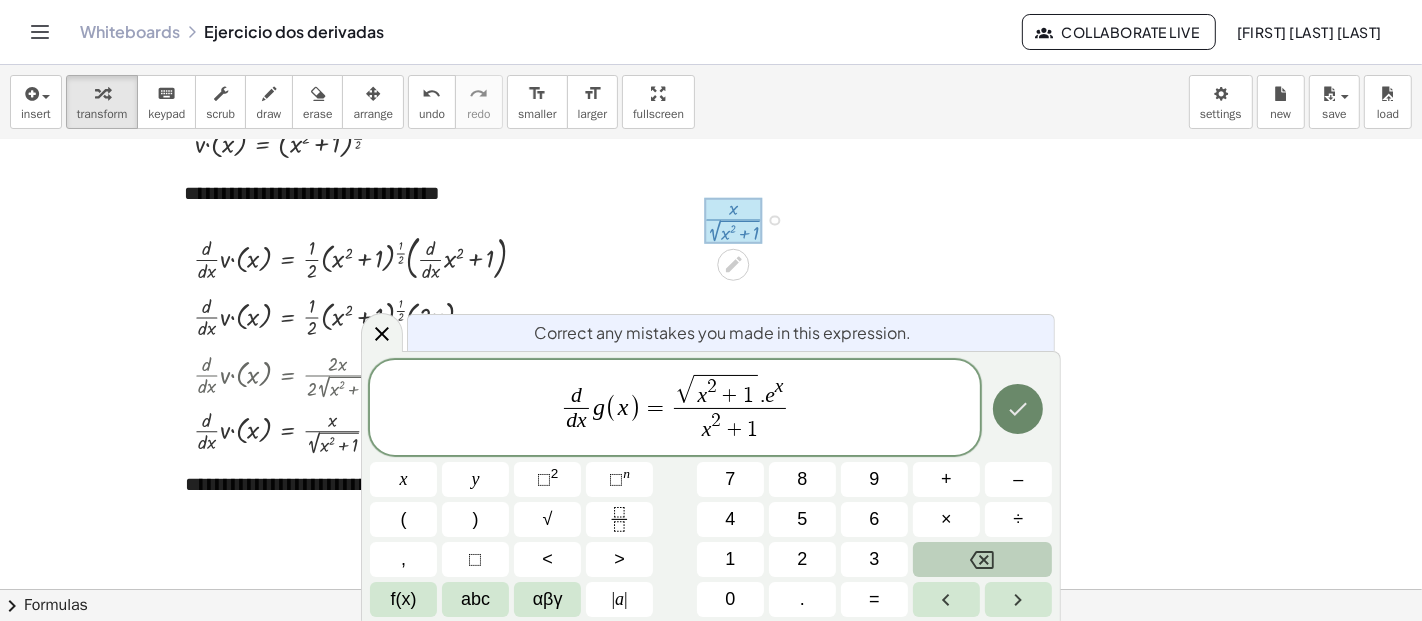 click 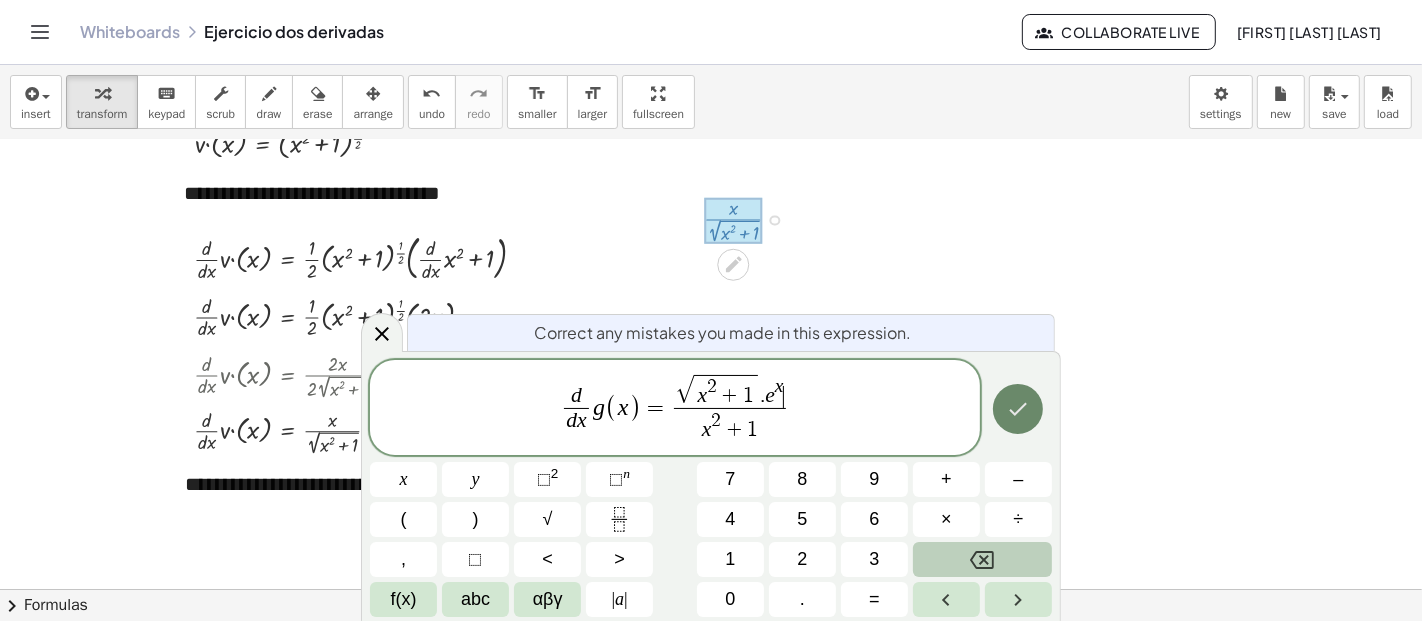 click 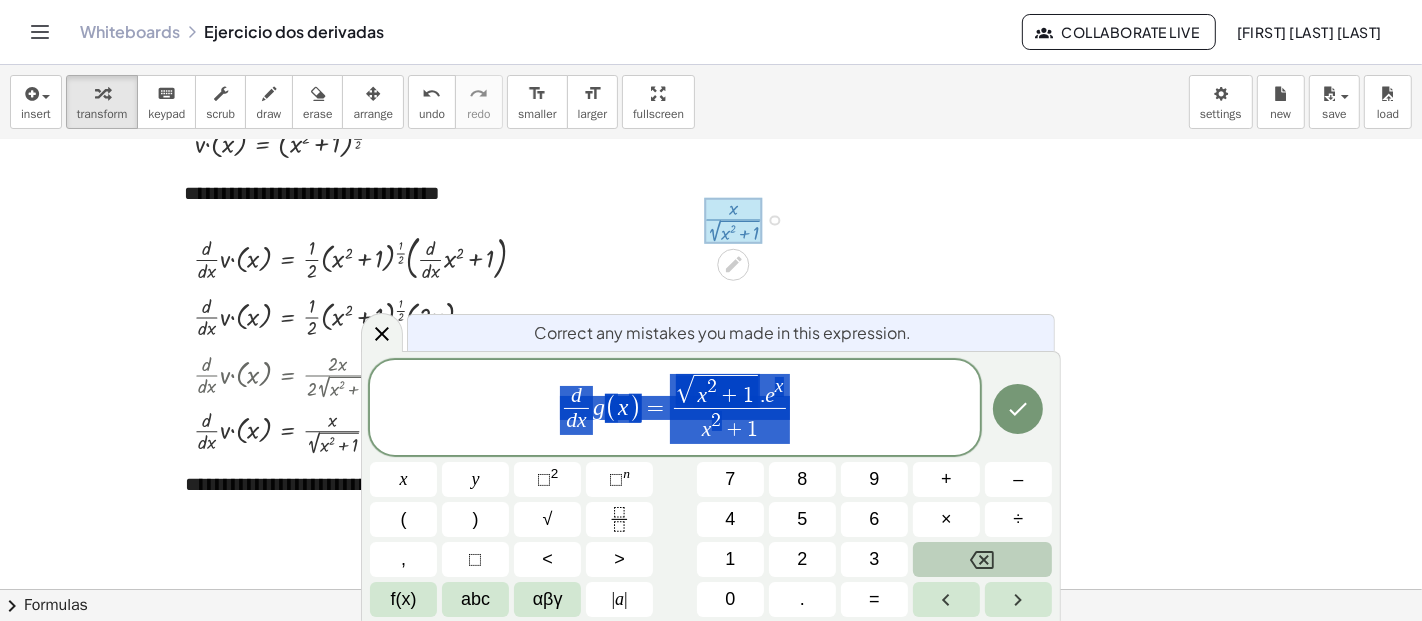 drag, startPoint x: 792, startPoint y: 427, endPoint x: 545, endPoint y: 414, distance: 247.34187 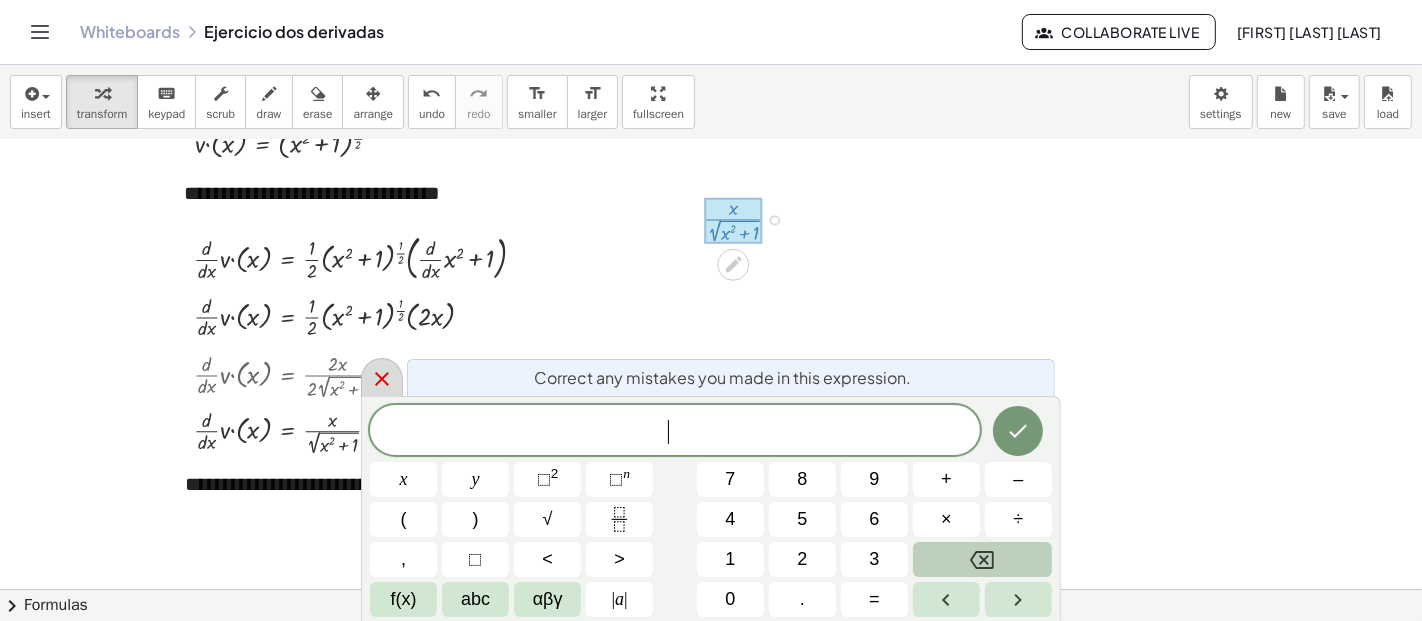click 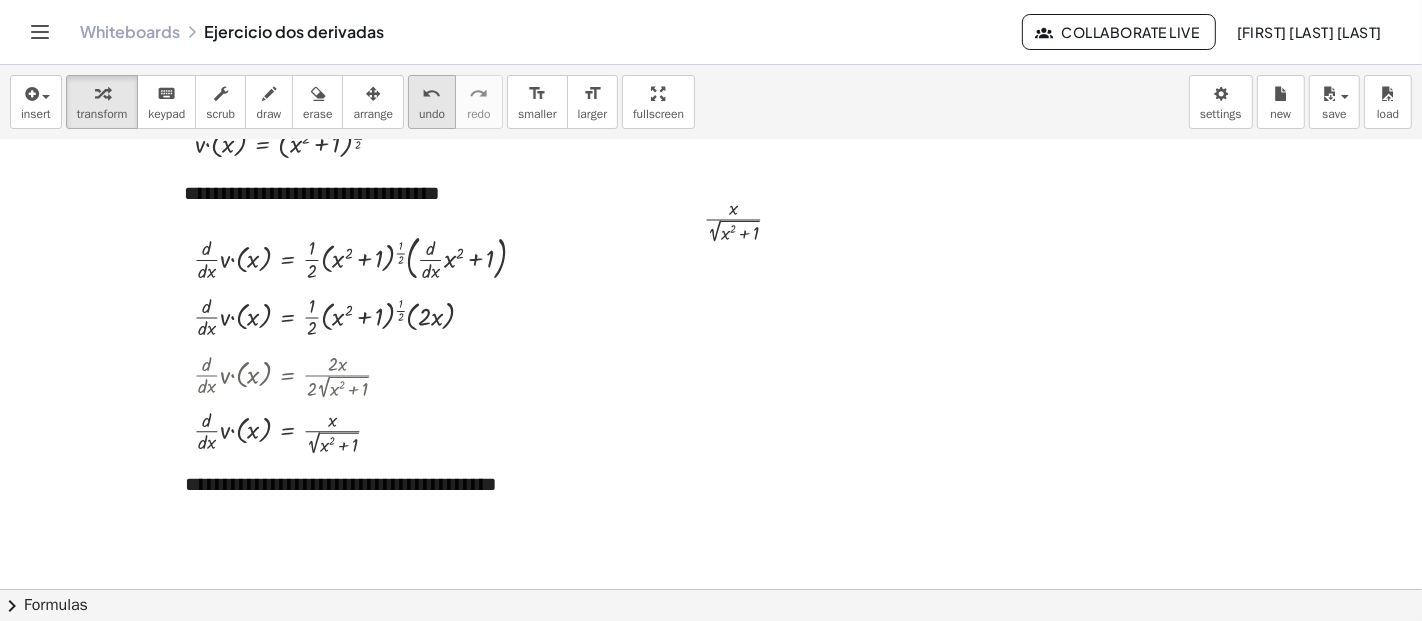 click on "undo undo" at bounding box center (432, 102) 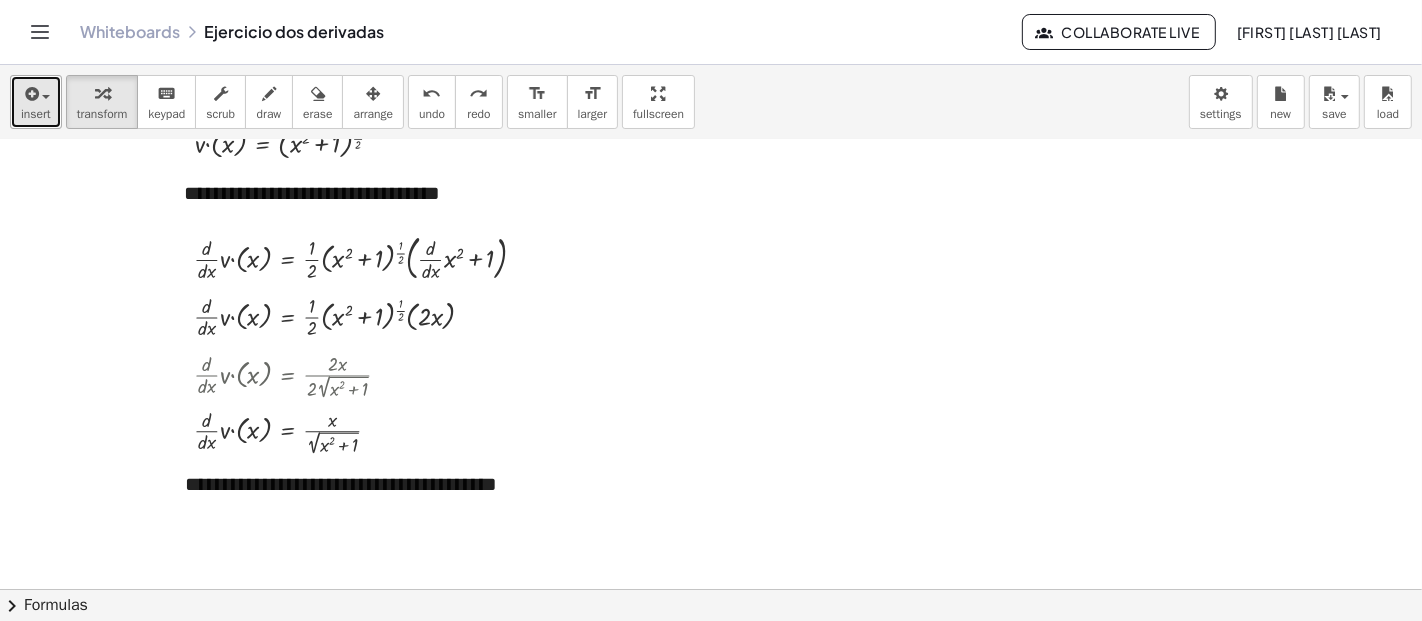click on "insert" at bounding box center (36, 102) 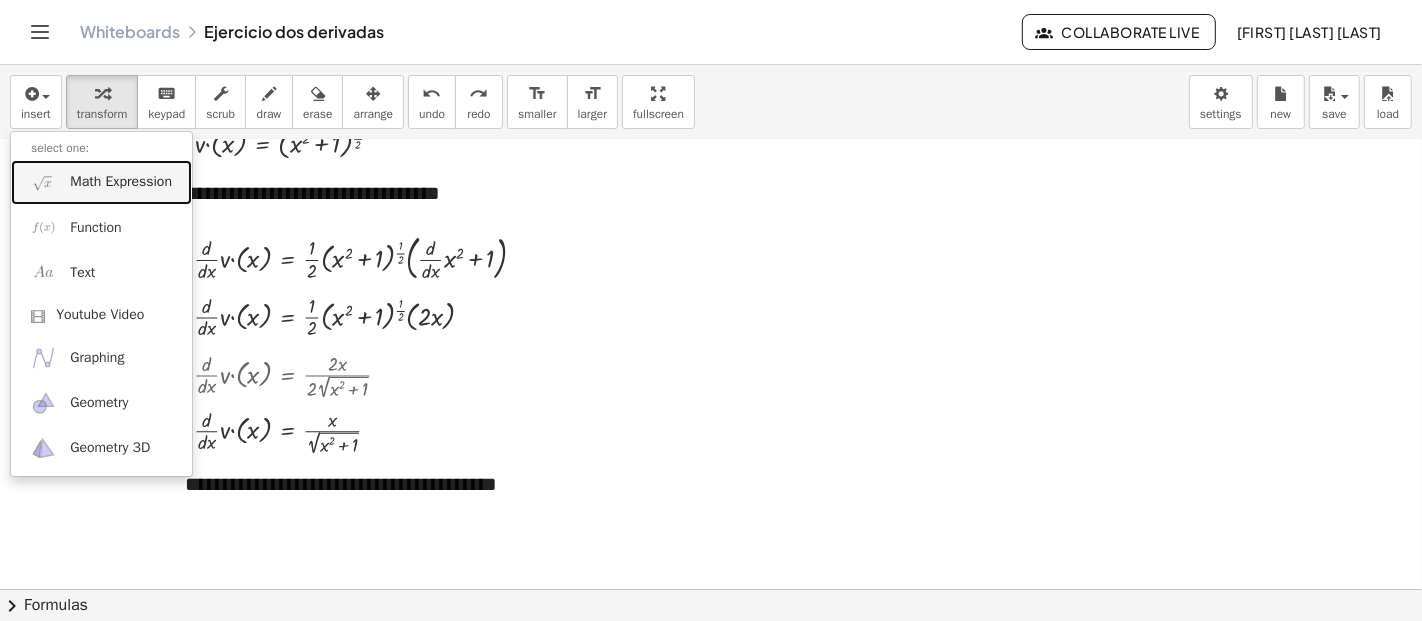 click on "Math Expression" at bounding box center (121, 182) 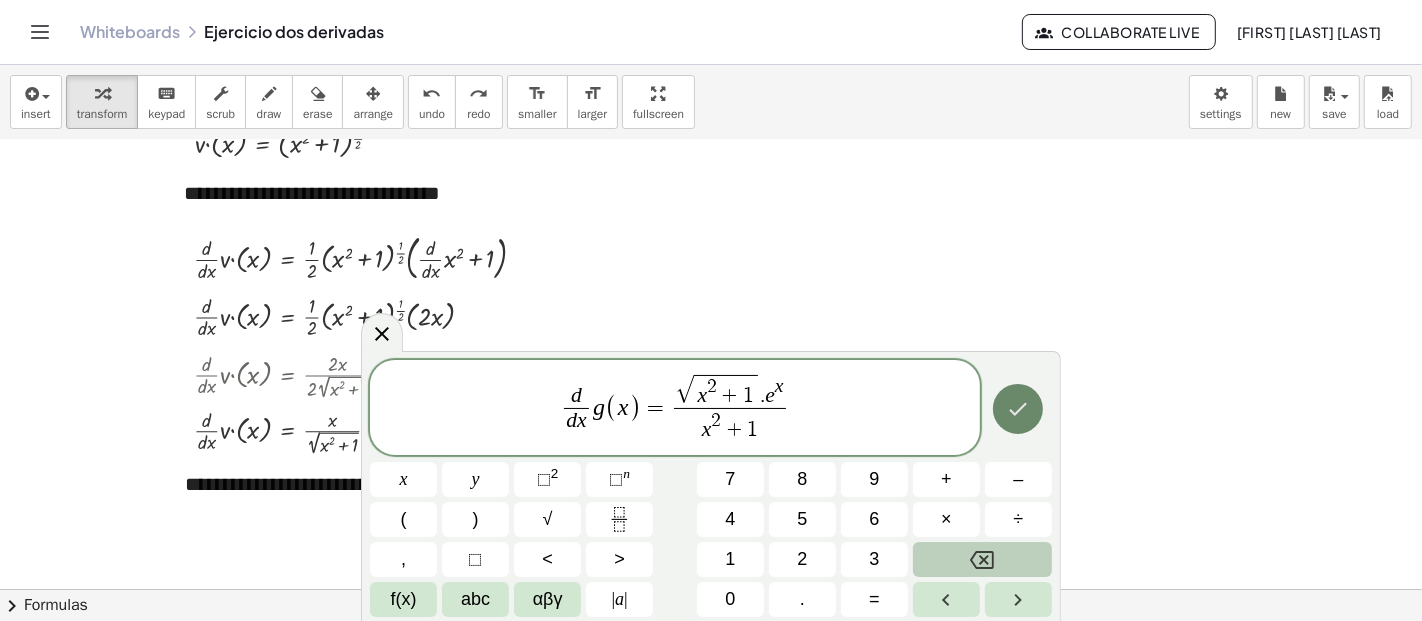 click 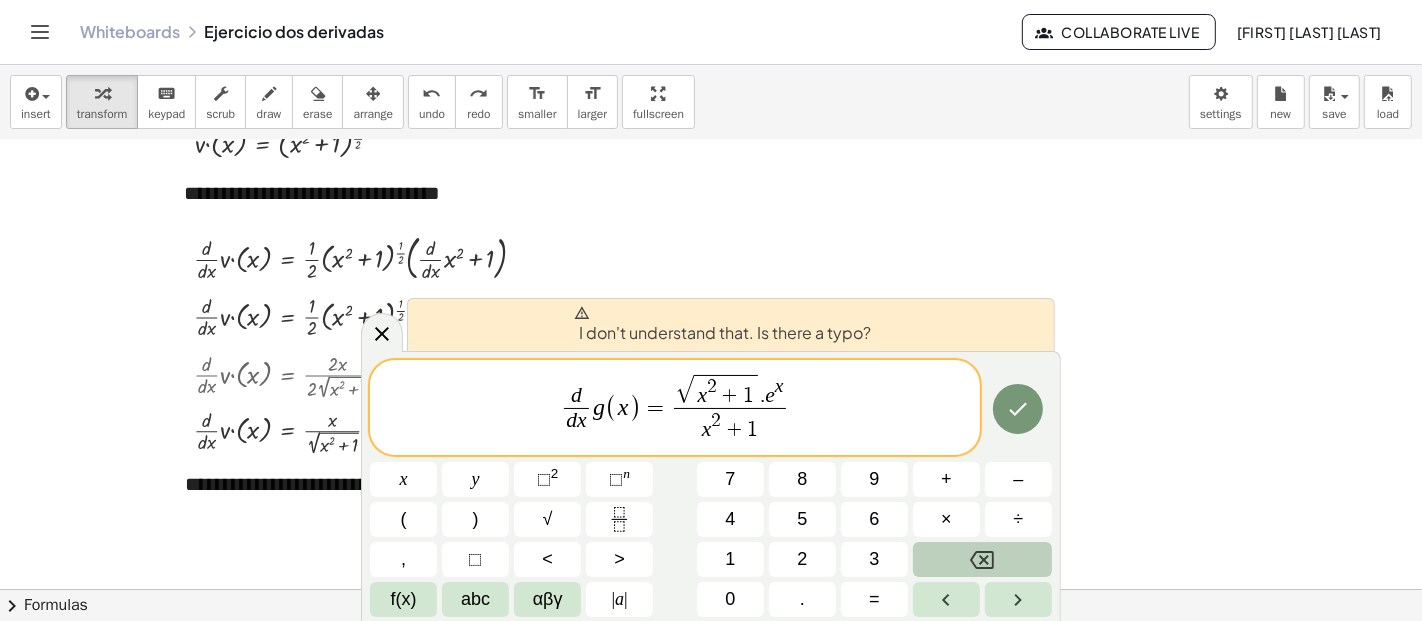 click on "√ x 2 + 1 . e x" at bounding box center (729, 391) 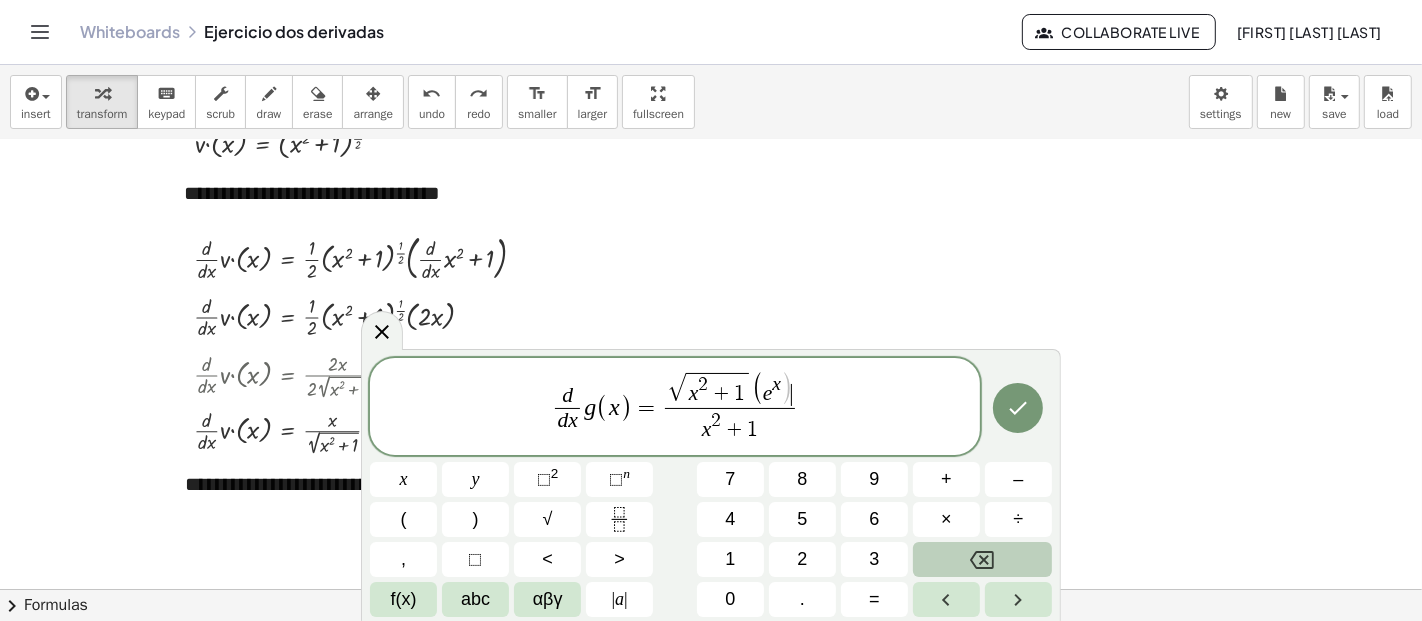 click on ")" at bounding box center (787, 389) 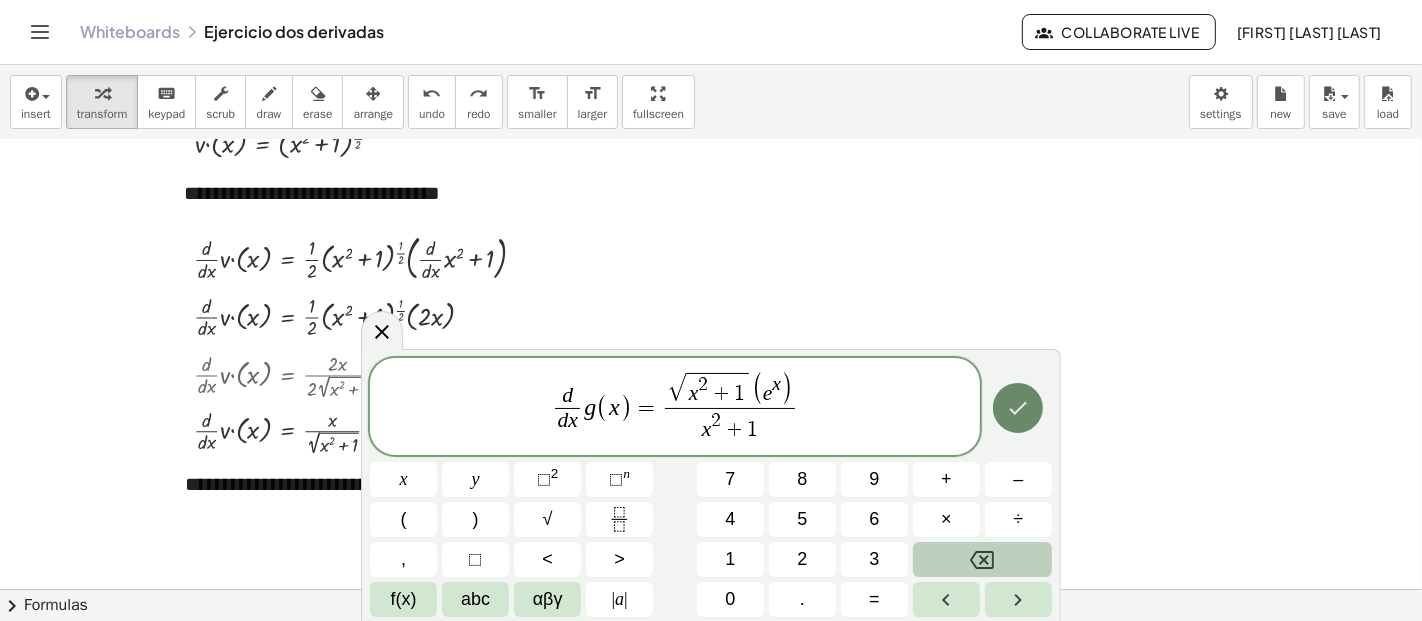 click at bounding box center [1018, 408] 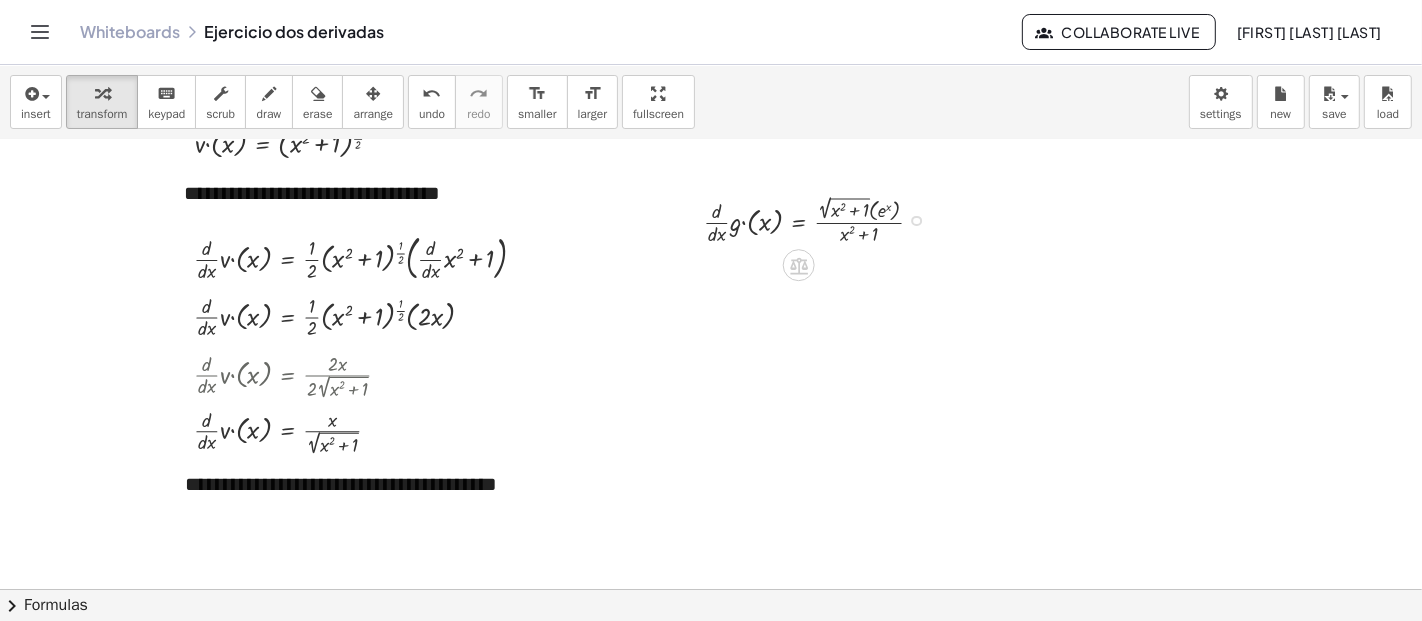 click at bounding box center (822, 219) 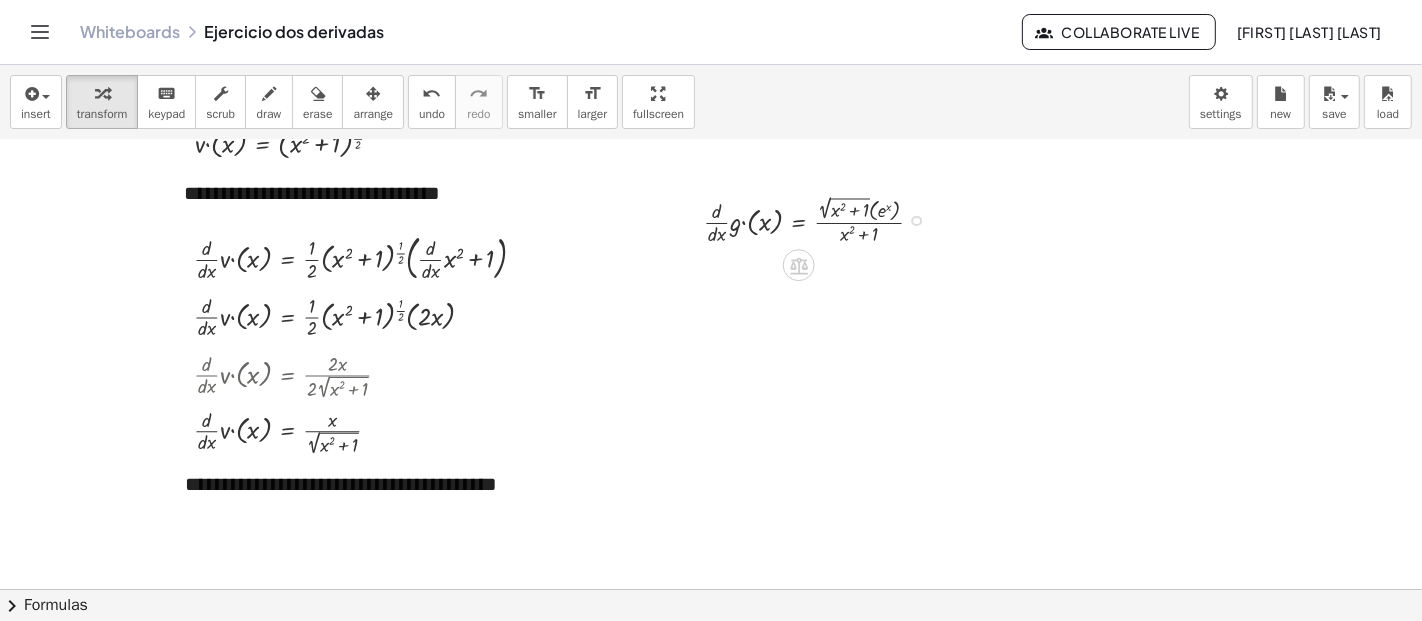 click at bounding box center (916, 221) 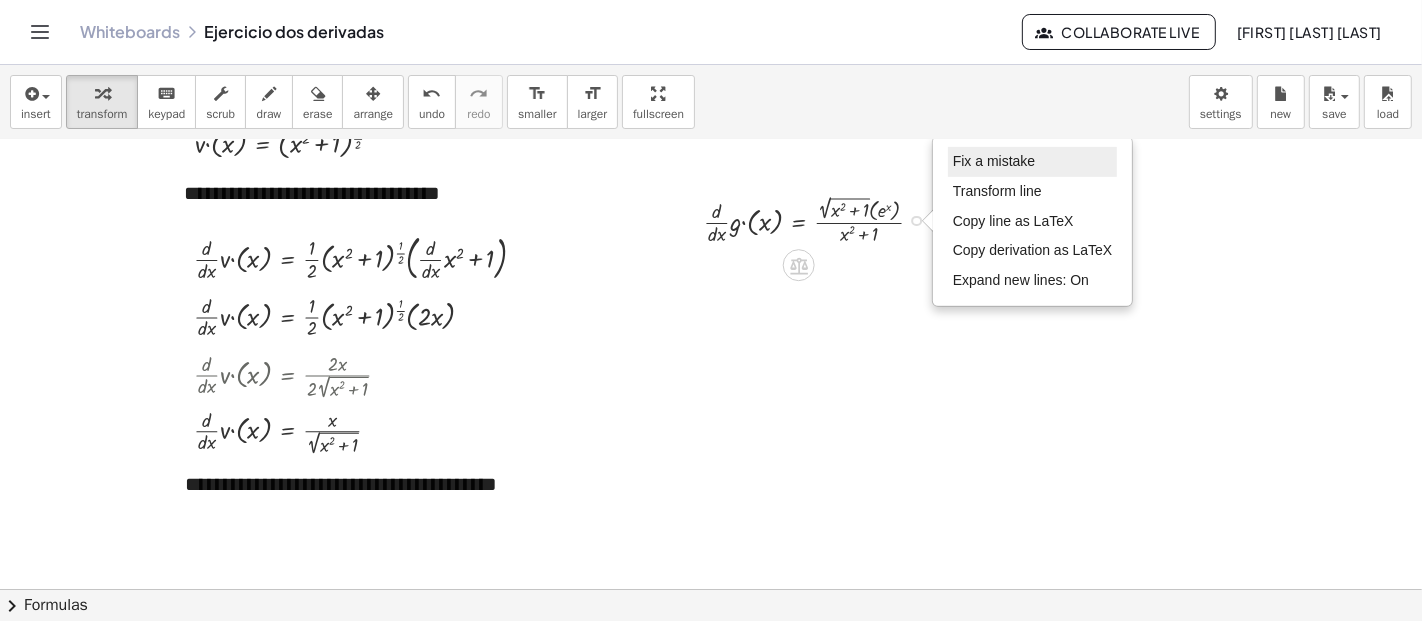 click on "Fix a mistake" at bounding box center (1033, 162) 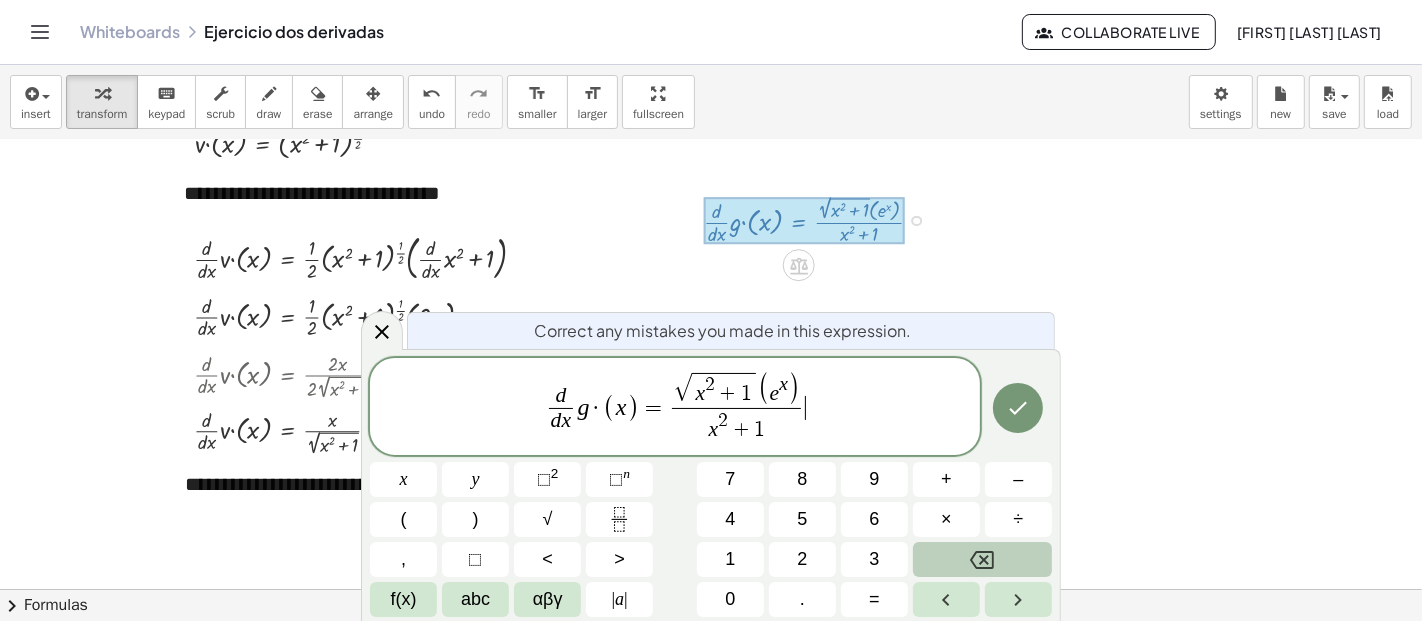 click on "d d x ​ g · ( x ) = √ x 2 + 1 ( e x ) x 2 + 1 ​ ​" at bounding box center (675, 408) 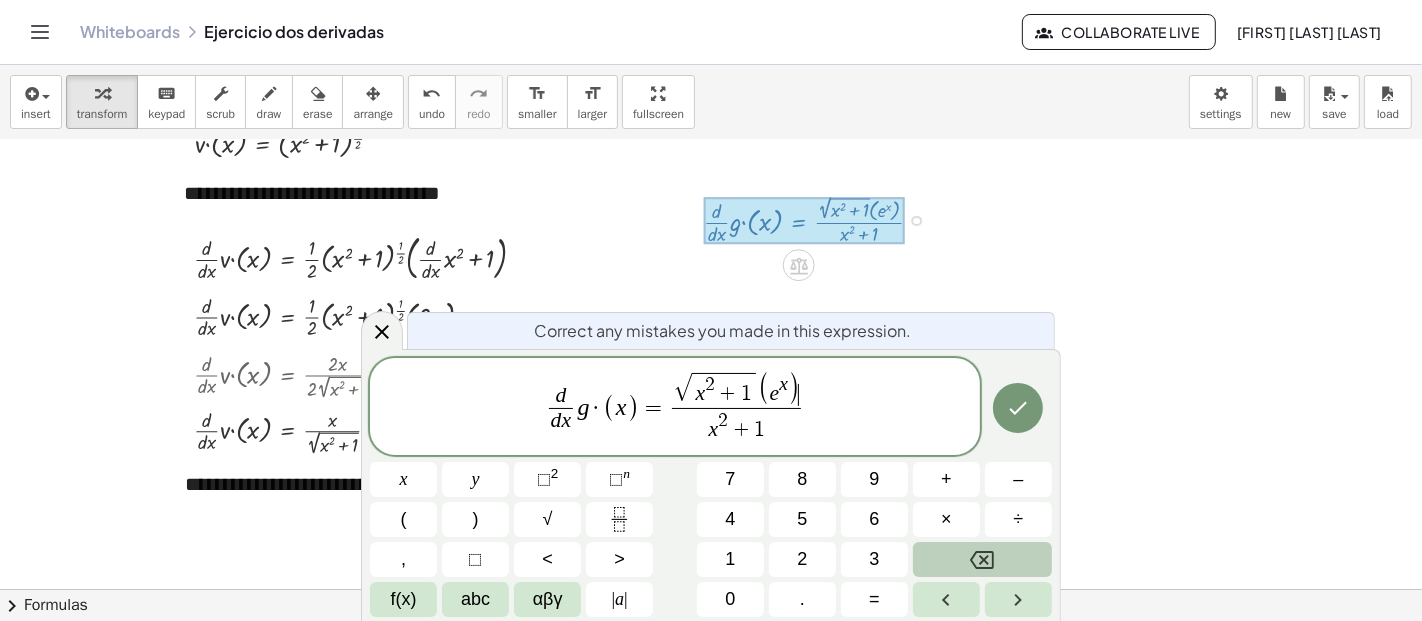click on "x 2 + 1" at bounding box center [724, 389] 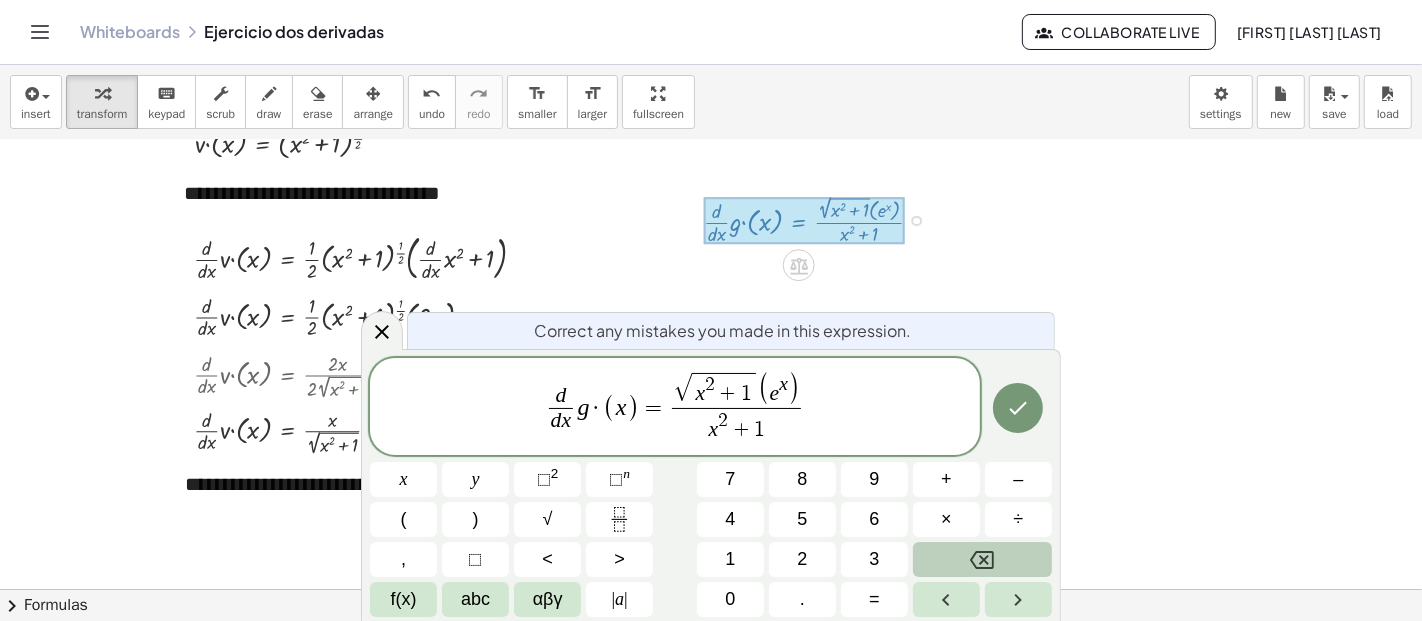 click on "√ x 2 + 1 ​ ( e x )" at bounding box center (736, 390) 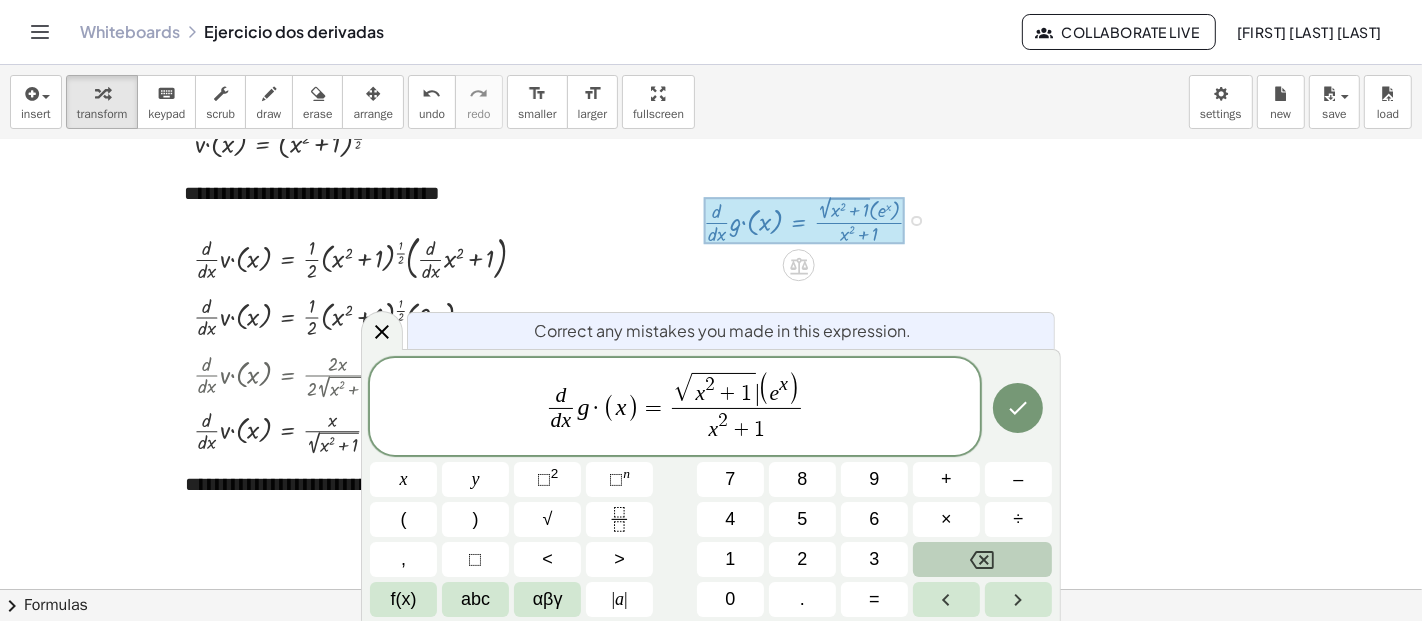 click on "(" at bounding box center (764, 389) 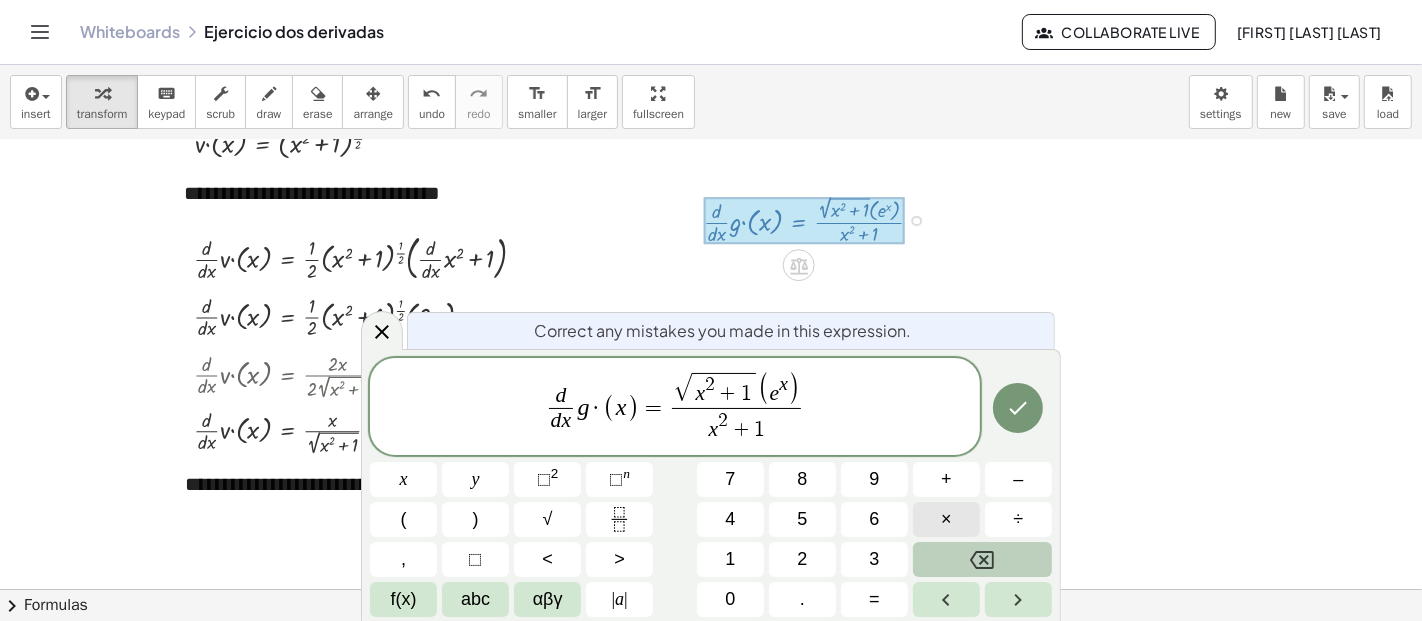 click on "×" at bounding box center [946, 519] 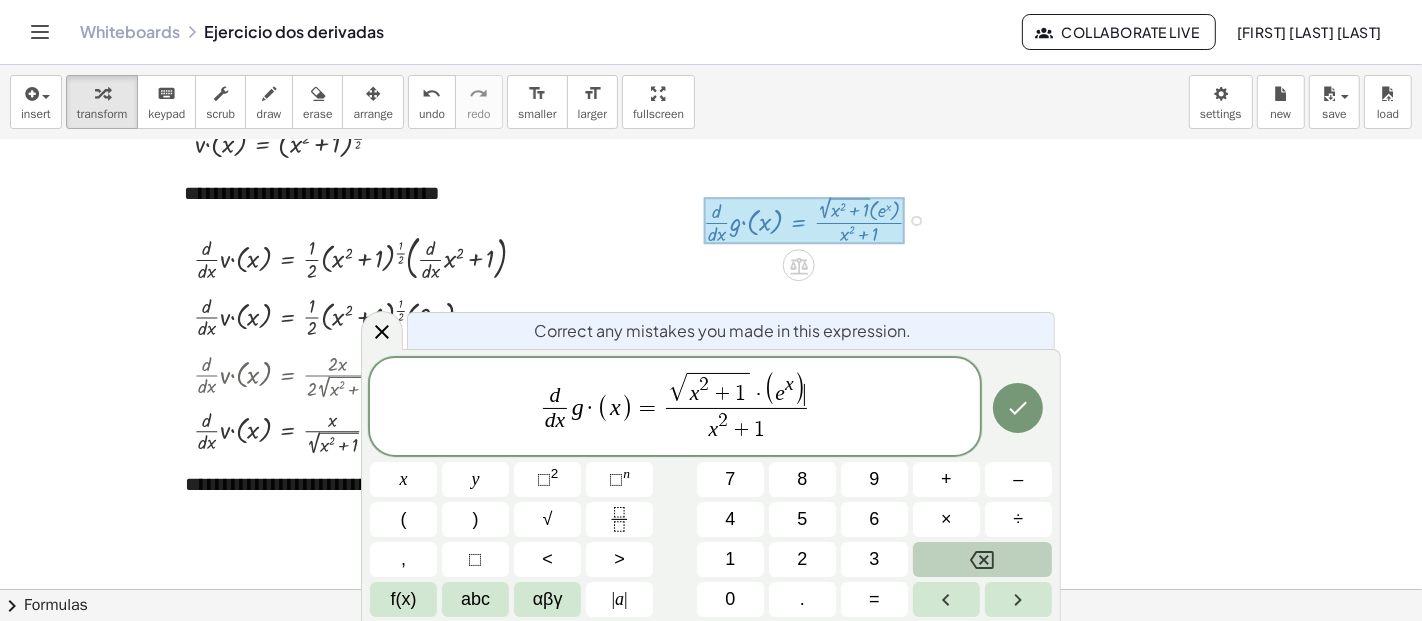 click on "√ x 2 + 1 · ( e x ) ​" at bounding box center [736, 390] 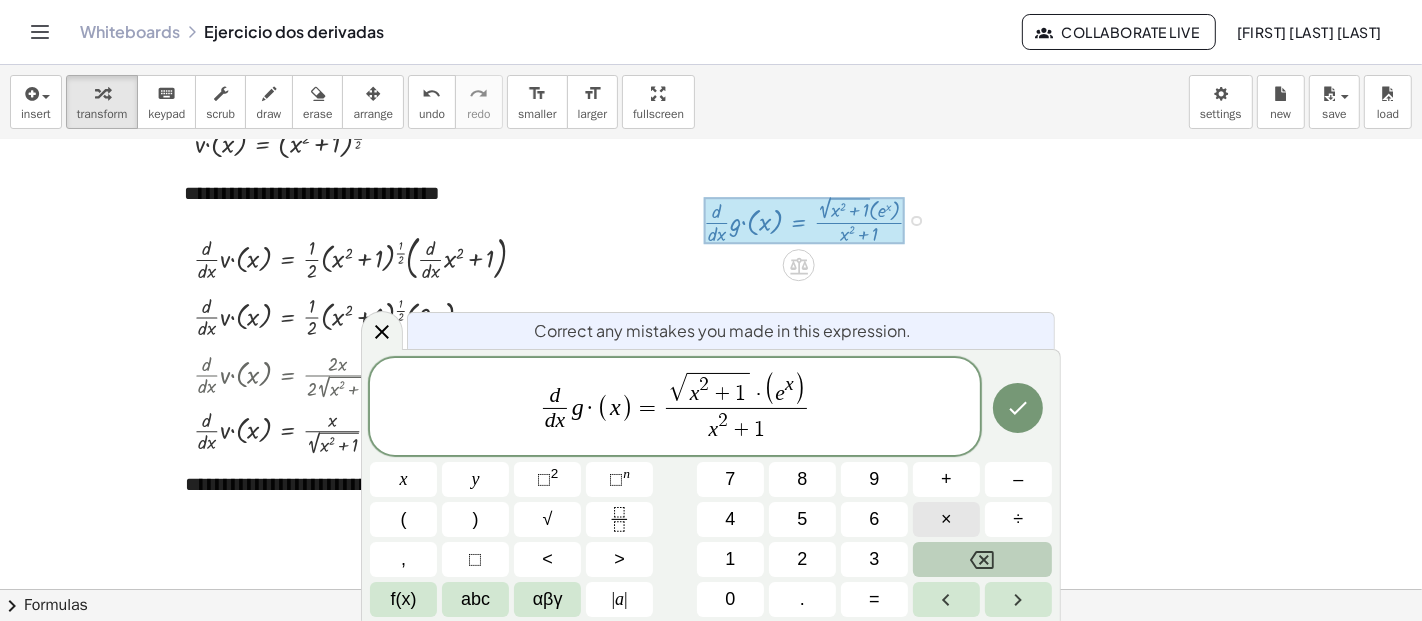 click on "×" at bounding box center (946, 519) 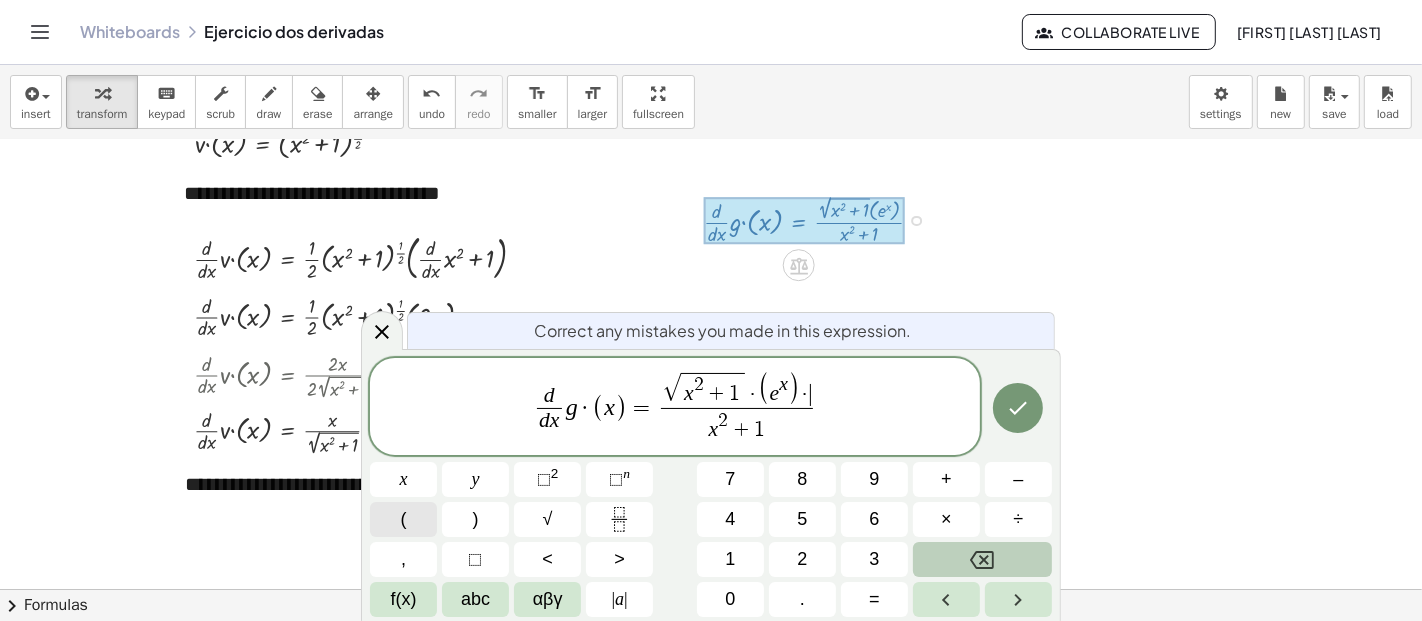 click on "(" at bounding box center (403, 519) 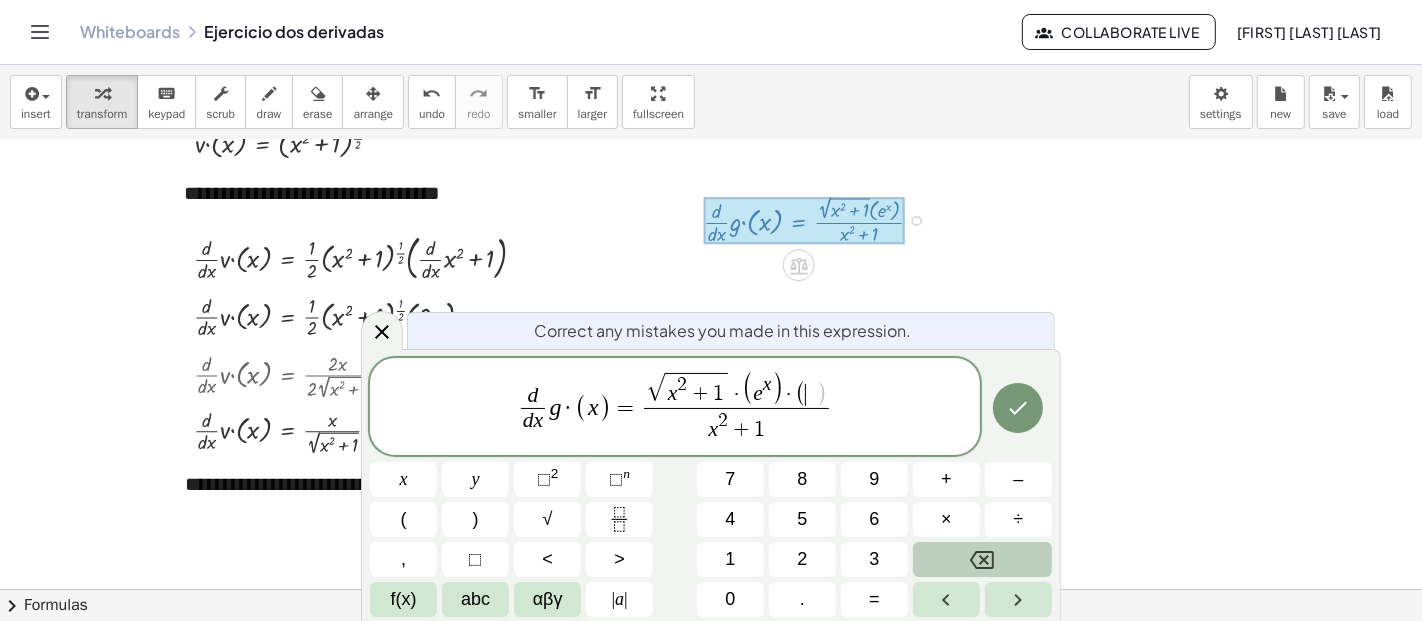 click on "f(x)" at bounding box center [403, 599] 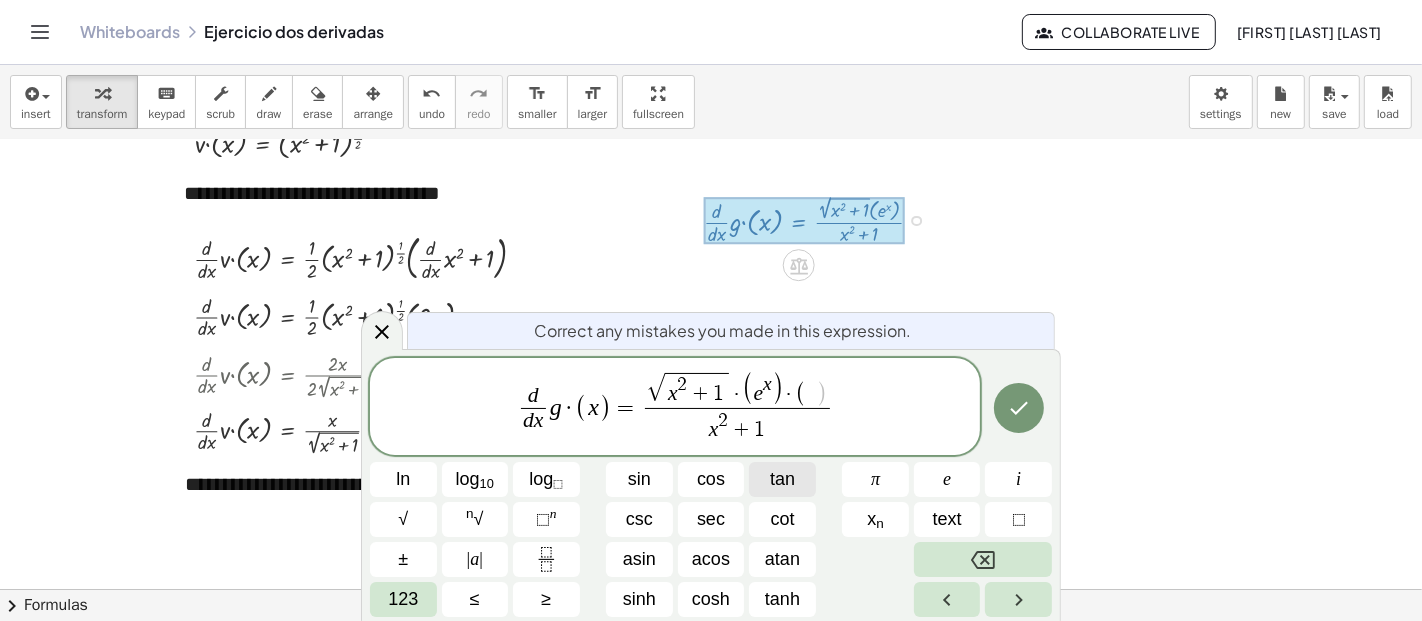 click on "tan" at bounding box center (782, 479) 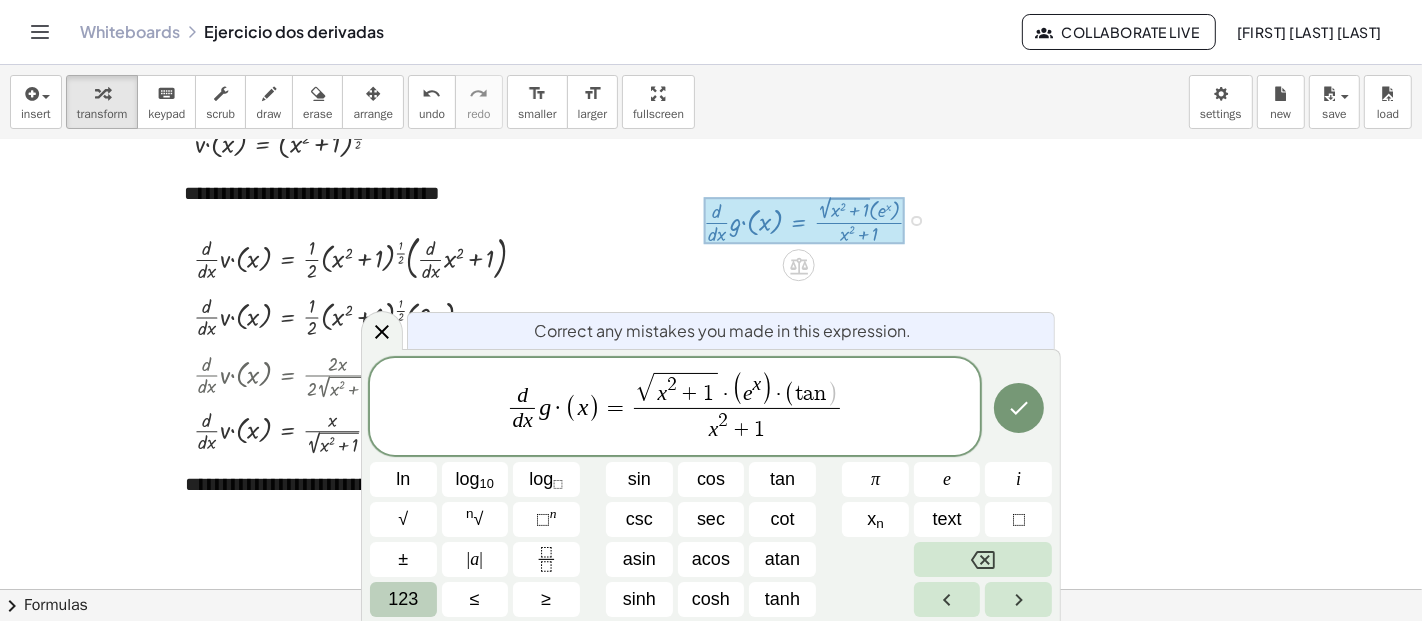 click on "123" at bounding box center [403, 599] 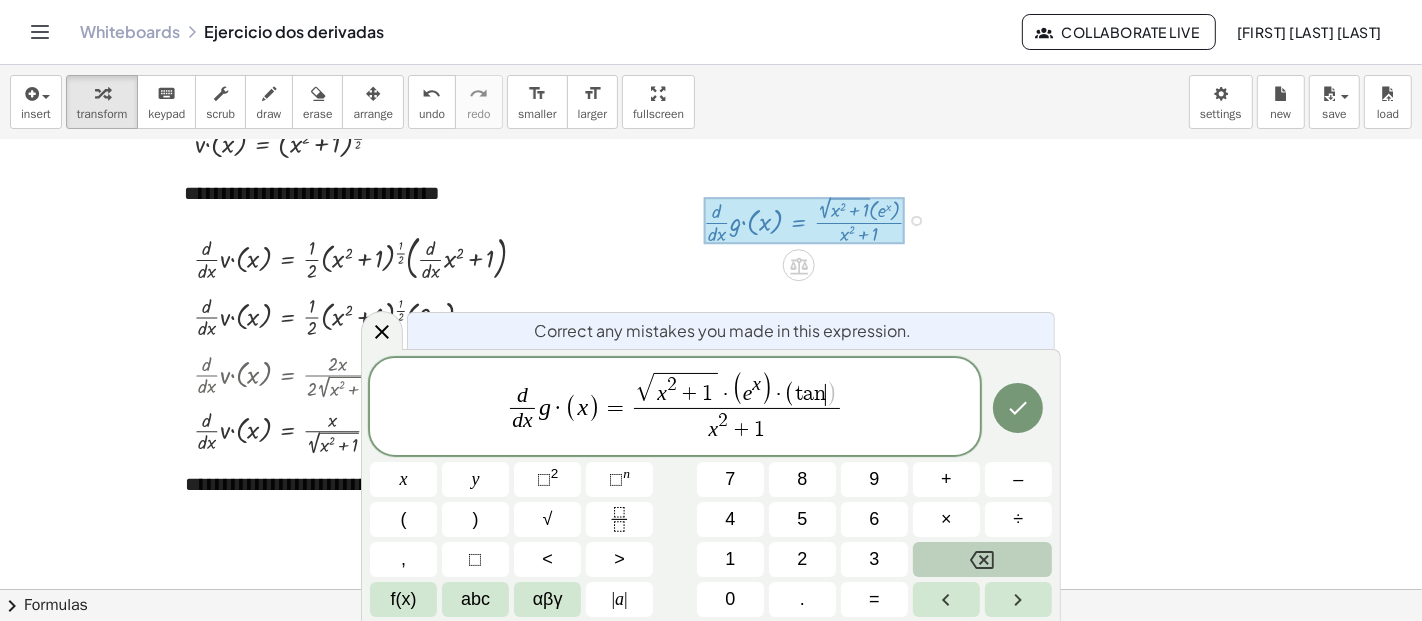 click on "d d x ​ g · ( x ) = √ x 2 + 1 · ( e x ) · ( t a n ​ ) x 2 + 1 ​ x y ⬚ 2 ⬚ n 7 8 9 + – ( ) √ 4 5 6 × ÷ , ⬚ < > 1 2 3 f(x) abc αβγ | a | 0 . =" at bounding box center [711, 487] 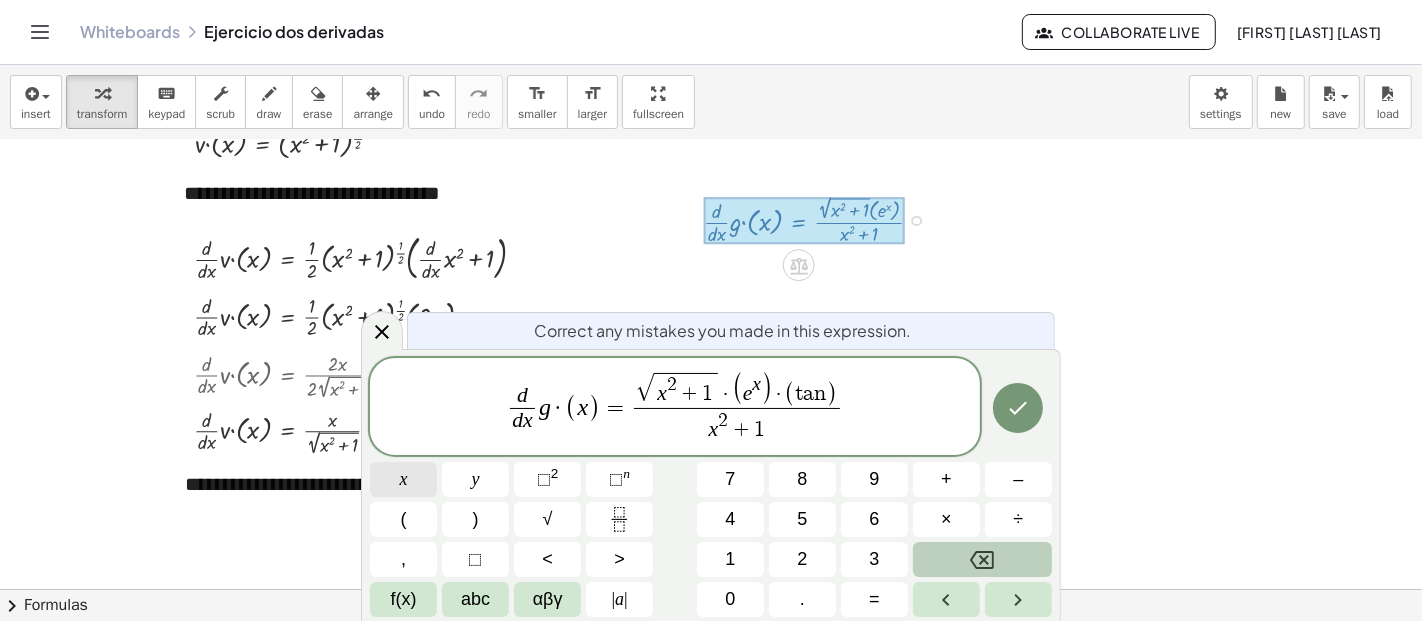 click on "x" at bounding box center [403, 479] 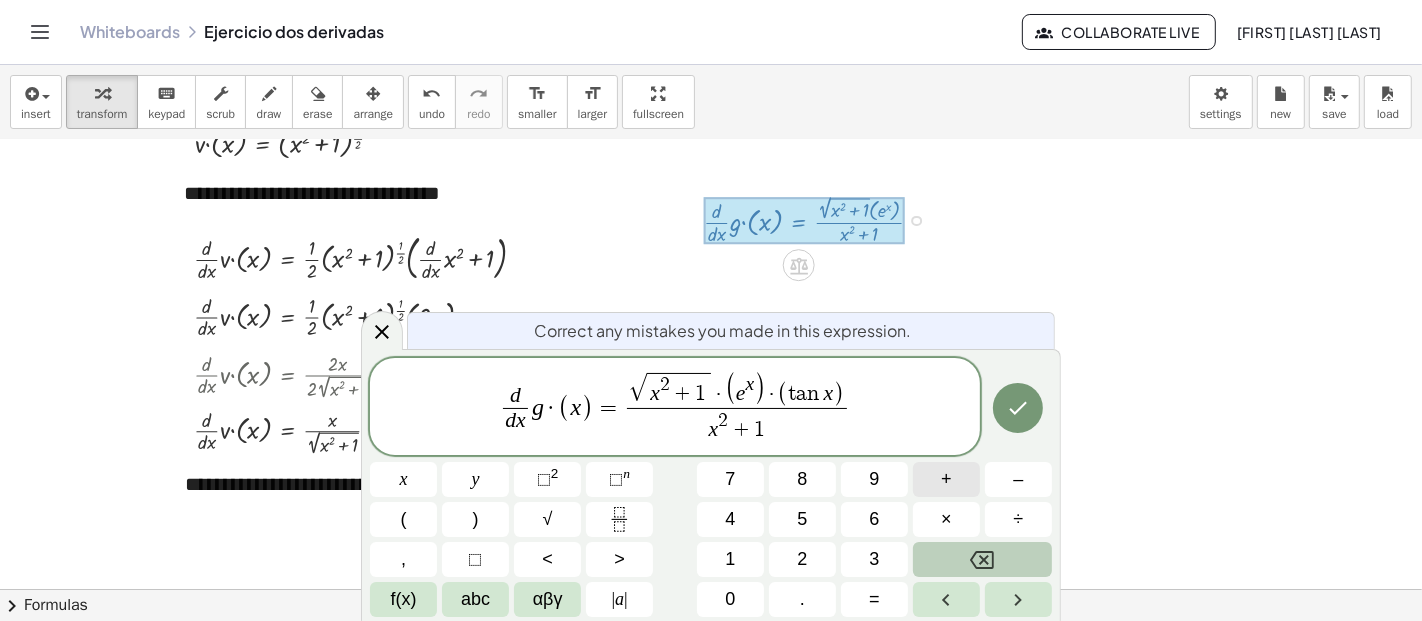 click on "+" at bounding box center [946, 479] 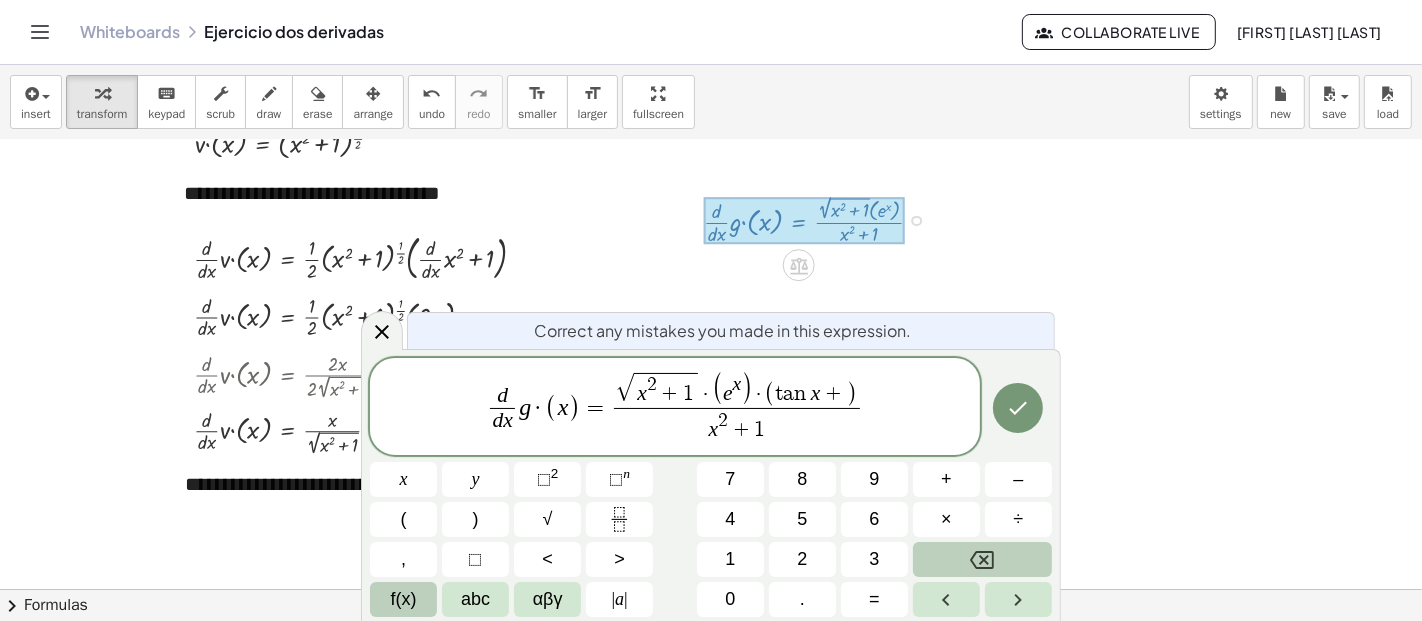 click on "f(x)" at bounding box center (404, 599) 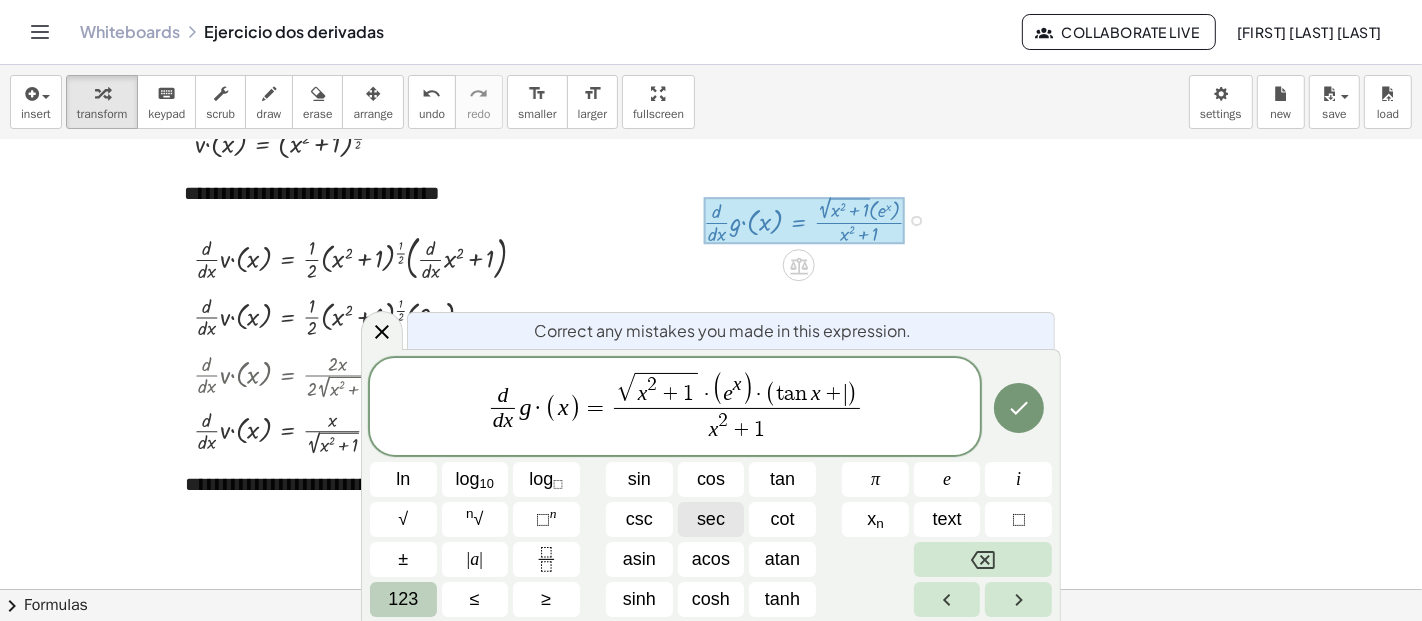 click on "sec" at bounding box center (711, 519) 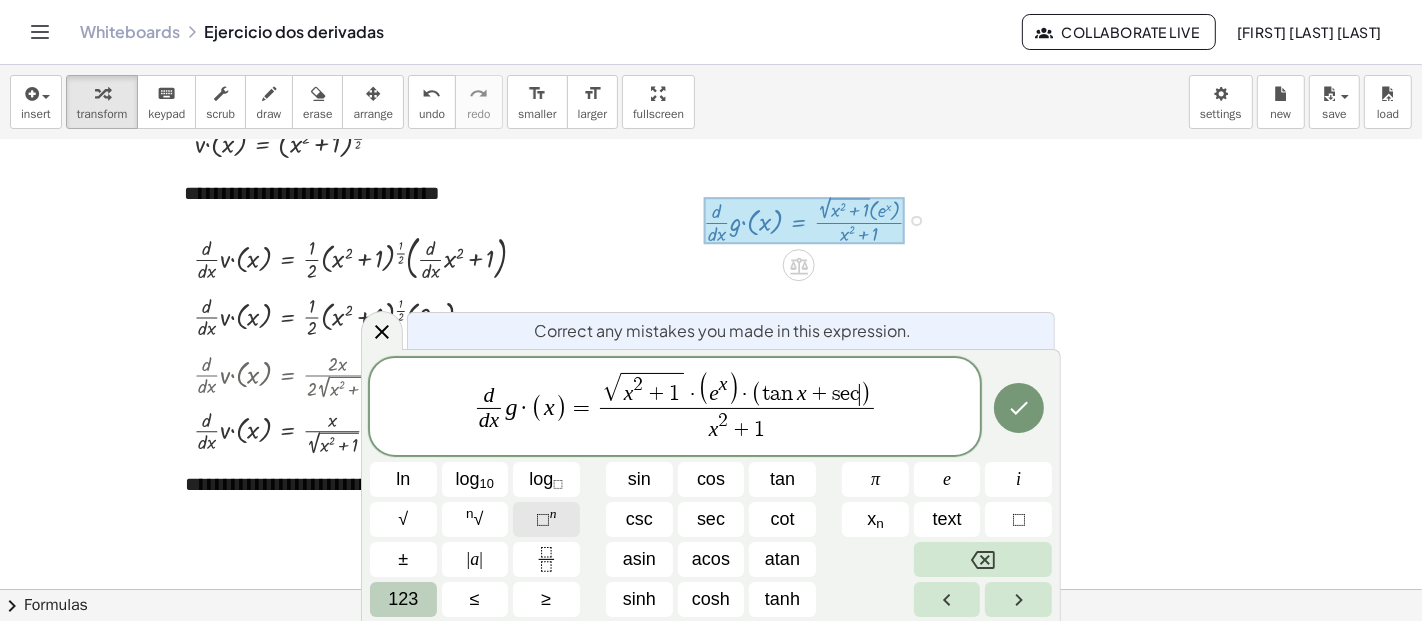 click on "⬚" at bounding box center (543, 519) 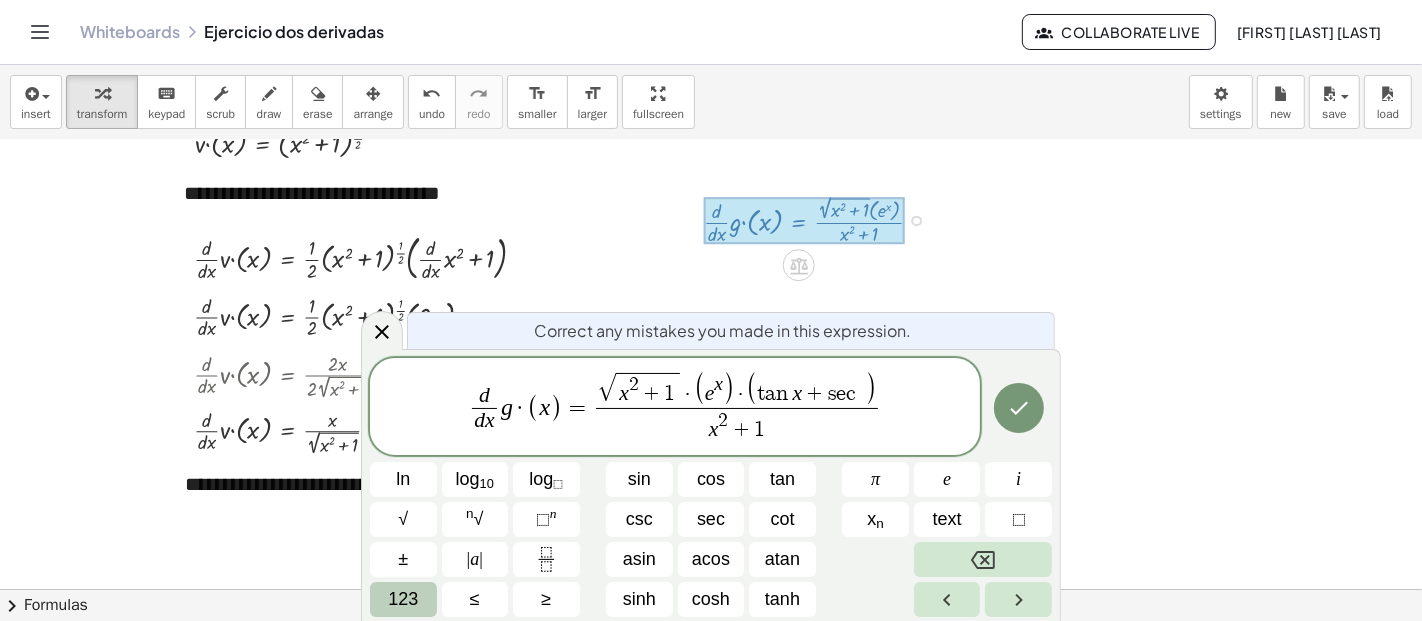 click on "123" at bounding box center (403, 599) 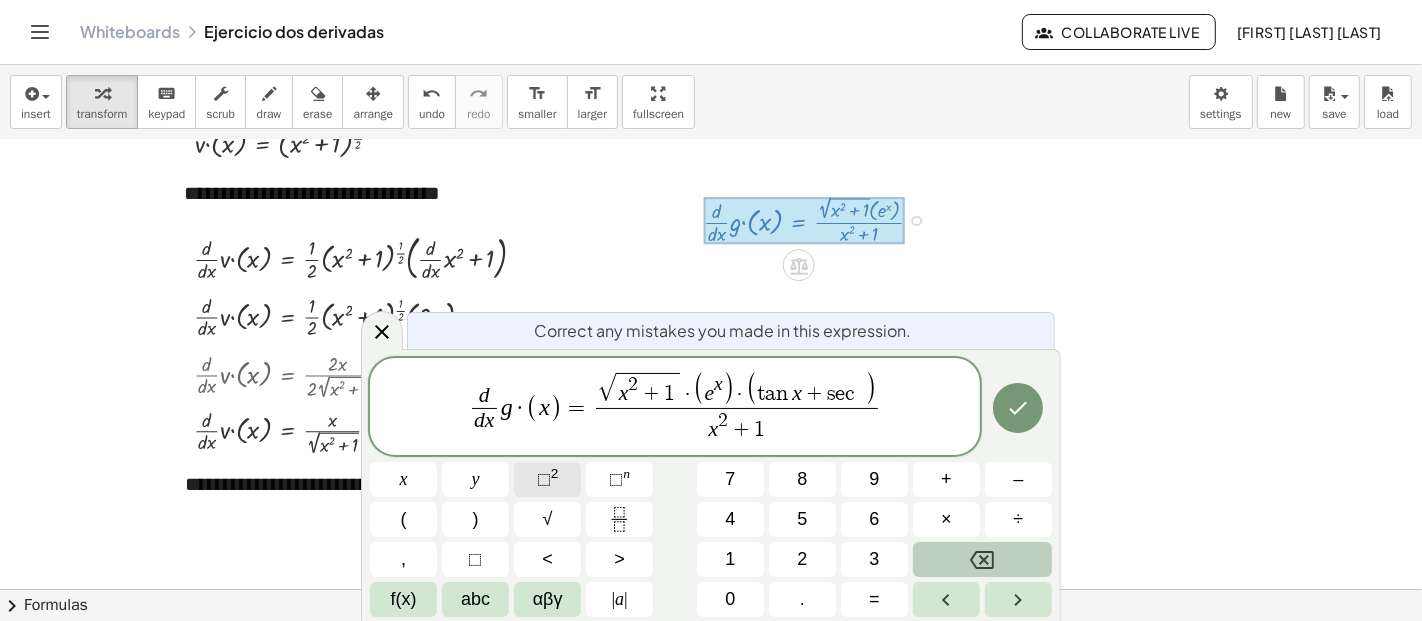 click on "⬚ 2" at bounding box center [547, 479] 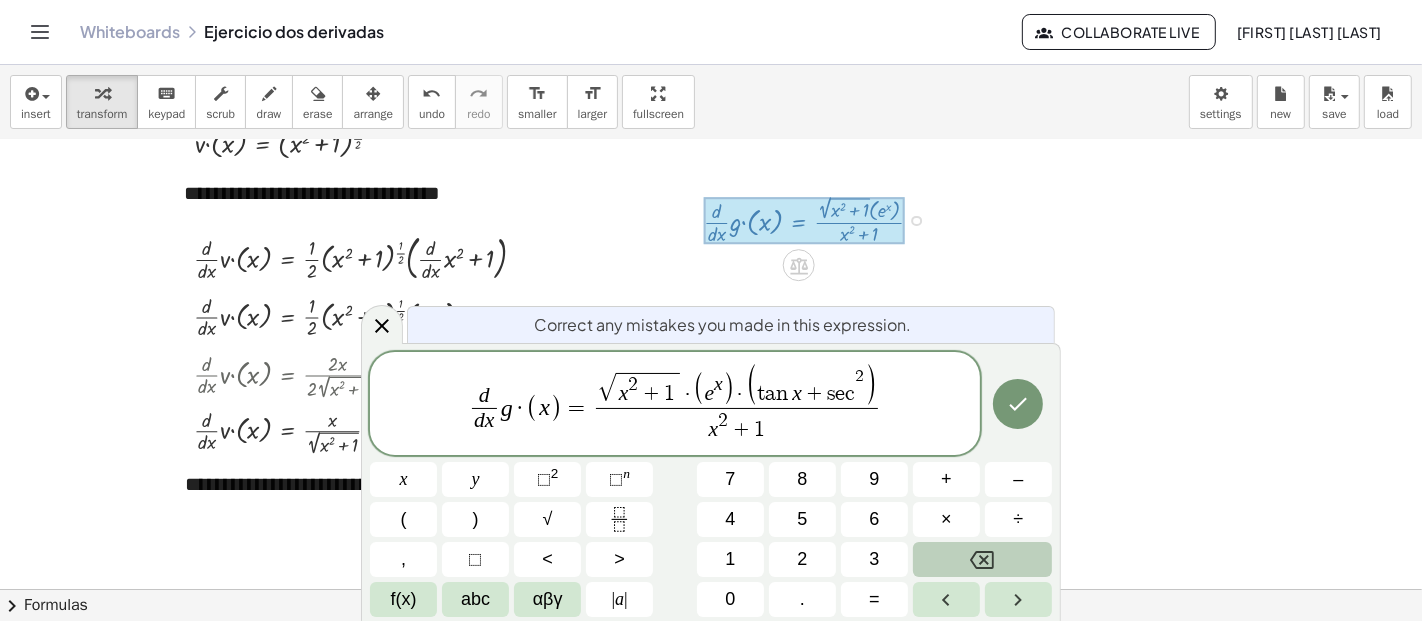 click on ")" at bounding box center [870, 386] 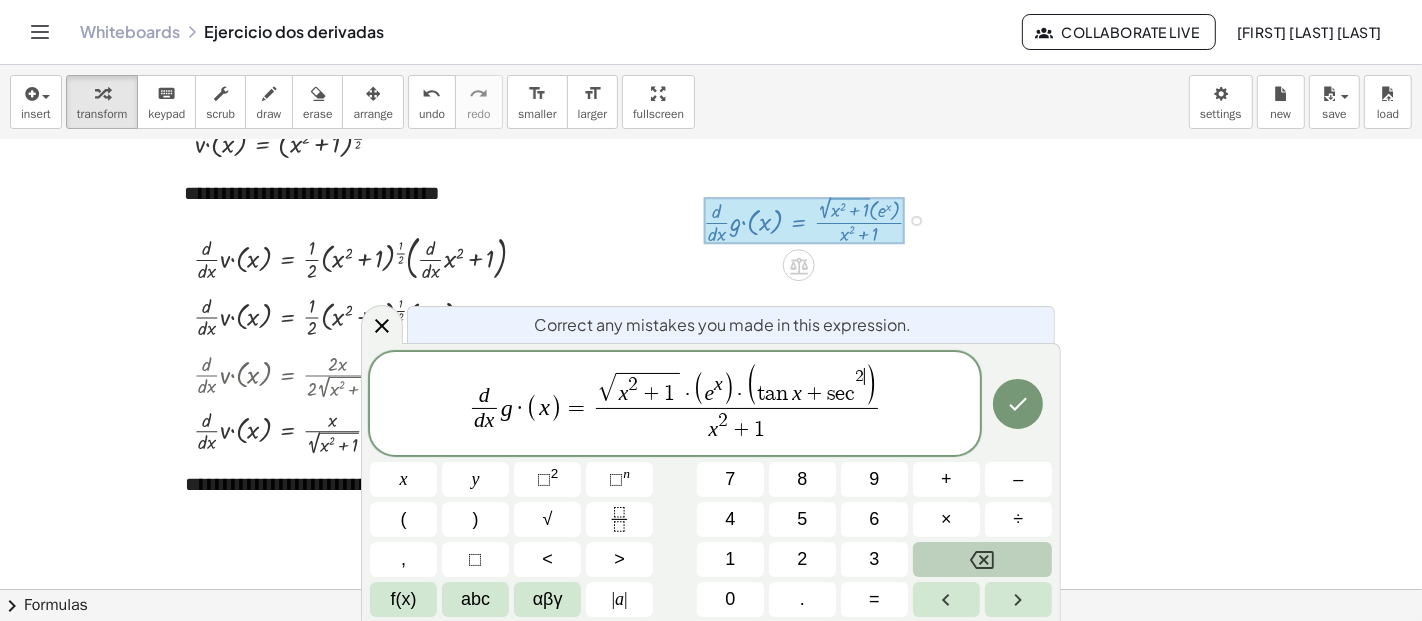 click on "( t a n x + s e c 2 ​ )" at bounding box center [811, 387] 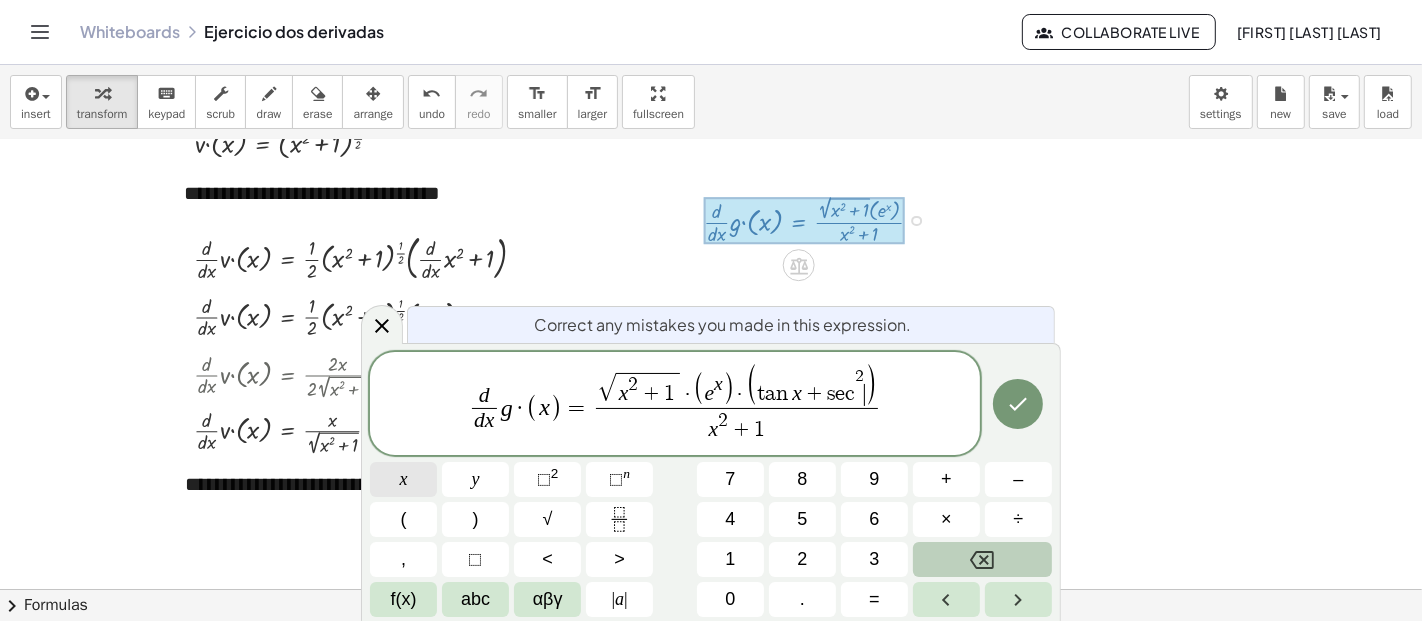 click on "x" at bounding box center [403, 479] 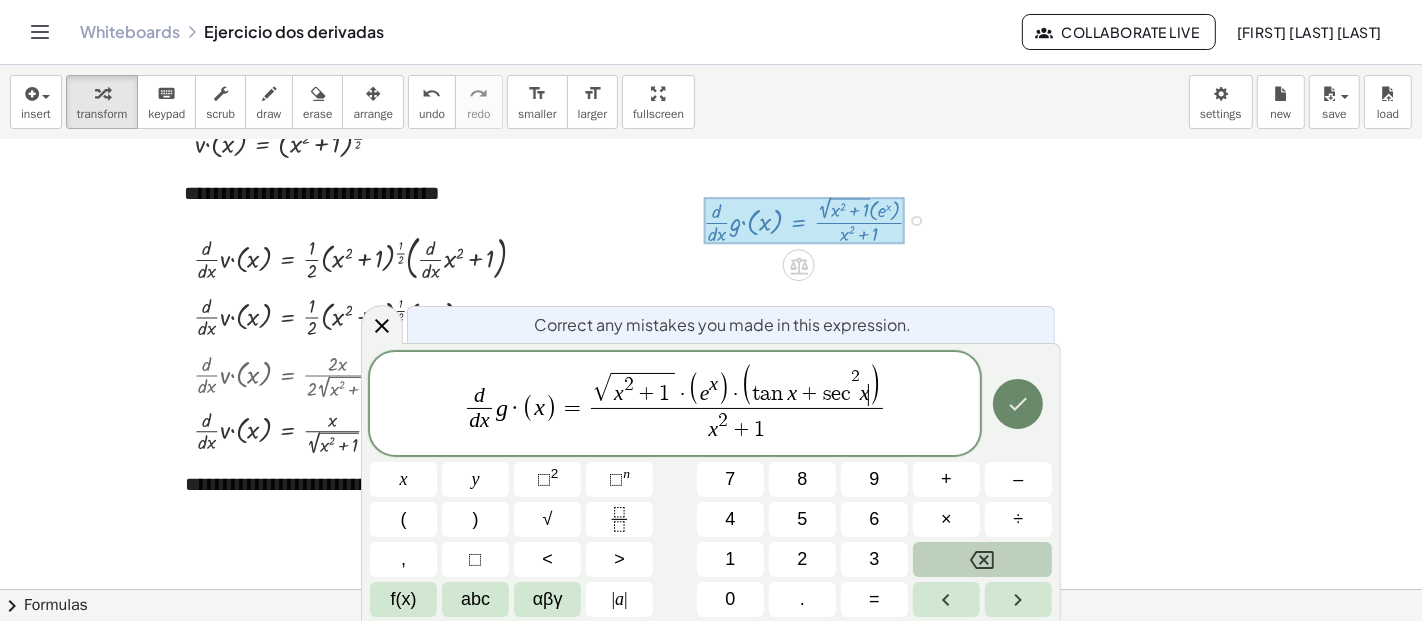 click at bounding box center [1018, 404] 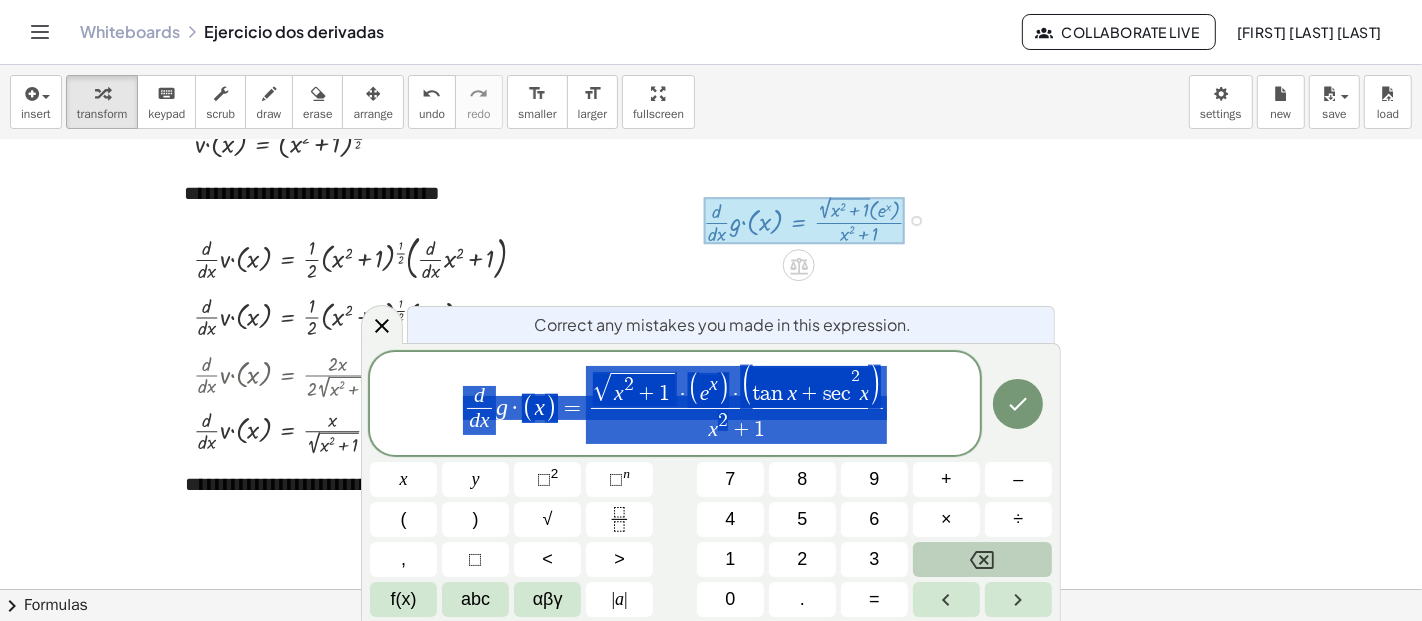 drag, startPoint x: 904, startPoint y: 440, endPoint x: 271, endPoint y: 420, distance: 633.31586 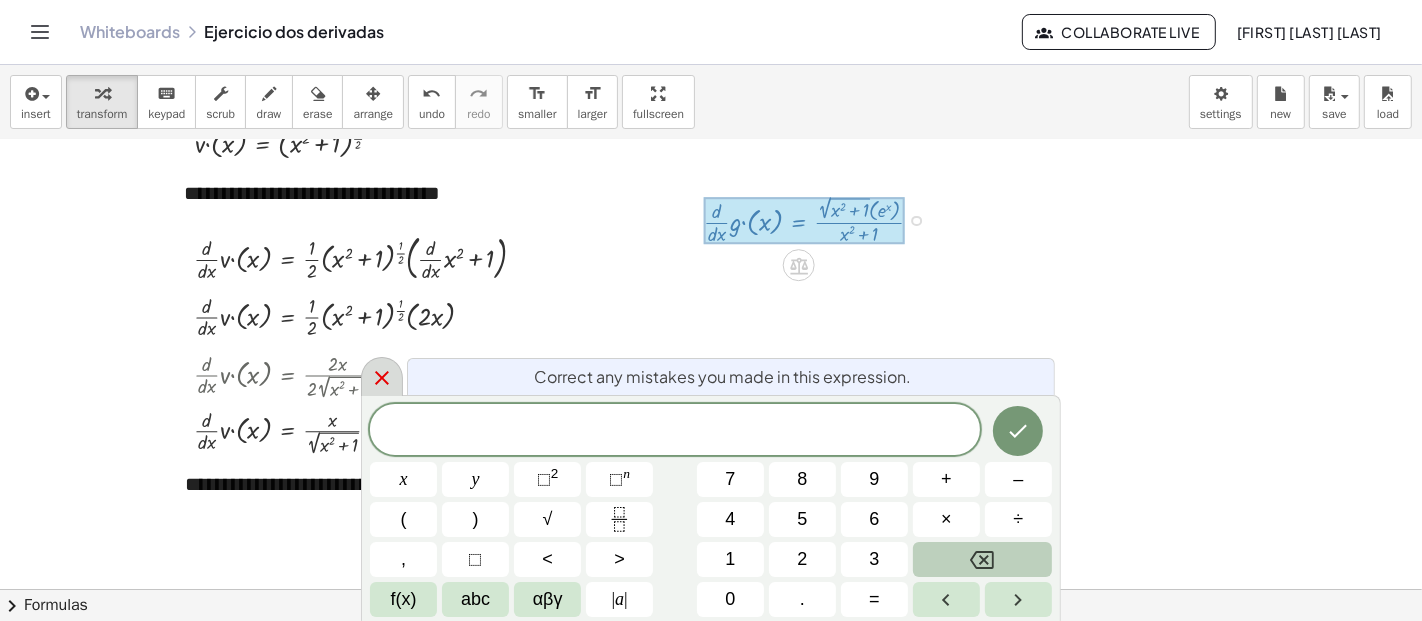 click at bounding box center (382, 376) 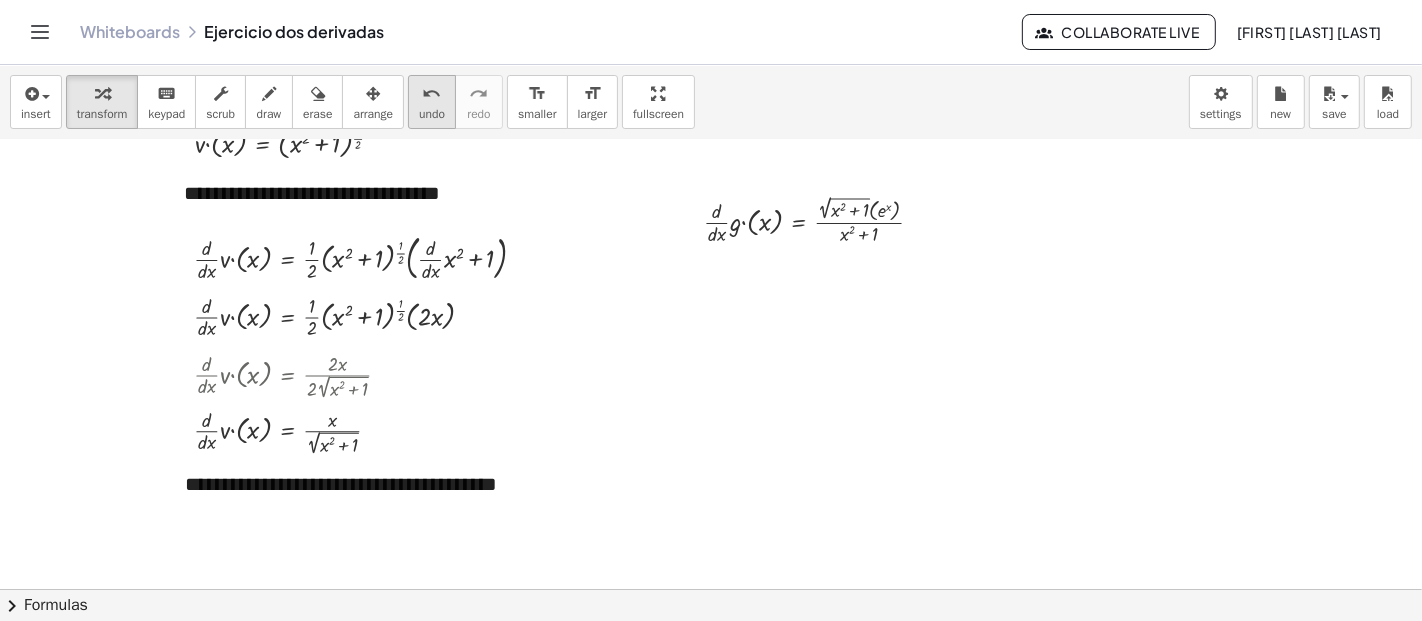 click on "undo" at bounding box center (432, 94) 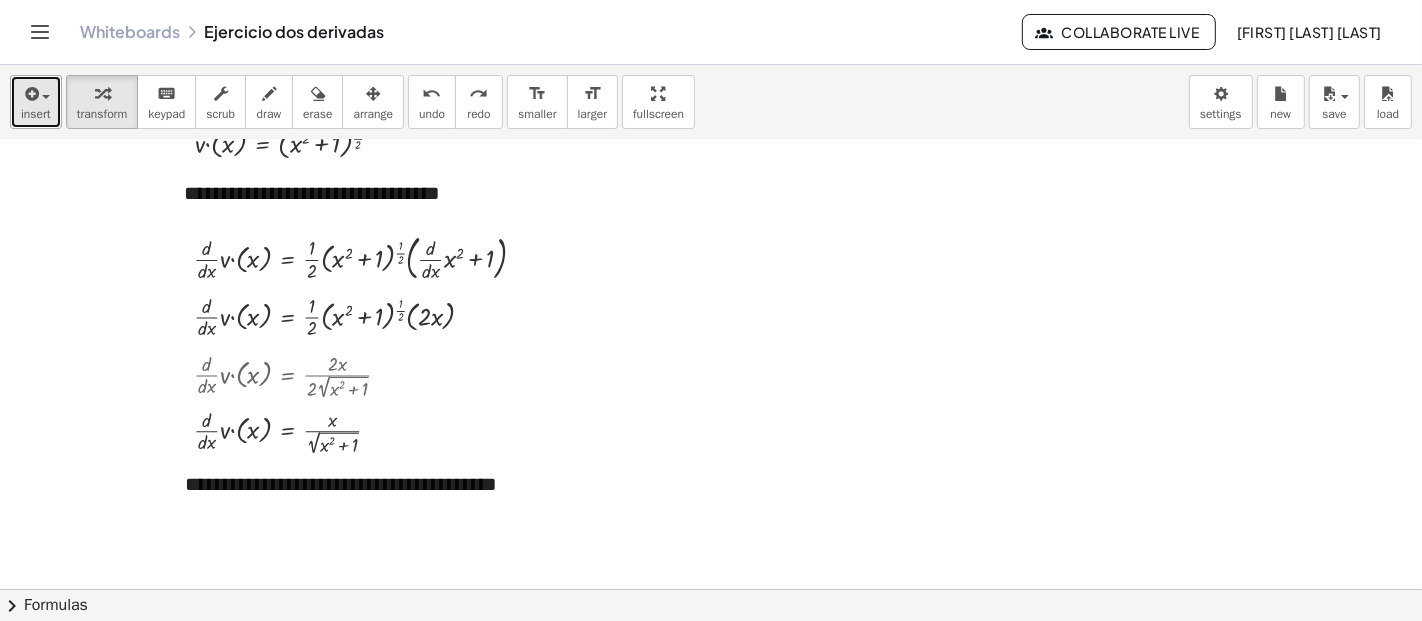 click on "insert" at bounding box center [36, 102] 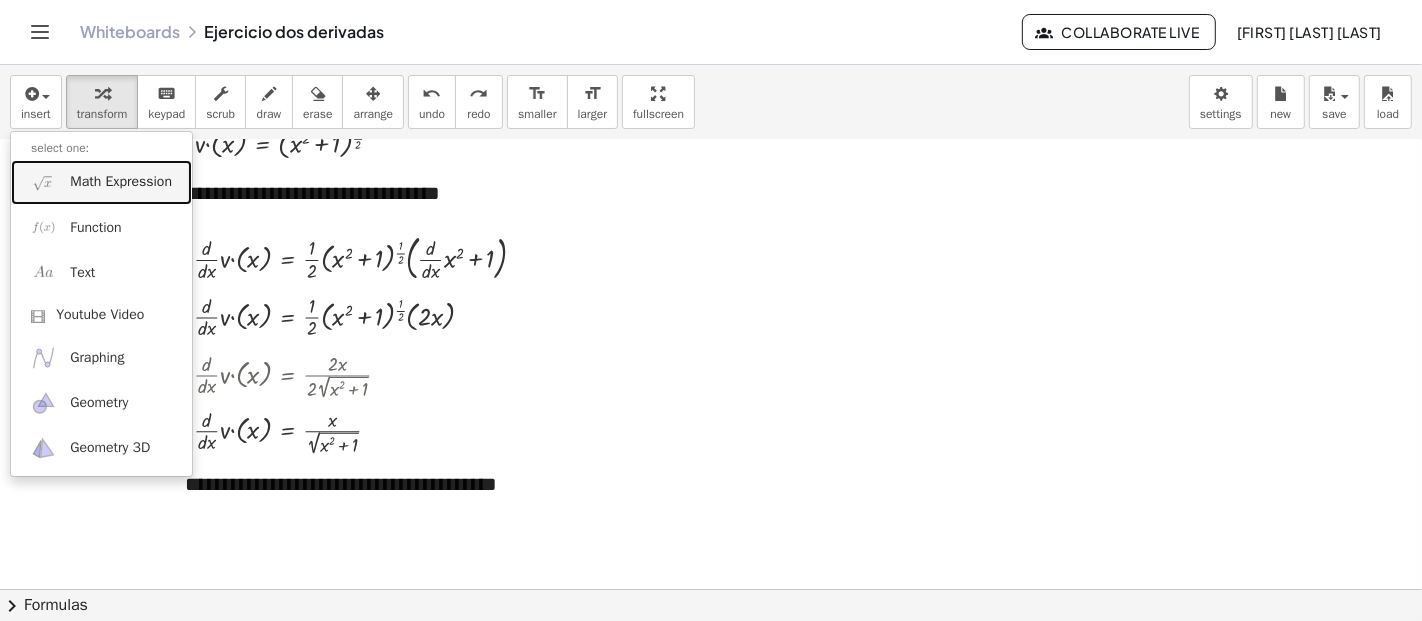 click on "Math Expression" at bounding box center [121, 182] 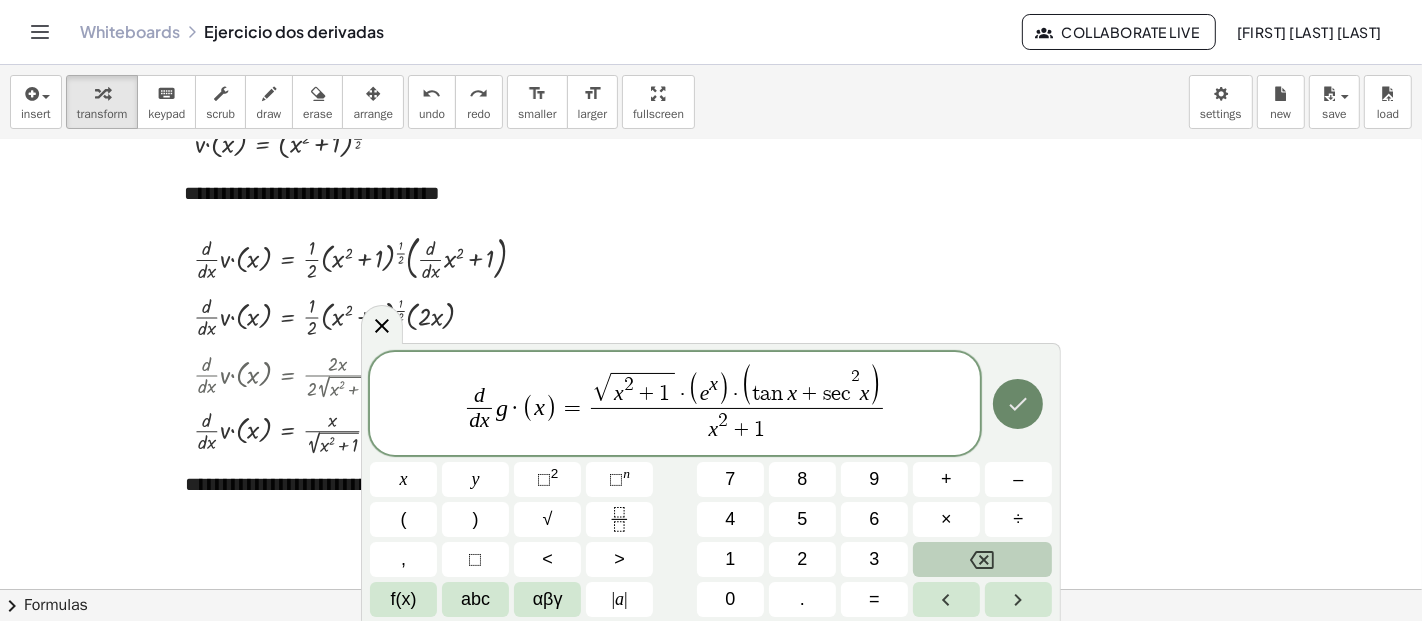 click 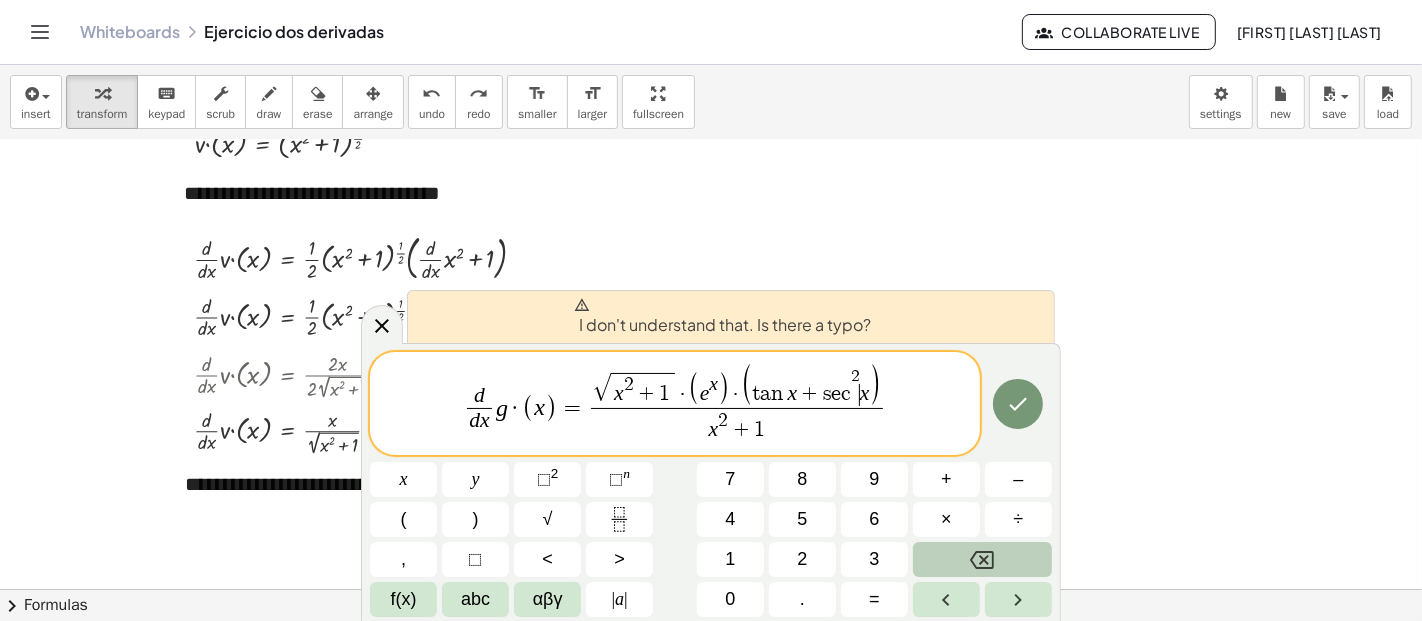 click on "x" at bounding box center (865, 393) 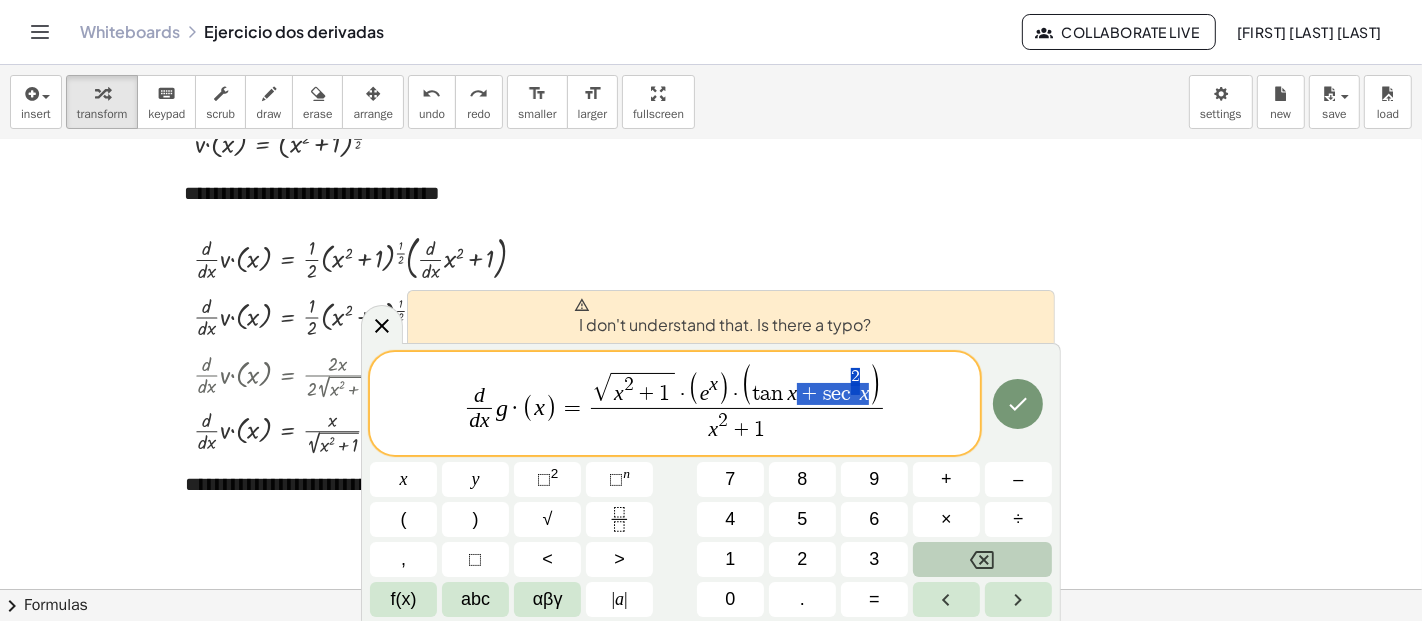 drag, startPoint x: 871, startPoint y: 398, endPoint x: 805, endPoint y: 389, distance: 66.61081 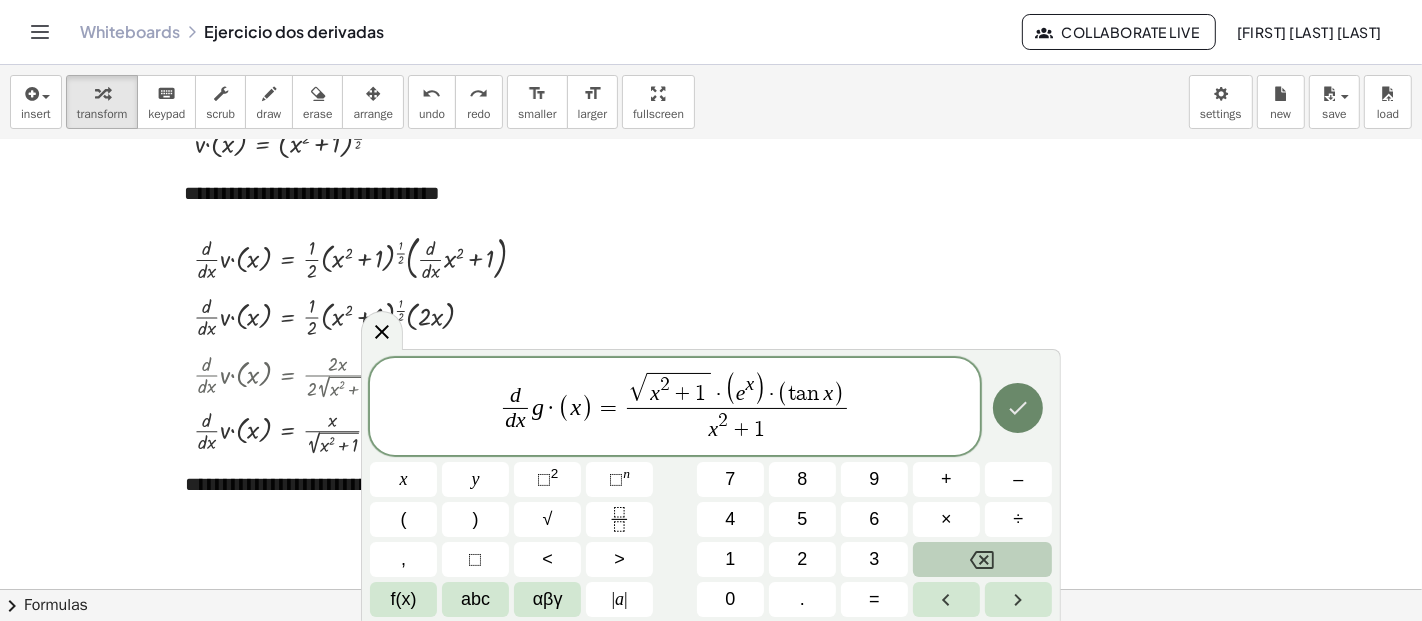 click at bounding box center (1018, 408) 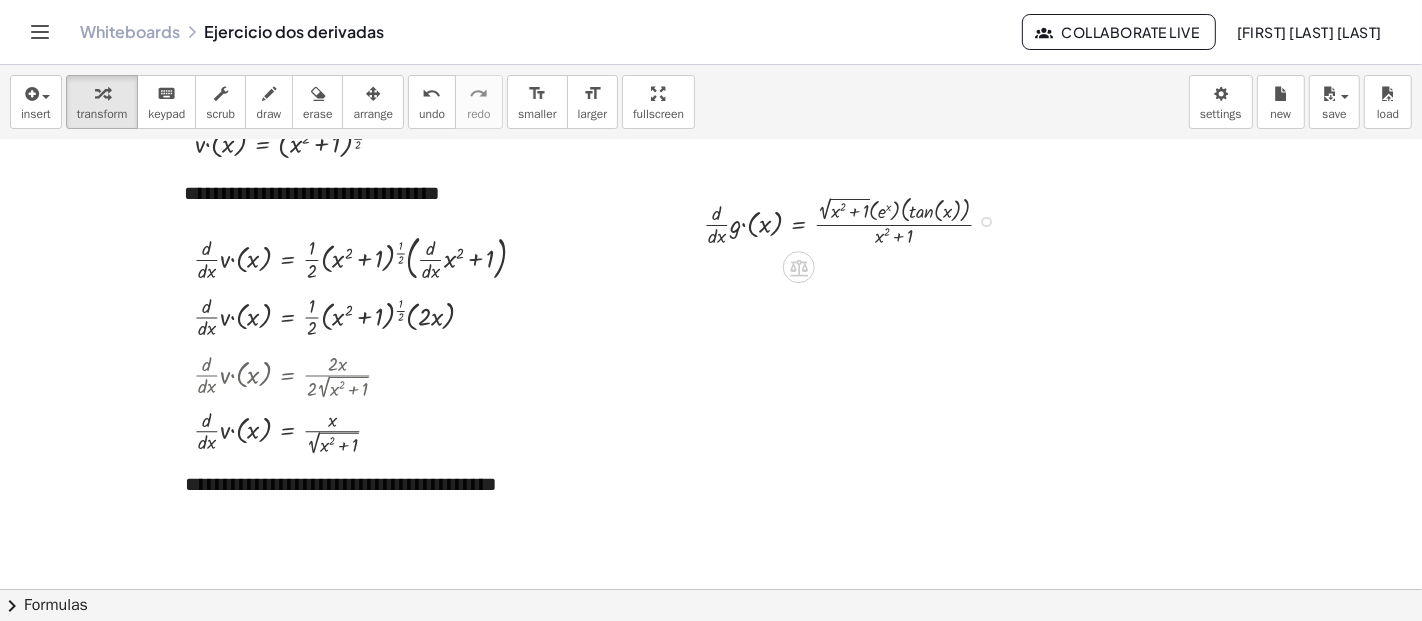 click at bounding box center [856, 220] 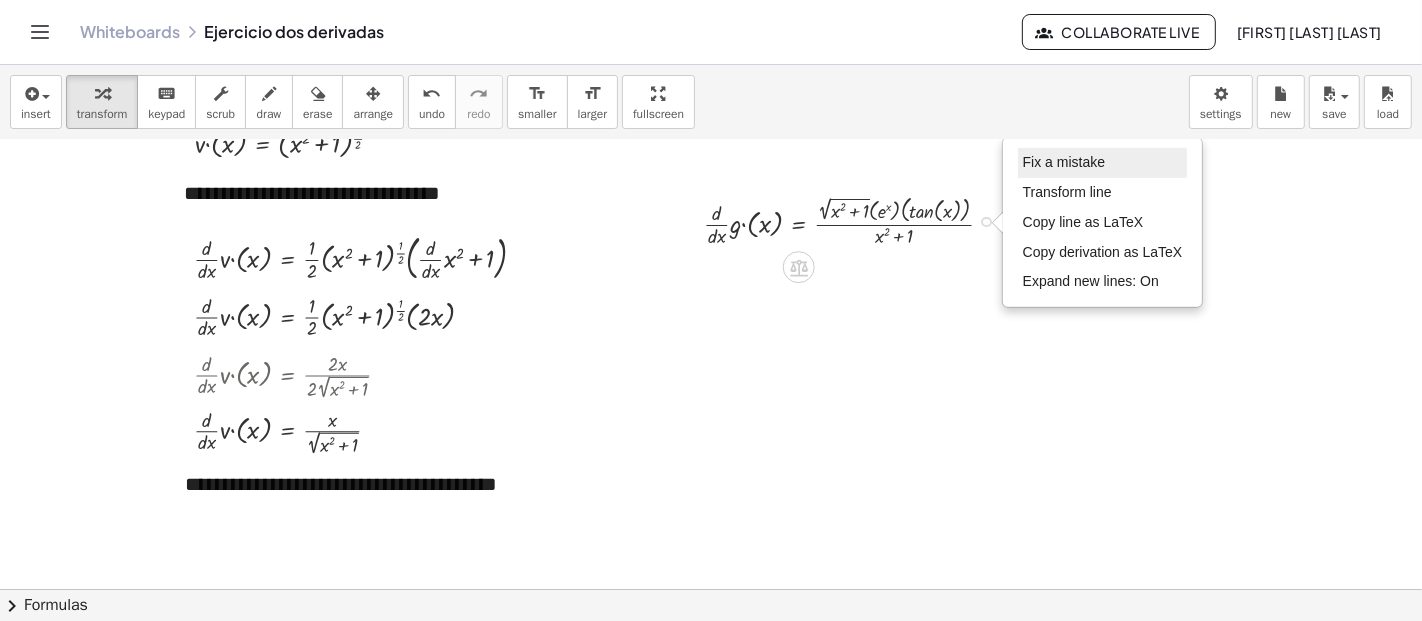click on "Fix a mistake" at bounding box center [1103, 163] 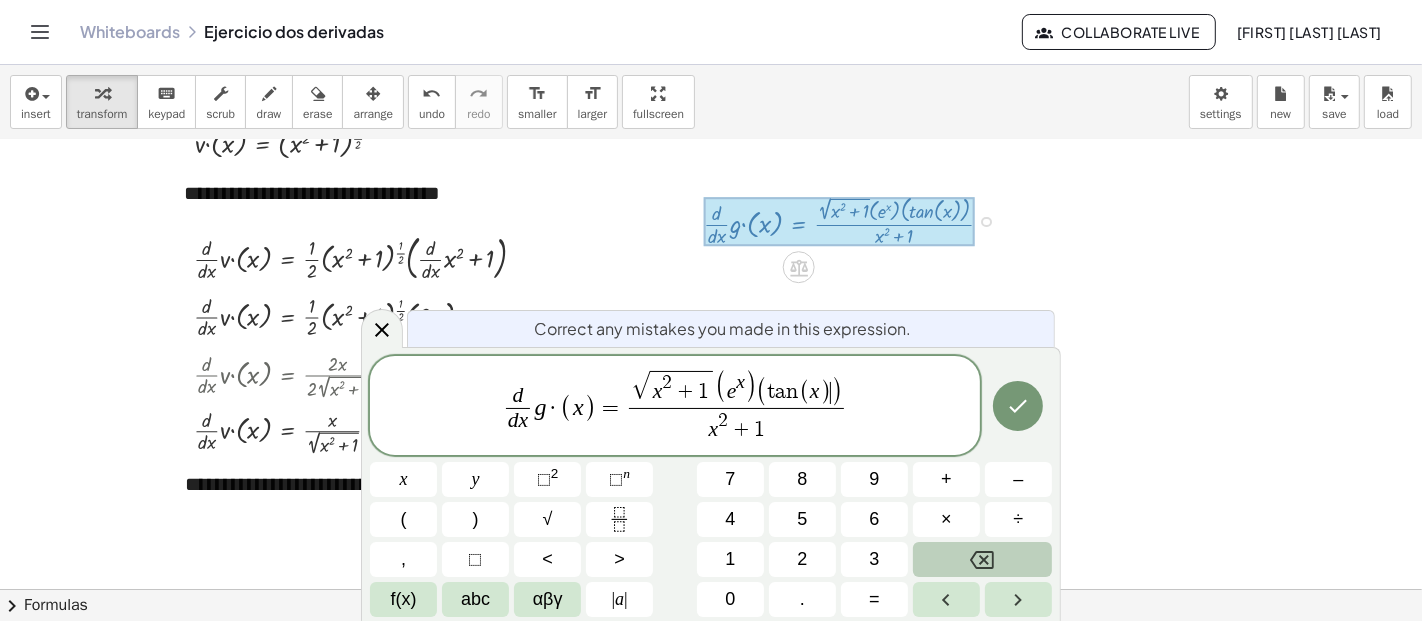 click on ")" at bounding box center [837, 392] 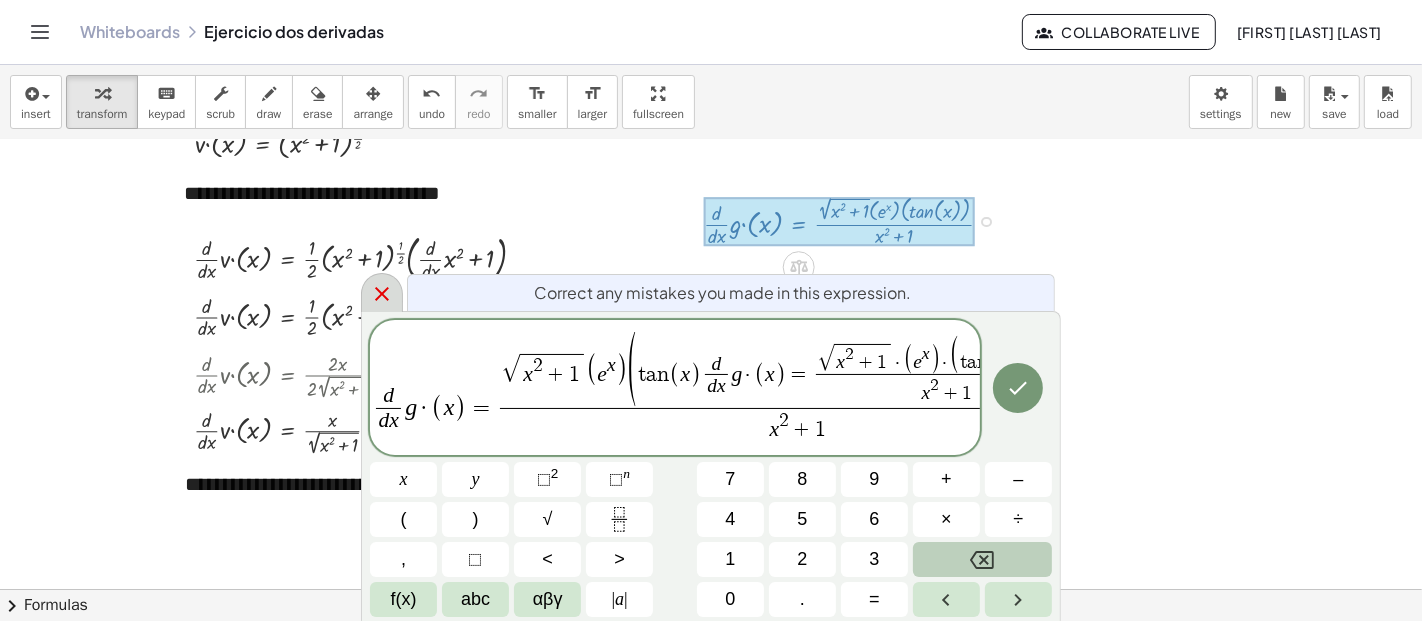 click 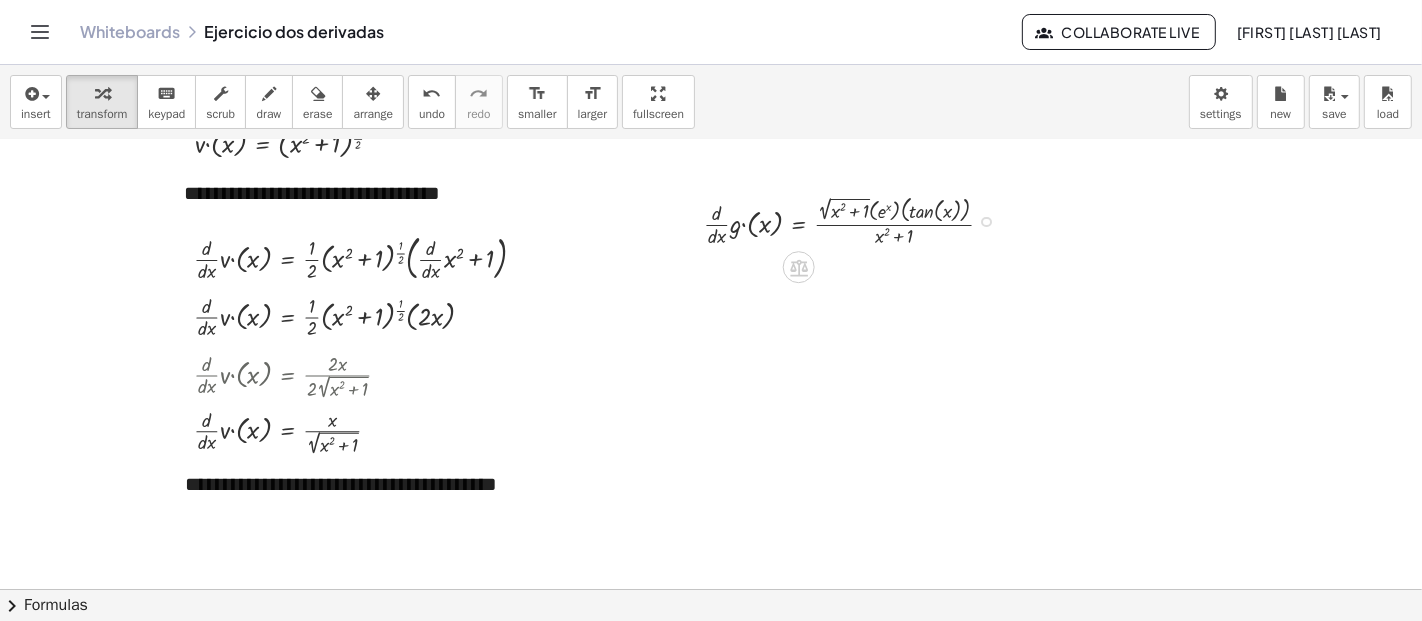 click on "Fix a mistake Transform line Copy line as LaTeX Copy derivation as LaTeX Expand new lines: On" at bounding box center [986, 222] 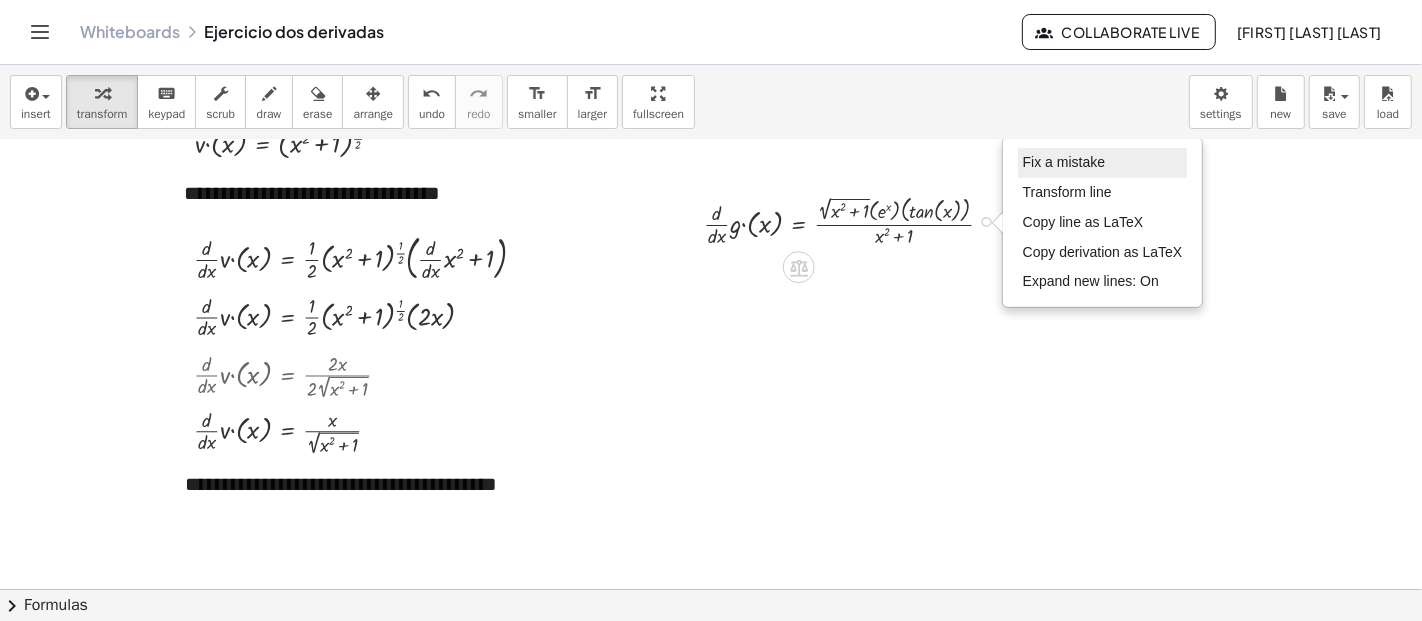 click on "Fix a mistake" at bounding box center (1064, 162) 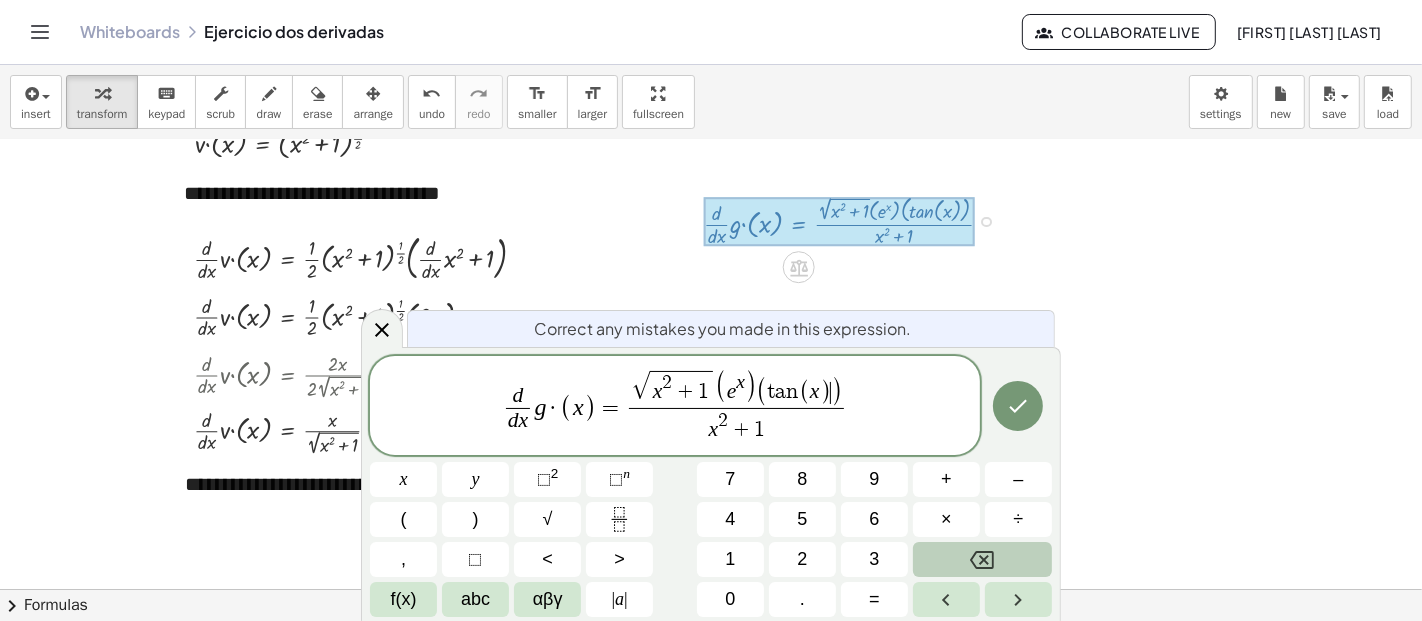 click on ")" at bounding box center (824, 393) 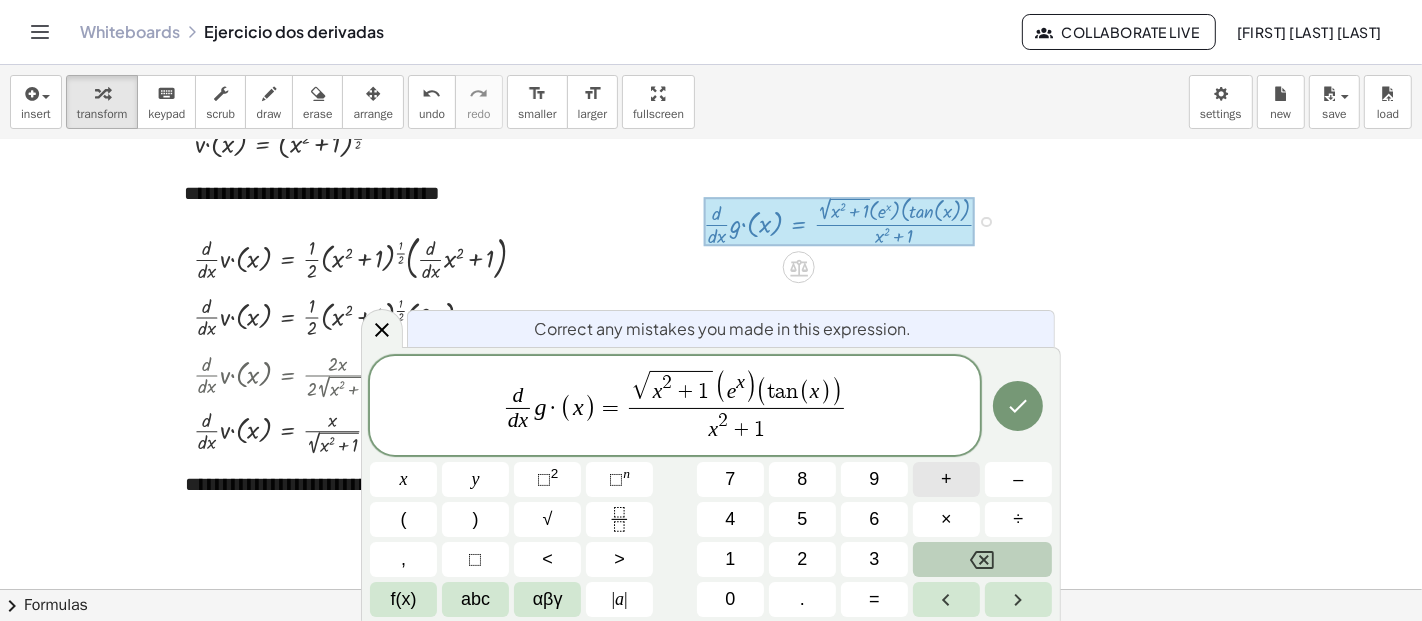 click on "+" at bounding box center (946, 479) 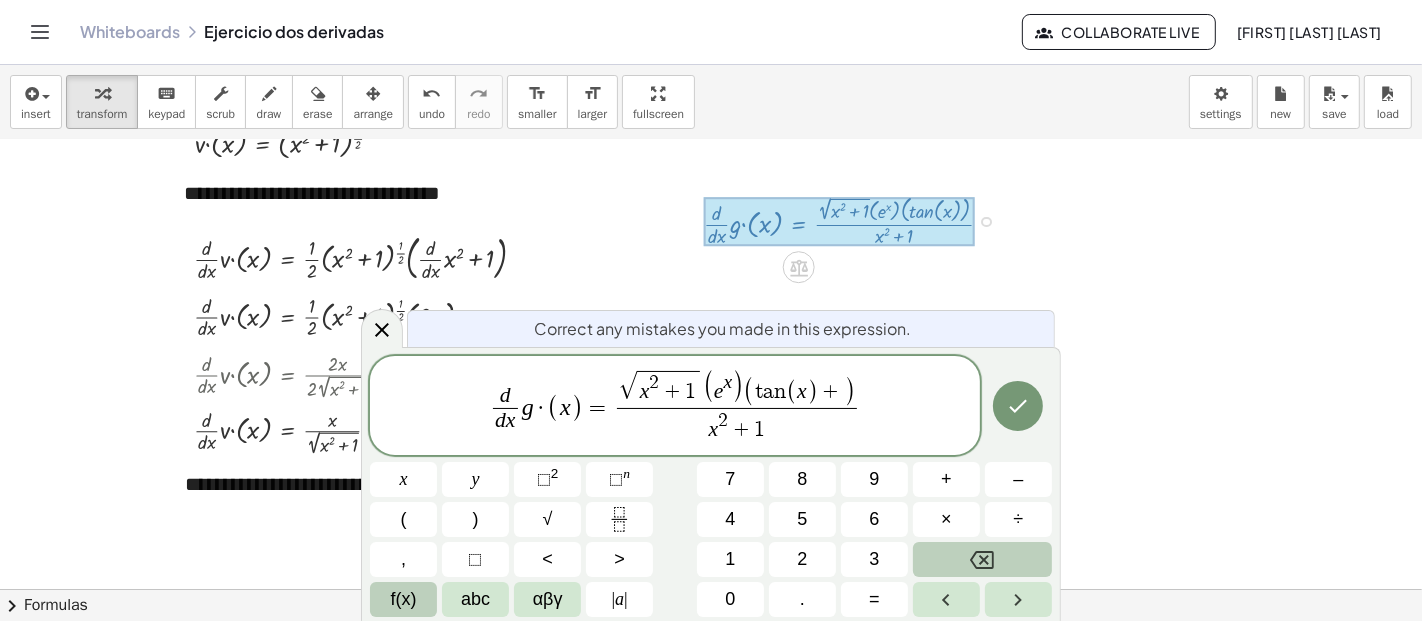 click on "f(x)" at bounding box center [404, 599] 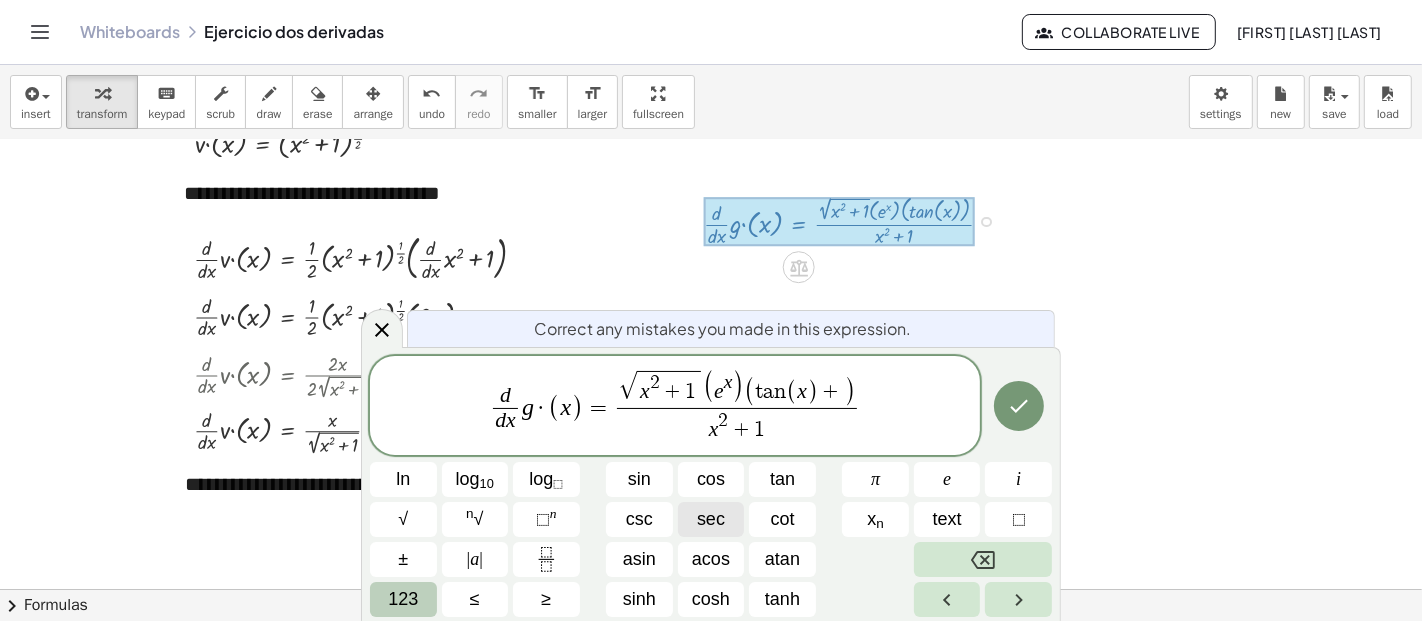 click on "sec" at bounding box center (711, 519) 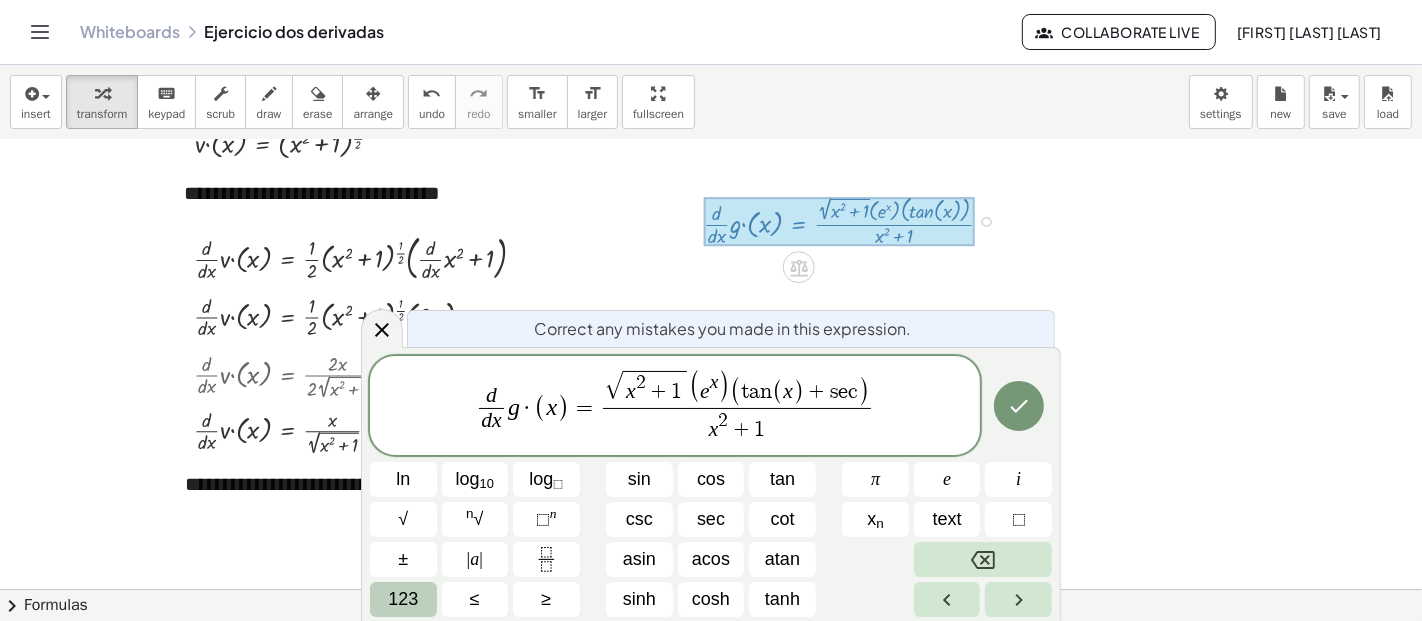 click on "123" at bounding box center [403, 599] 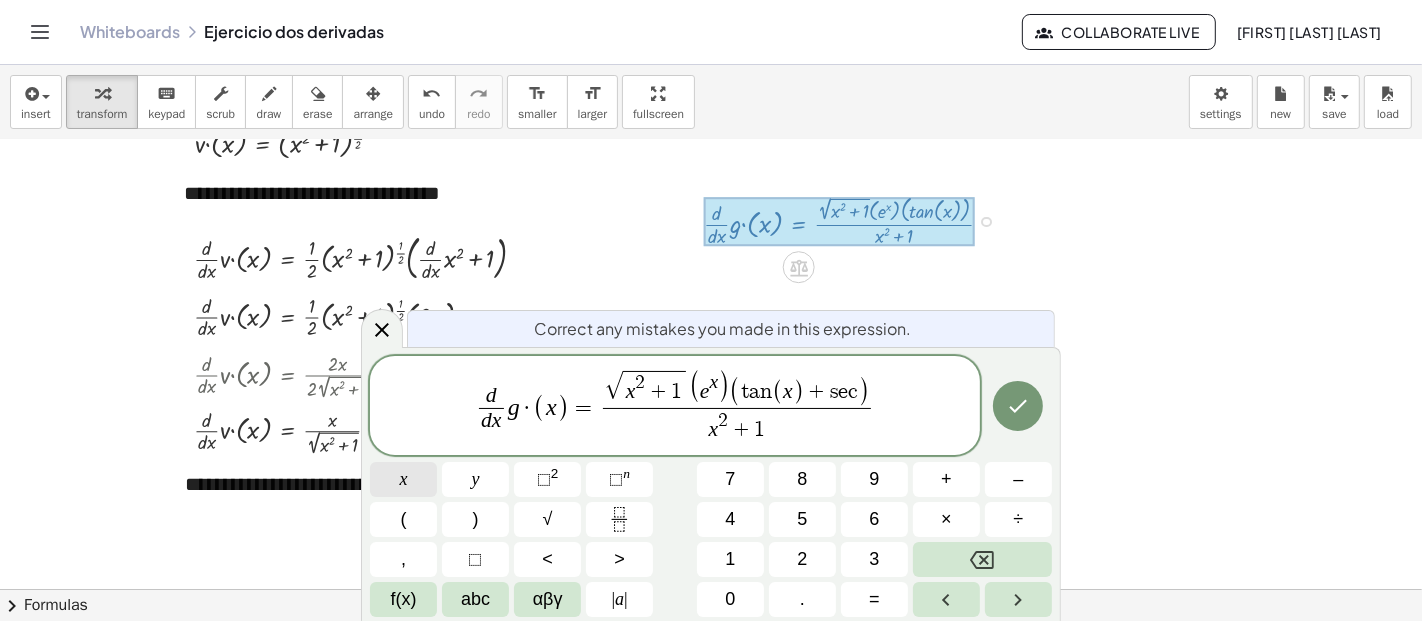click on "x" at bounding box center (403, 479) 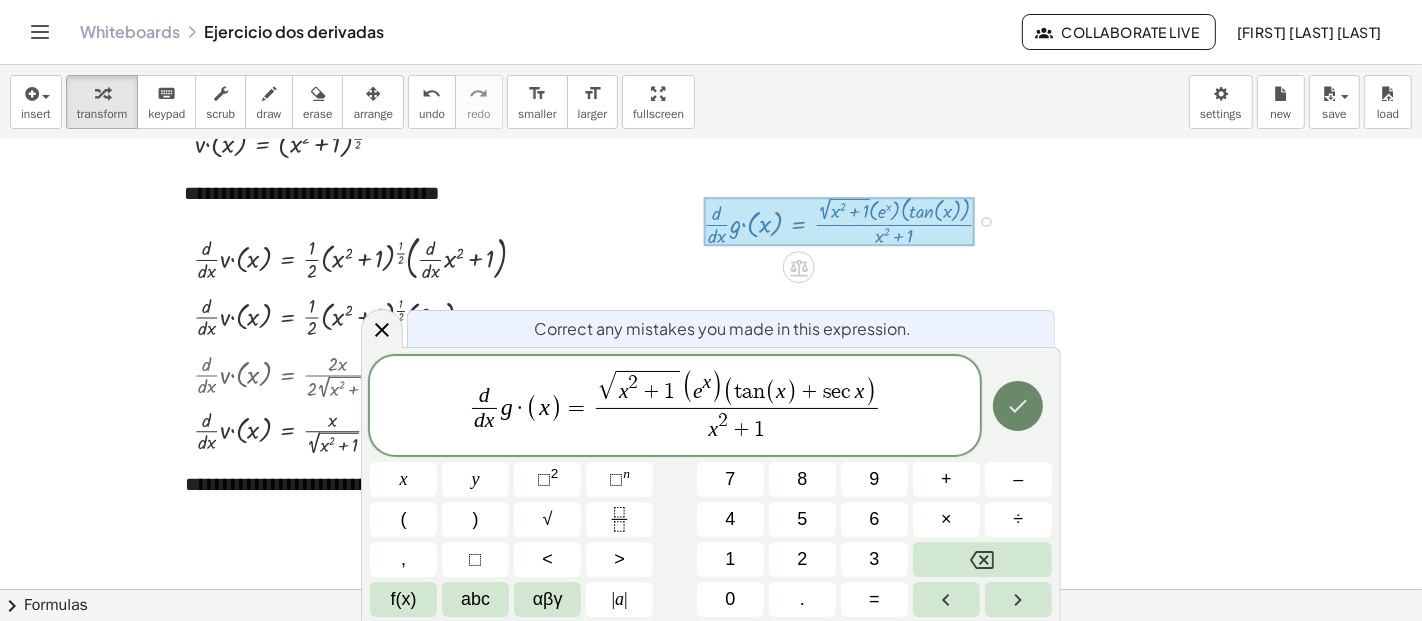 click at bounding box center (1018, 406) 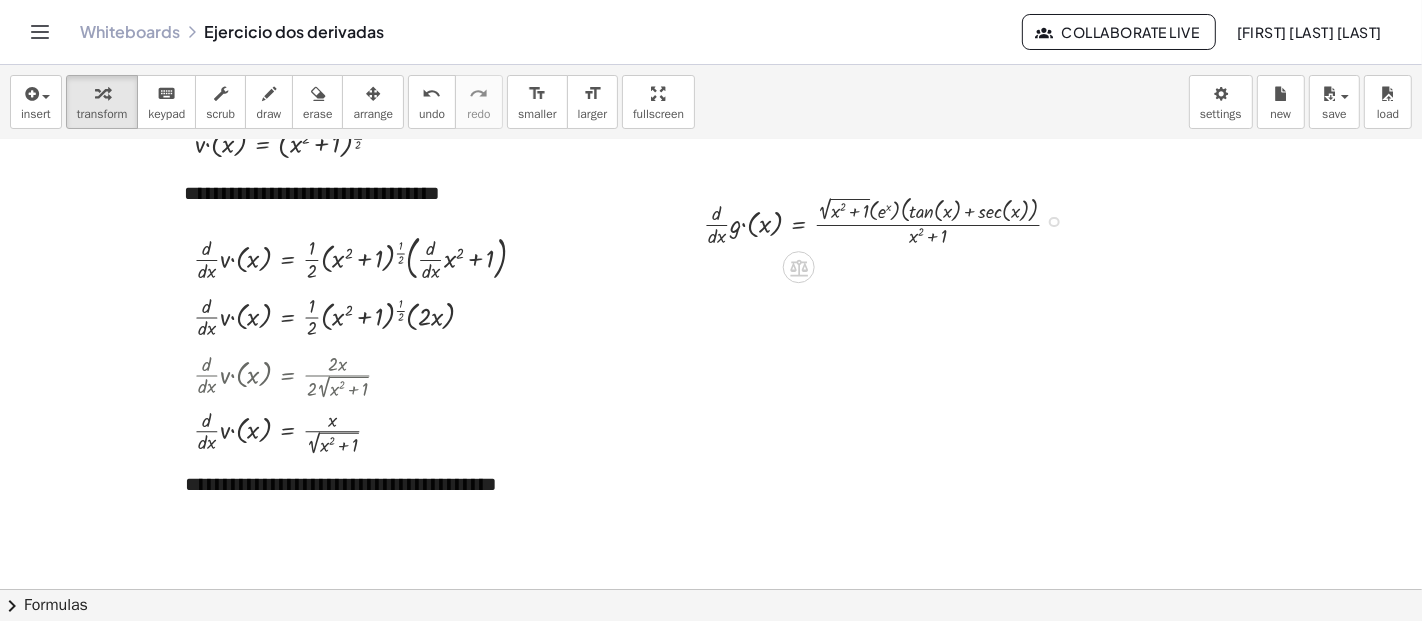 click on "Fix a mistake Transform line Copy line as LaTeX Copy derivation as LaTeX Expand new lines: On" at bounding box center [1054, 222] 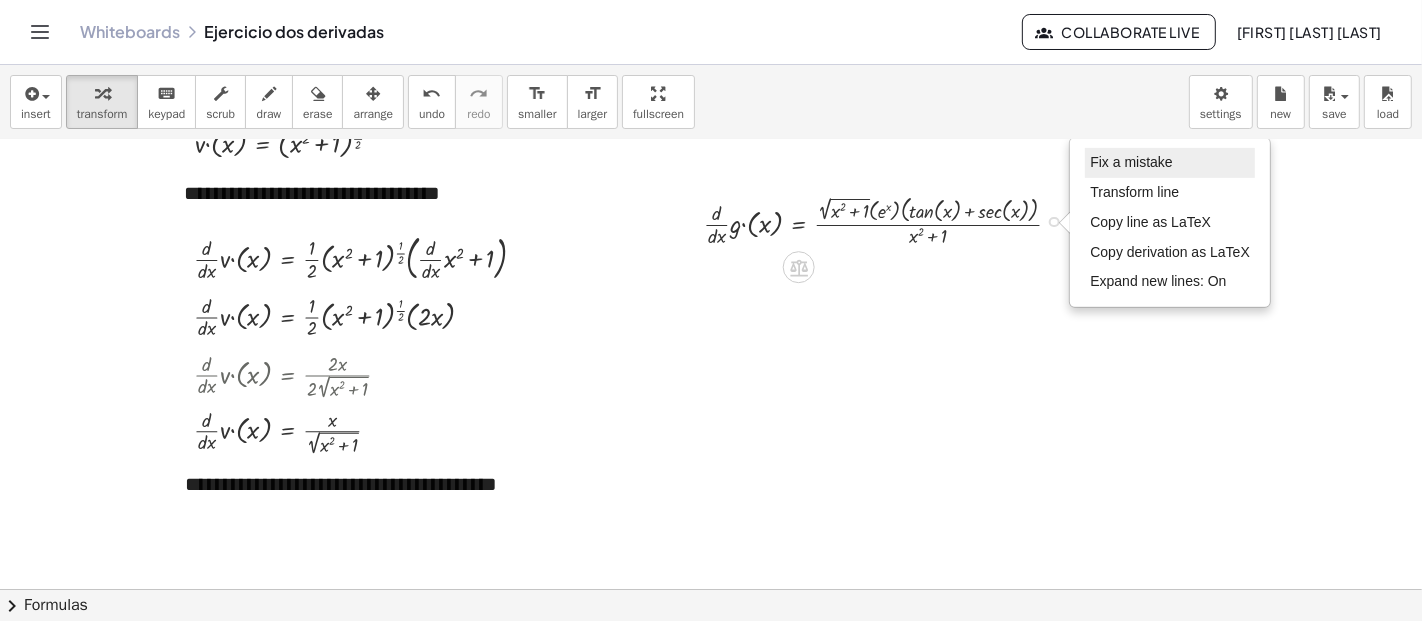 click on "Fix a mistake" at bounding box center [1131, 162] 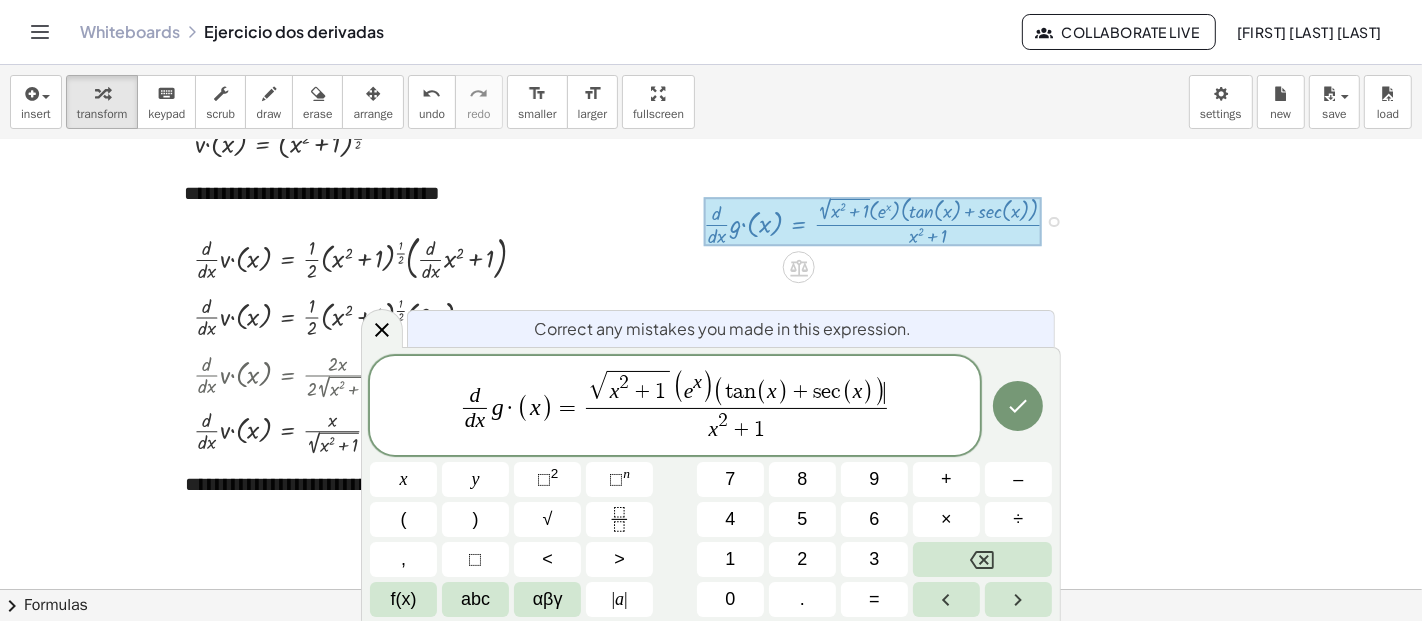 click on ")" at bounding box center [880, 392] 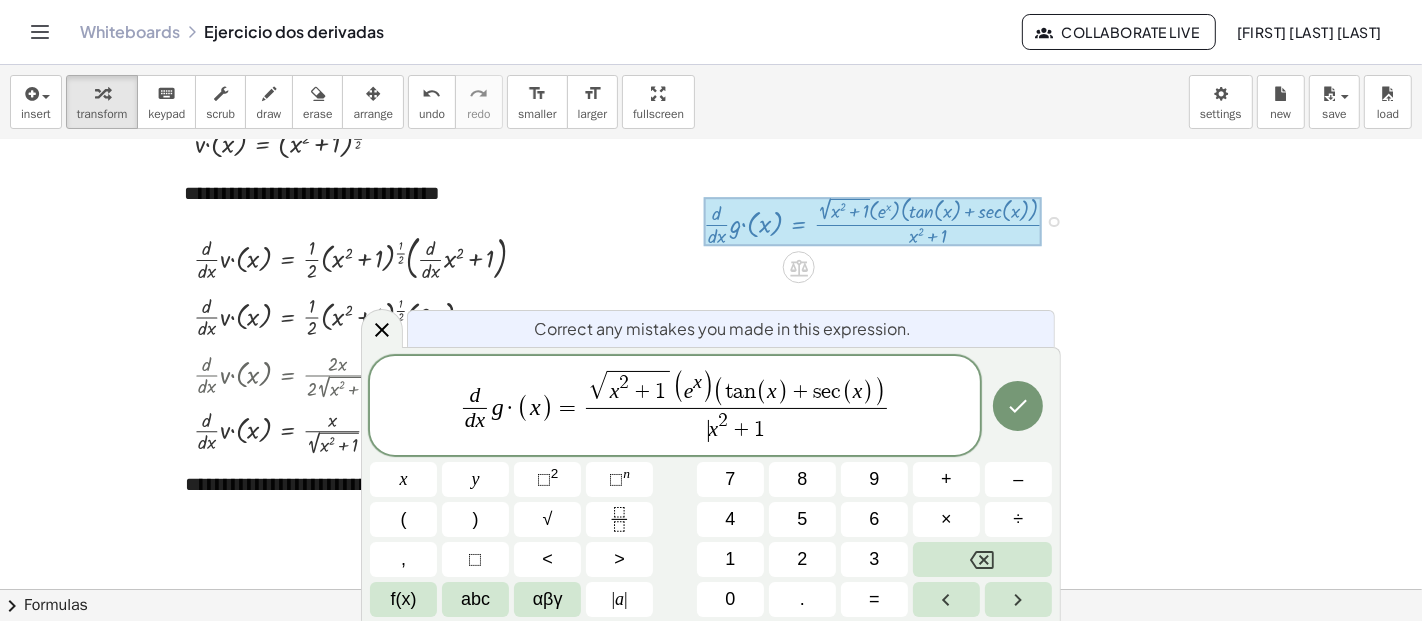 click on "√ x 2 + 1 ( e x ) ( t a n ( x ) + s e c ( x ) )" at bounding box center [736, 389] 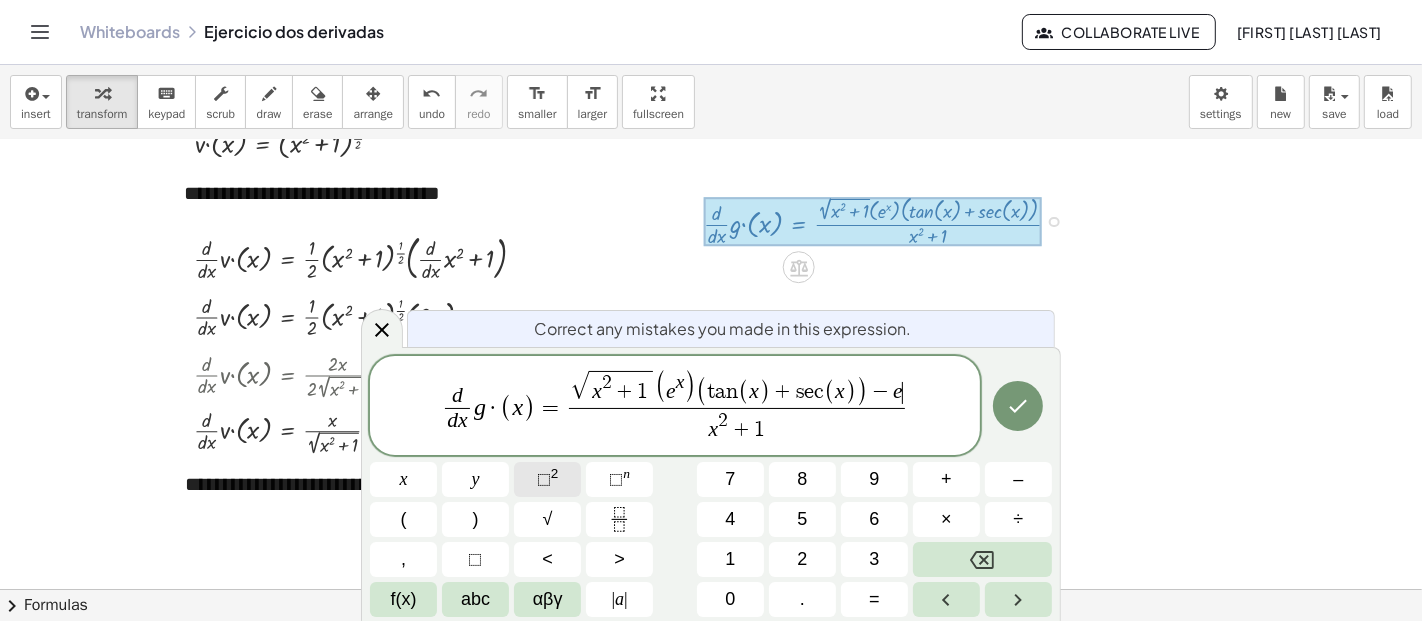 click on "⬚" at bounding box center [544, 479] 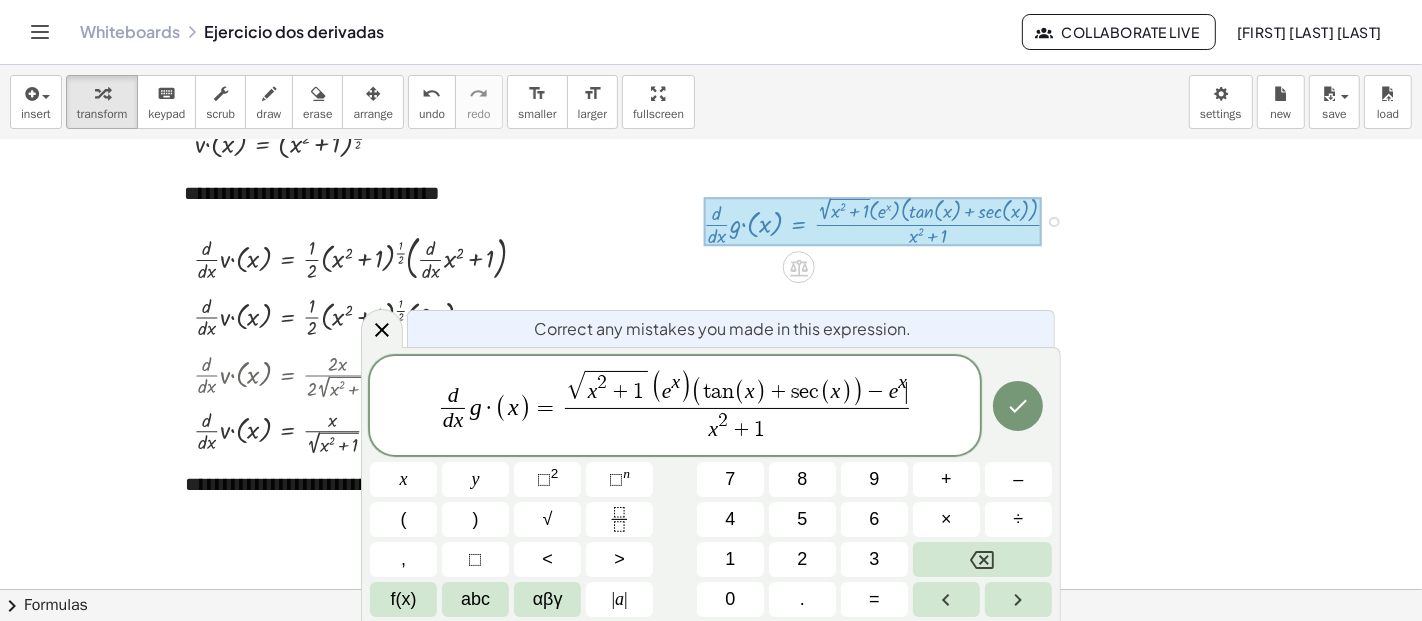 click on "√ x 2 + 1 ( e x ) ( t a n ( x ) + s e c ( x ) ) − e x ​ x 2 + 1 ​" at bounding box center (736, 407) 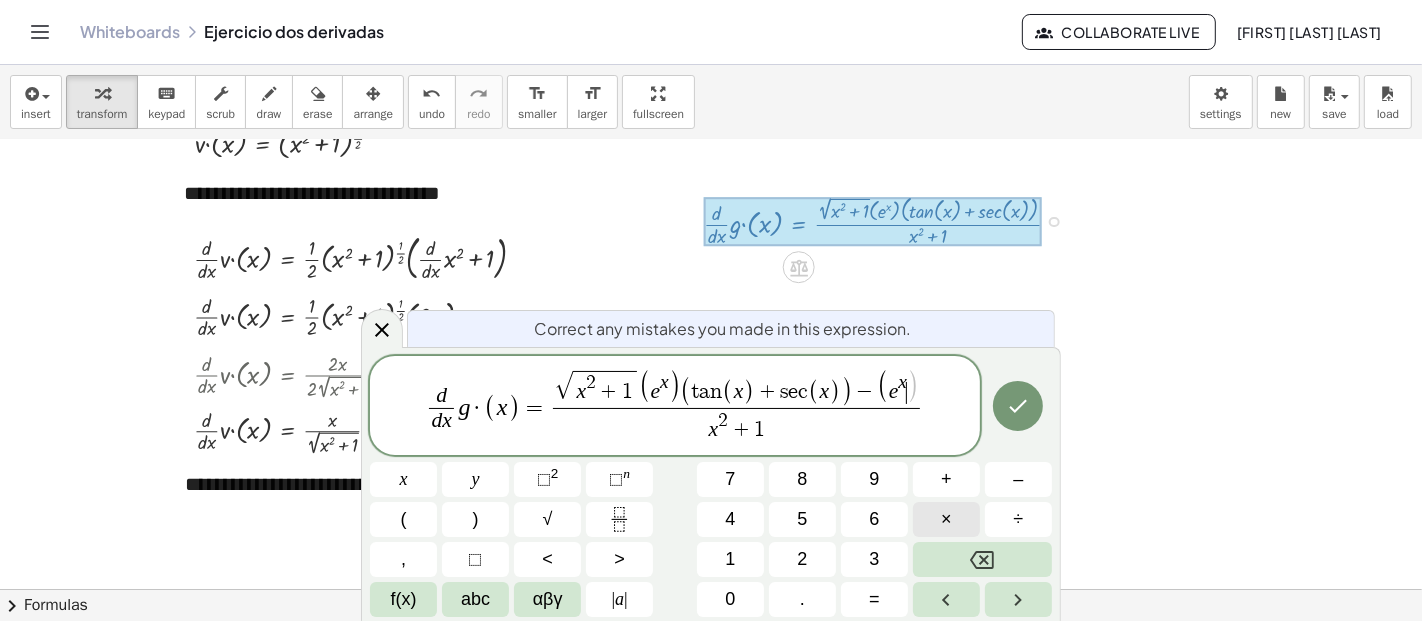 click on "×" at bounding box center [946, 519] 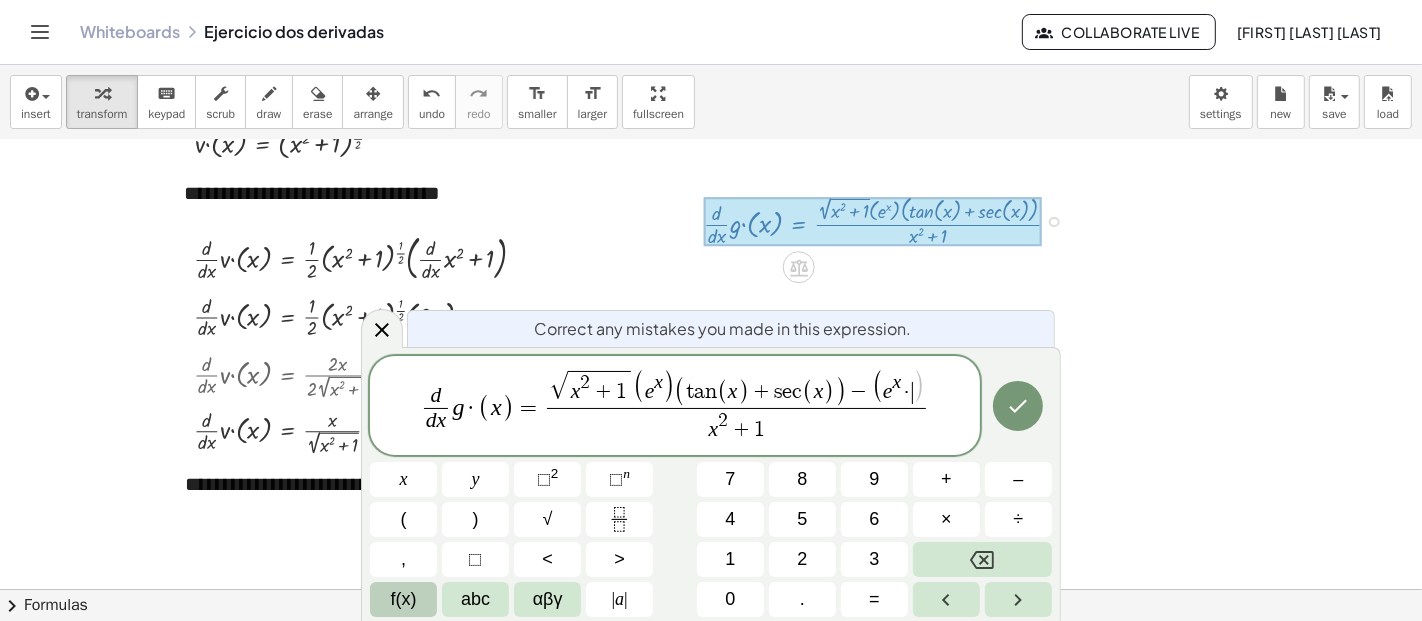 click on "f(x)" at bounding box center [404, 599] 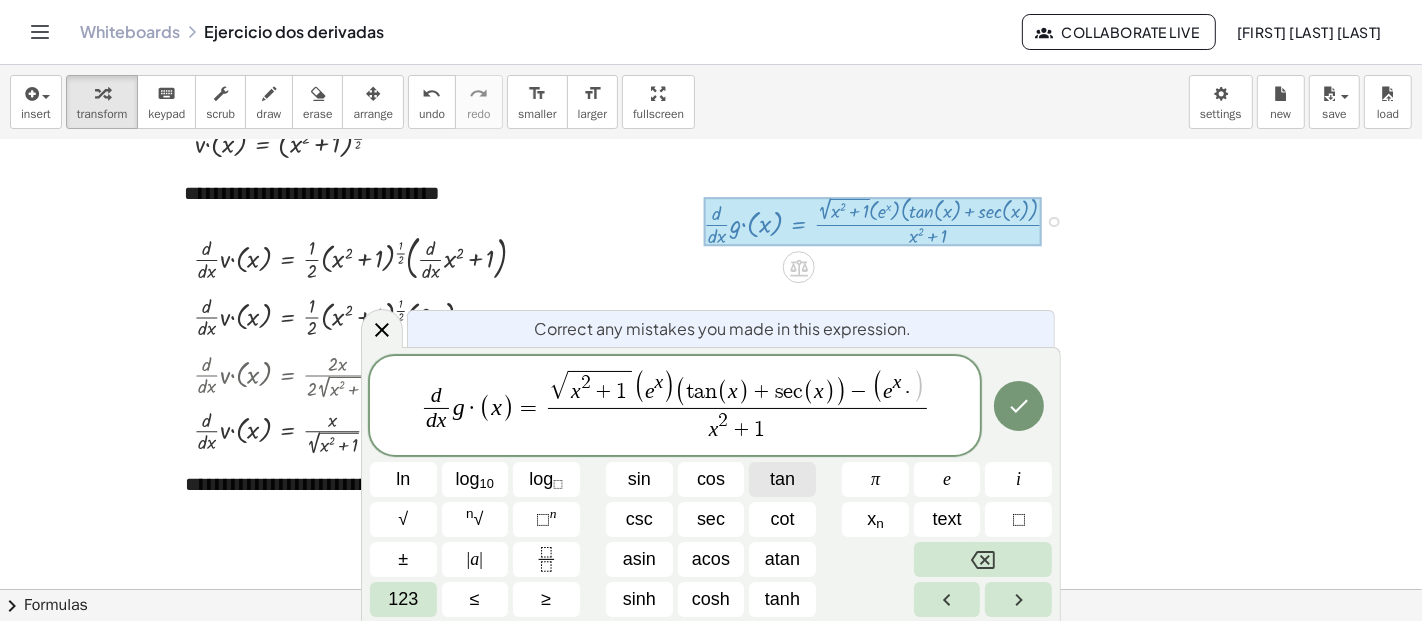 click on "tan" at bounding box center [782, 479] 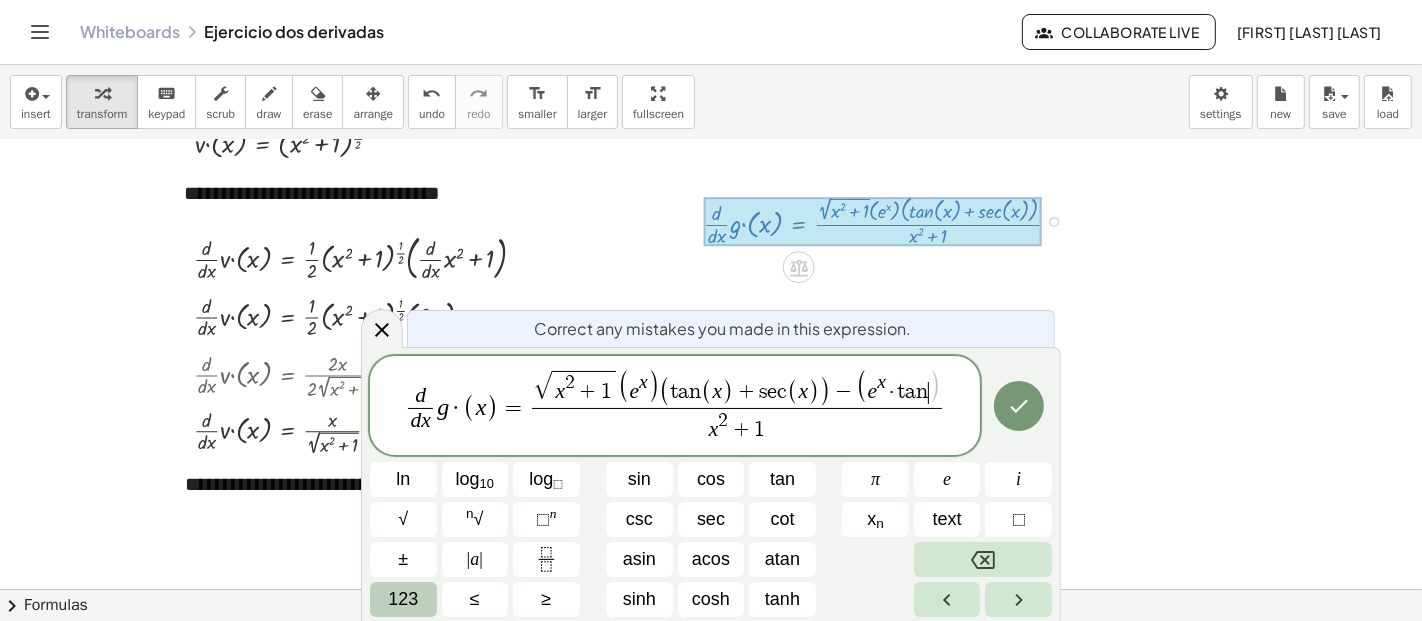 click on "123" at bounding box center [403, 599] 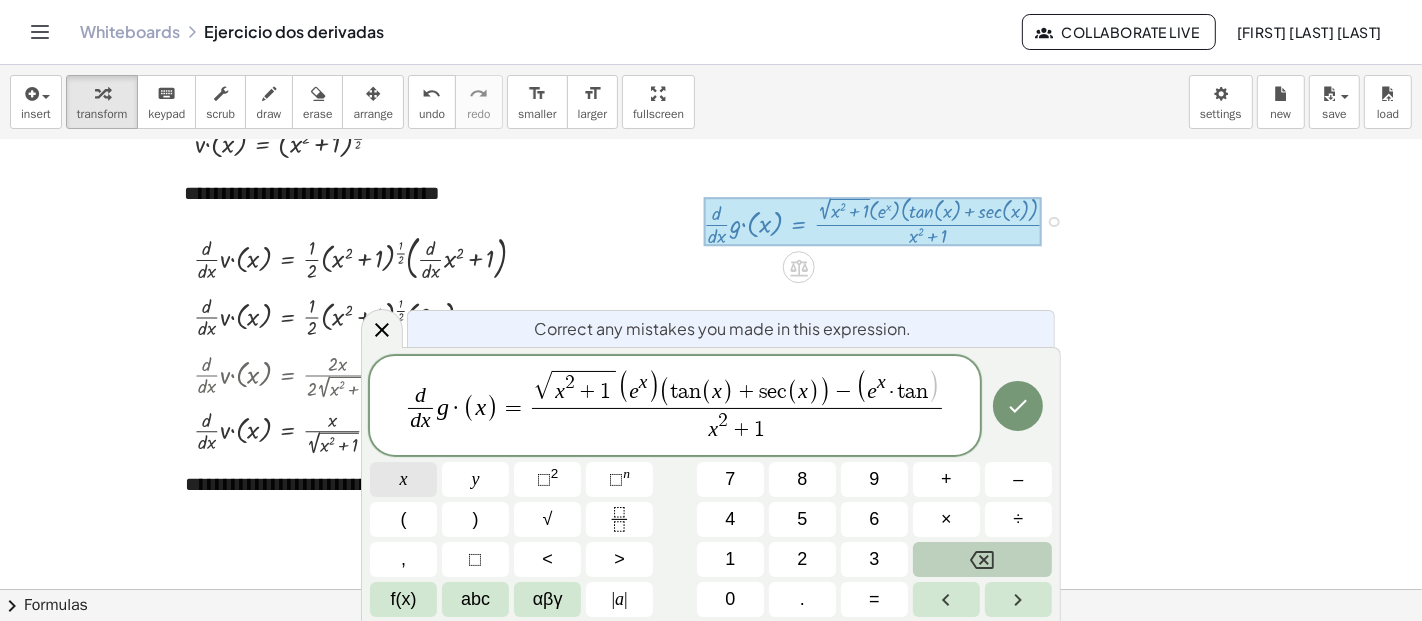 click on "x" at bounding box center (403, 479) 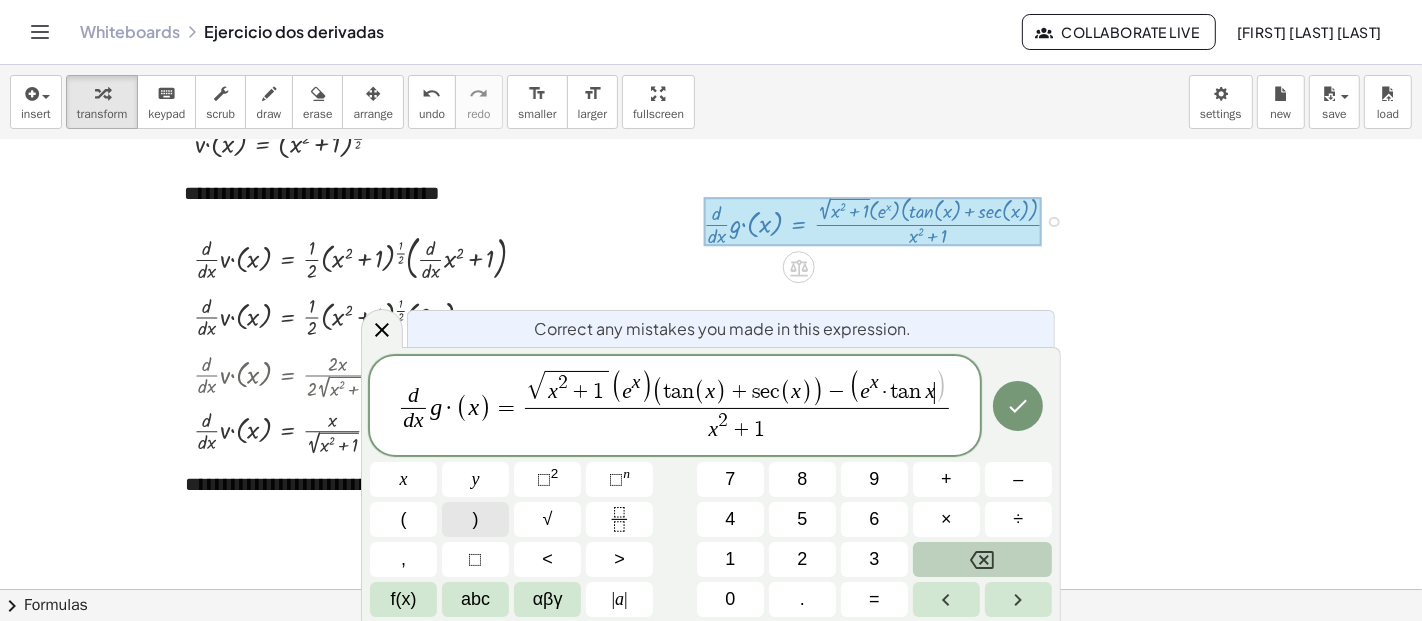 click on ")" at bounding box center [475, 519] 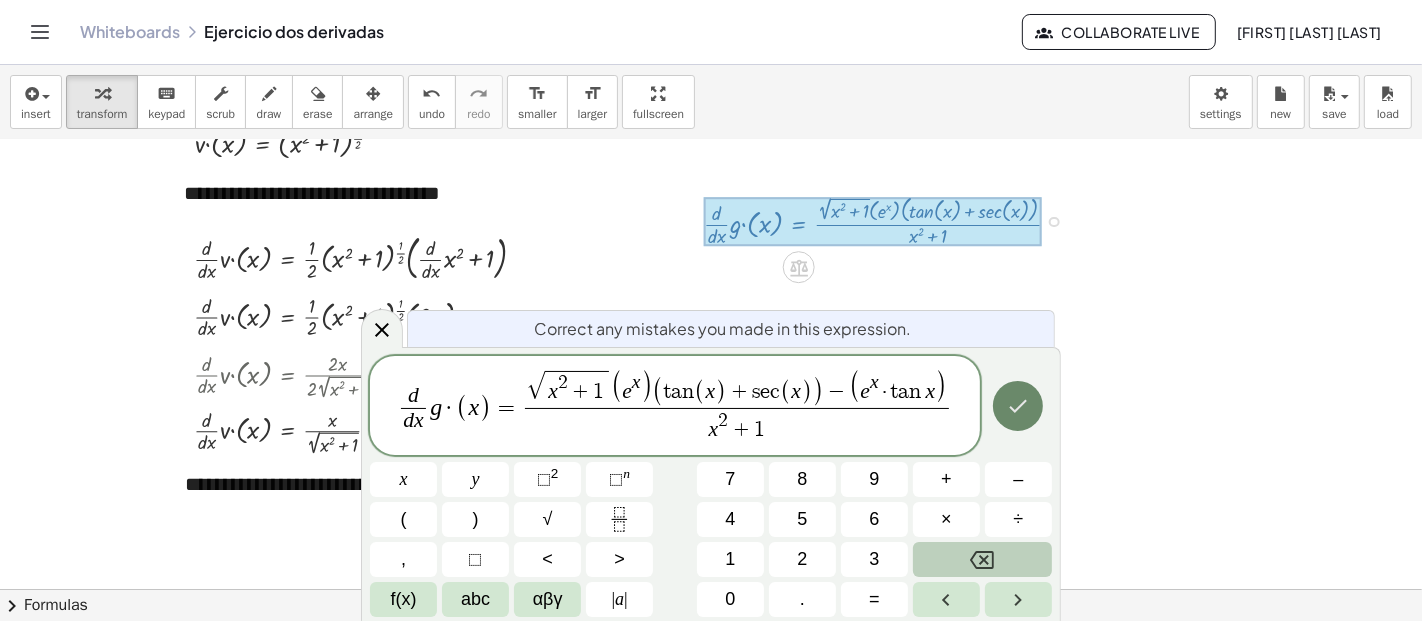 click at bounding box center (1018, 406) 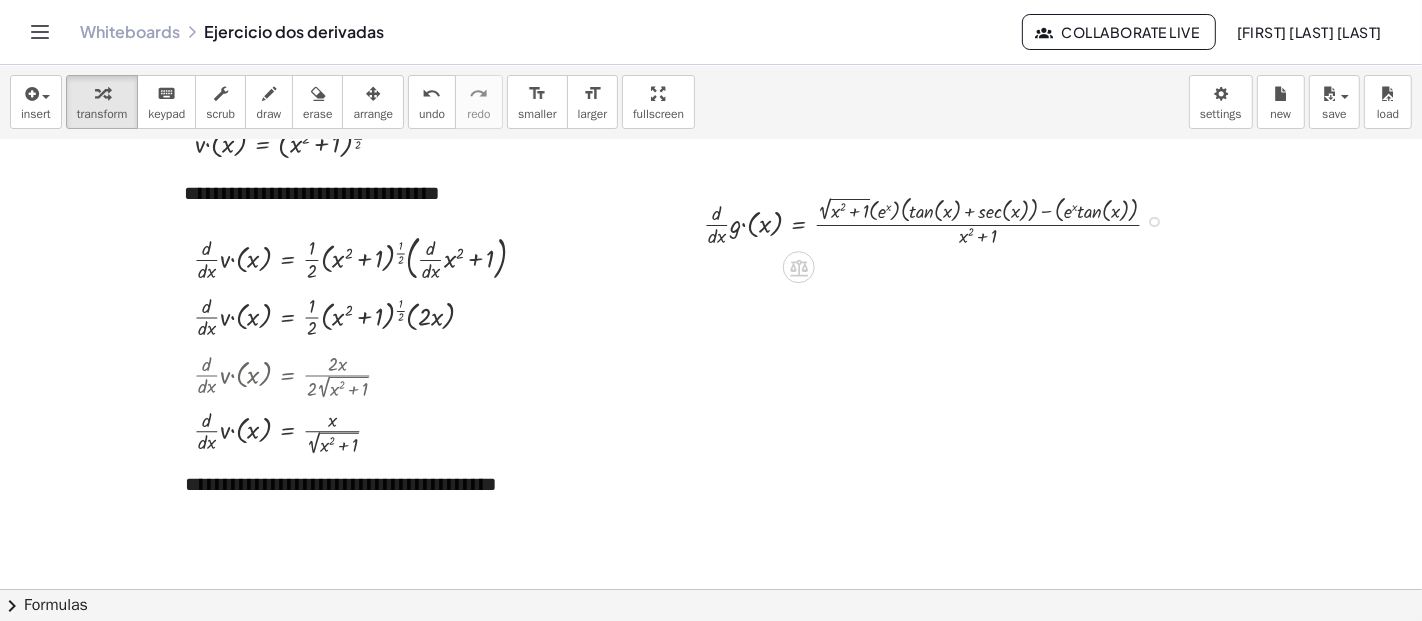 click at bounding box center [940, 220] 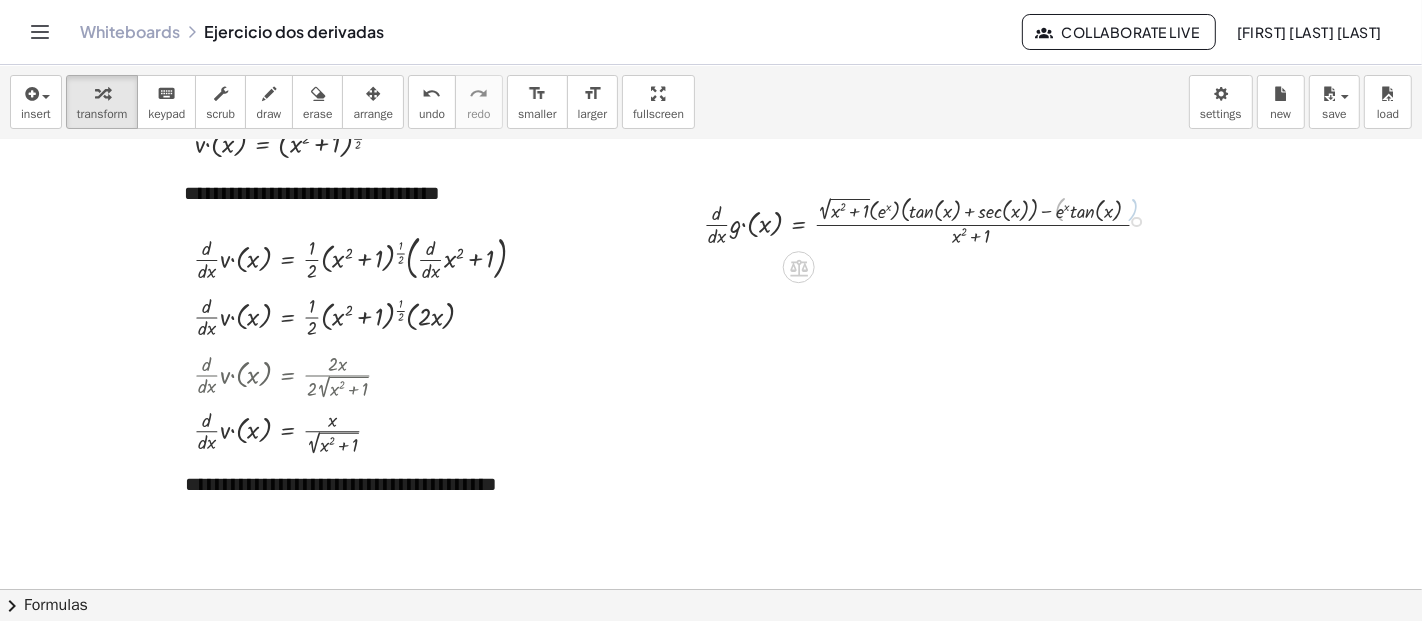 click at bounding box center [932, 220] 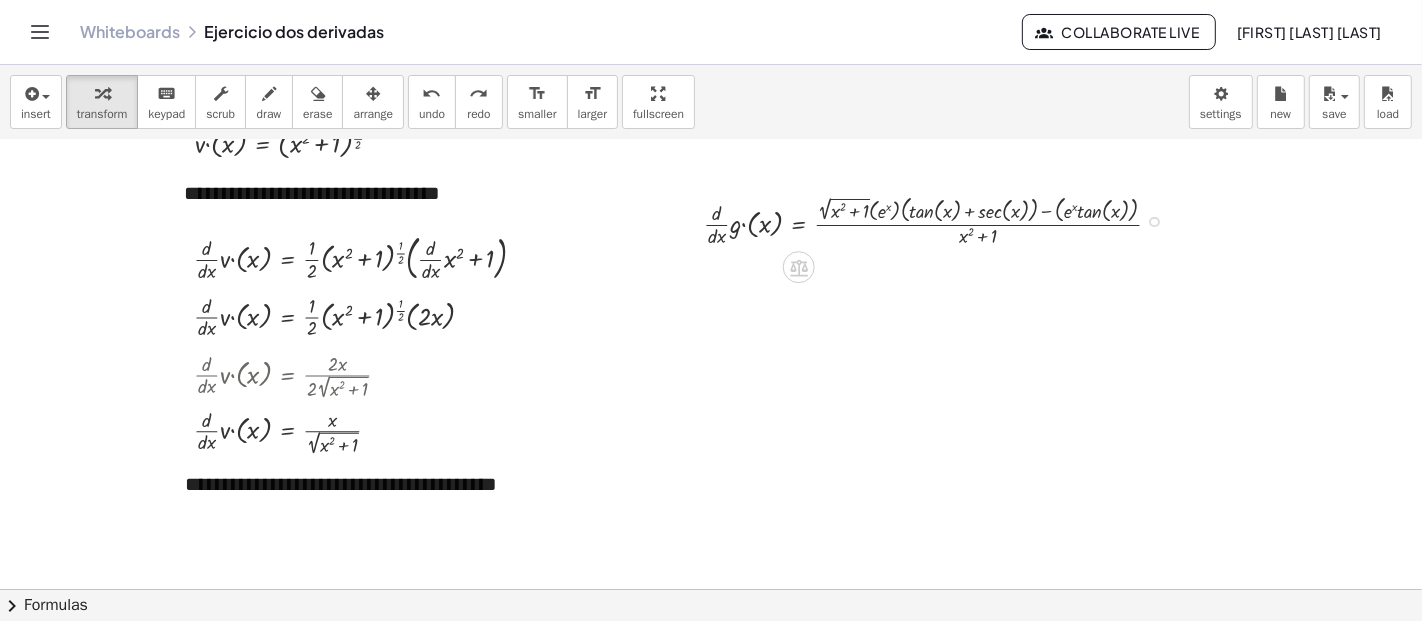 click at bounding box center (1154, 222) 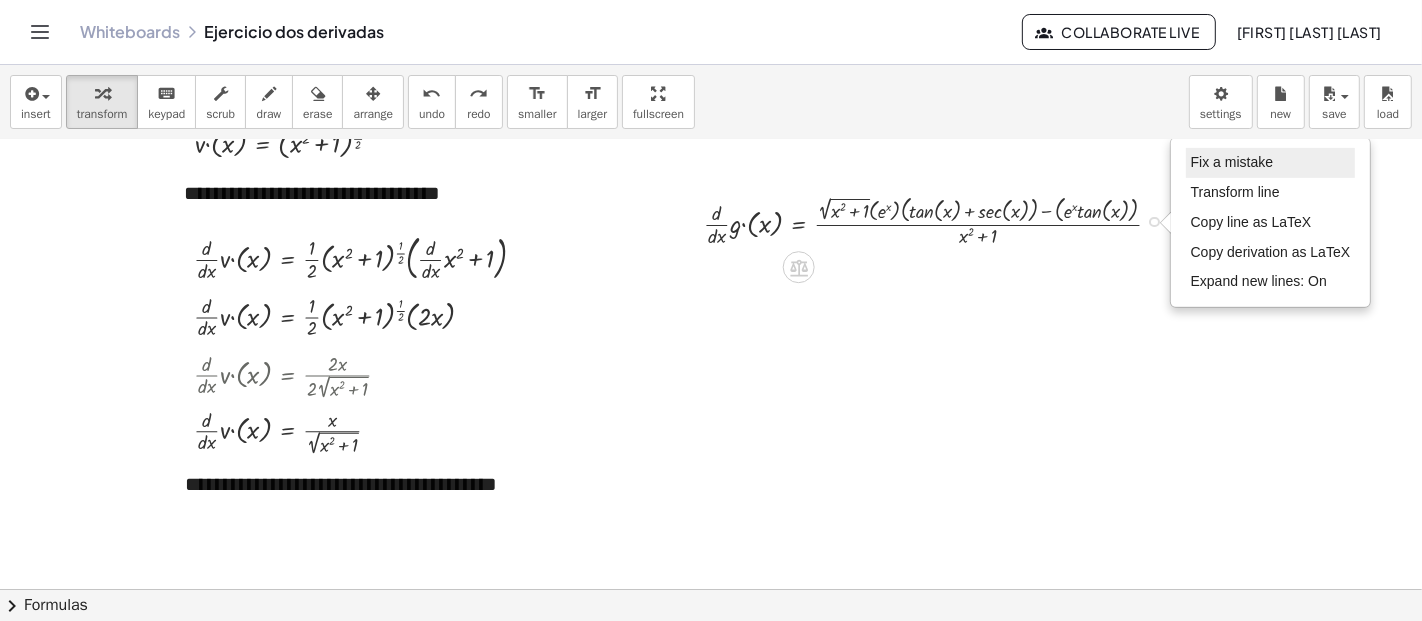 click on "Fix a mistake" at bounding box center (1271, 163) 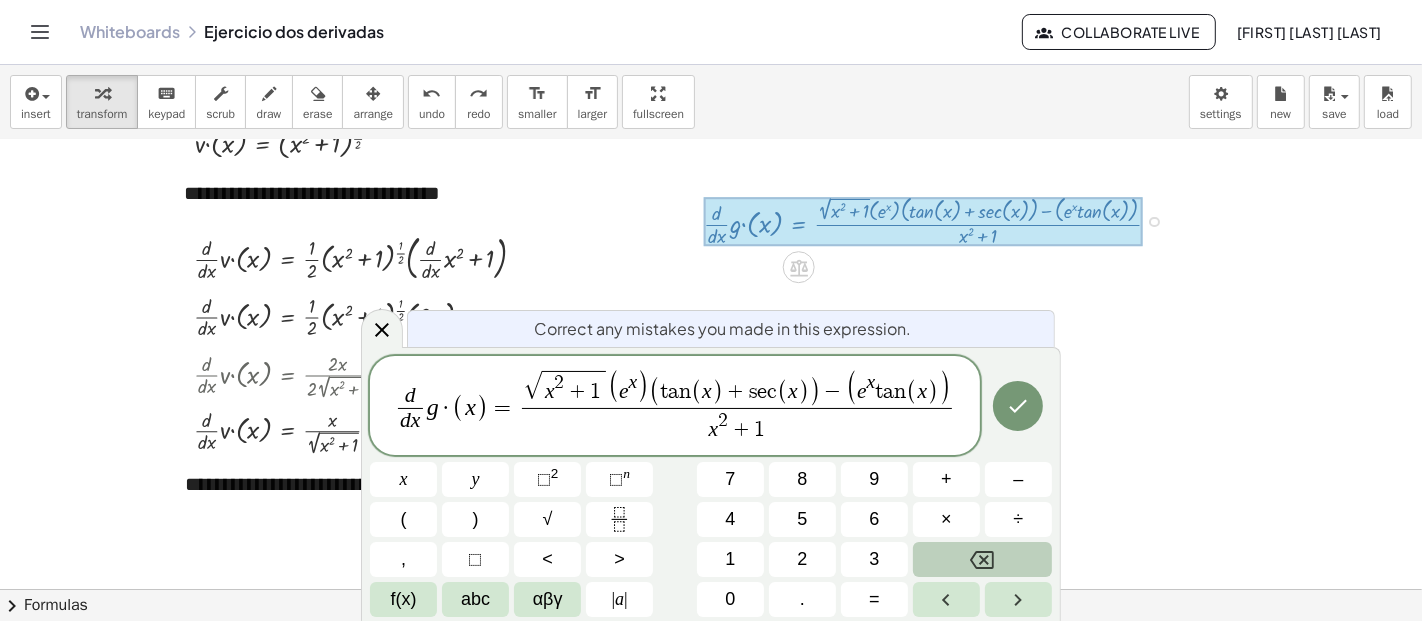 click on "t" at bounding box center (879, 392) 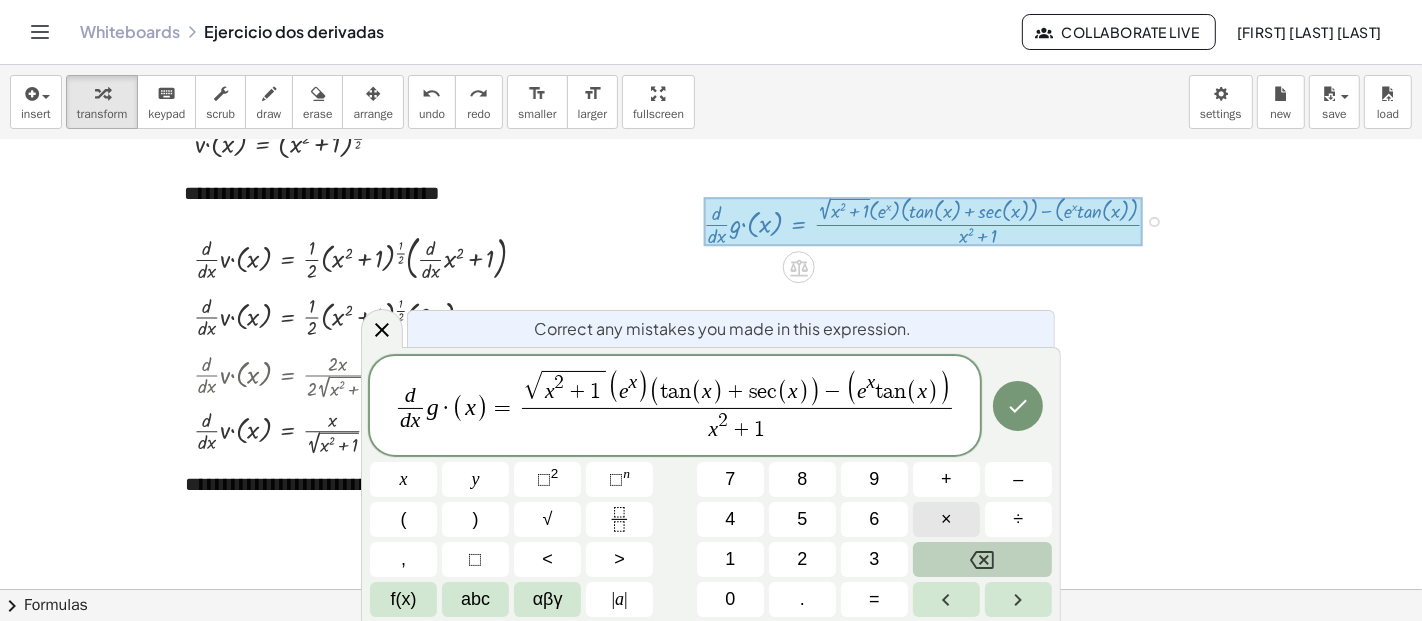 click on "×" at bounding box center (946, 519) 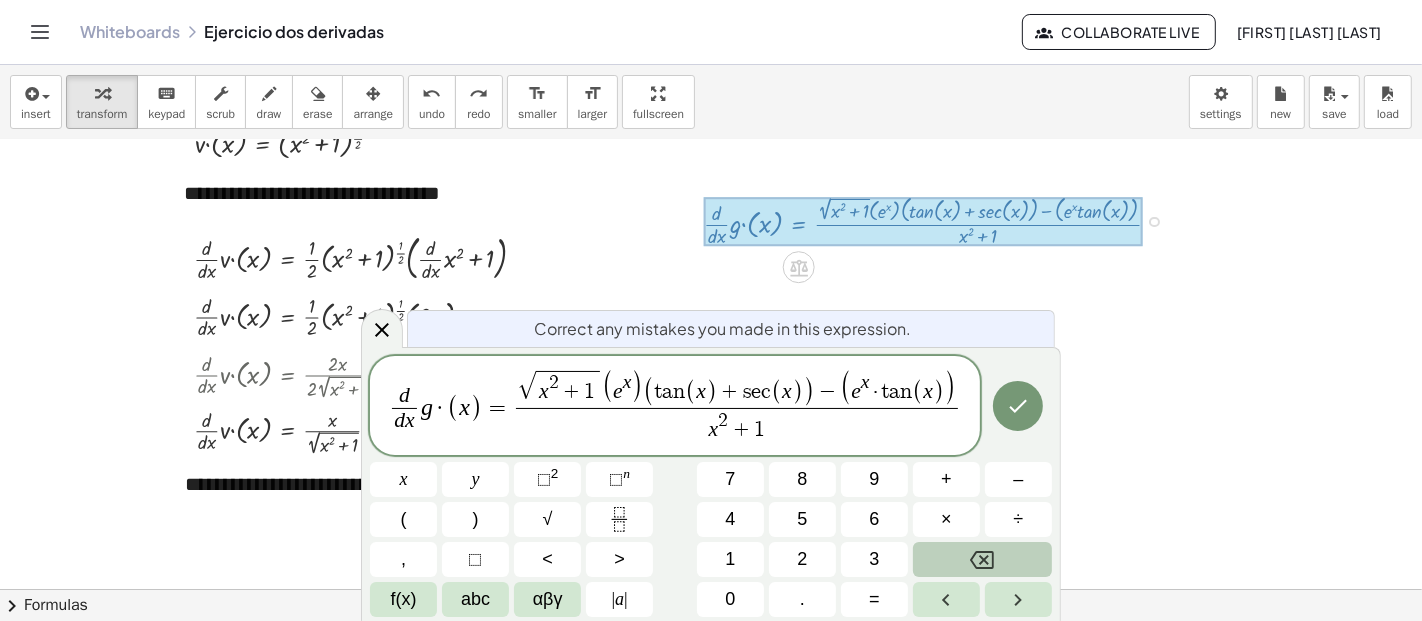 click on "√ x 2 + 1 ( e x ) ( t a n ( x ) + s e c ( x ) ) − ( e x · ​ t a n ( x ) )" at bounding box center (737, 389) 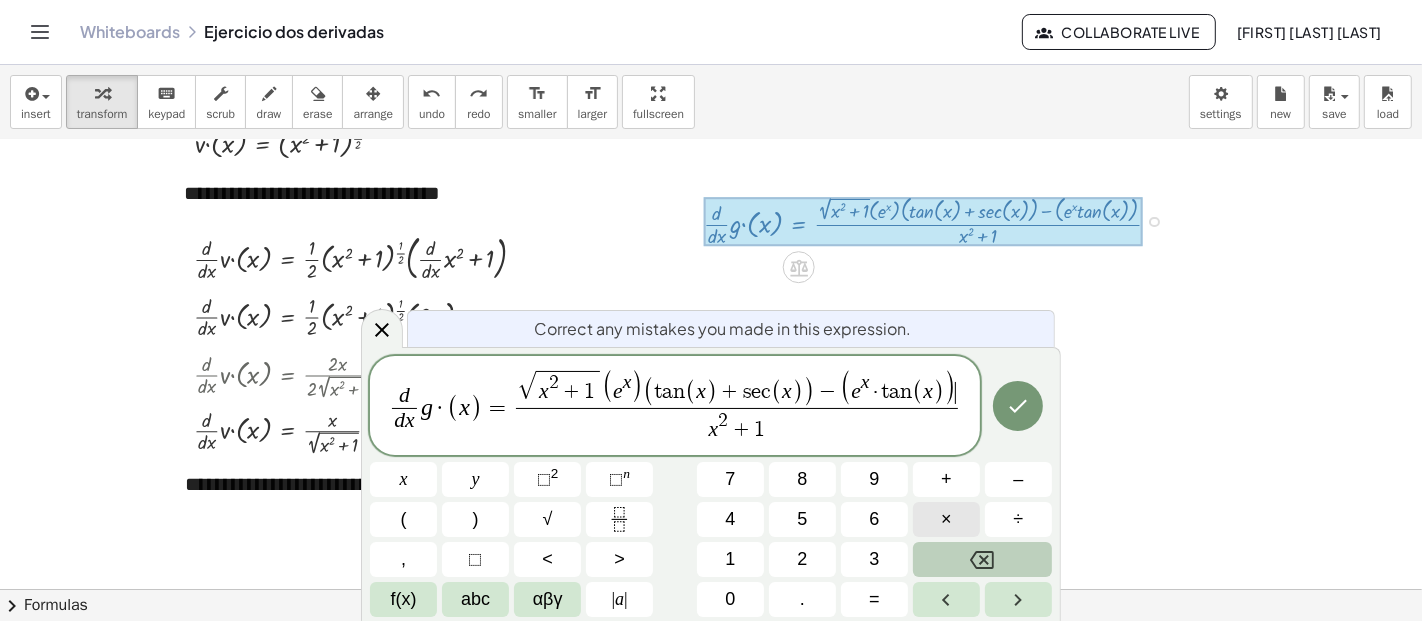 click on "×" at bounding box center (946, 519) 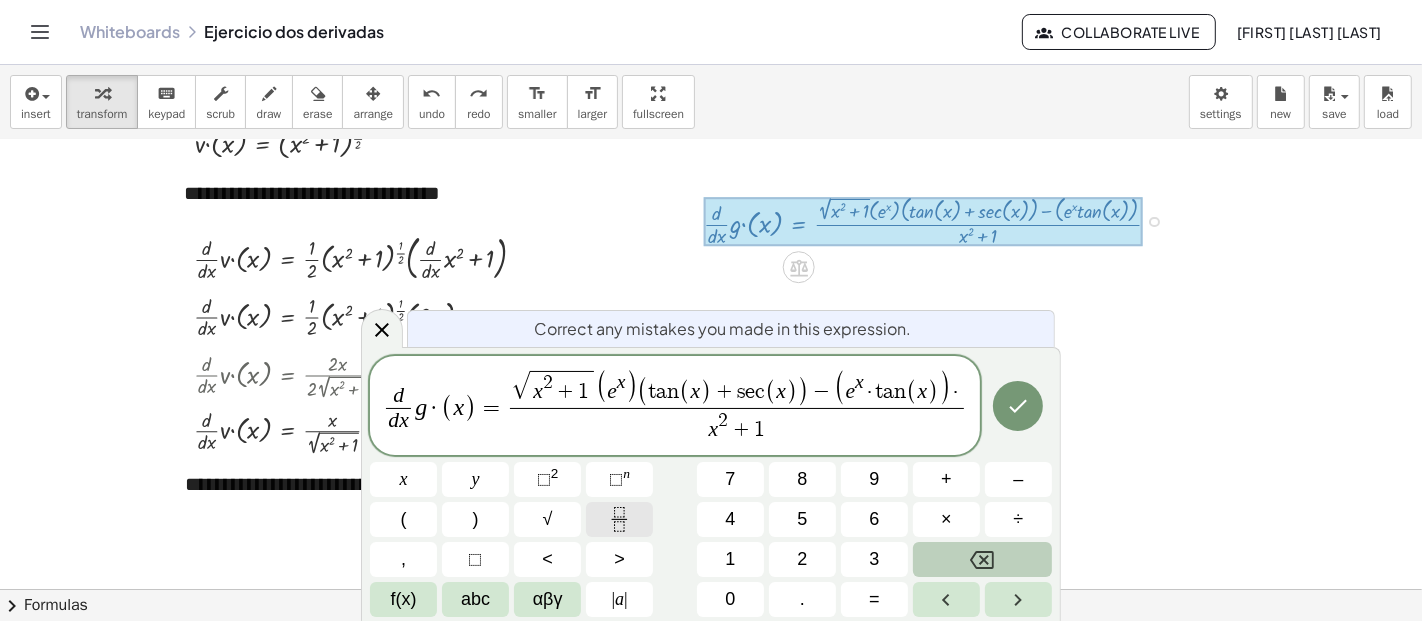 click 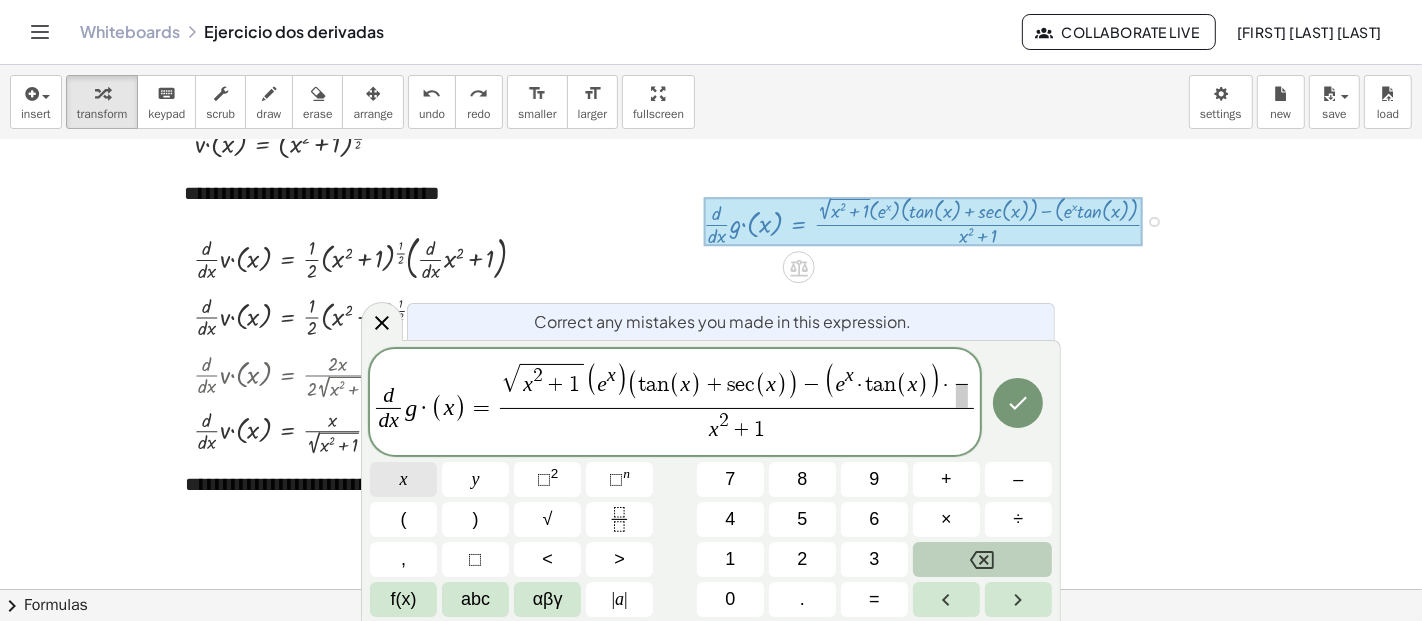click on "x" at bounding box center [403, 479] 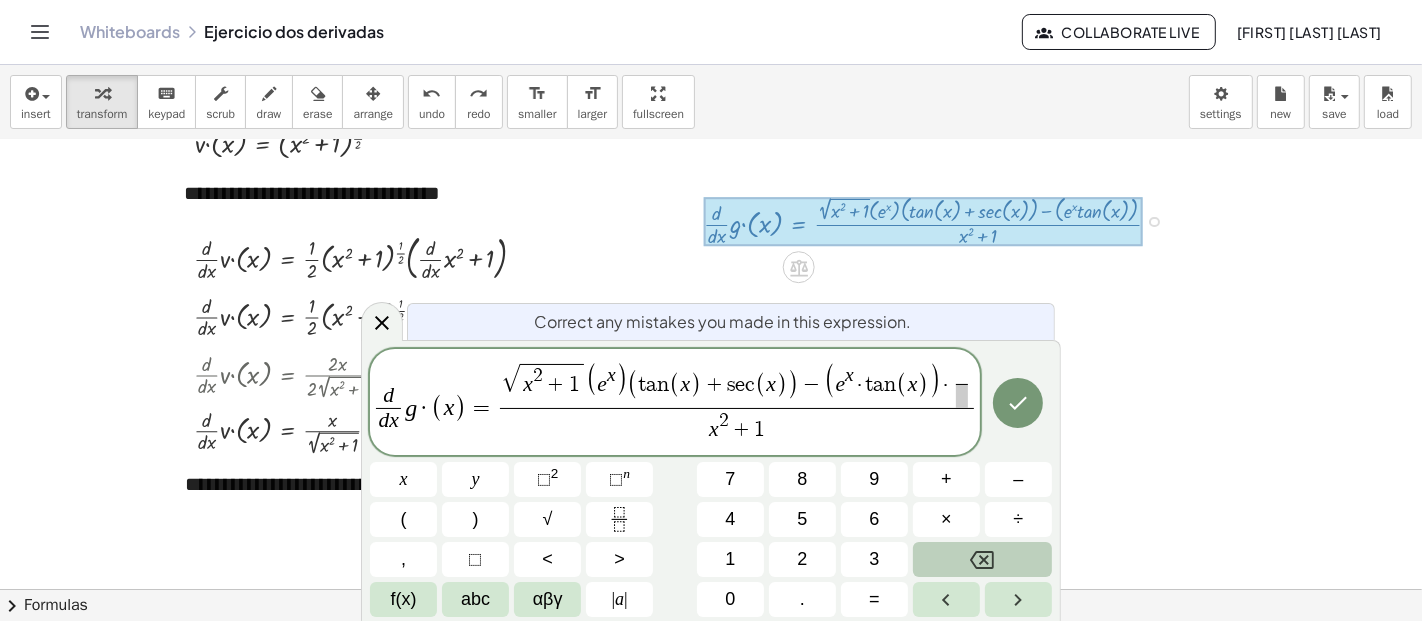 scroll, scrollTop: 0, scrollLeft: 2, axis: horizontal 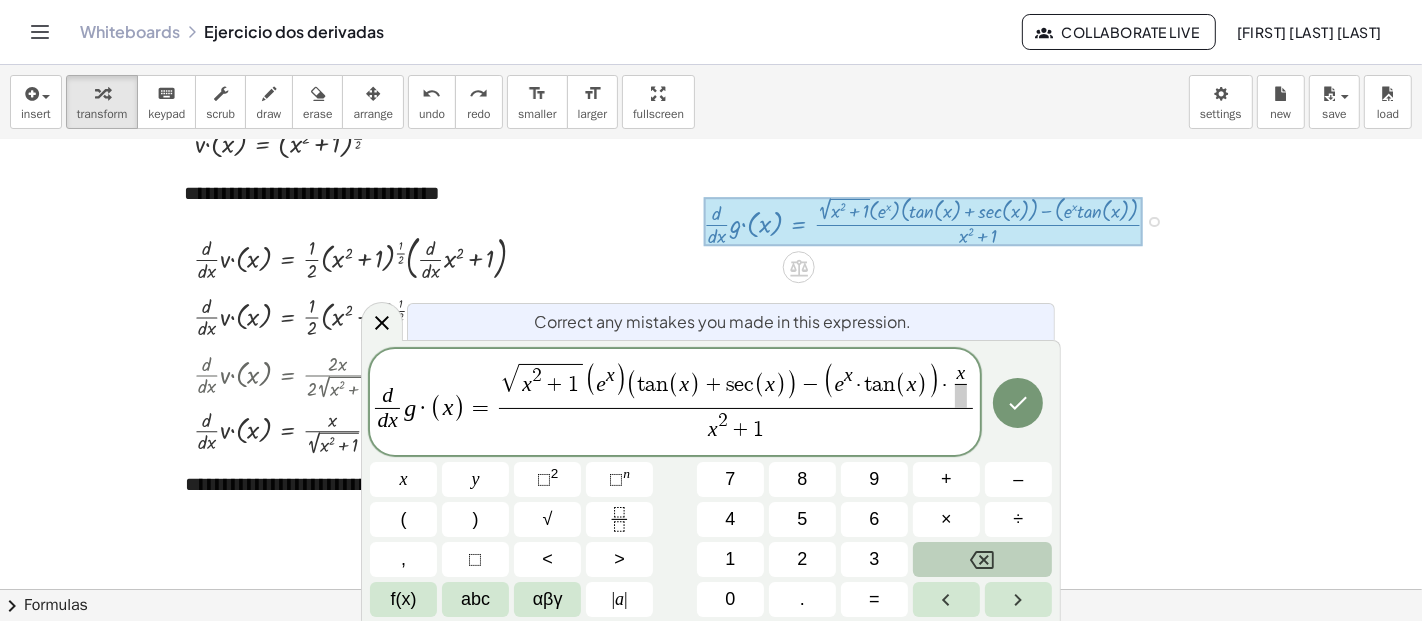click at bounding box center (961, 396) 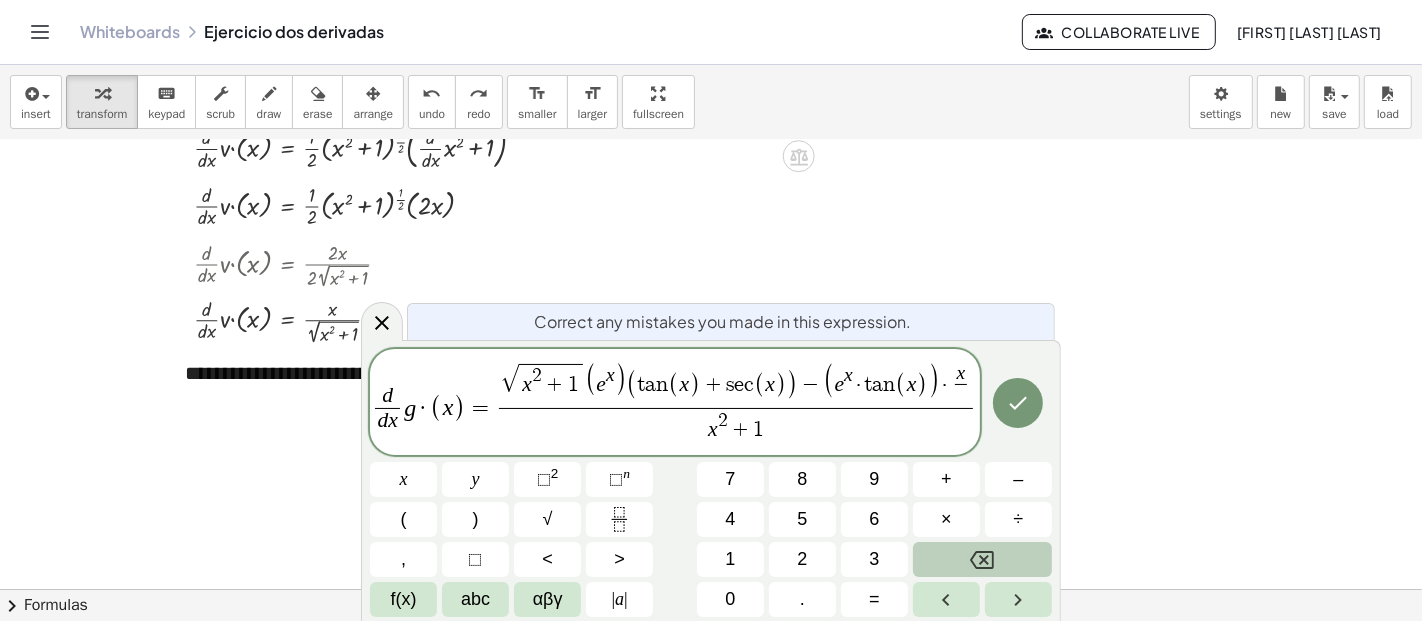 scroll, scrollTop: 1011, scrollLeft: 0, axis: vertical 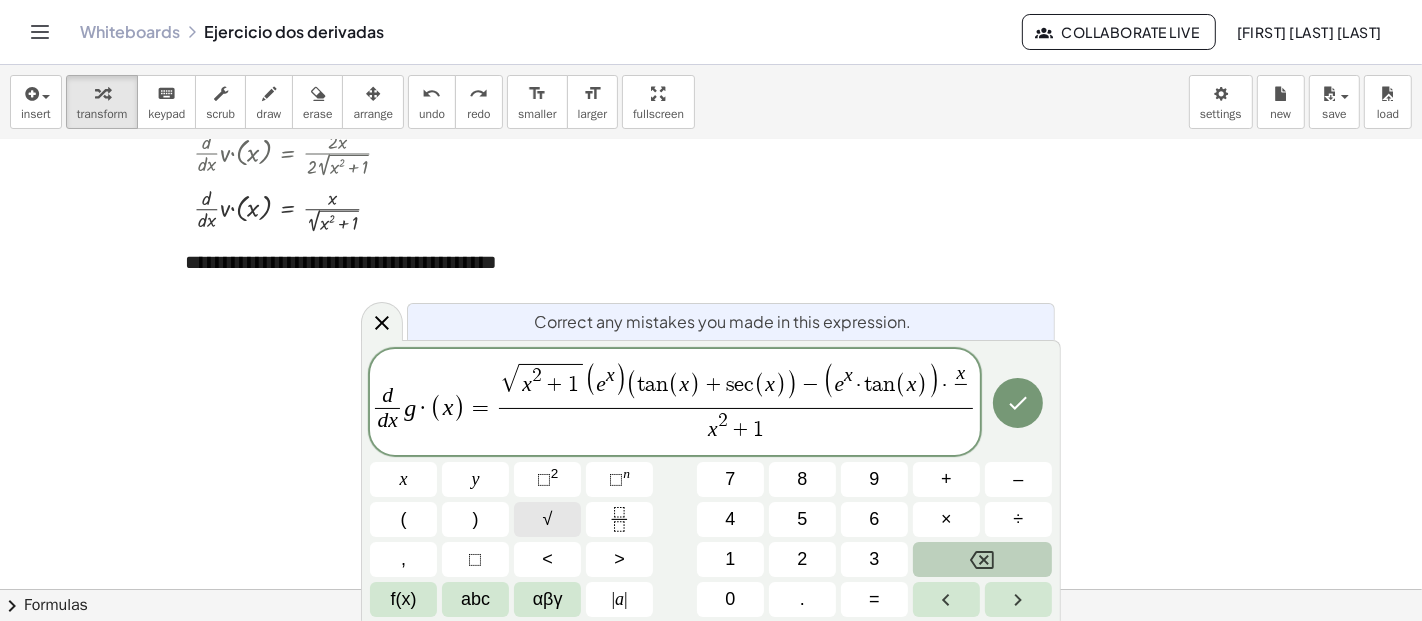 click on "√" at bounding box center [547, 519] 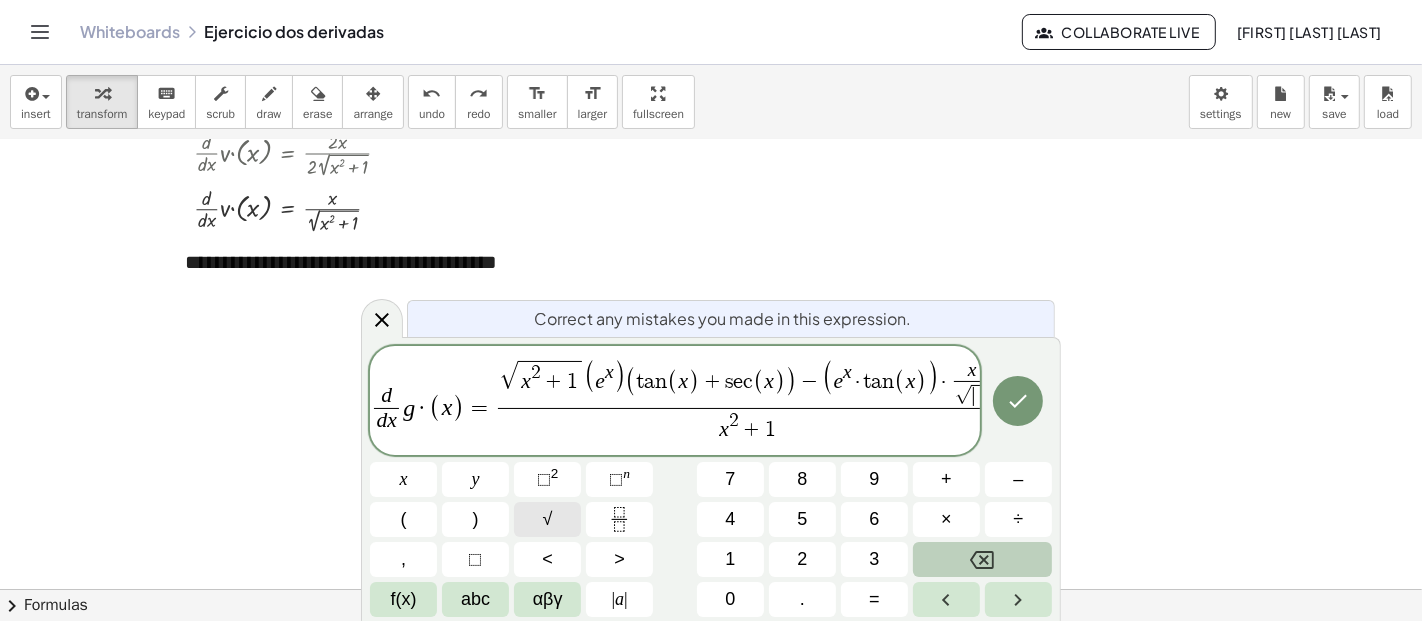 scroll, scrollTop: 0, scrollLeft: 17, axis: horizontal 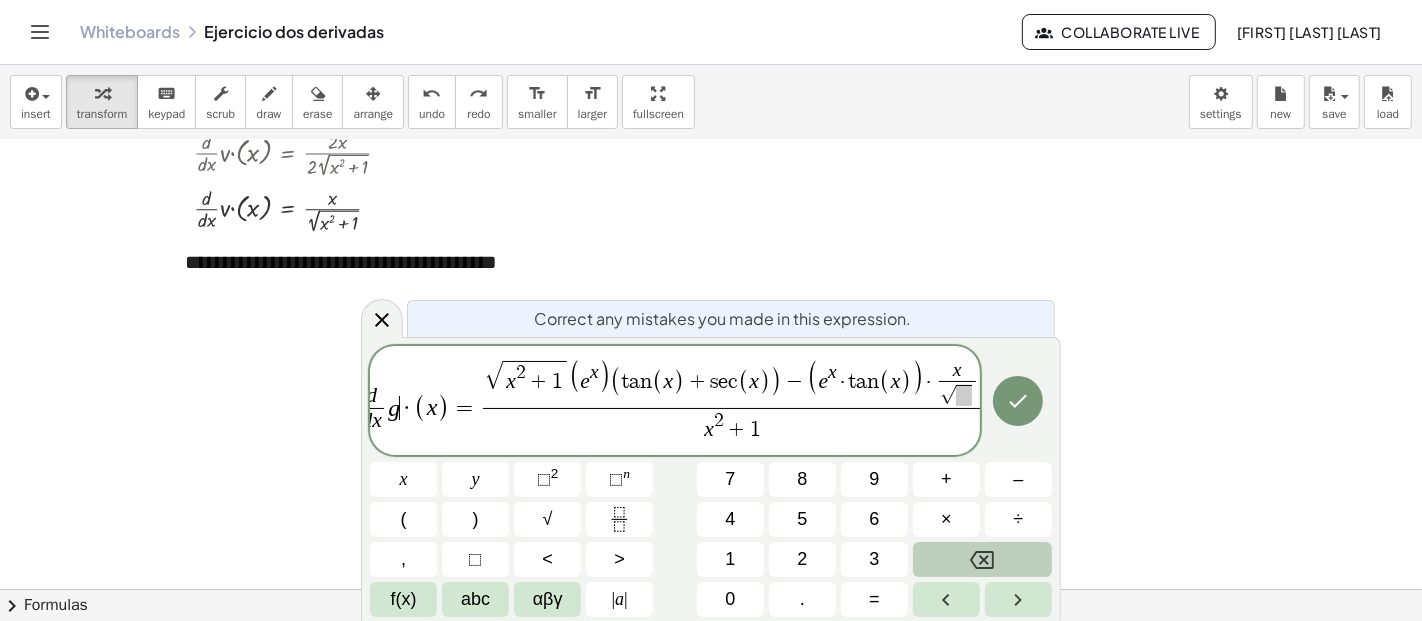click on "d d x ​ g ​ · ( x ) = √ x 2 + 1 ( e x ) ( t a n ( x ) + s e c ( x ) ) − ( e x · t a n ( x ) ) · x √ ​ x 2 + 1 ​" 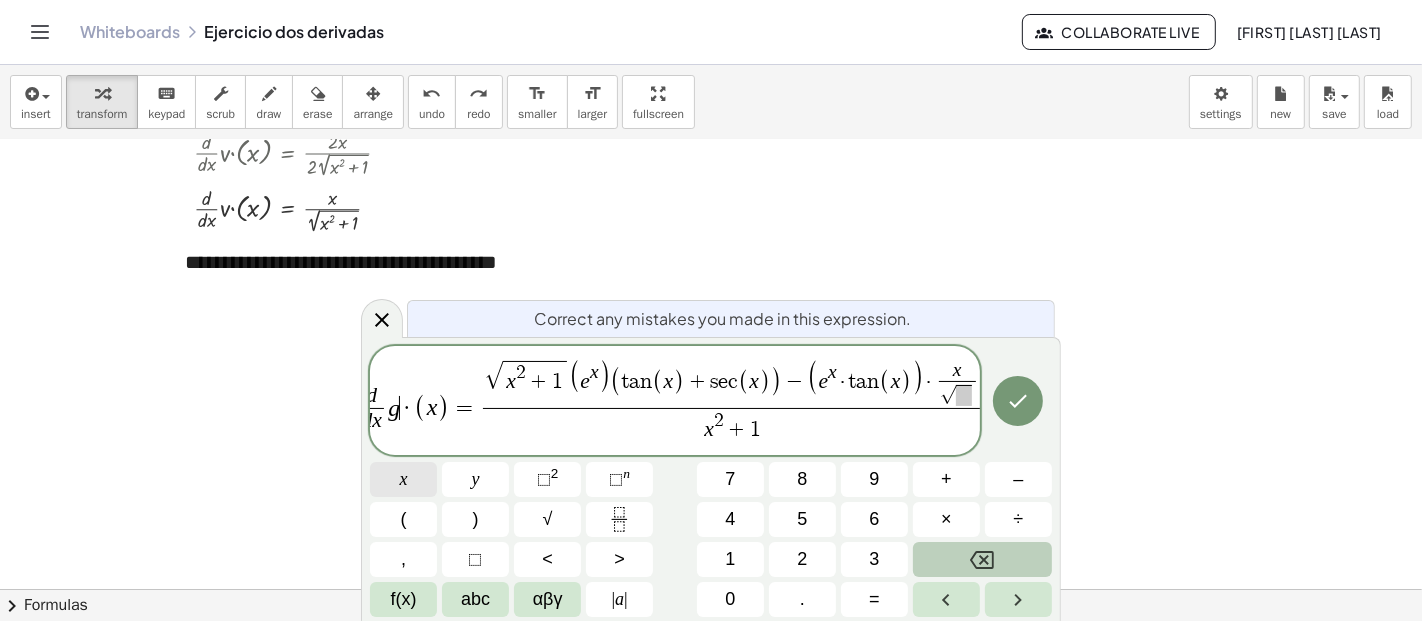 click on "x" at bounding box center [403, 479] 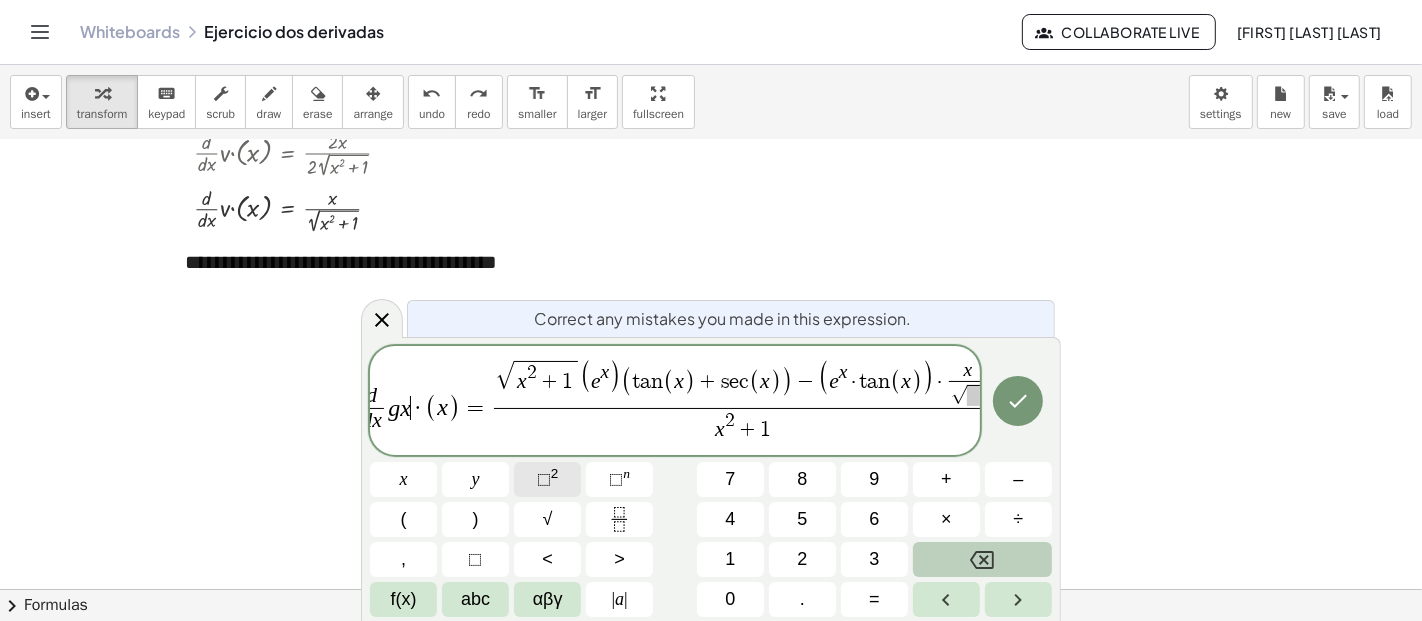 click on "⬚ 2" at bounding box center (547, 479) 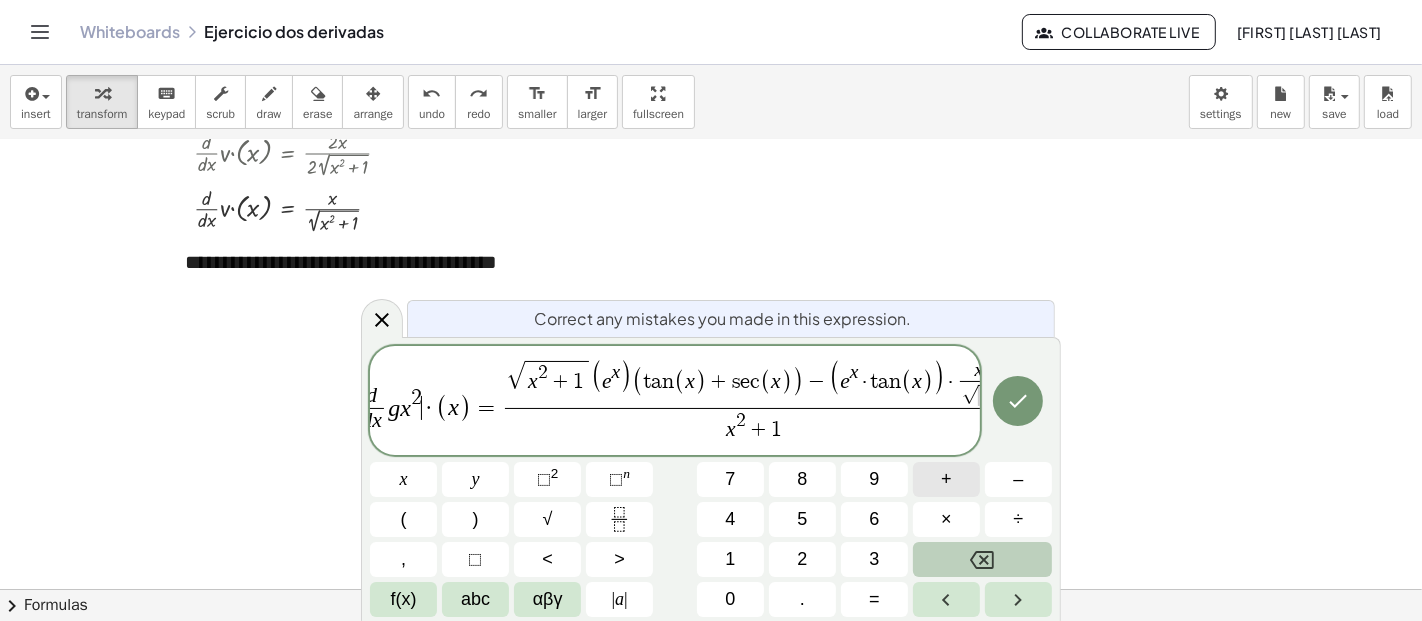 click on "+" at bounding box center (946, 479) 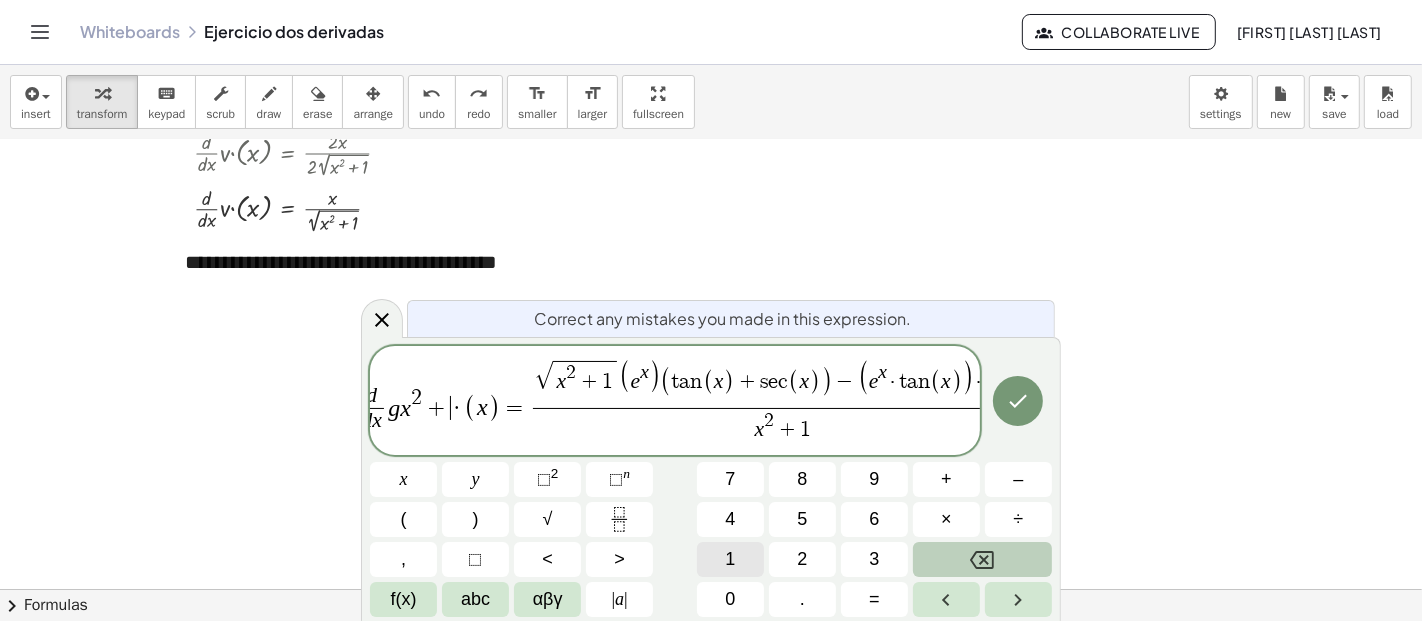 click on "1" at bounding box center [730, 559] 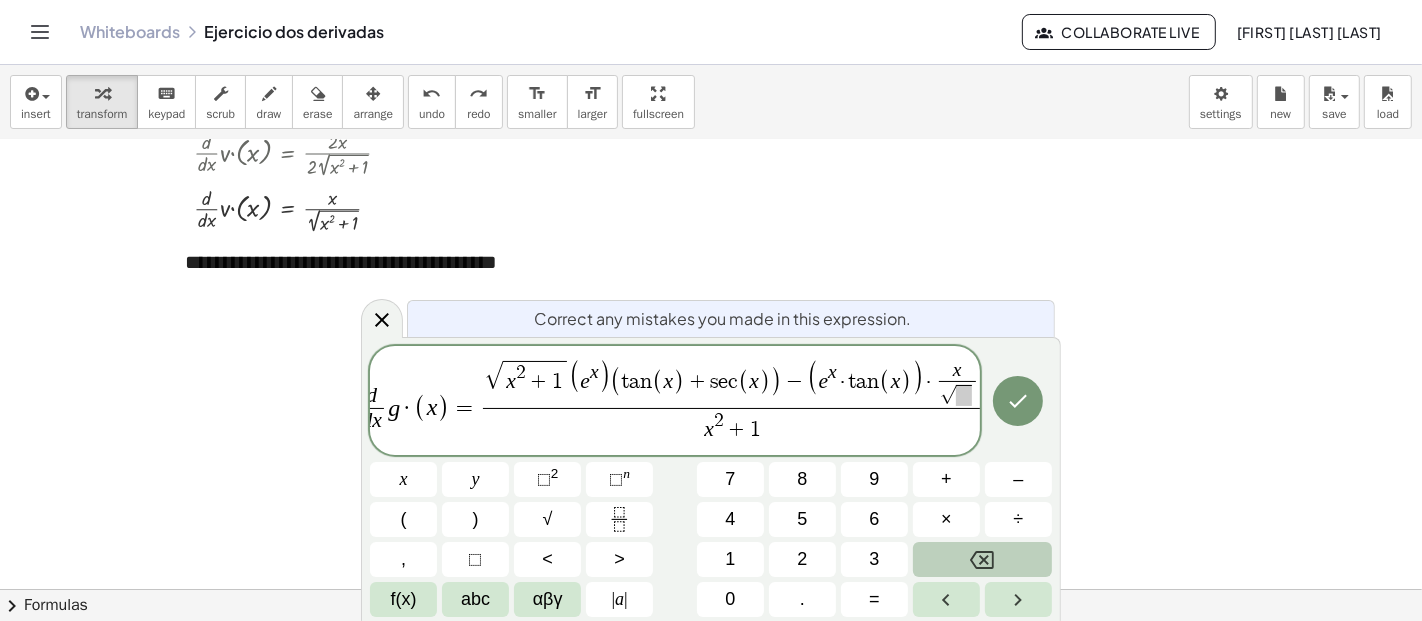 click at bounding box center [964, 395] 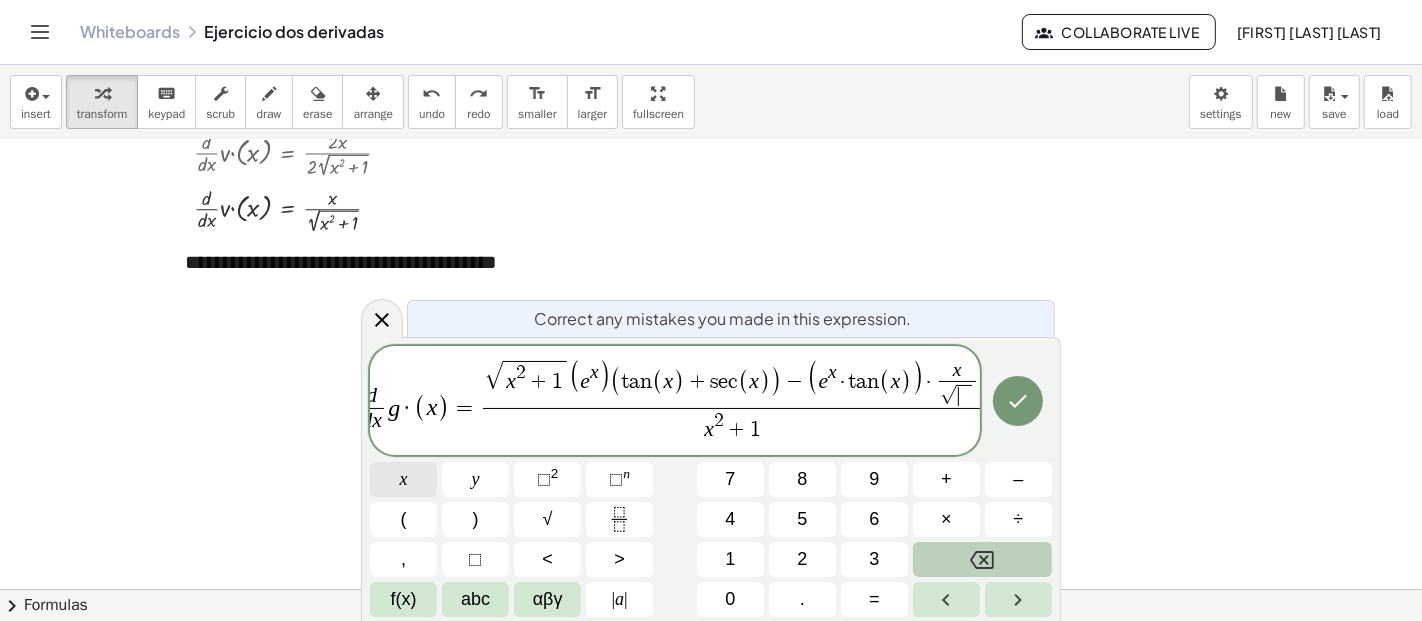 click on "x" at bounding box center [404, 479] 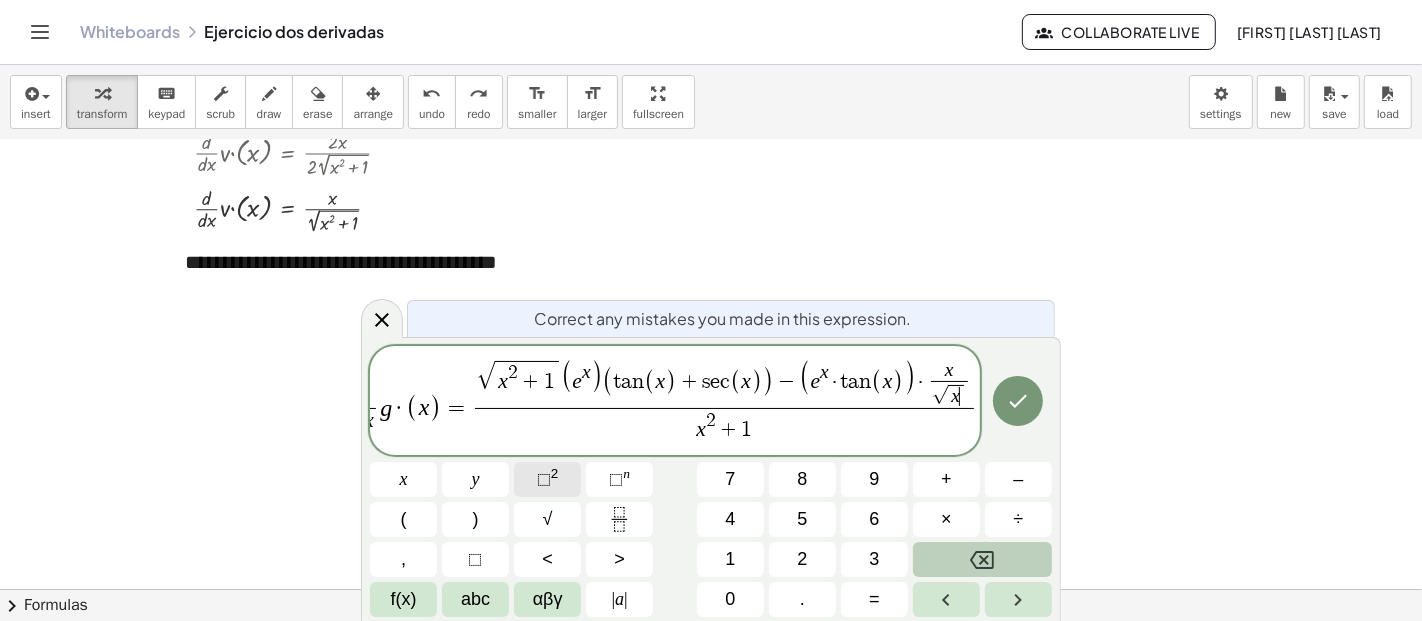 click on "⬚" at bounding box center [544, 479] 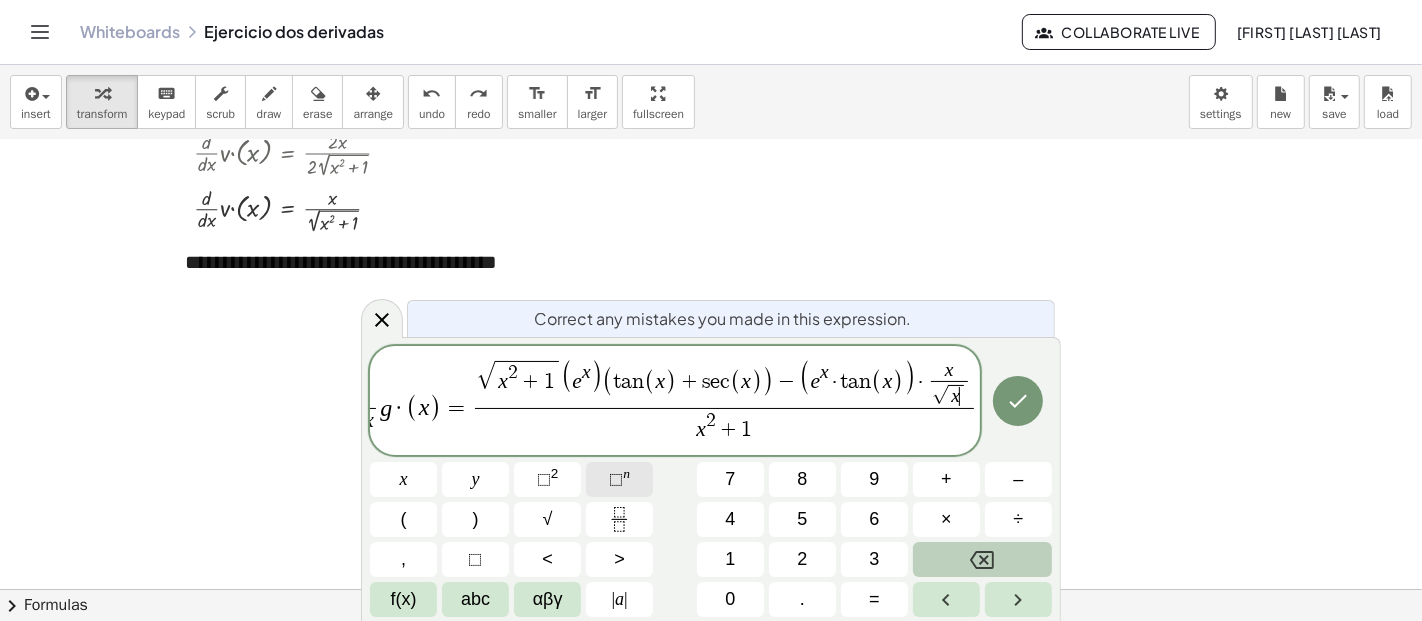 scroll, scrollTop: 0, scrollLeft: 35, axis: horizontal 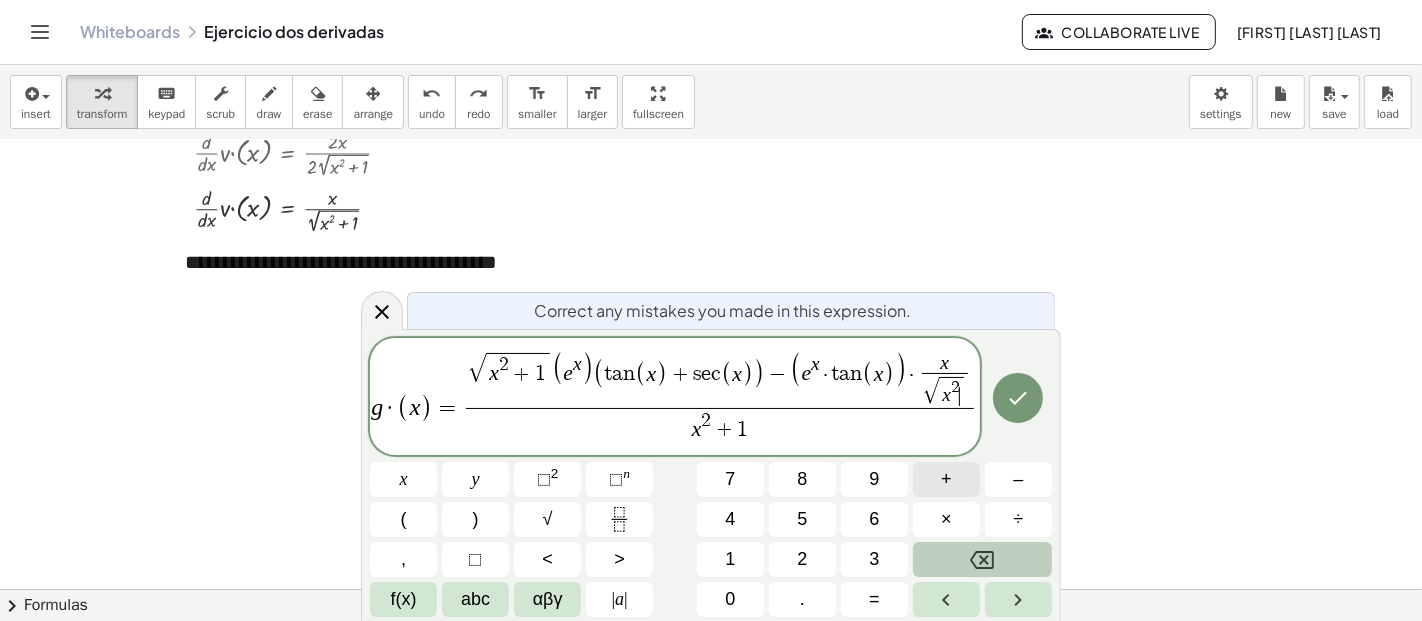 click on "+" at bounding box center (946, 479) 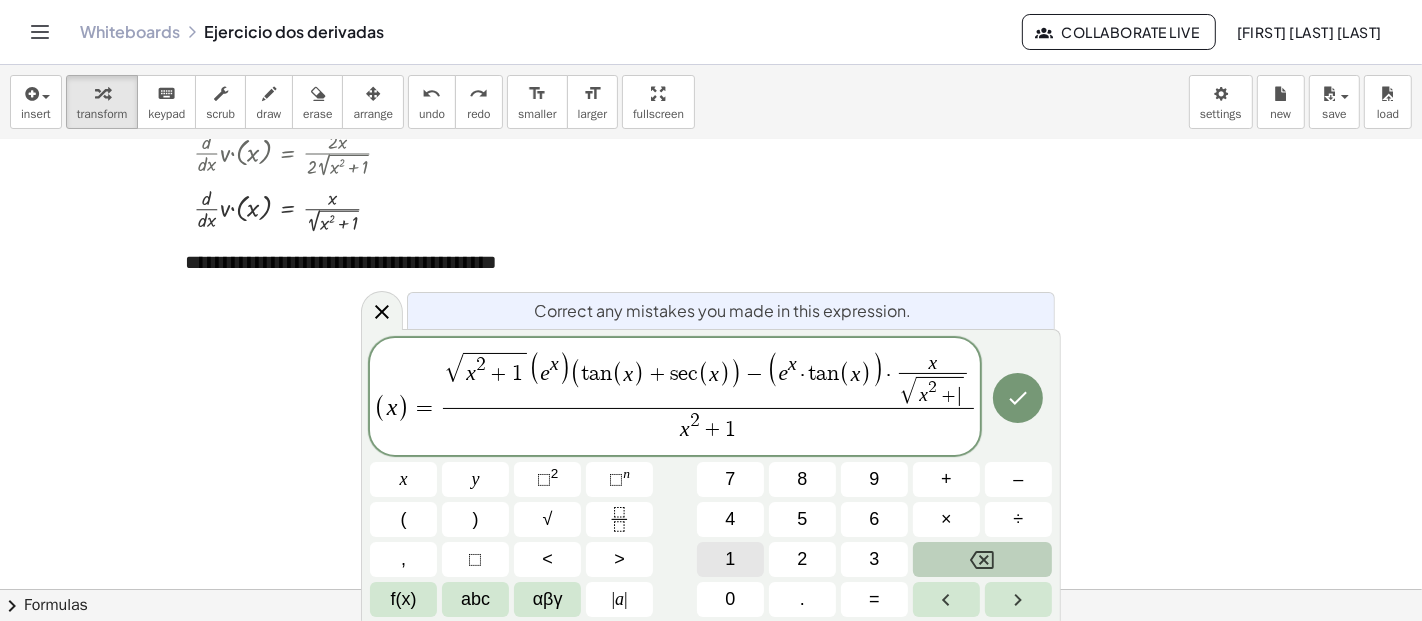 click on "1" at bounding box center (730, 559) 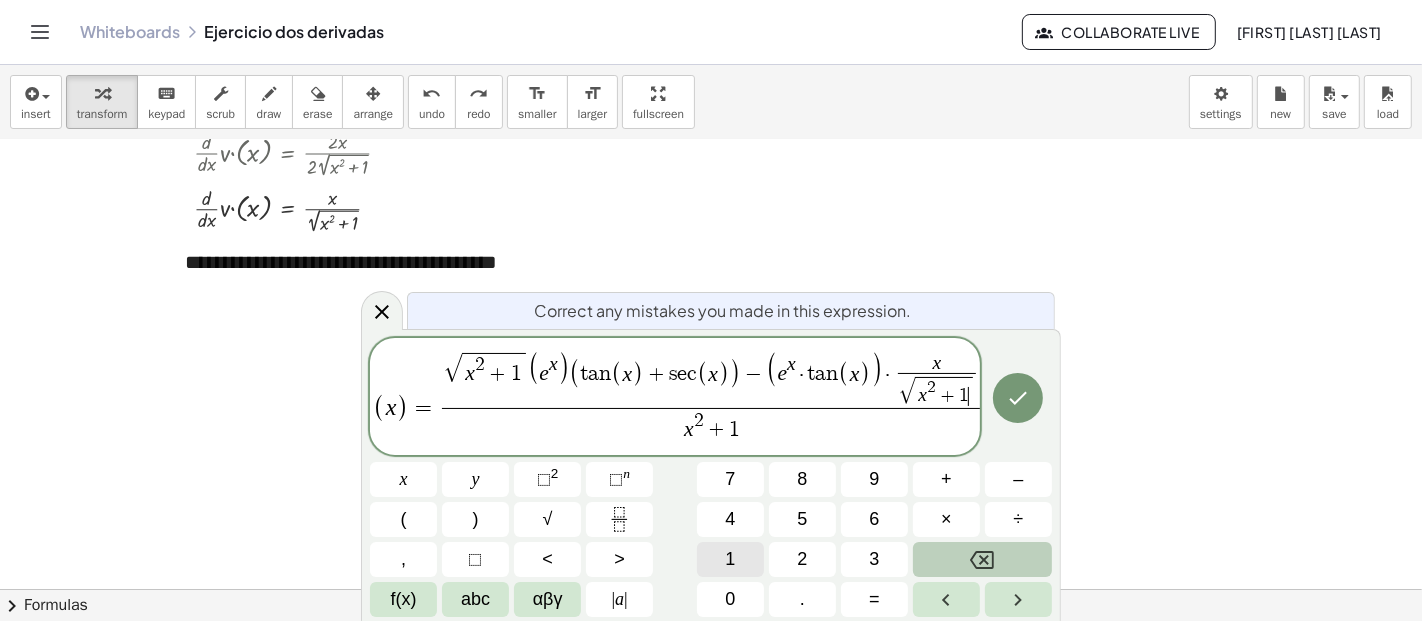 scroll, scrollTop: 0, scrollLeft: 68, axis: horizontal 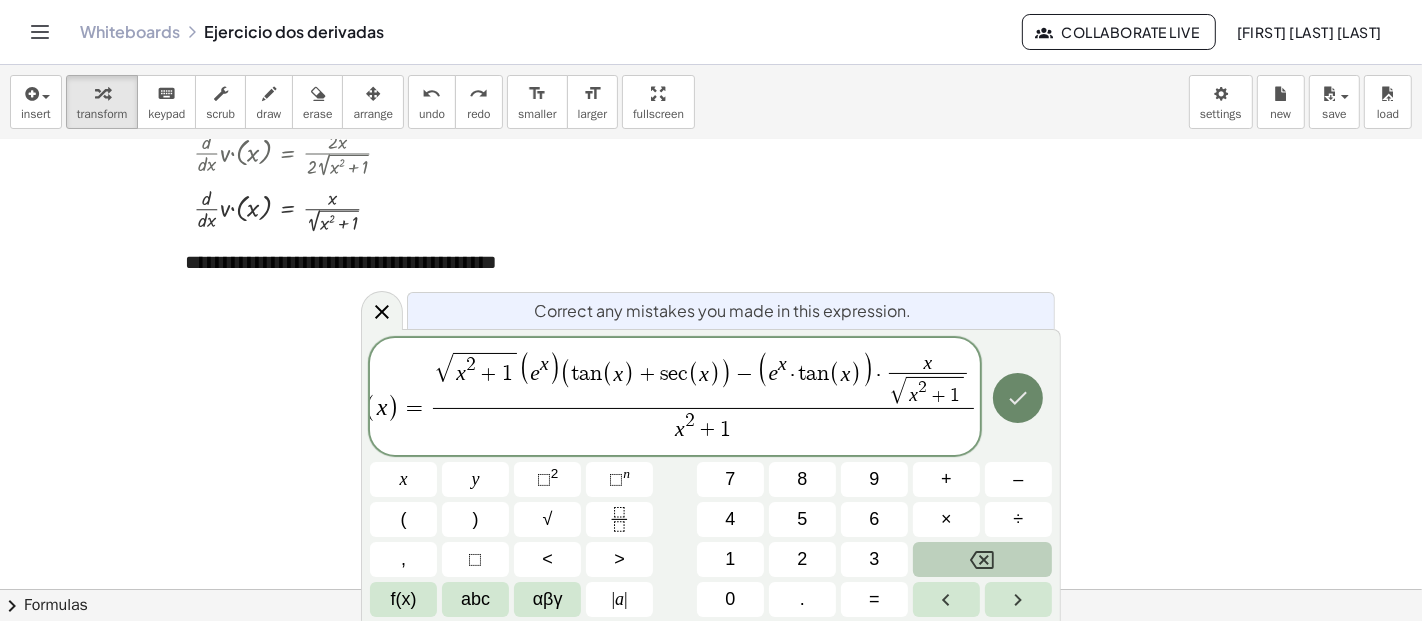 click 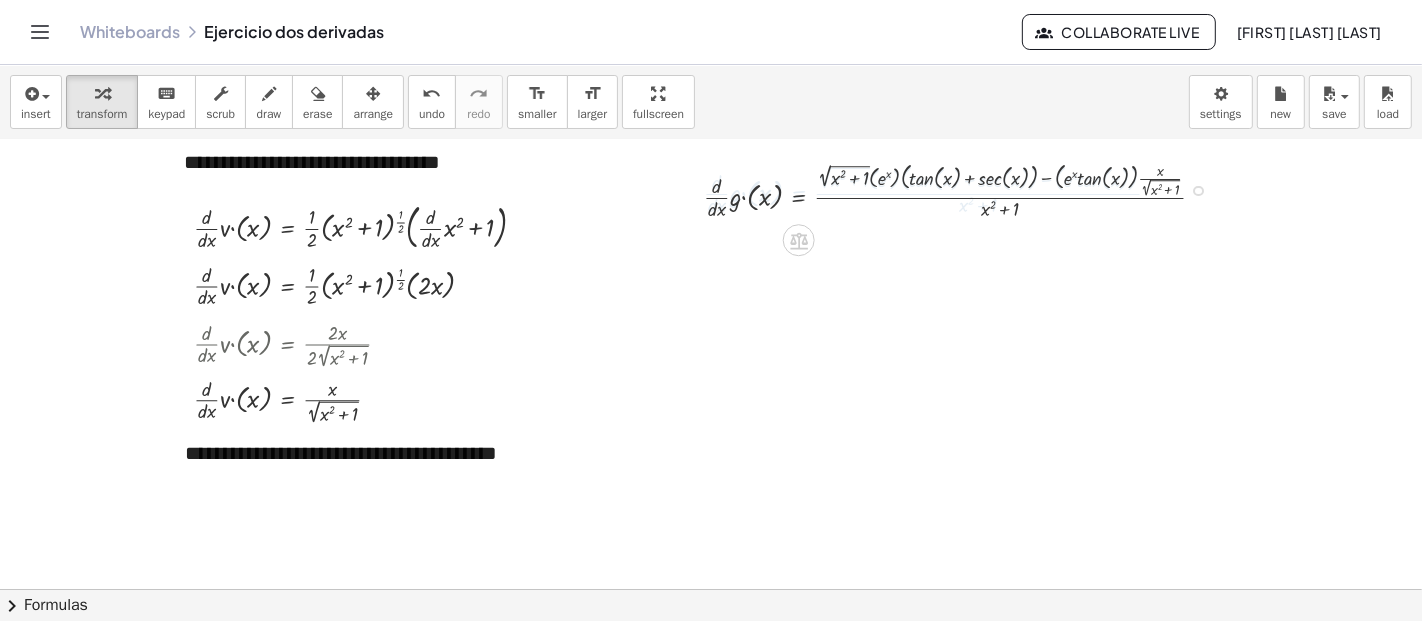 scroll, scrollTop: 789, scrollLeft: 0, axis: vertical 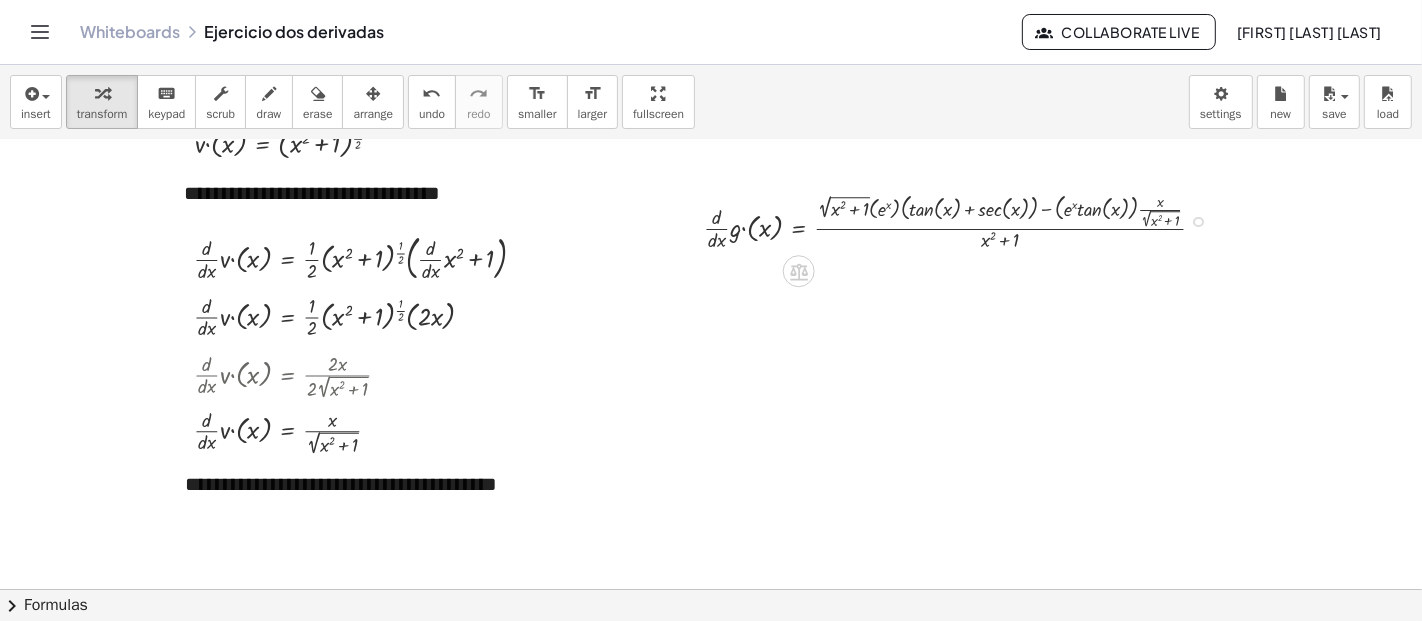 click at bounding box center [962, 220] 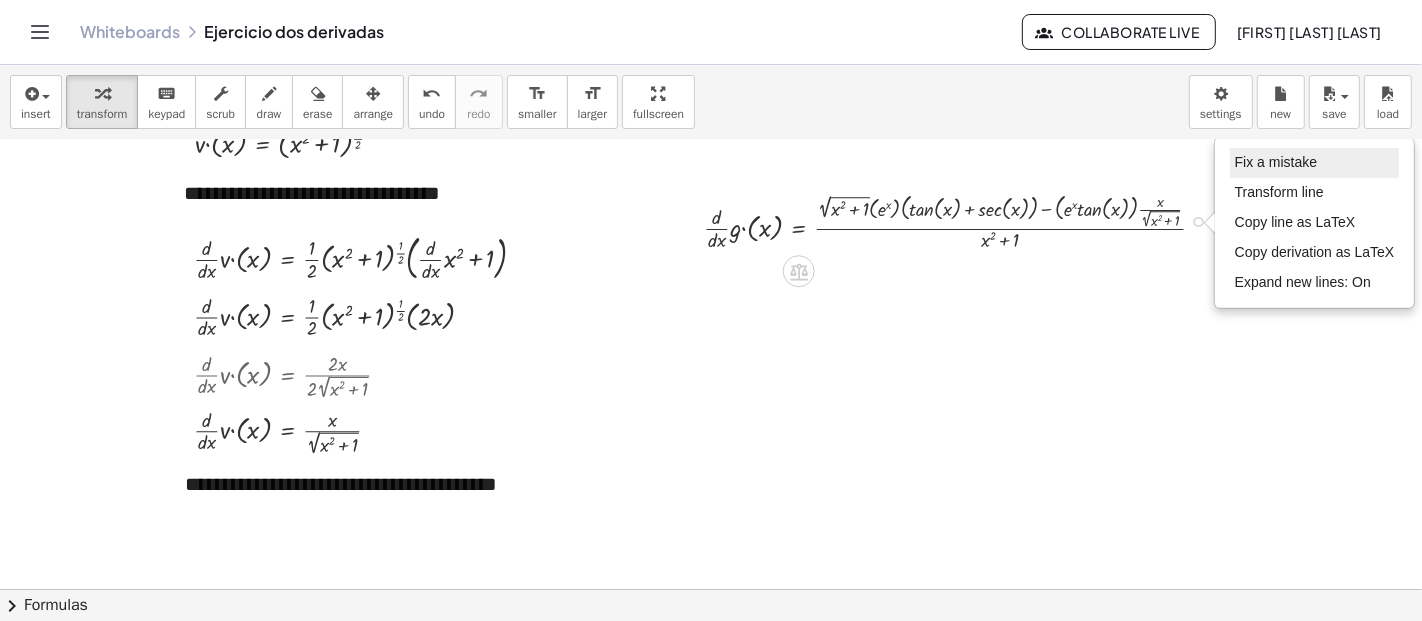 click on "Fix a mistake" at bounding box center (1276, 162) 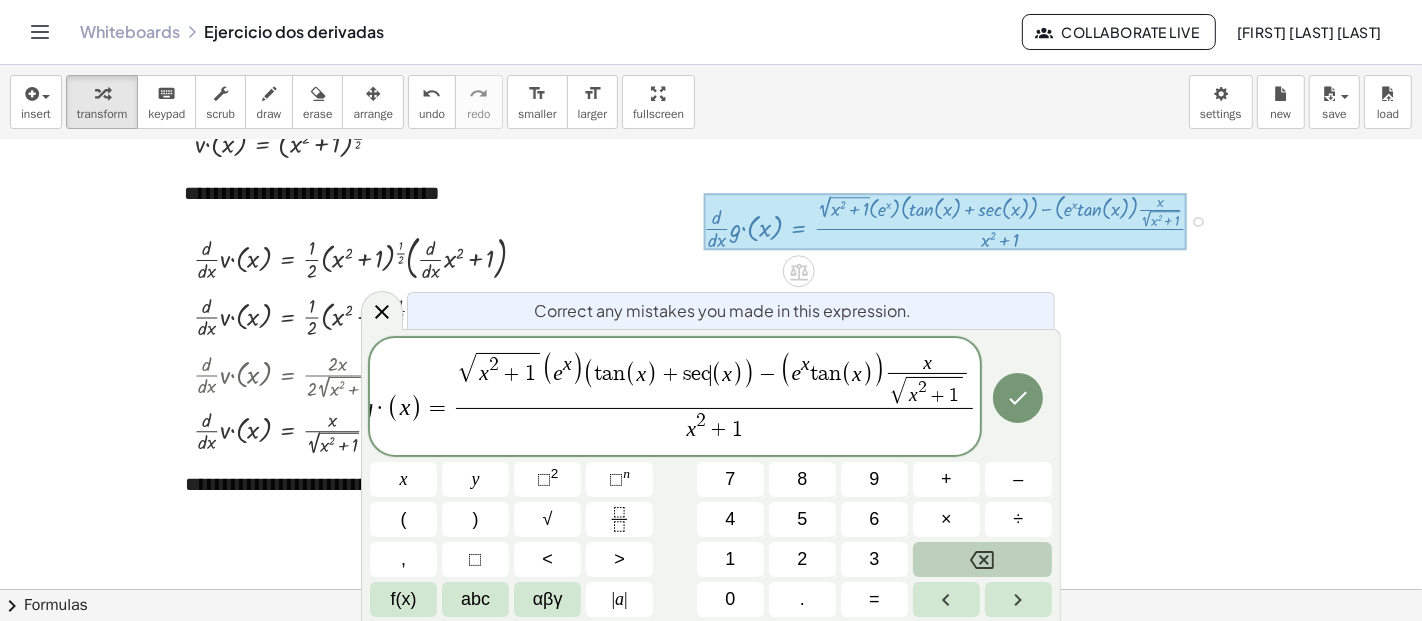 click on "t a n ( x ) + s e c ​ ( x )" at bounding box center [668, 375] 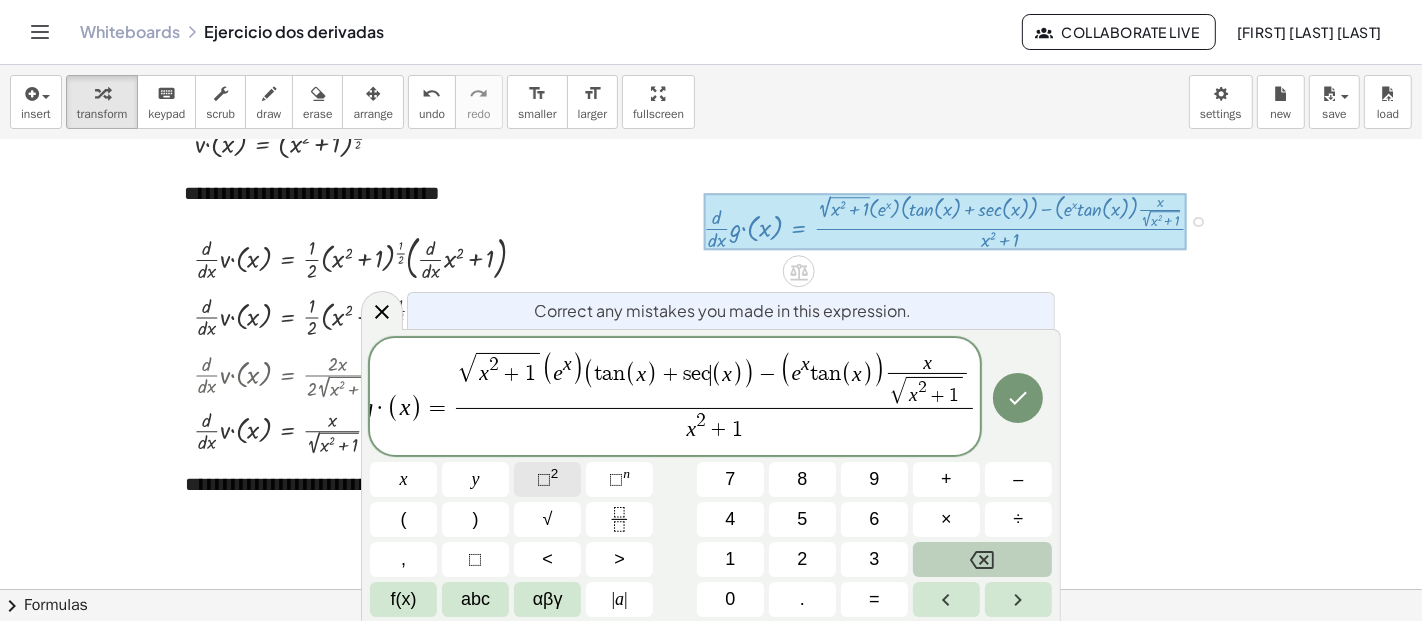 click on "⬚" at bounding box center (544, 479) 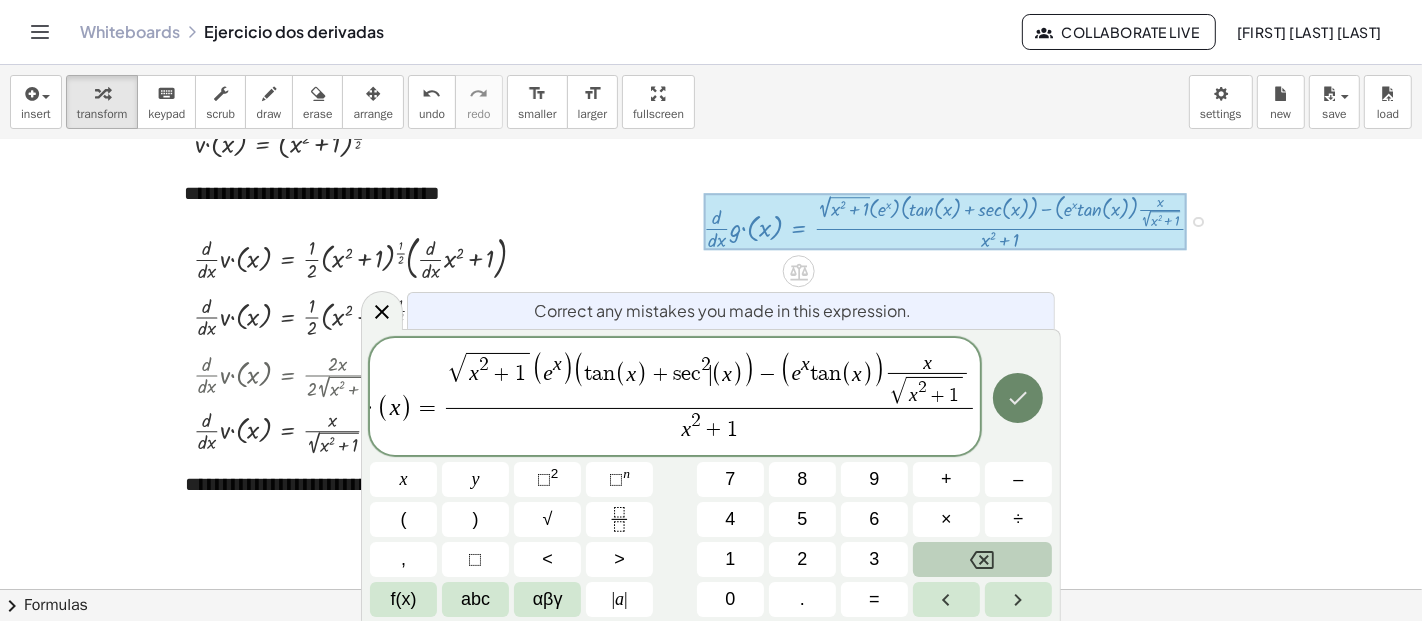 click at bounding box center (1018, 398) 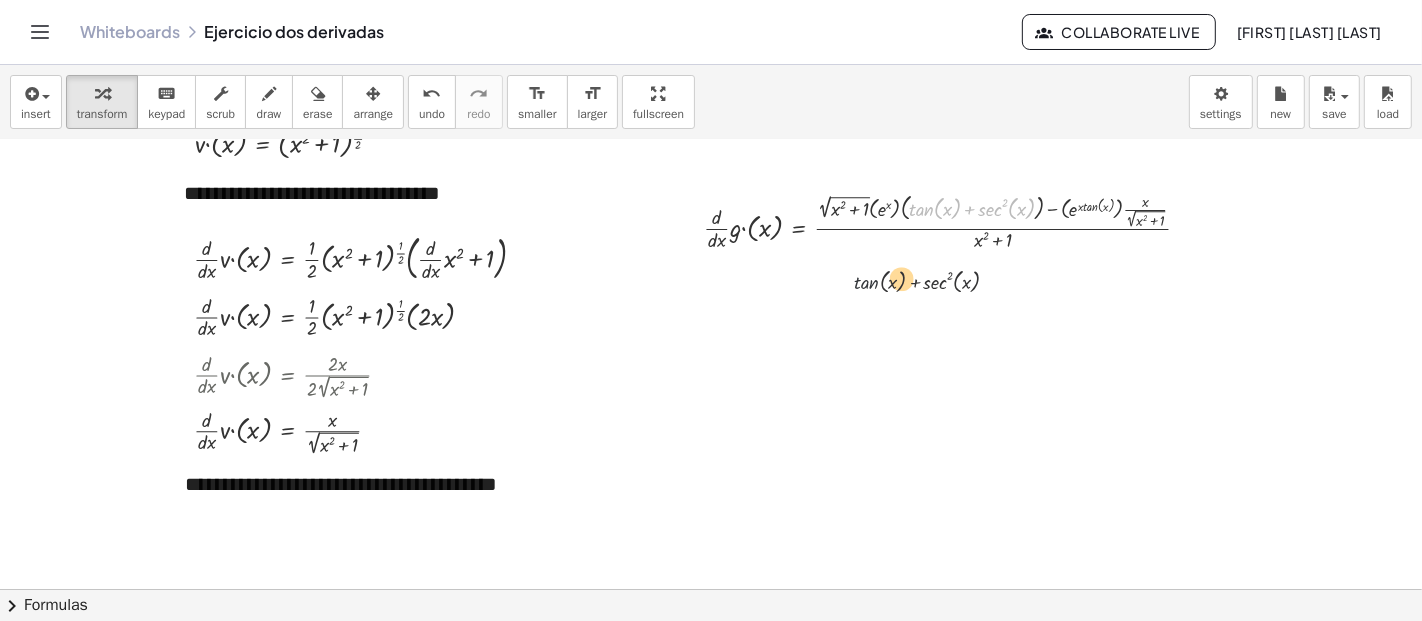 drag, startPoint x: 922, startPoint y: 215, endPoint x: 830, endPoint y: 340, distance: 155.20631 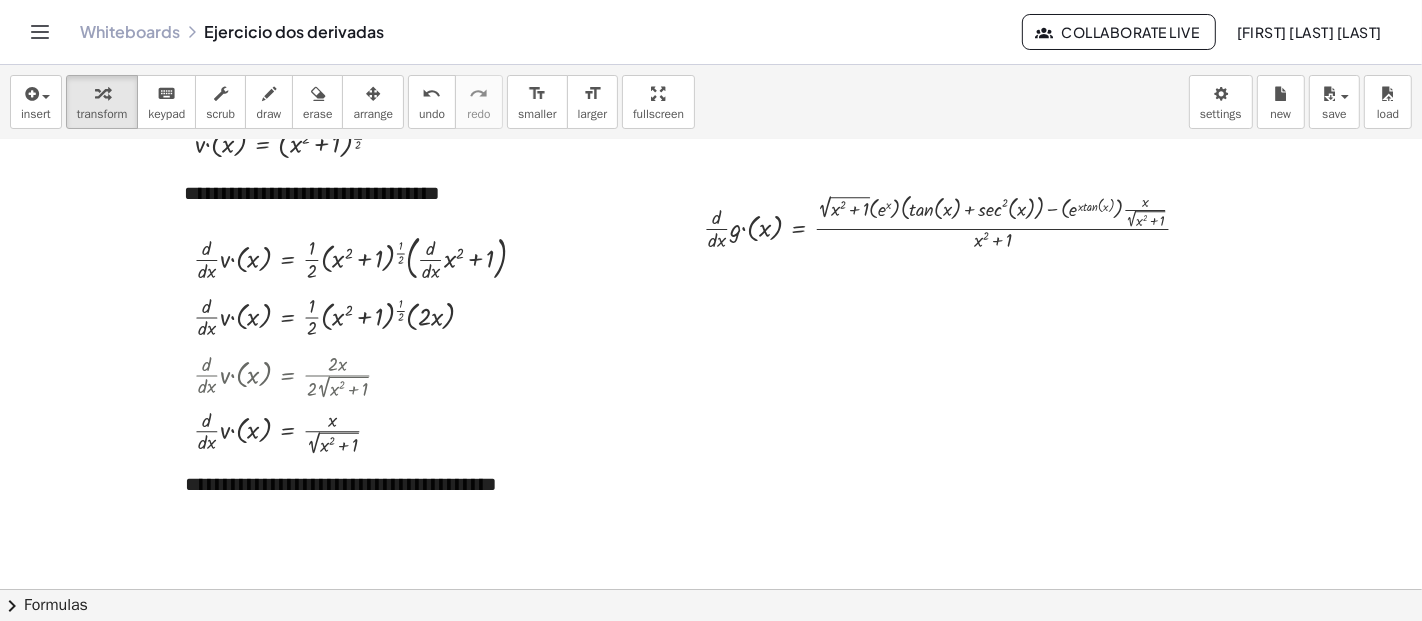 drag, startPoint x: 387, startPoint y: 109, endPoint x: 648, endPoint y: 165, distance: 266.94006 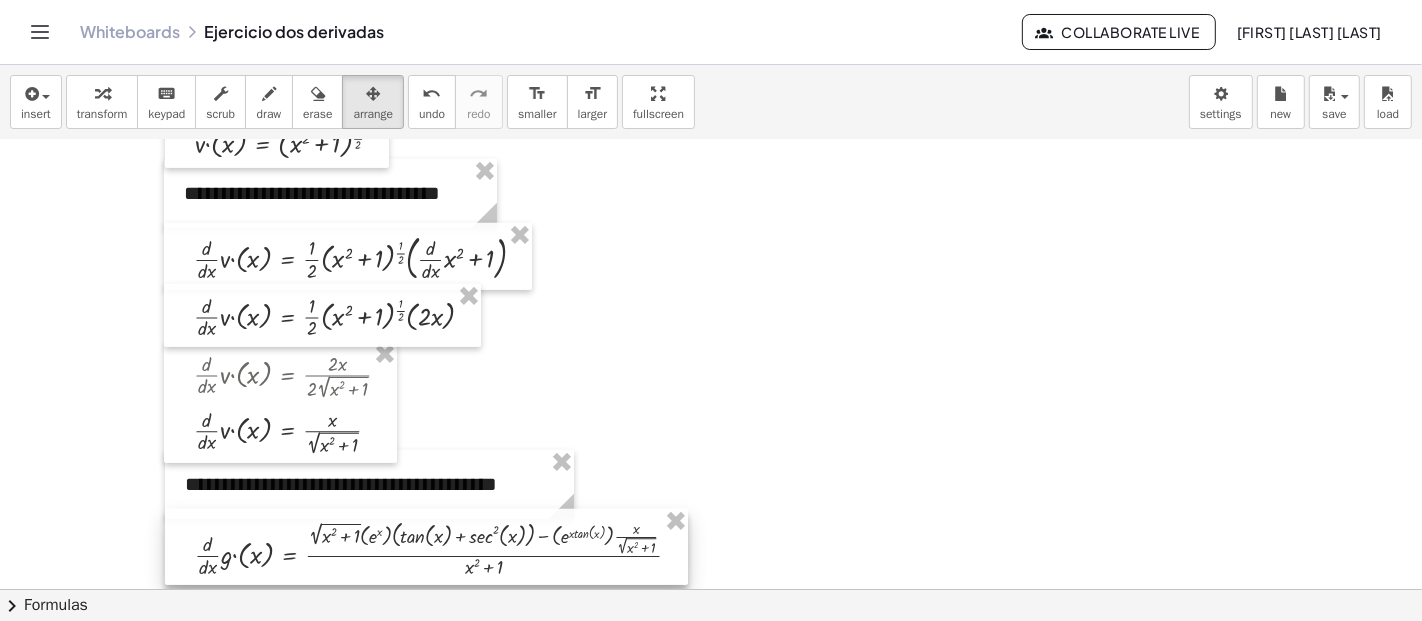 drag, startPoint x: 1074, startPoint y: 237, endPoint x: 565, endPoint y: 564, distance: 604.9876 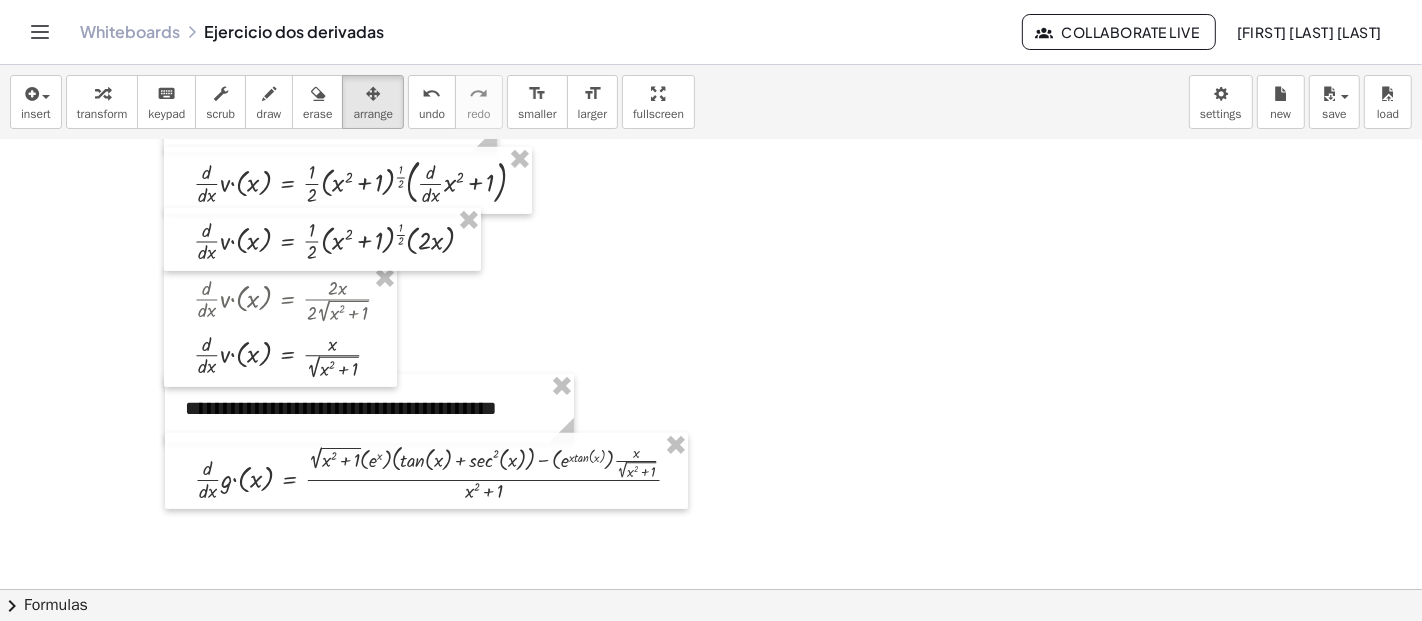 scroll, scrollTop: 900, scrollLeft: 0, axis: vertical 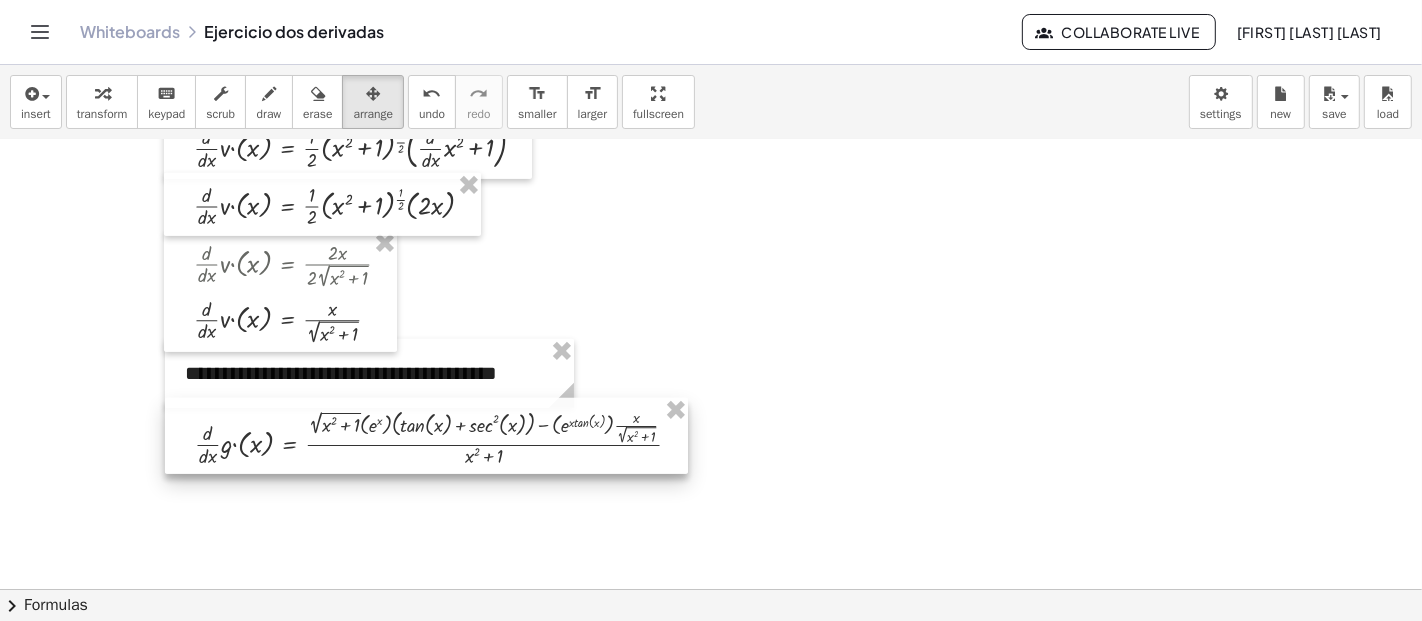 click at bounding box center [426, 436] 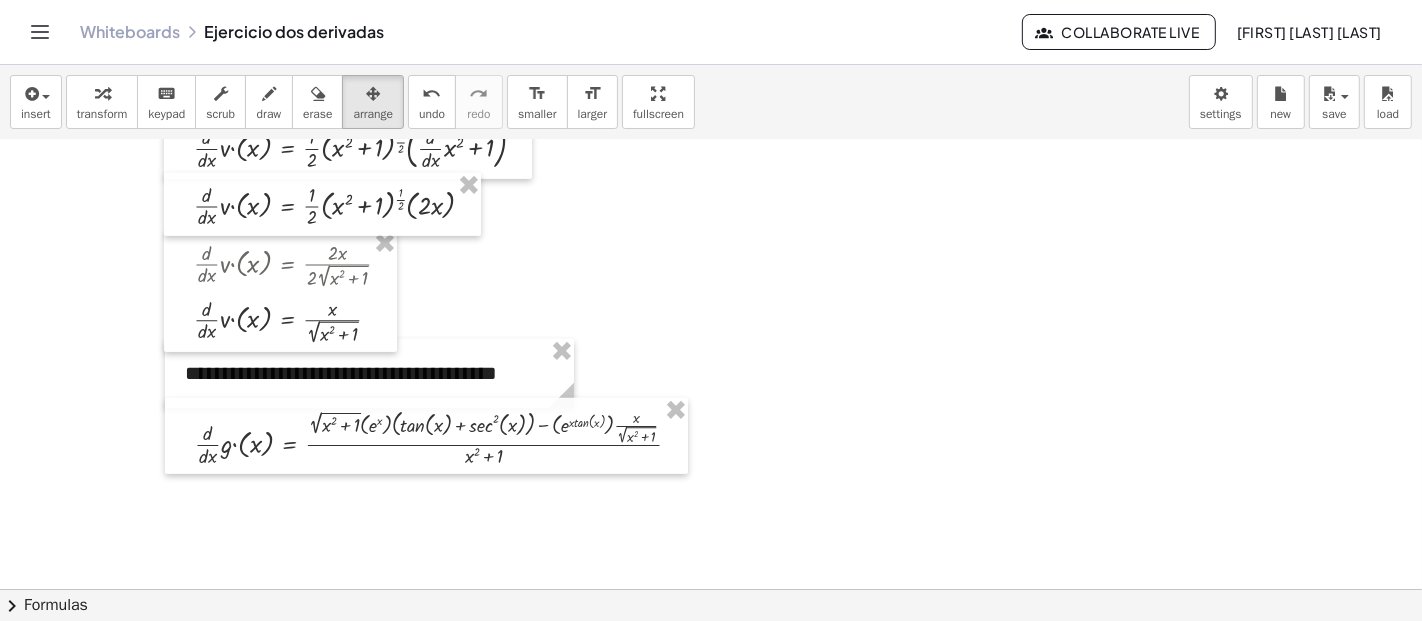 drag, startPoint x: 217, startPoint y: 103, endPoint x: 506, endPoint y: 465, distance: 463.2116 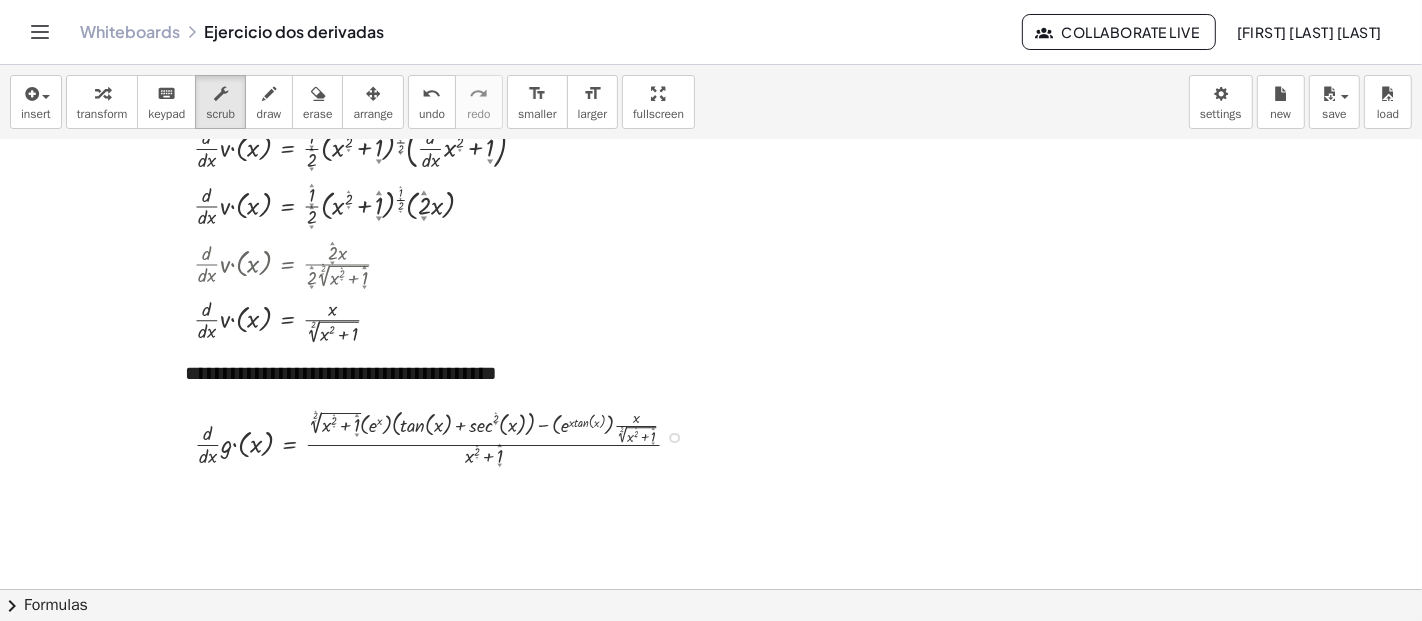 click on "Fix a mistake Transform line Copy line as LaTeX Copy derivation as LaTeX Expand new lines: On" at bounding box center [674, 438] 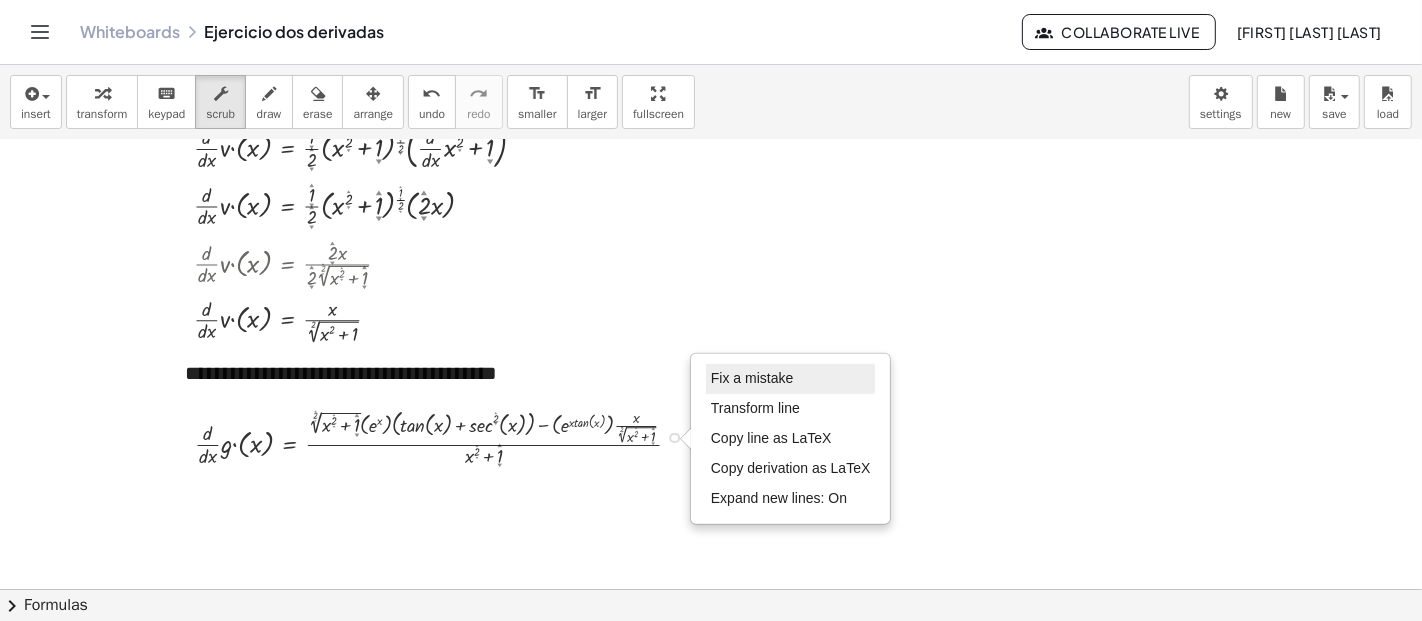 click on "Fix a mistake" at bounding box center [791, 379] 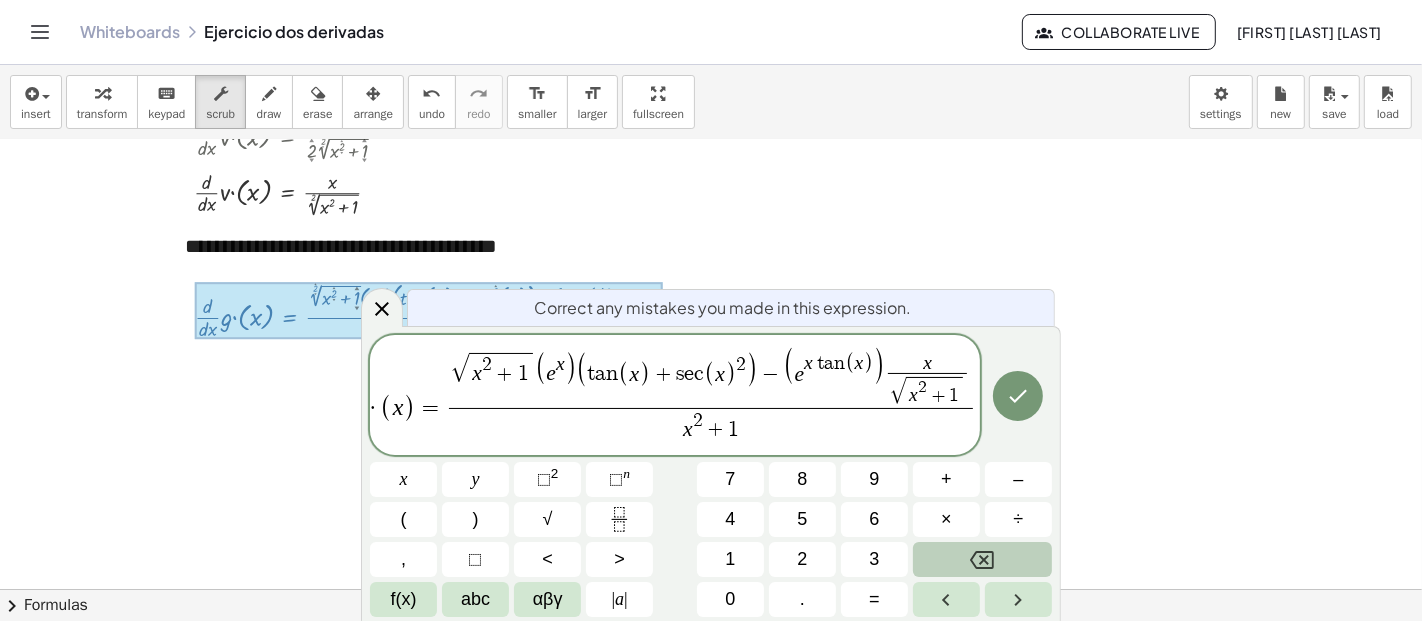 scroll, scrollTop: 1027, scrollLeft: 0, axis: vertical 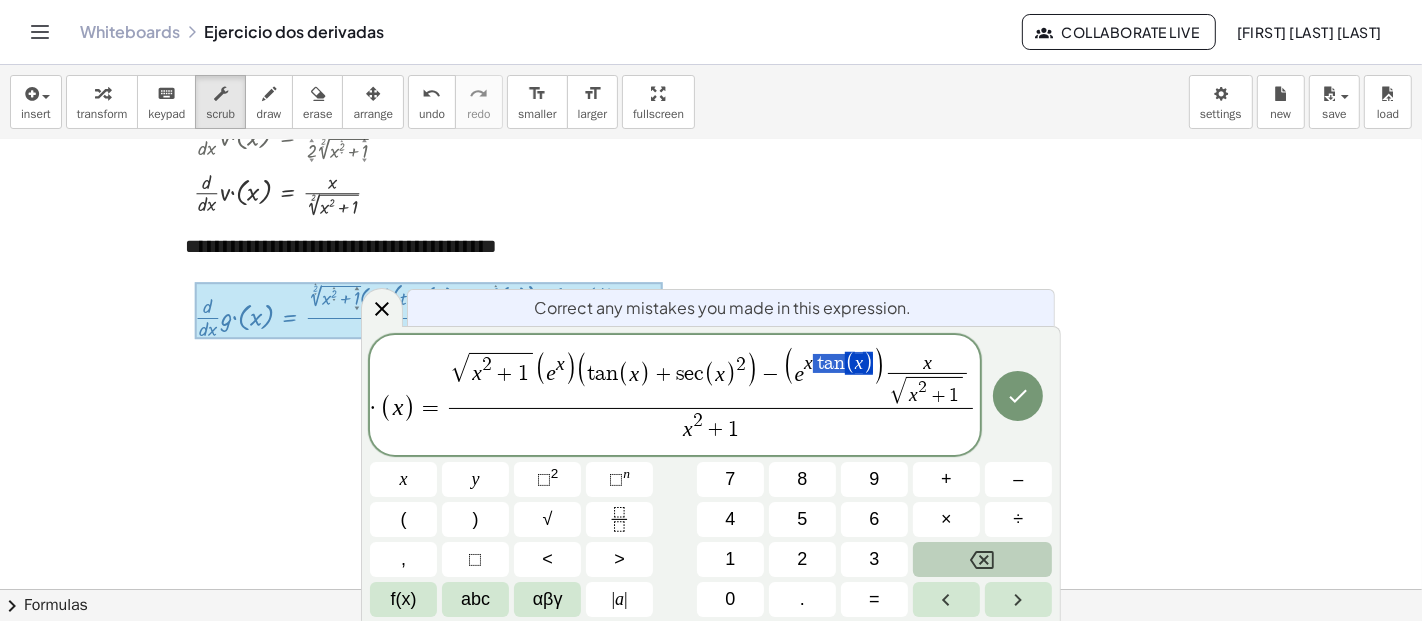 drag, startPoint x: 922, startPoint y: 370, endPoint x: 870, endPoint y: 361, distance: 52.773098 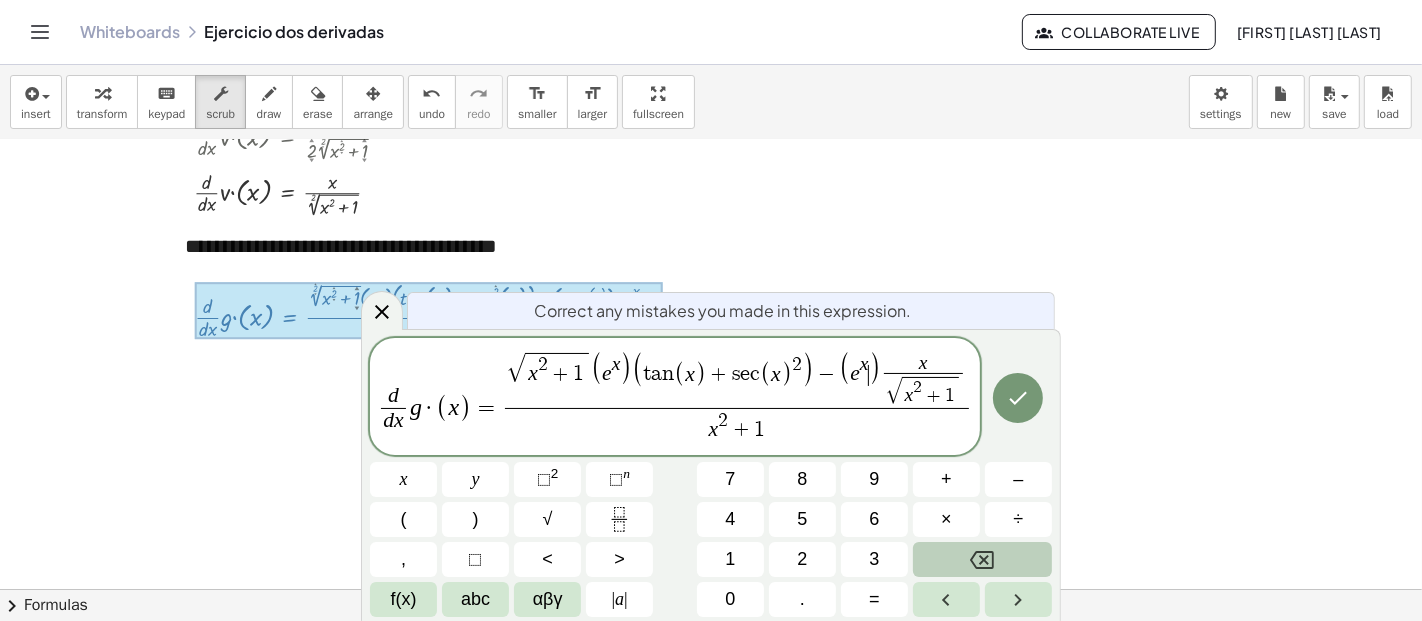 click on ")" at bounding box center (874, 370) 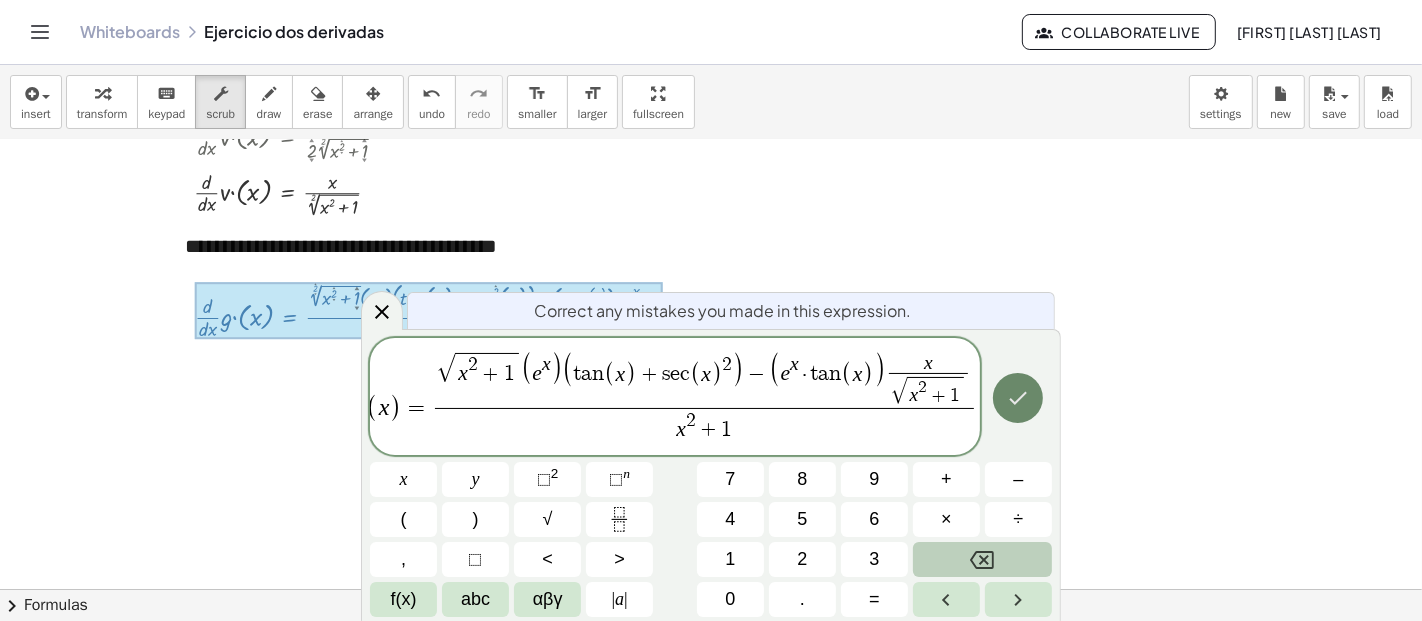 click at bounding box center (1018, 398) 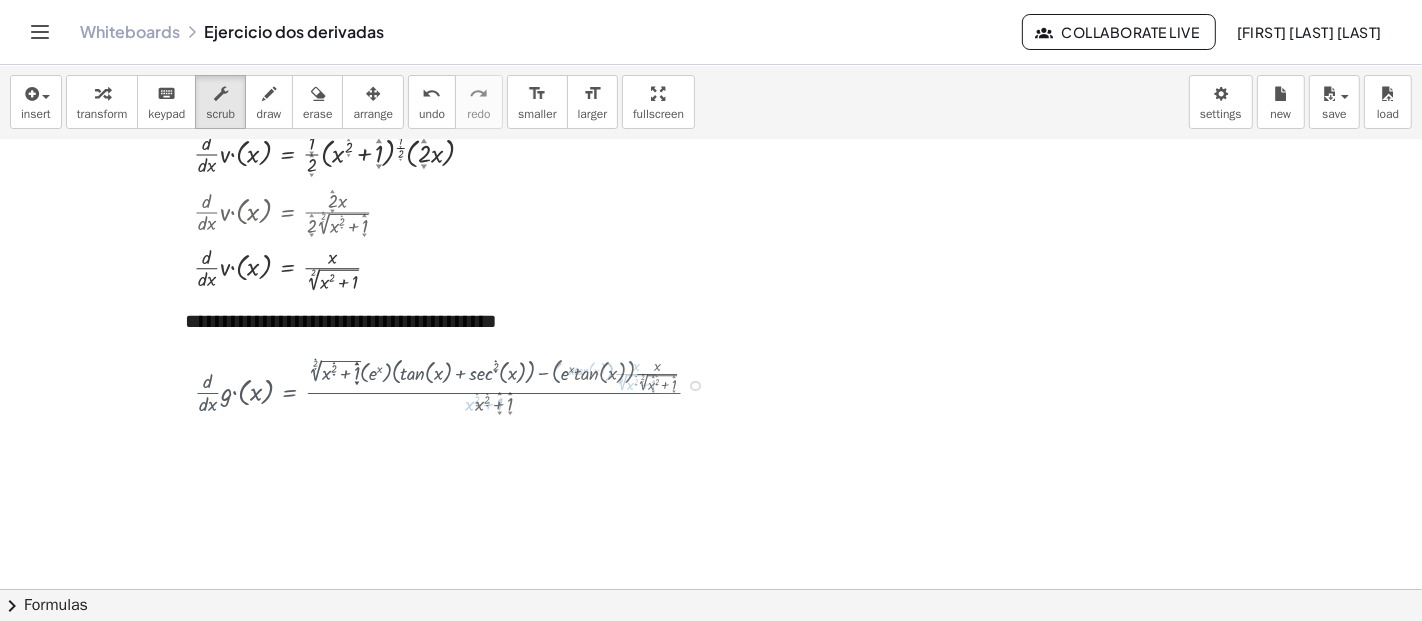 scroll, scrollTop: 900, scrollLeft: 0, axis: vertical 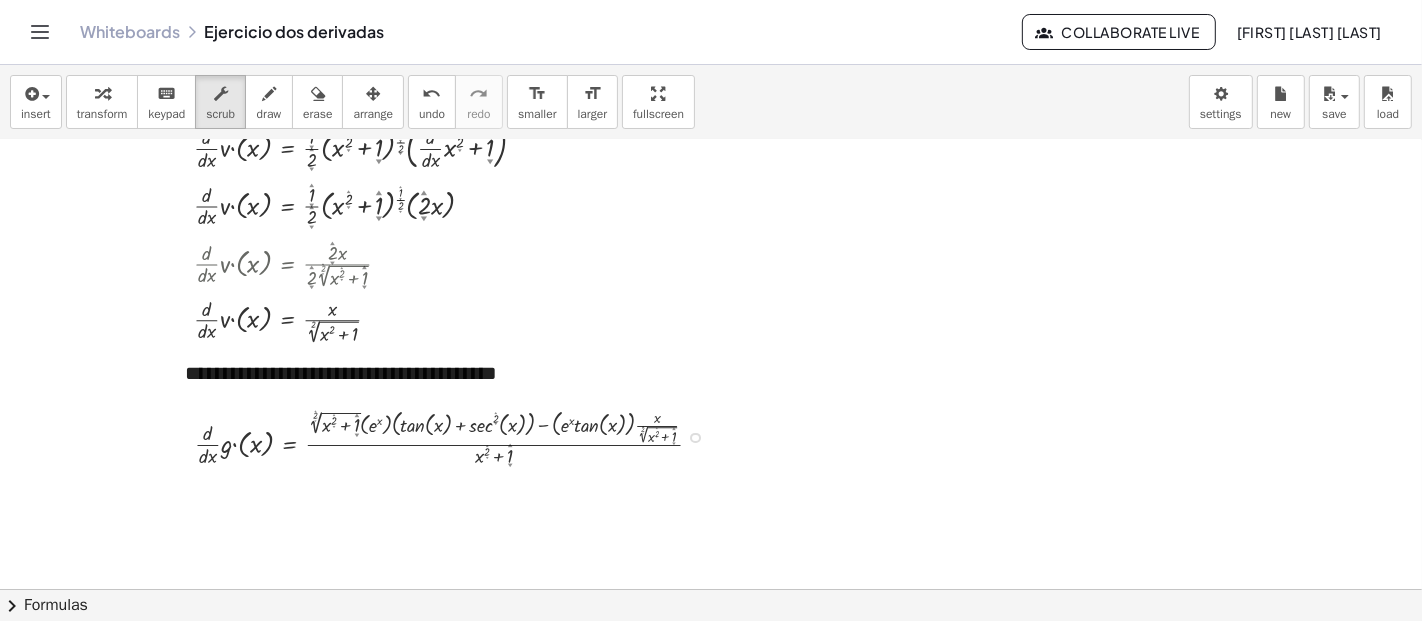 click on "Fix a mistake Transform line Copy line as LaTeX Copy derivation as LaTeX Expand new lines: On" at bounding box center [695, 438] 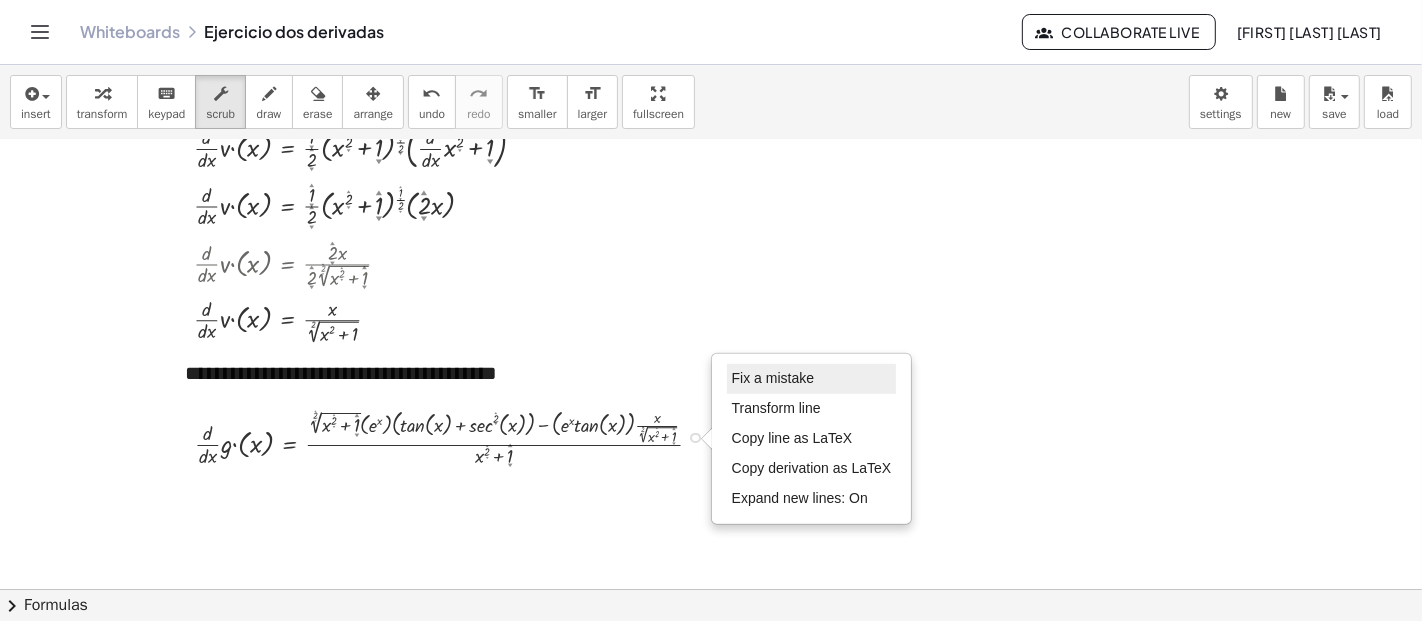 click on "Fix a mistake" at bounding box center (812, 379) 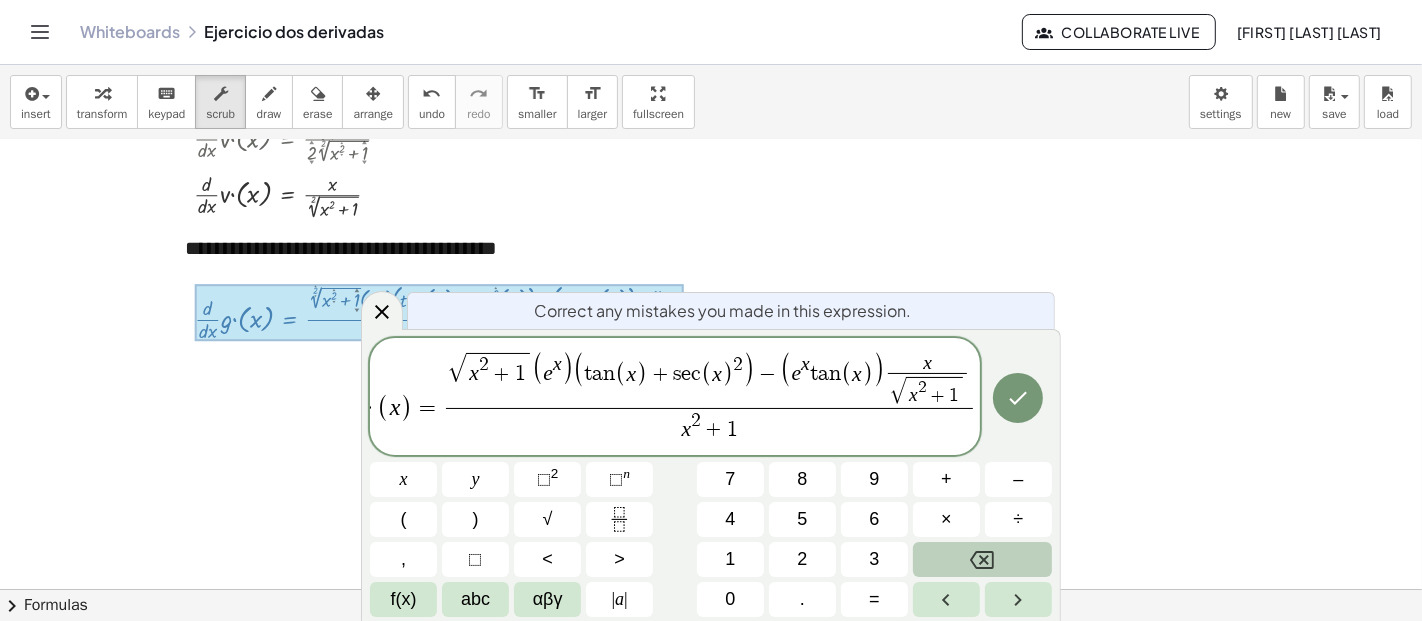 scroll, scrollTop: 1027, scrollLeft: 0, axis: vertical 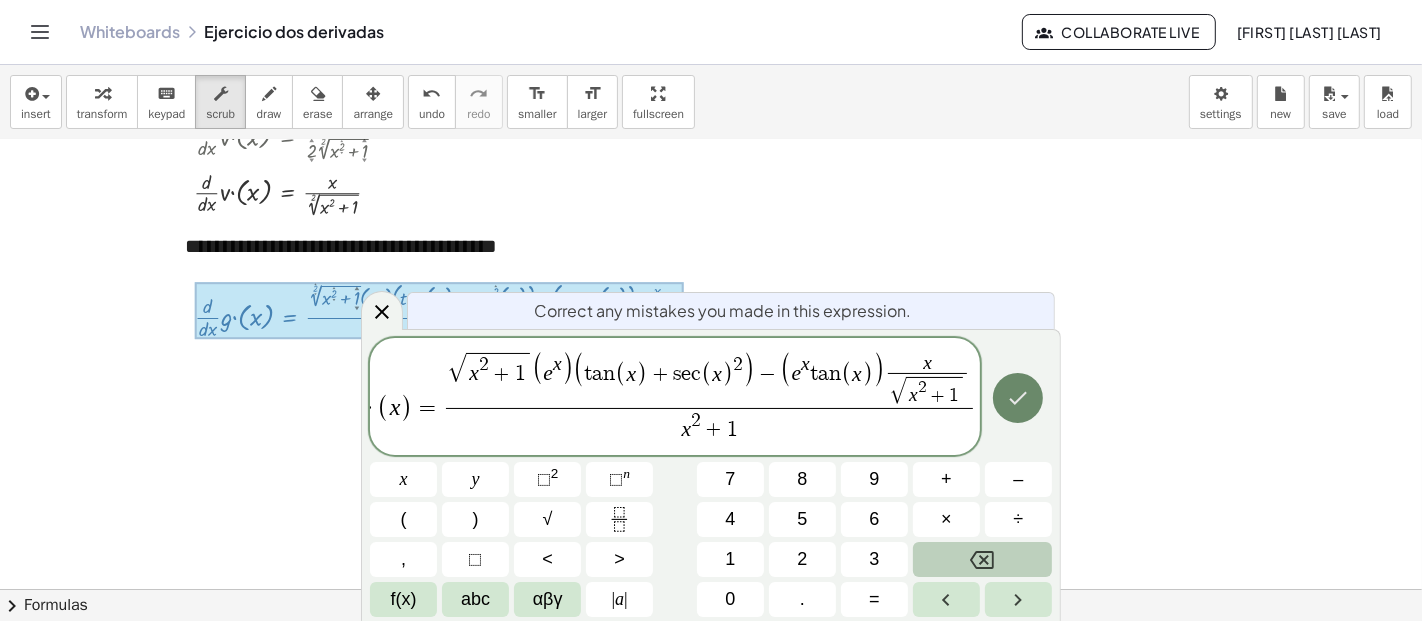 click at bounding box center (1018, 398) 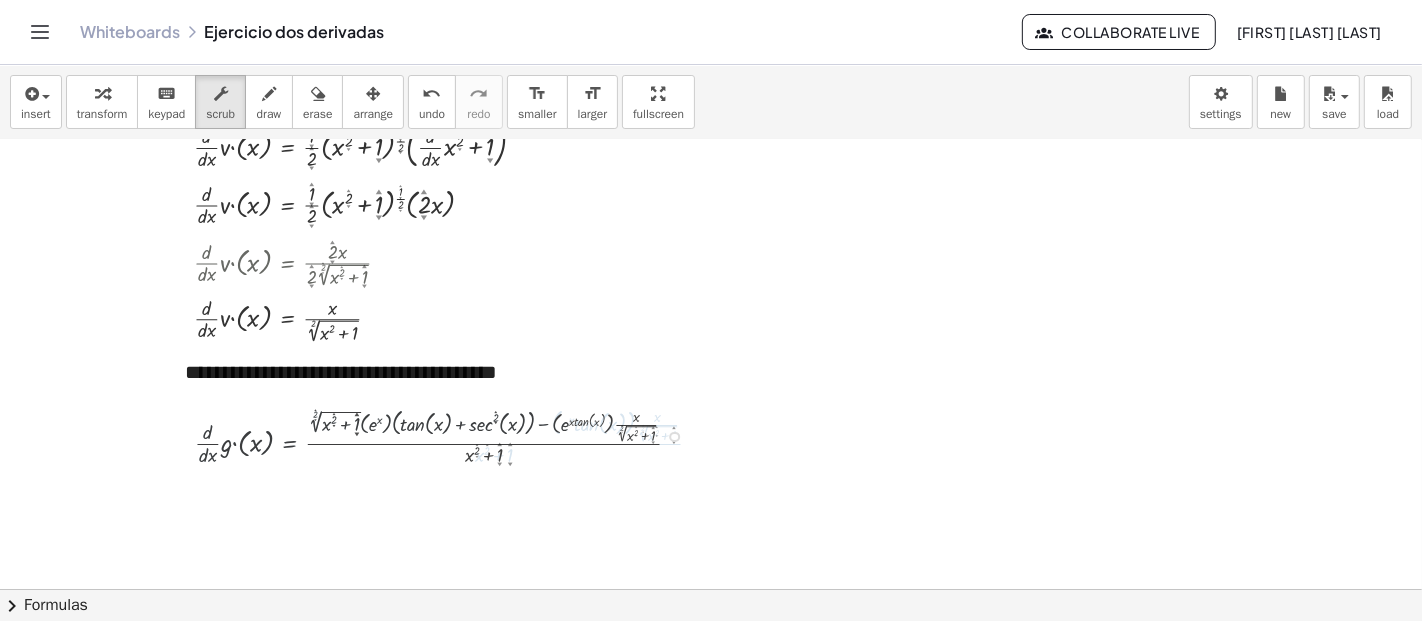 scroll, scrollTop: 900, scrollLeft: 0, axis: vertical 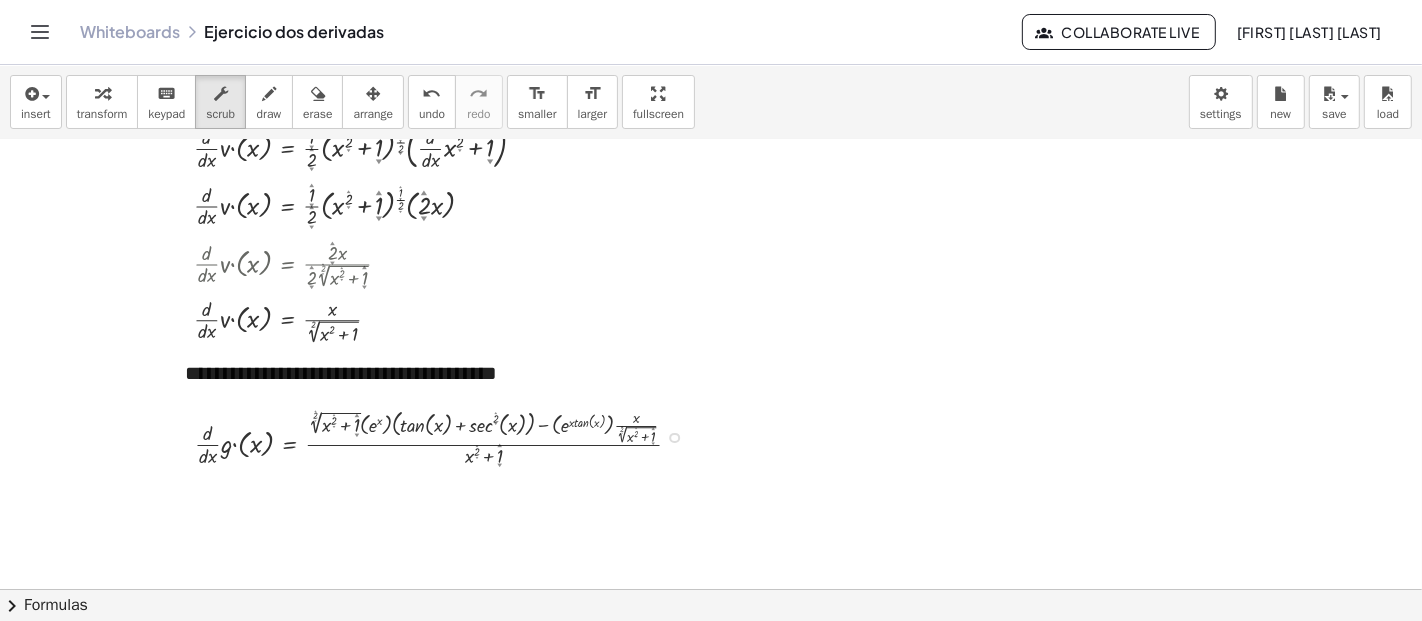 click at bounding box center [711, 141] 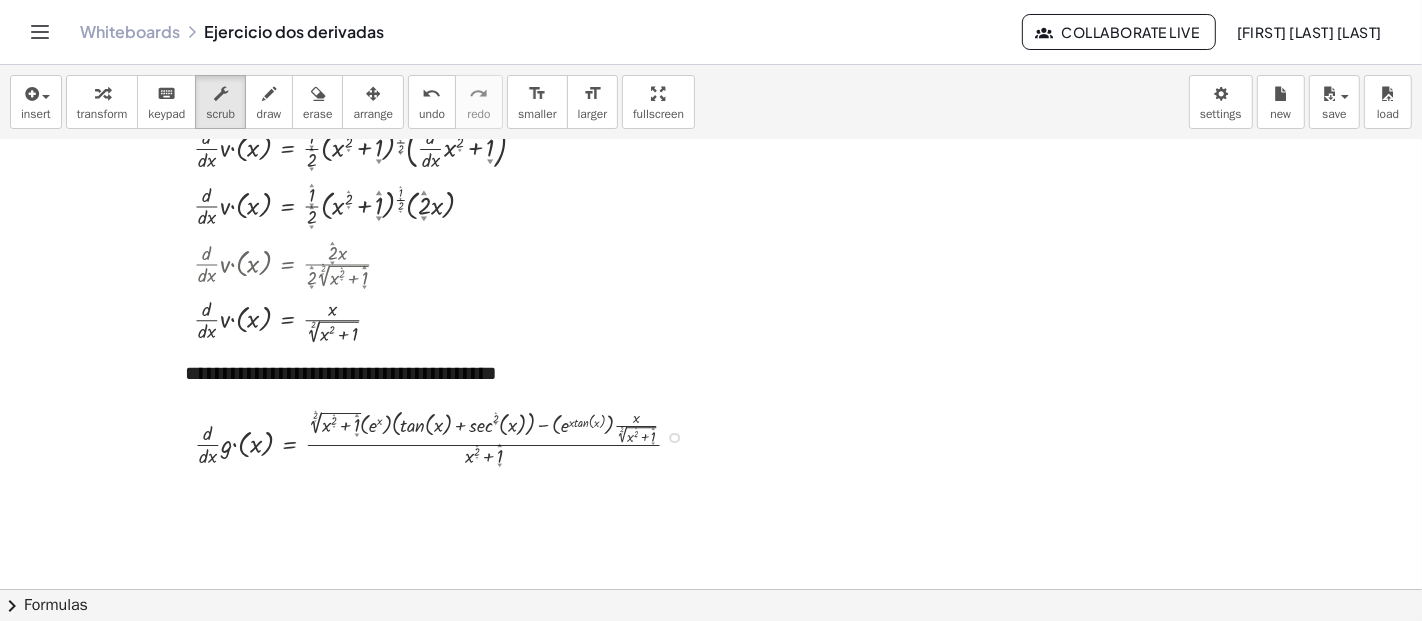 click at bounding box center [446, 436] 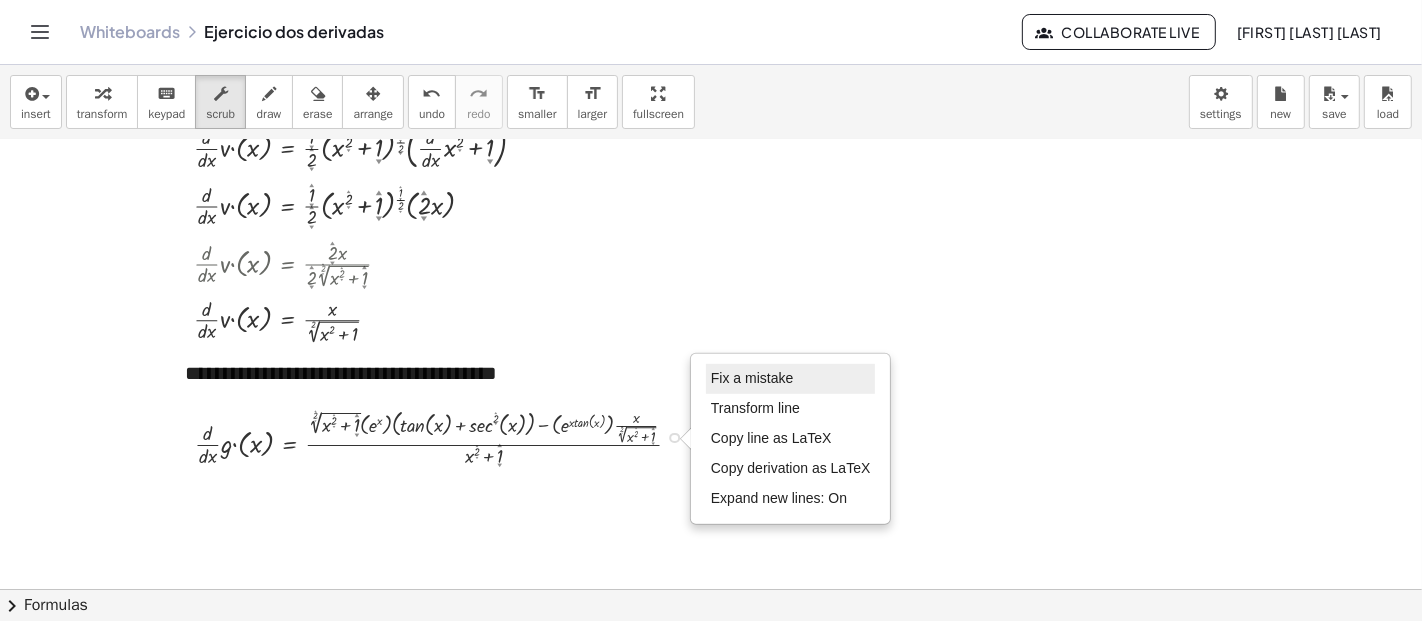click on "Fix a mistake" at bounding box center [752, 378] 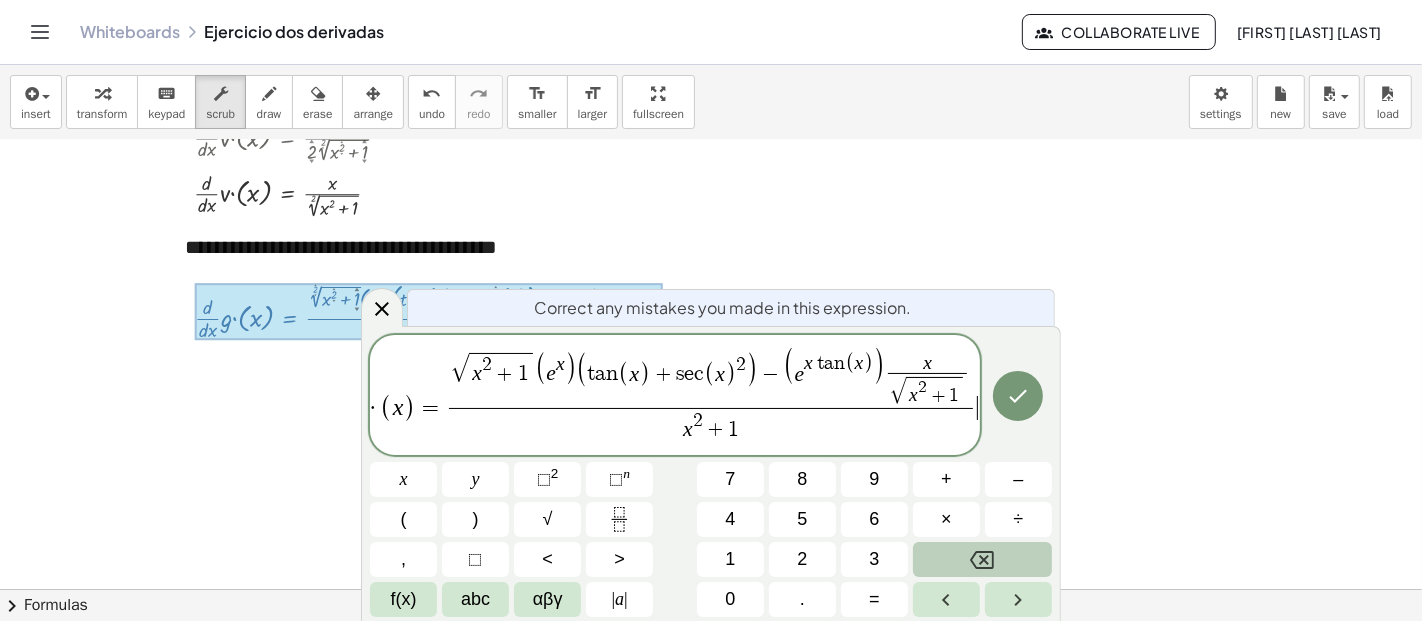 scroll, scrollTop: 1027, scrollLeft: 0, axis: vertical 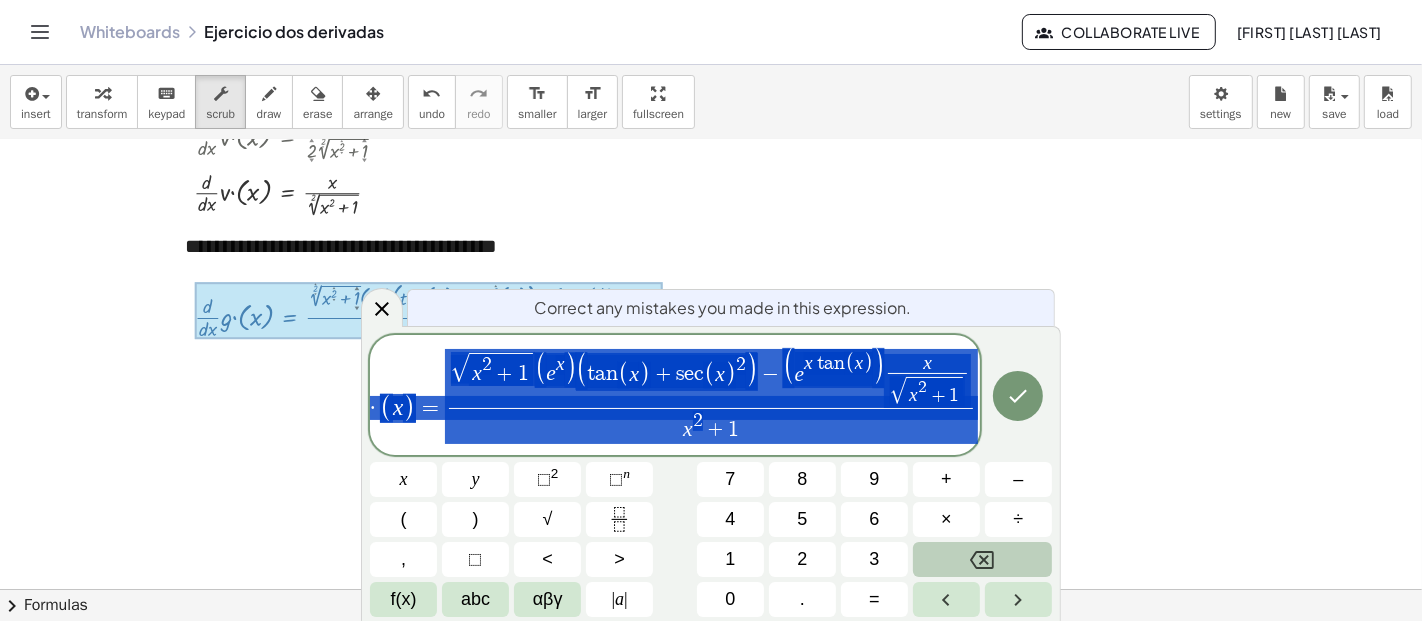 drag, startPoint x: 381, startPoint y: 401, endPoint x: 1069, endPoint y: 414, distance: 688.1228 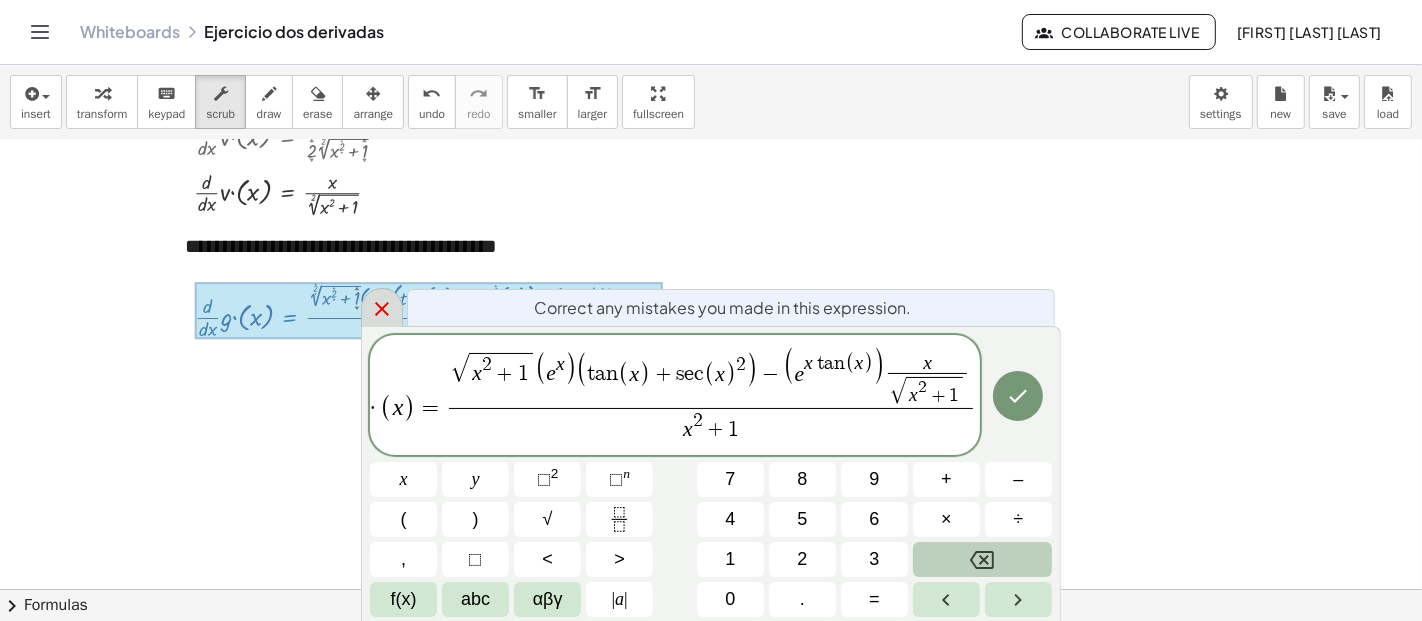 click at bounding box center [382, 307] 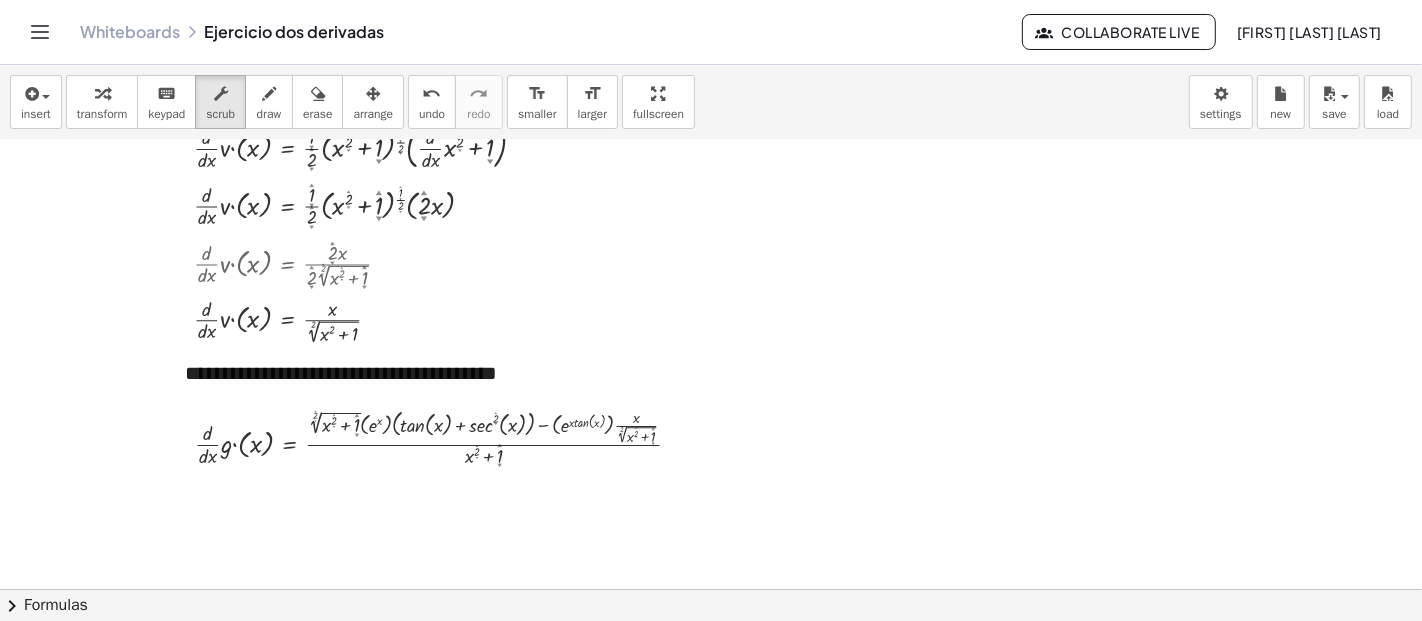 scroll, scrollTop: 900, scrollLeft: 0, axis: vertical 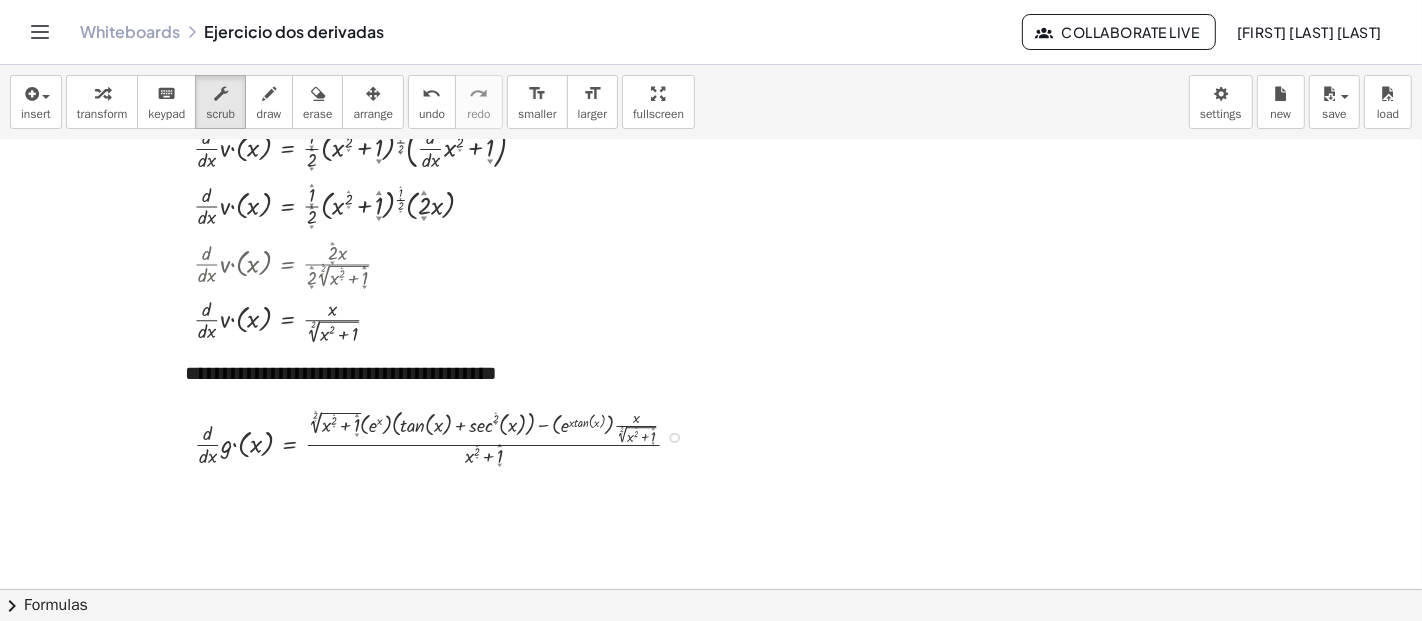 click at bounding box center (446, 436) 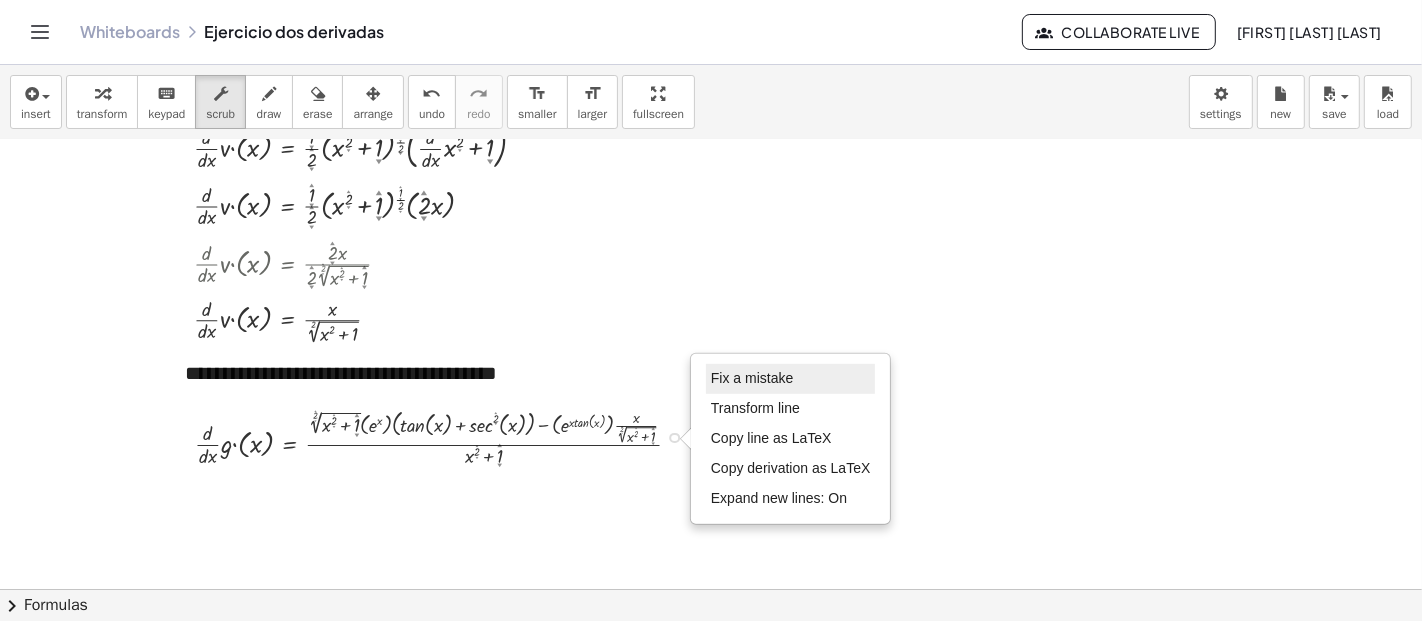 click on "Fix a mistake" at bounding box center (791, 379) 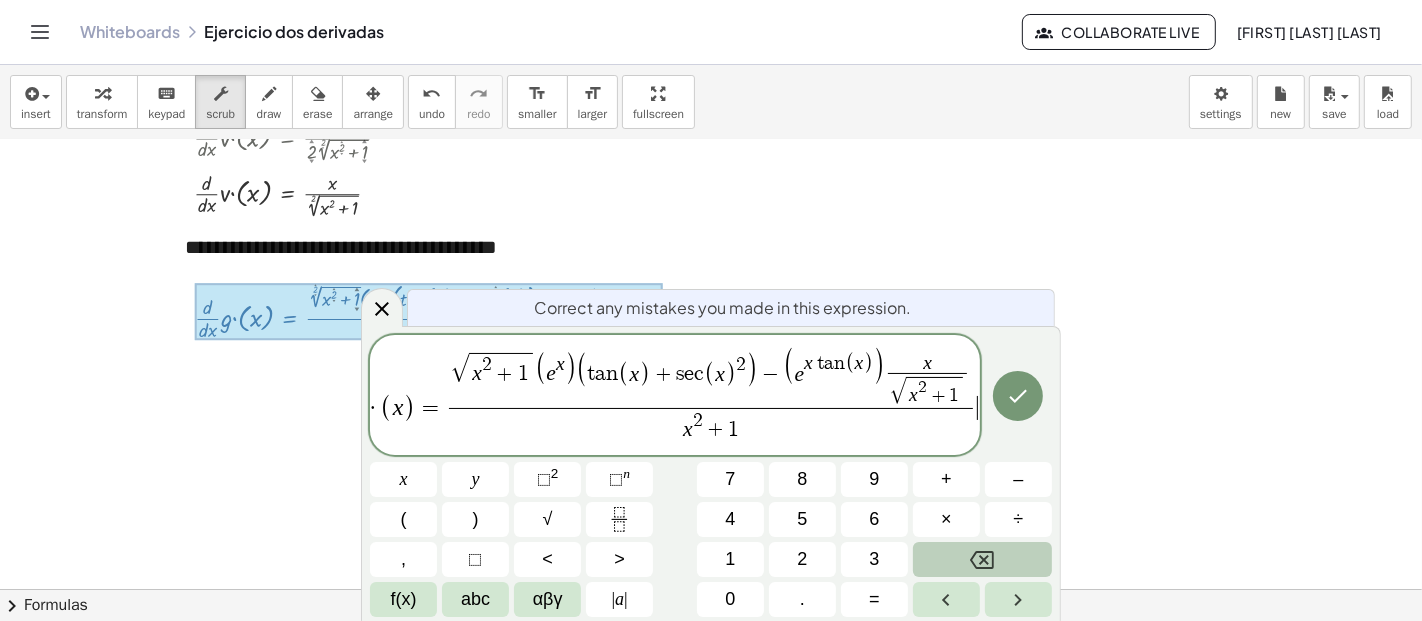 scroll, scrollTop: 1027, scrollLeft: 0, axis: vertical 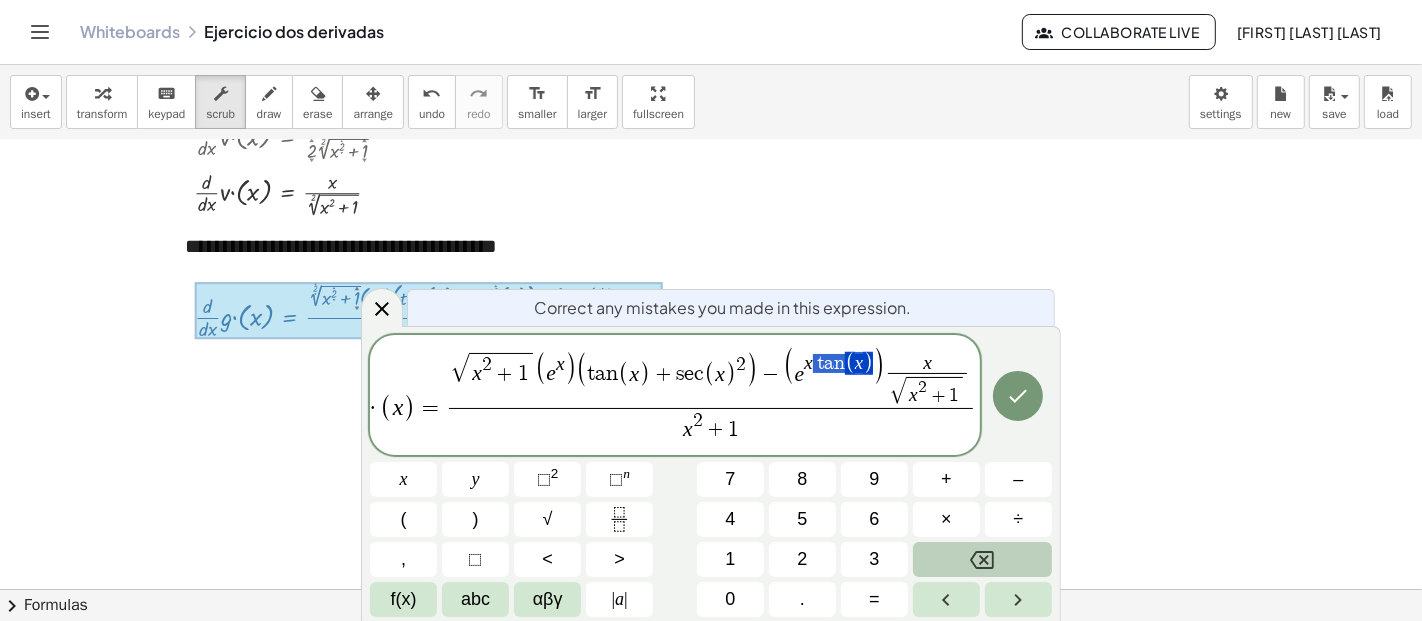 drag, startPoint x: 869, startPoint y: 365, endPoint x: 914, endPoint y: 384, distance: 48.8467 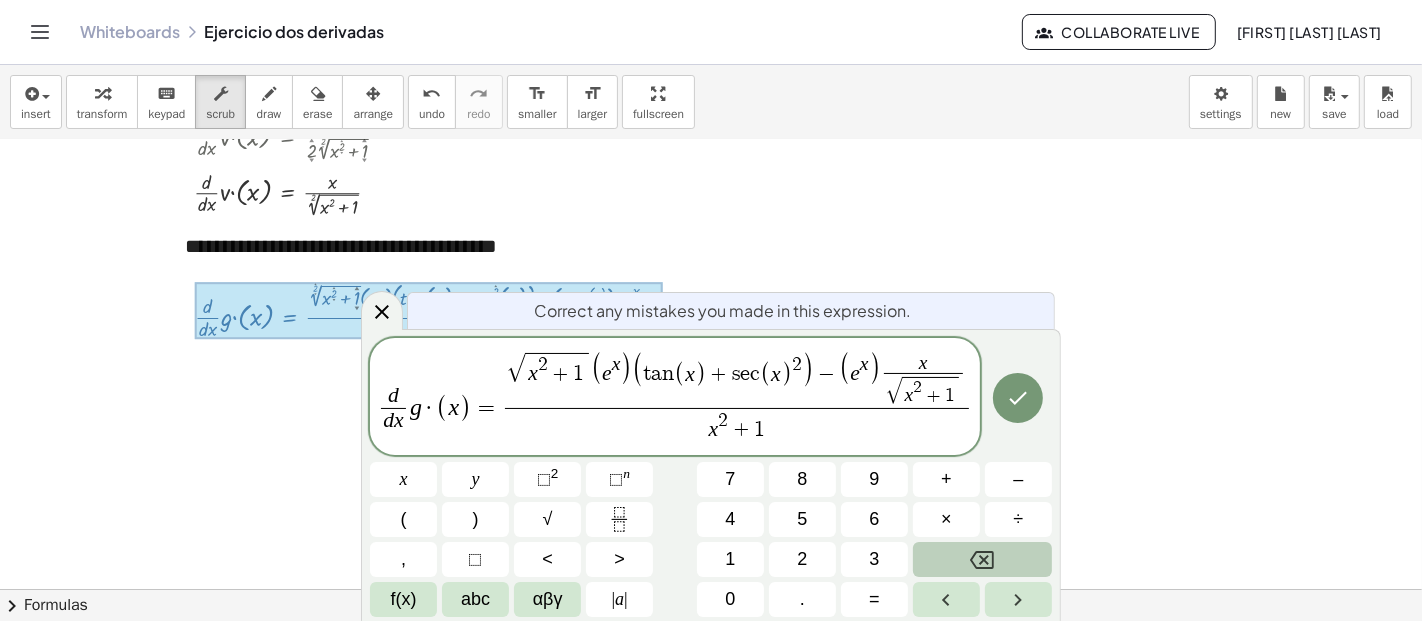 click on ")" at bounding box center (874, 370) 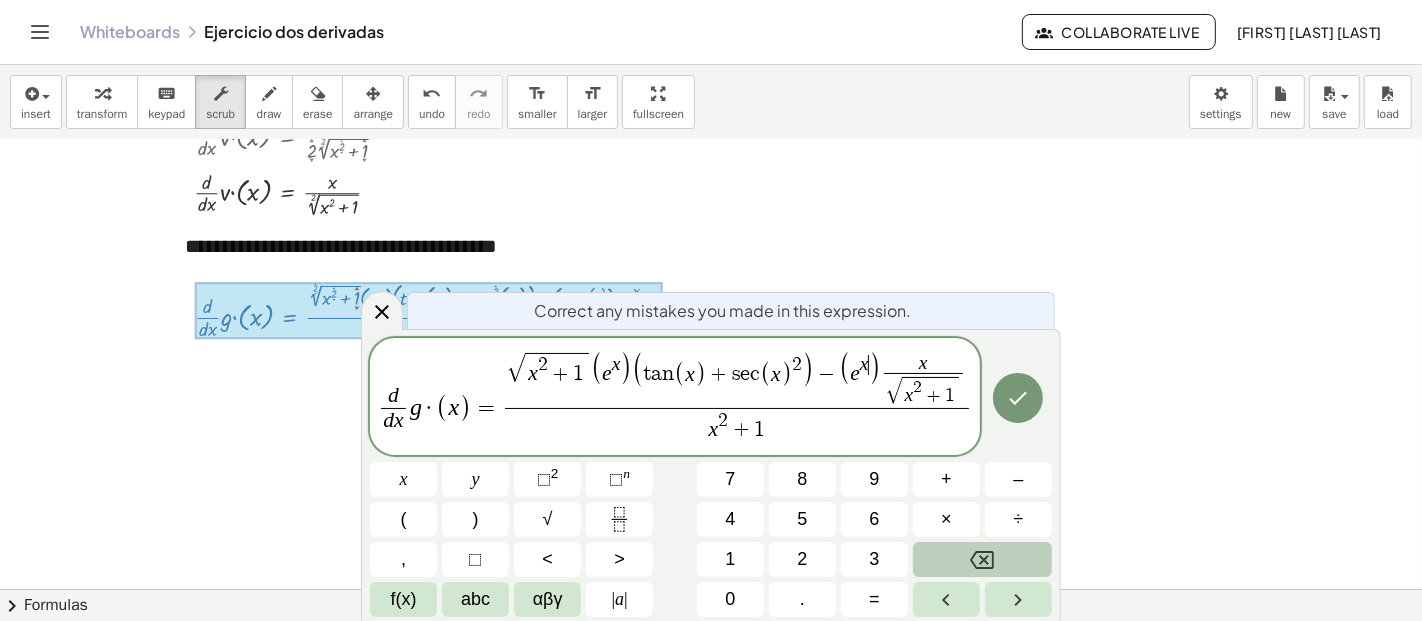 click on ")" at bounding box center (874, 370) 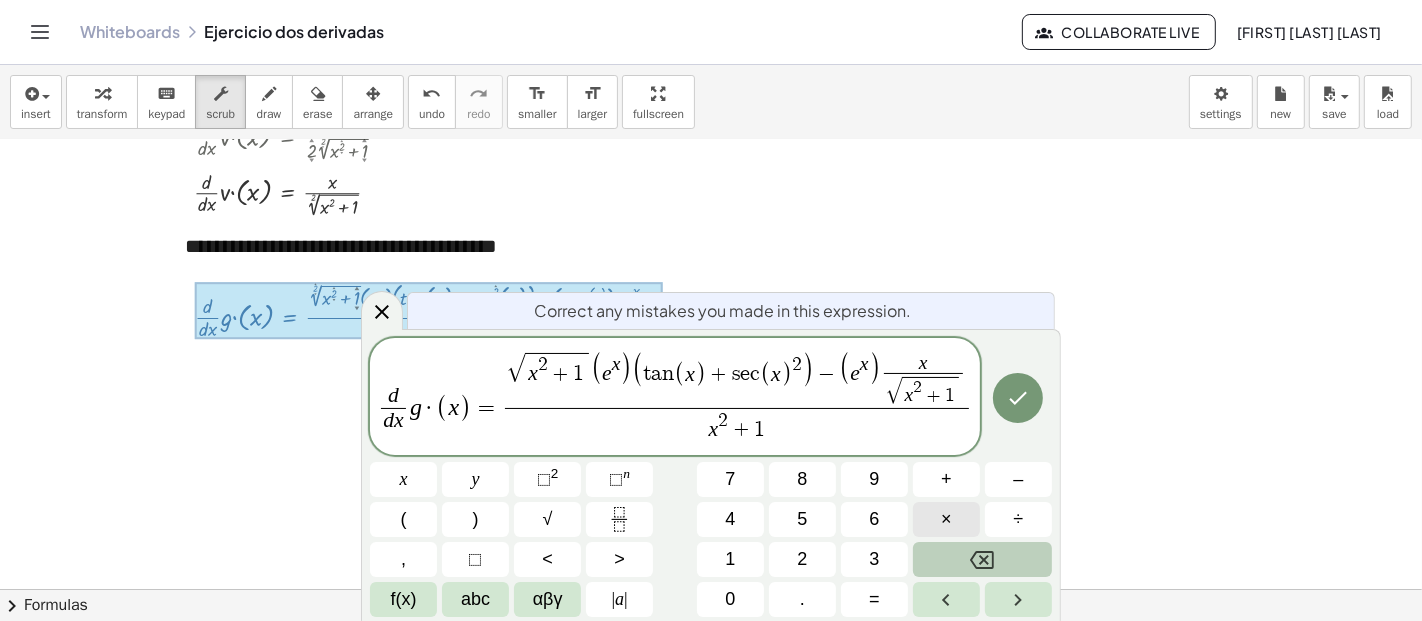 click on "×" at bounding box center [946, 519] 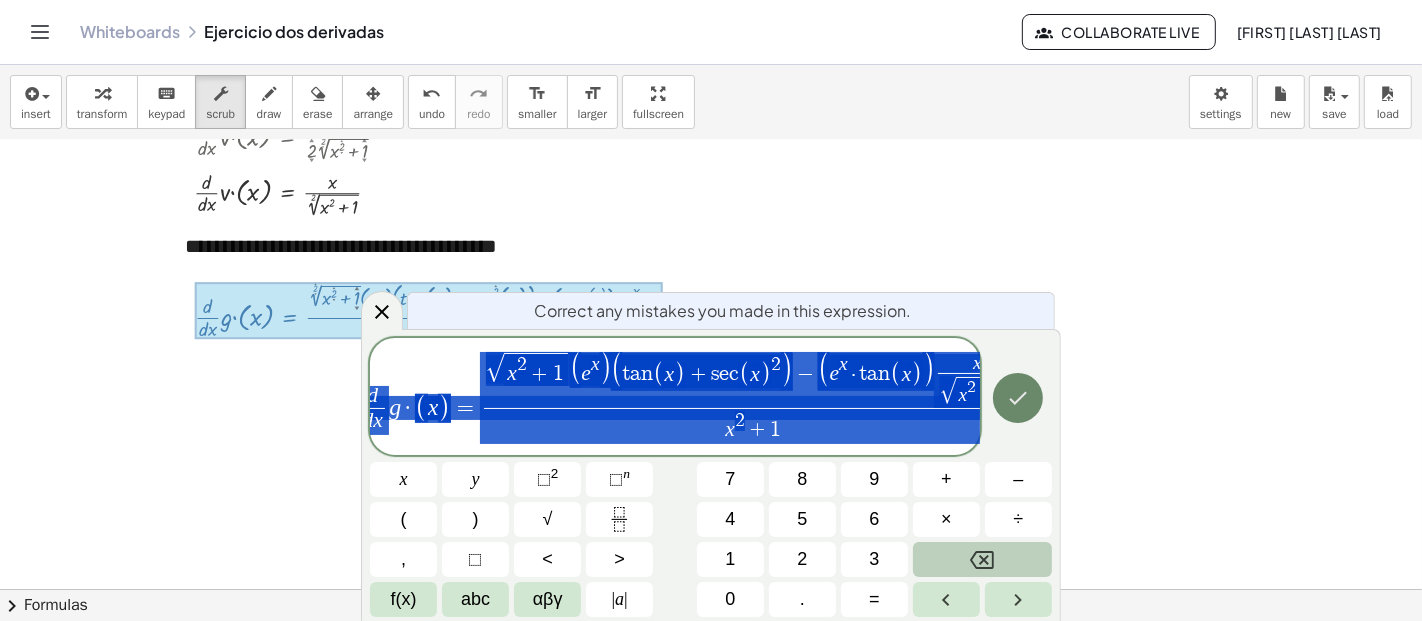 scroll, scrollTop: 0, scrollLeft: 67, axis: horizontal 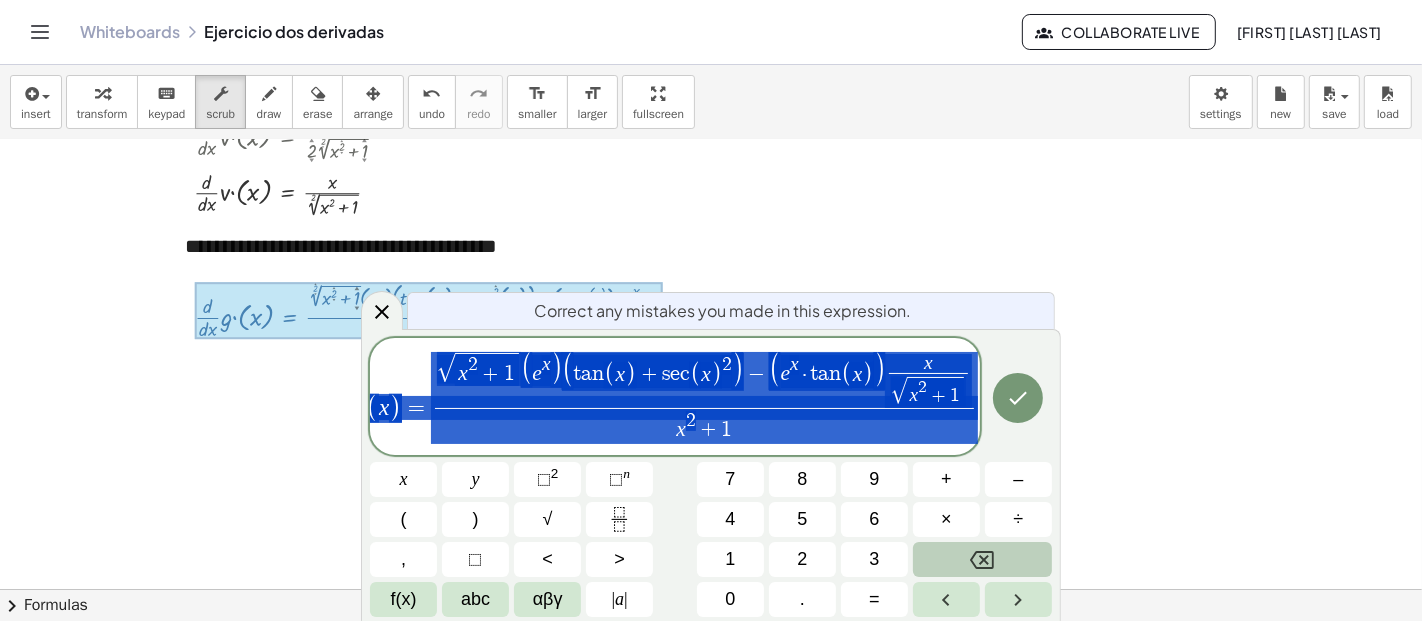 drag, startPoint x: 380, startPoint y: 409, endPoint x: 1088, endPoint y: 397, distance: 708.1017 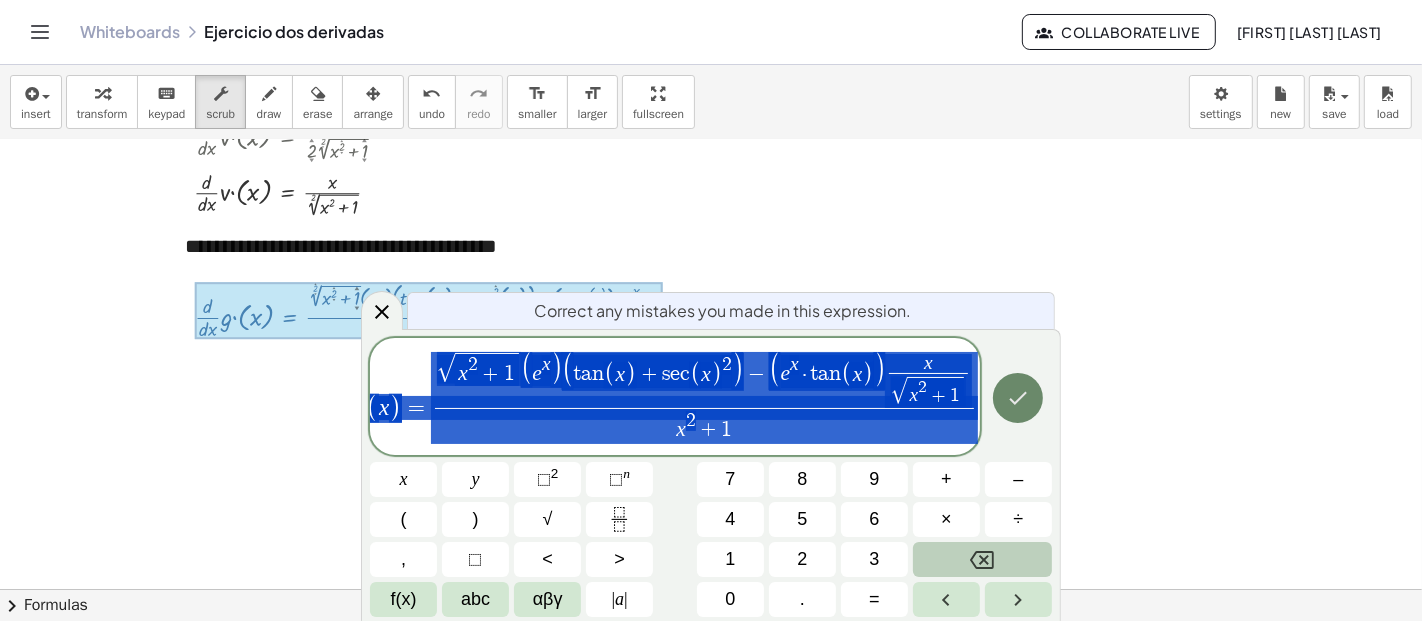 click 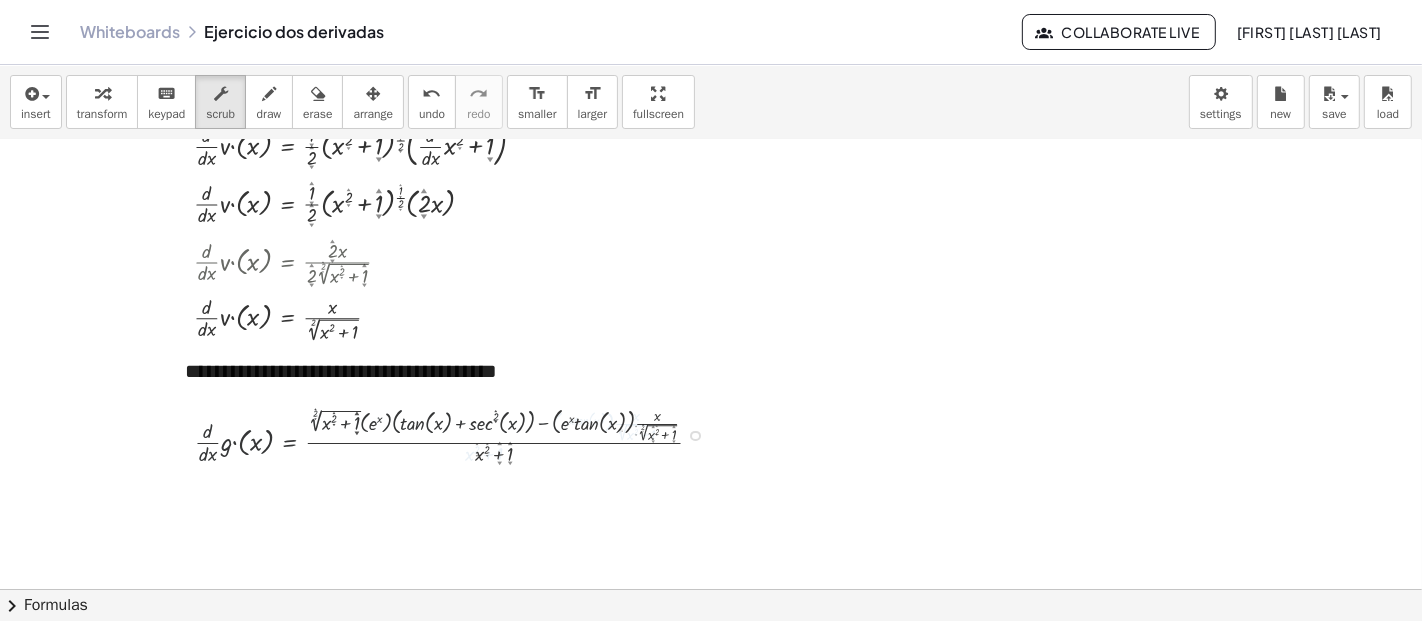 scroll, scrollTop: 900, scrollLeft: 0, axis: vertical 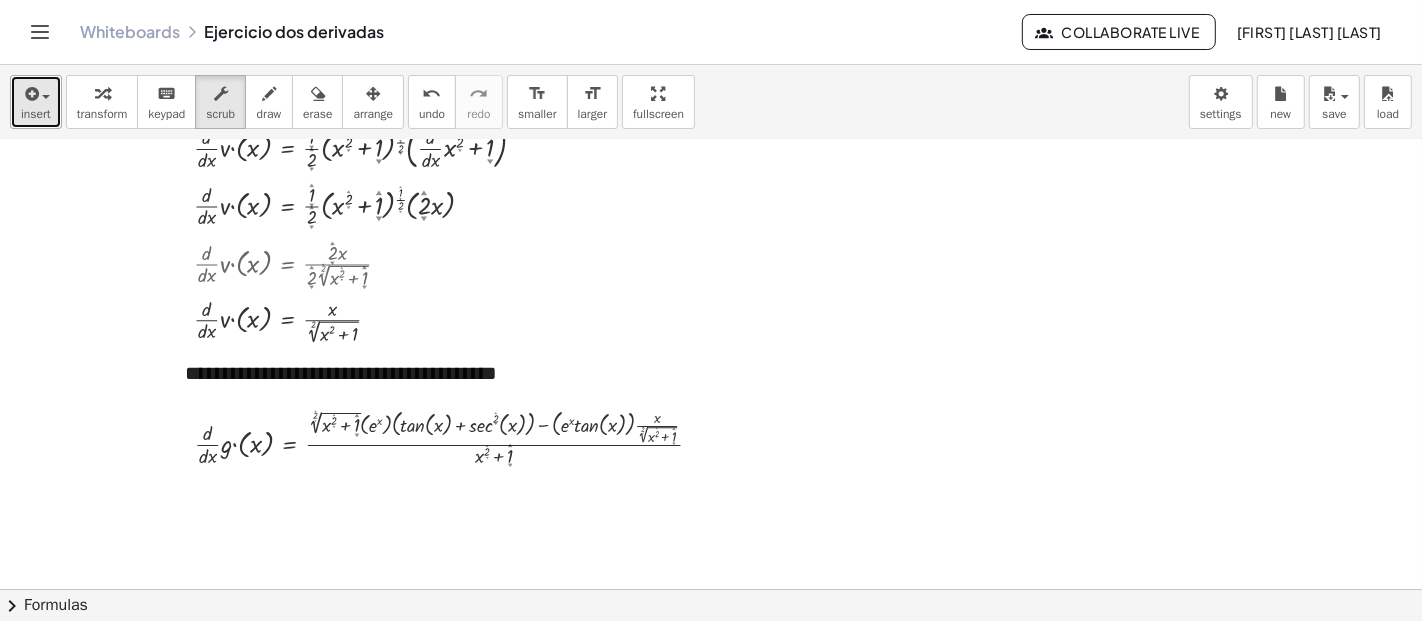 click on "insert" at bounding box center (36, 102) 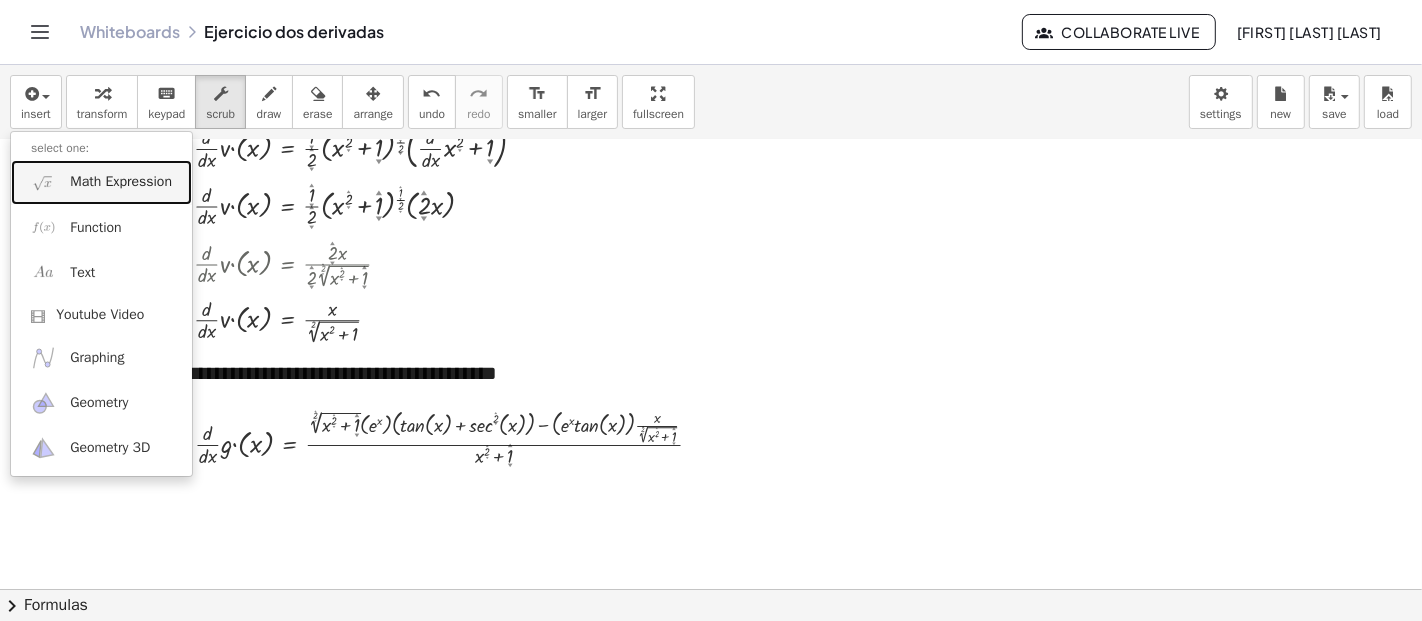 click on "Math Expression" at bounding box center [121, 182] 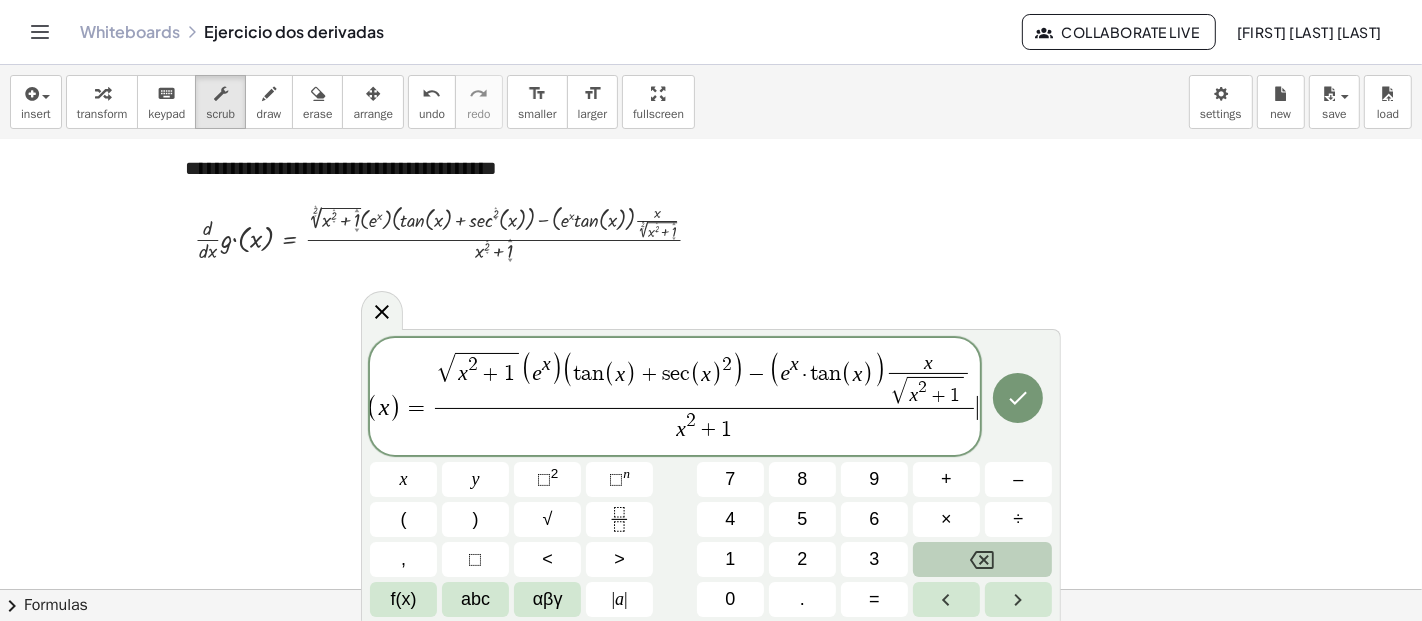 scroll, scrollTop: 1122, scrollLeft: 0, axis: vertical 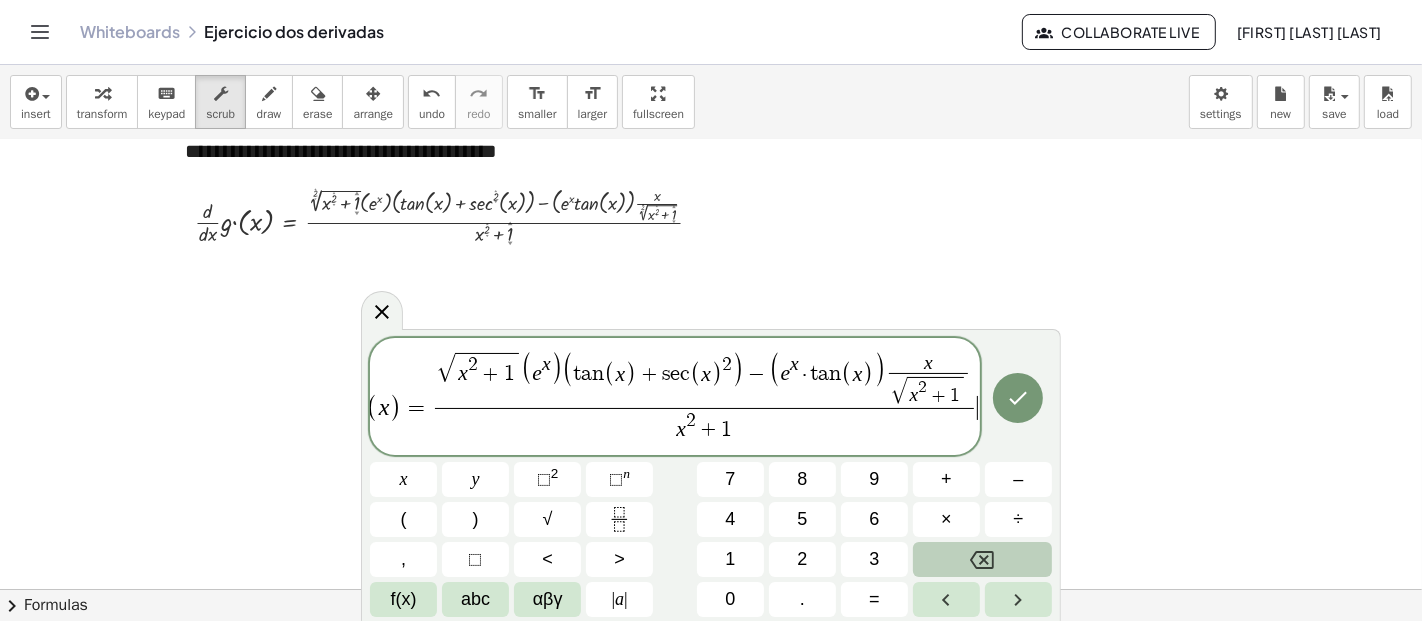 click on "√ x 2 + 1 ( e x ) ( t a n ( x ) + s e c ( x ) 2 ) − ( e x · t a n ( x ) ) x √ x 2 + 1 ​ x 2 + 1 ​" at bounding box center [704, 398] 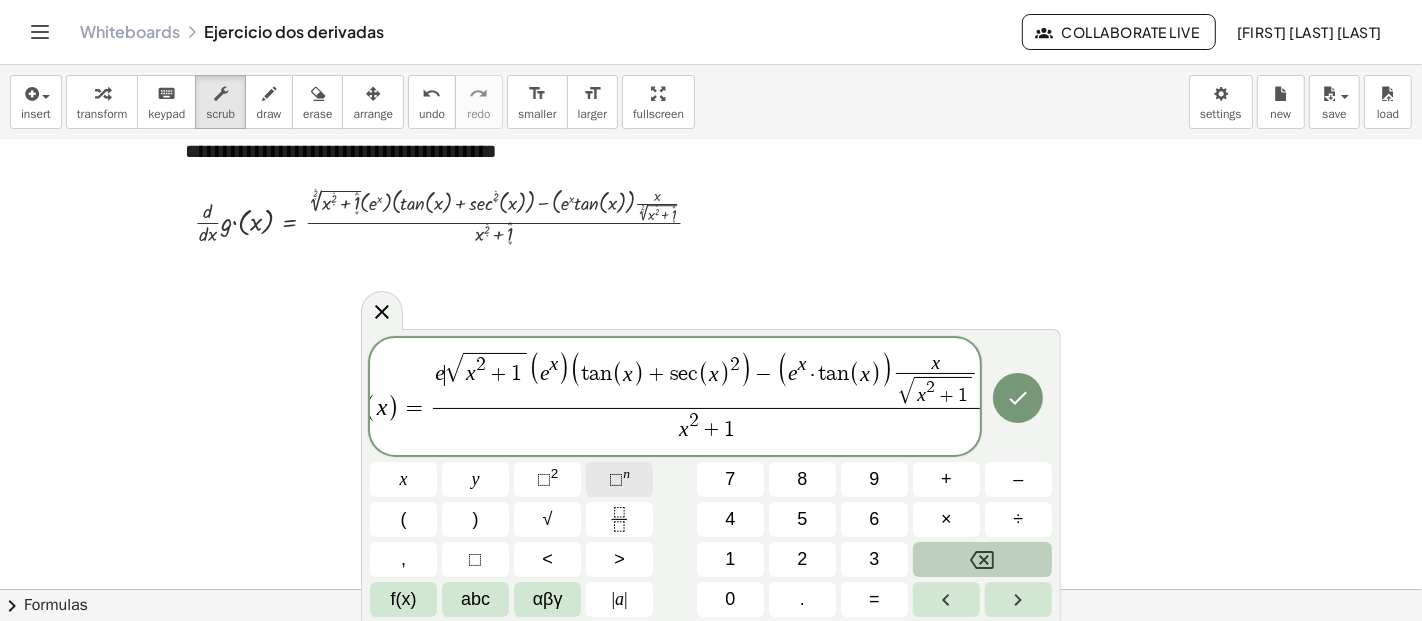 click on "⬚" at bounding box center (616, 479) 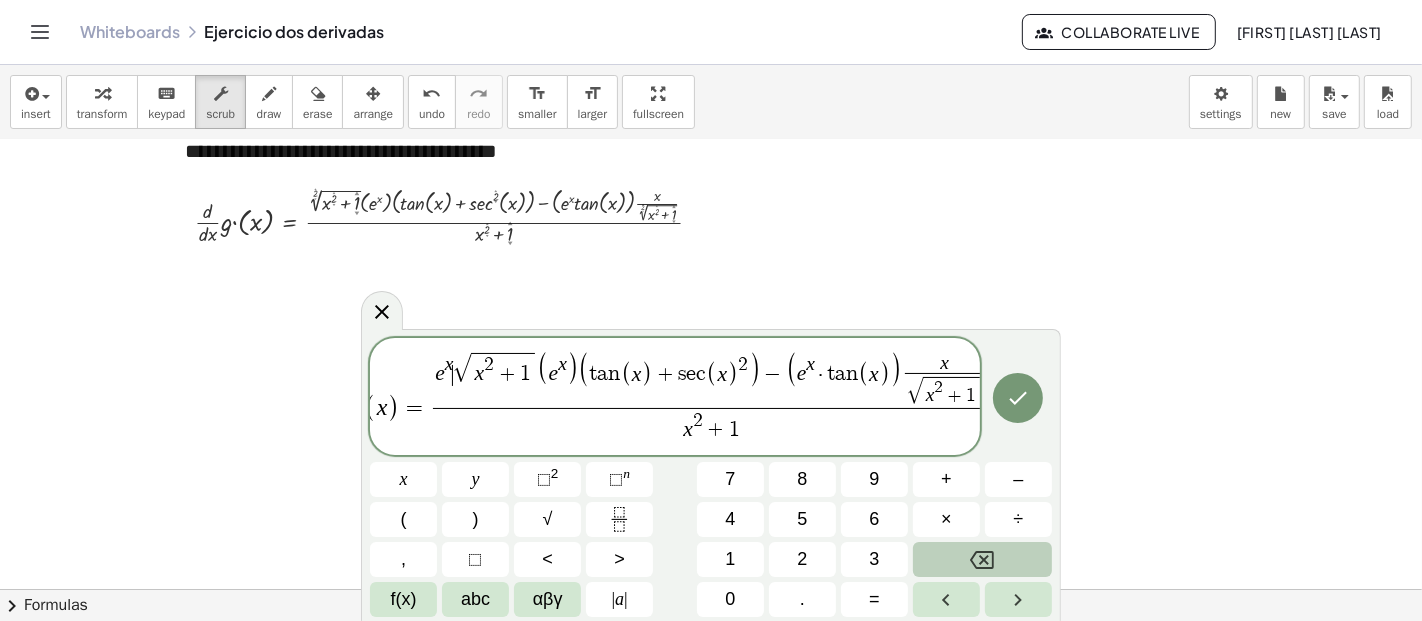 click on "√" at bounding box center [462, 369] 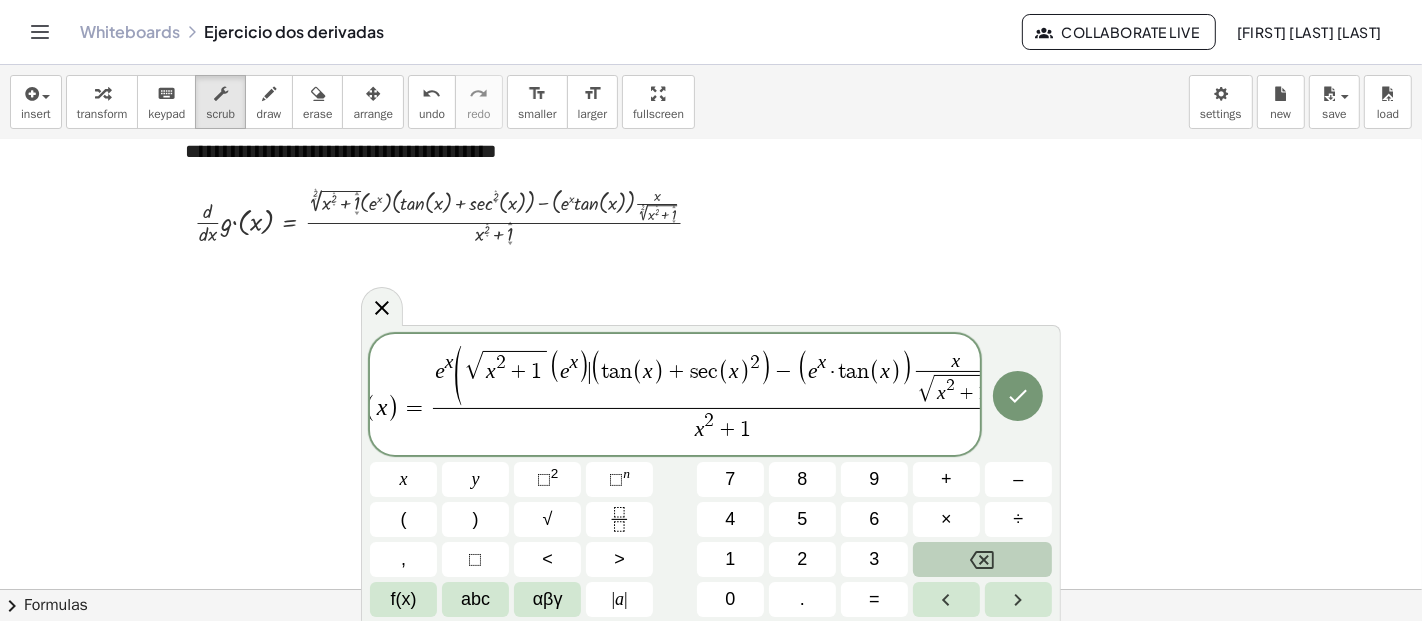 click on ")" at bounding box center (584, 367) 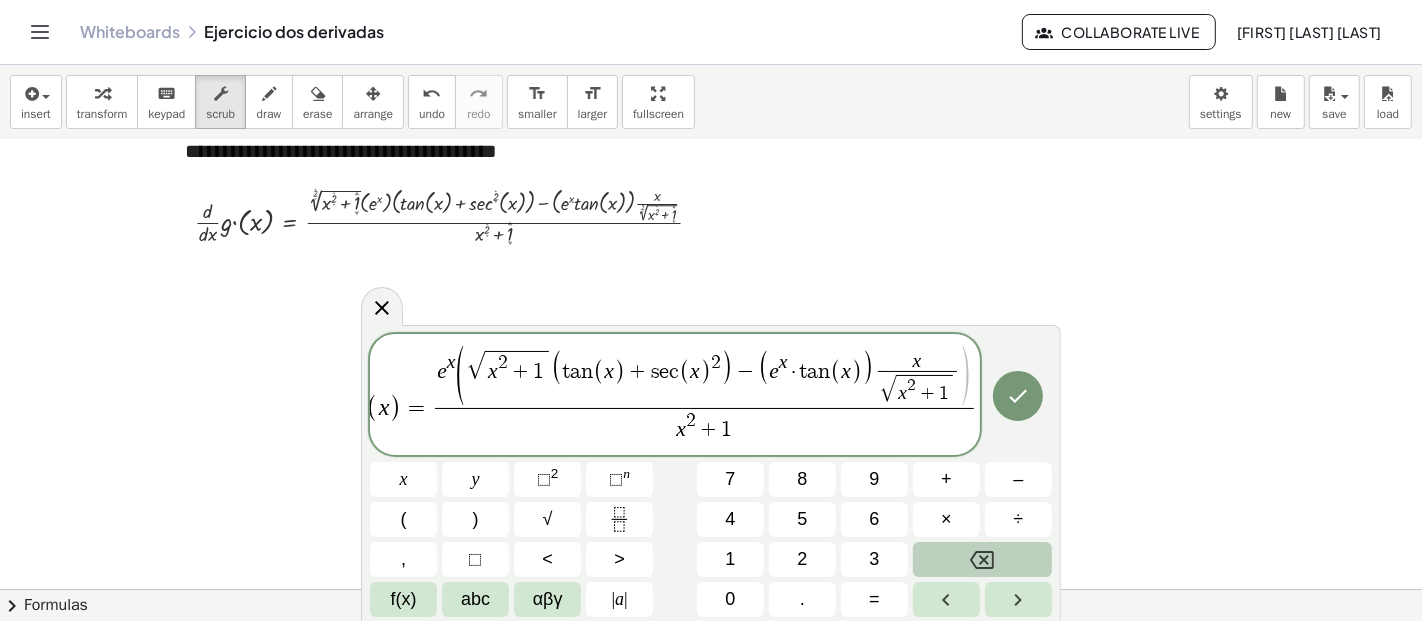 click on "e x · t a n ( x )" at bounding box center [815, 369] 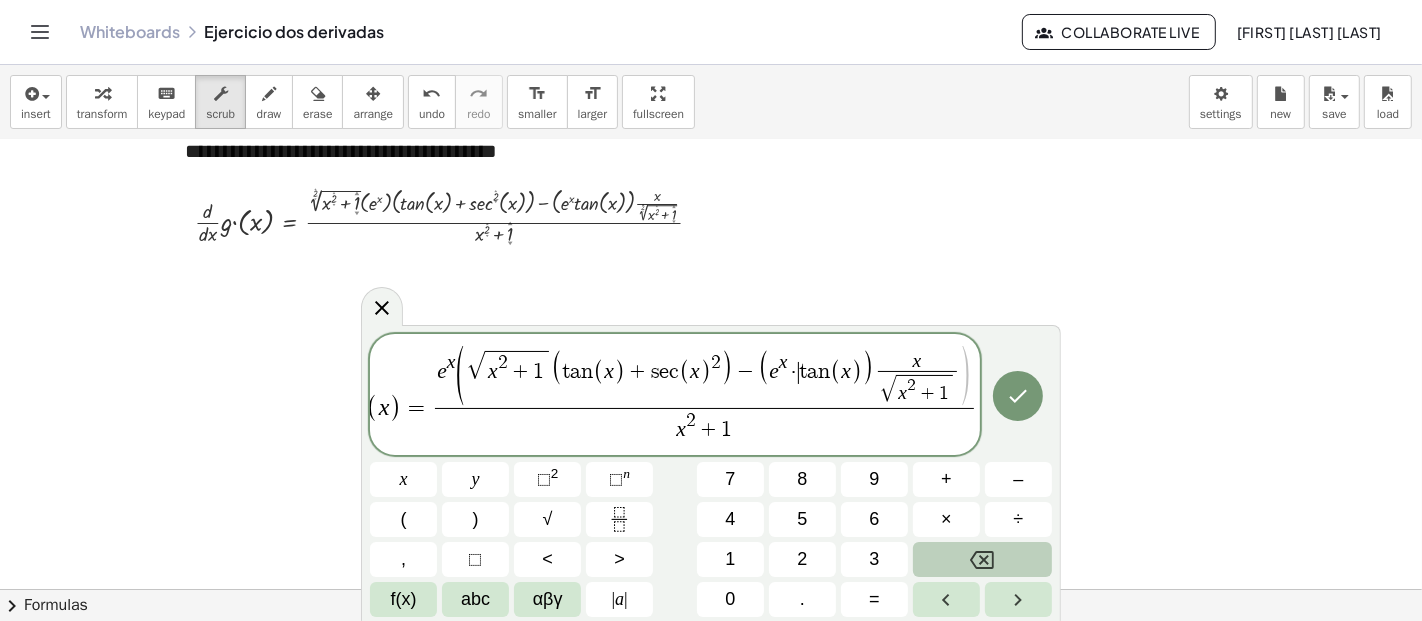 click on "e x · ​ t a n ( x )" at bounding box center [815, 369] 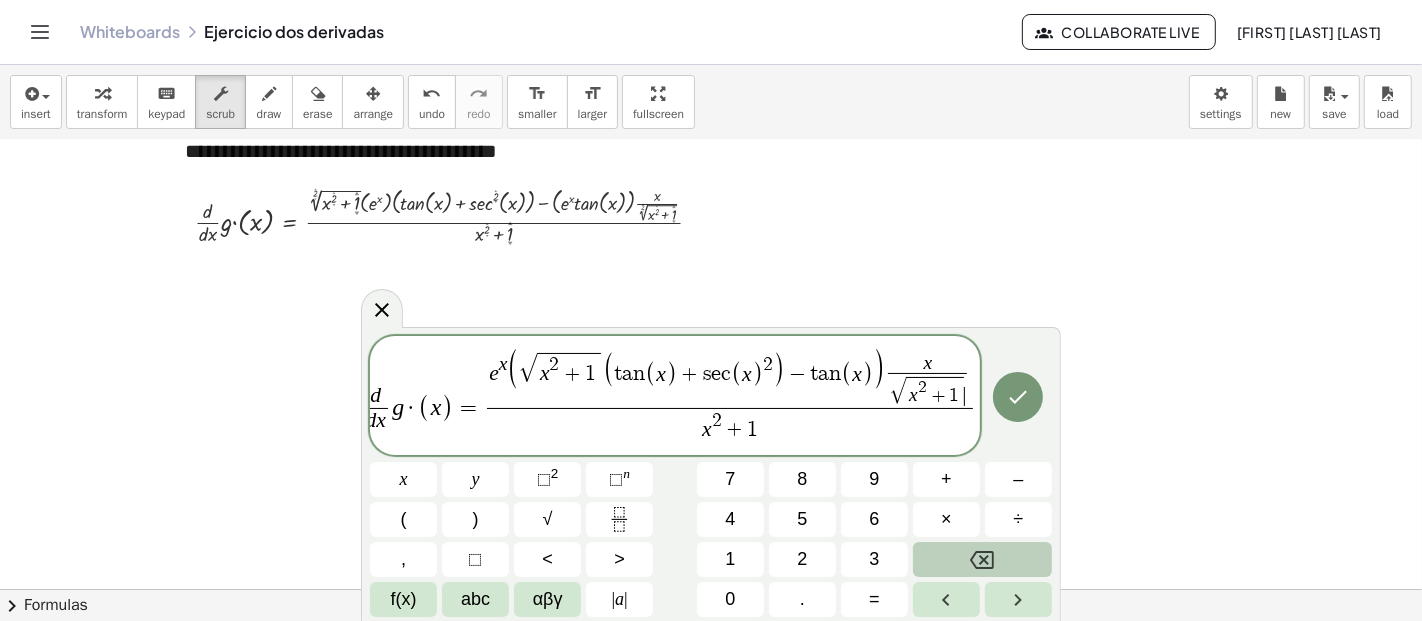 scroll, scrollTop: 0, scrollLeft: 14, axis: horizontal 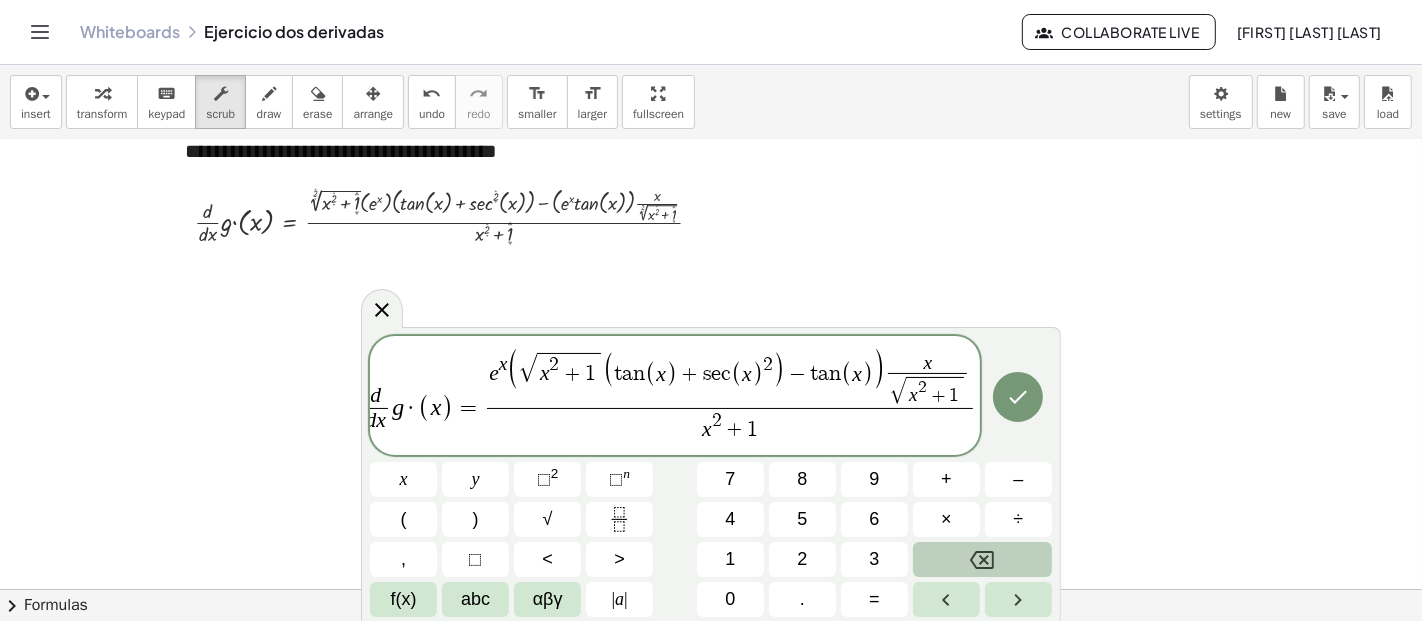 click on "x √ x 2 + 1 ​ ​" at bounding box center (928, 381) 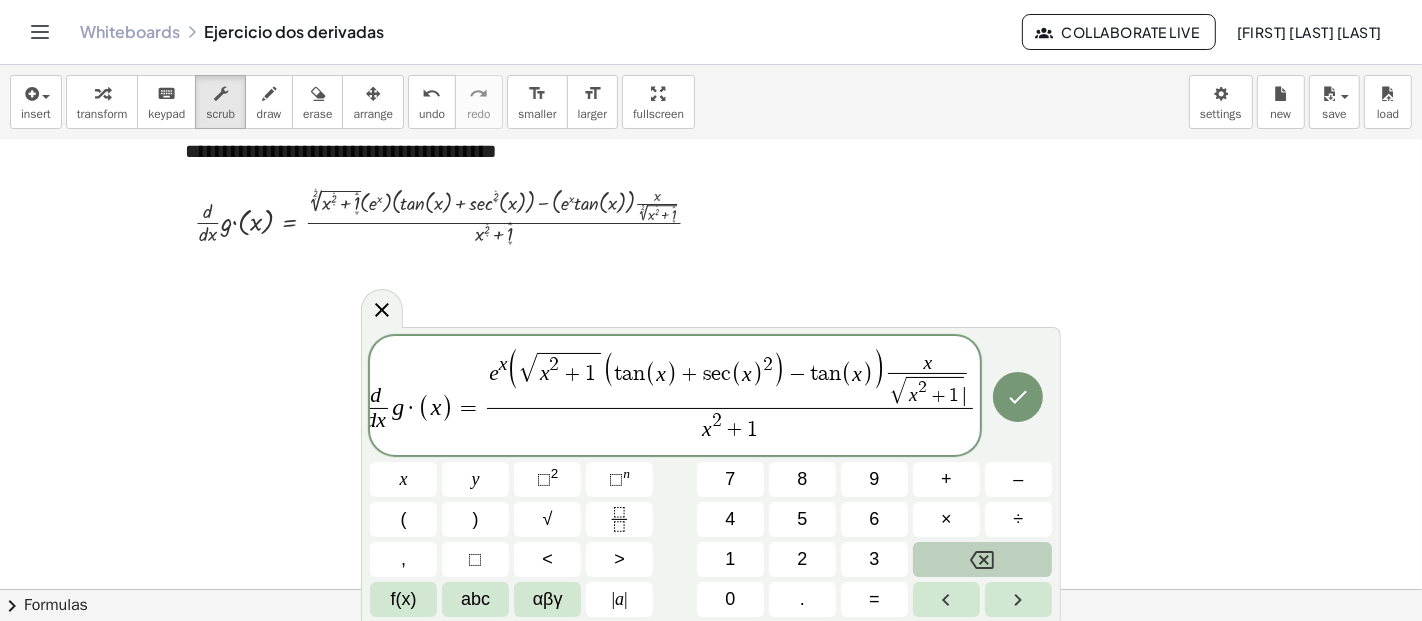 click on "x √ x 2 + 1 ​ ​" at bounding box center (928, 381) 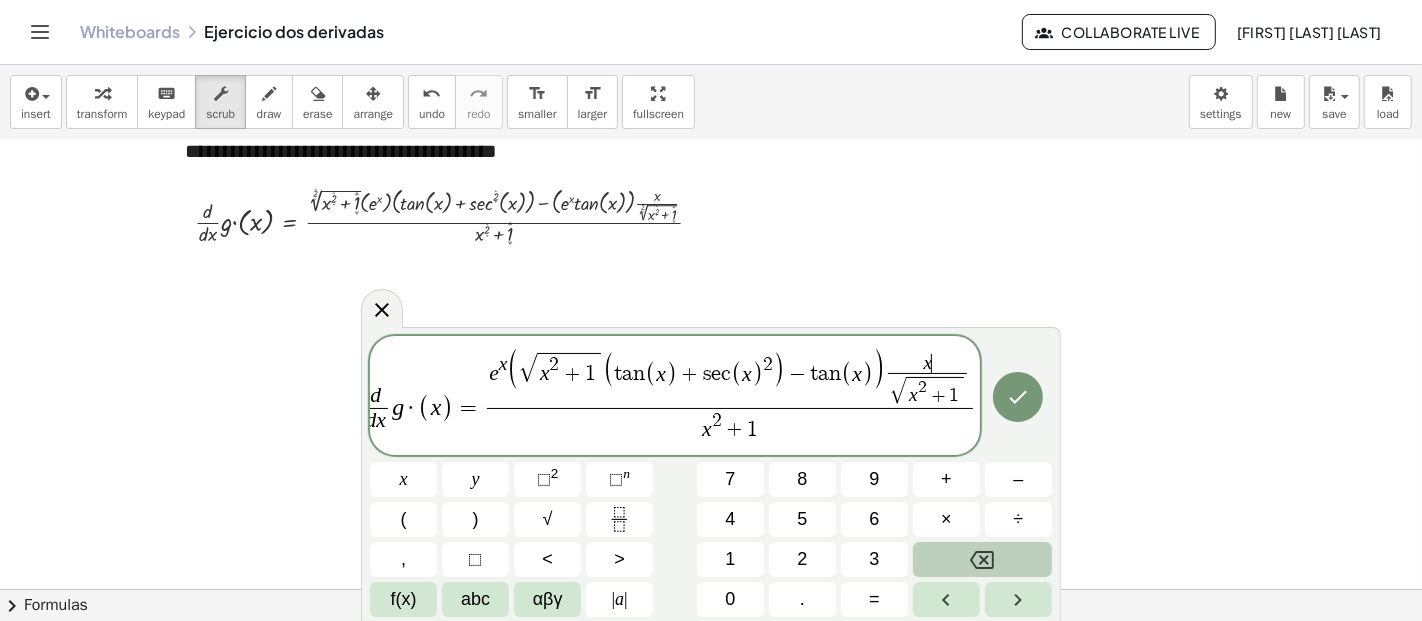 click on "e x ( √ x 2 + 1 ( t a n ( x ) + s e c ( x ) 2 ) − t a n ( x ) ) x ​ √ x 2 + 1 ​" at bounding box center (730, 379) 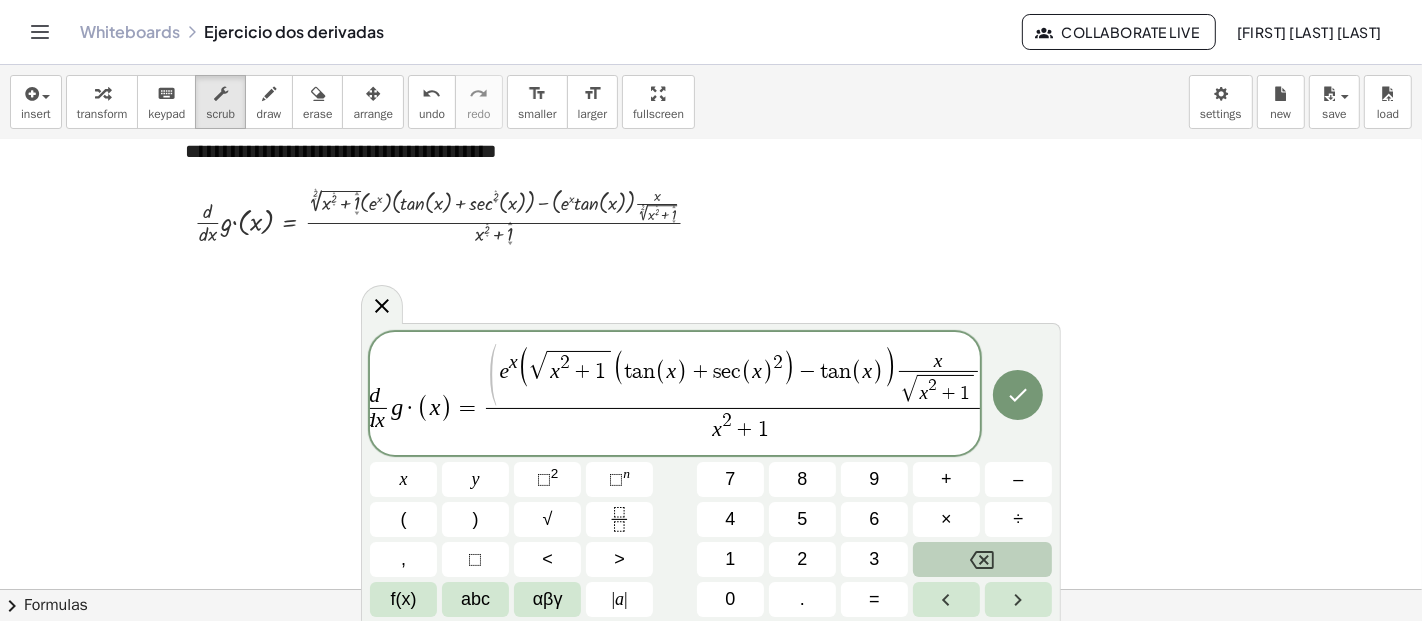 scroll, scrollTop: 0, scrollLeft: 37, axis: horizontal 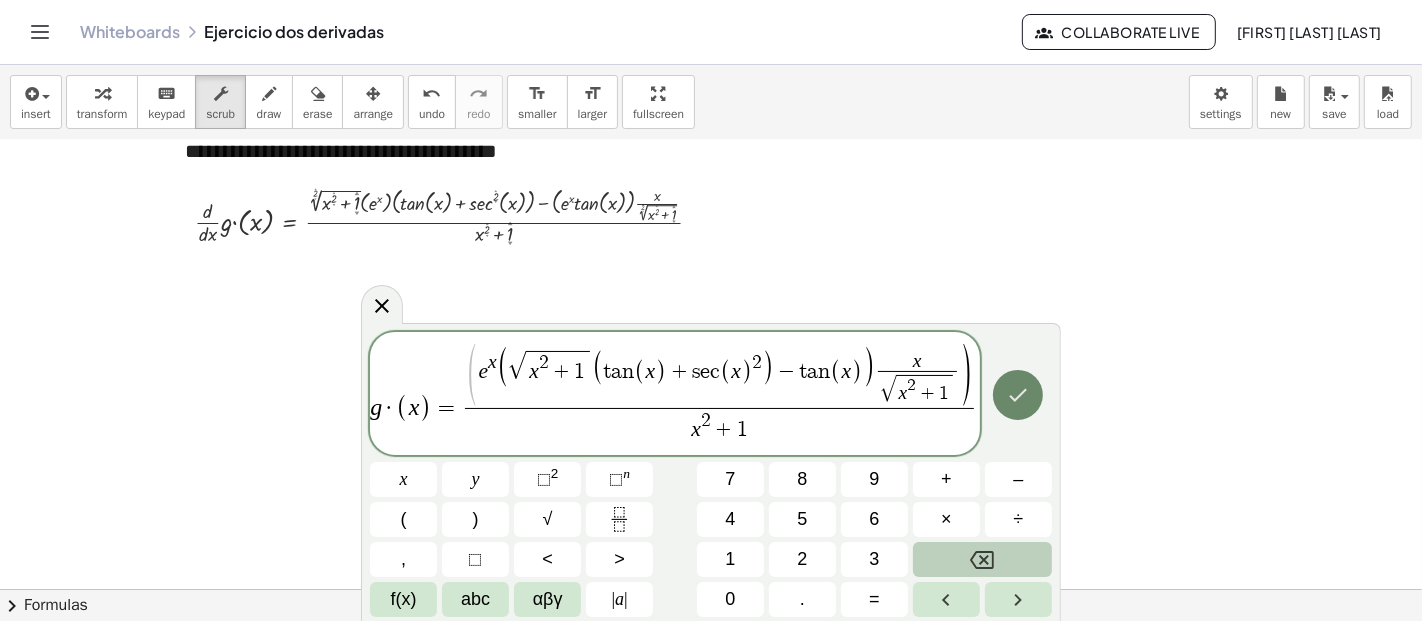 click 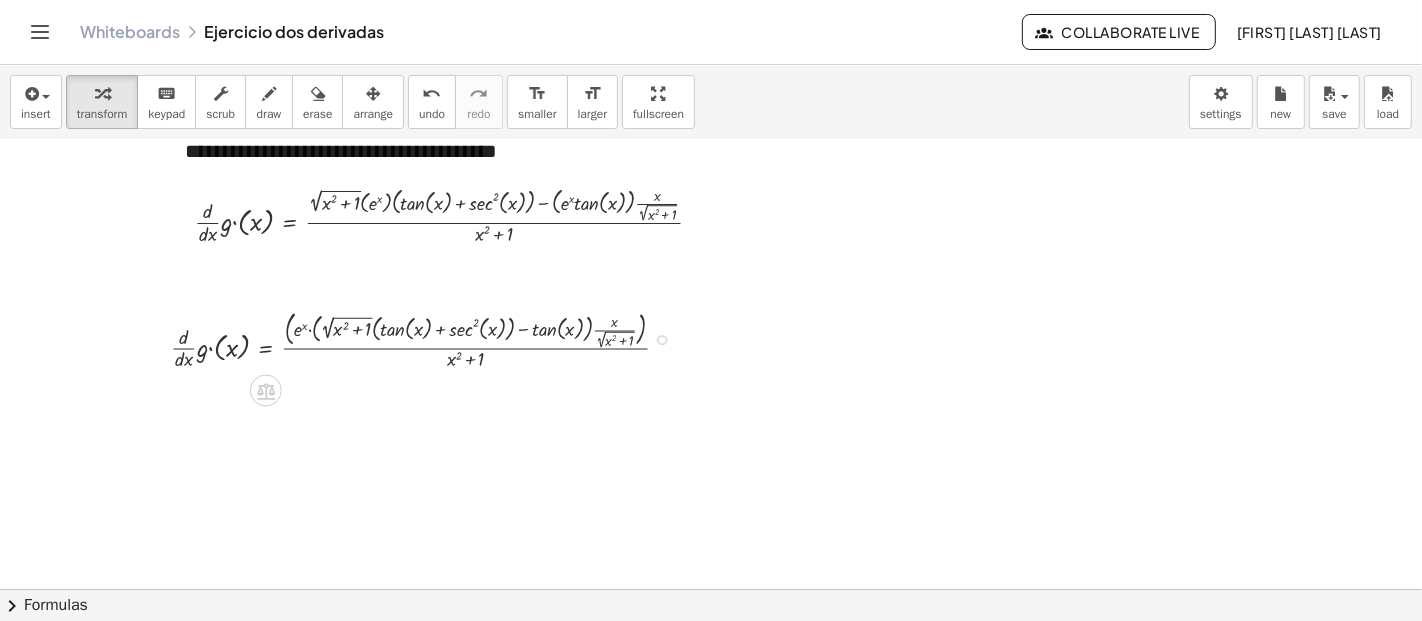 click at bounding box center [428, 338] 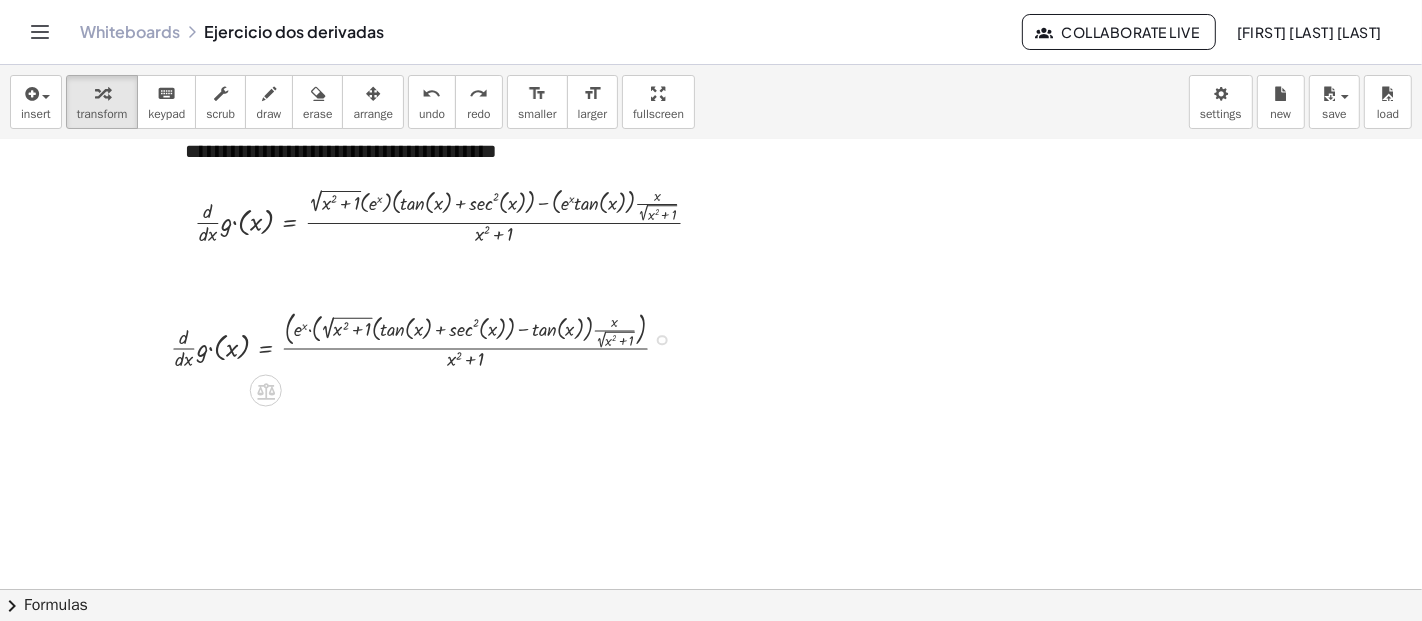 click at bounding box center (662, 340) 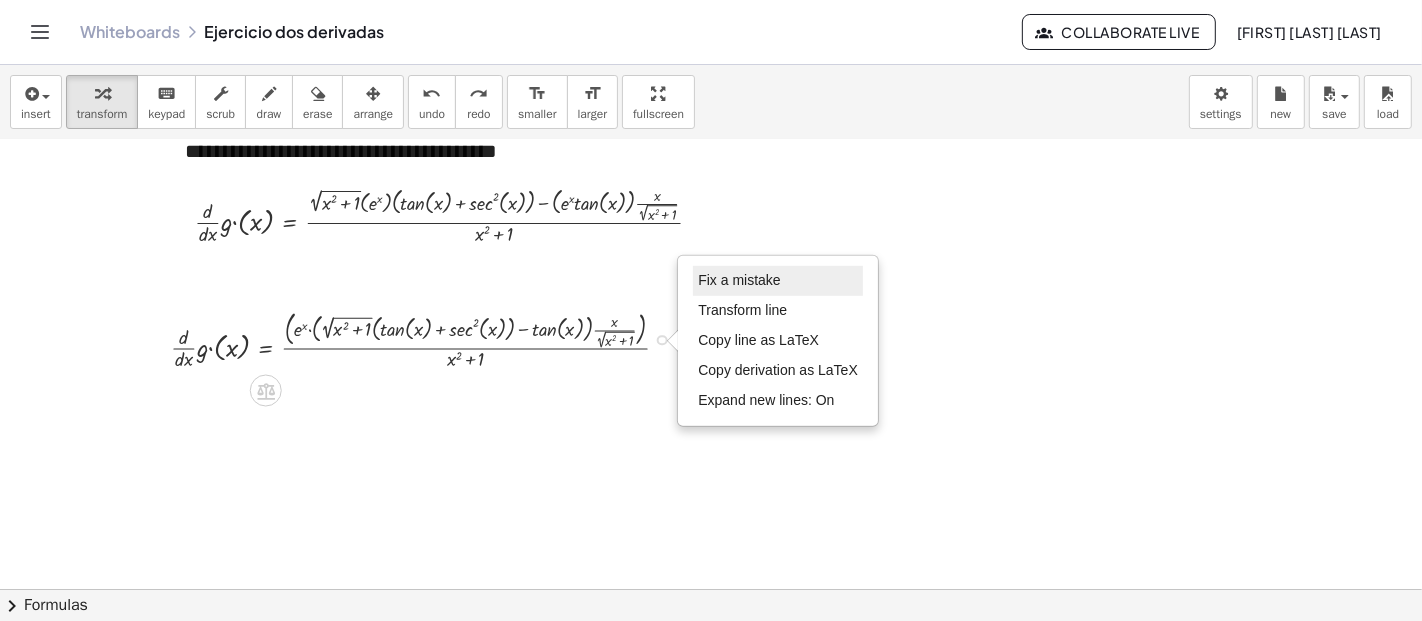 click on "Fix a mistake" at bounding box center (739, 280) 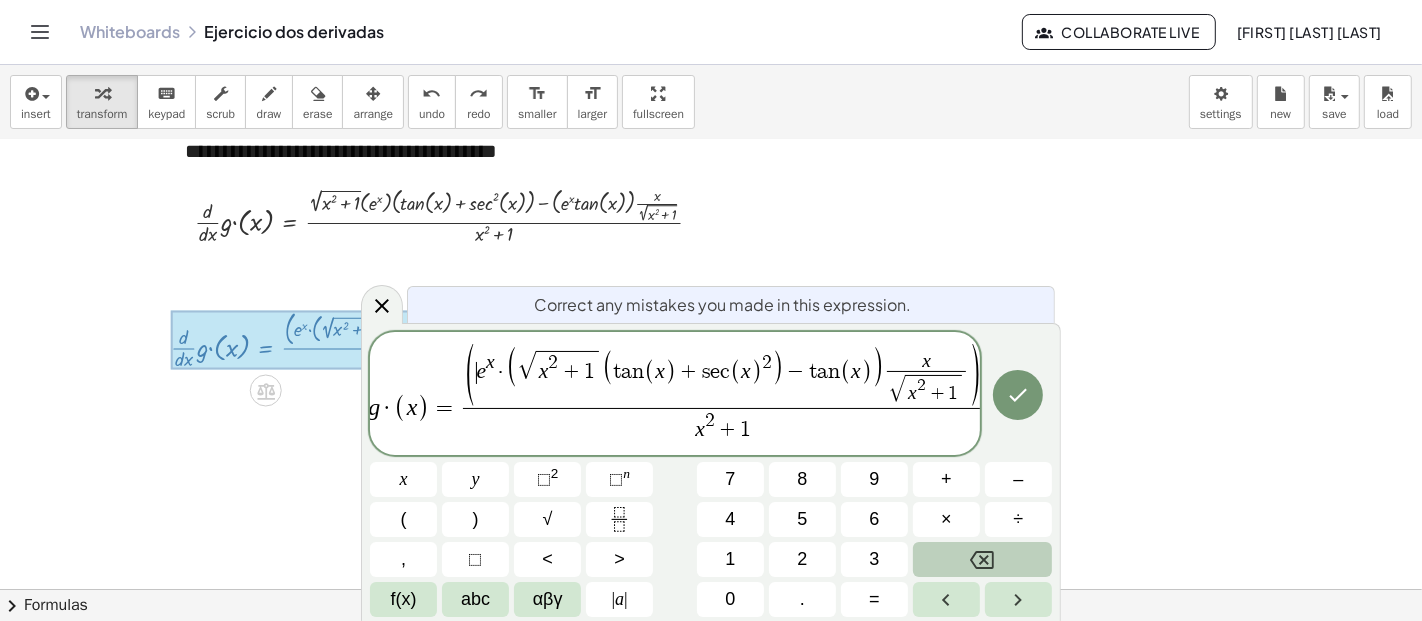 click on "(" at bounding box center (471, 377) 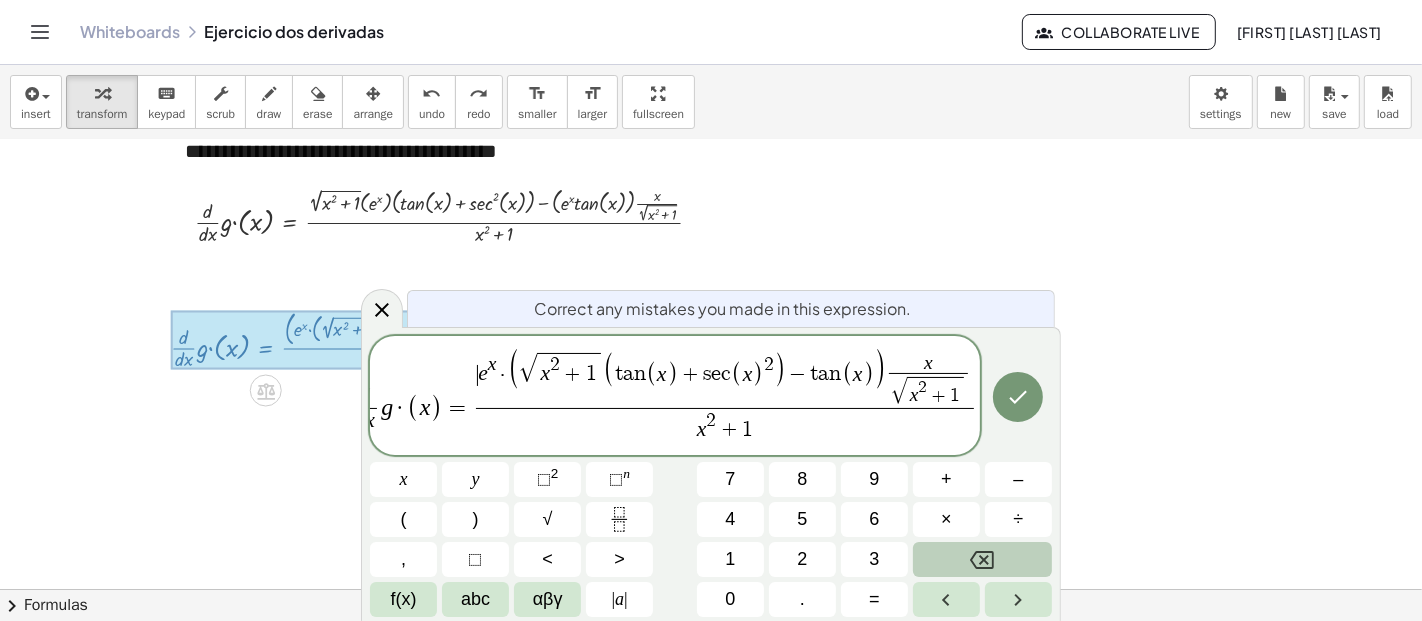 scroll, scrollTop: 0, scrollLeft: 25, axis: horizontal 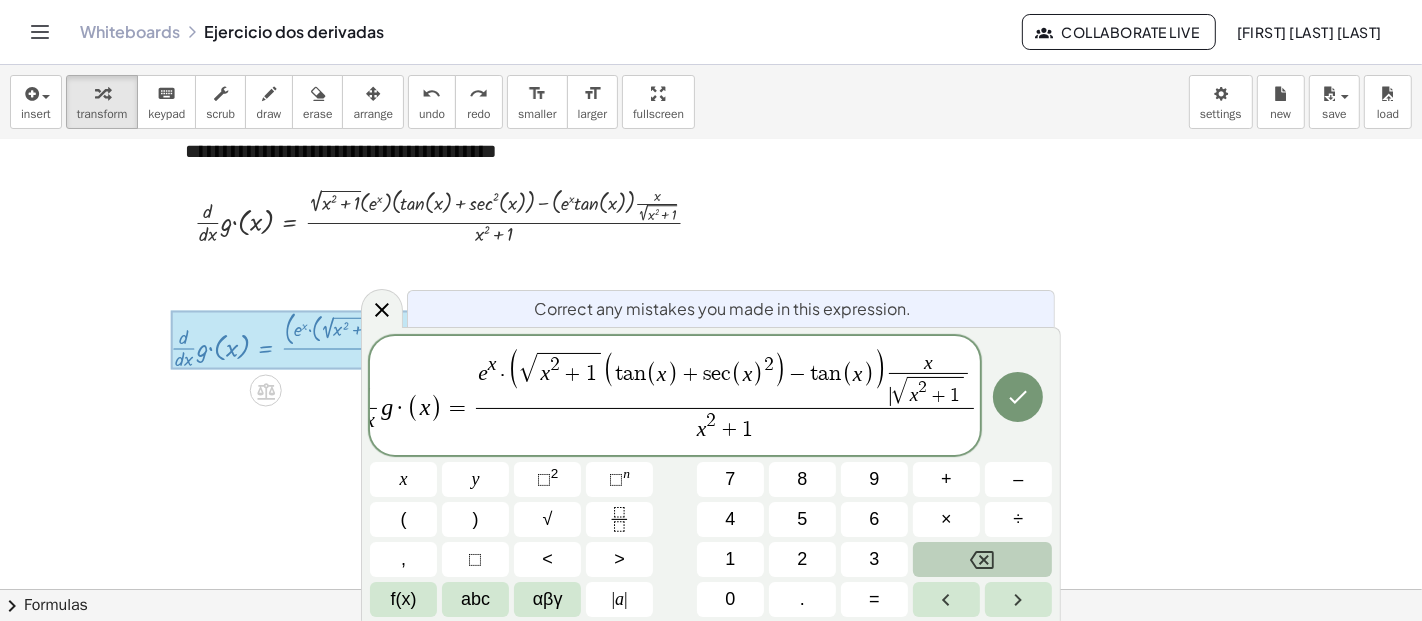 click on "​ √ x 2 + 1" at bounding box center [928, 390] 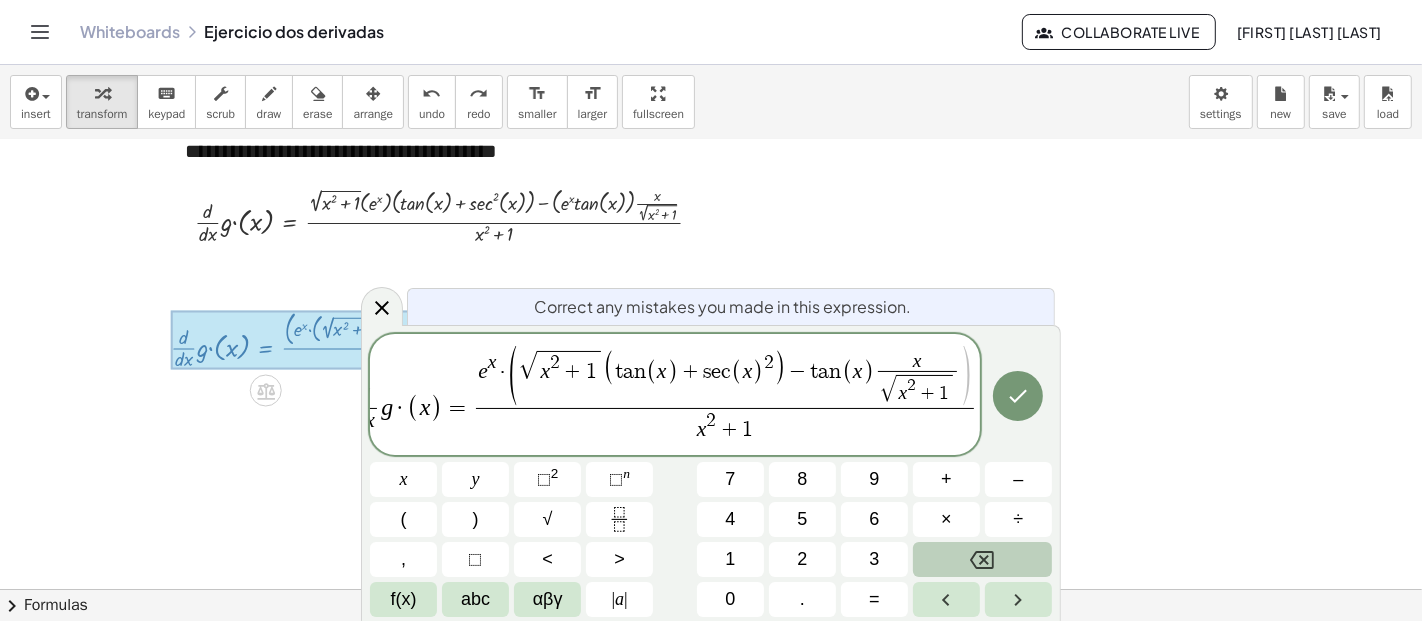 click on ")" at bounding box center (966, 378) 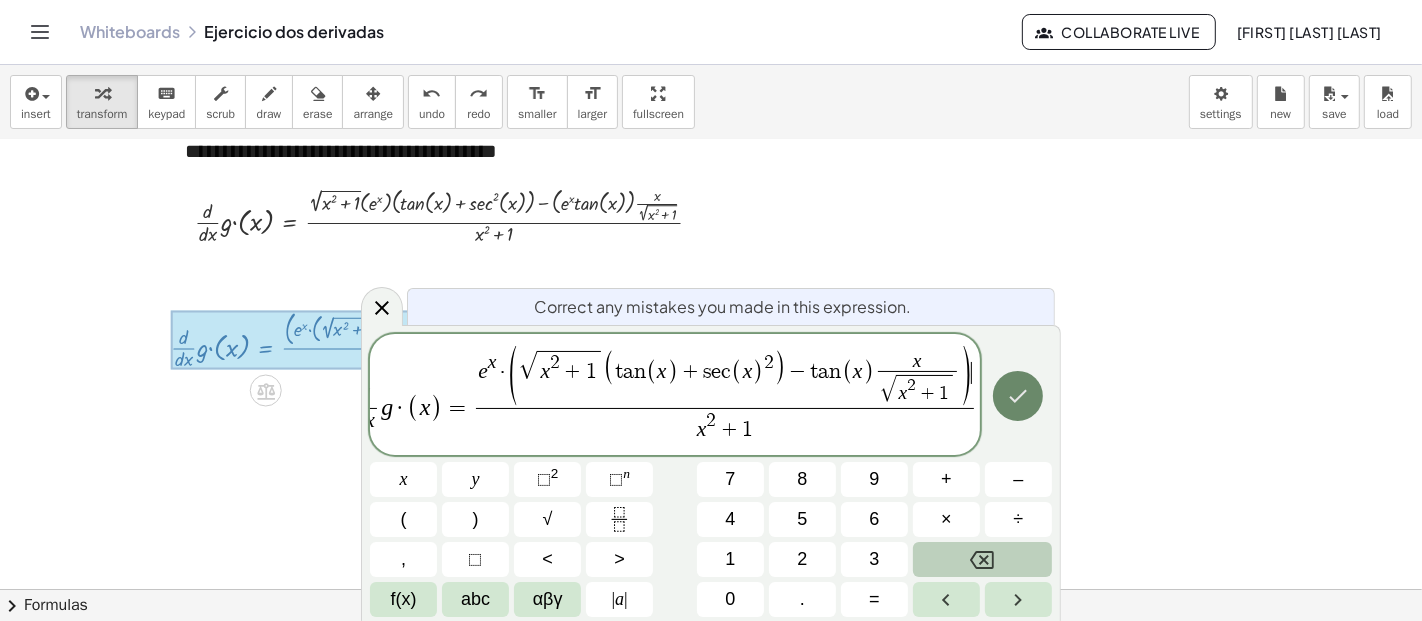 click at bounding box center [1018, 396] 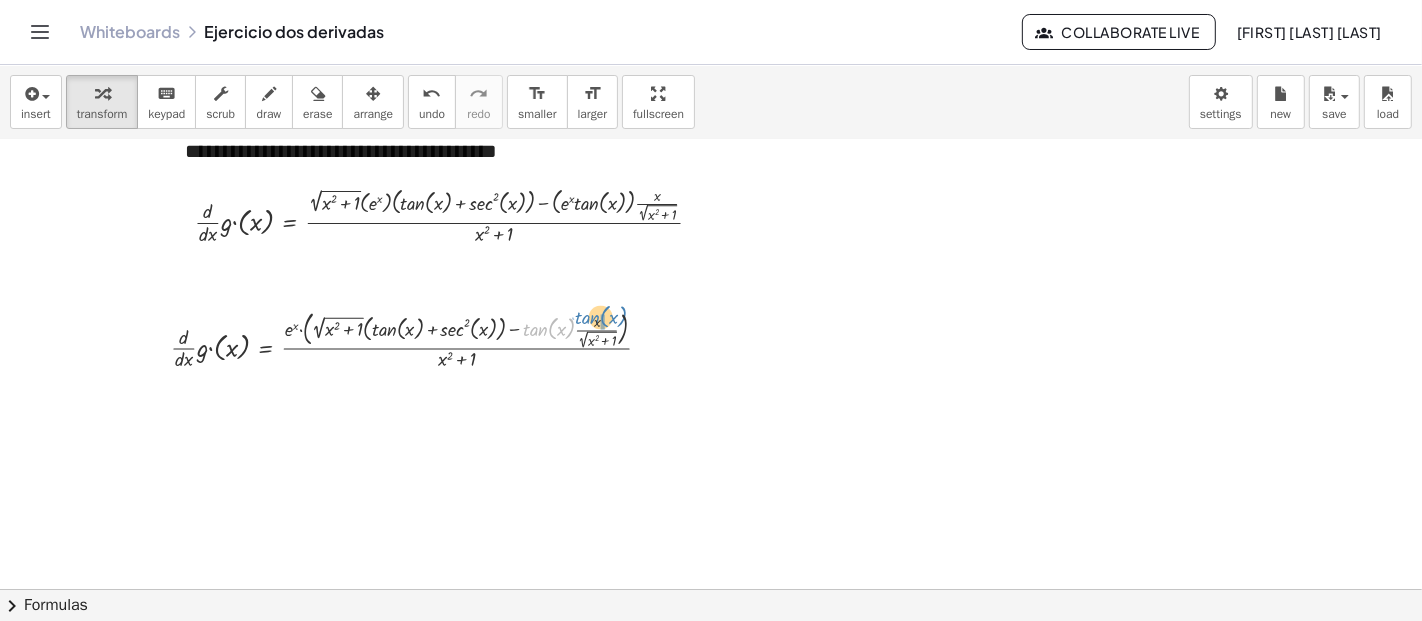 drag, startPoint x: 549, startPoint y: 330, endPoint x: 601, endPoint y: 318, distance: 53.366657 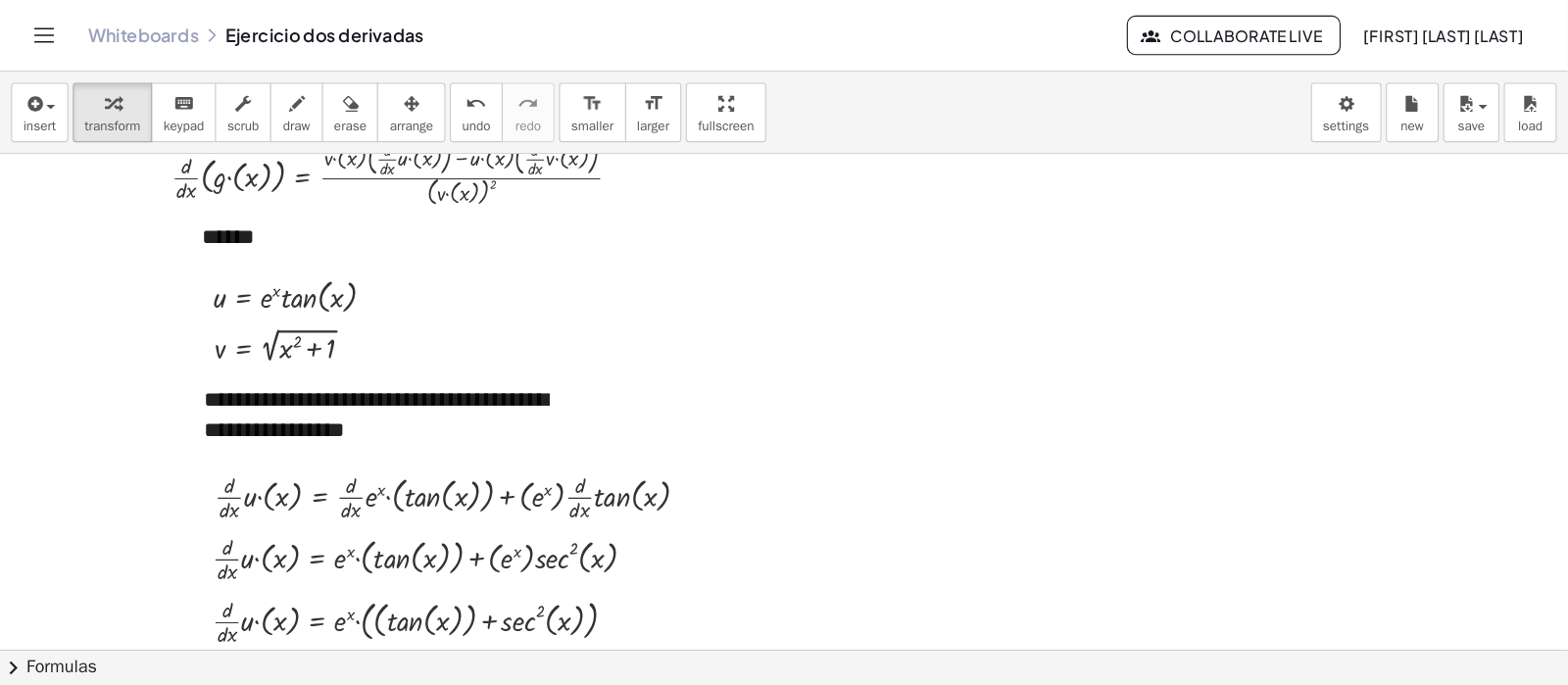 scroll, scrollTop: 0, scrollLeft: 0, axis: both 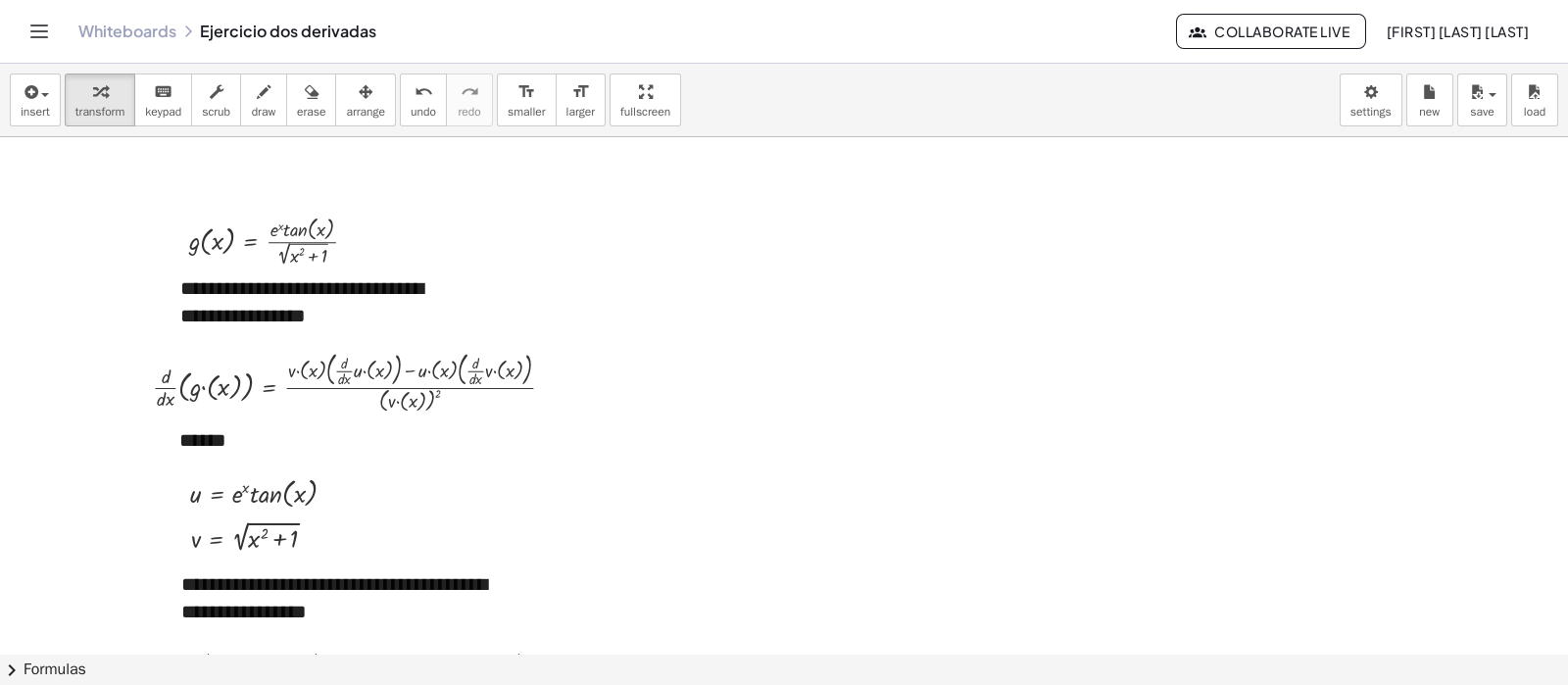 drag, startPoint x: 1057, startPoint y: 11, endPoint x: 984, endPoint y: 394, distance: 389.8949 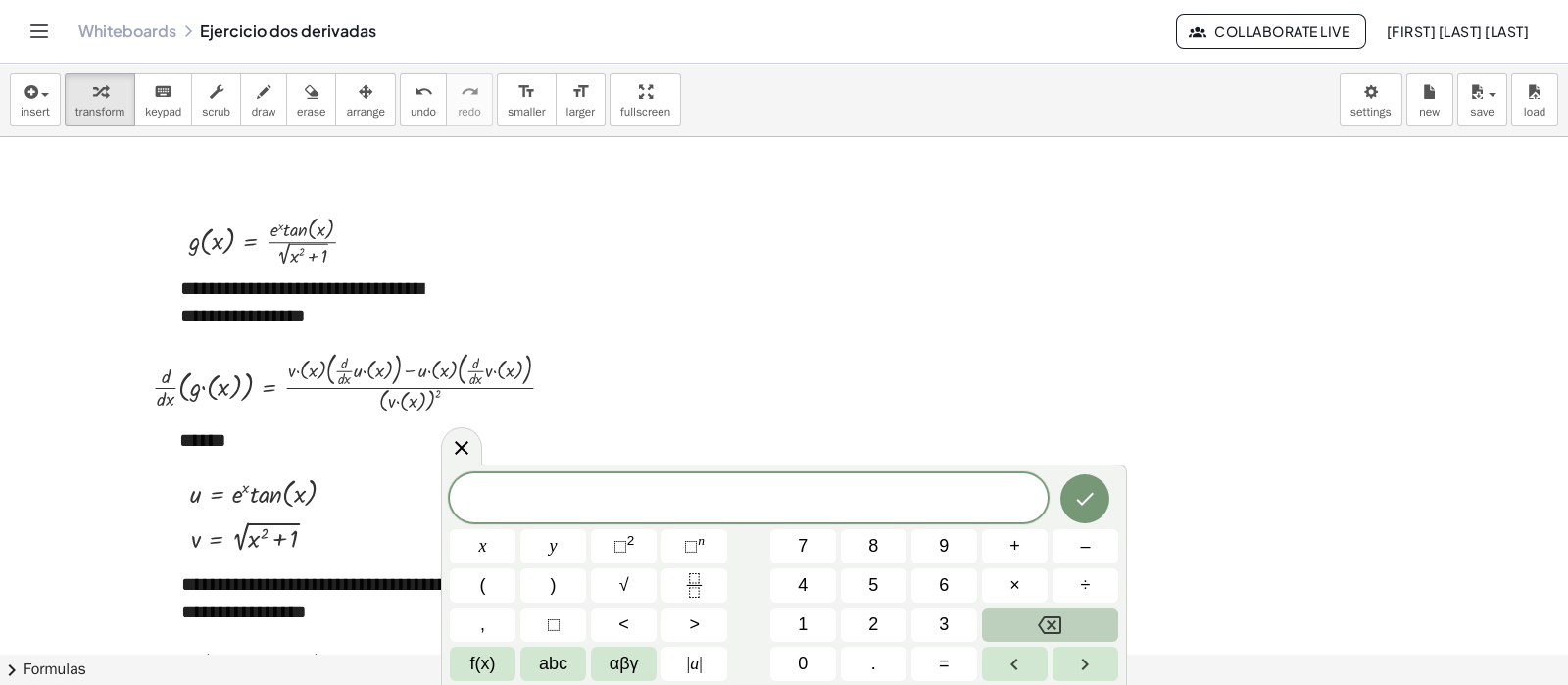 click at bounding box center [784, 1020] 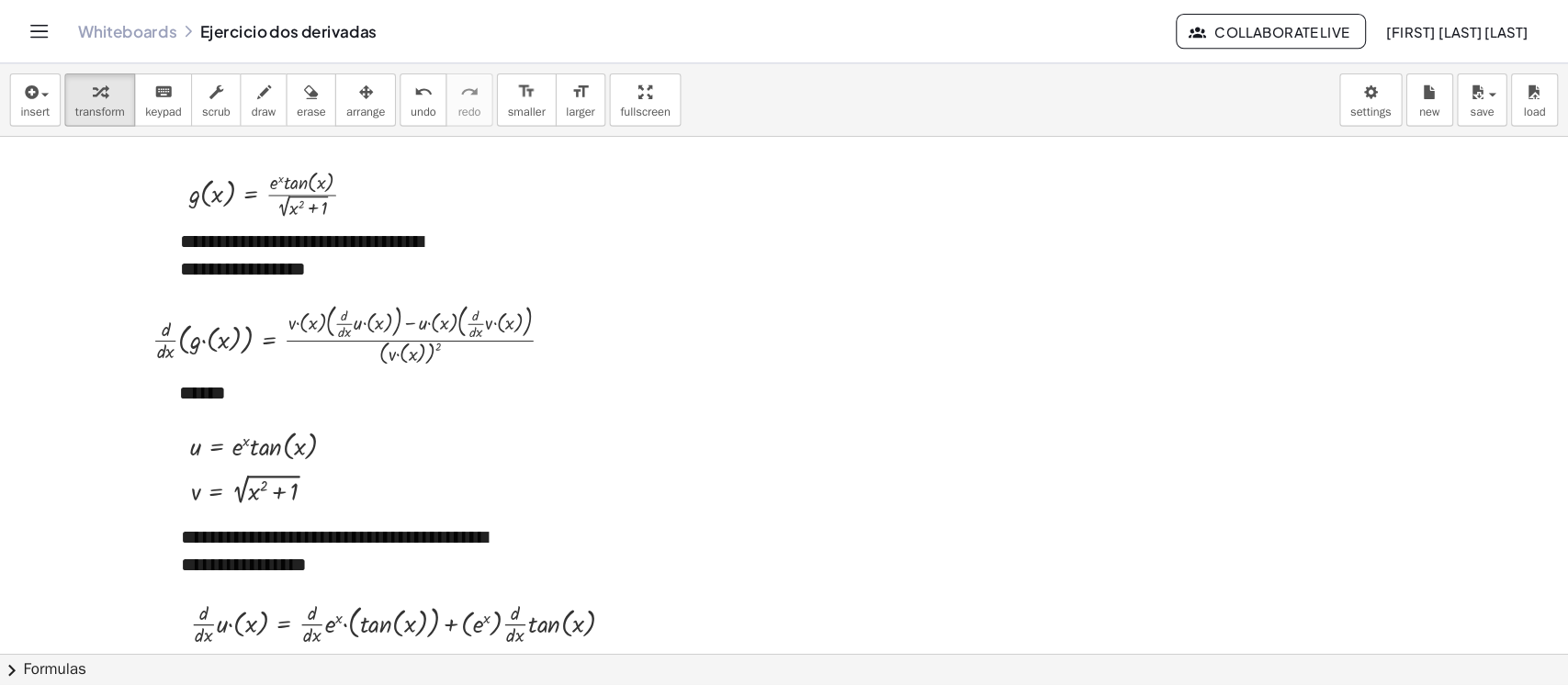scroll, scrollTop: 75, scrollLeft: 0, axis: vertical 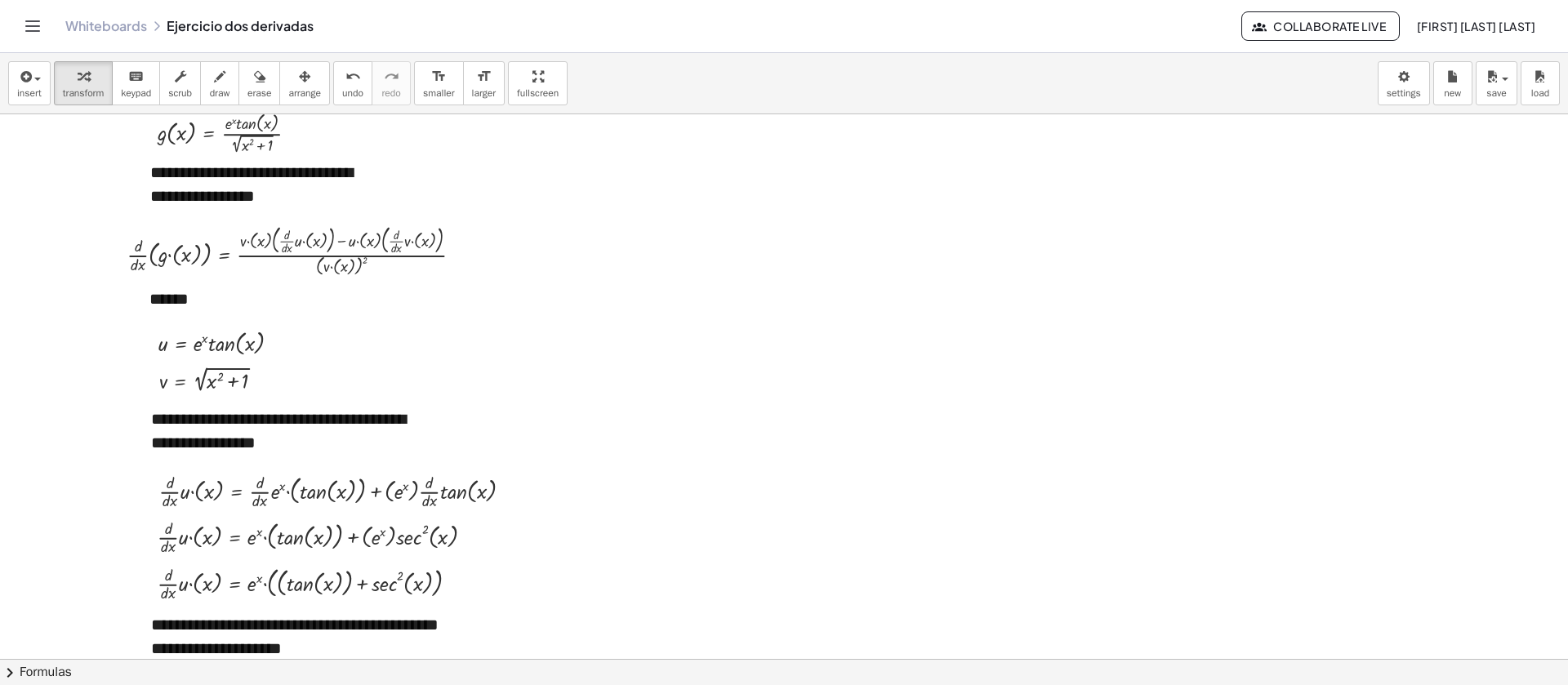drag, startPoint x: 1065, startPoint y: 24, endPoint x: 746, endPoint y: 350, distance: 456.11073 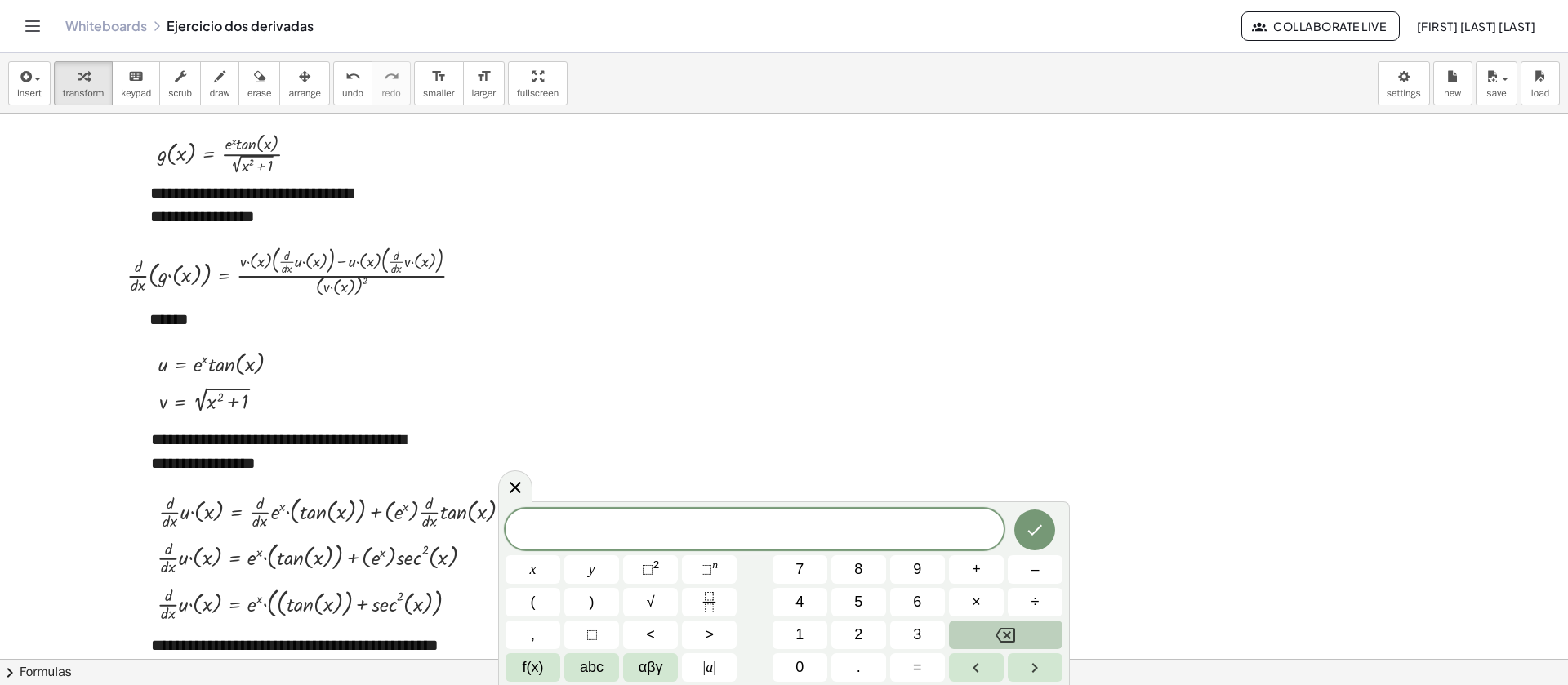 scroll, scrollTop: 23, scrollLeft: 0, axis: vertical 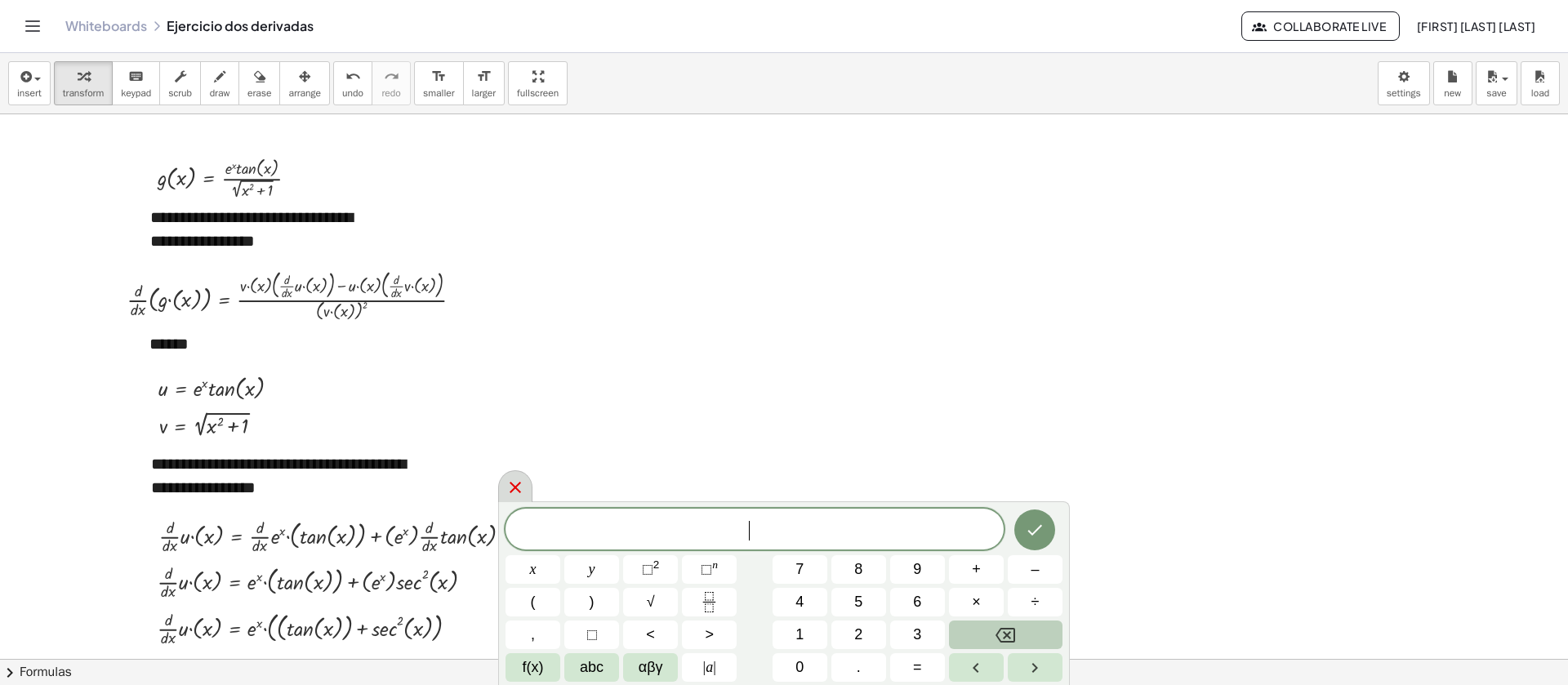 click at bounding box center (515, 486) 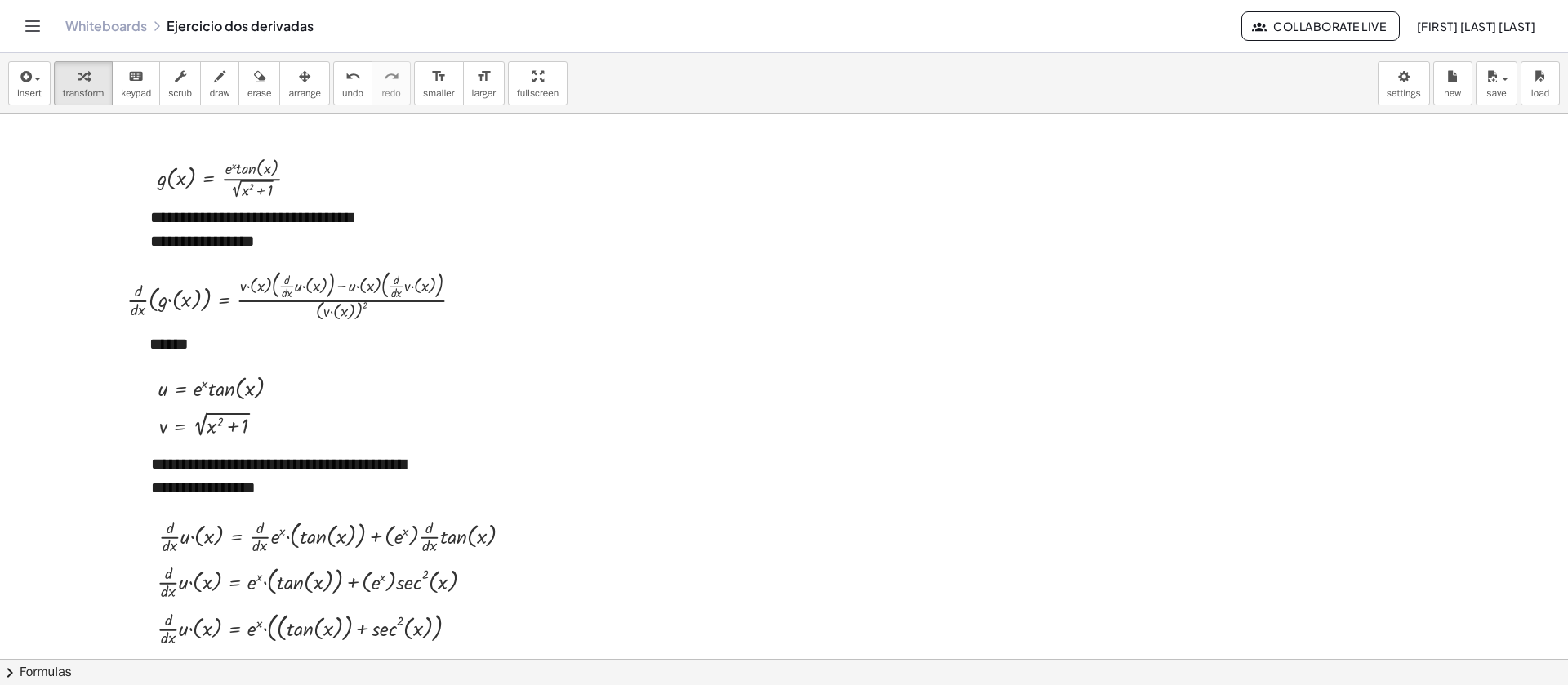 scroll, scrollTop: 34, scrollLeft: 0, axis: vertical 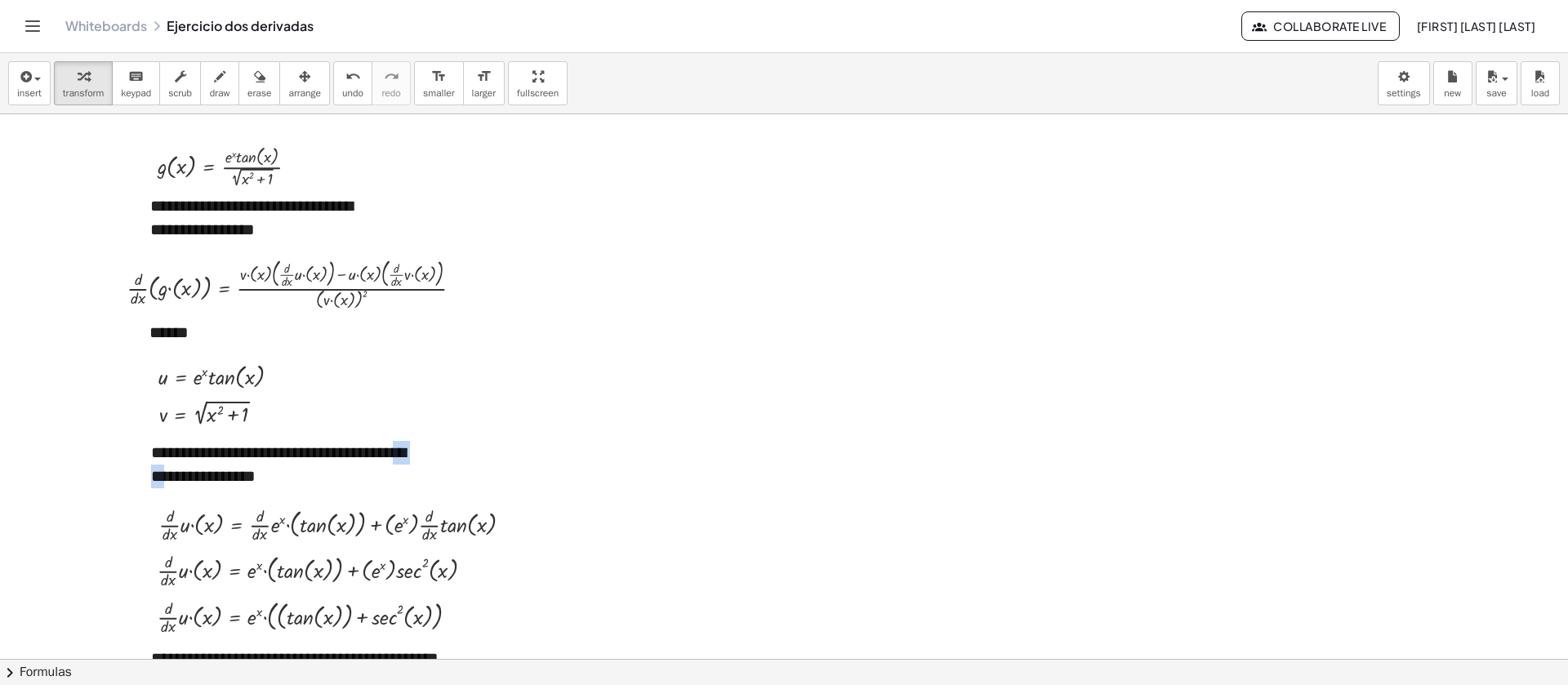 click at bounding box center (784, 816) 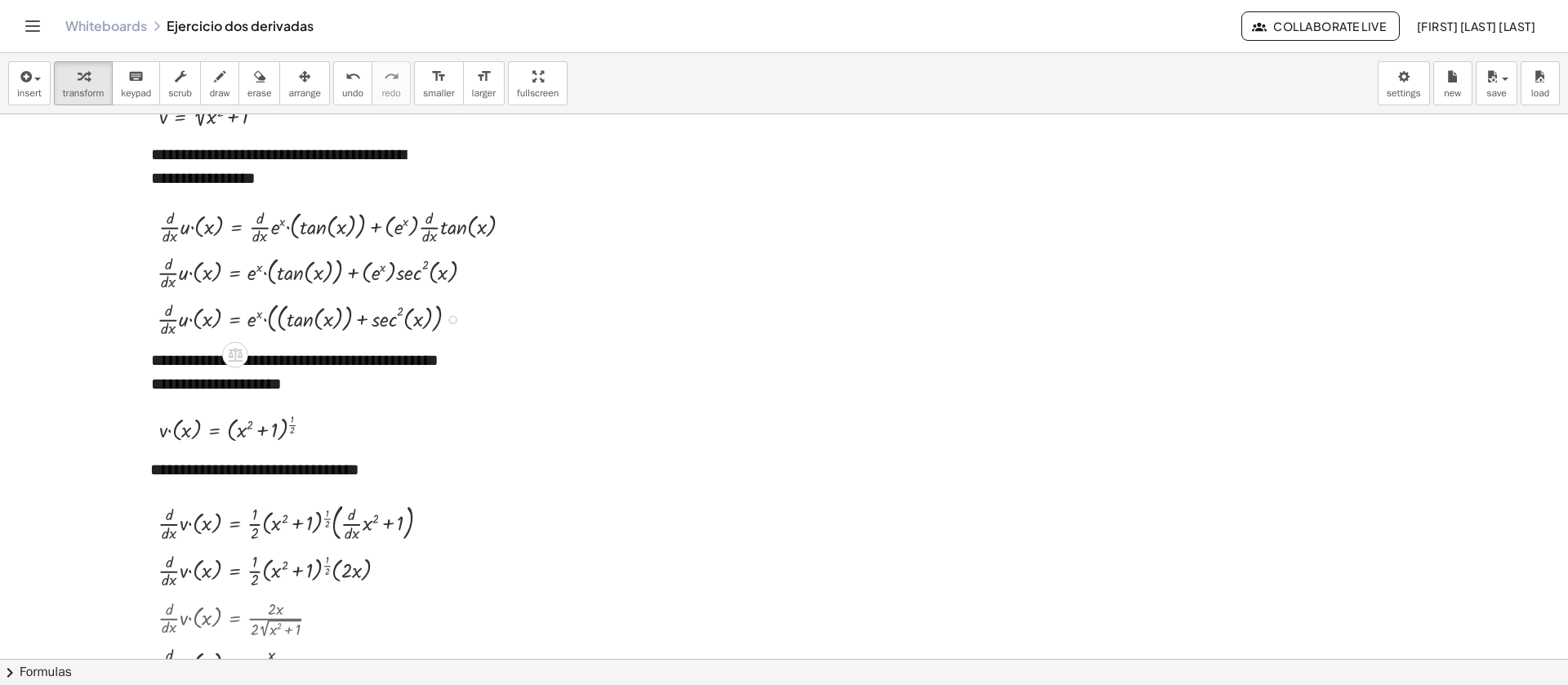 scroll, scrollTop: 279, scrollLeft: 0, axis: vertical 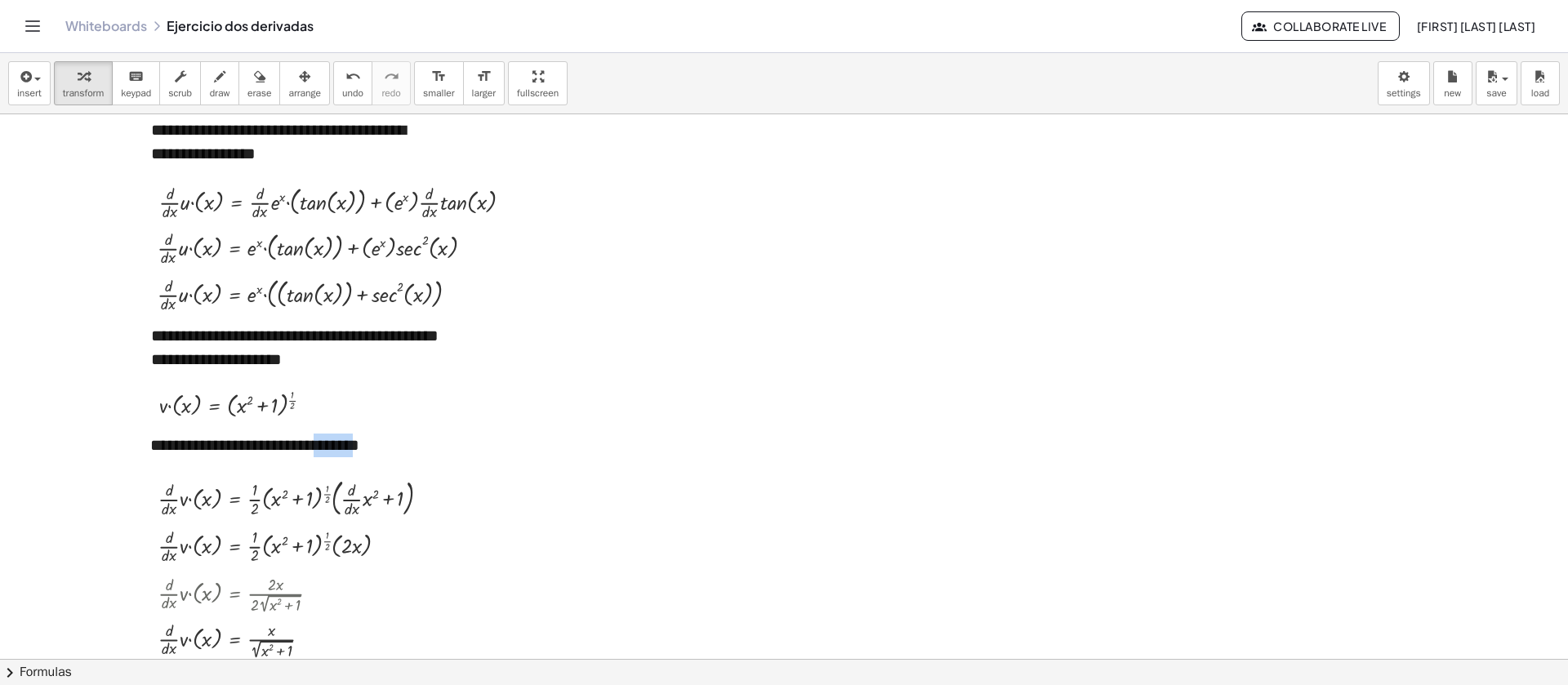 click at bounding box center [784, 493] 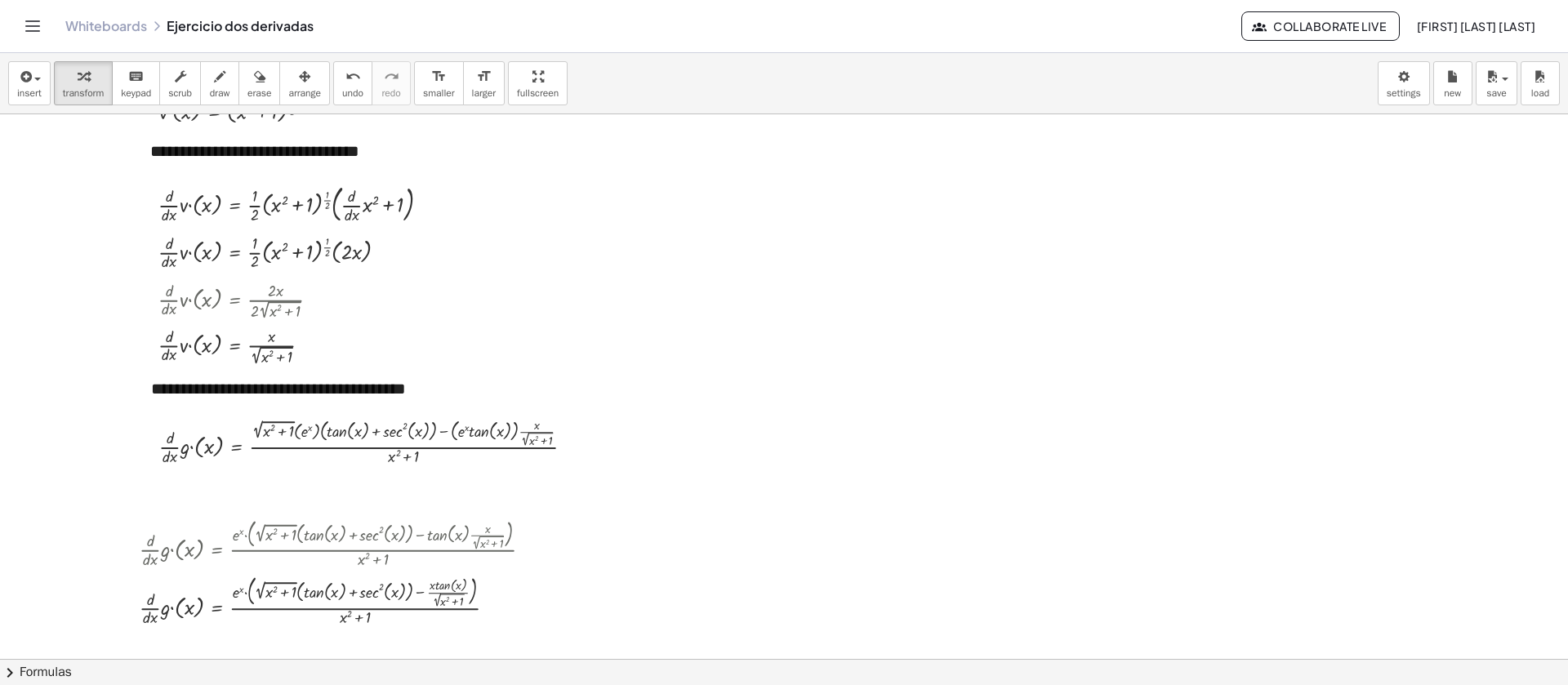 scroll, scrollTop: 692, scrollLeft: 0, axis: vertical 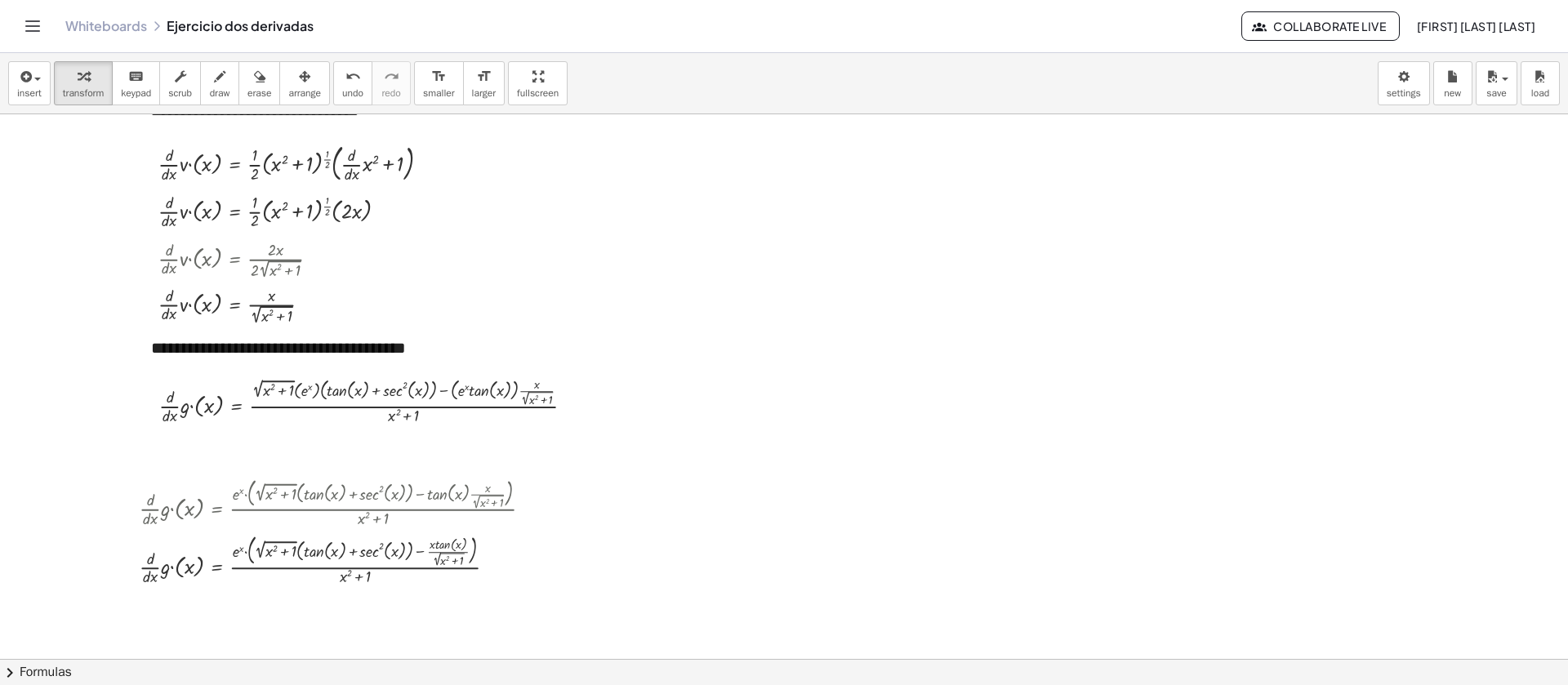 click at bounding box center [305, 77] 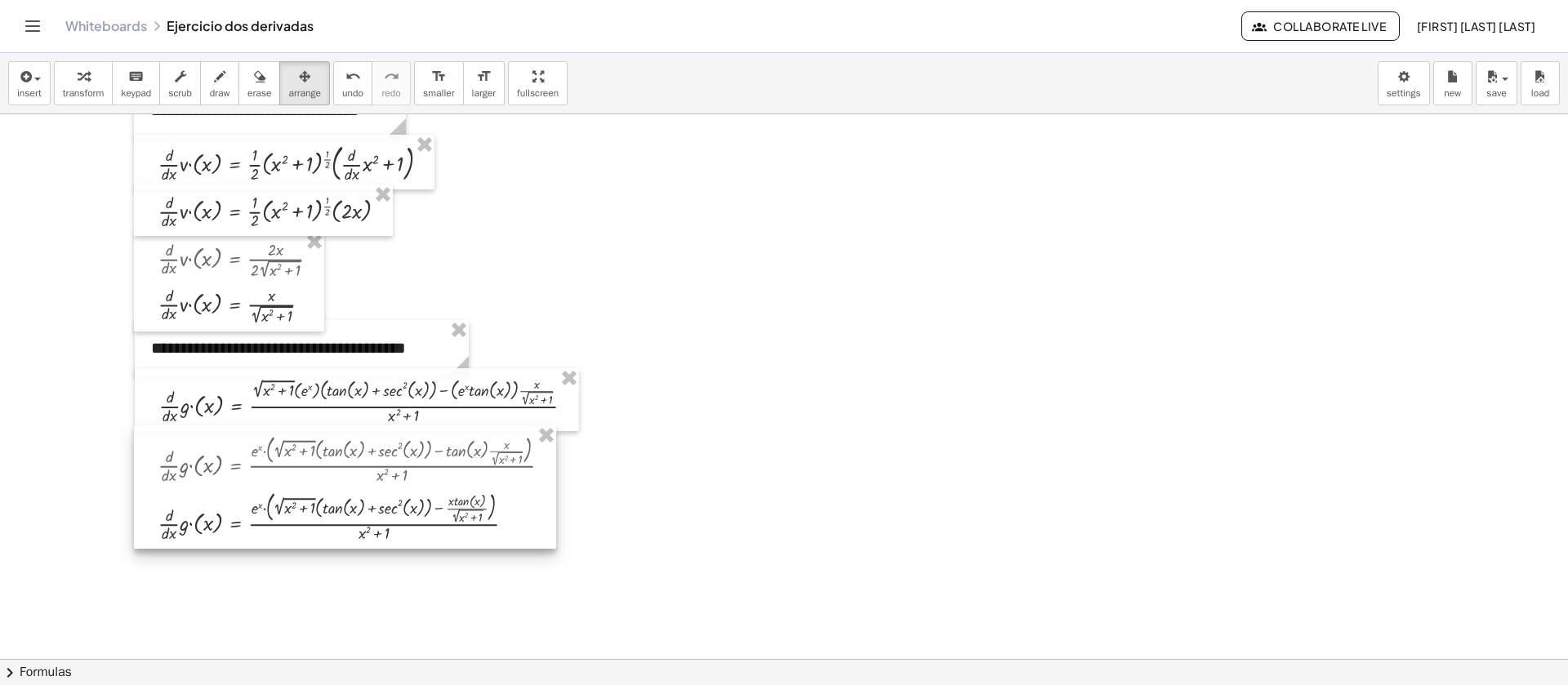 drag, startPoint x: 244, startPoint y: 500, endPoint x: 263, endPoint y: 456, distance: 47.92703 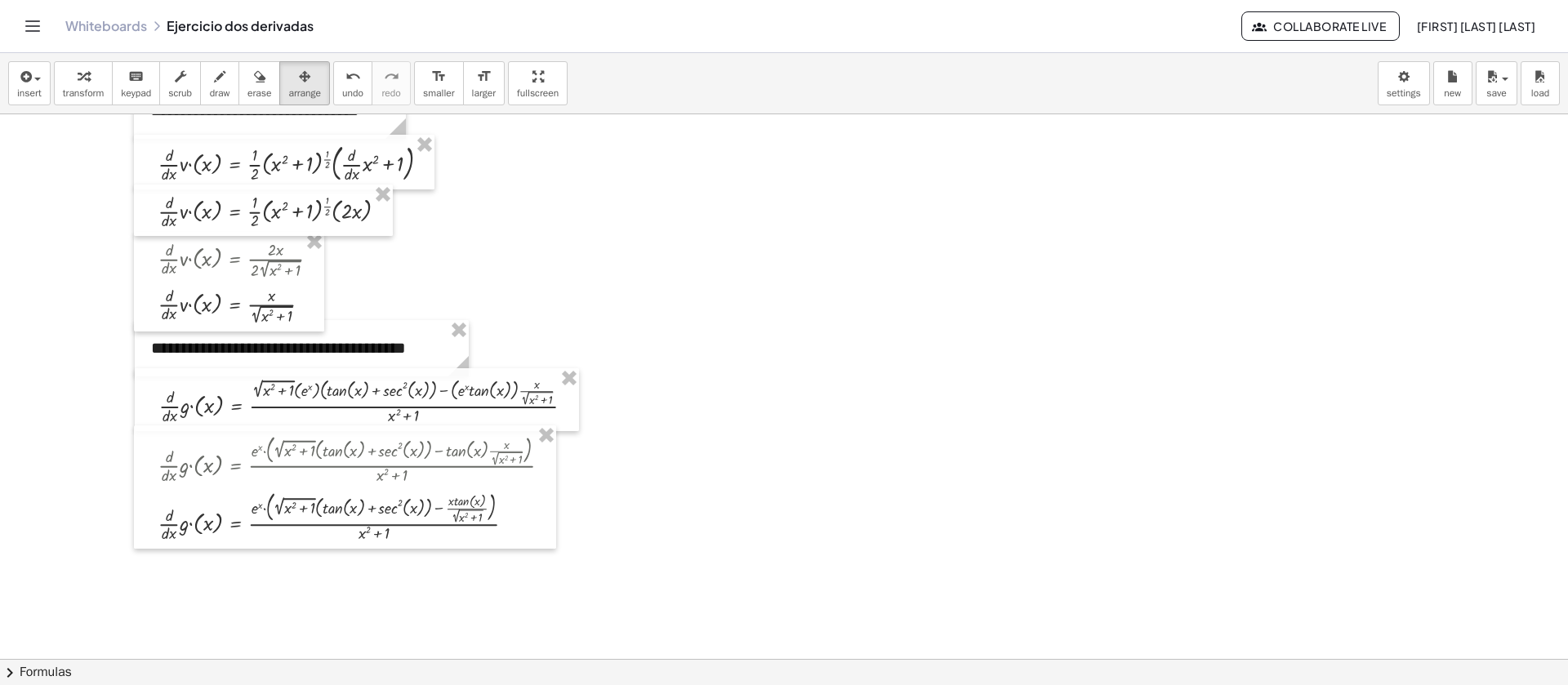 click at bounding box center [784, 158] 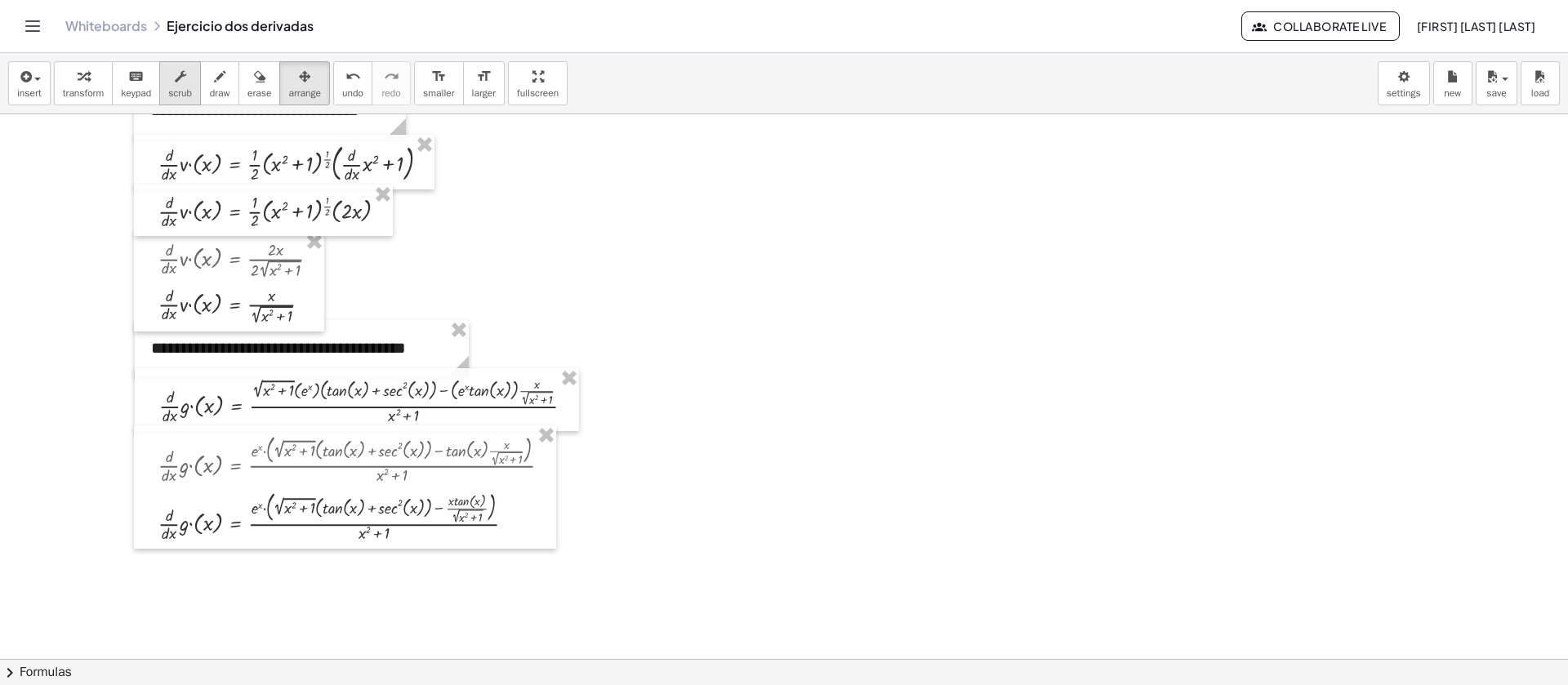 click on "scrub" at bounding box center [180, 83] 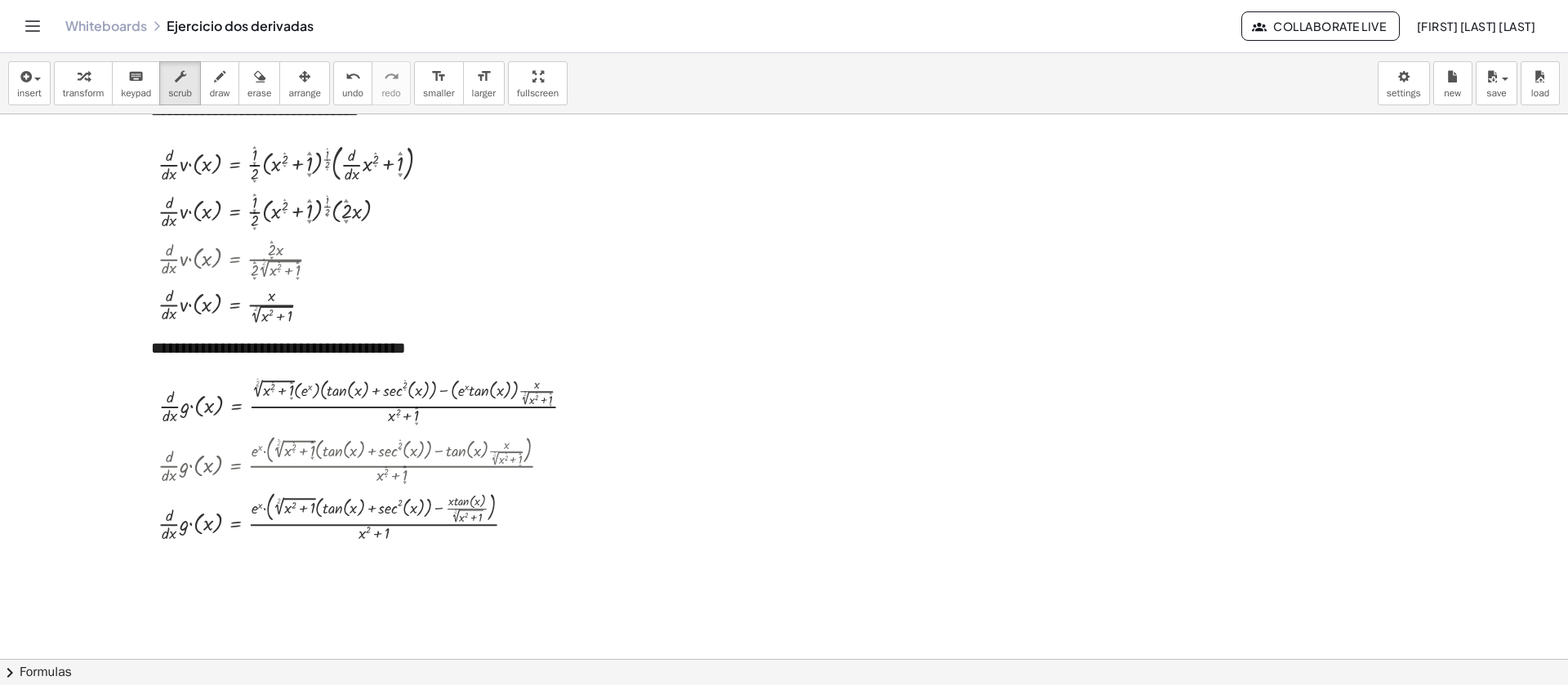click at bounding box center [784, 158] 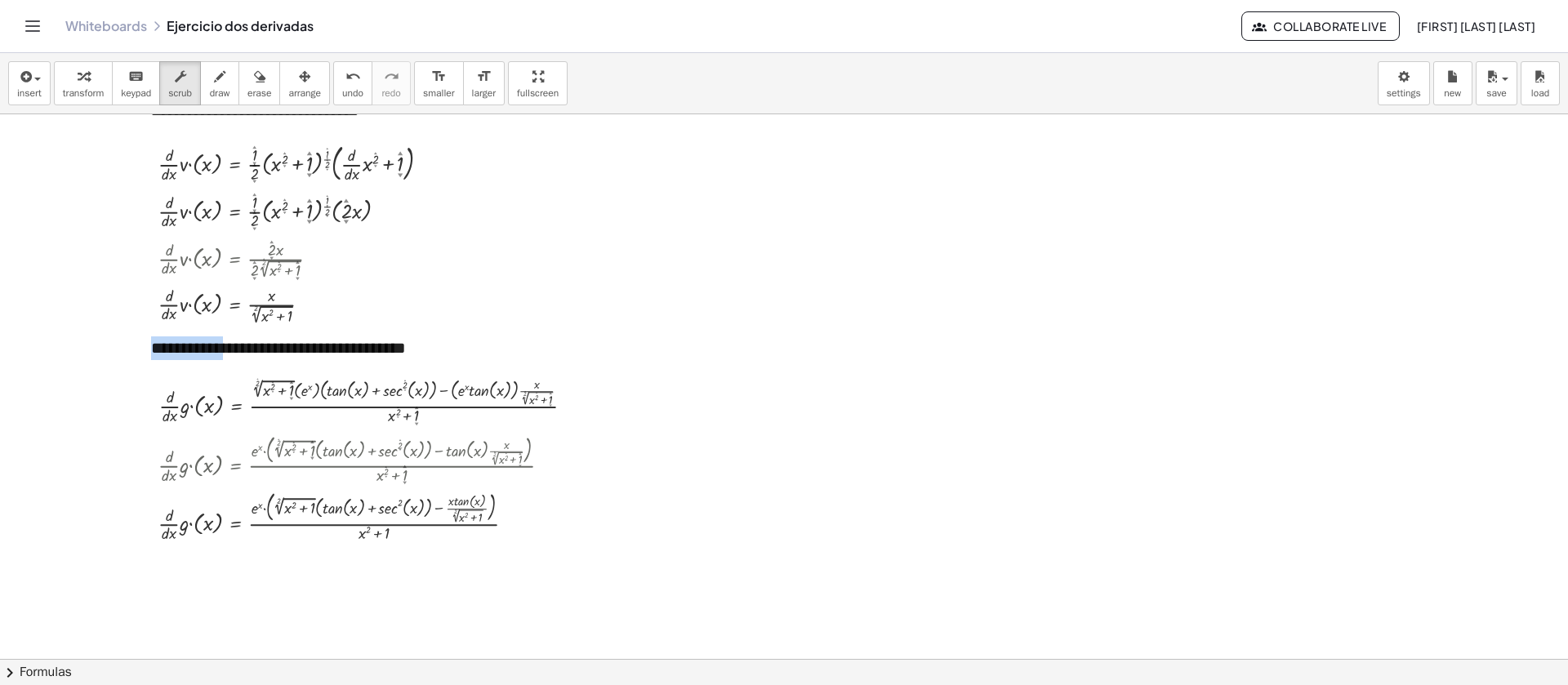 click at bounding box center [784, 158] 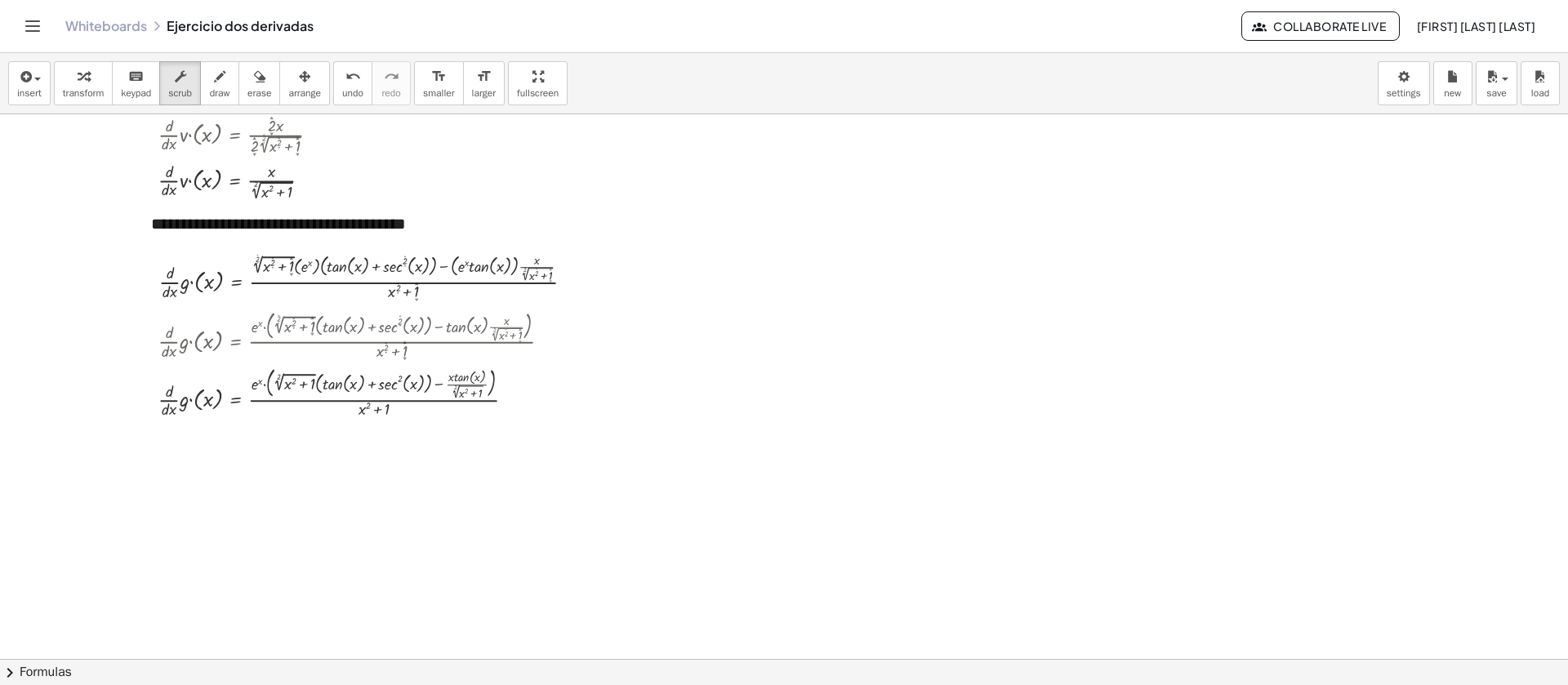 scroll, scrollTop: 854, scrollLeft: 0, axis: vertical 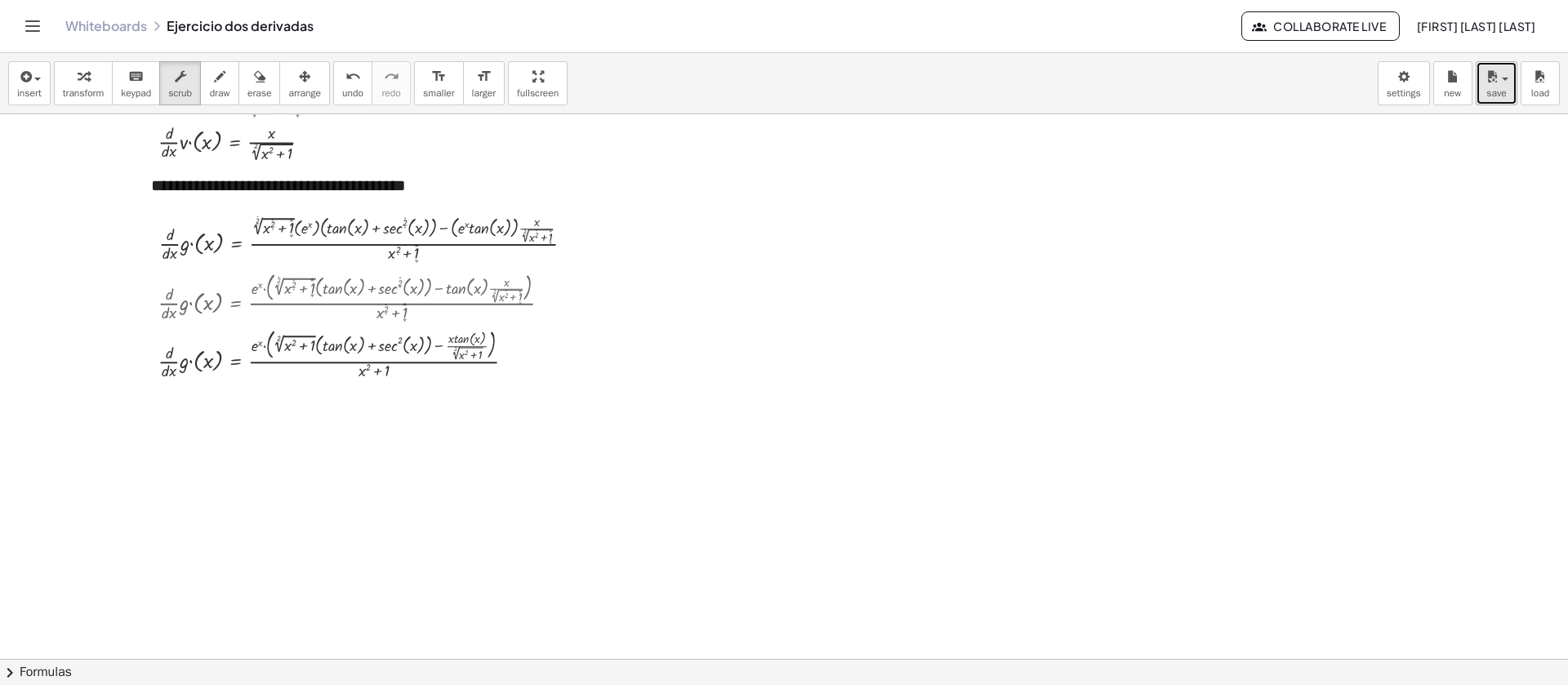 click at bounding box center [1492, 77] 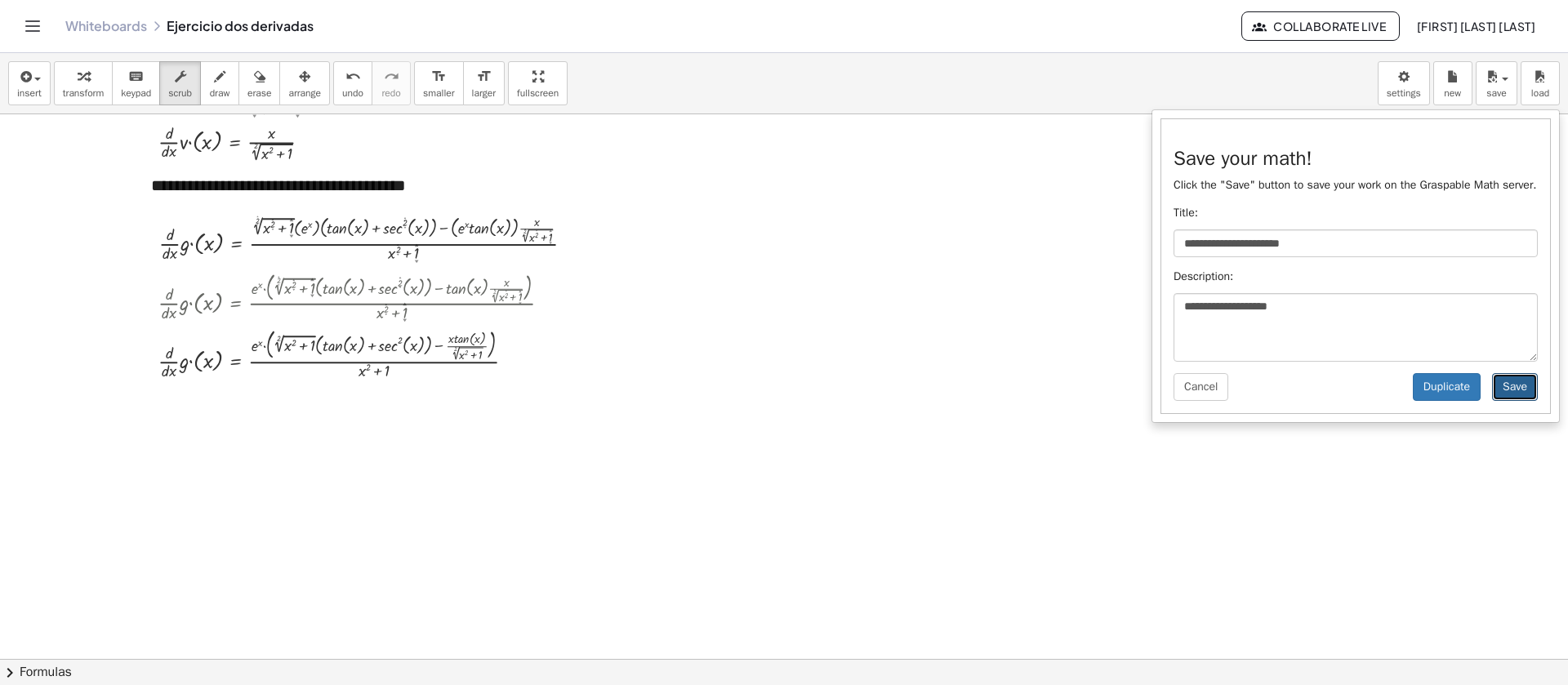 click on "Save" at bounding box center (1515, 387) 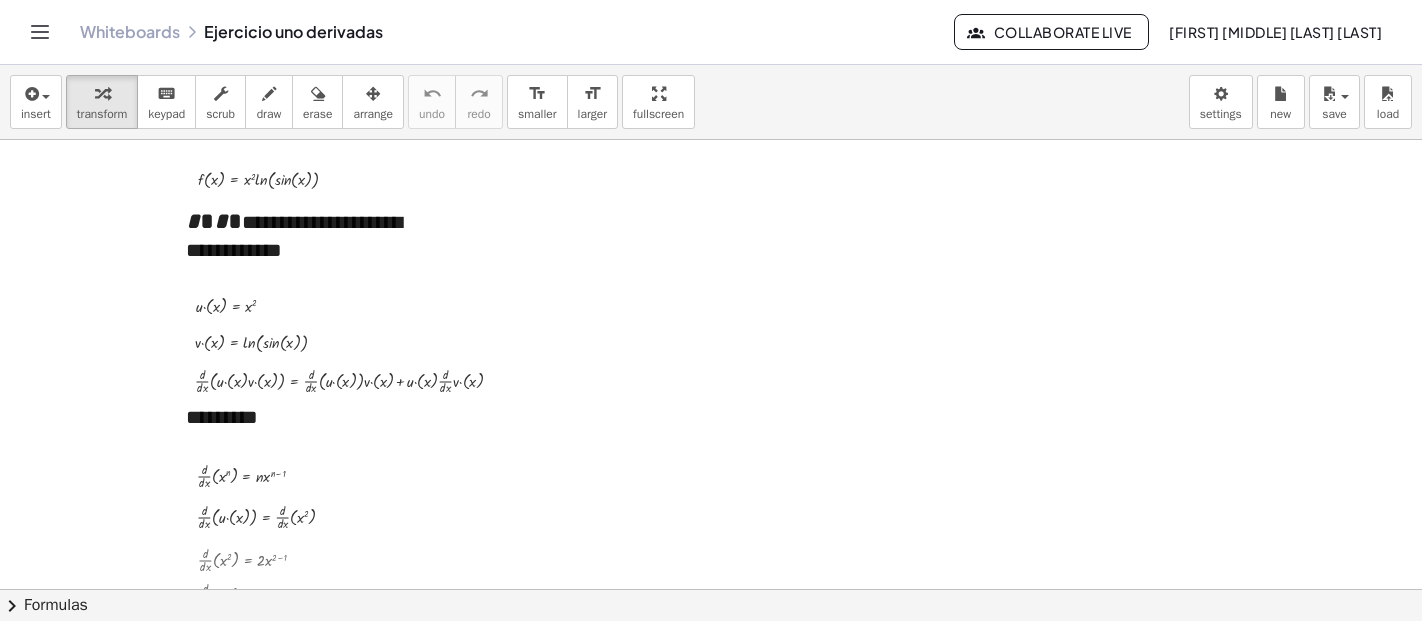 scroll, scrollTop: 0, scrollLeft: 0, axis: both 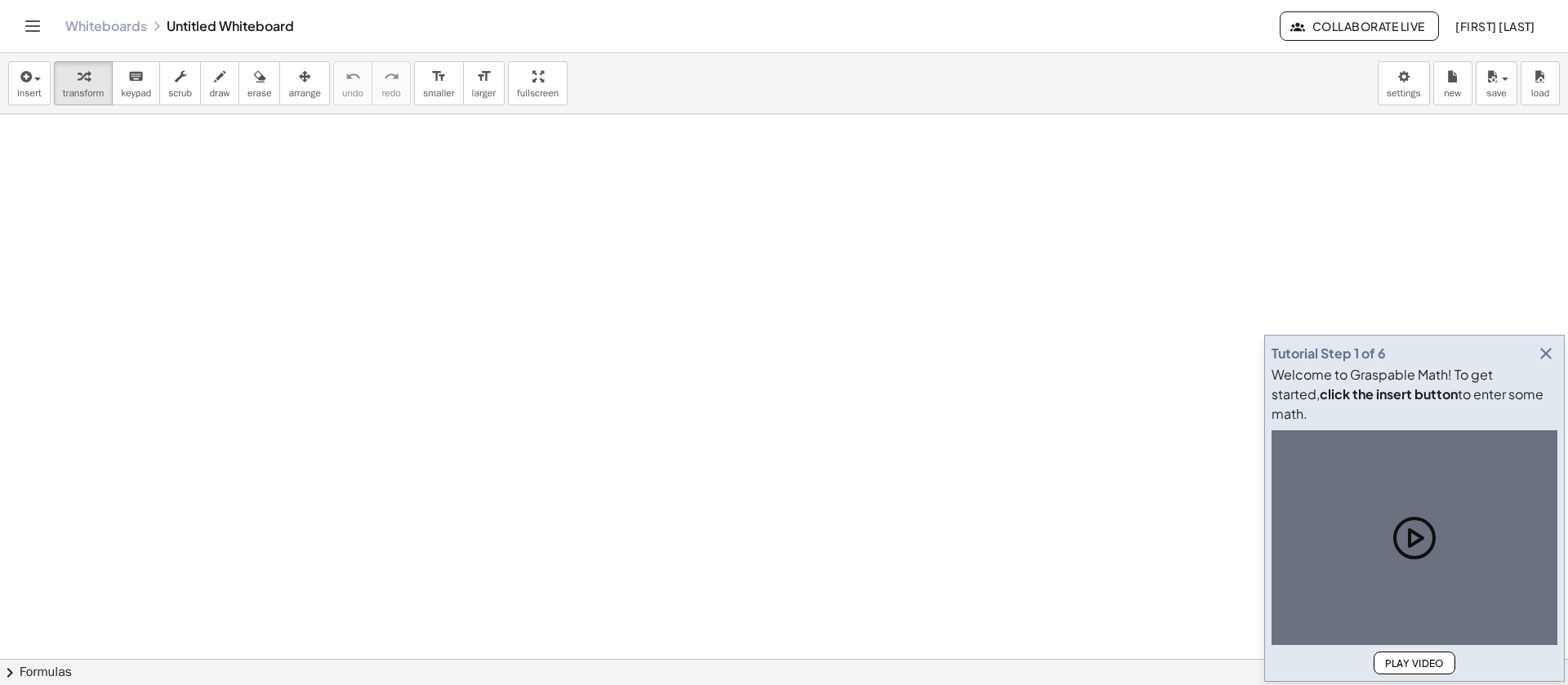 click at bounding box center (1546, 354) 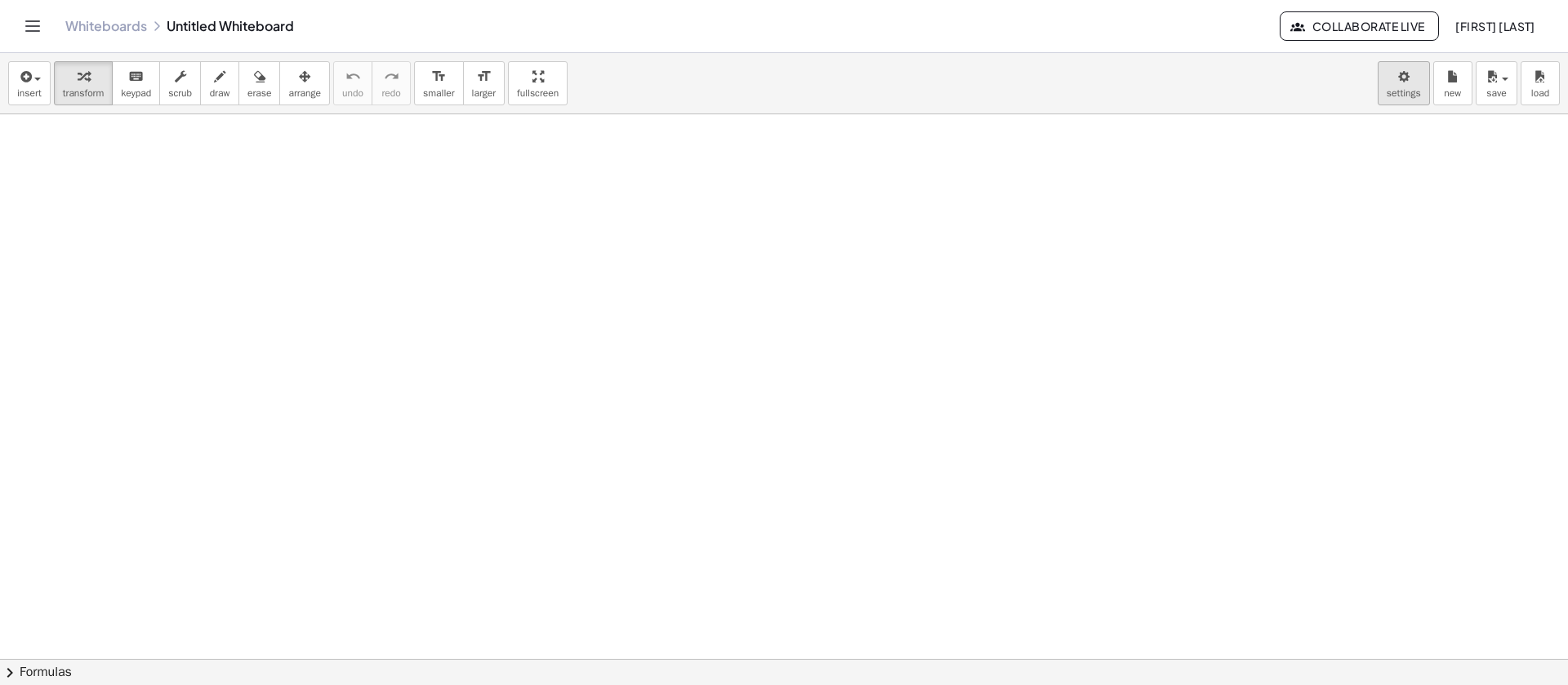 click on "Graspable Math Activities Whiteboards Classes Account v1.28.3 | Privacy policy © 2025 | Graspable, Inc. Whiteboards Untitled Whiteboard Collaborate Live  Migdalia Arleth Graciano Barrancas   insert select one: Math Expression Function Text Youtube Video Graphing Geometry Geometry 3D transform keyboard keypad scrub draw erase arrange undo undo redo redo format_size smaller format_size larger fullscreen load   save new settings × chevron_right  Formulas
Drag one side of a formula onto a highlighted expression on the canvas to apply it.
Quadratic Formula
+ · a · x 2 + · b · x + c = 0
⇔
x = · ( − b ± 2 √ ( + b 2 − · 4 · a · c ) ) · 2 · a
+ x 2 + · p · x + q = 0
⇔
x = − · p · 2 ± 2 √" at bounding box center (784, 342) 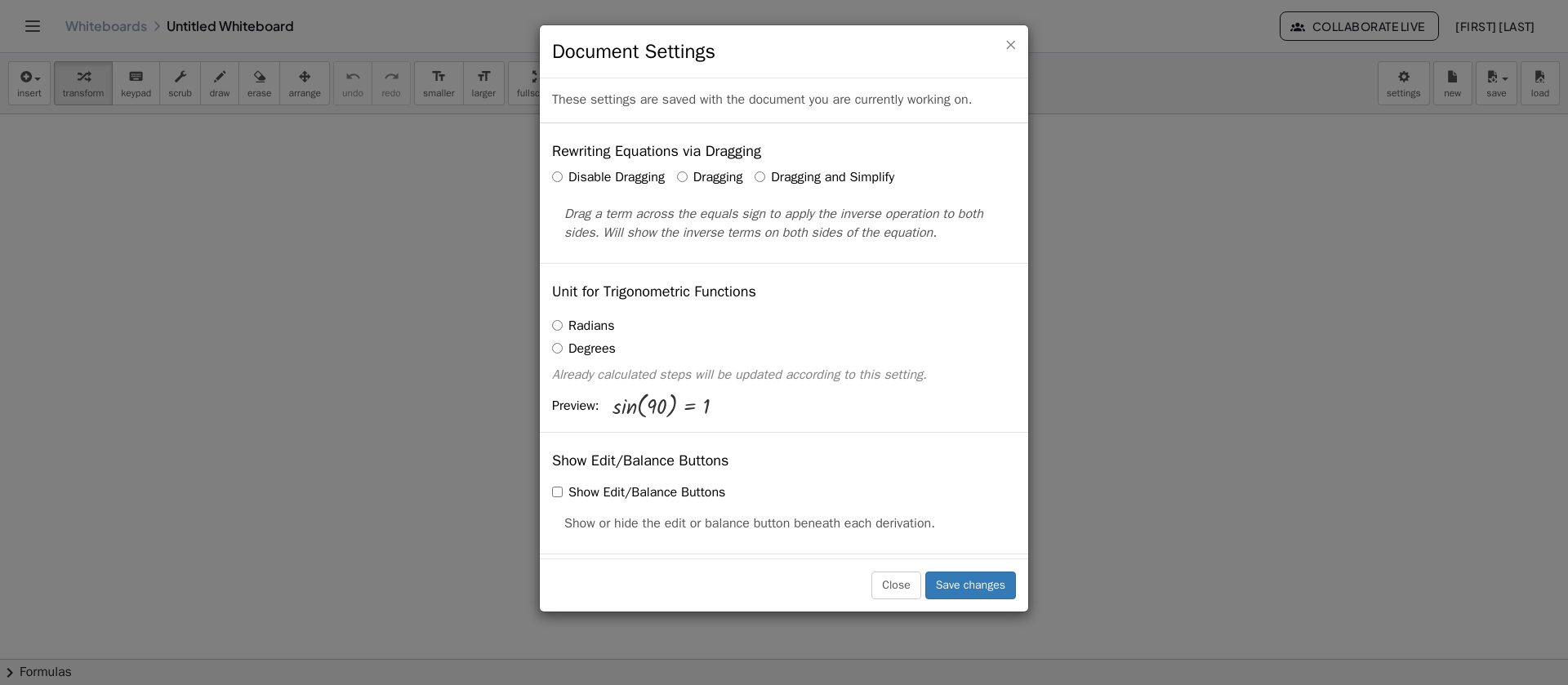 click on "×" at bounding box center (1010, 44) 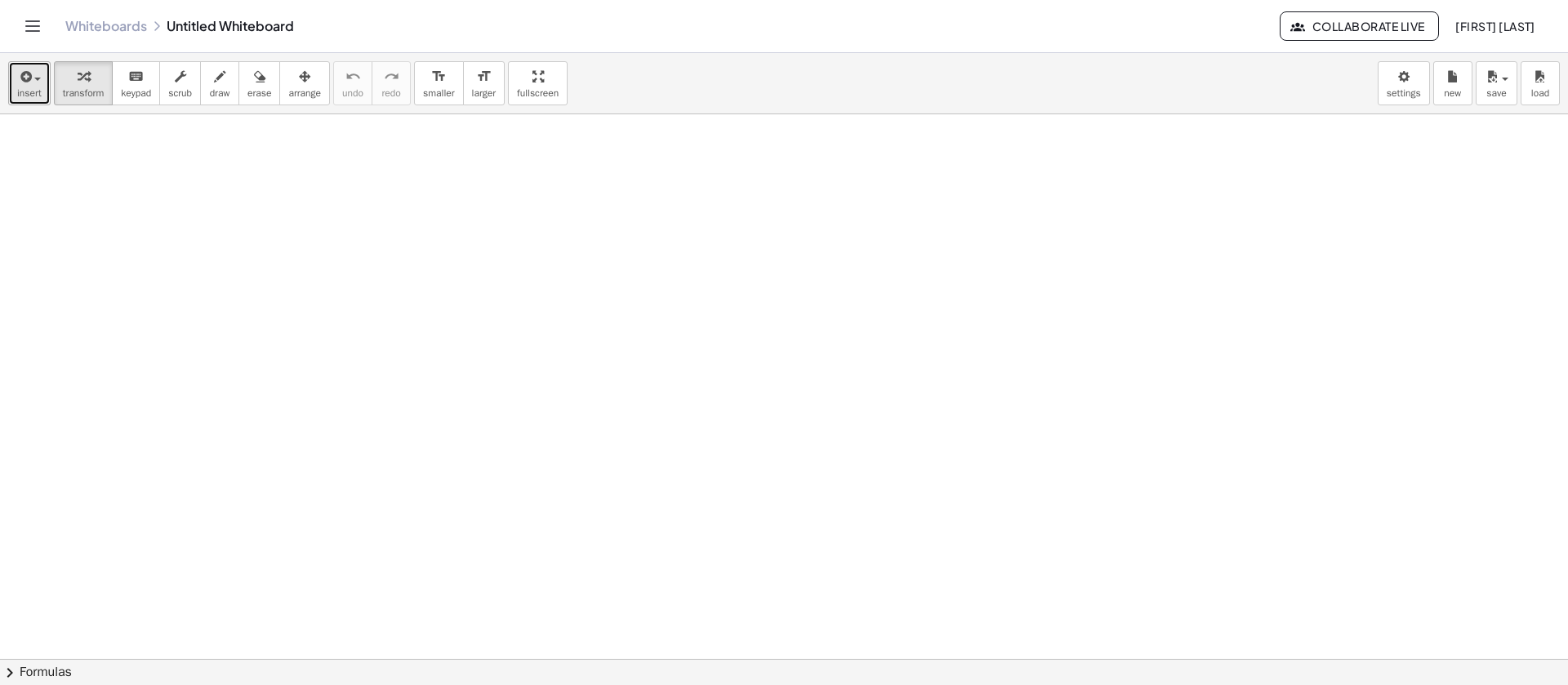 click on "insert" at bounding box center (29, 83) 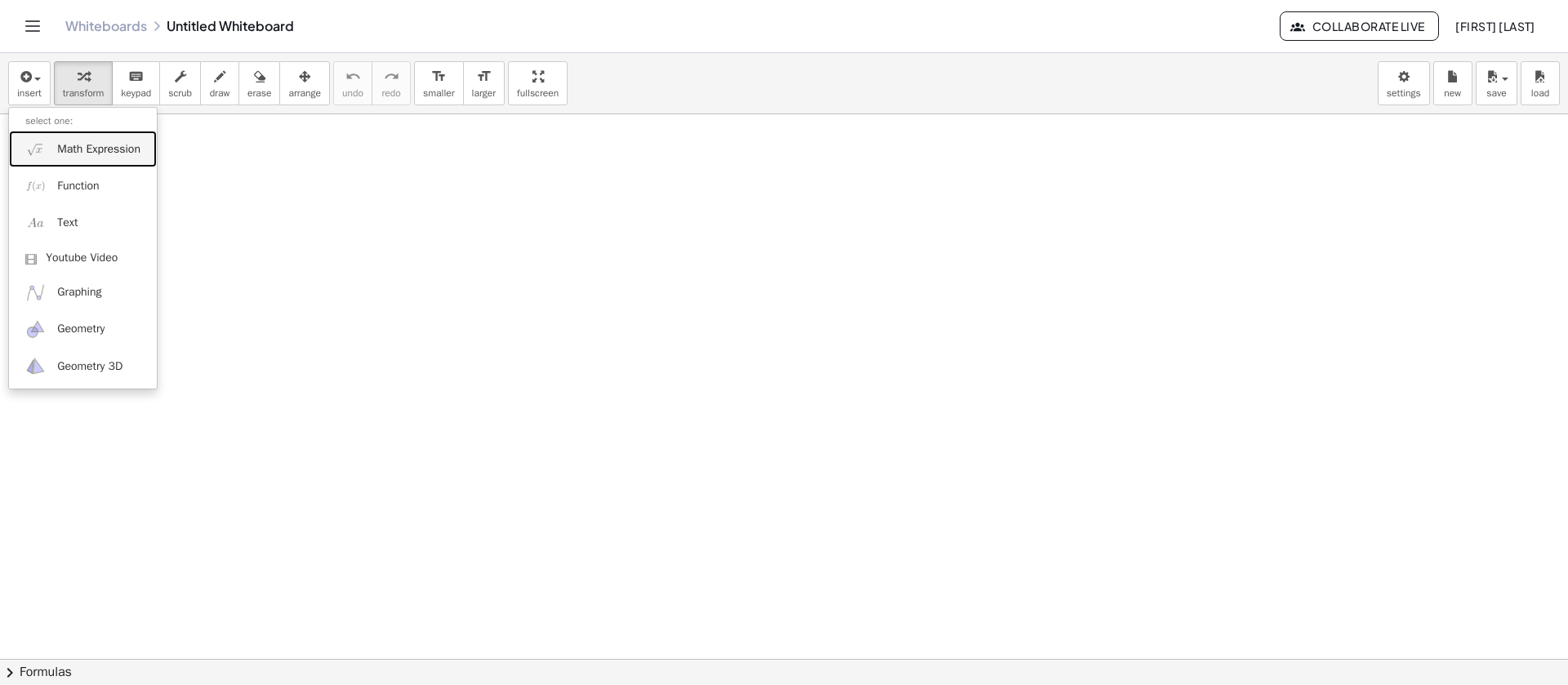 click on "Math Expression" at bounding box center [82, 149] 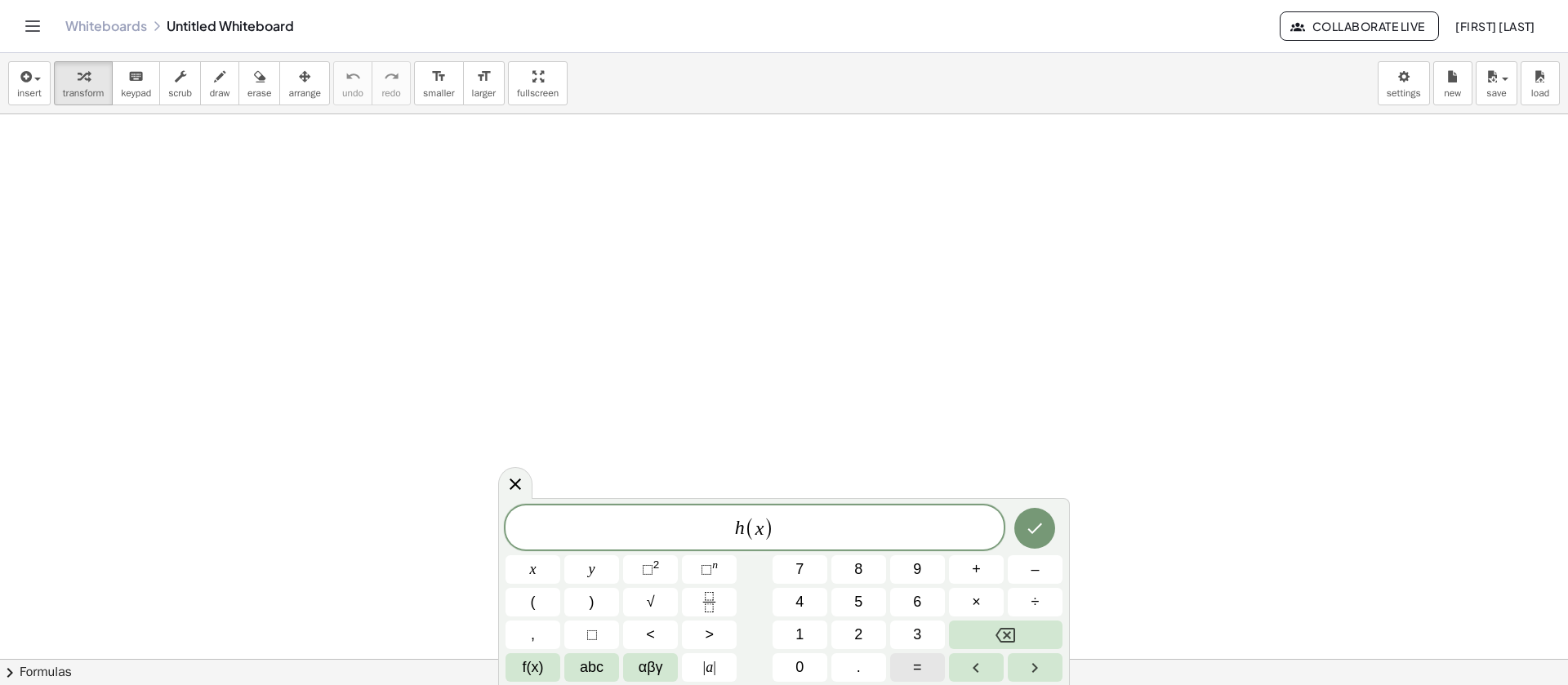 click on "=" at bounding box center (917, 667) 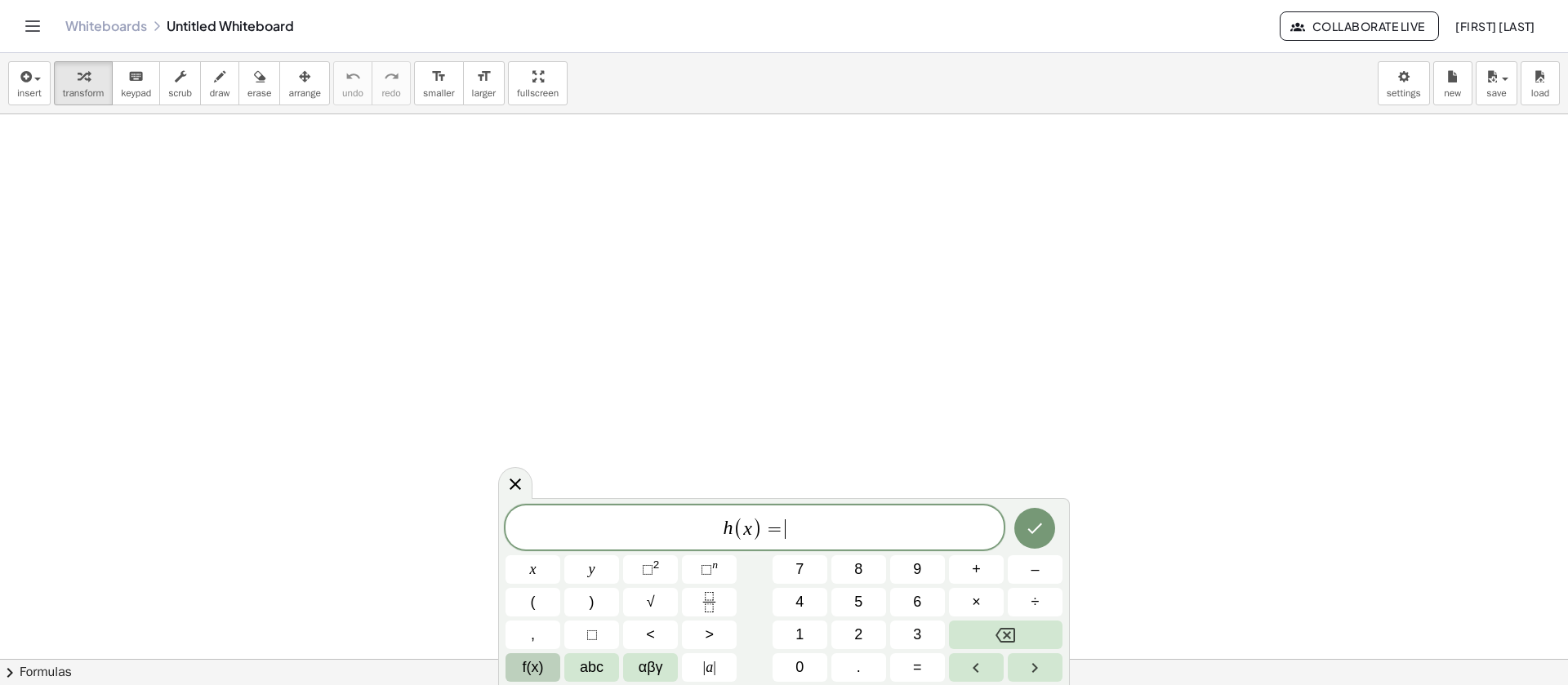 click on "f(x)" at bounding box center [532, 667] 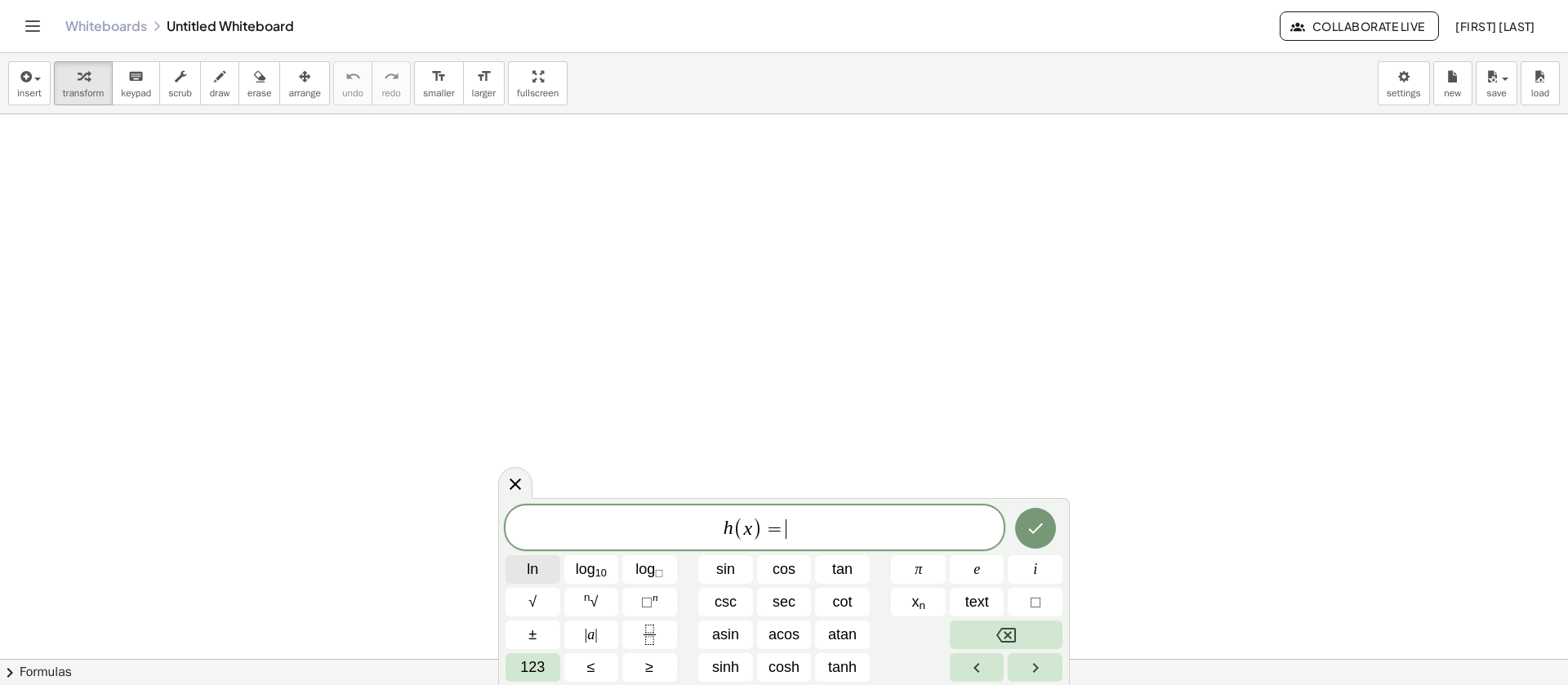 click on "ln" at bounding box center [532, 569] 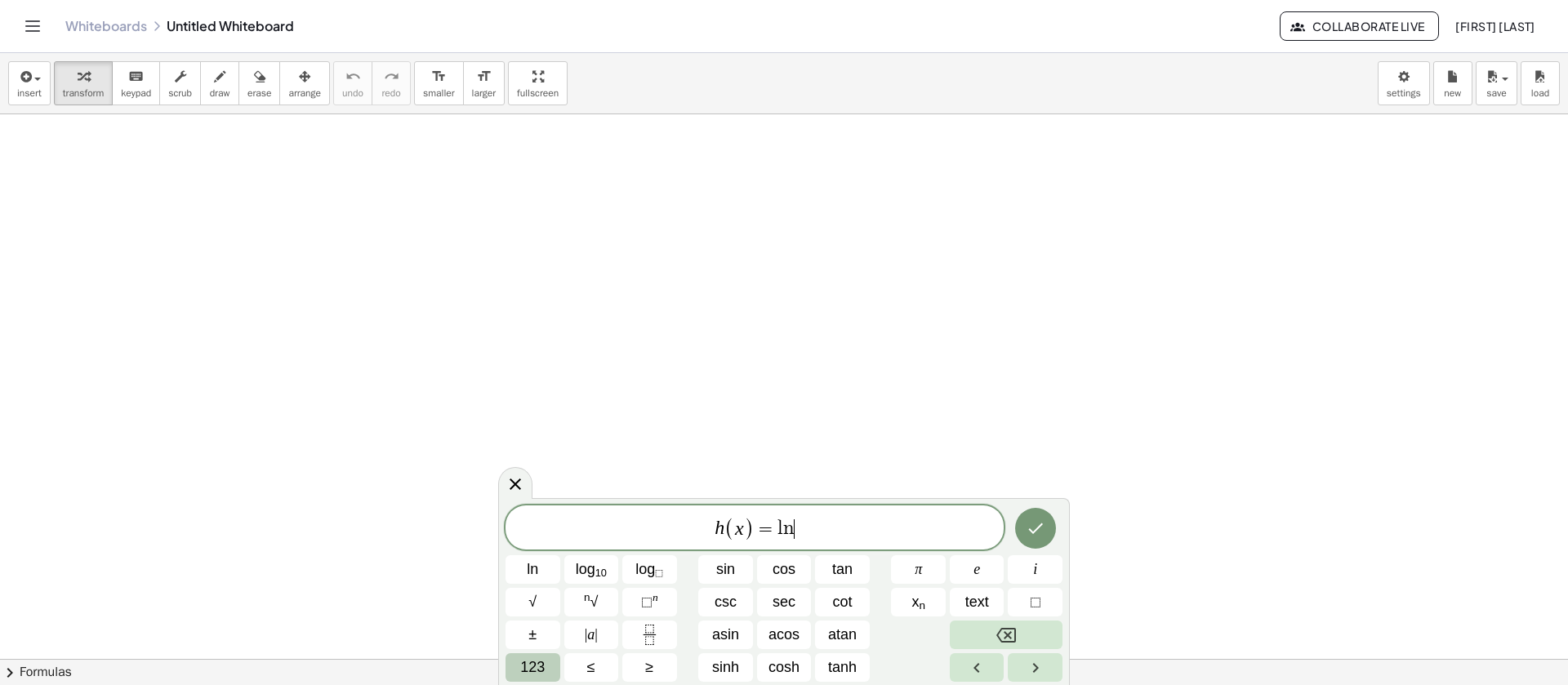 click on "123" at bounding box center (532, 667) 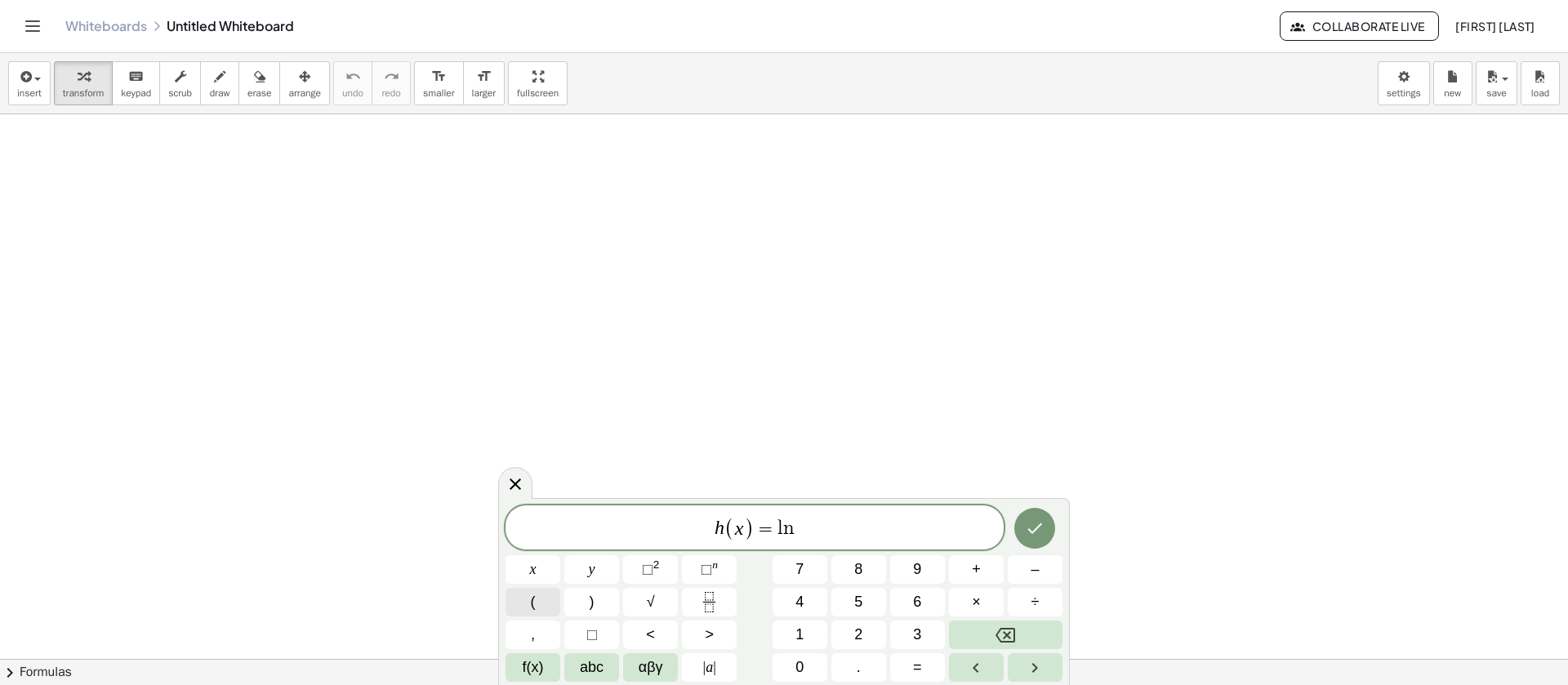 click on "(" at bounding box center (532, 602) 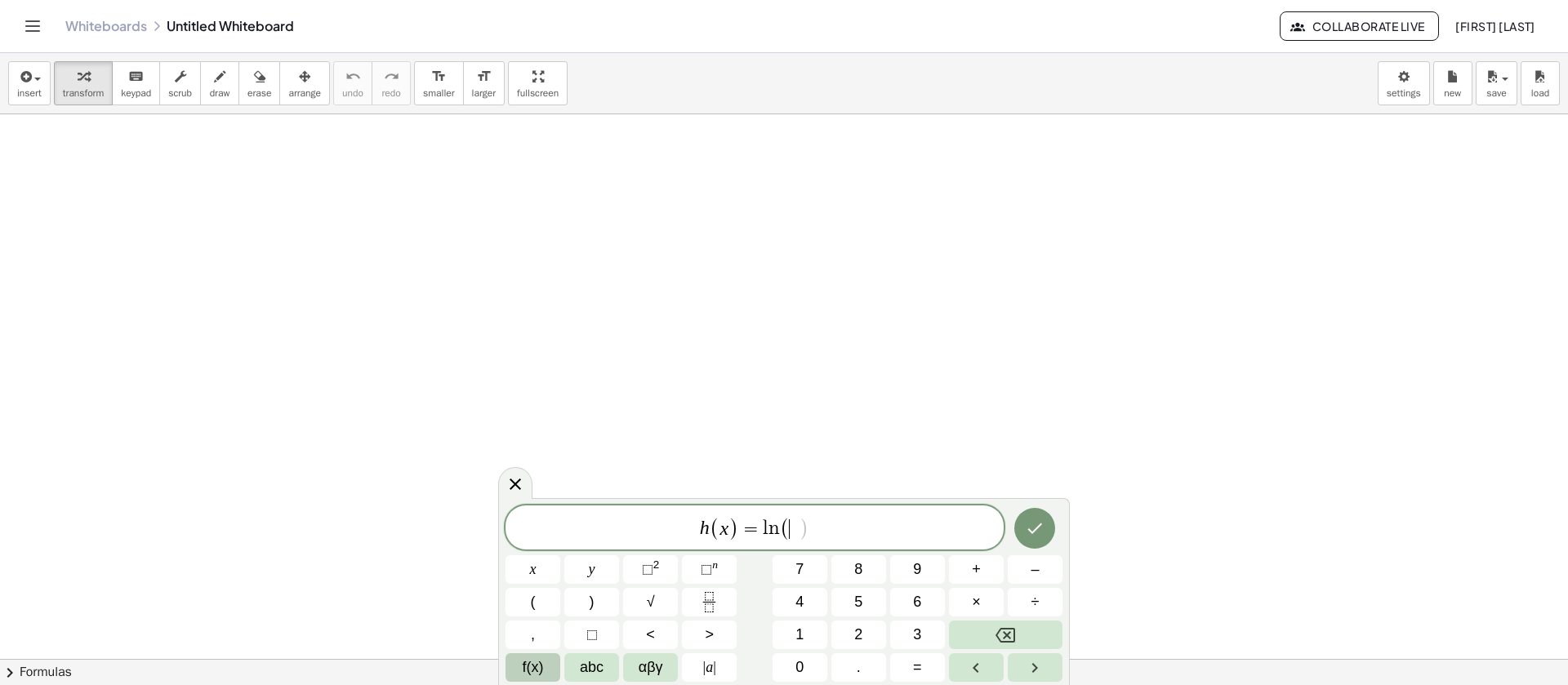 click on "f(x)" at bounding box center (532, 667) 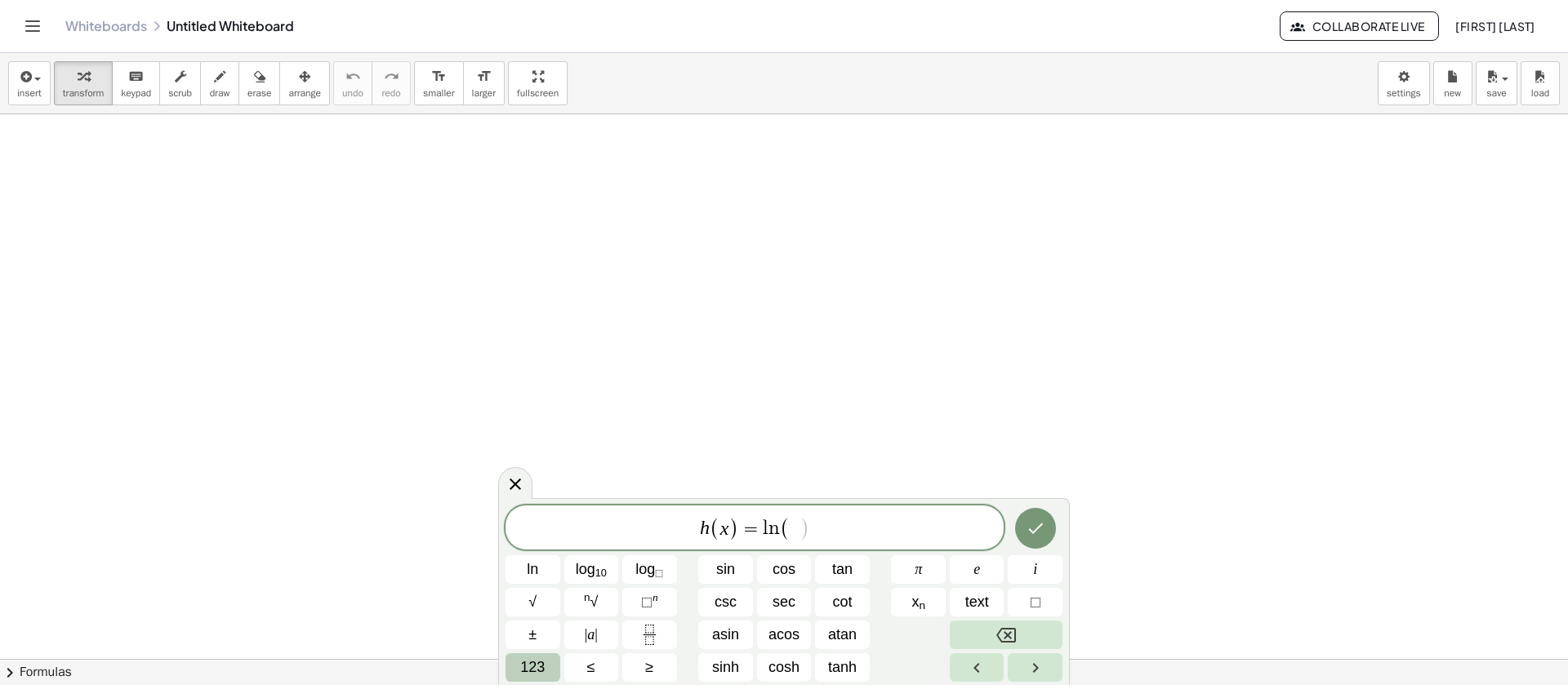 click on "123" at bounding box center (532, 667) 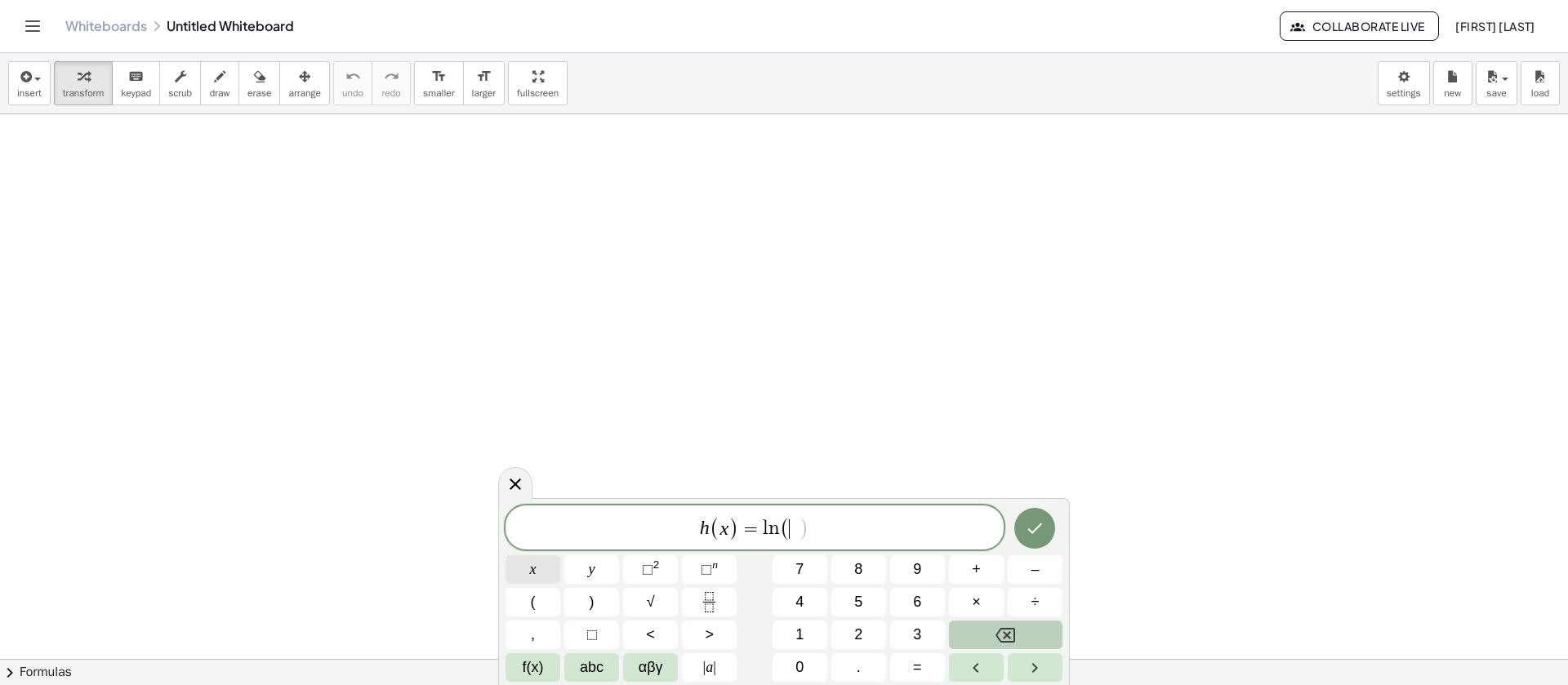 click on "x" at bounding box center (532, 569) 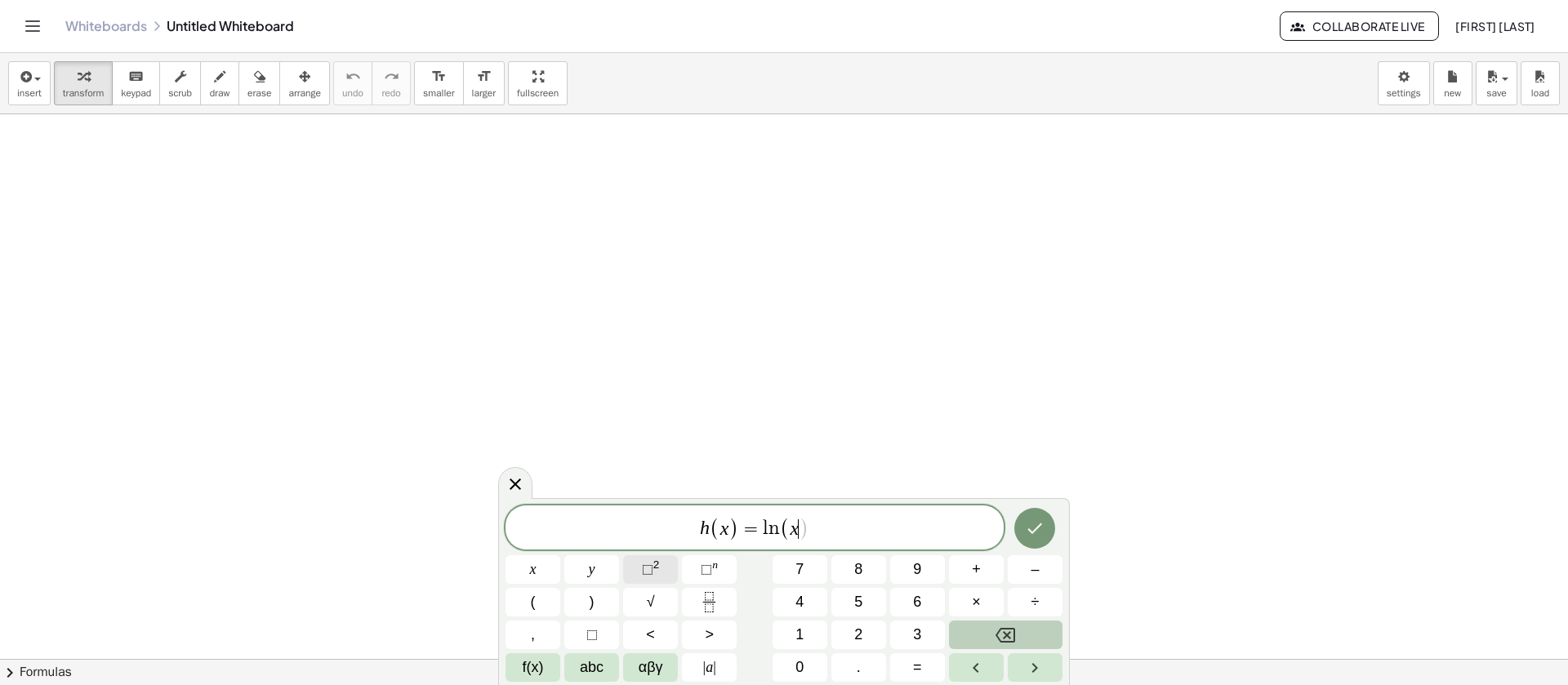 click on "⬚ 2" at bounding box center [650, 569] 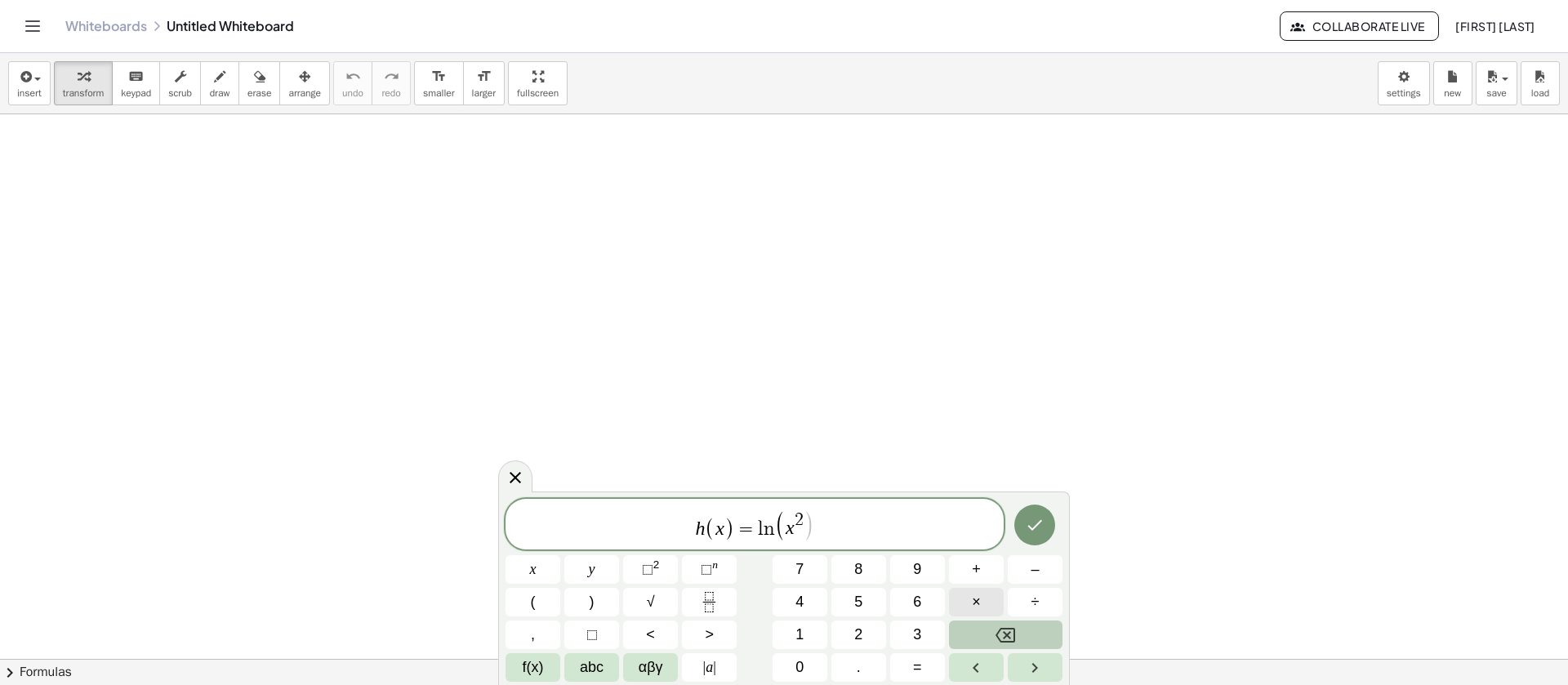 click on "×" at bounding box center [976, 602] 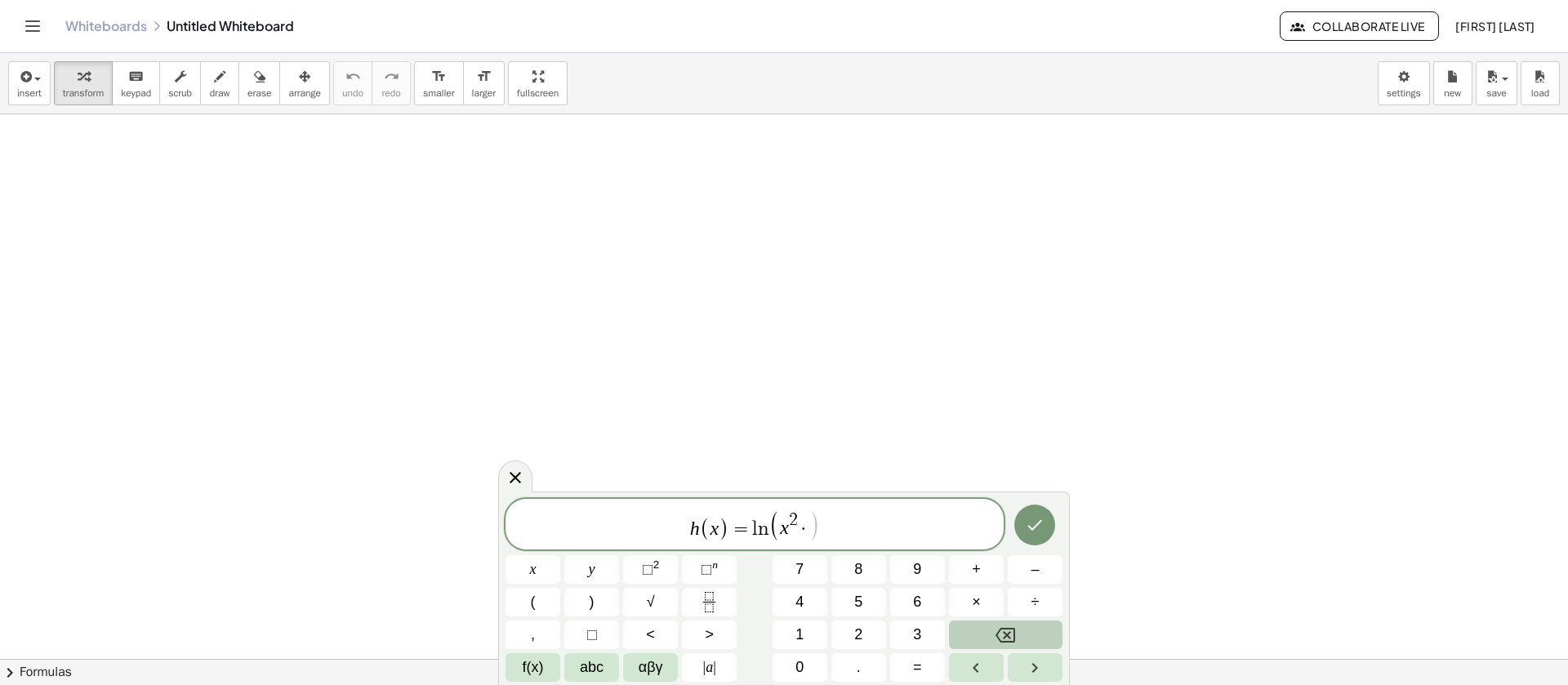 click 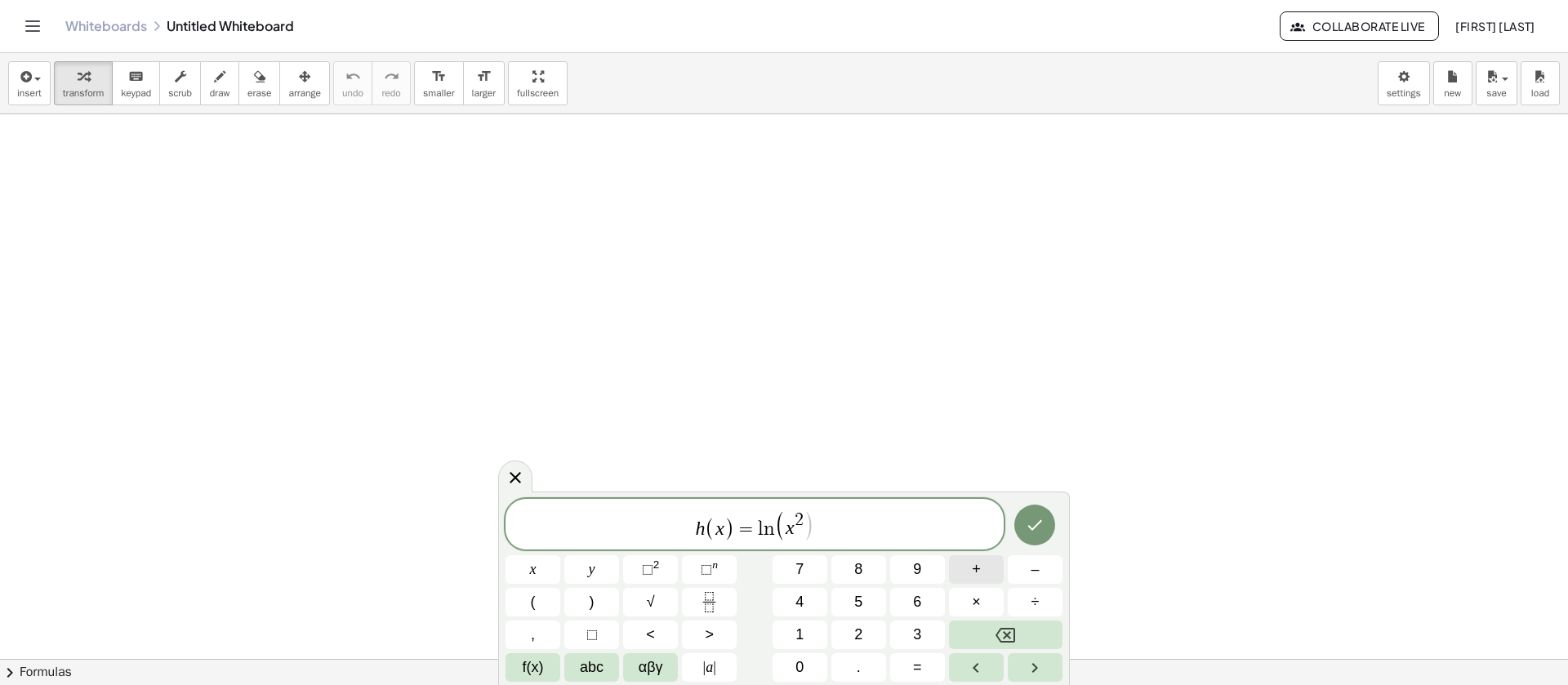 click on "+" at bounding box center [976, 569] 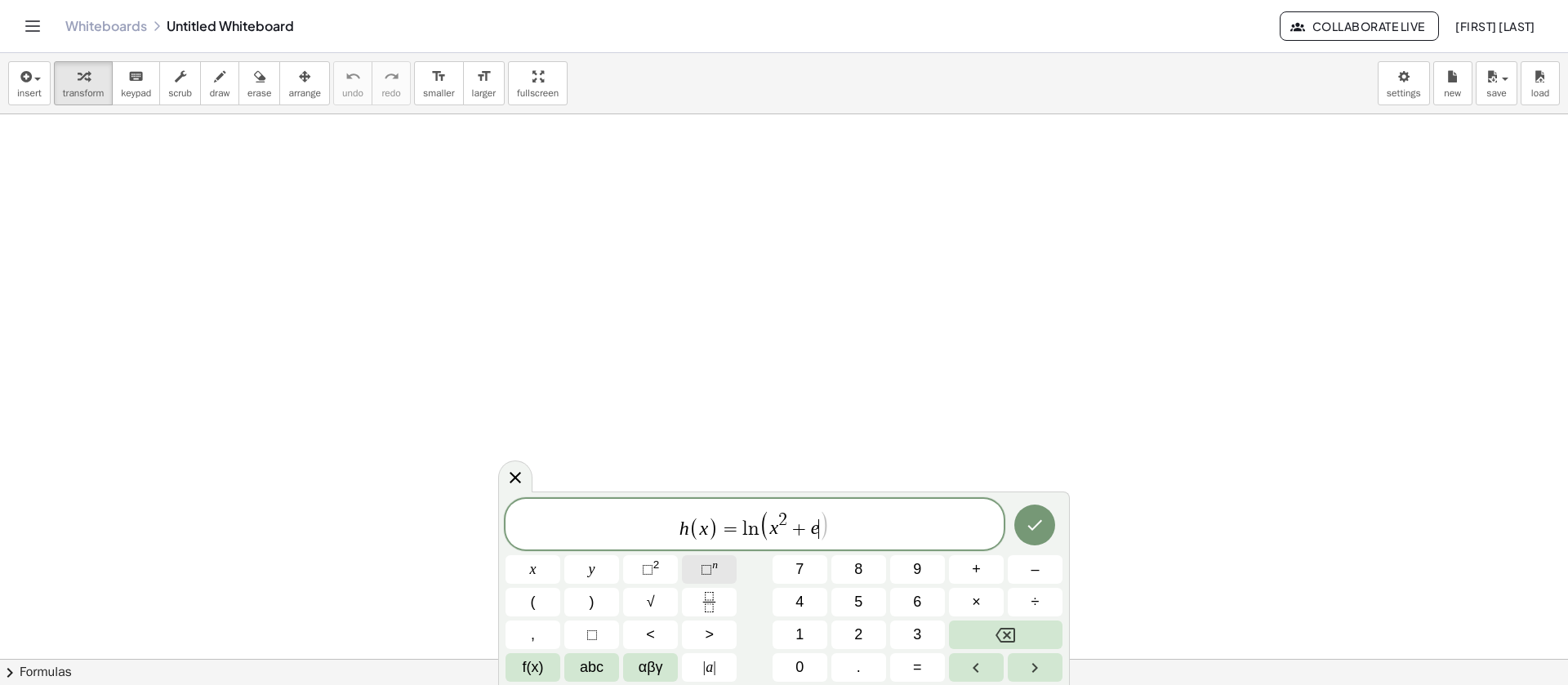 click on "⬚" at bounding box center (706, 569) 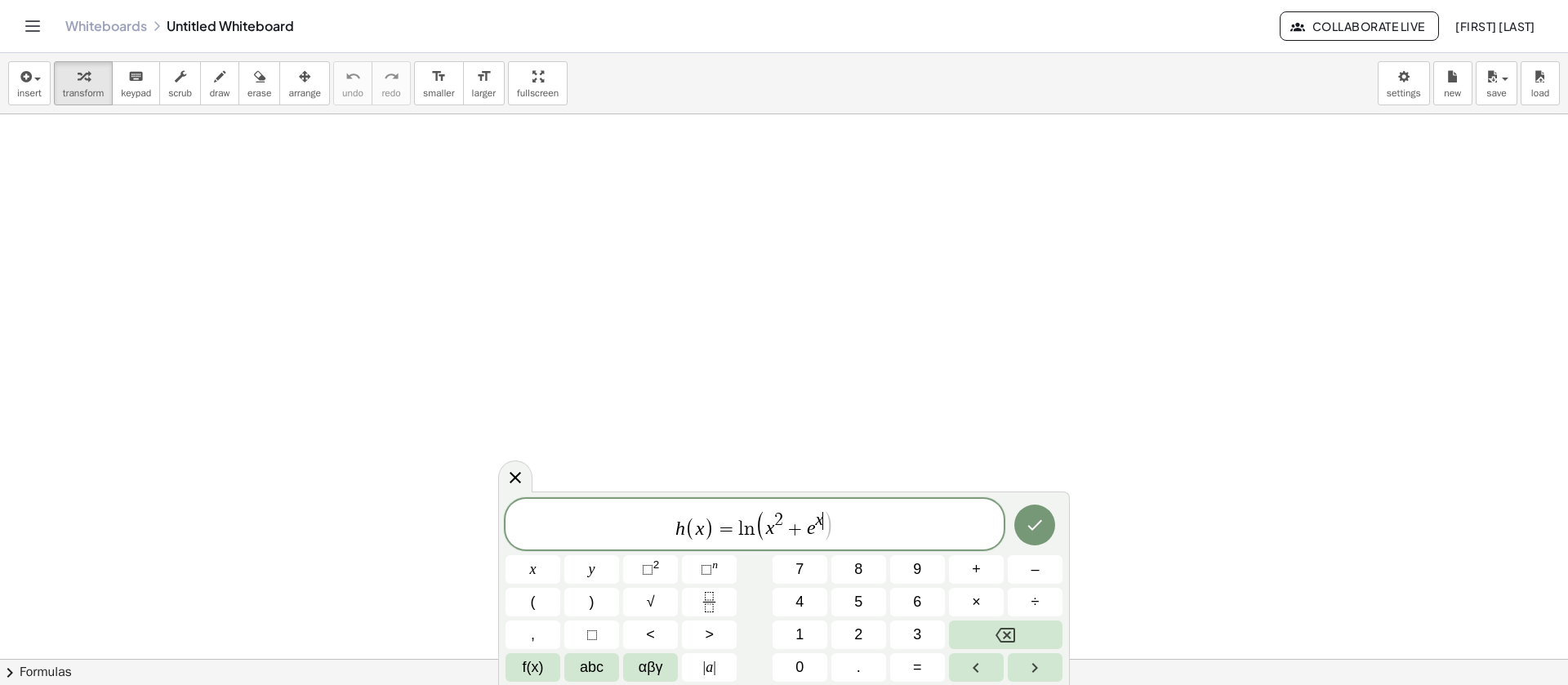 click on "h ( x ) = l n ( x 2 + e x ​ )" at bounding box center (755, 525) 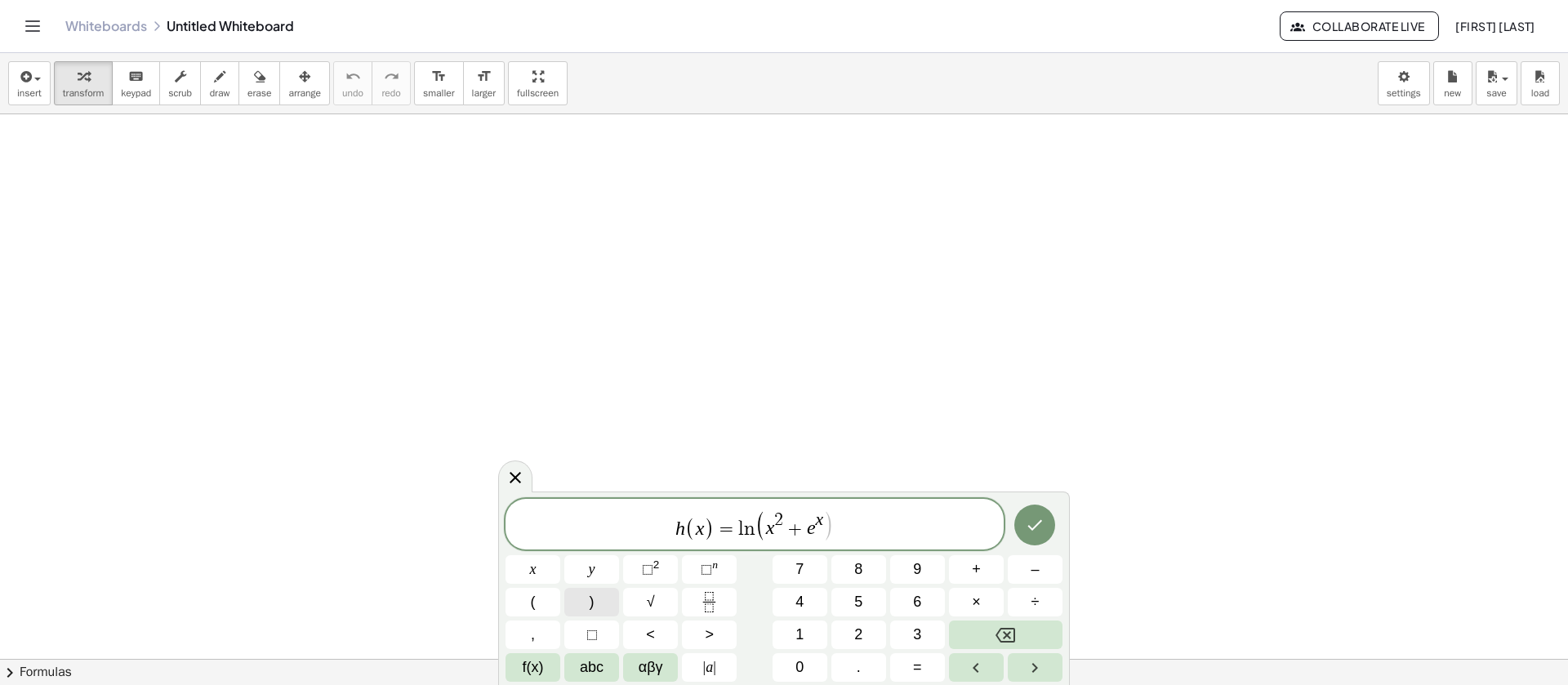 click on ")" at bounding box center (592, 602) 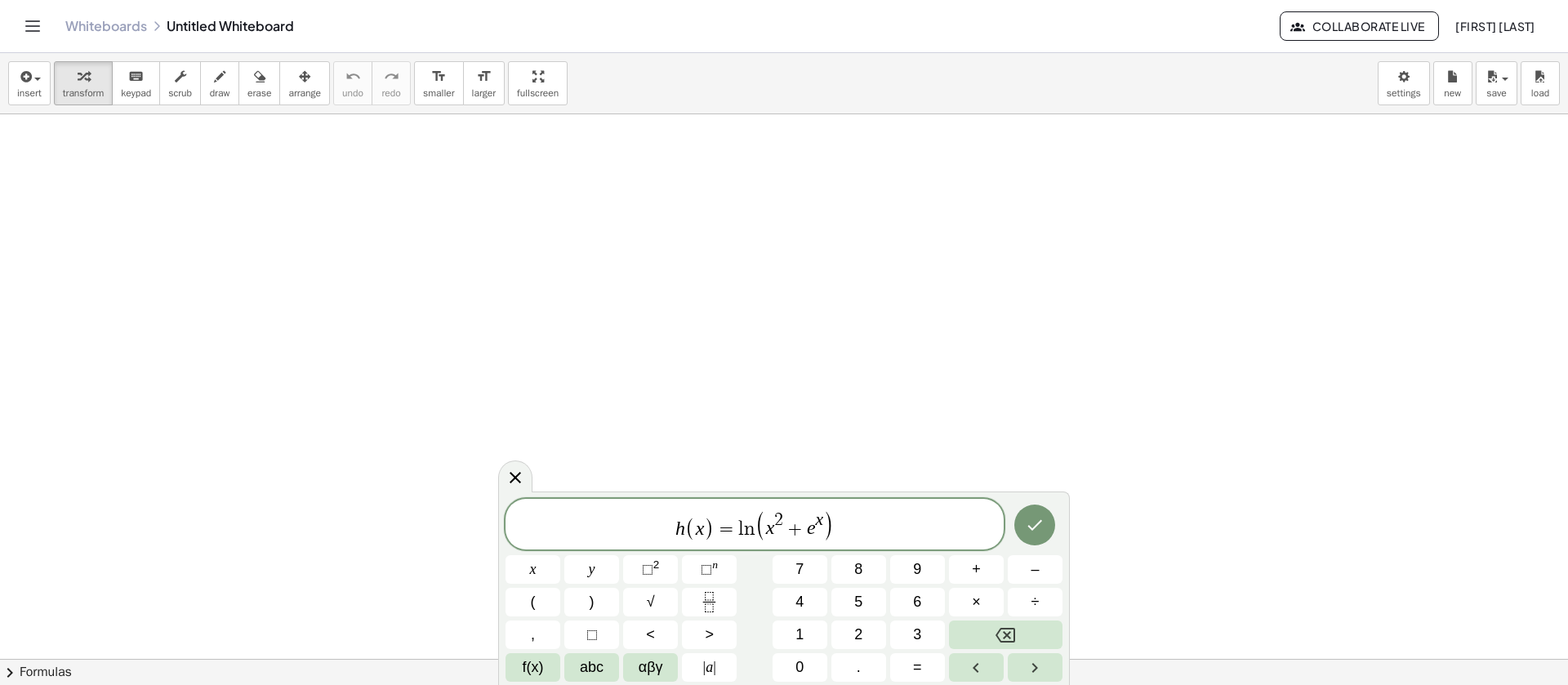click on "h ( x ) = l n ( x 2 + e x ) ​" at bounding box center (755, 525) 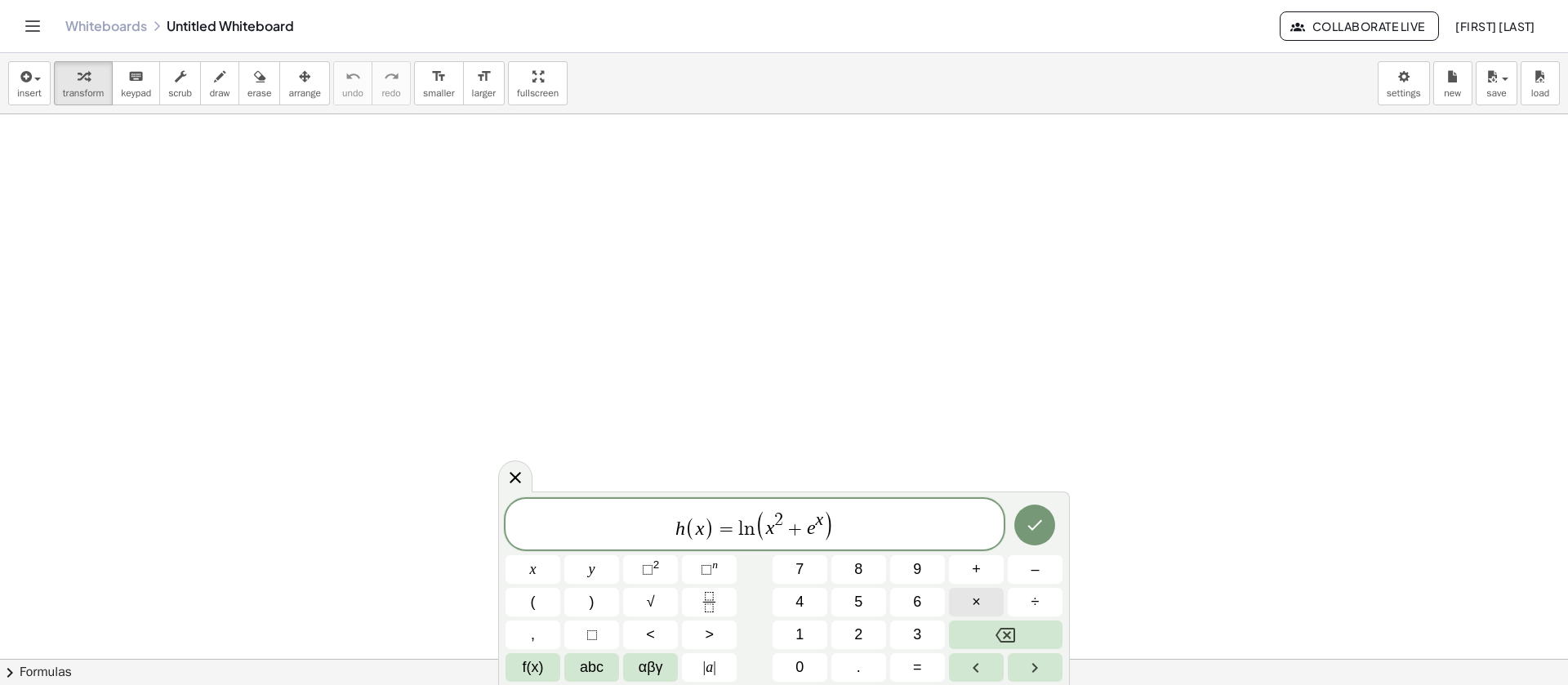click on "×" at bounding box center (976, 602) 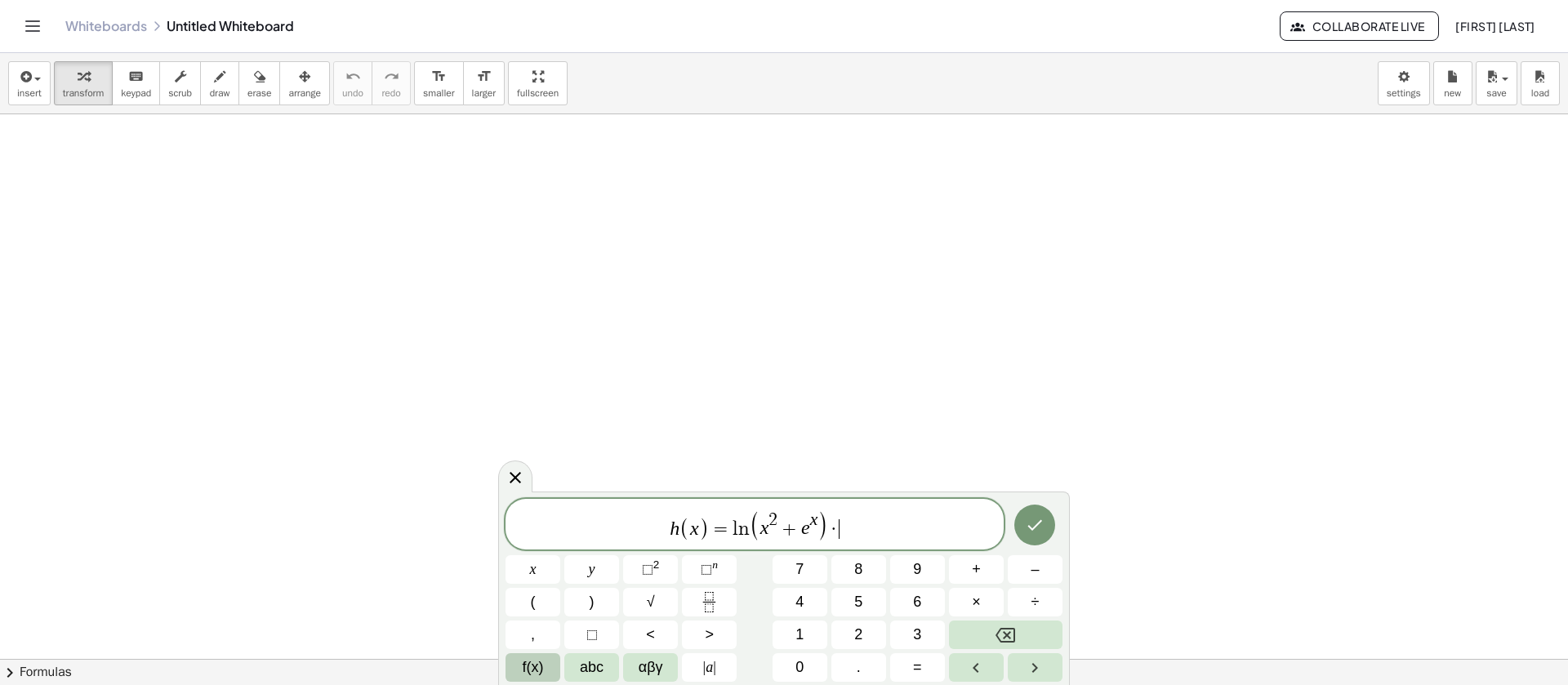click on "f(x)" at bounding box center (532, 667) 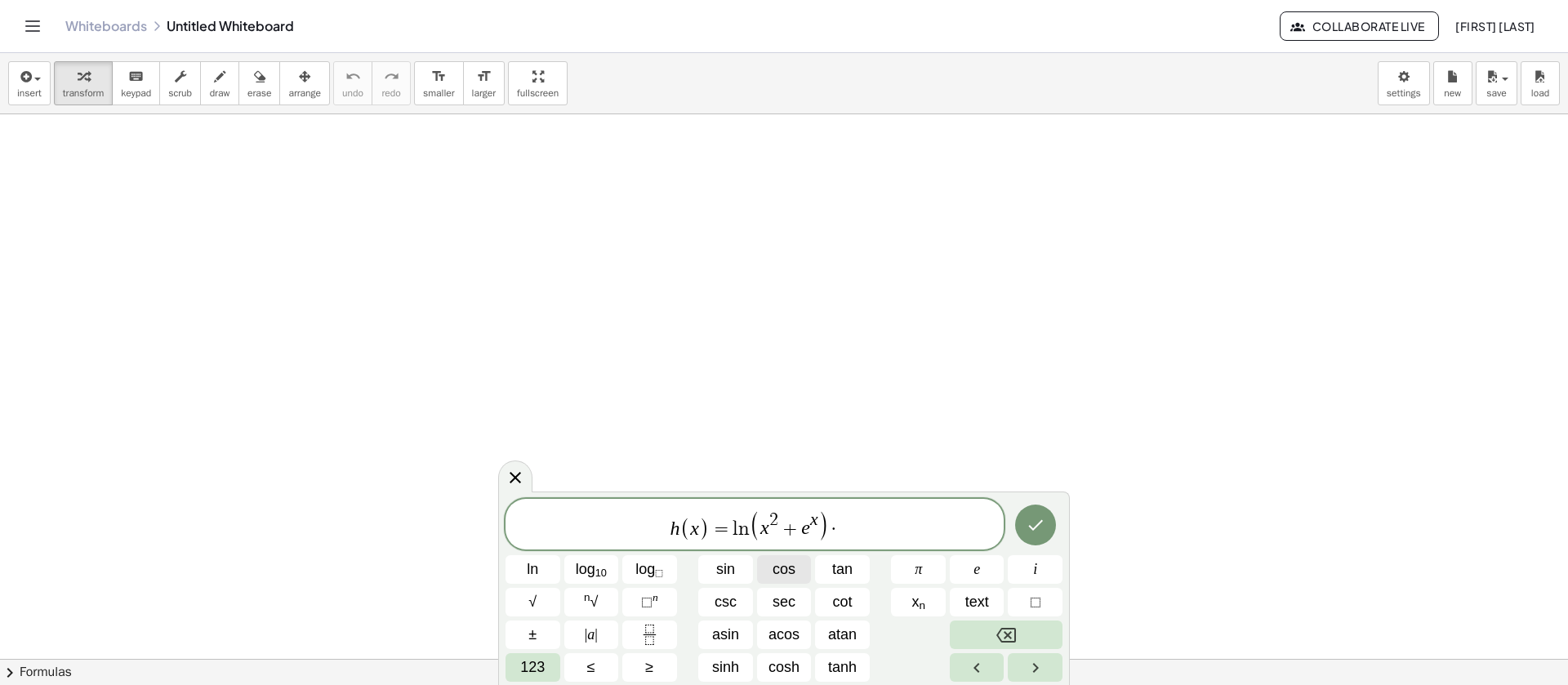 click on "cos" at bounding box center [784, 569] 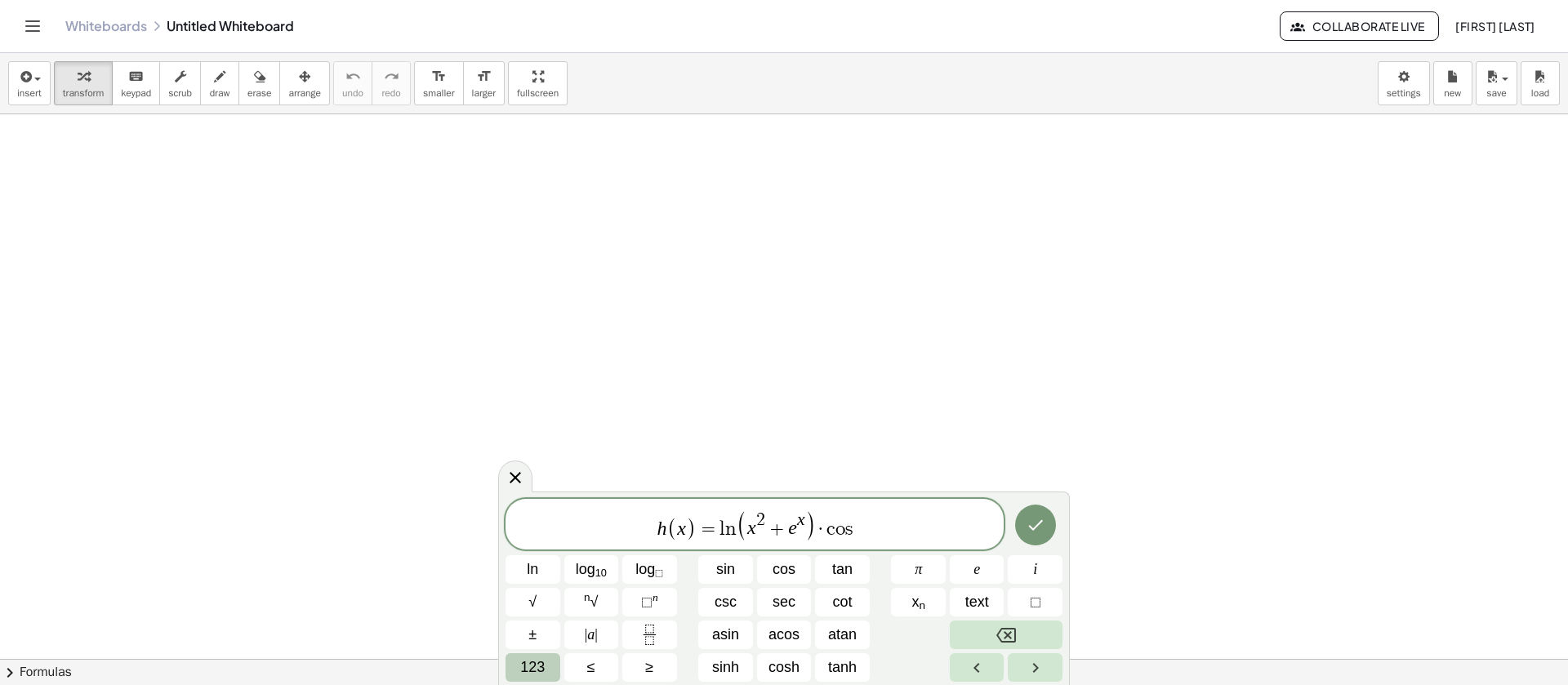 click on "123" at bounding box center (532, 667) 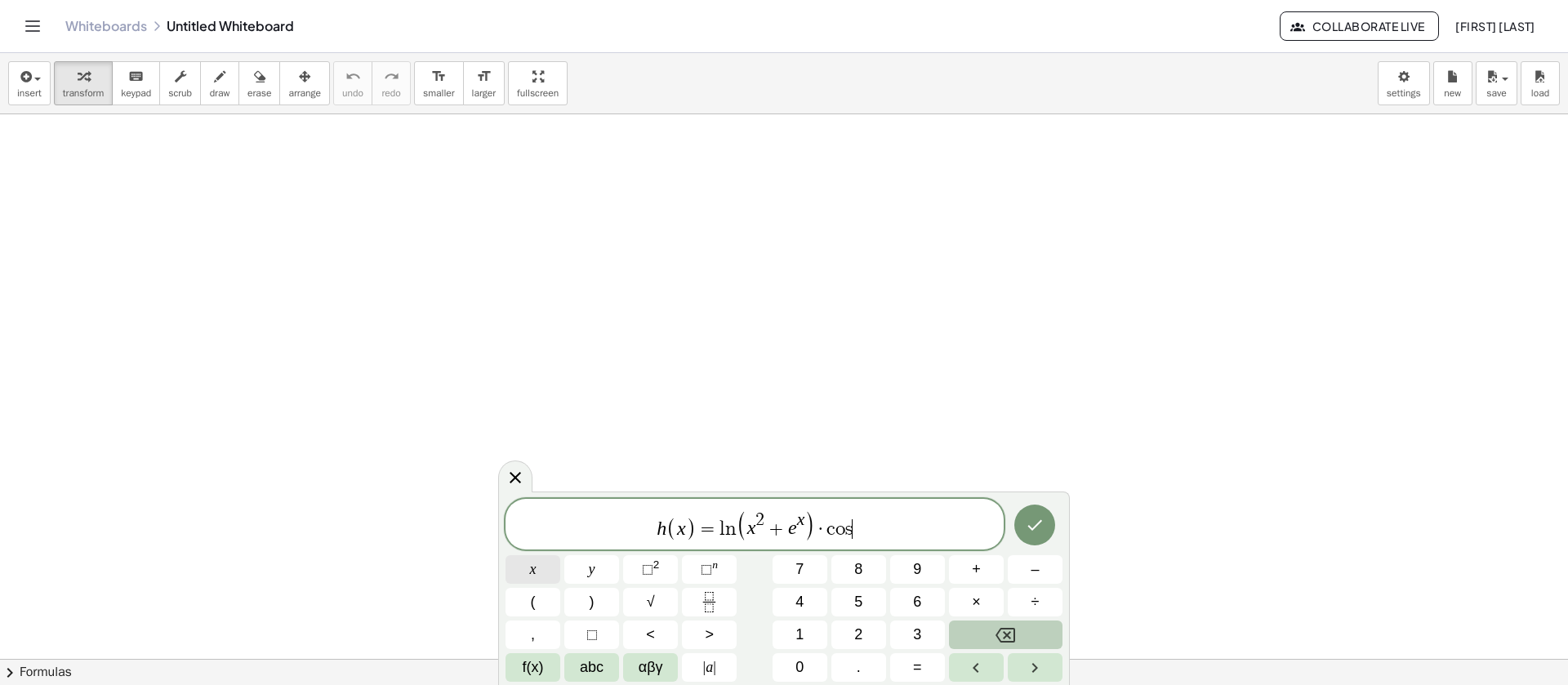 click on "x" at bounding box center [533, 569] 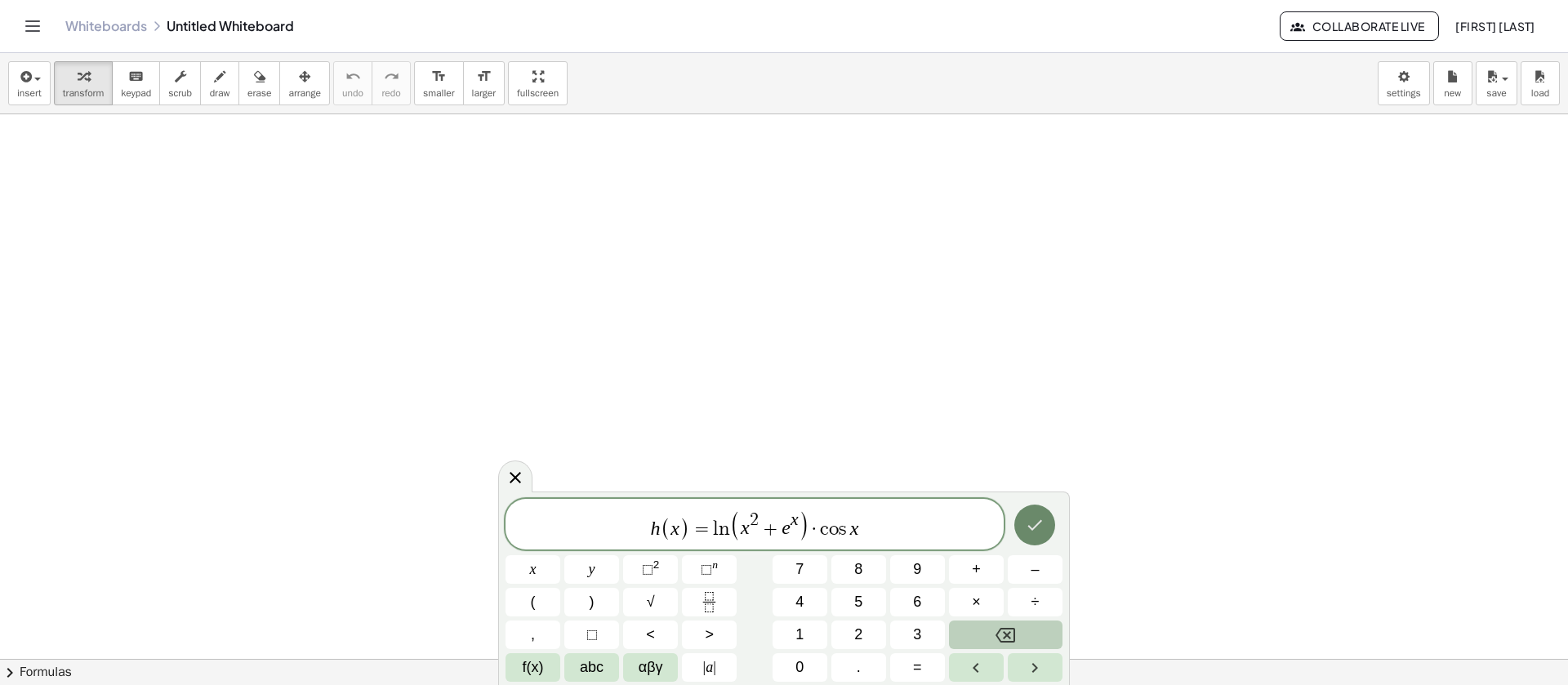 click at bounding box center (1035, 525) 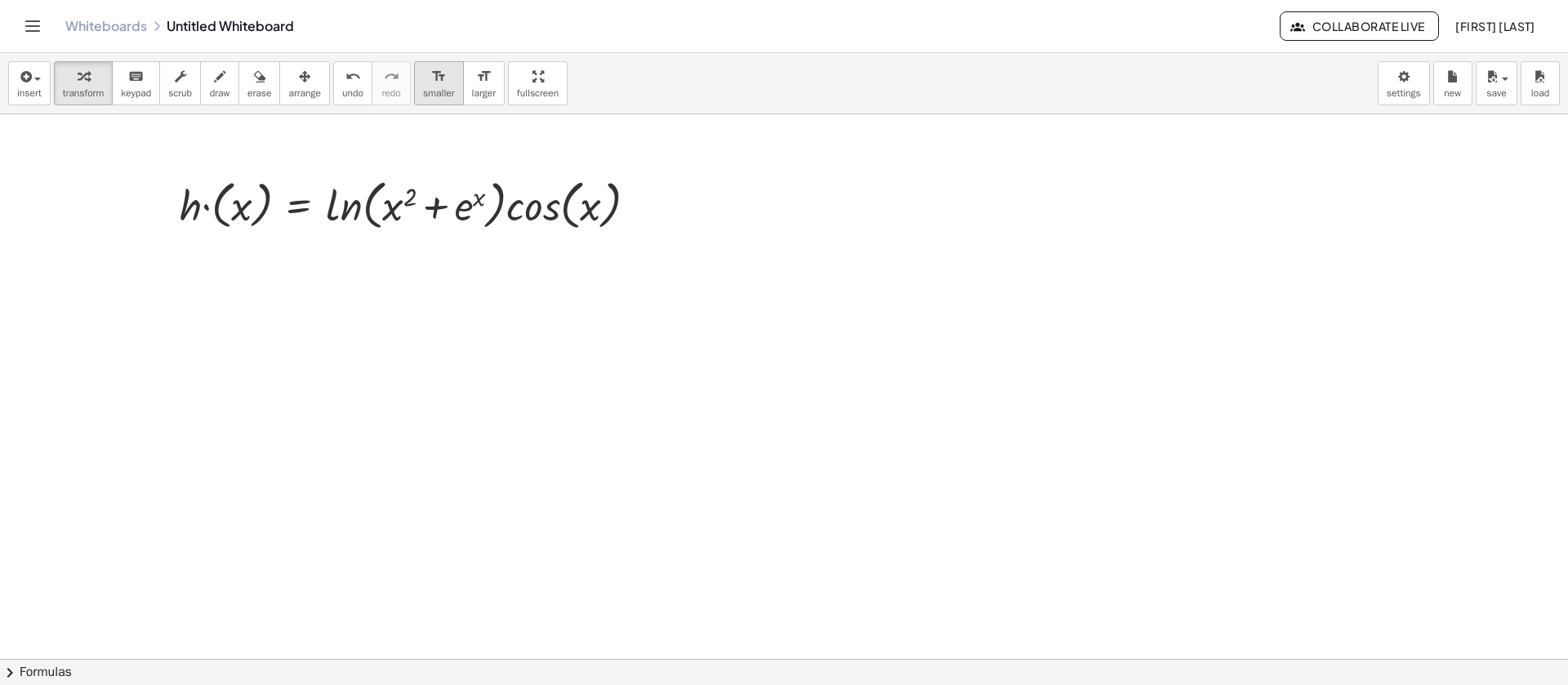 click on "smaller" at bounding box center (439, 93) 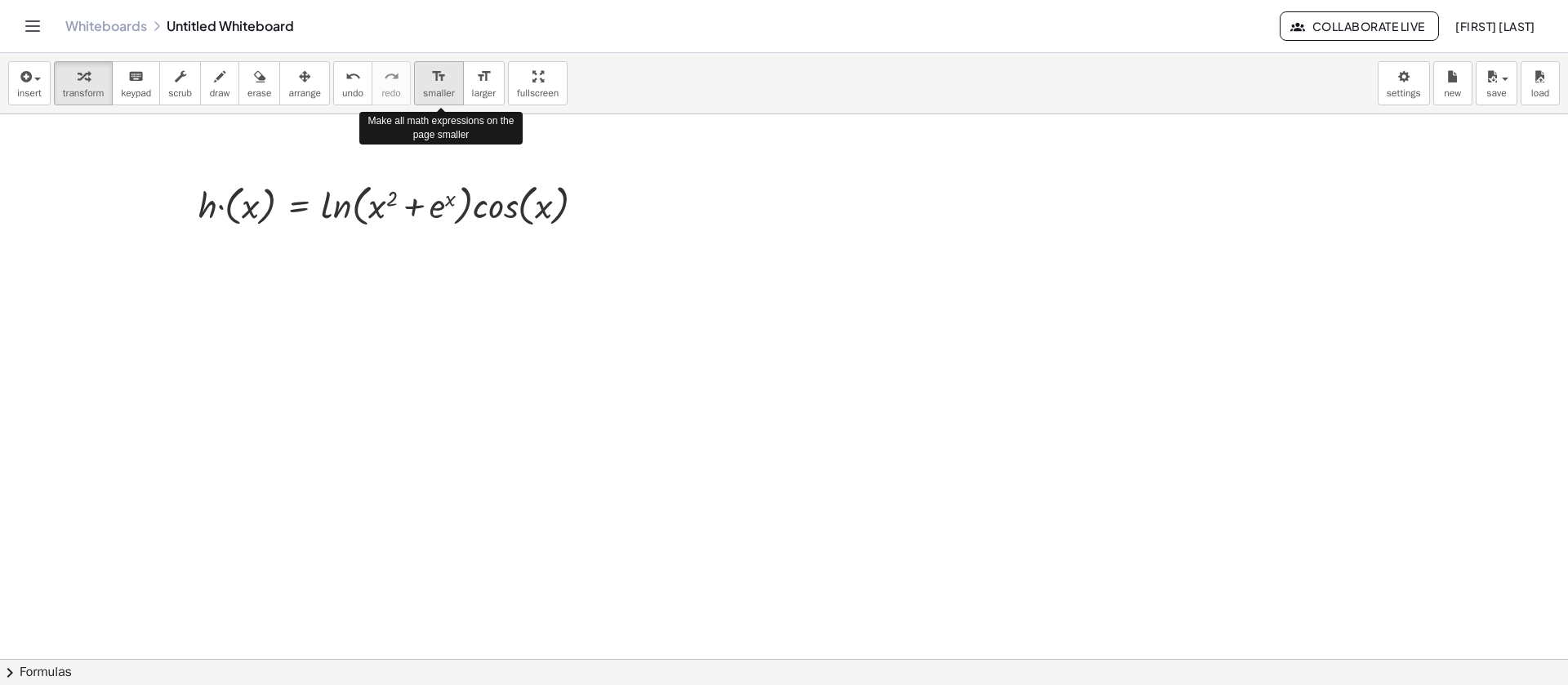 click on "smaller" at bounding box center [439, 93] 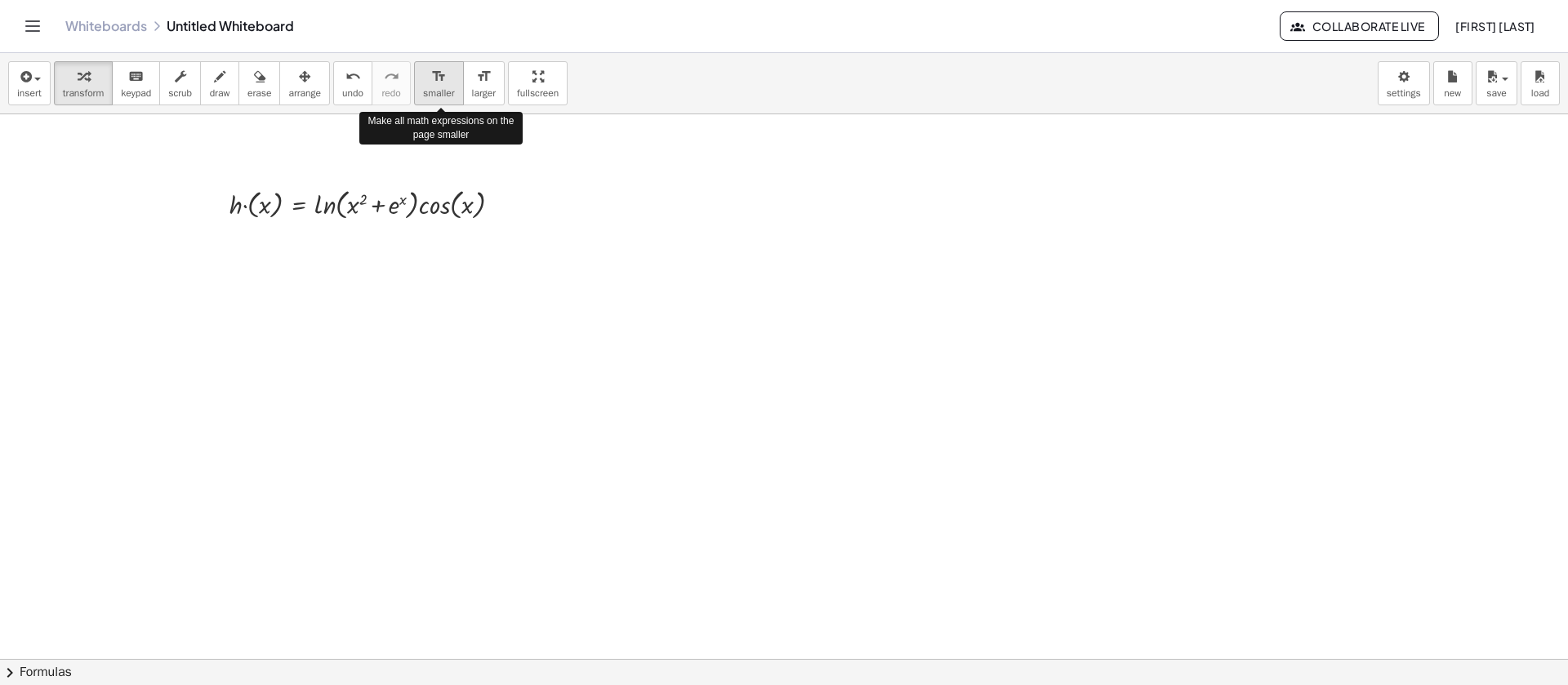 click on "smaller" at bounding box center [439, 93] 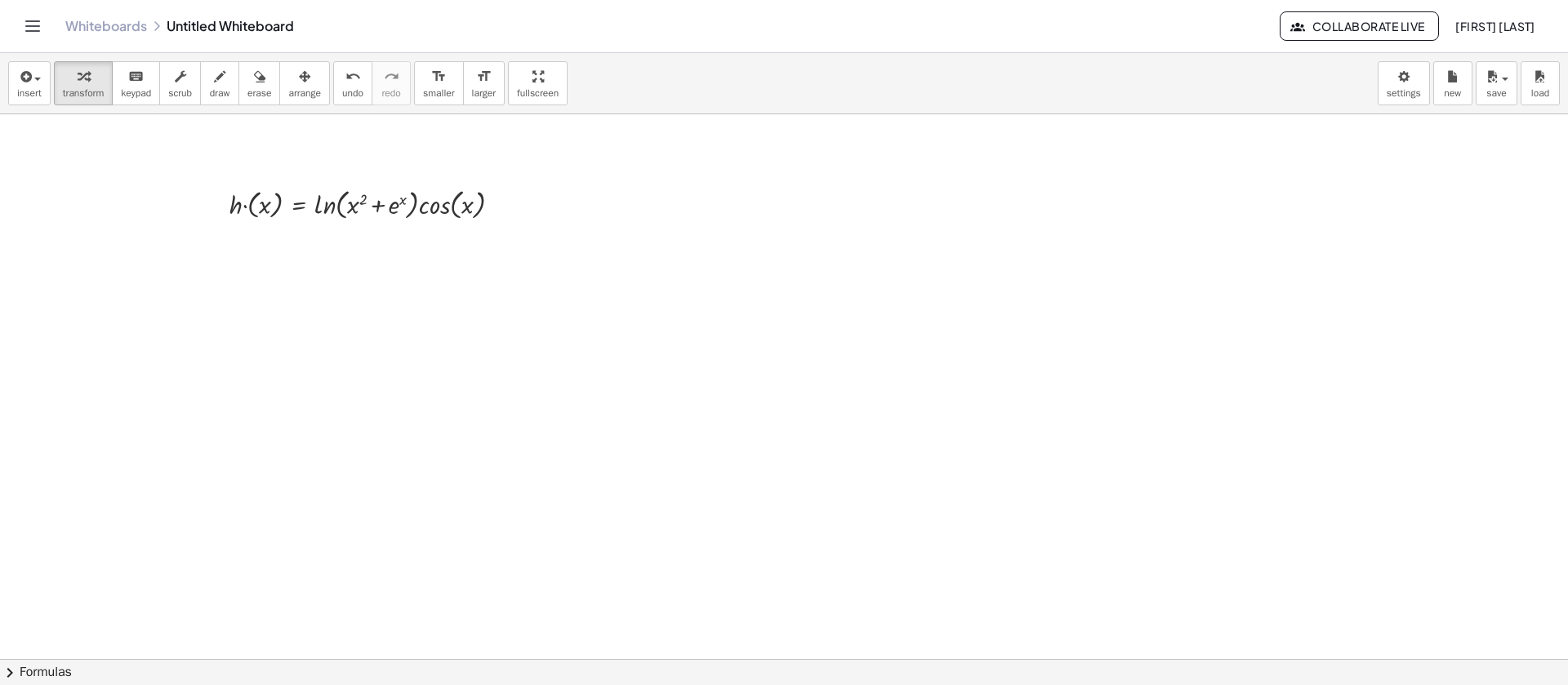 click on "insert select one: Math Expression Function Text Youtube Video Graphing Geometry Geometry 3D transform keyboard keypad scrub draw erase arrange undo undo redo redo format_size smaller format_size larger fullscreen load   save new settings" at bounding box center [784, 83] 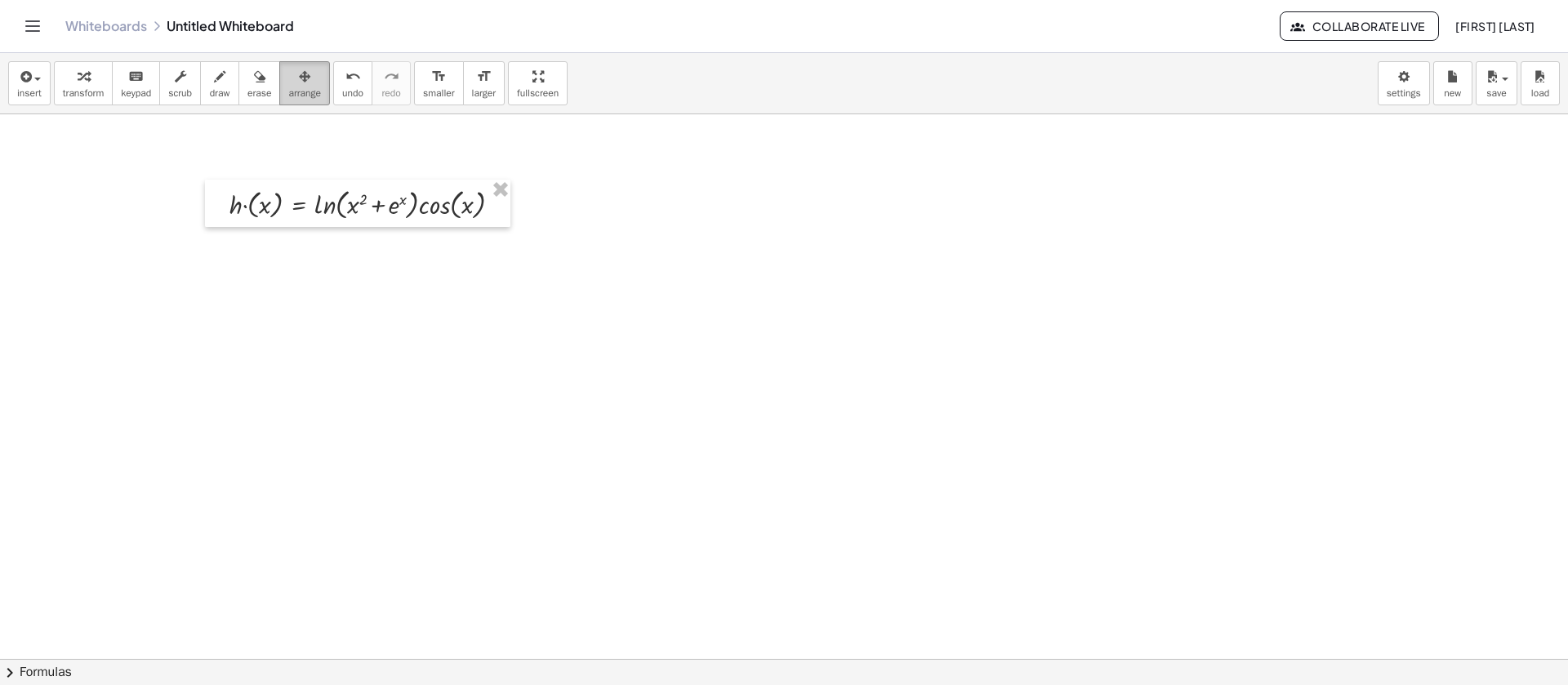 click on "arrange" at bounding box center (305, 93) 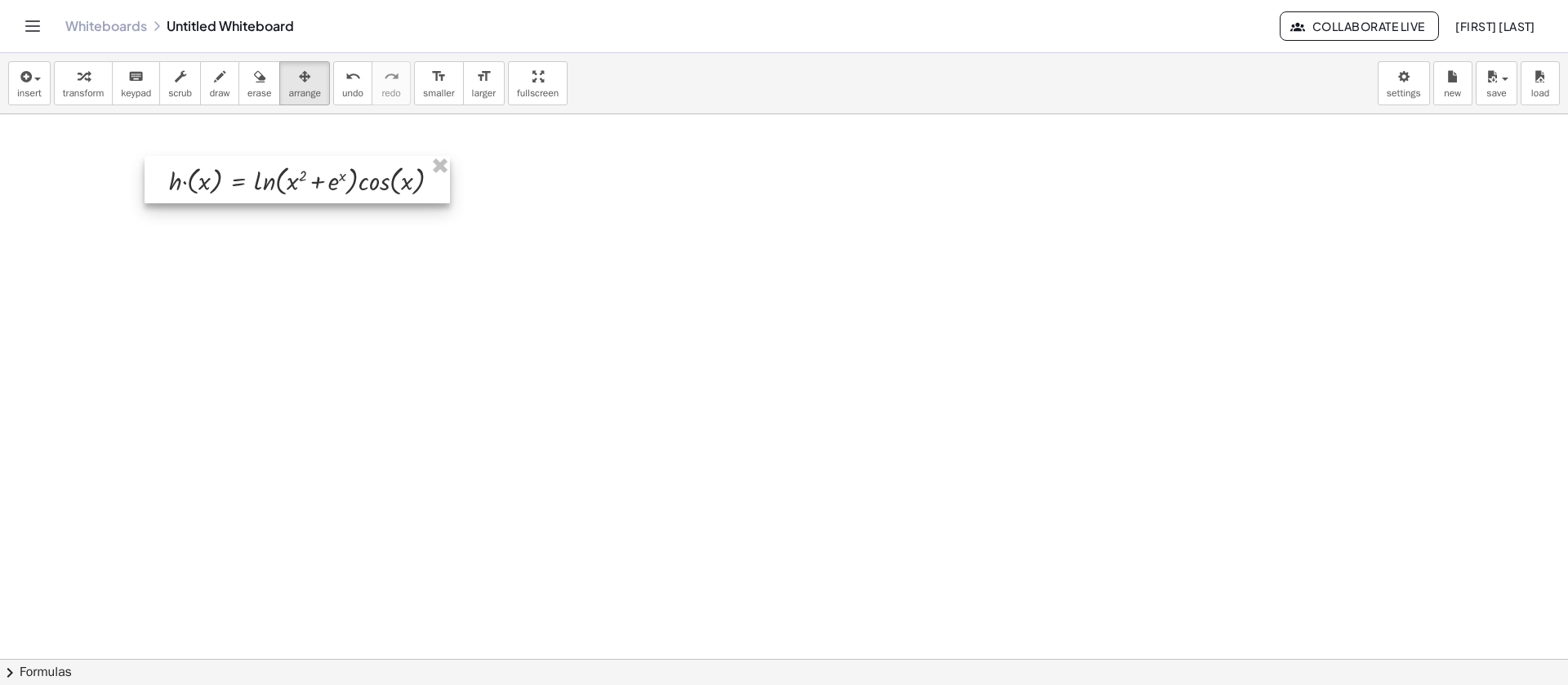 drag, startPoint x: 351, startPoint y: 203, endPoint x: 291, endPoint y: 180, distance: 64.2573 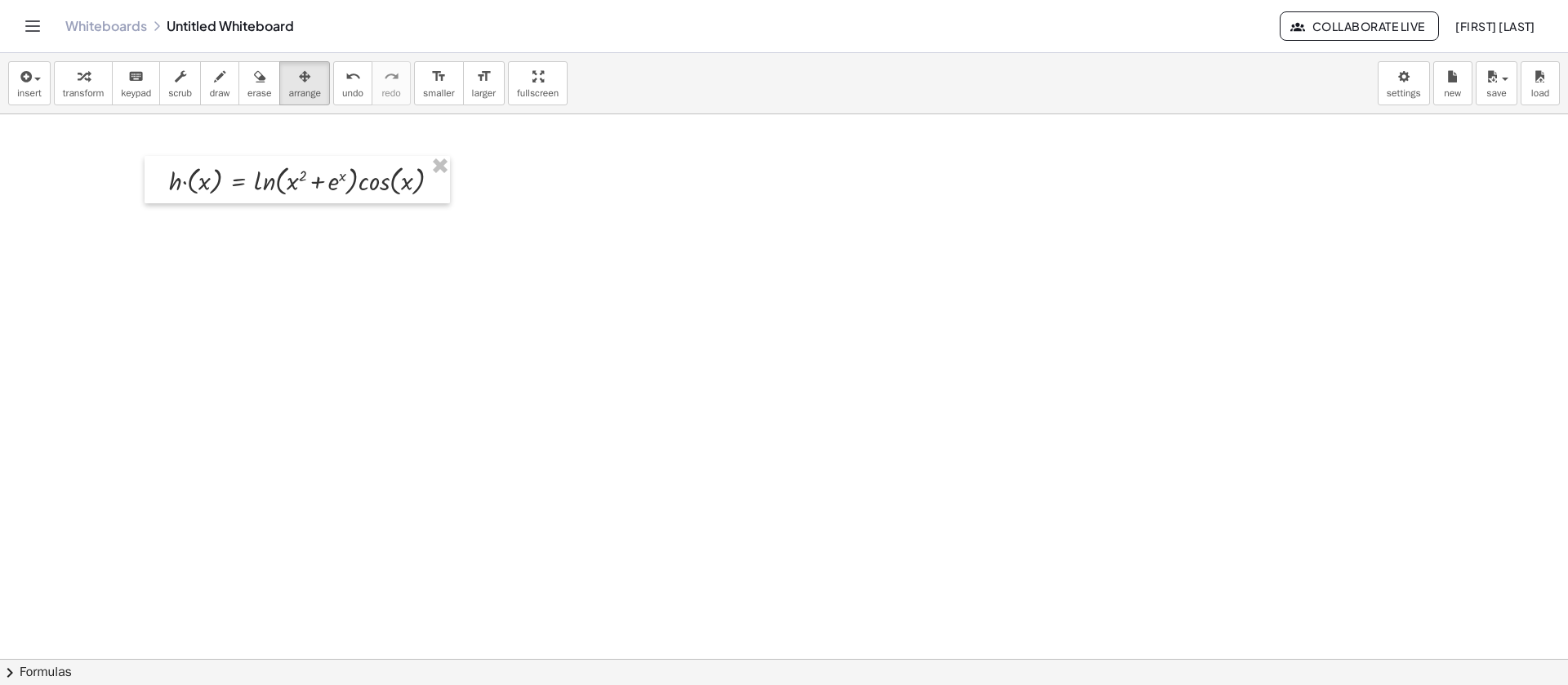 click at bounding box center [784, 712] 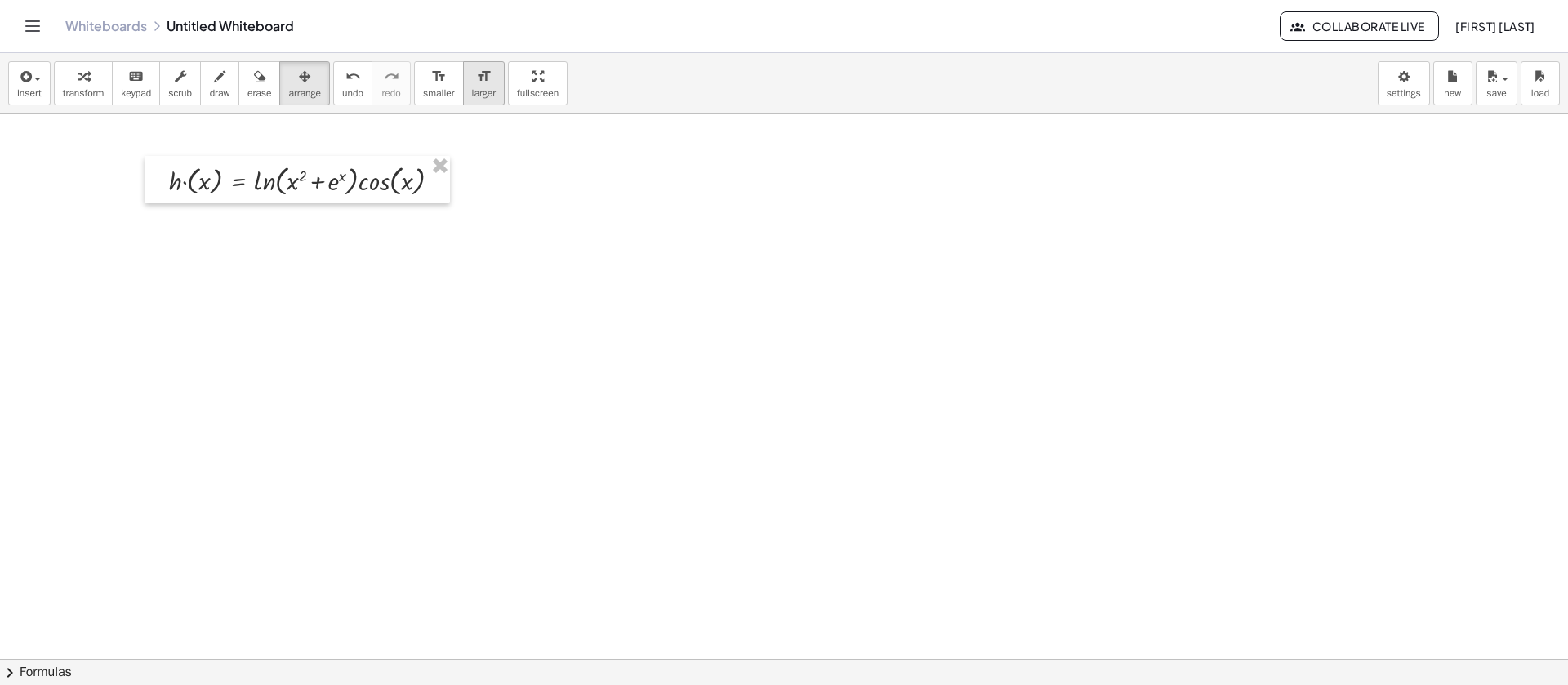 click on "format_size larger" at bounding box center (483, 83) 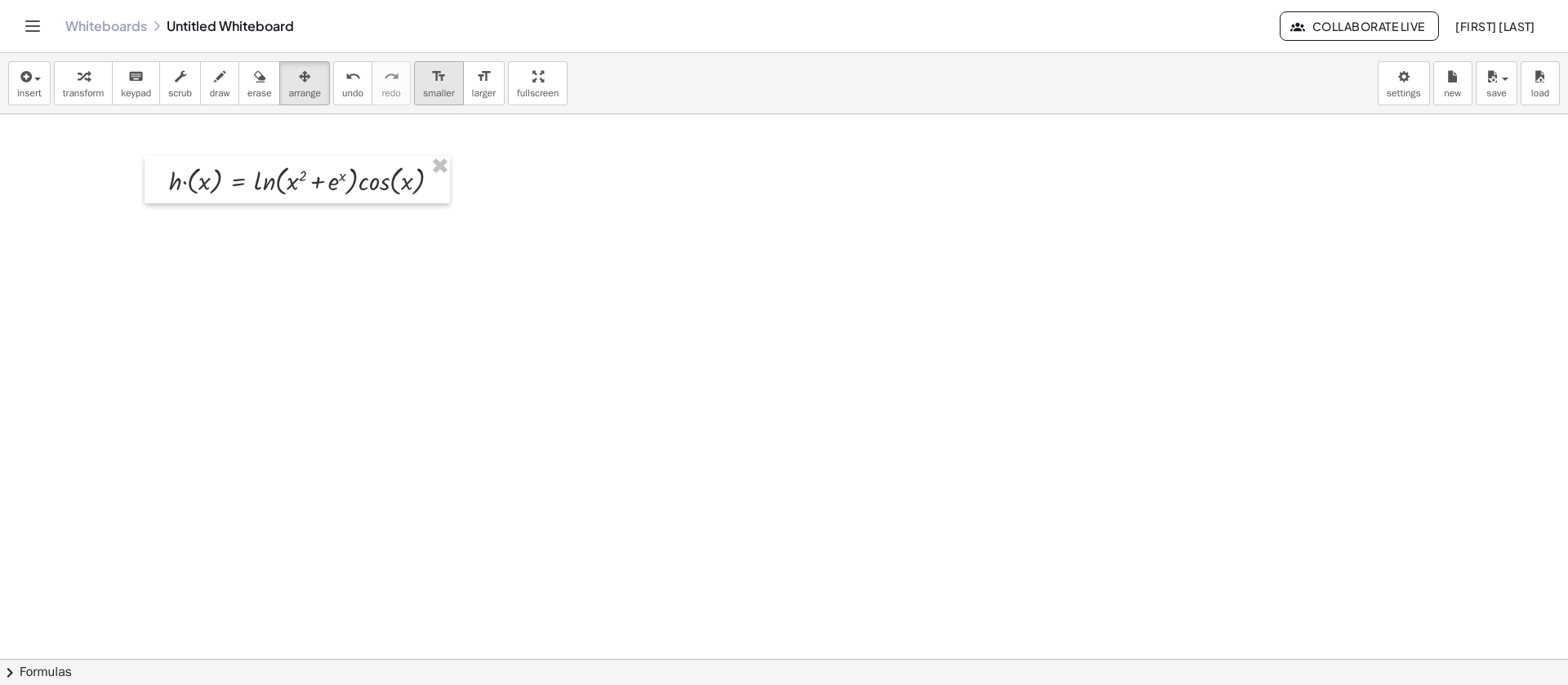 click on "format_size" at bounding box center (439, 77) 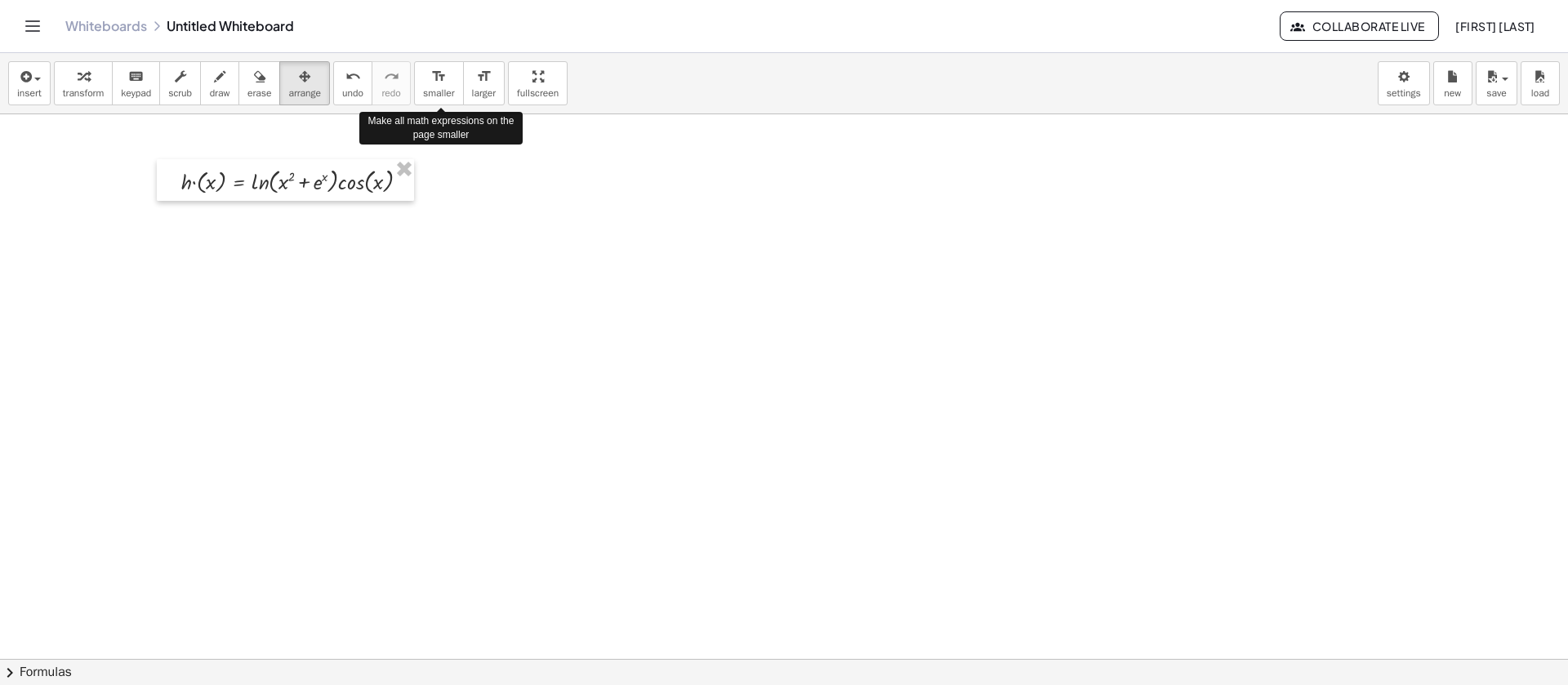 click at bounding box center (784, 712) 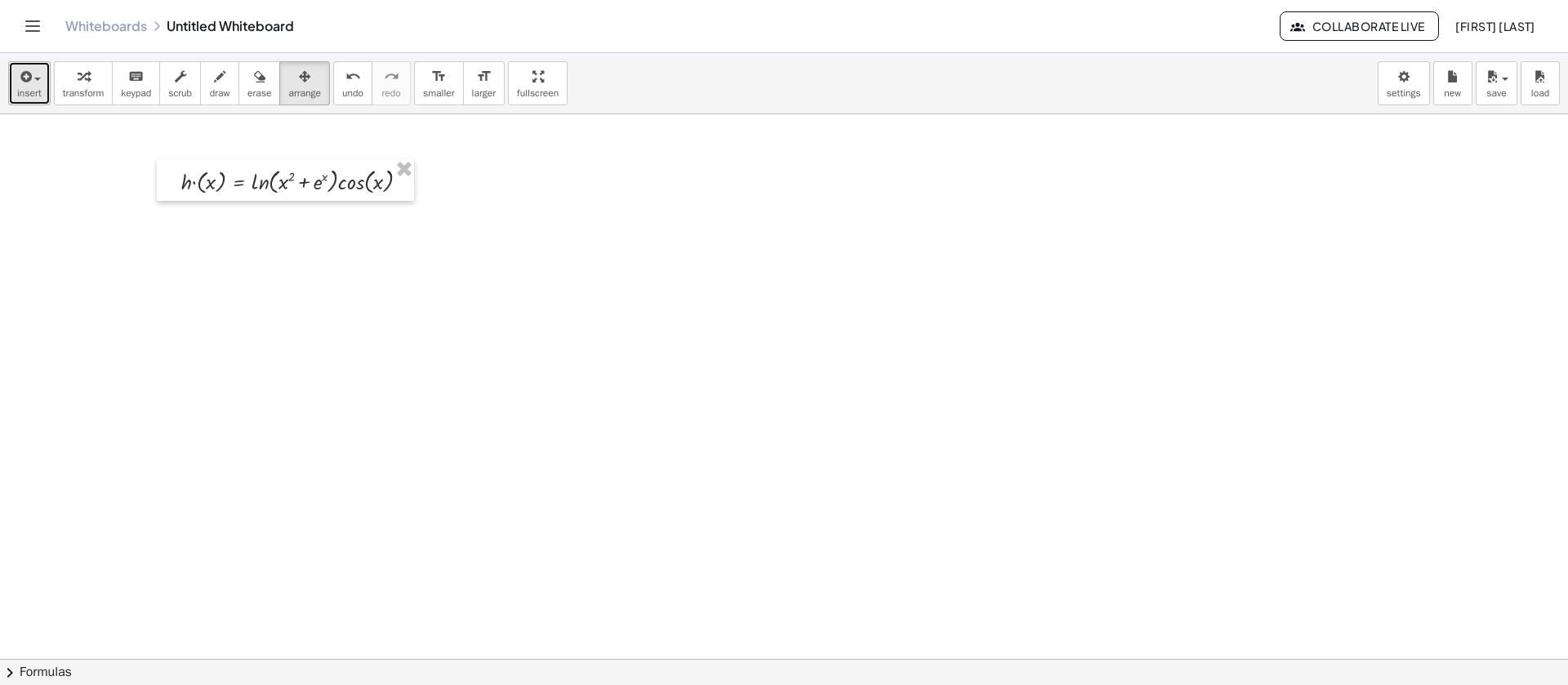click on "insert" at bounding box center [29, 93] 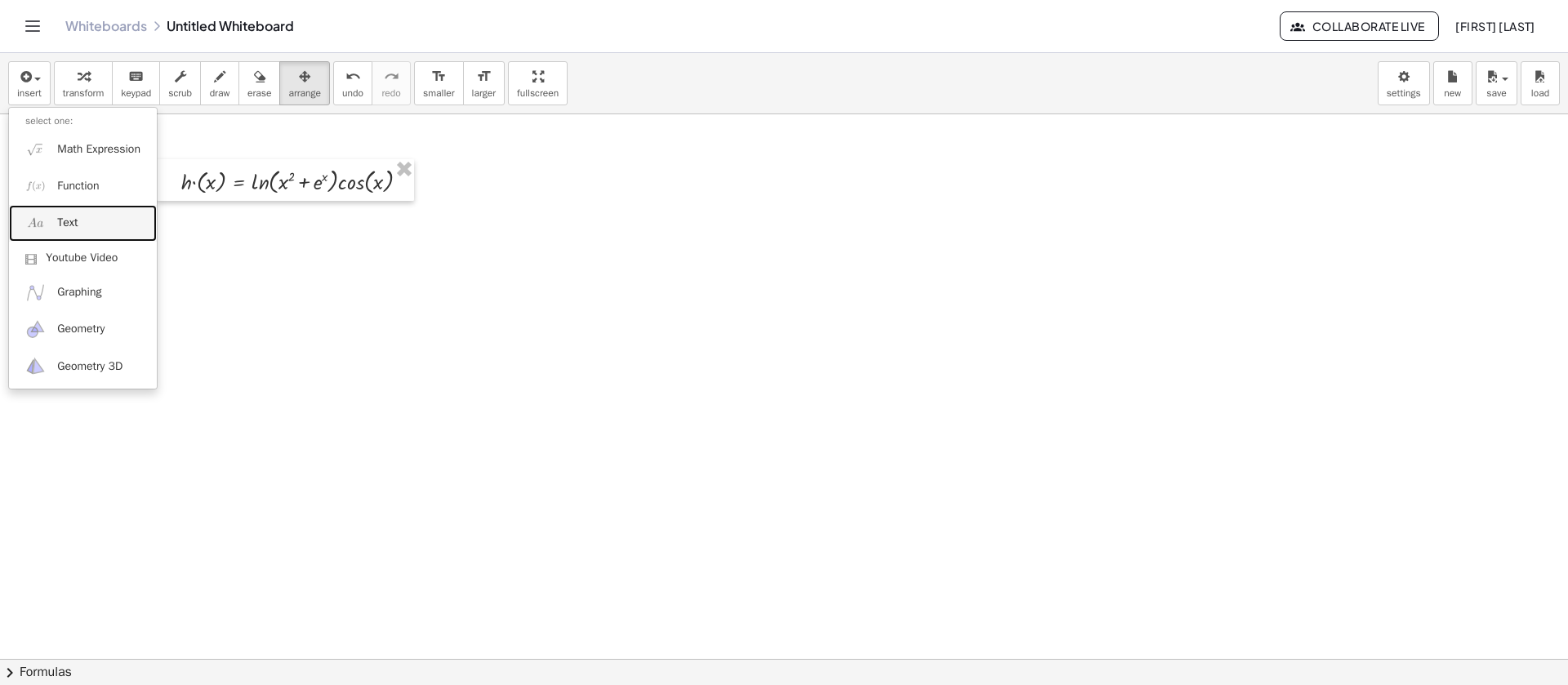 click at bounding box center [35, 223] 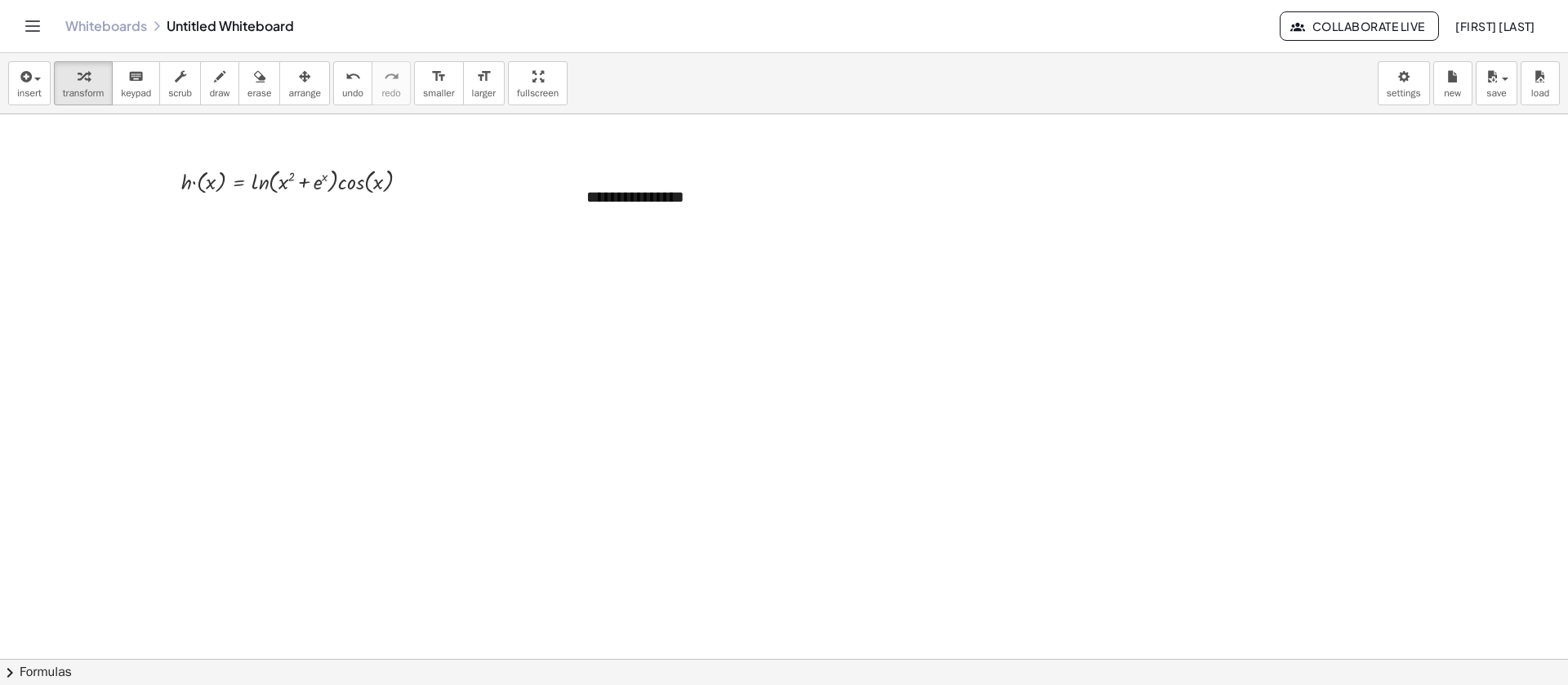 type 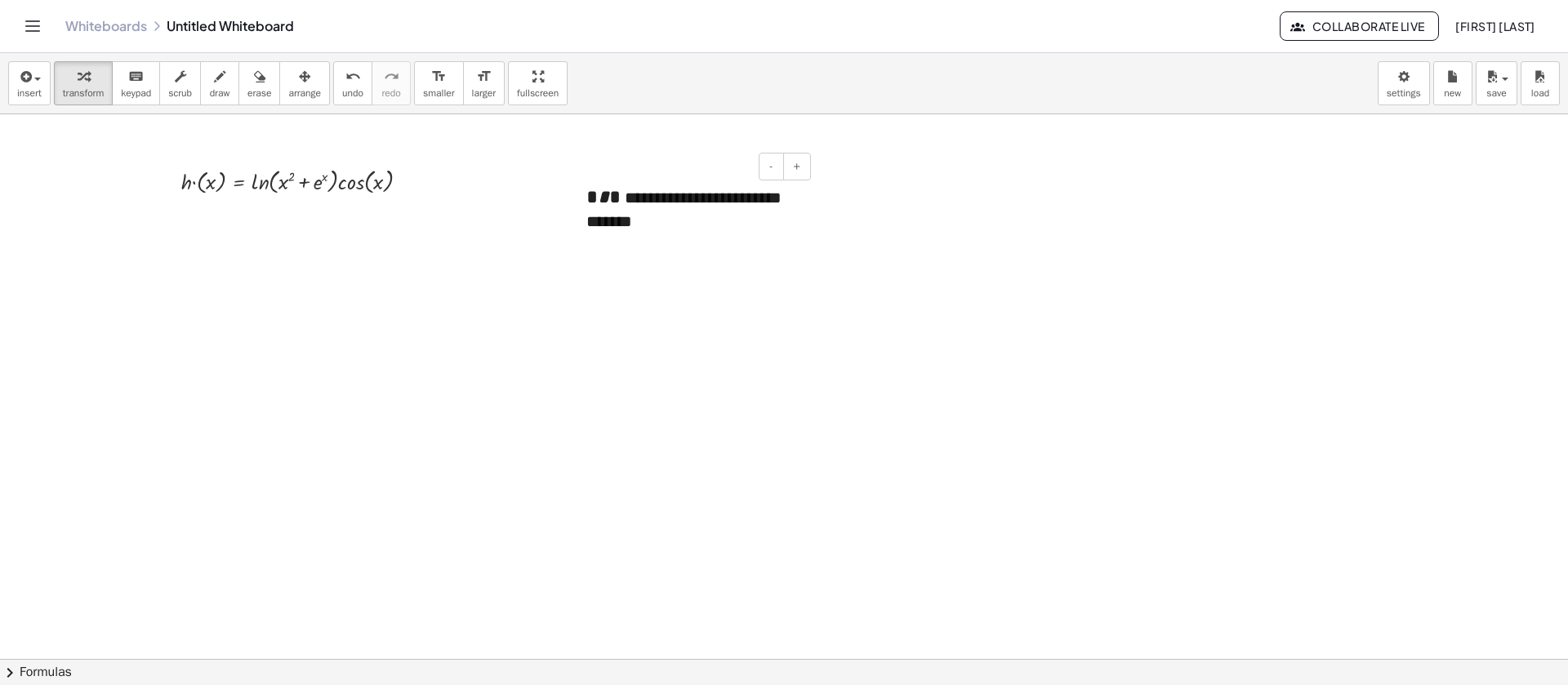 click at bounding box center (578, 209) 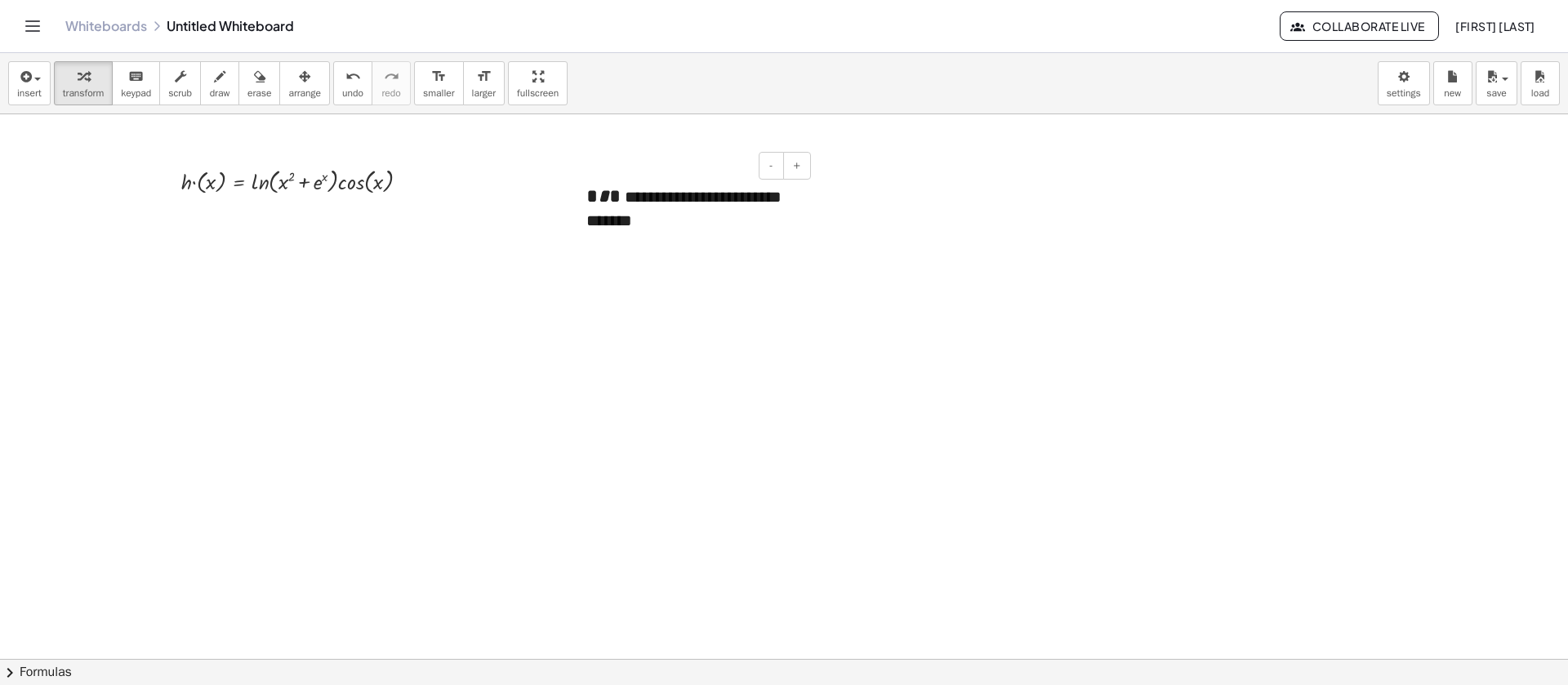 click on "*" at bounding box center (592, 196) 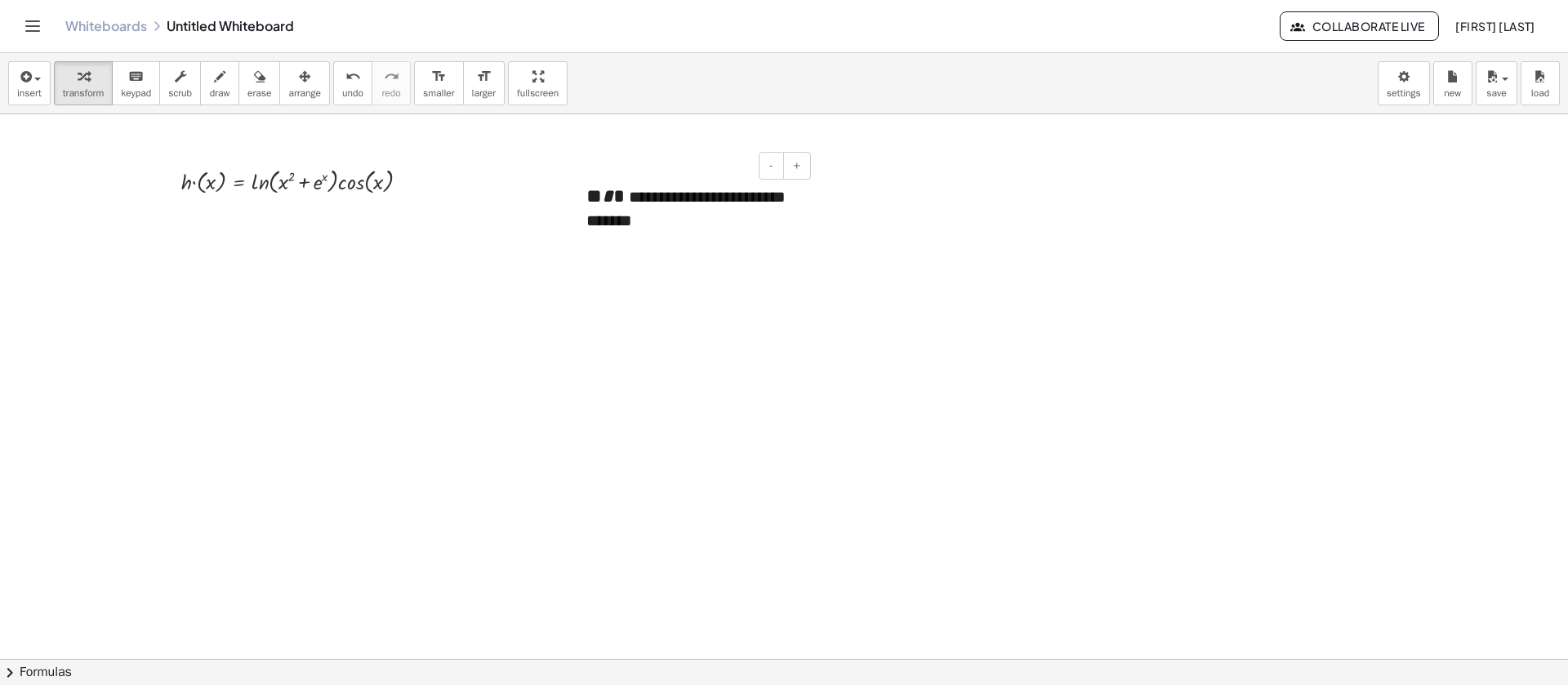 click on "**********" at bounding box center (693, 209) 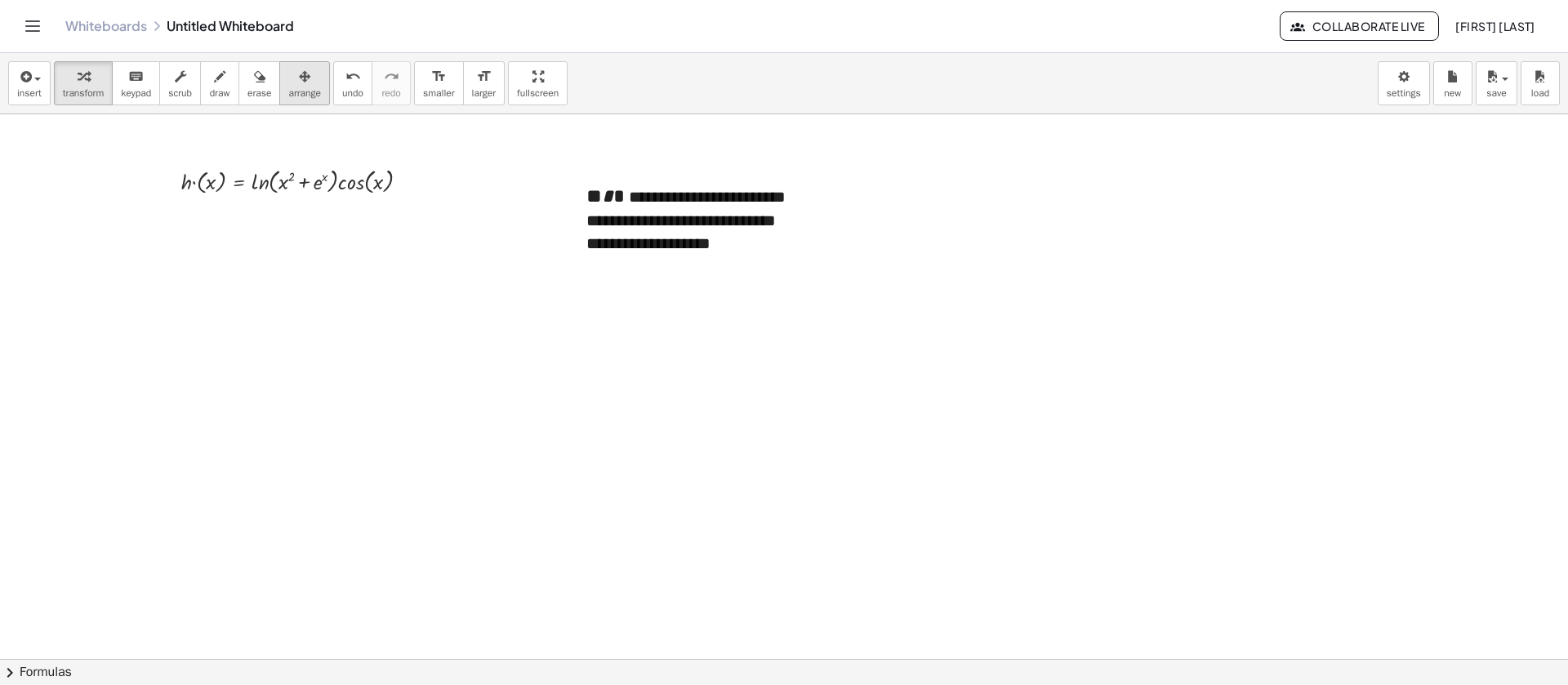 click at bounding box center [305, 77] 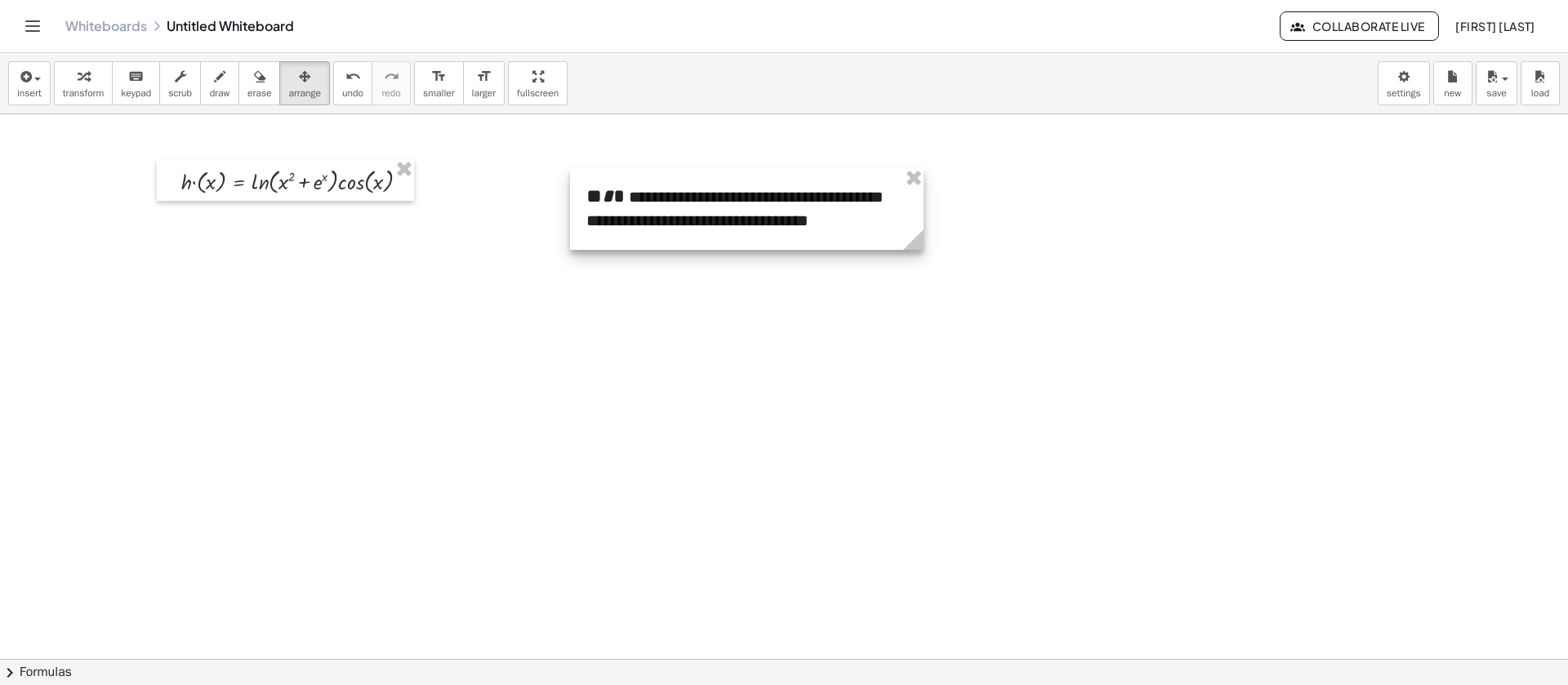 drag, startPoint x: 810, startPoint y: 262, endPoint x: 919, endPoint y: 262, distance: 109 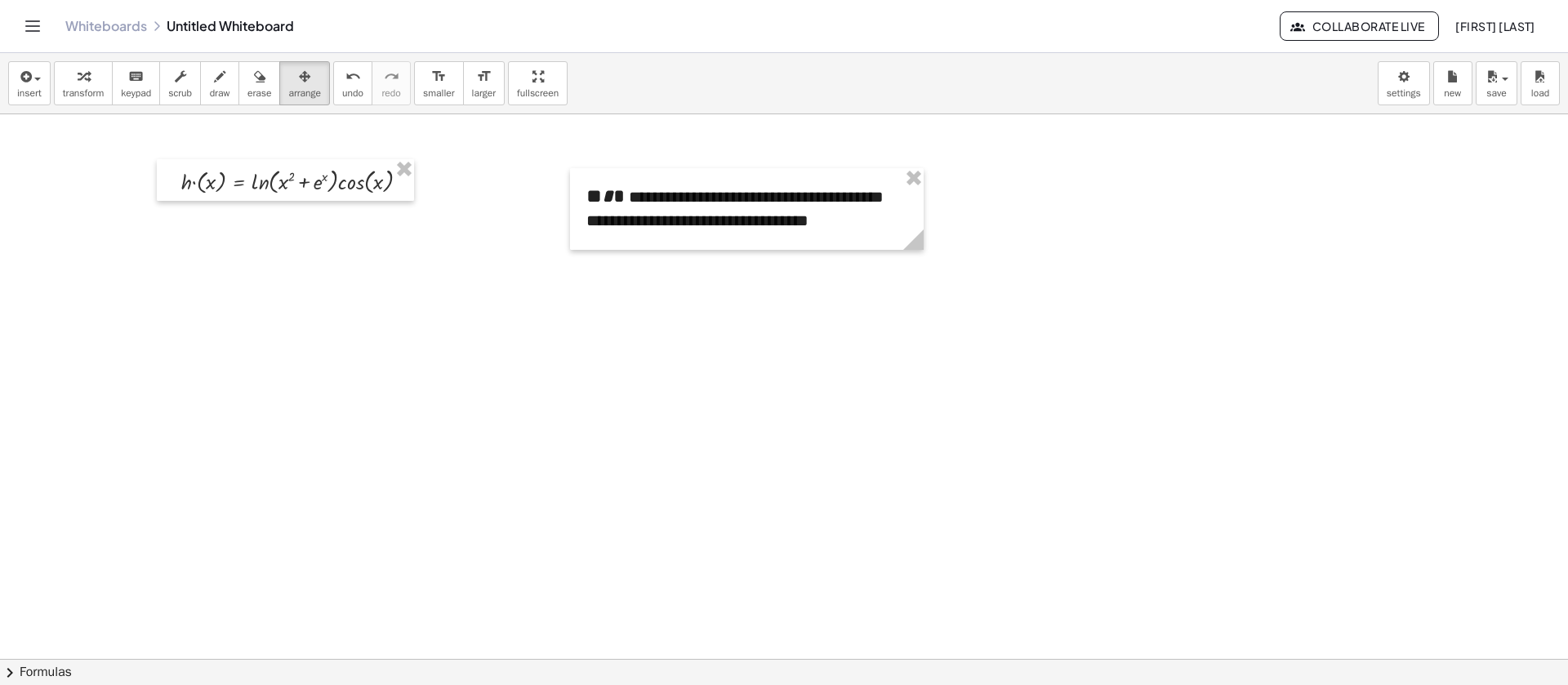 click at bounding box center [784, 712] 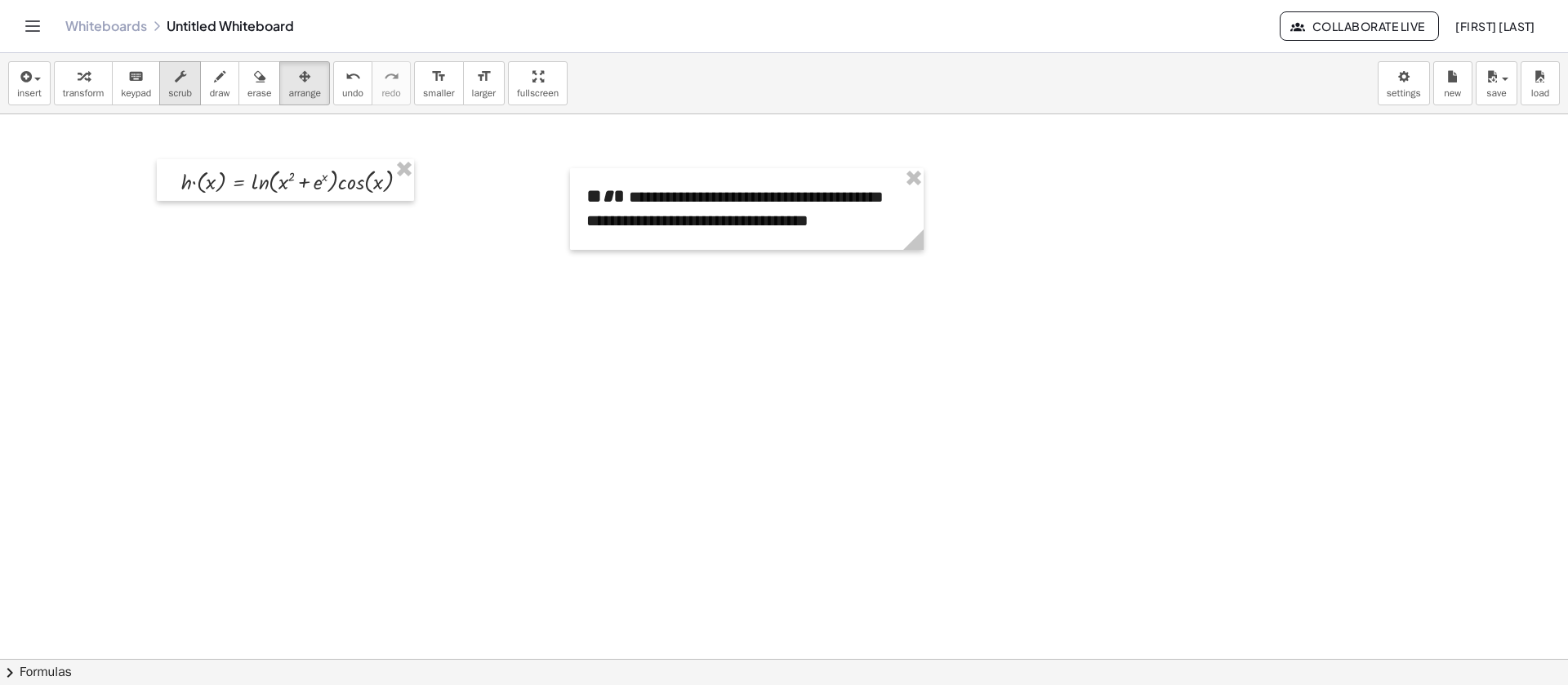 click at bounding box center (180, 76) 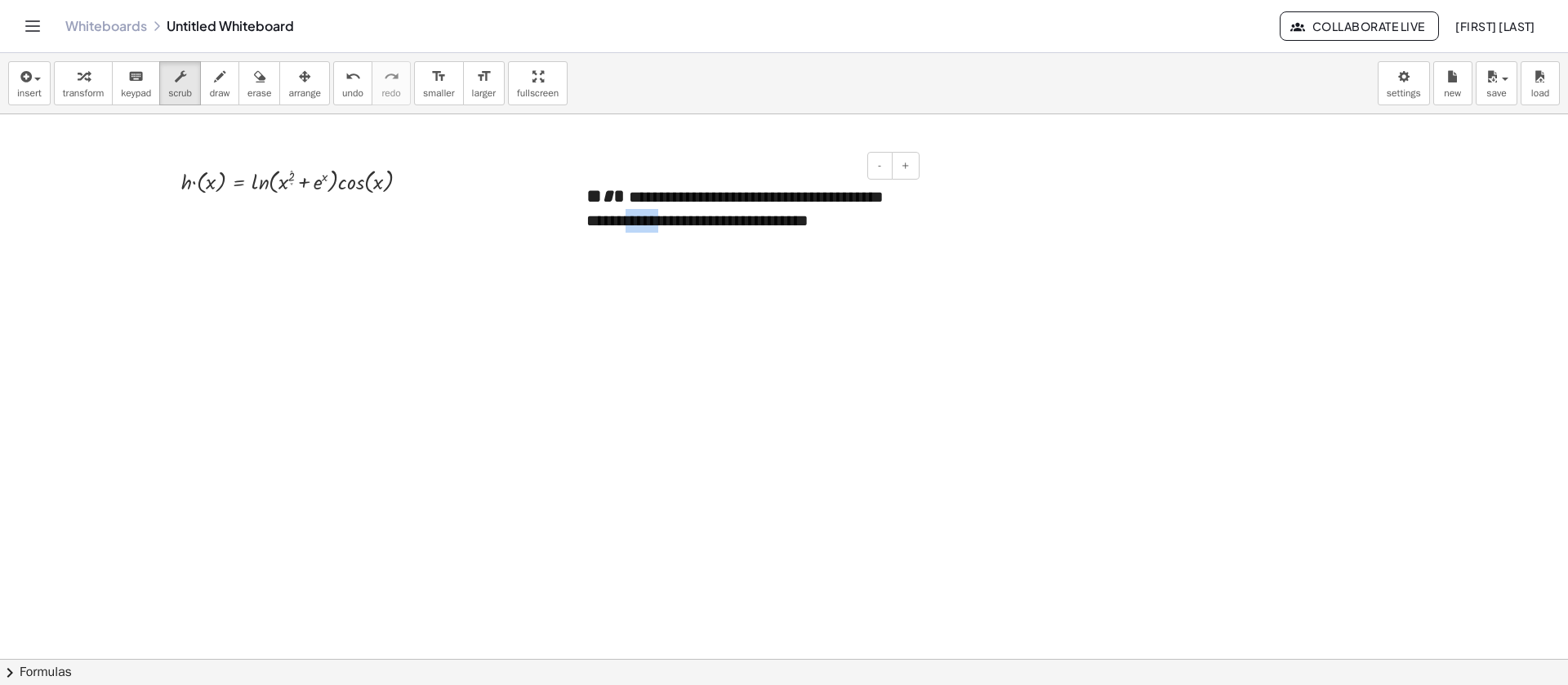 click on "**********" at bounding box center [735, 208] 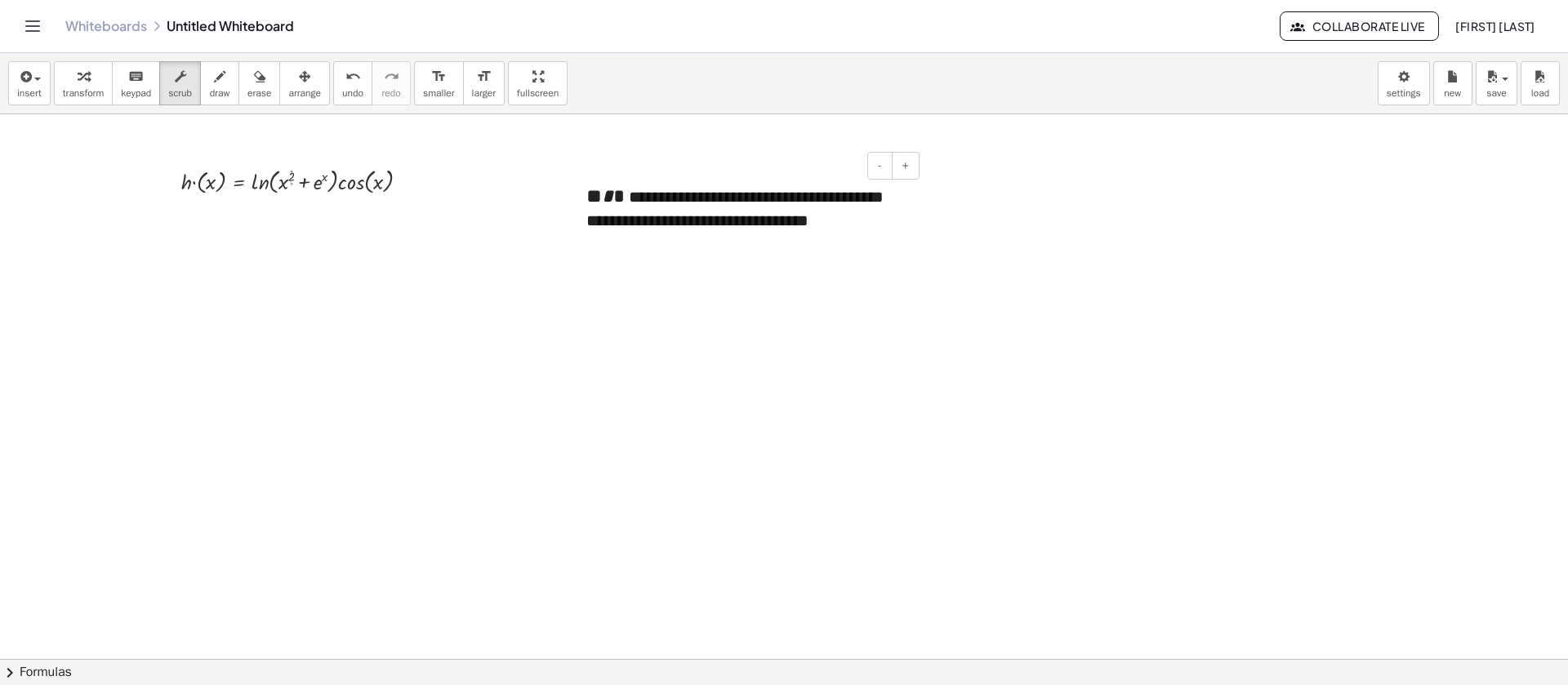 click on "**********" at bounding box center [735, 208] 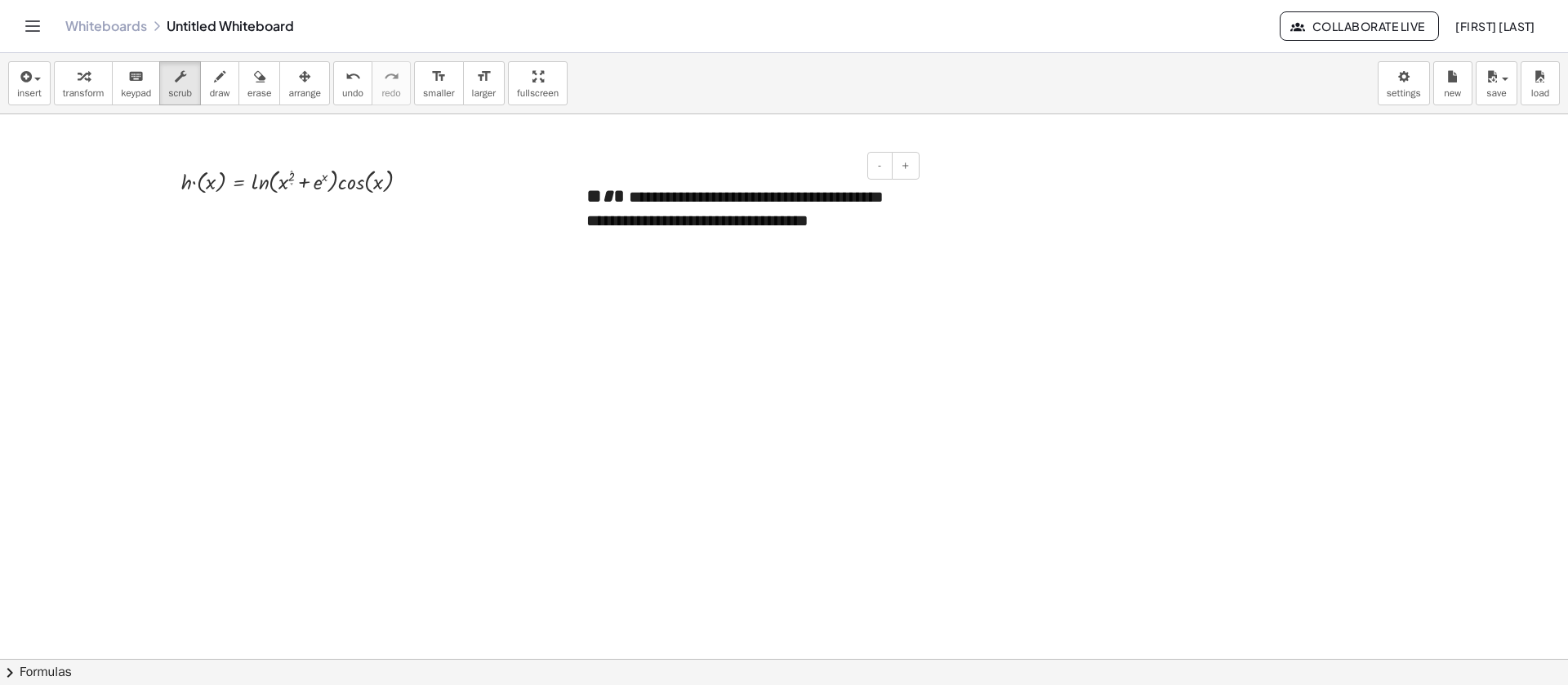 click on "**********" at bounding box center [735, 208] 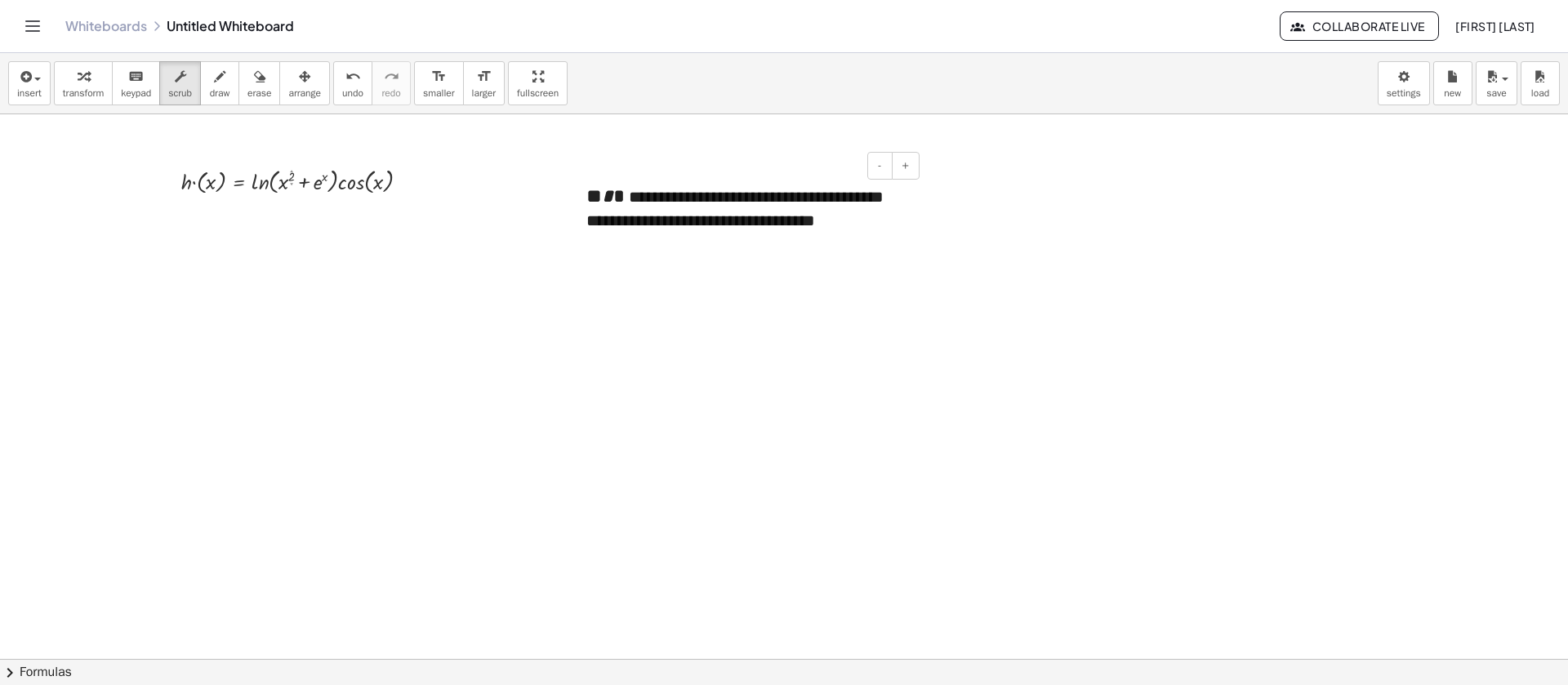 click on "**********" at bounding box center (735, 208) 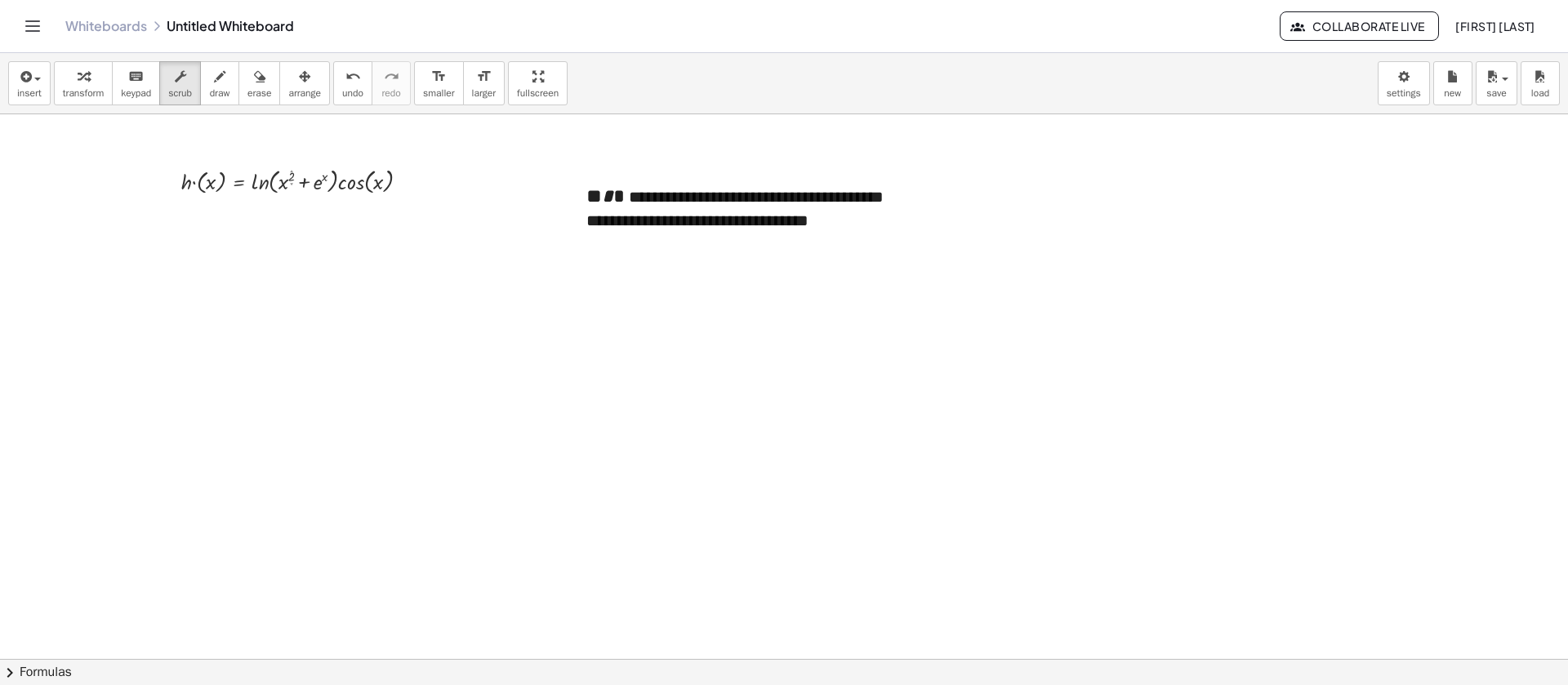 click at bounding box center (784, 712) 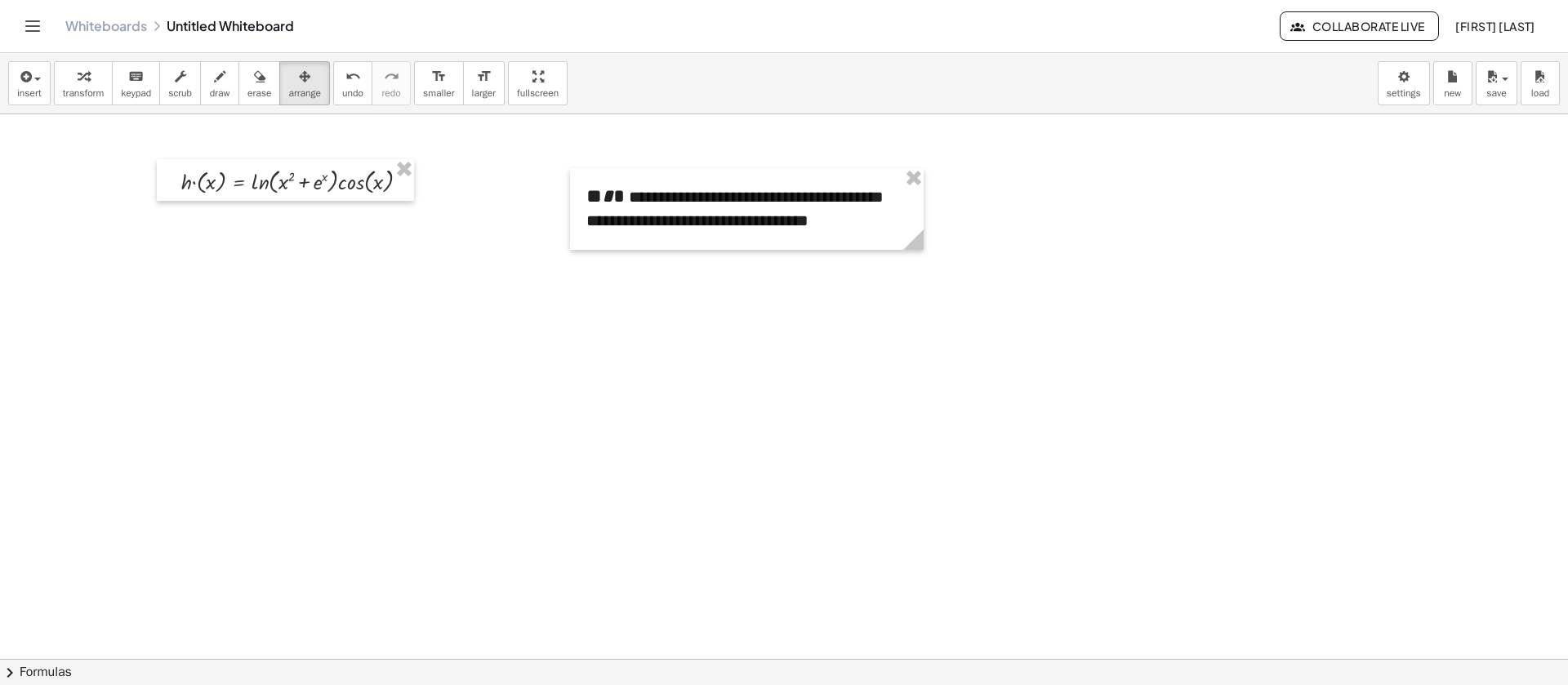 click on "insert select one: Math Expression Function Text Youtube Video Graphing Geometry Geometry 3D transform keyboard keypad scrub draw erase arrange undo undo redo redo format_size smaller format_size larger fullscreen load   save new settings" at bounding box center [784, 83] 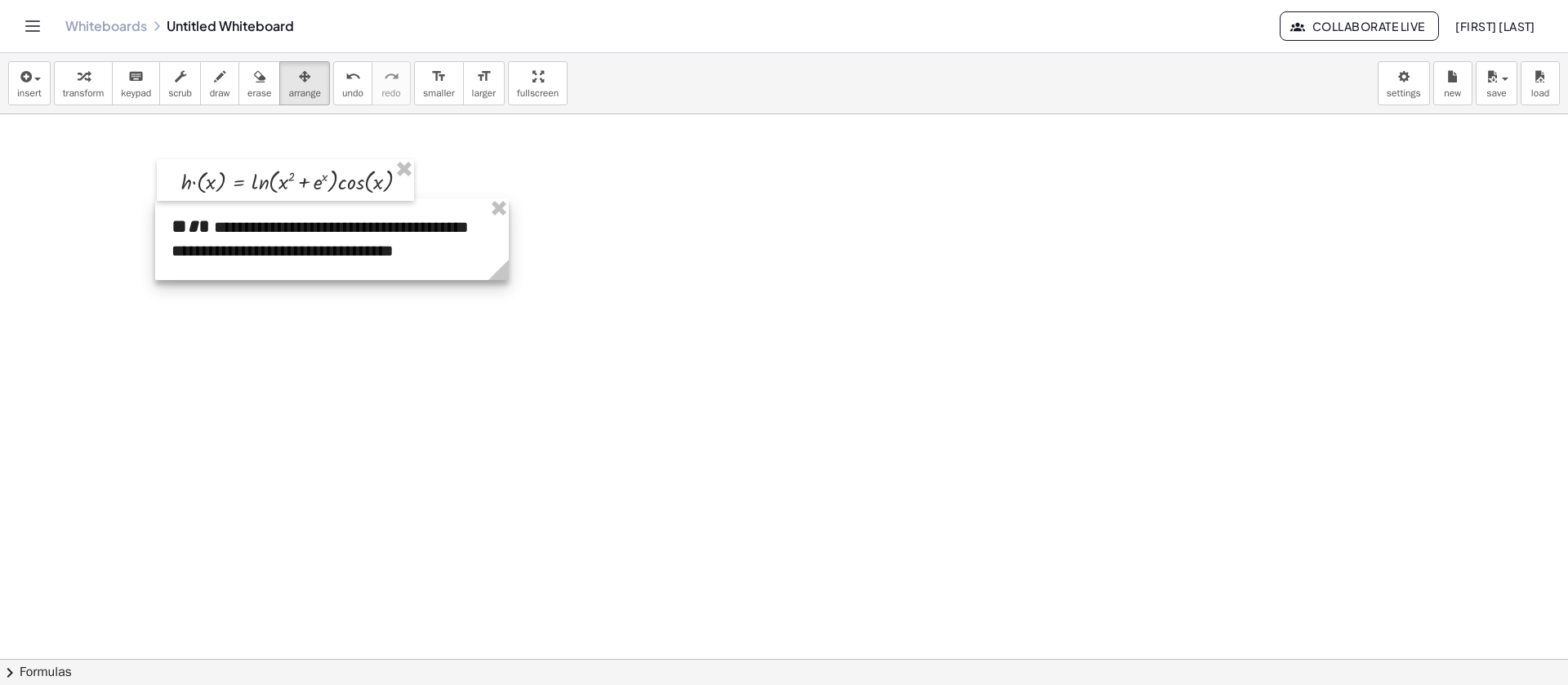 drag, startPoint x: 693, startPoint y: 221, endPoint x: 376, endPoint y: 472, distance: 404.33897 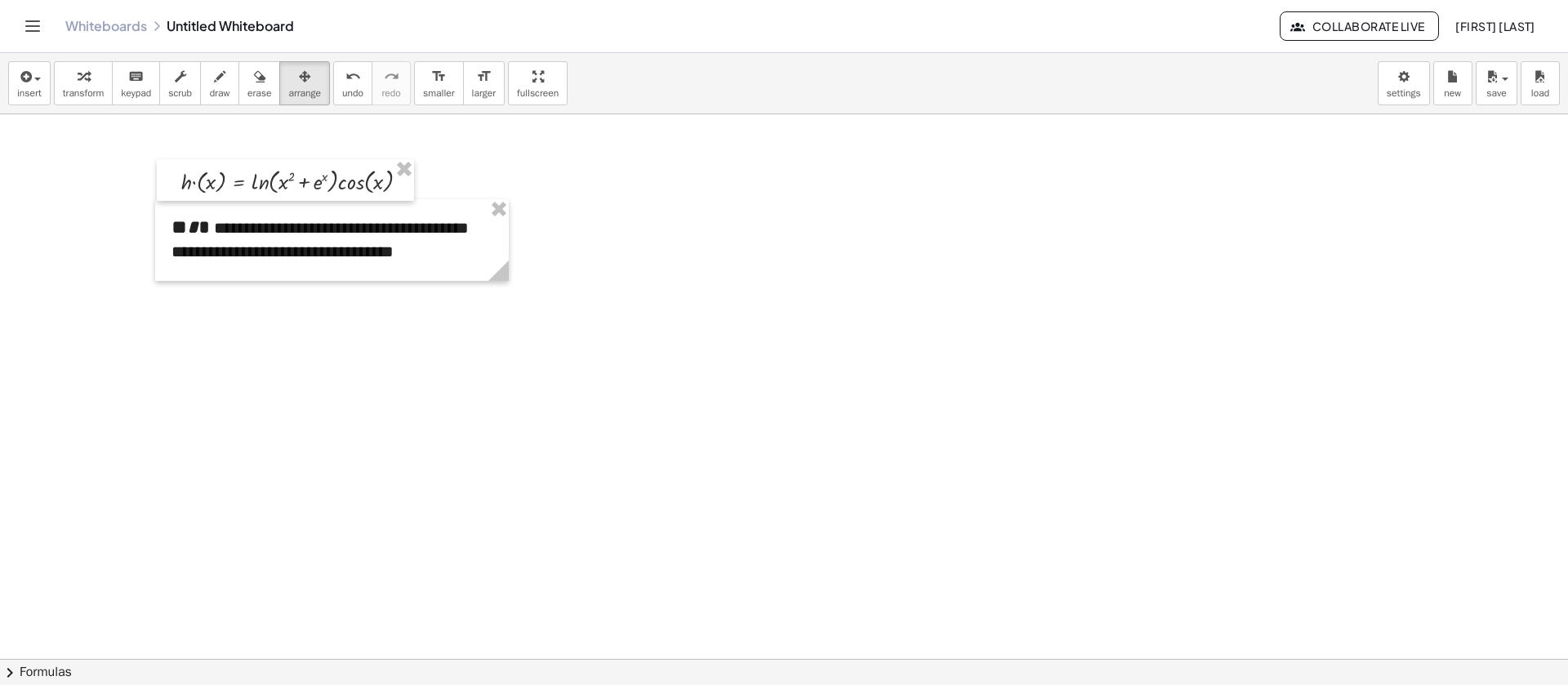 click at bounding box center [784, 712] 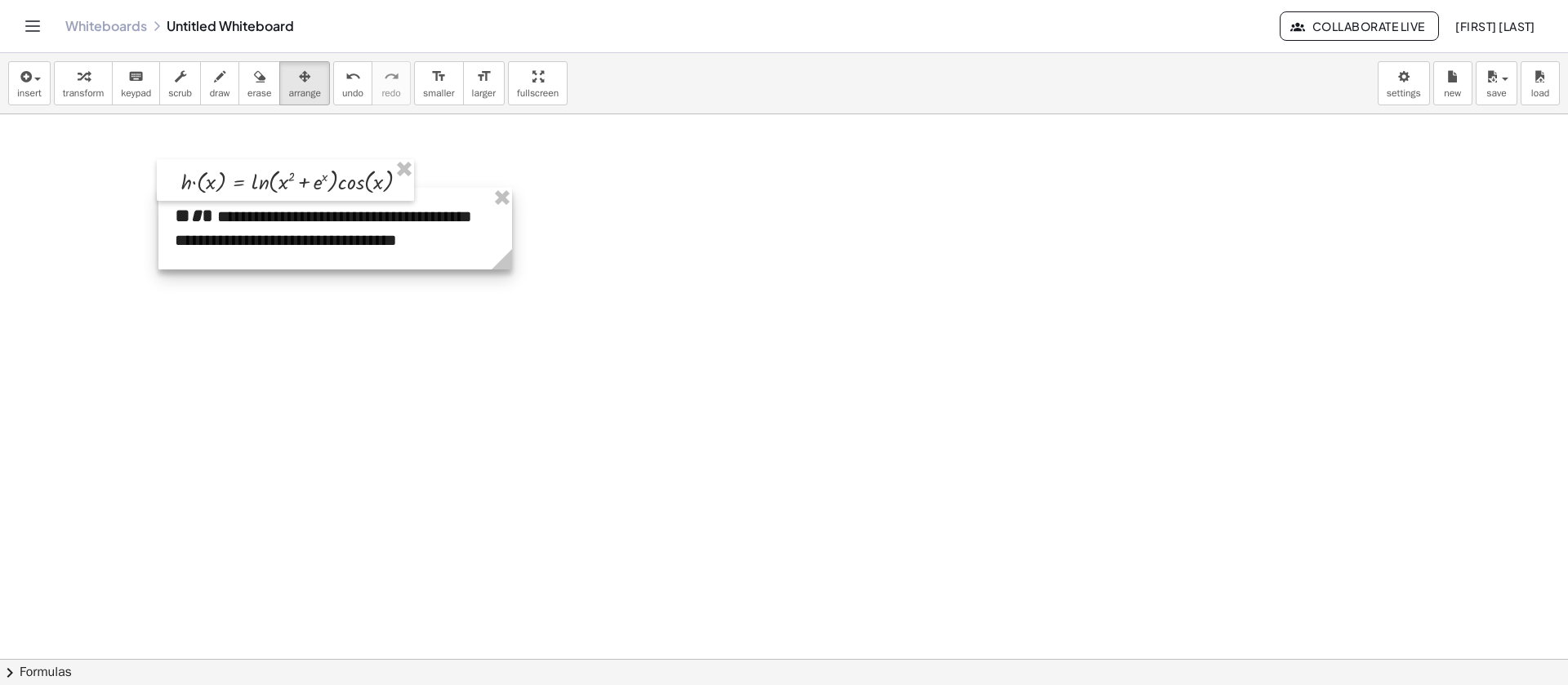 drag, startPoint x: 299, startPoint y: 238, endPoint x: 303, endPoint y: 228, distance: 10.77033 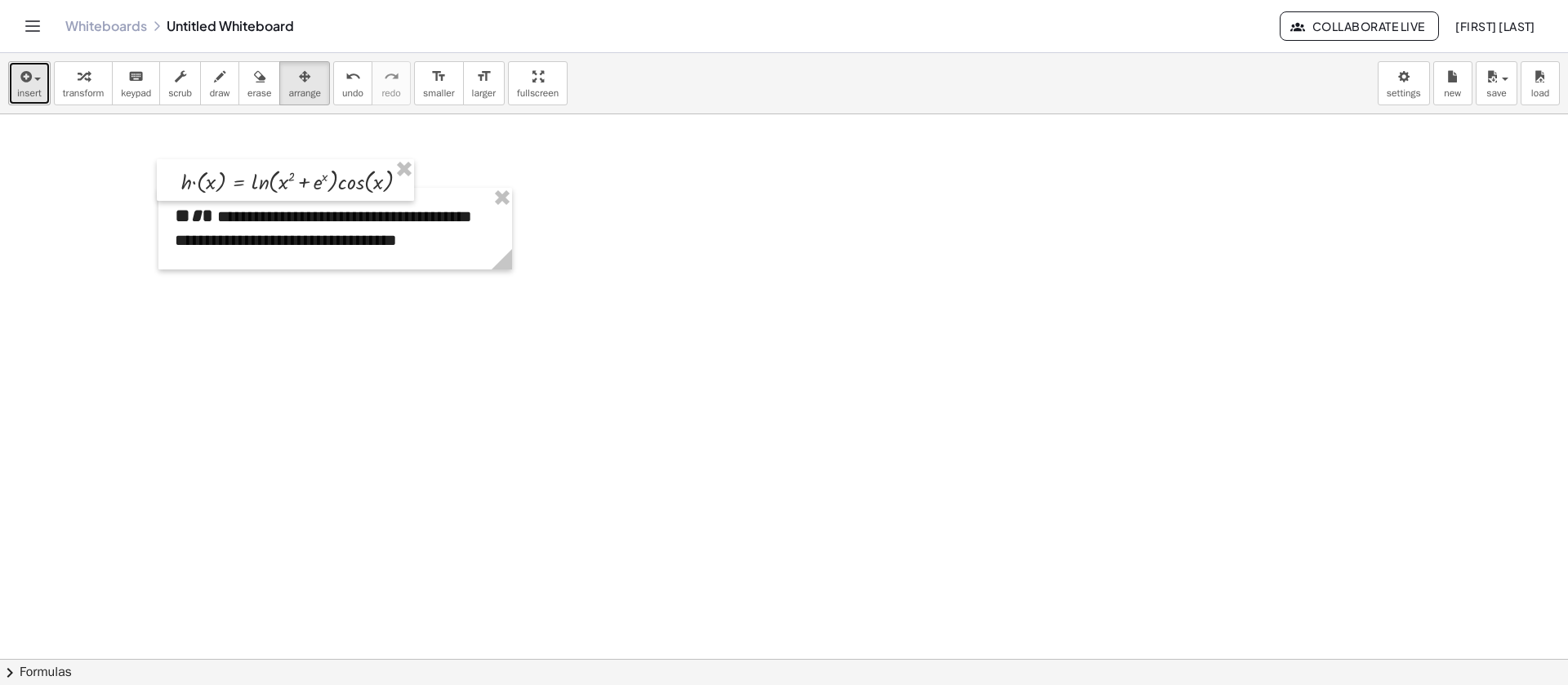 click at bounding box center [24, 77] 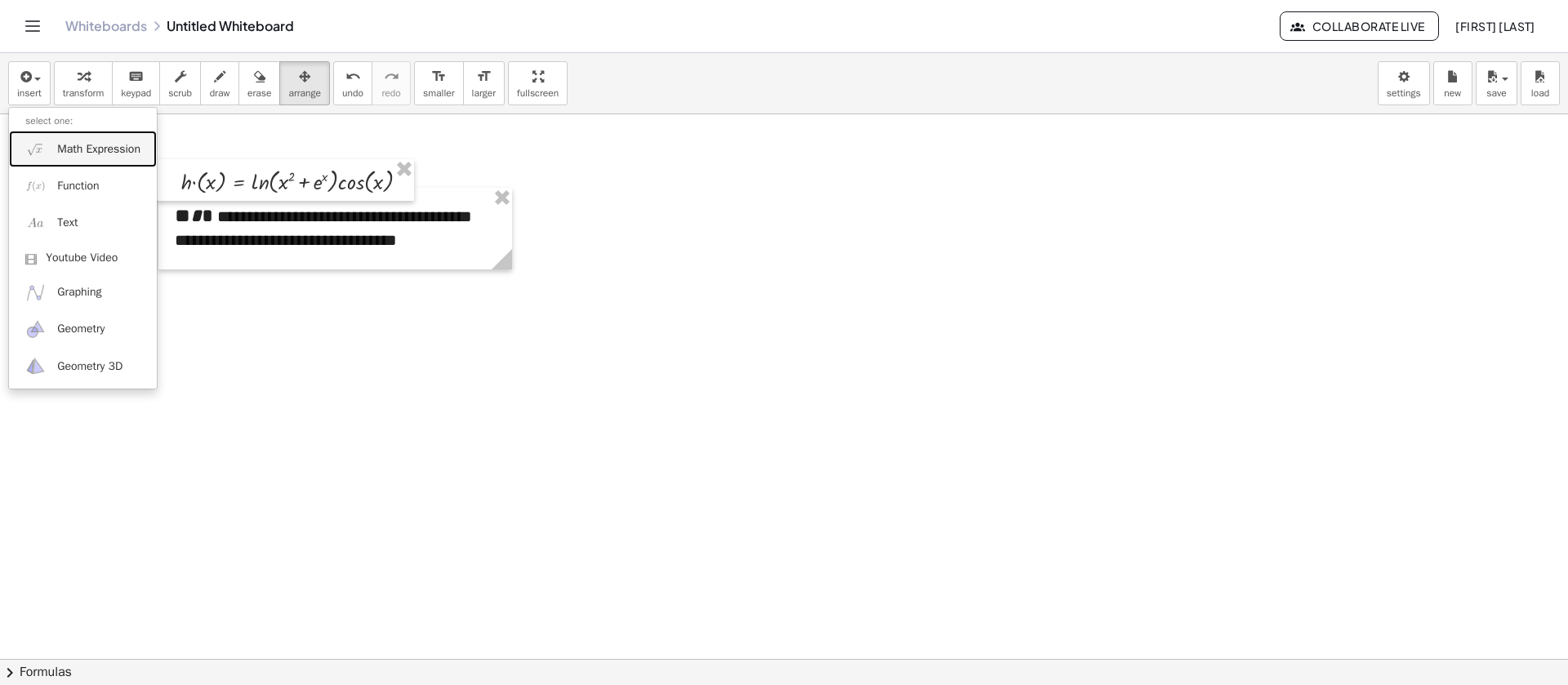 click on "Math Expression" at bounding box center (99, 149) 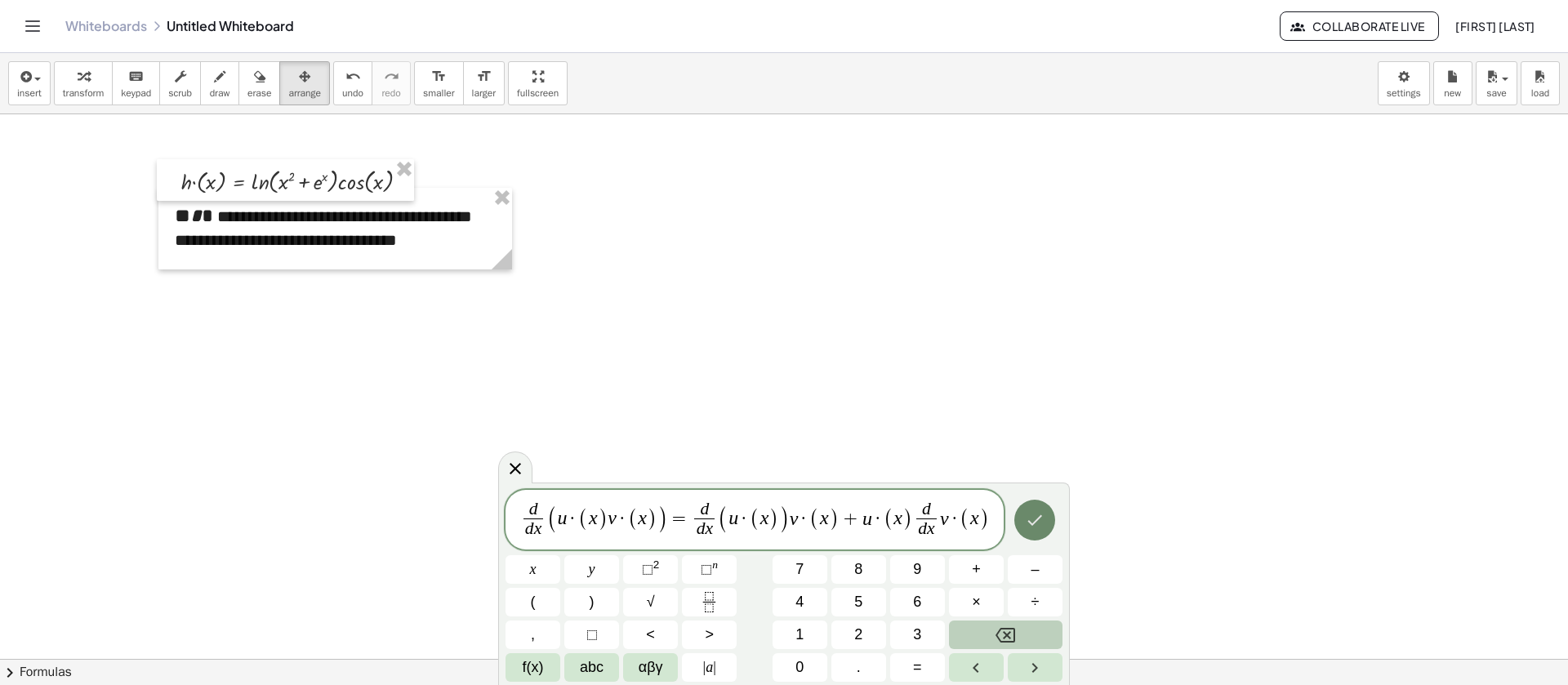 click 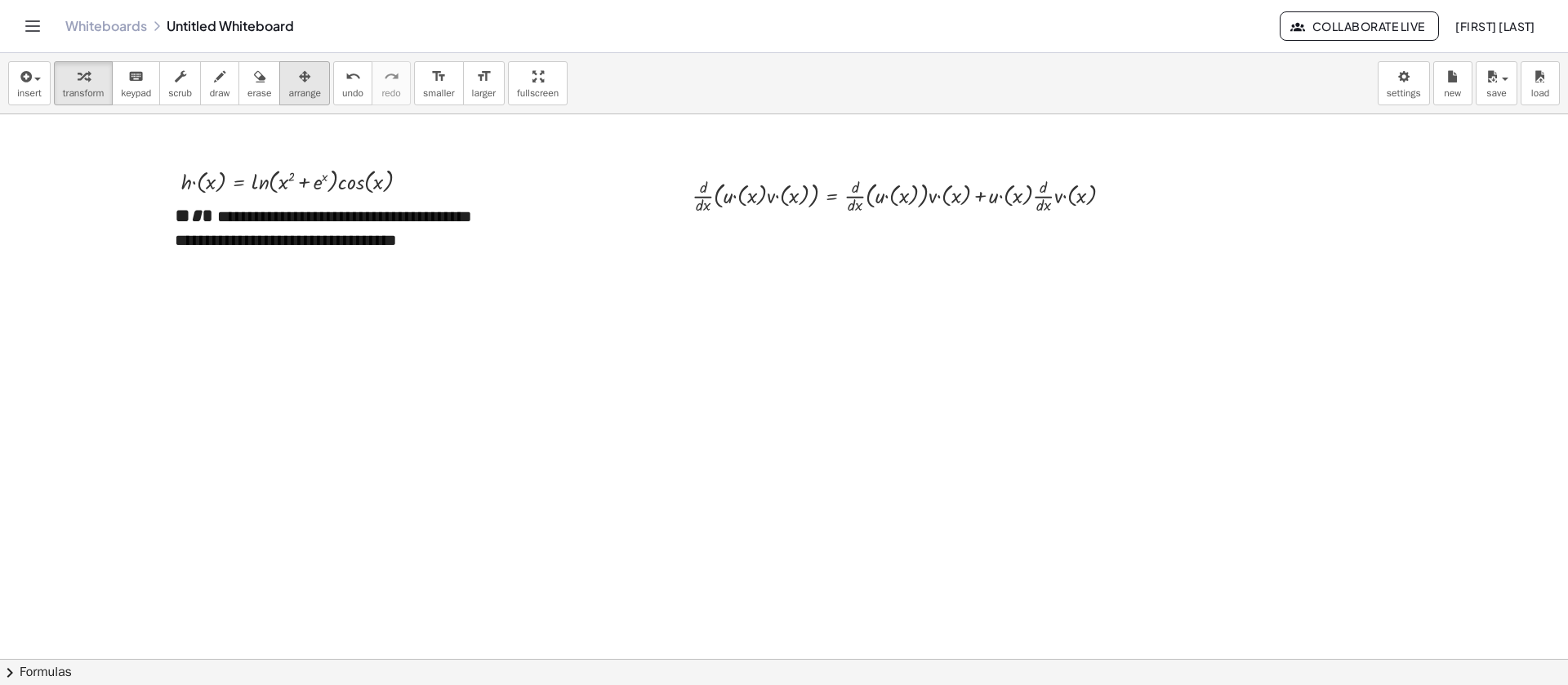 click at bounding box center [305, 76] 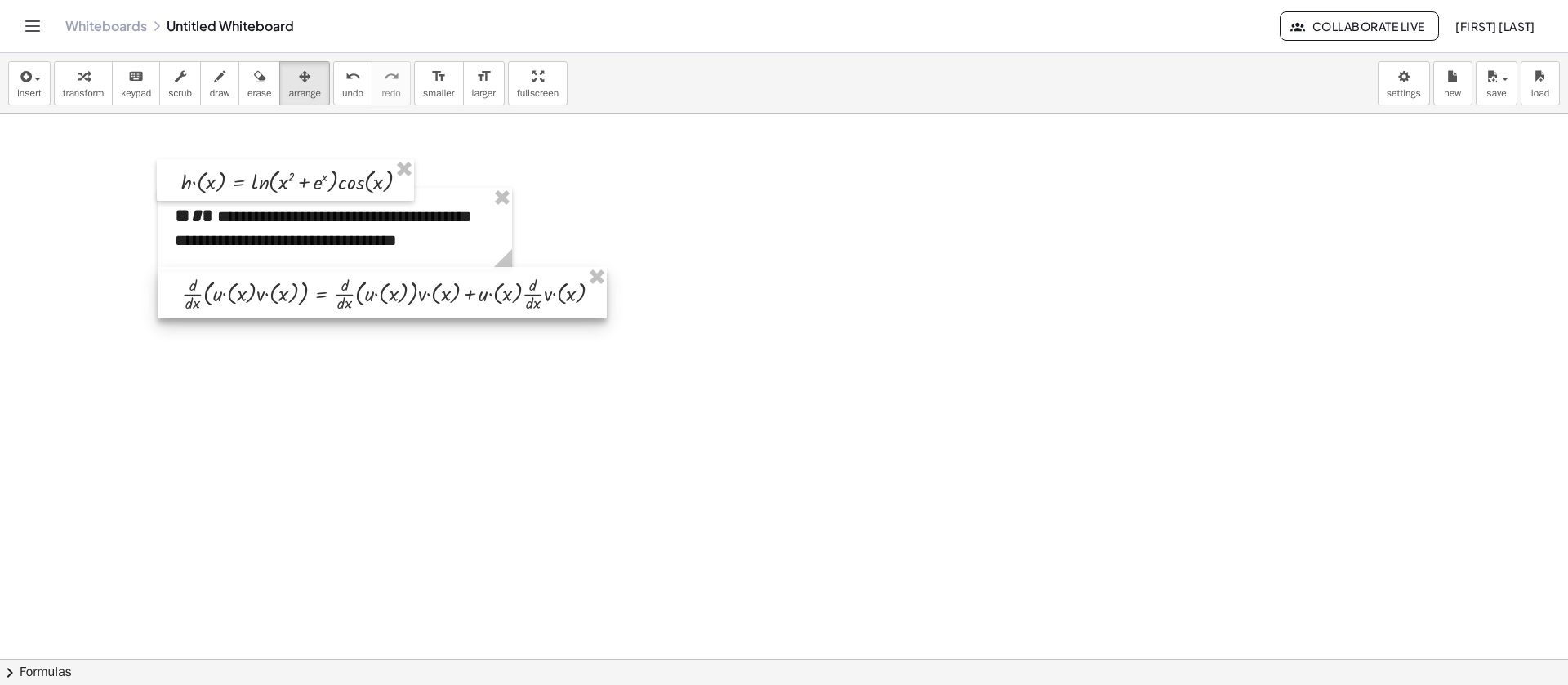 drag, startPoint x: 839, startPoint y: 202, endPoint x: 328, endPoint y: 300, distance: 520.31241 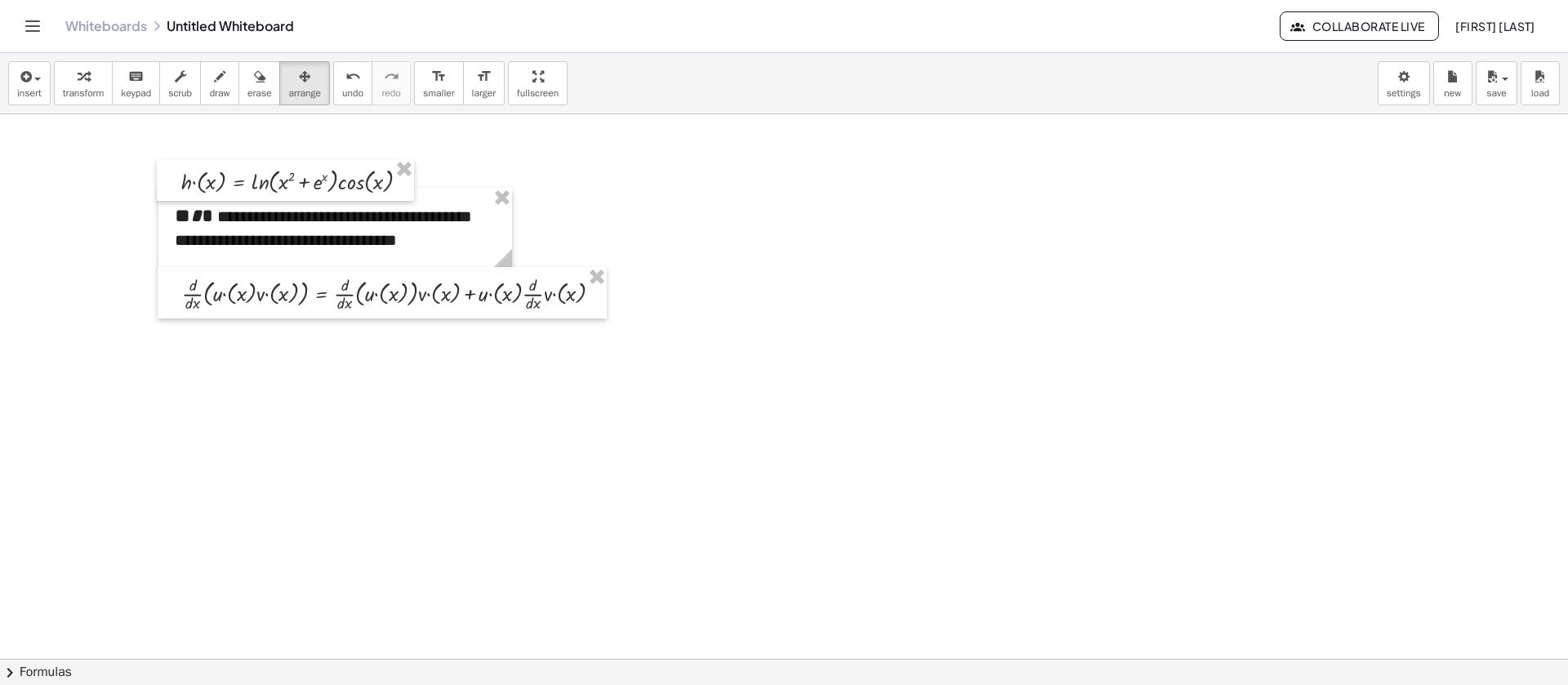 click at bounding box center [784, 712] 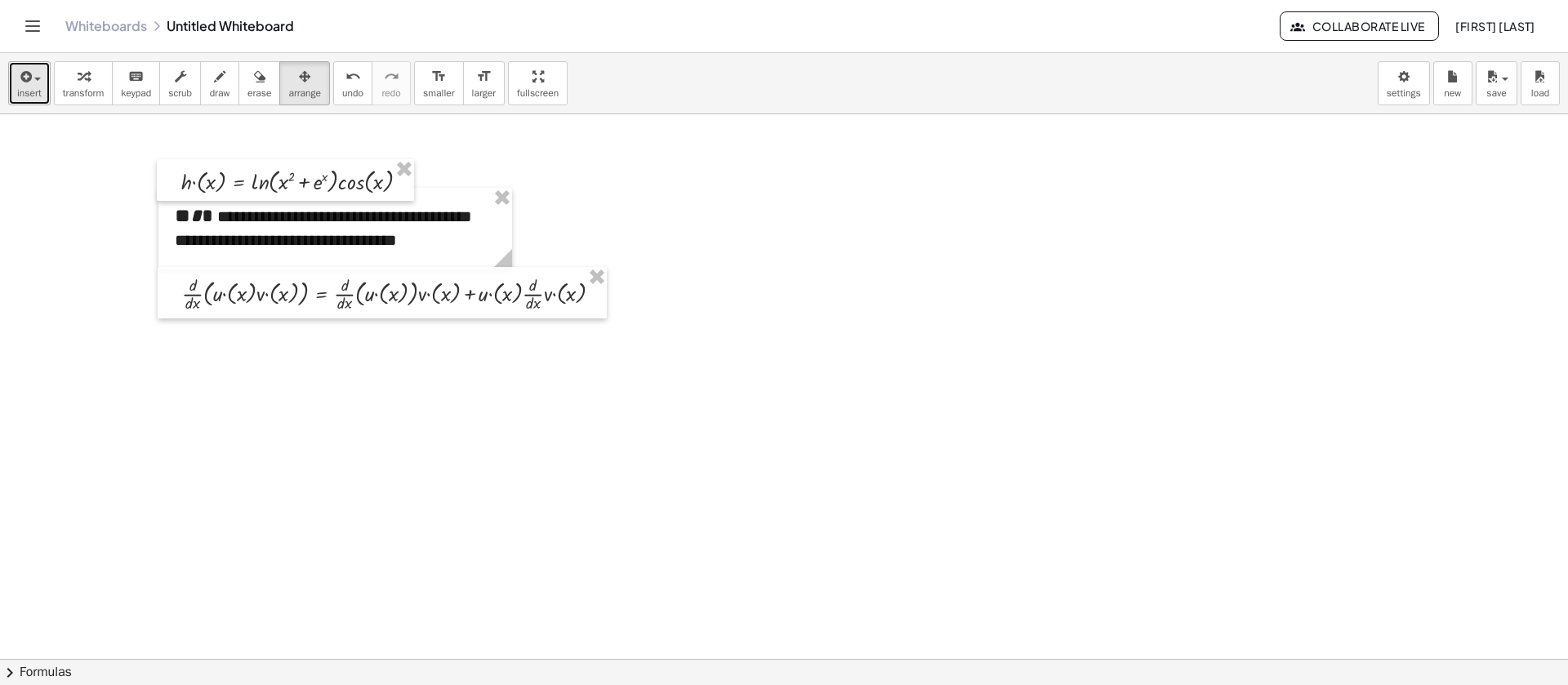 click at bounding box center (24, 77) 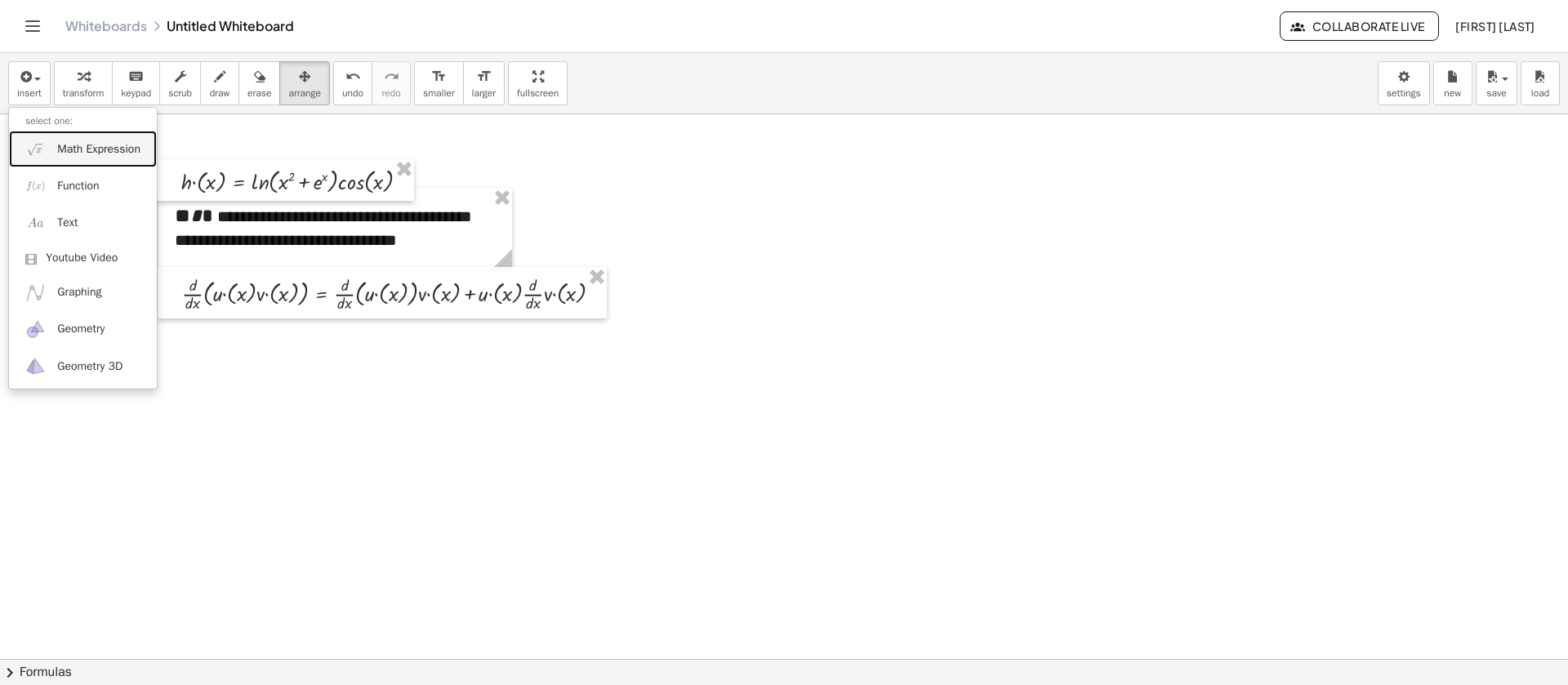 click on "Math Expression" at bounding box center [82, 149] 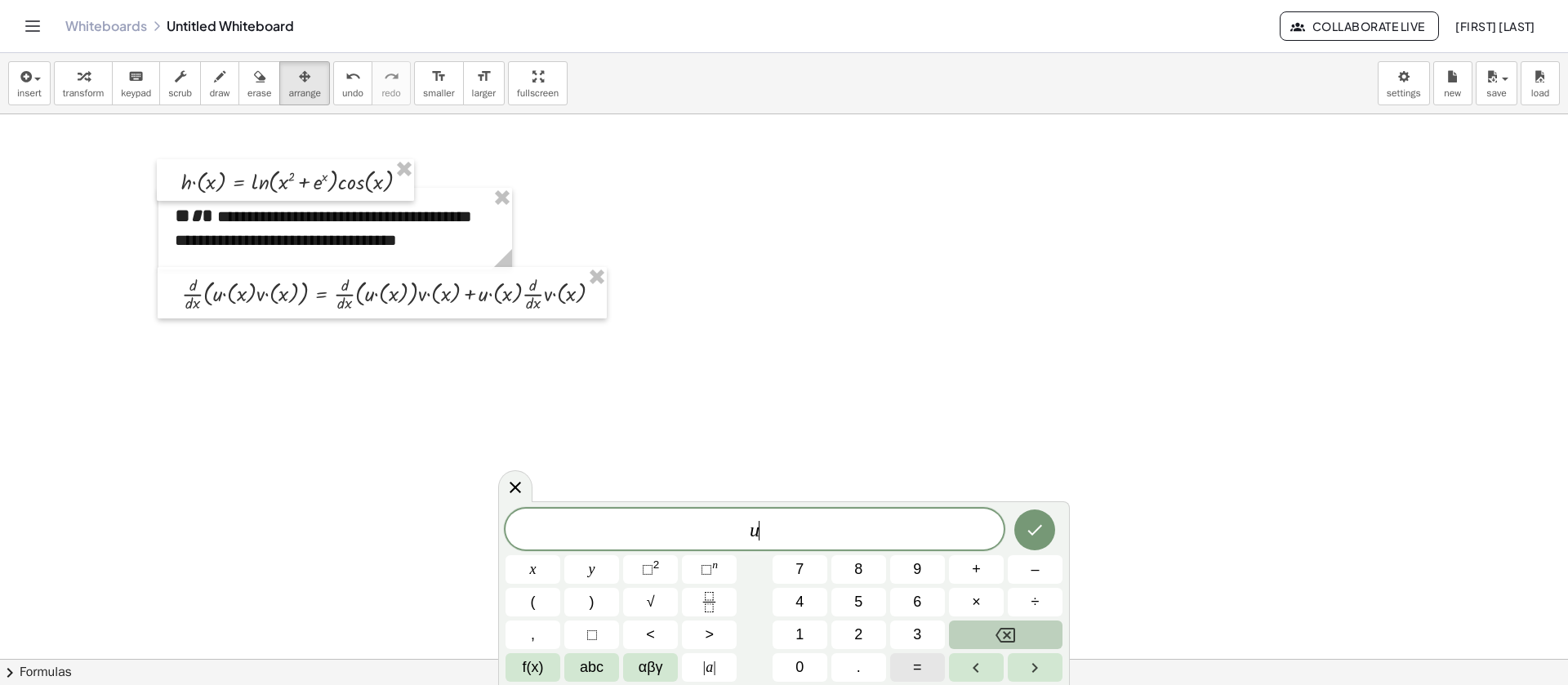 click on "=" at bounding box center (917, 667) 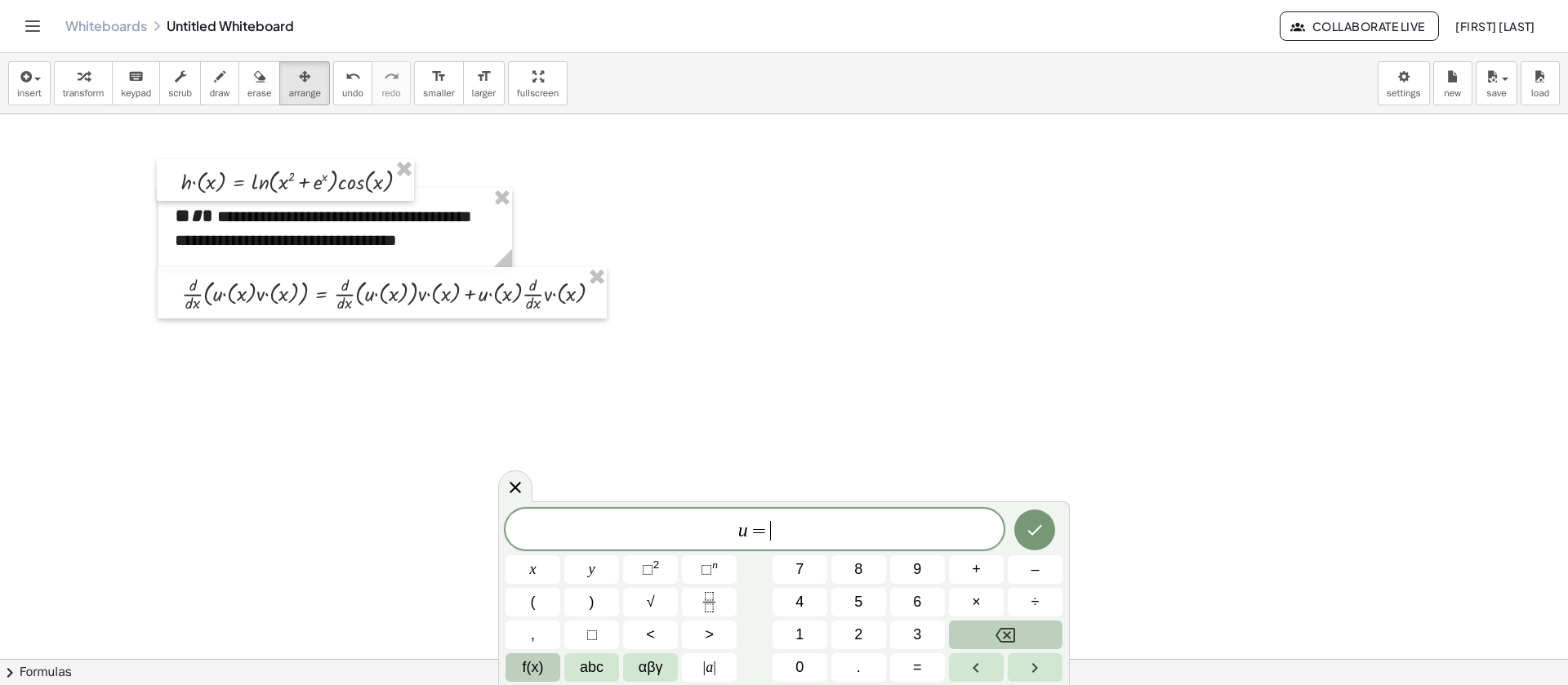 click on "f(x)" at bounding box center (533, 667) 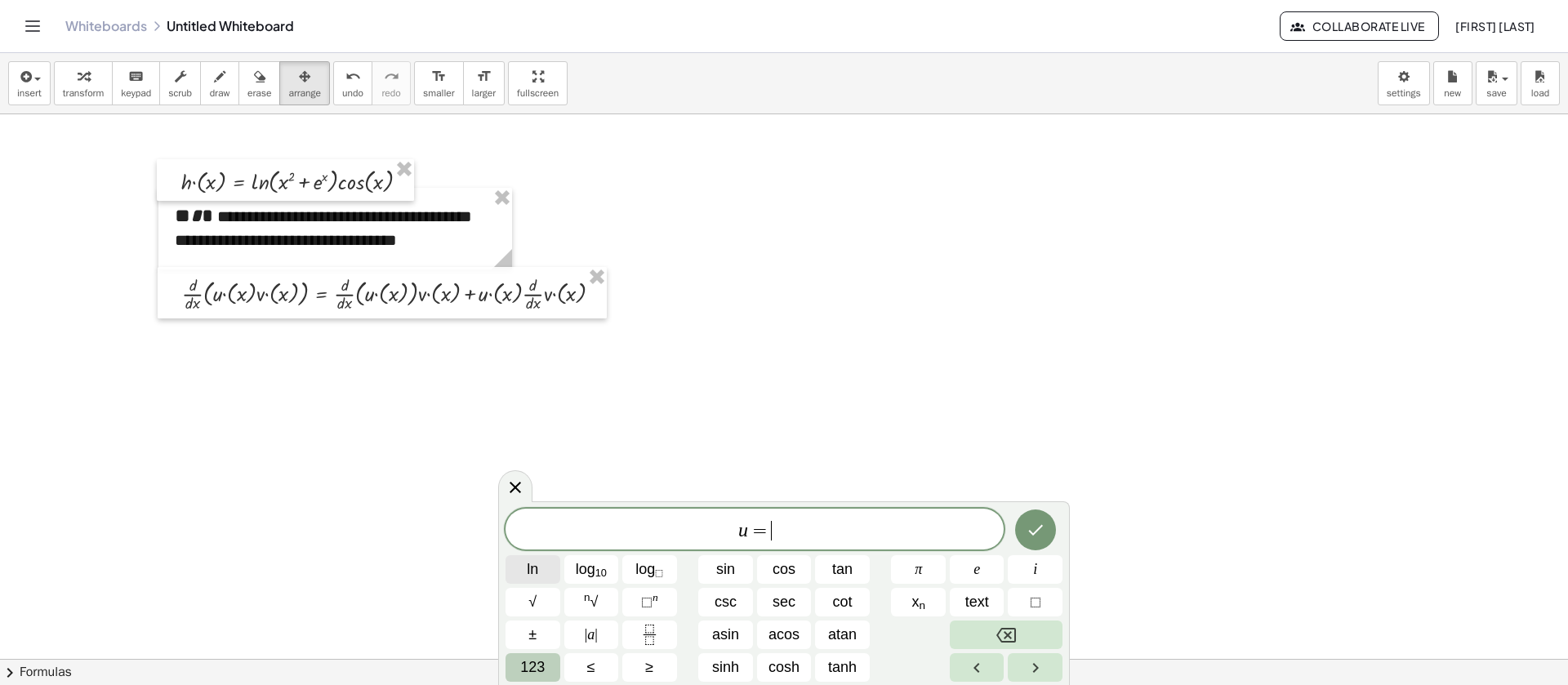 click on "ln" at bounding box center [532, 569] 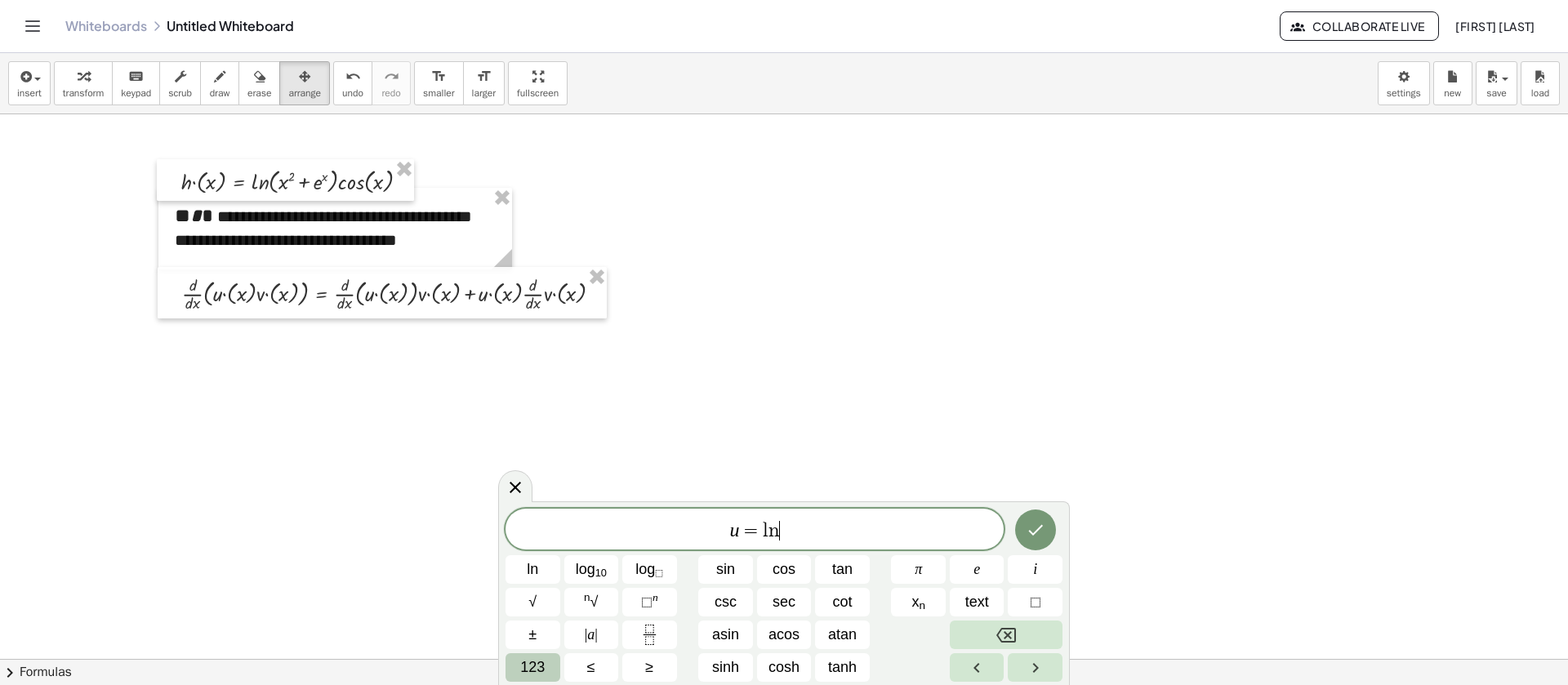 click on "123" at bounding box center (532, 667) 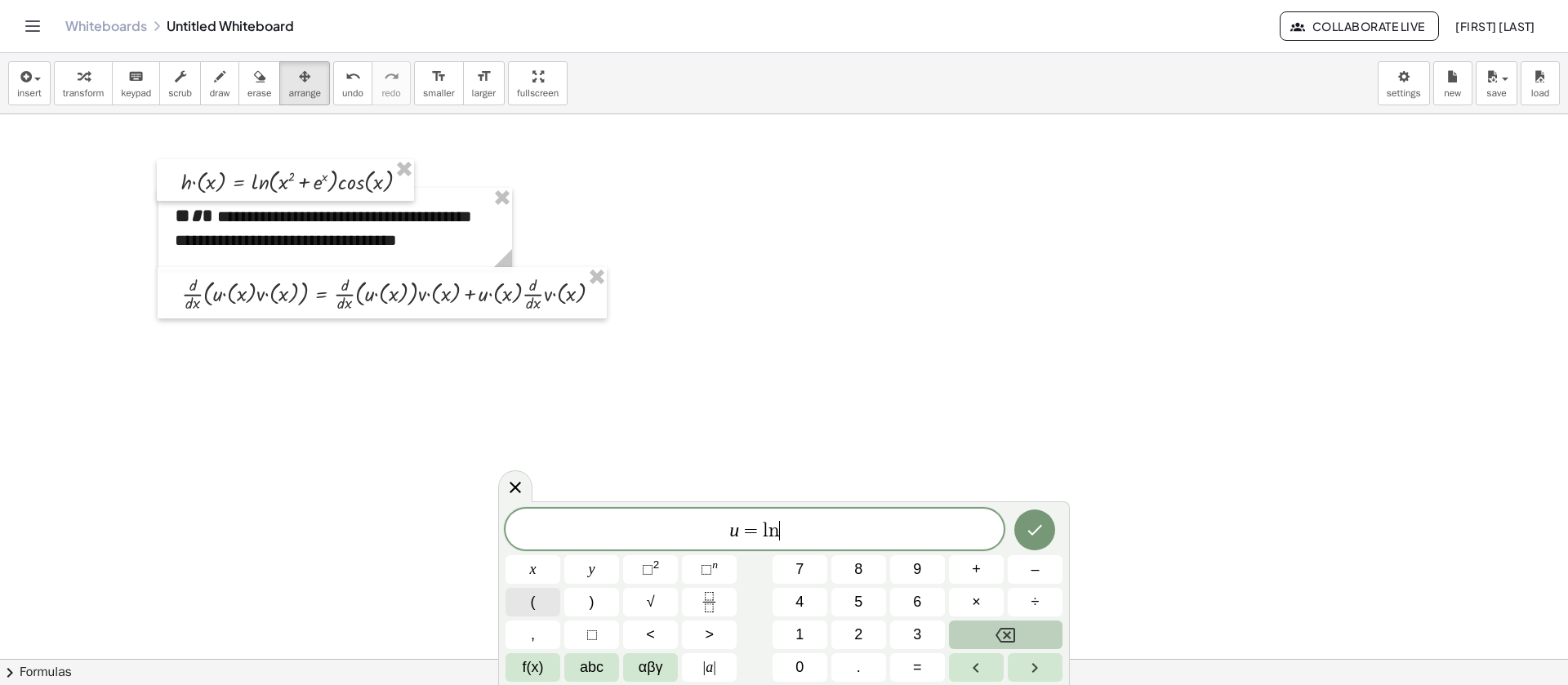 click on "(" at bounding box center (532, 602) 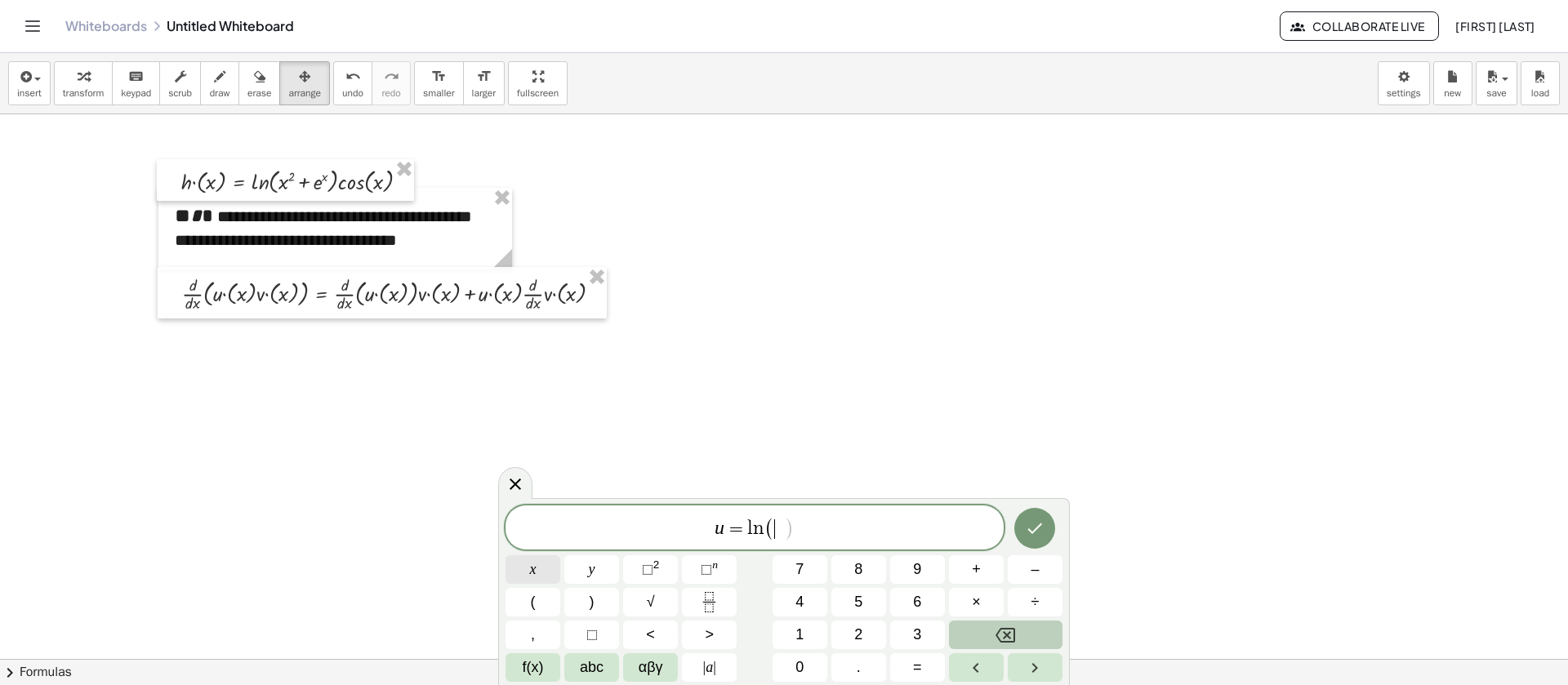 click on "x" at bounding box center [532, 569] 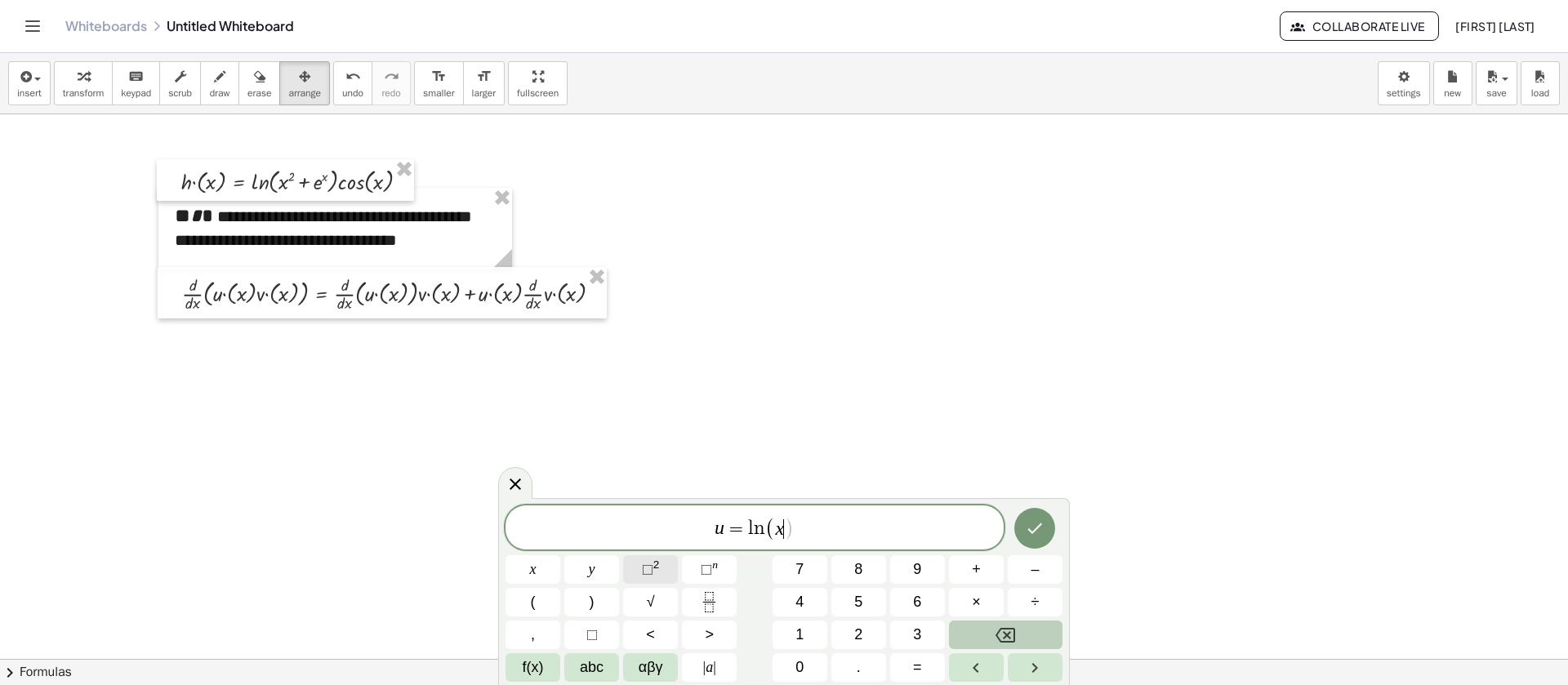 click on "⬚ 2" at bounding box center (650, 569) 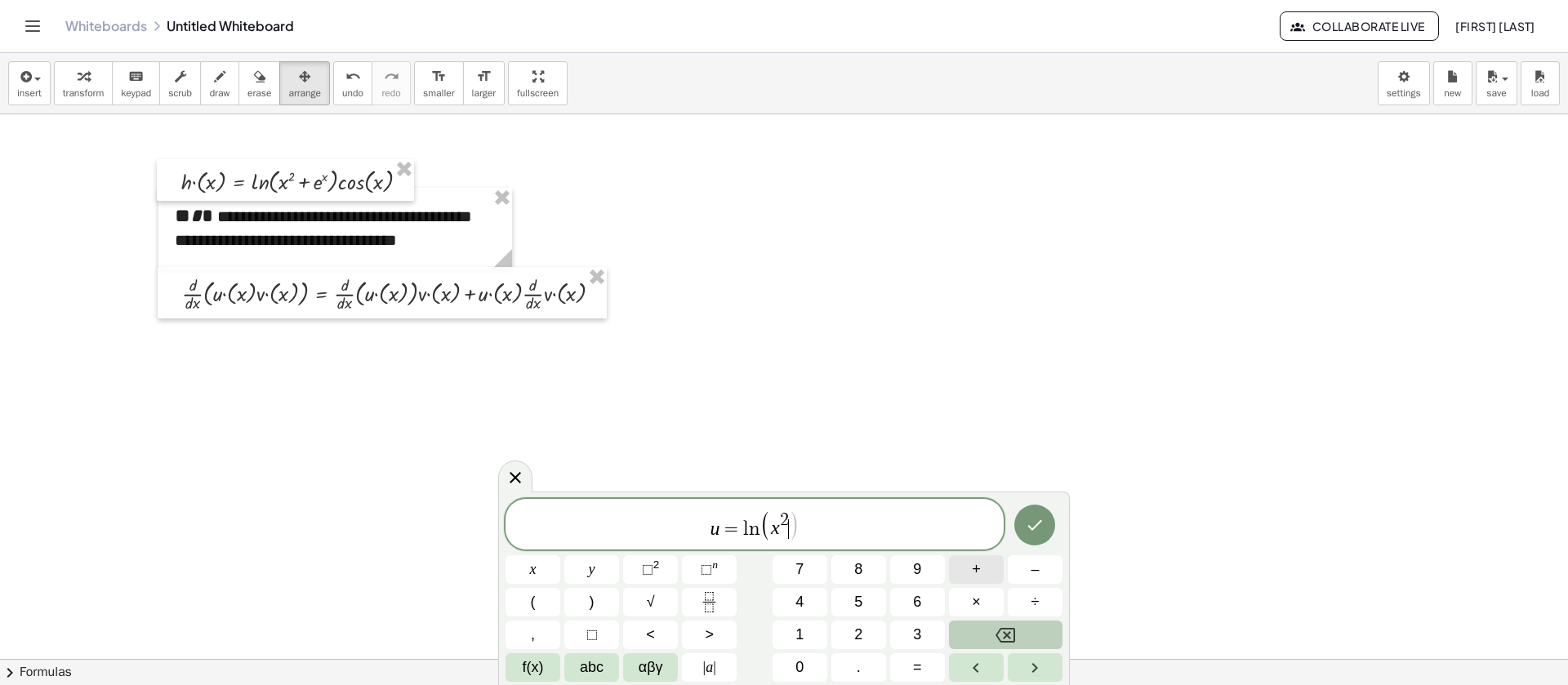 click on "+" at bounding box center [976, 569] 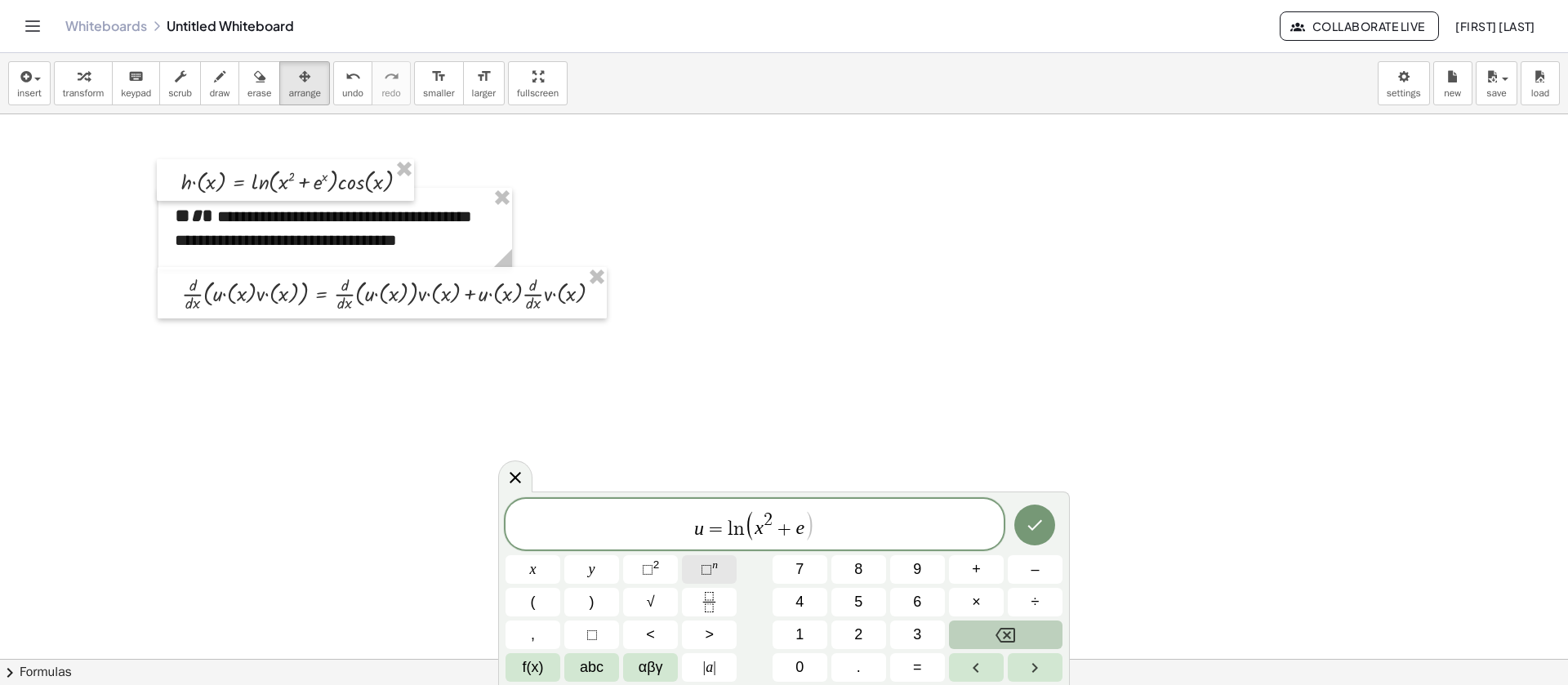 click on "⬚ n" at bounding box center (709, 569) 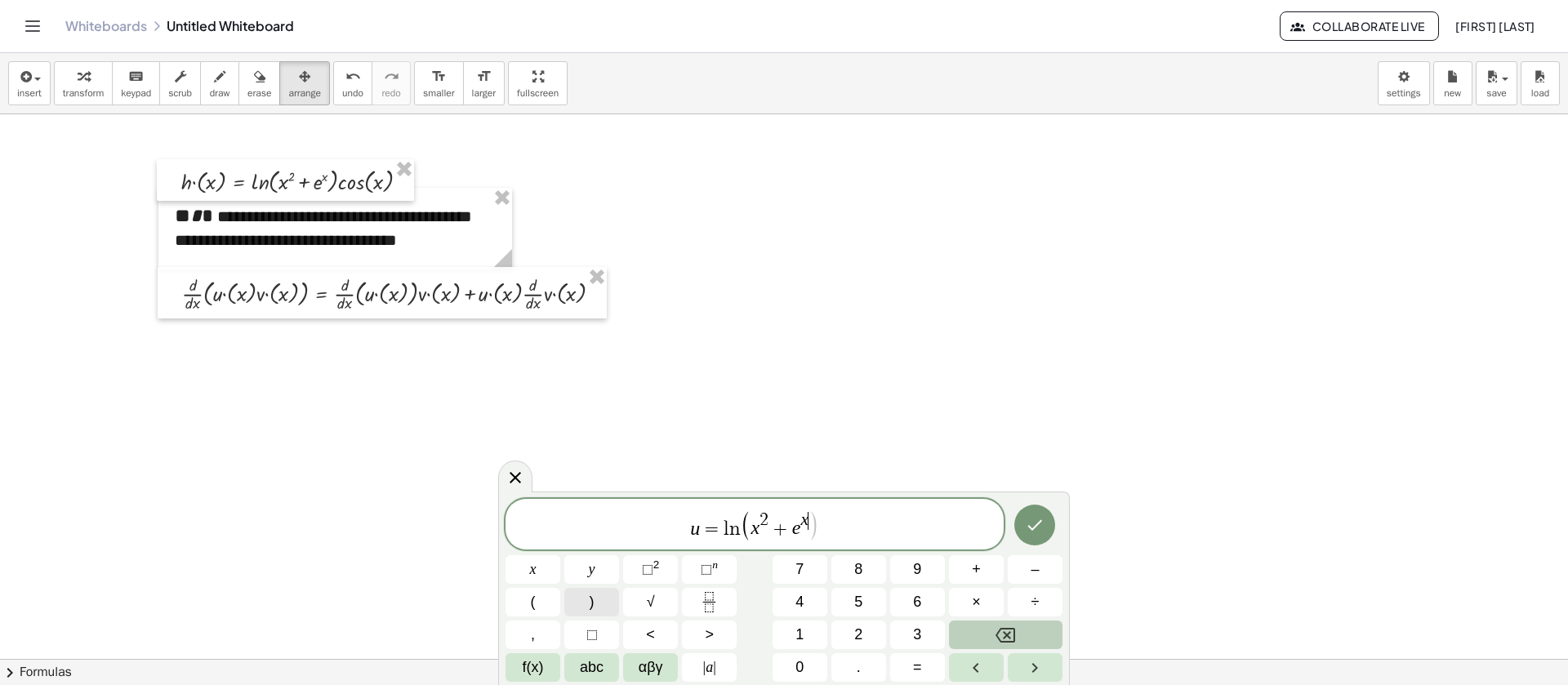 click on ")" at bounding box center [591, 602] 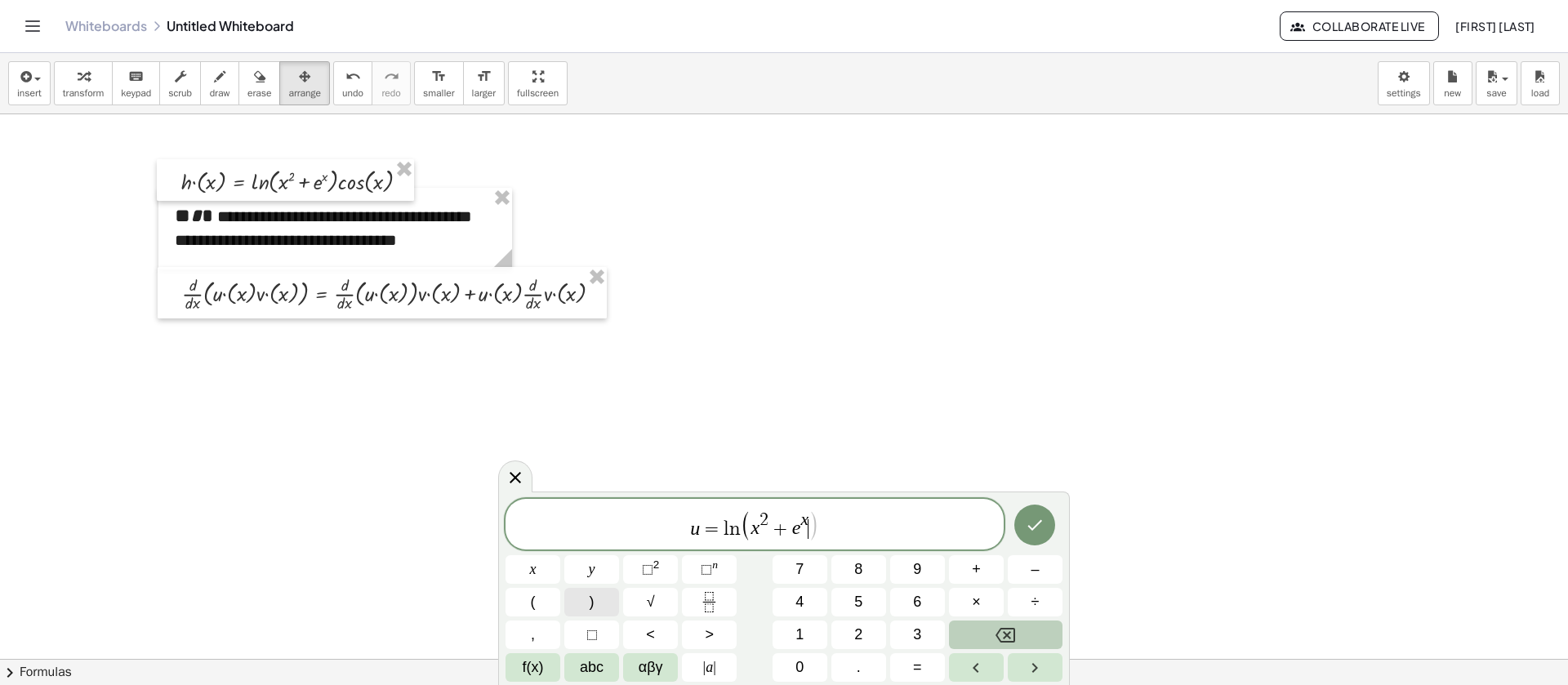 click on ")" at bounding box center [591, 602] 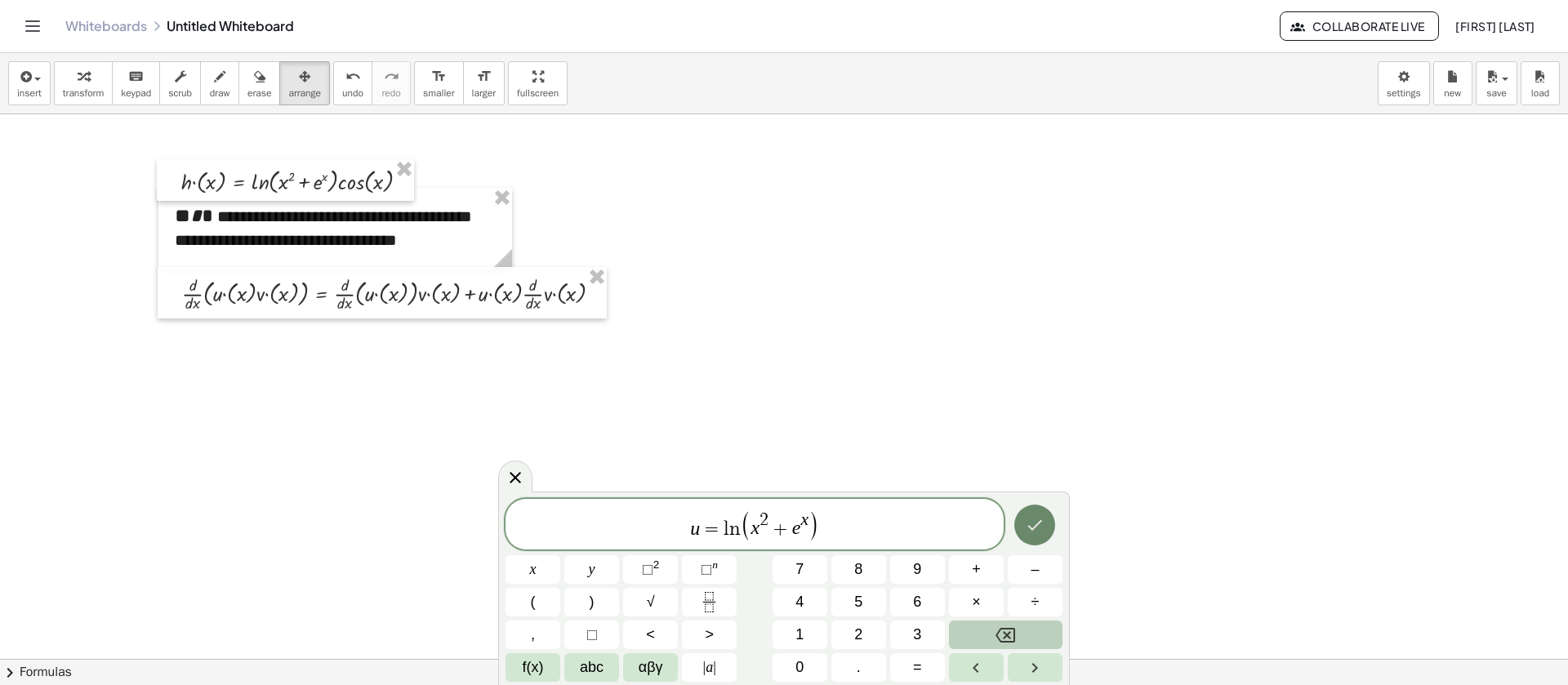 click 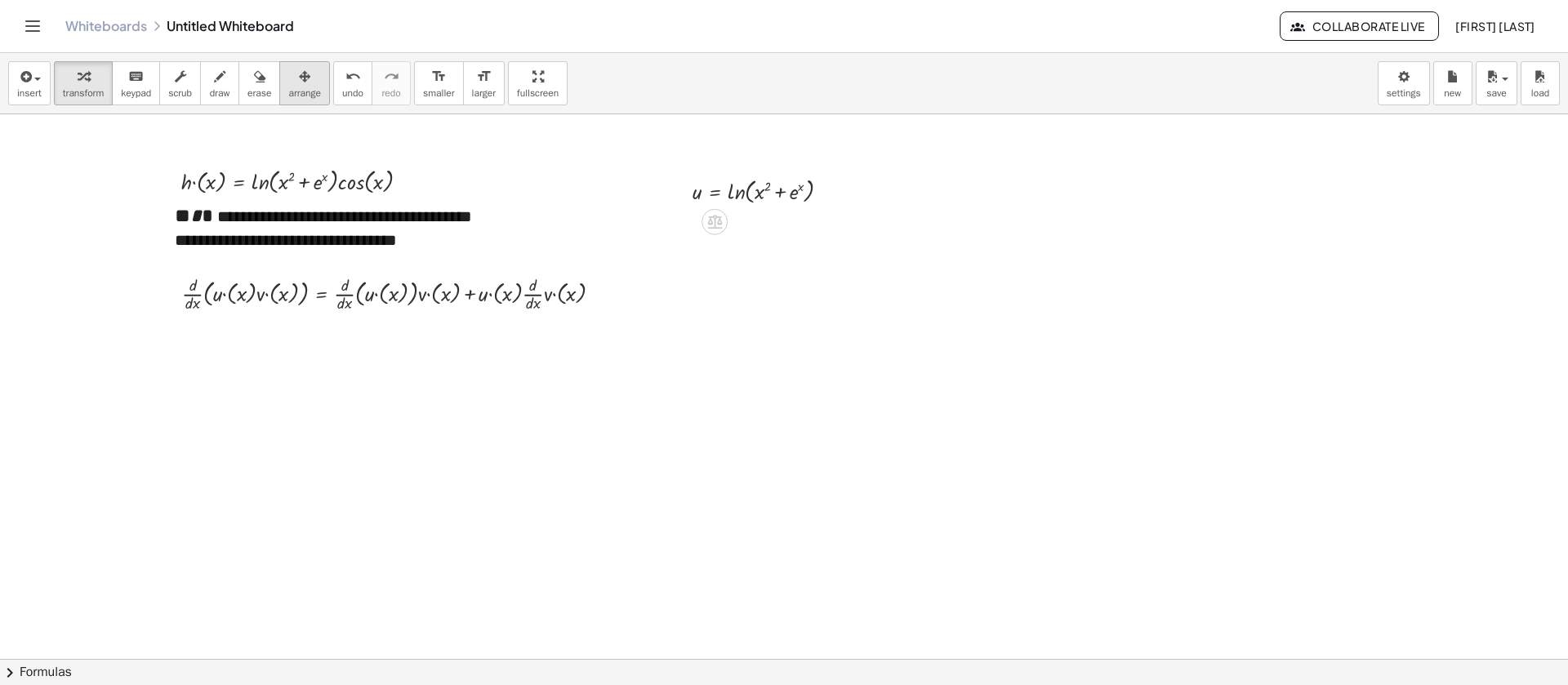 click at bounding box center [305, 76] 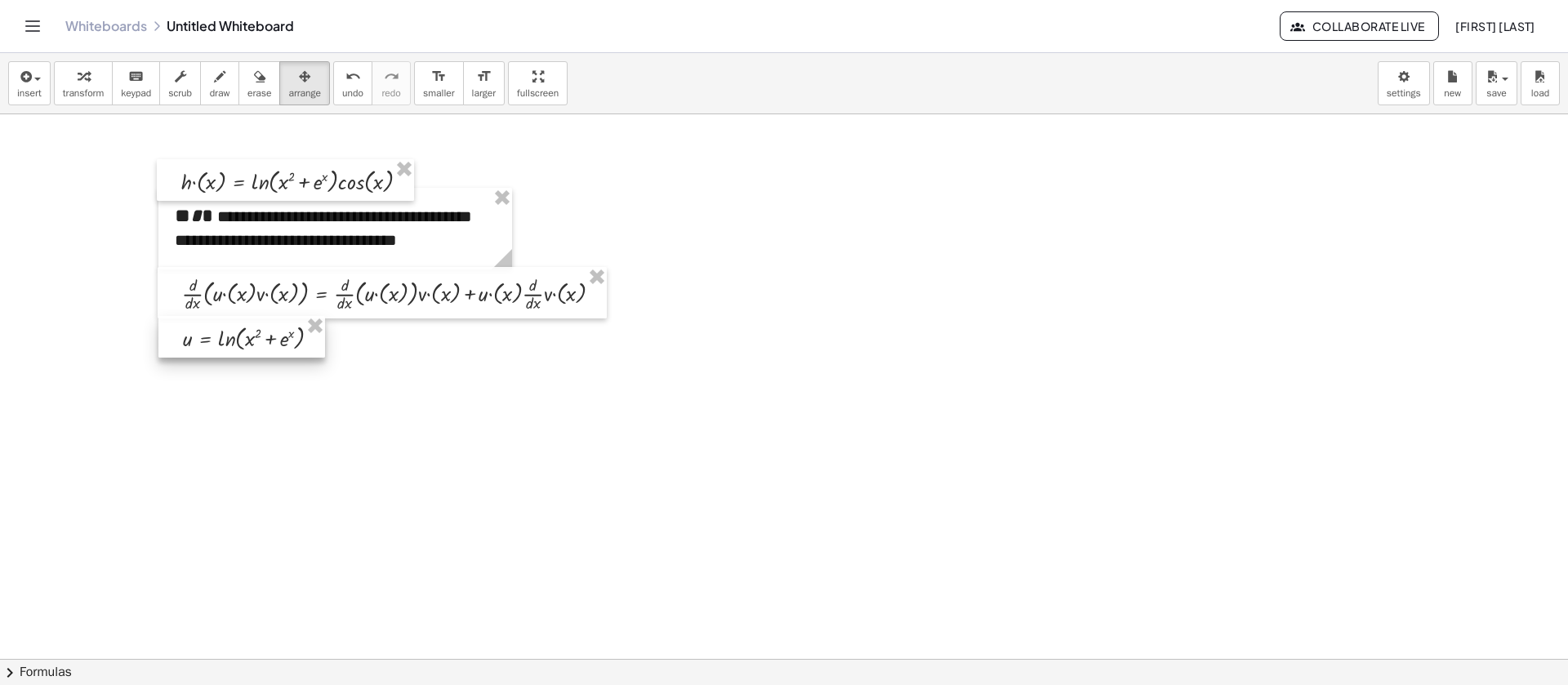 drag, startPoint x: 315, startPoint y: 81, endPoint x: 234, endPoint y: 328, distance: 259.9423 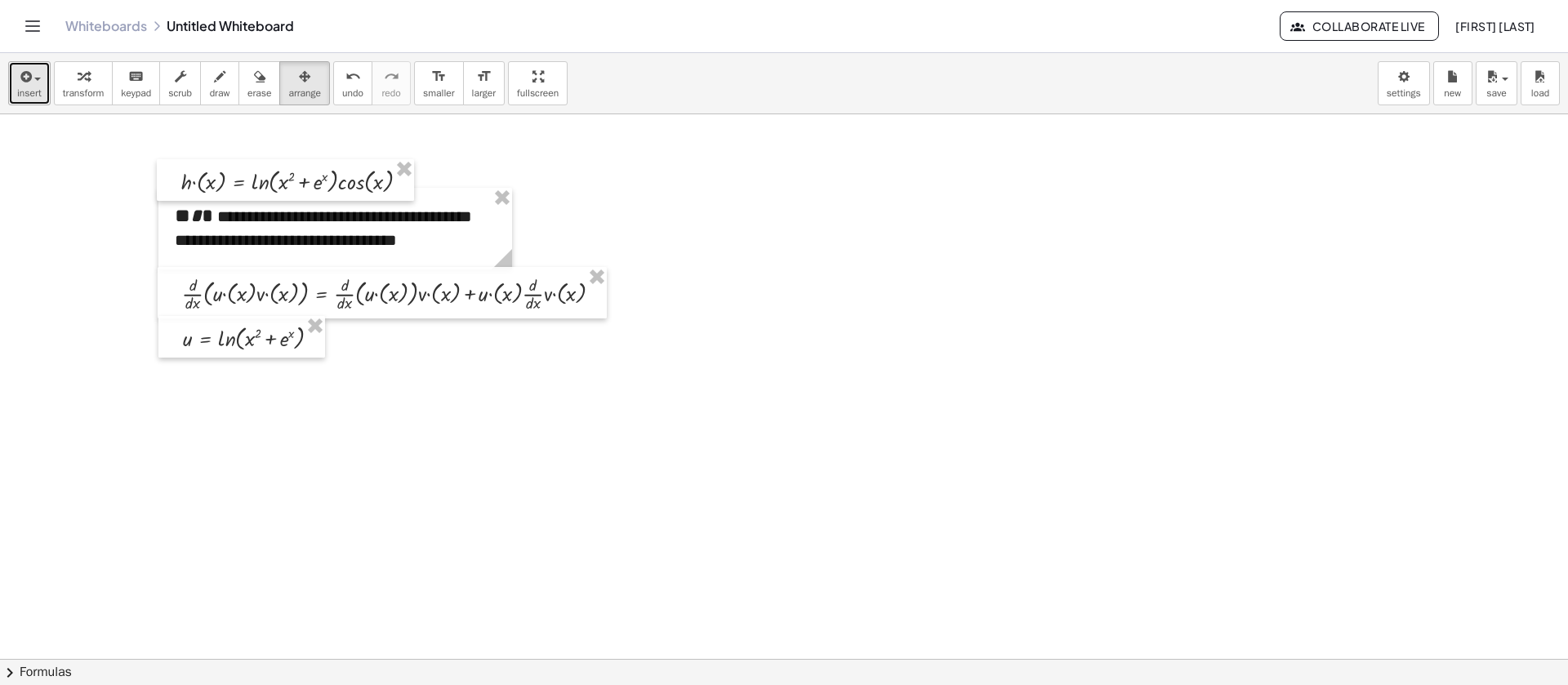 click on "insert" at bounding box center (29, 83) 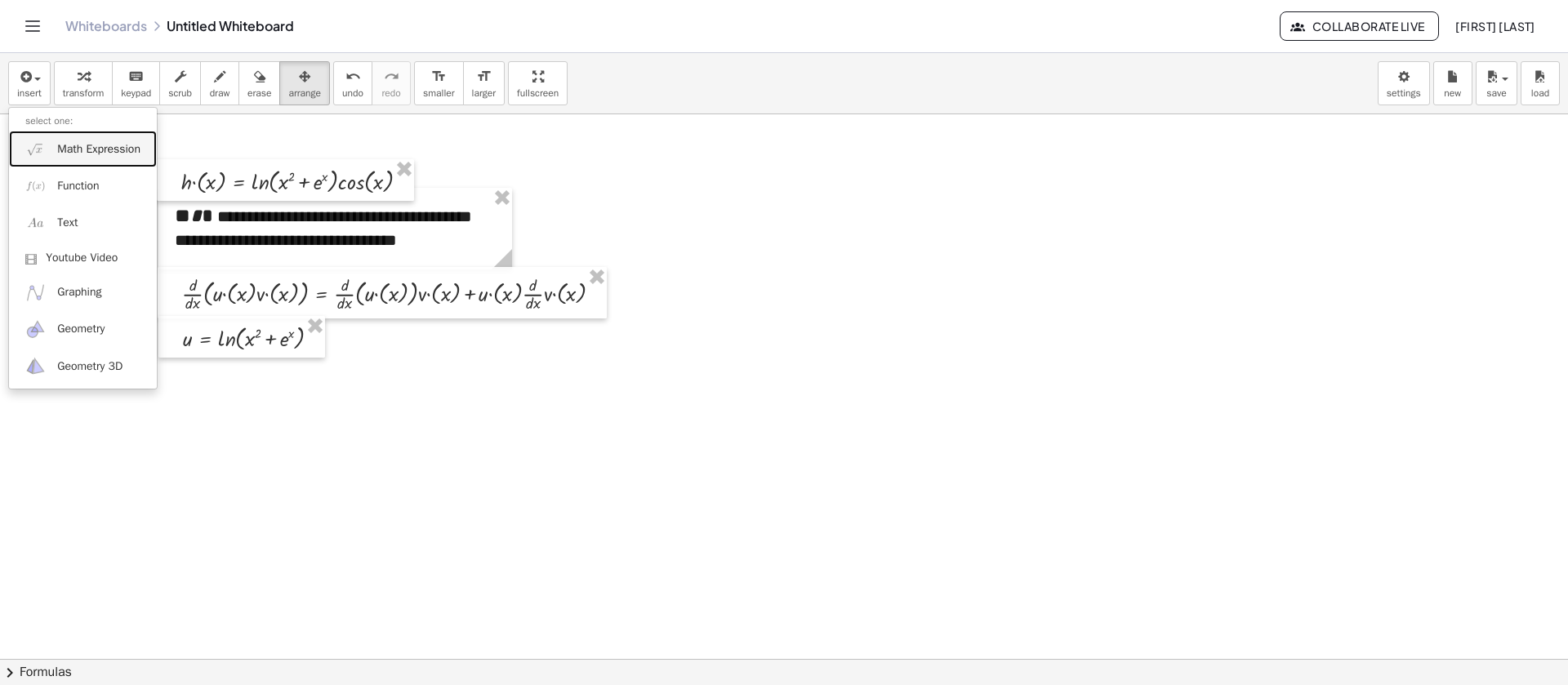 click on "Math Expression" at bounding box center (99, 149) 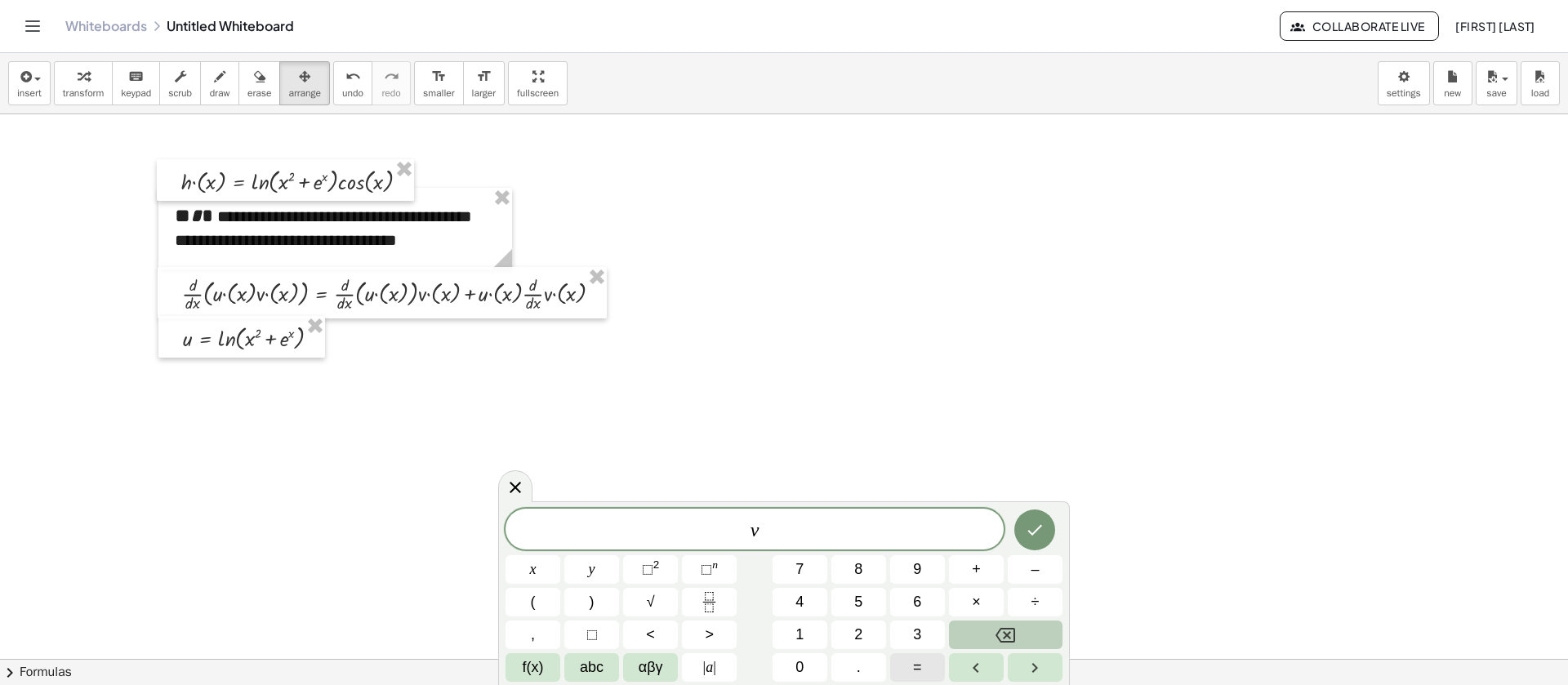 click on "=" at bounding box center [917, 667] 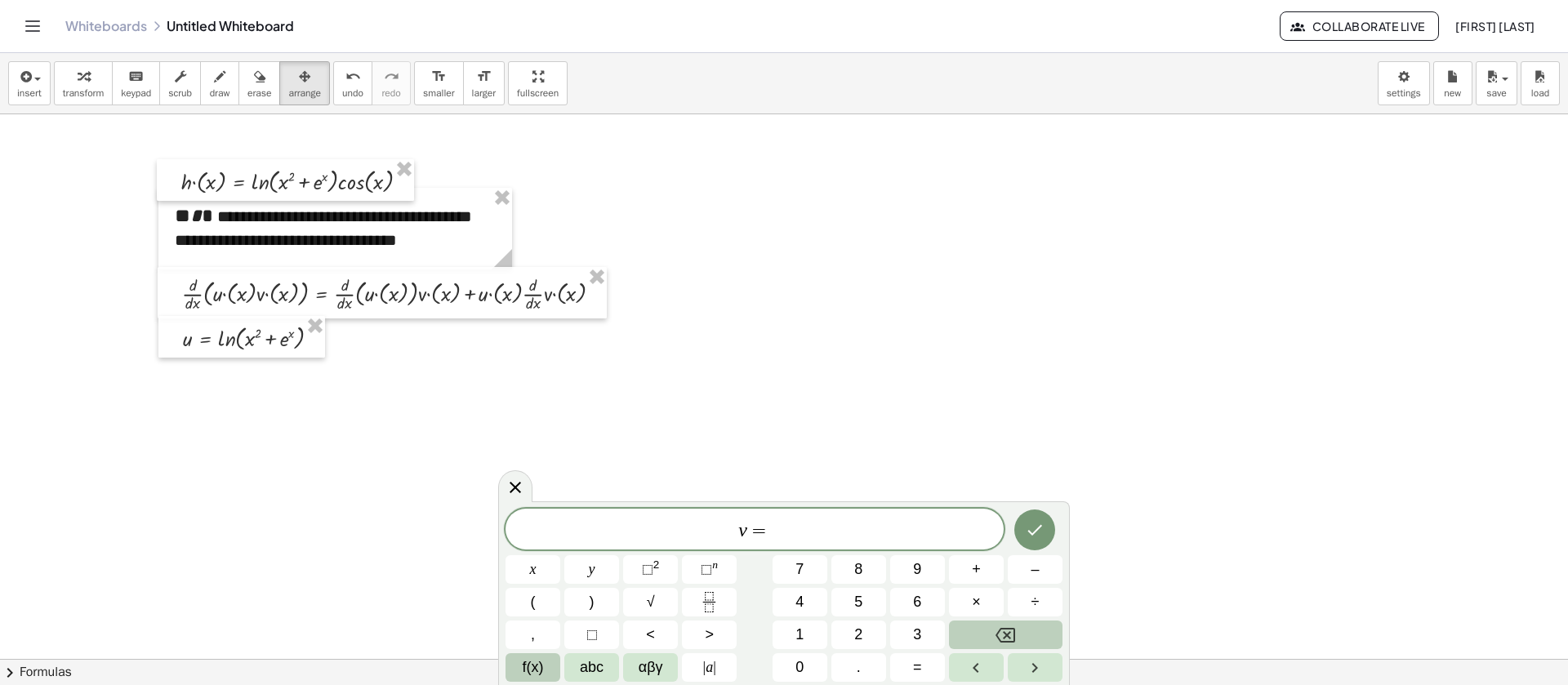 click on "f(x)" at bounding box center [532, 667] 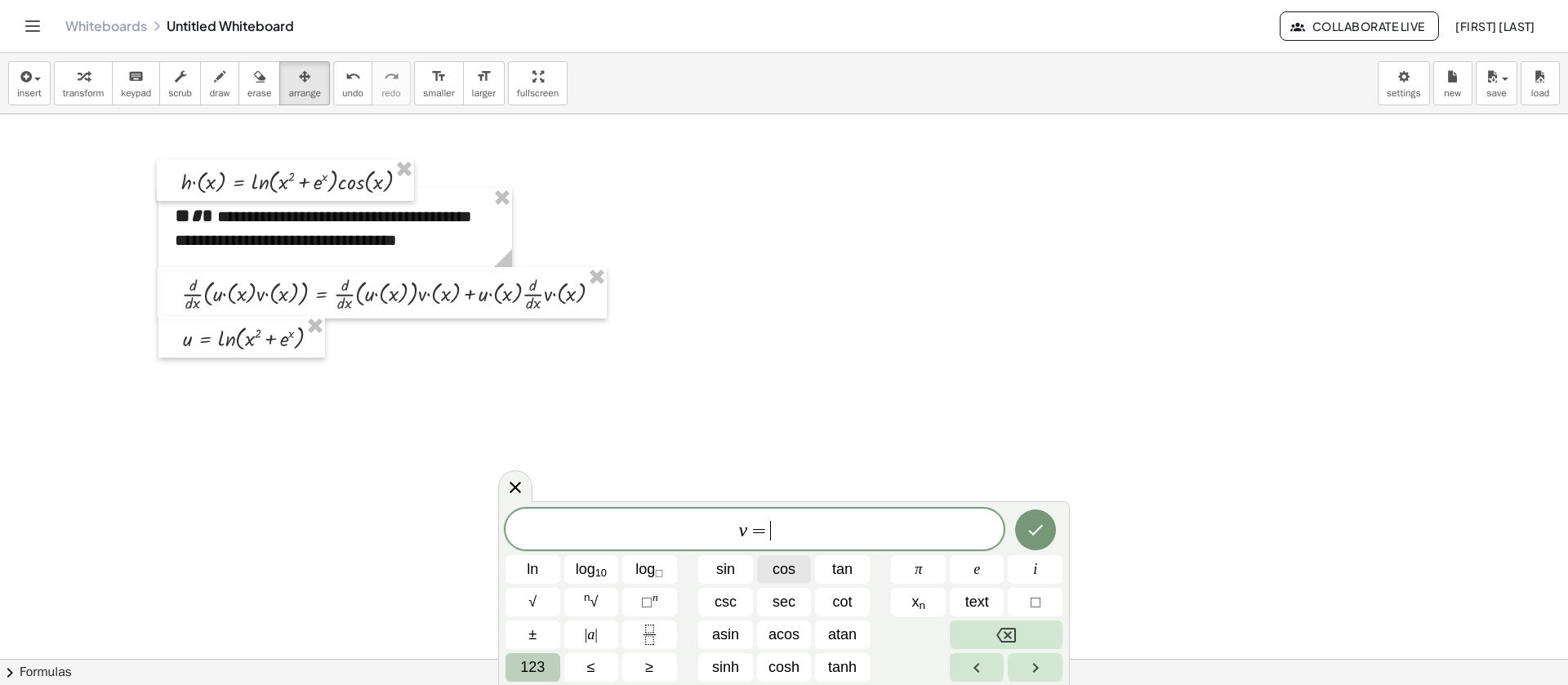 click on "cos" at bounding box center (784, 569) 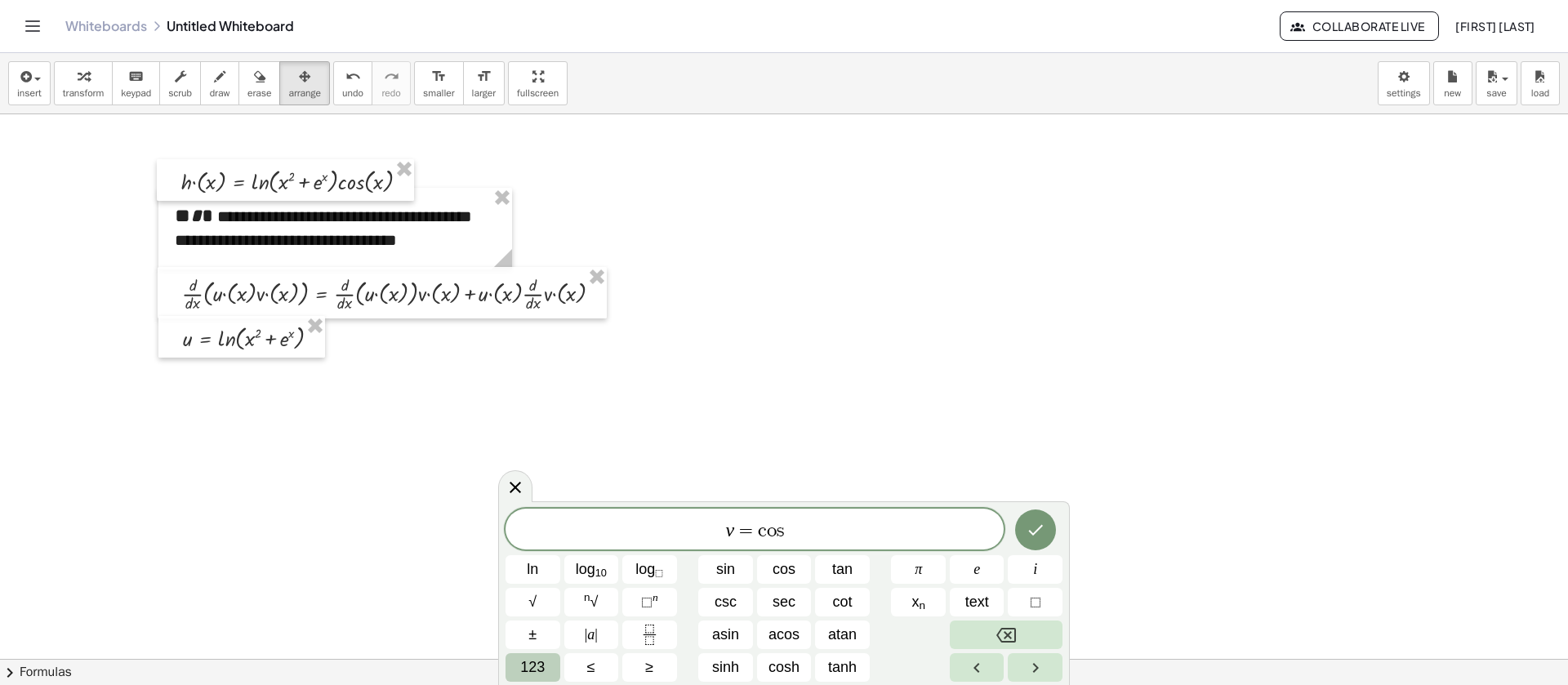 click on "123" at bounding box center [532, 667] 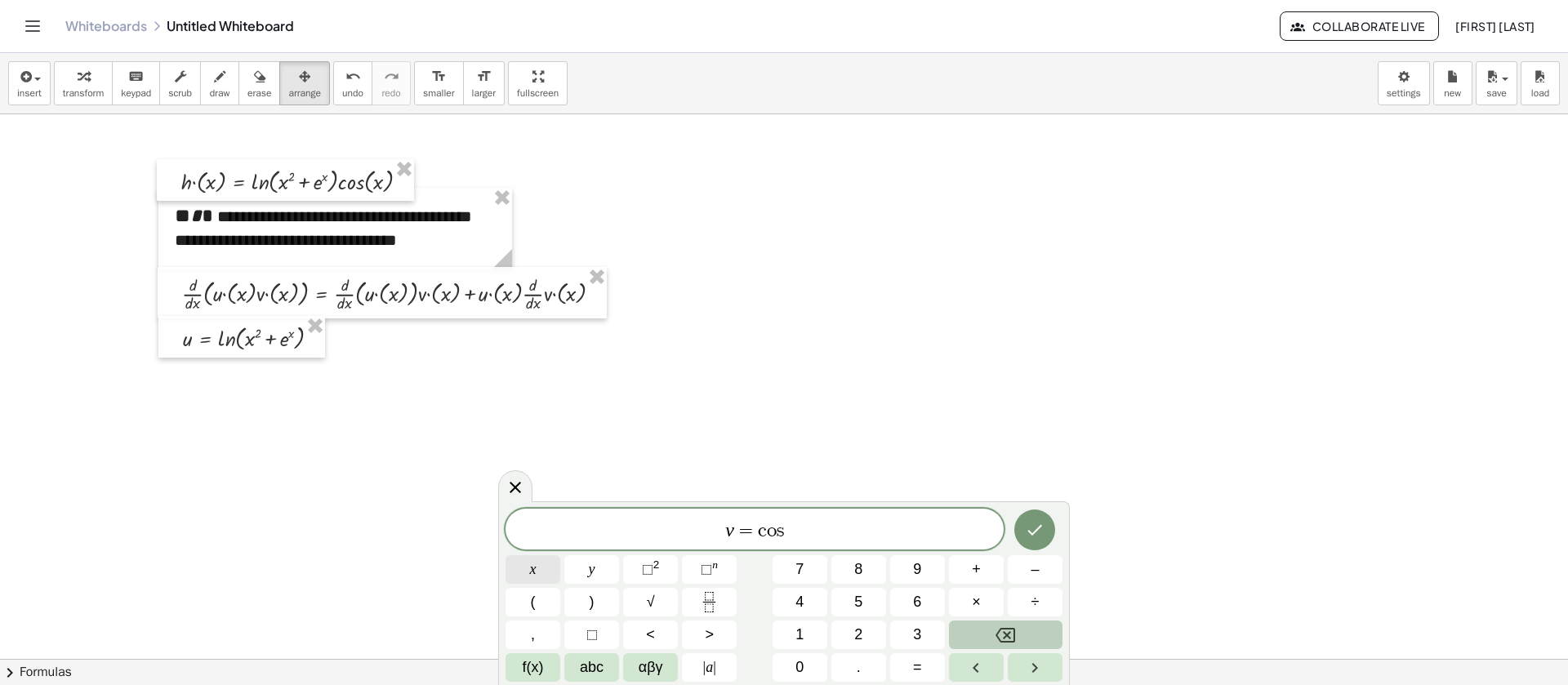 click on "x" at bounding box center [532, 569] 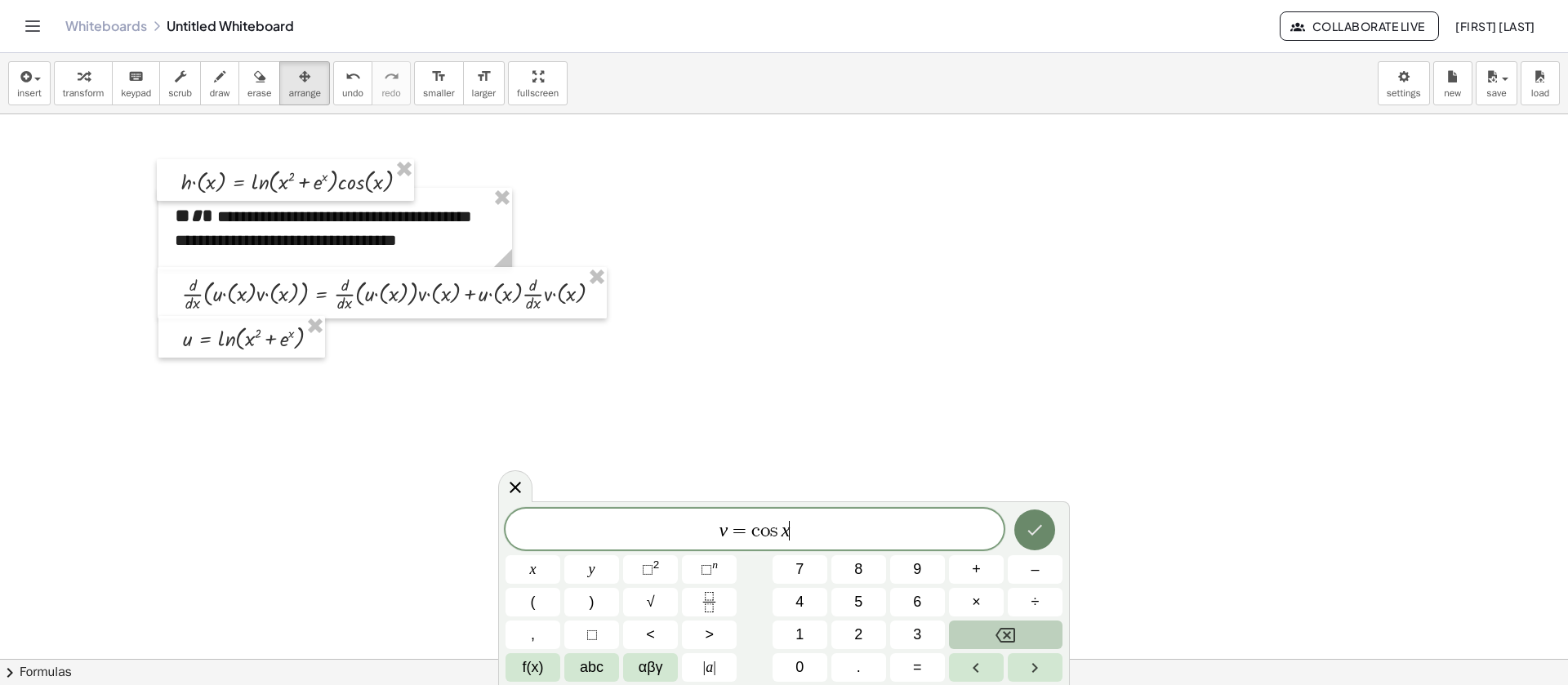 click 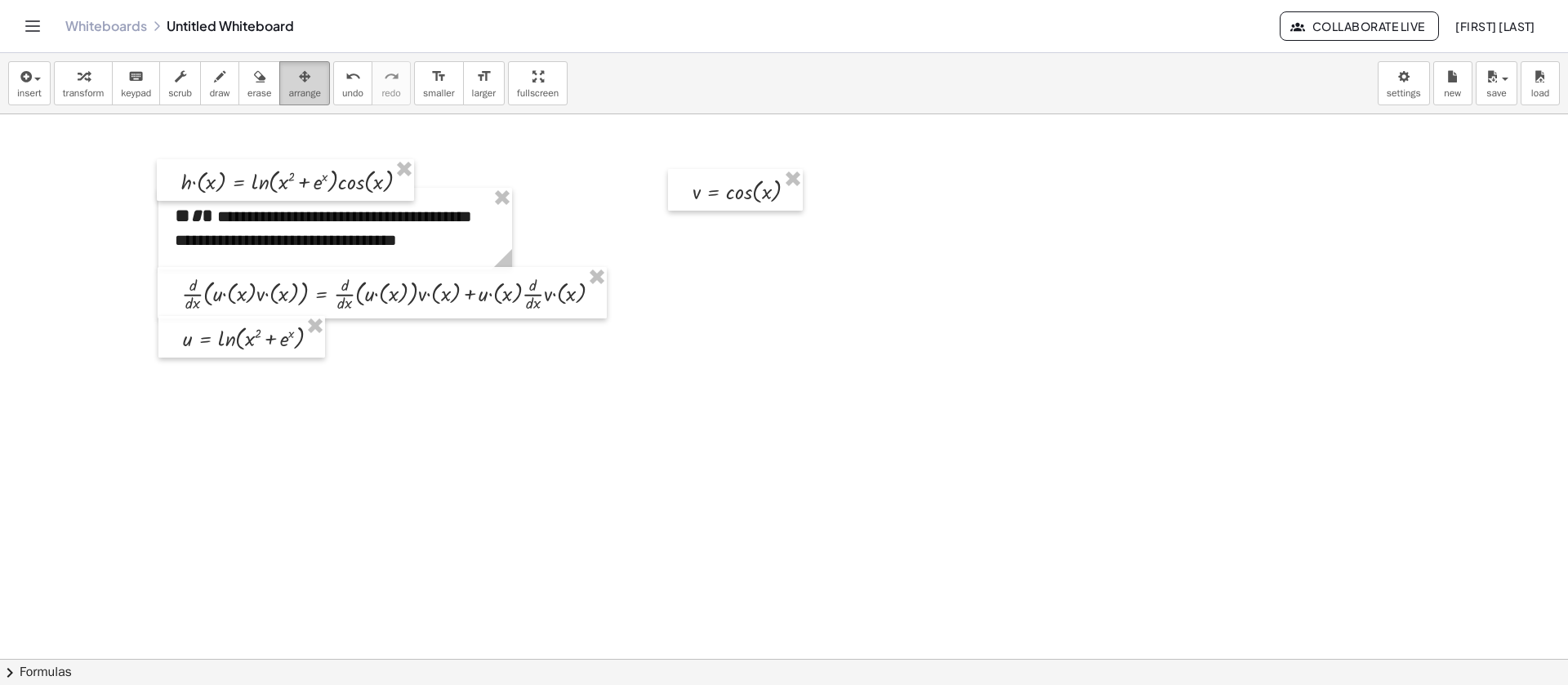 click on "arrange" at bounding box center (305, 93) 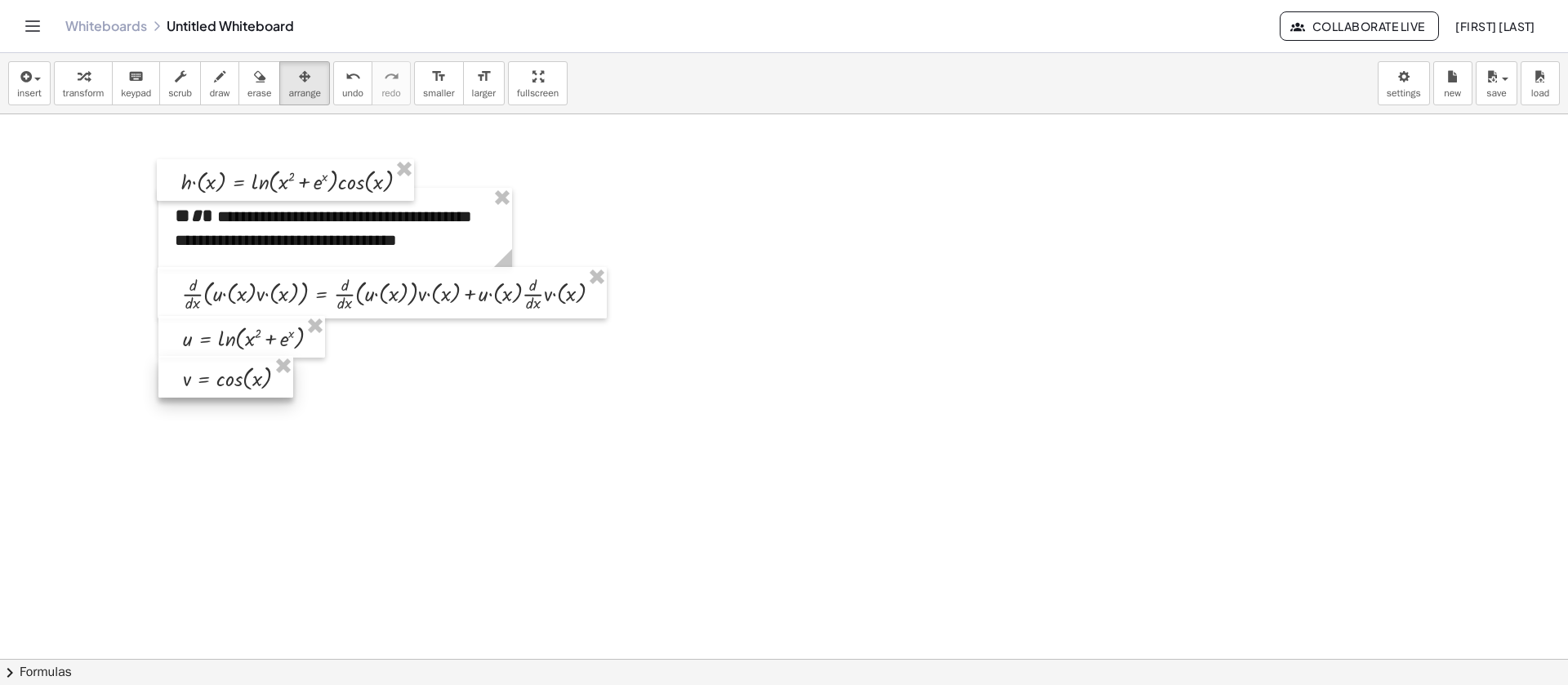 drag, startPoint x: 751, startPoint y: 199, endPoint x: 243, endPoint y: 386, distance: 541.325 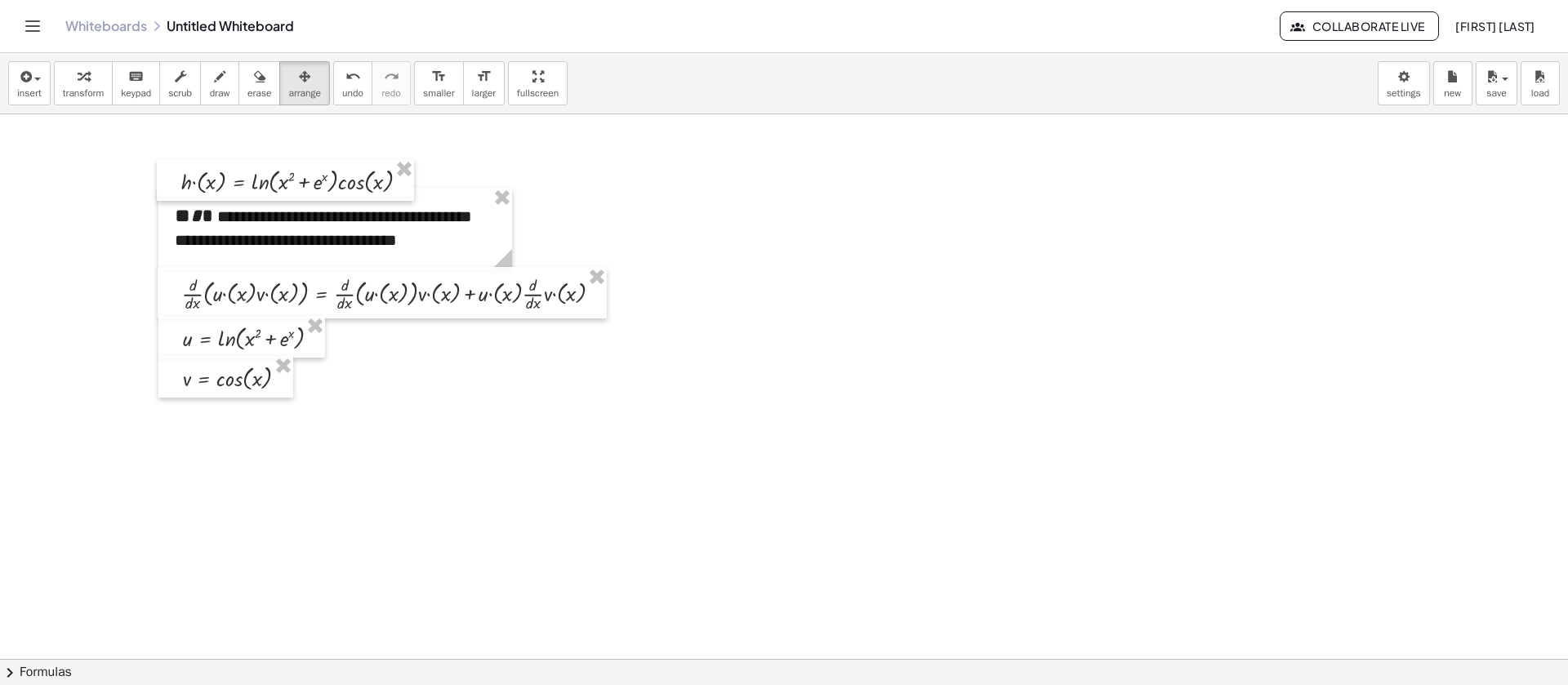 click at bounding box center [784, 712] 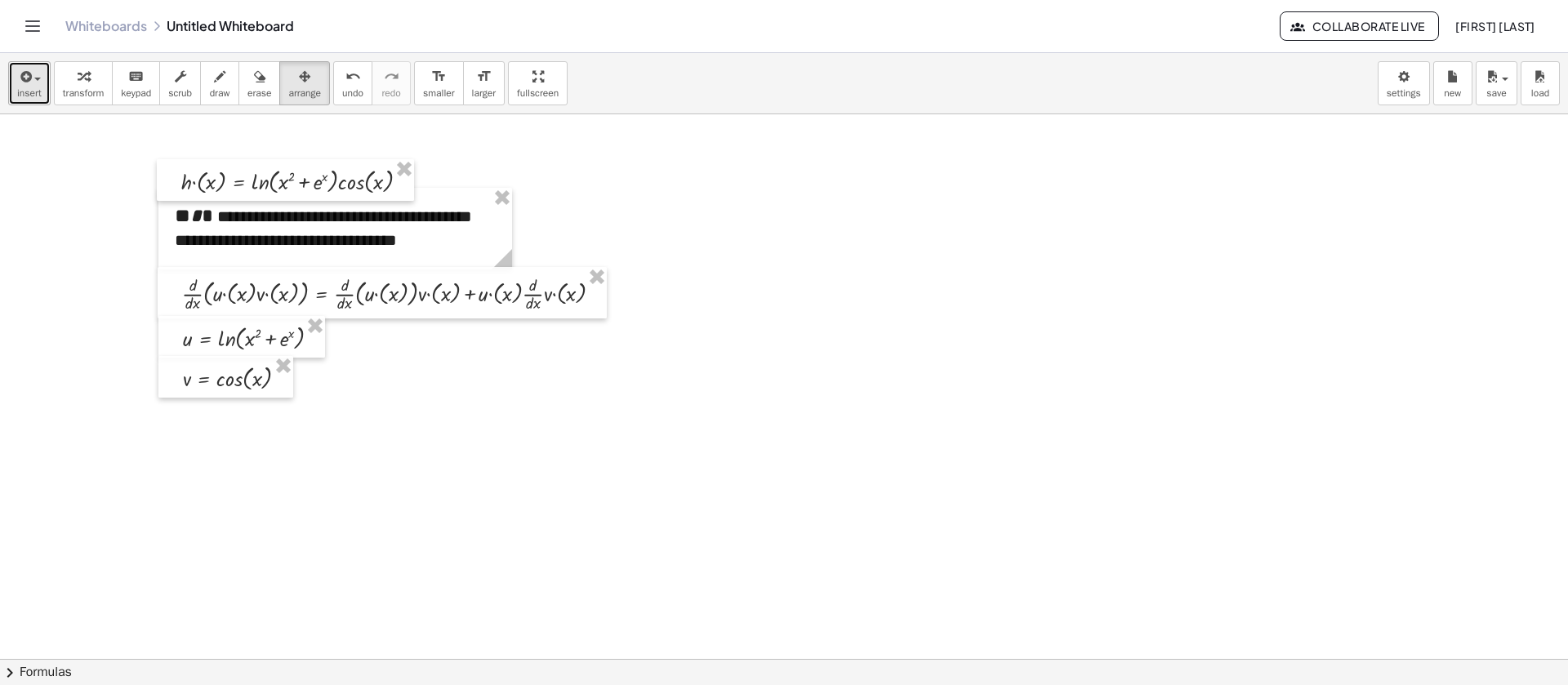 click on "insert" at bounding box center (29, 93) 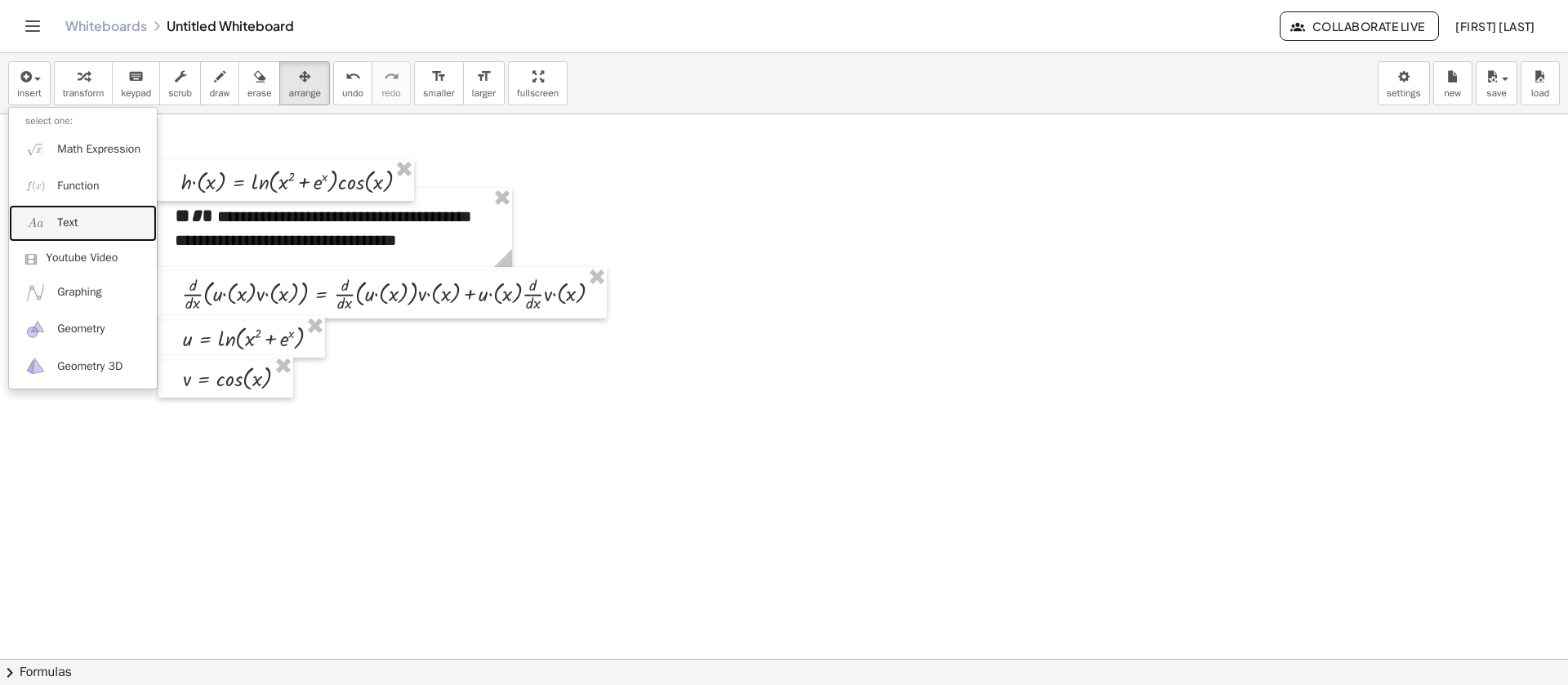 click on "Text" at bounding box center [82, 223] 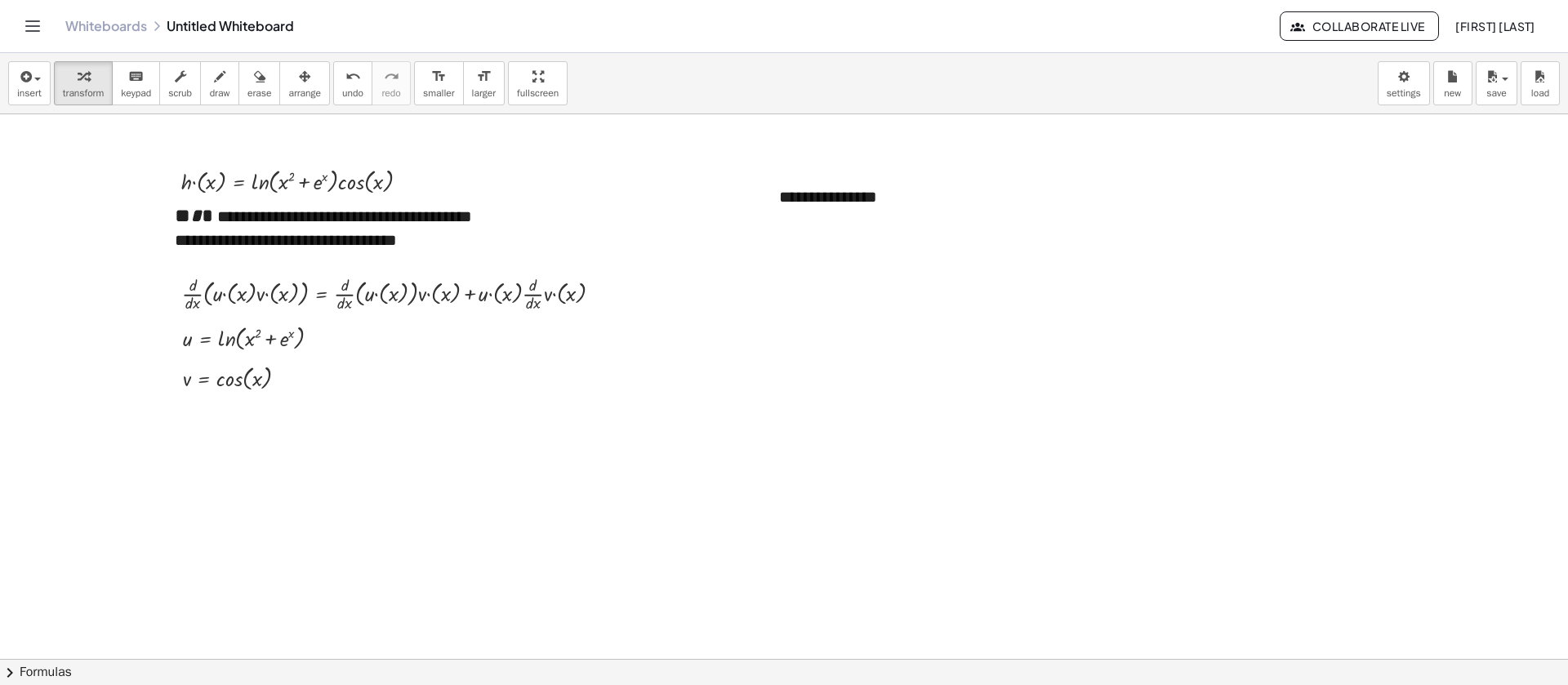 type 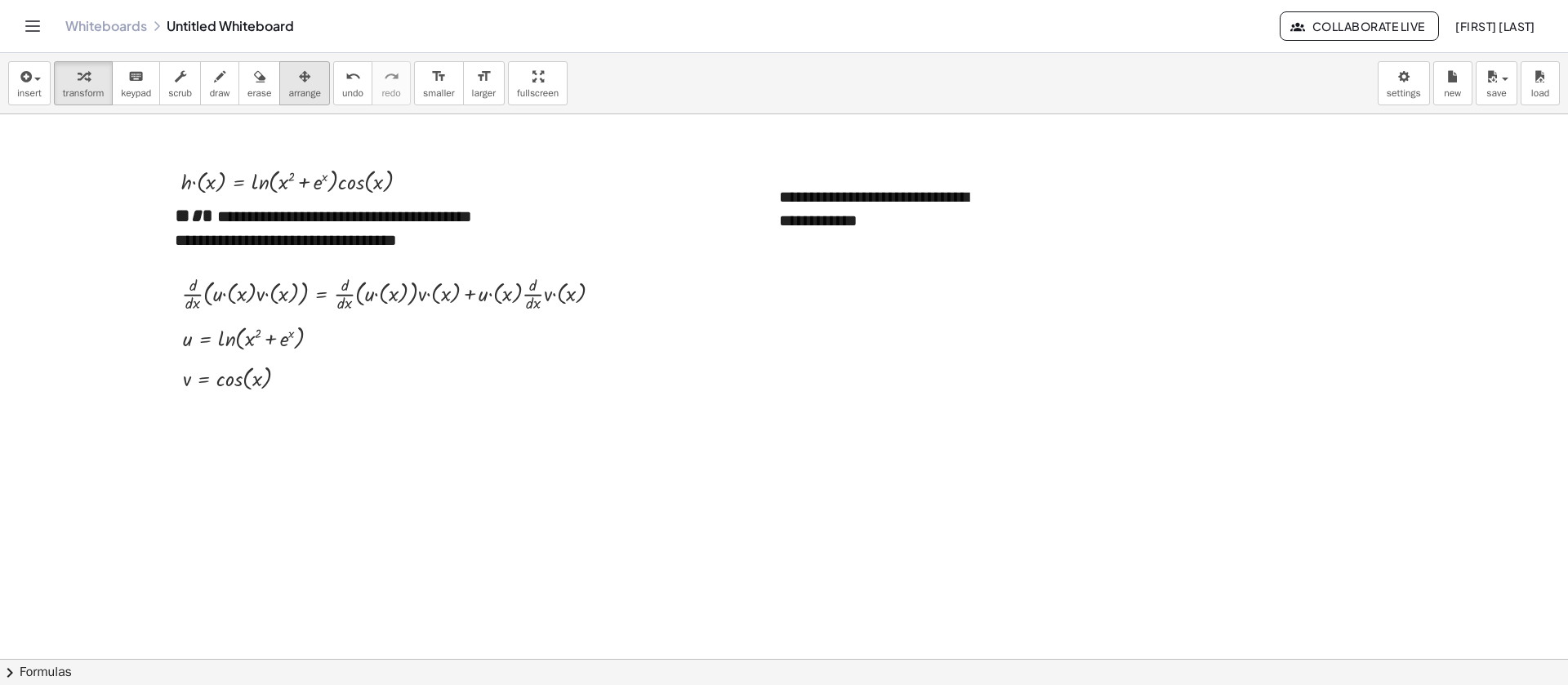 click on "arrange" at bounding box center [305, 93] 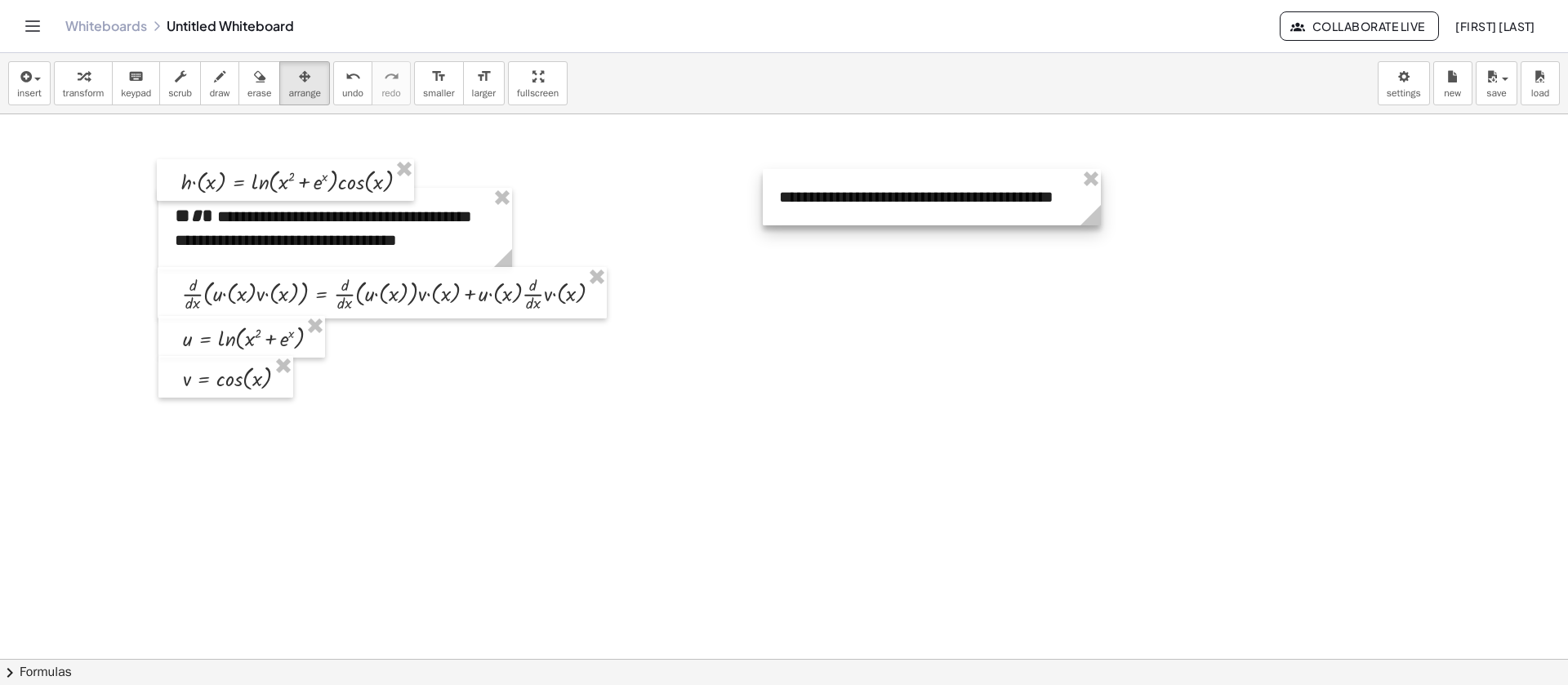 drag, startPoint x: 997, startPoint y: 249, endPoint x: 1090, endPoint y: 237, distance: 93.770998 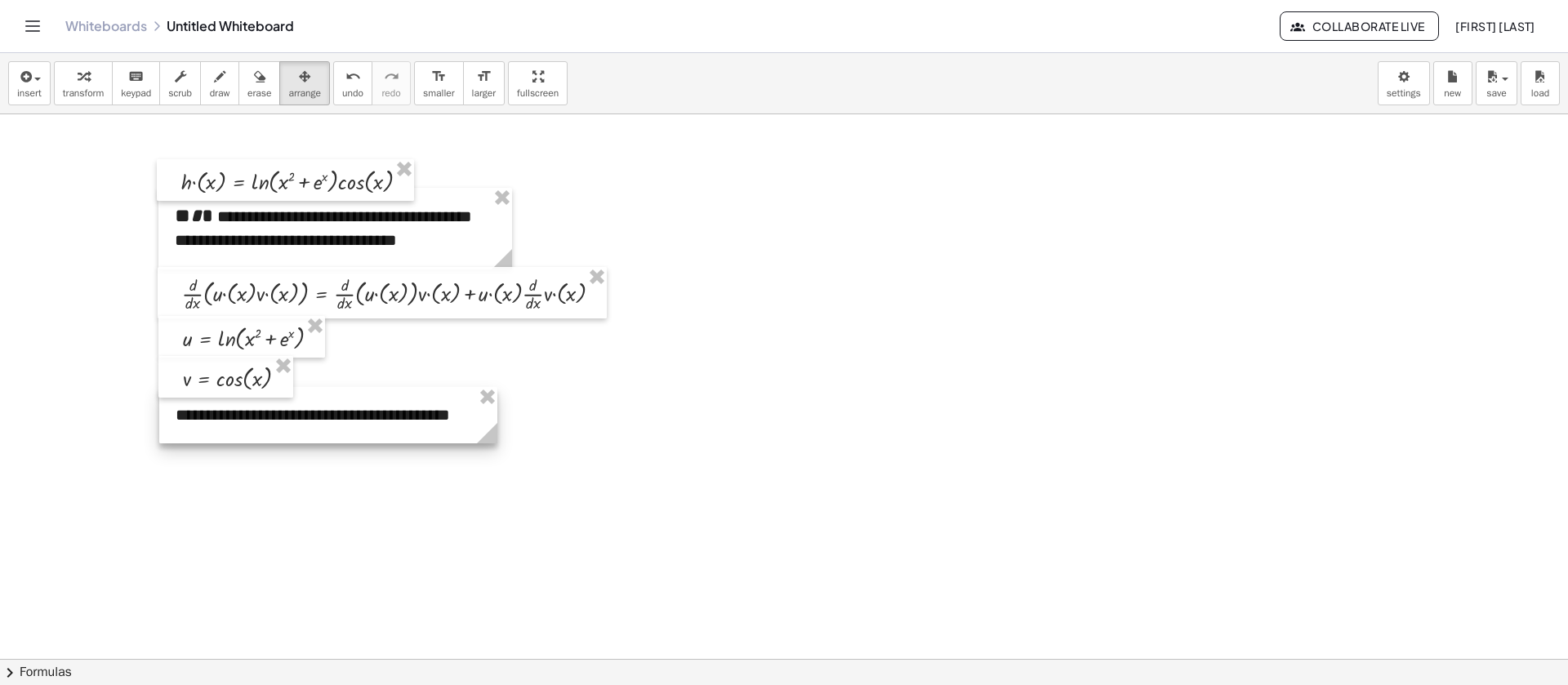 drag, startPoint x: 899, startPoint y: 208, endPoint x: 296, endPoint y: 426, distance: 641.1965 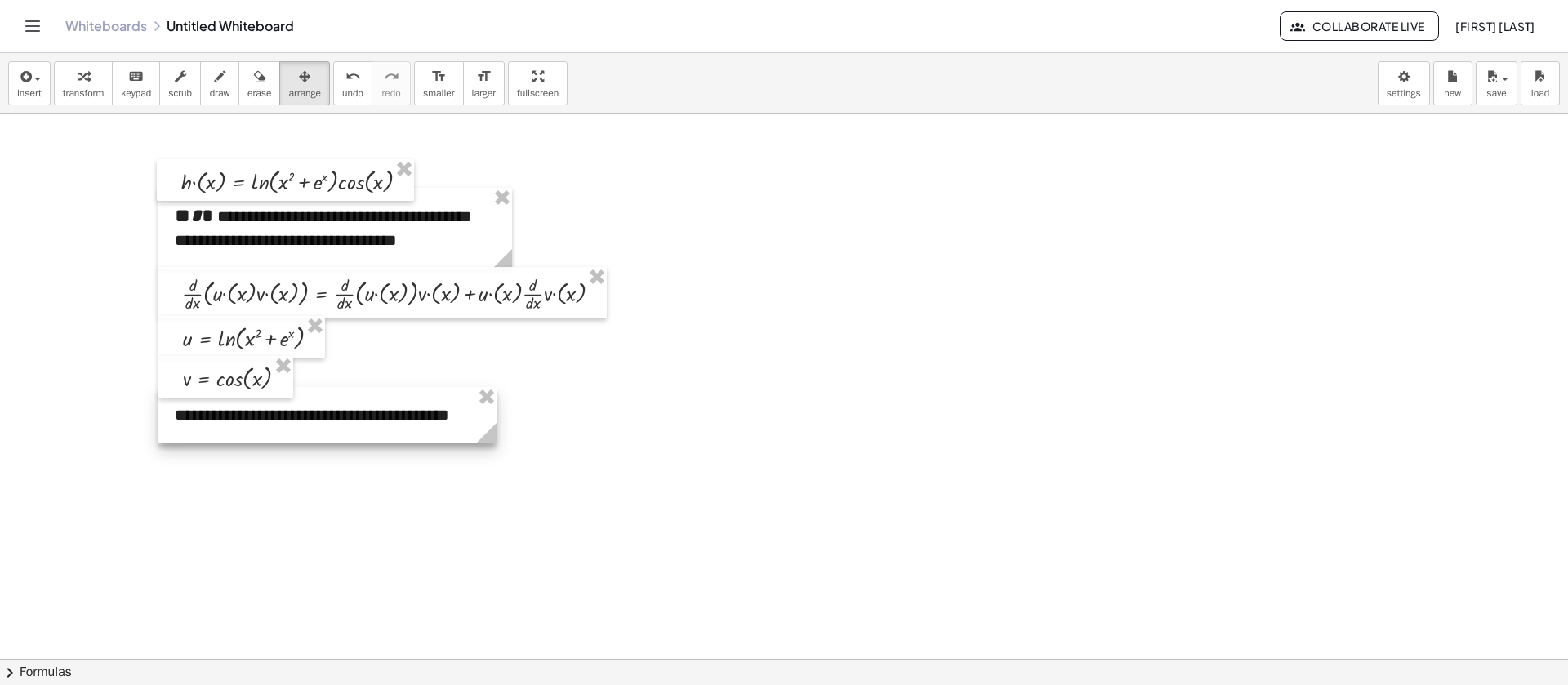 click at bounding box center (327, 415) 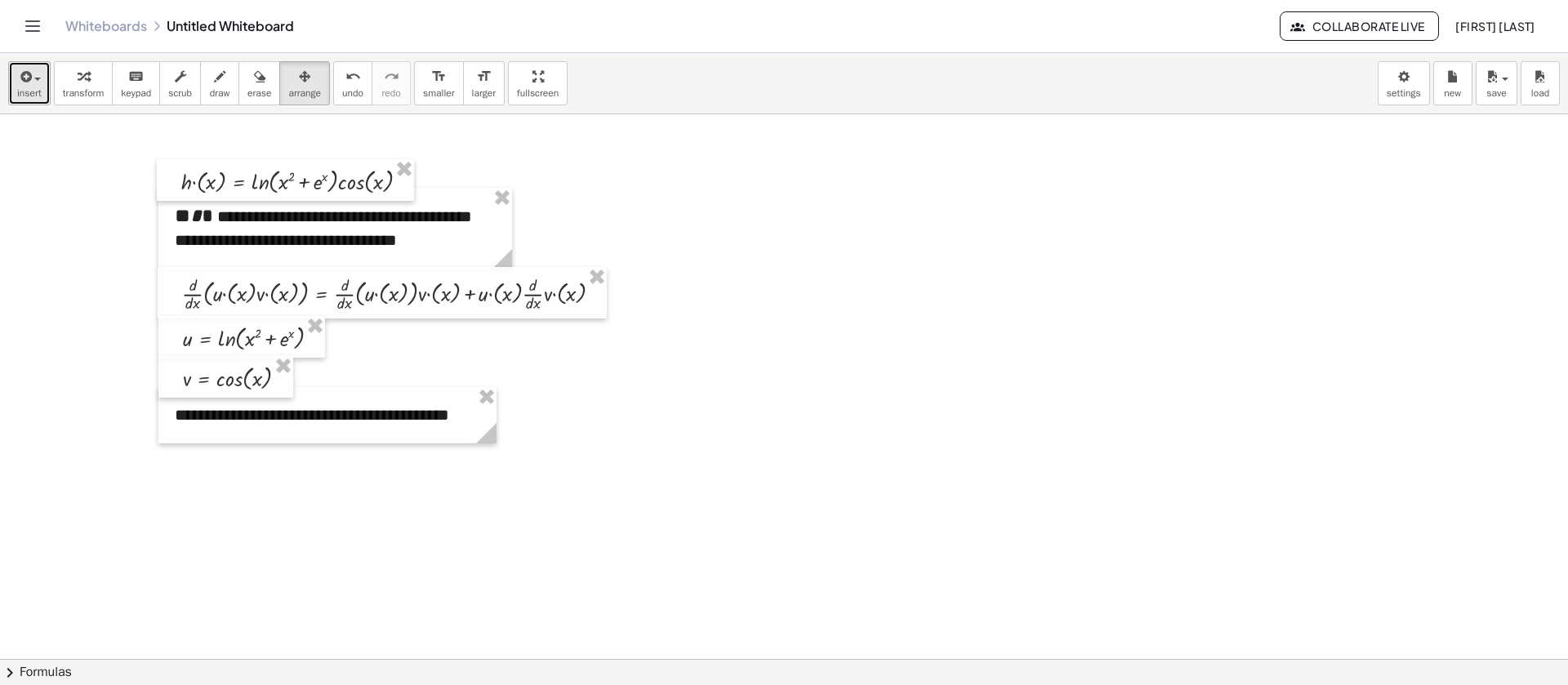 click at bounding box center (24, 77) 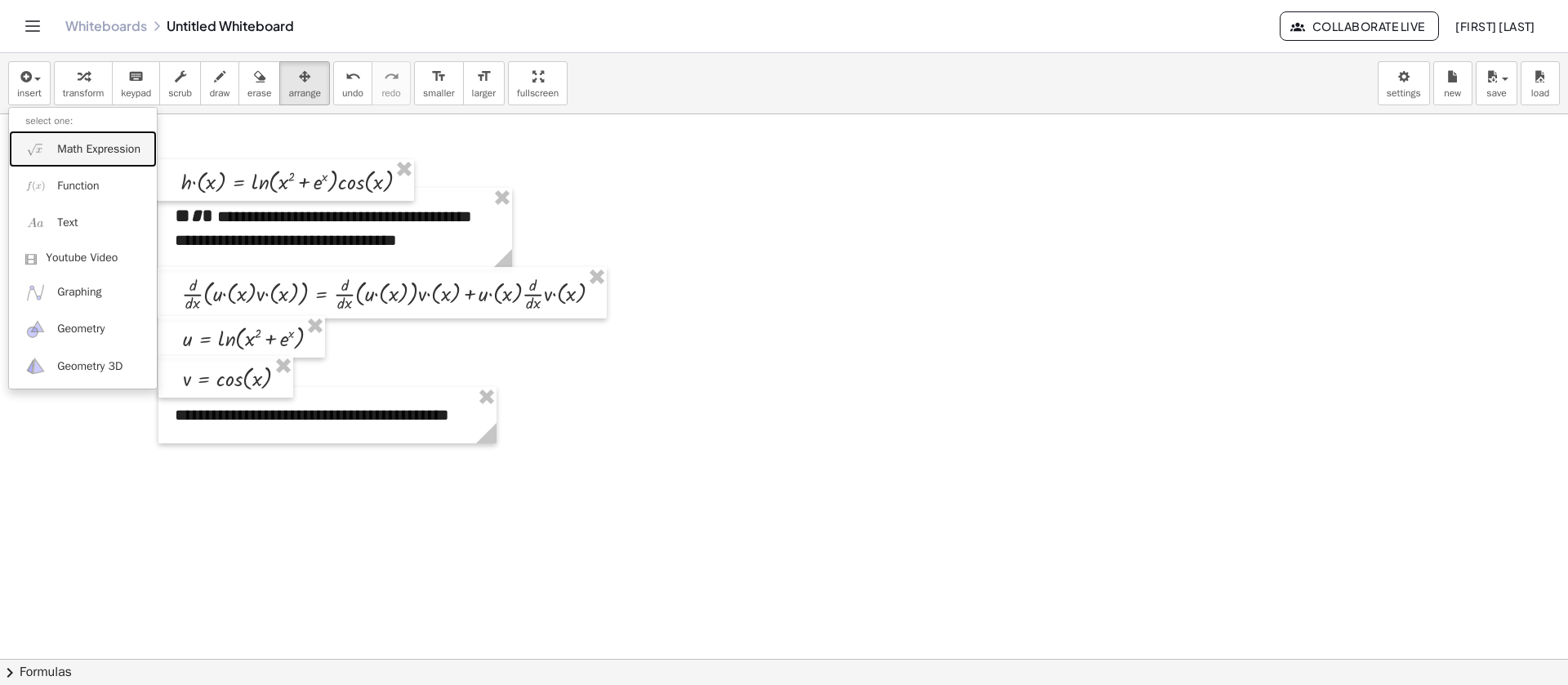 click on "Math Expression" at bounding box center (82, 149) 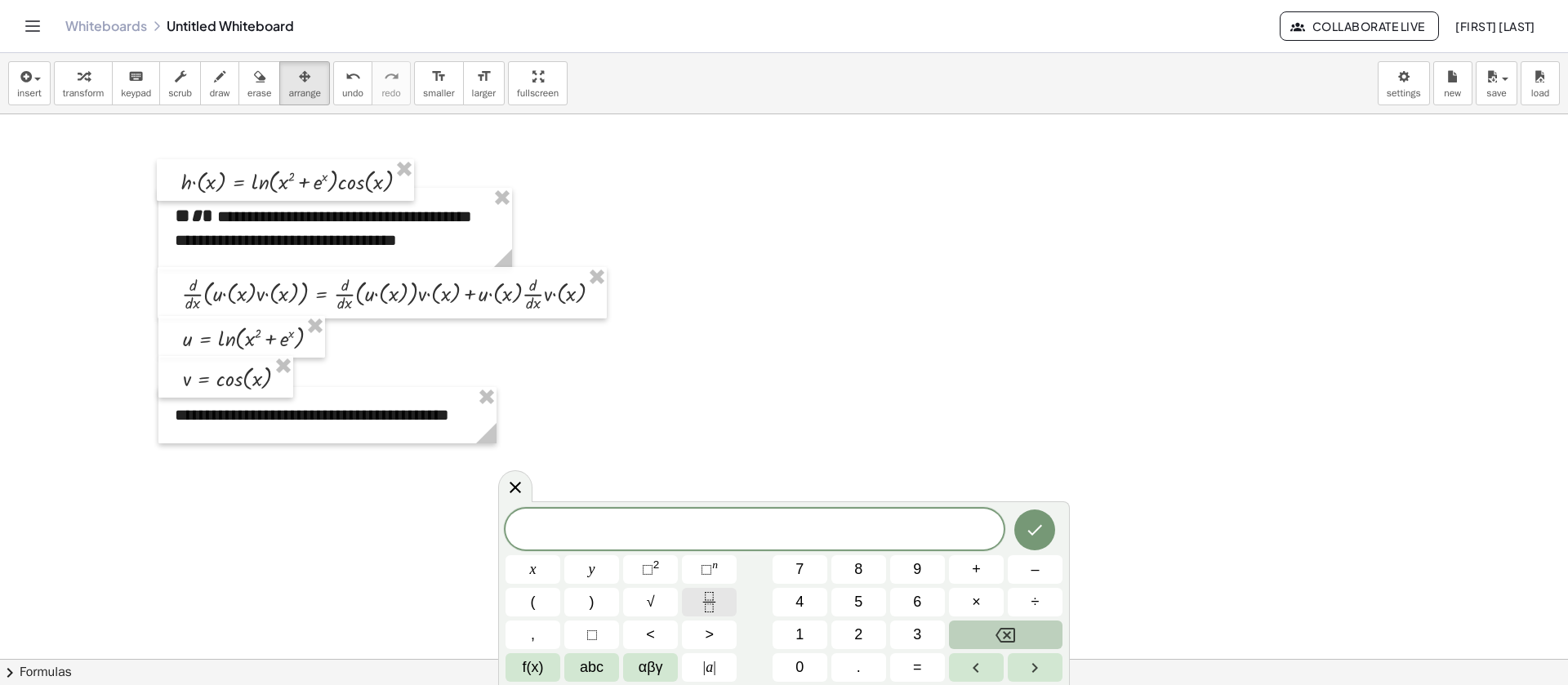 click at bounding box center (709, 602) 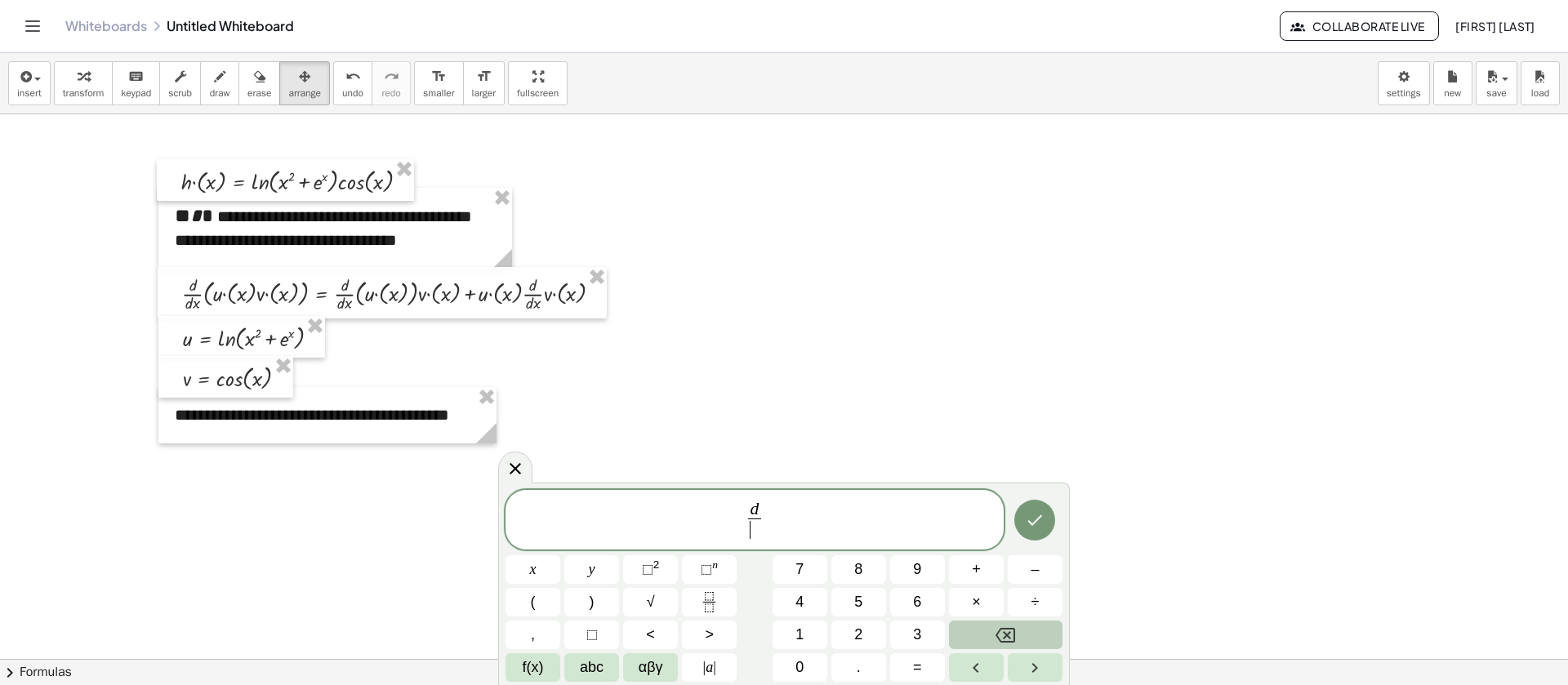 click on "​" at bounding box center (754, 529) 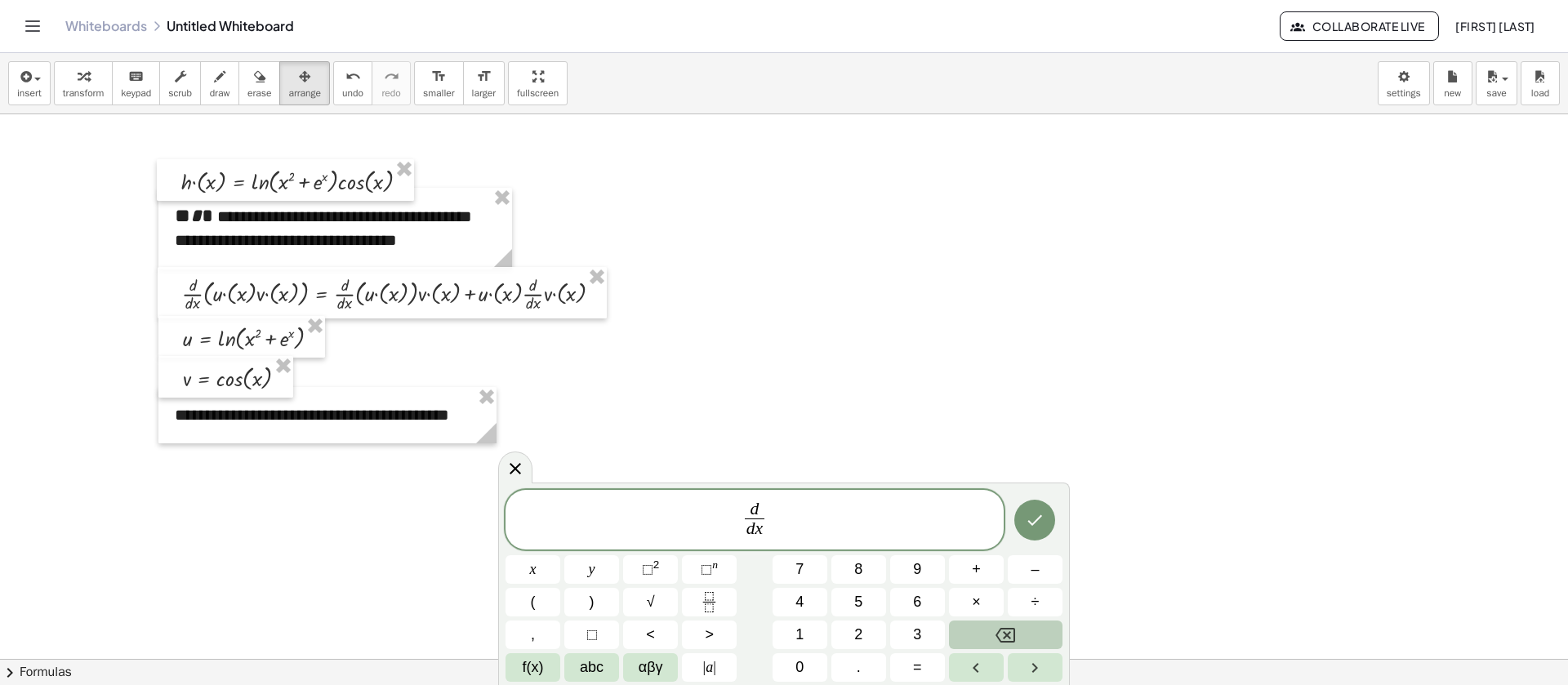 click on "d d x ​ ​" at bounding box center (755, 521) 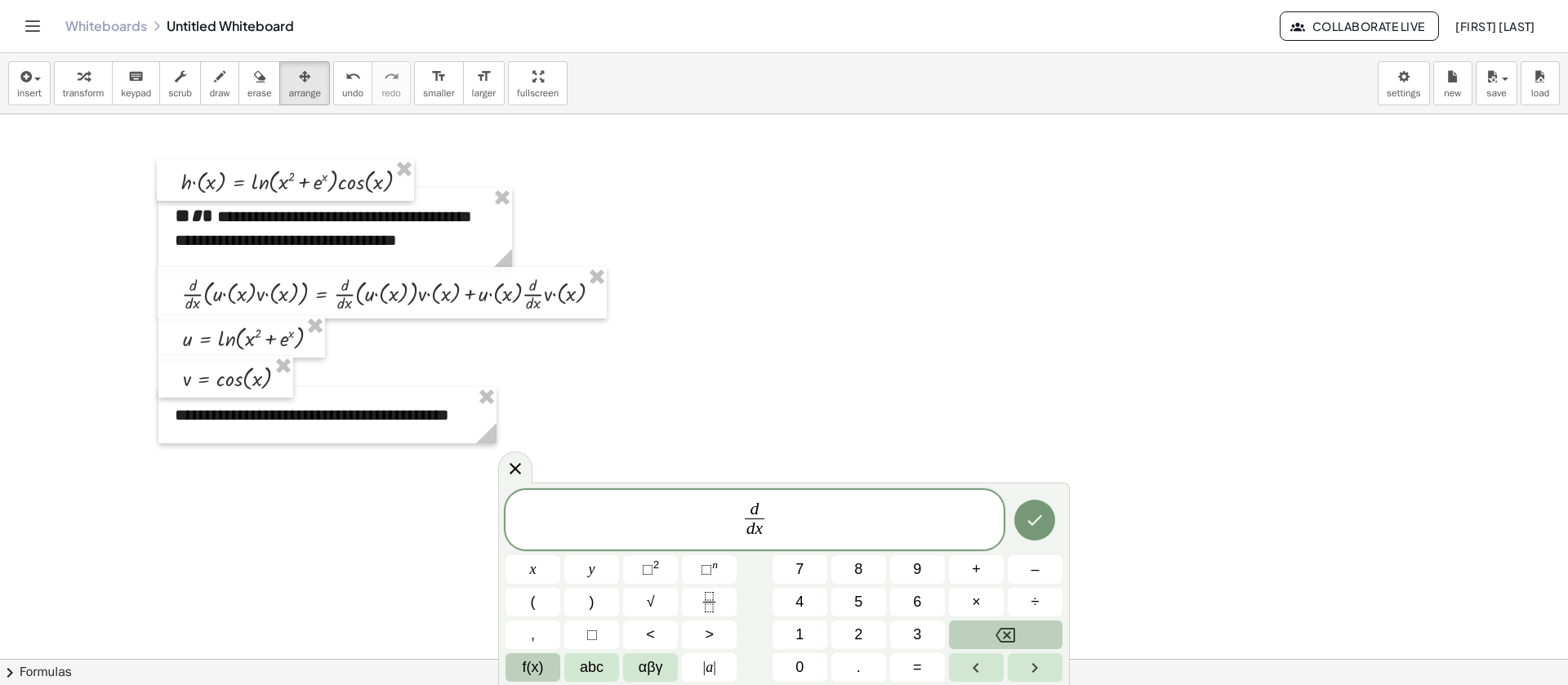click on "f(x)" at bounding box center [532, 667] 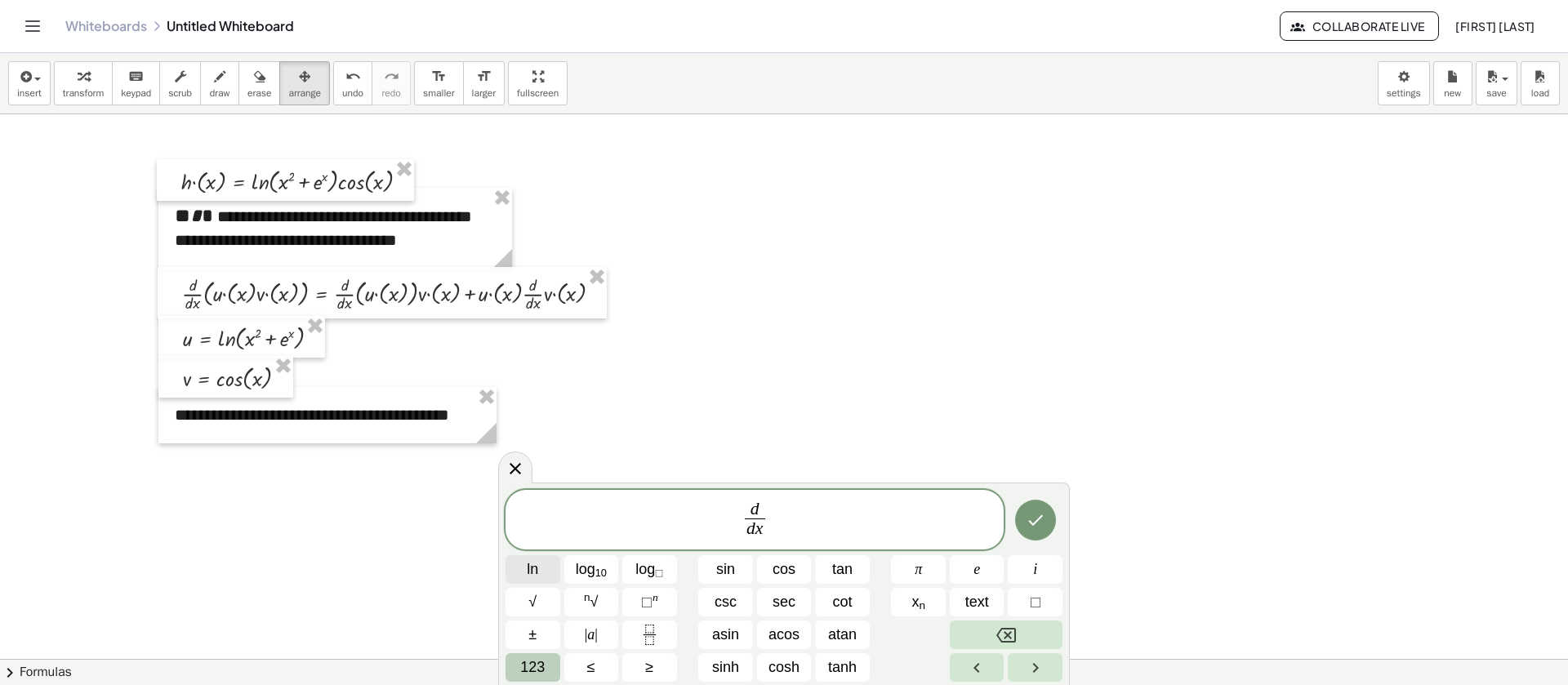 click on "ln" at bounding box center [532, 569] 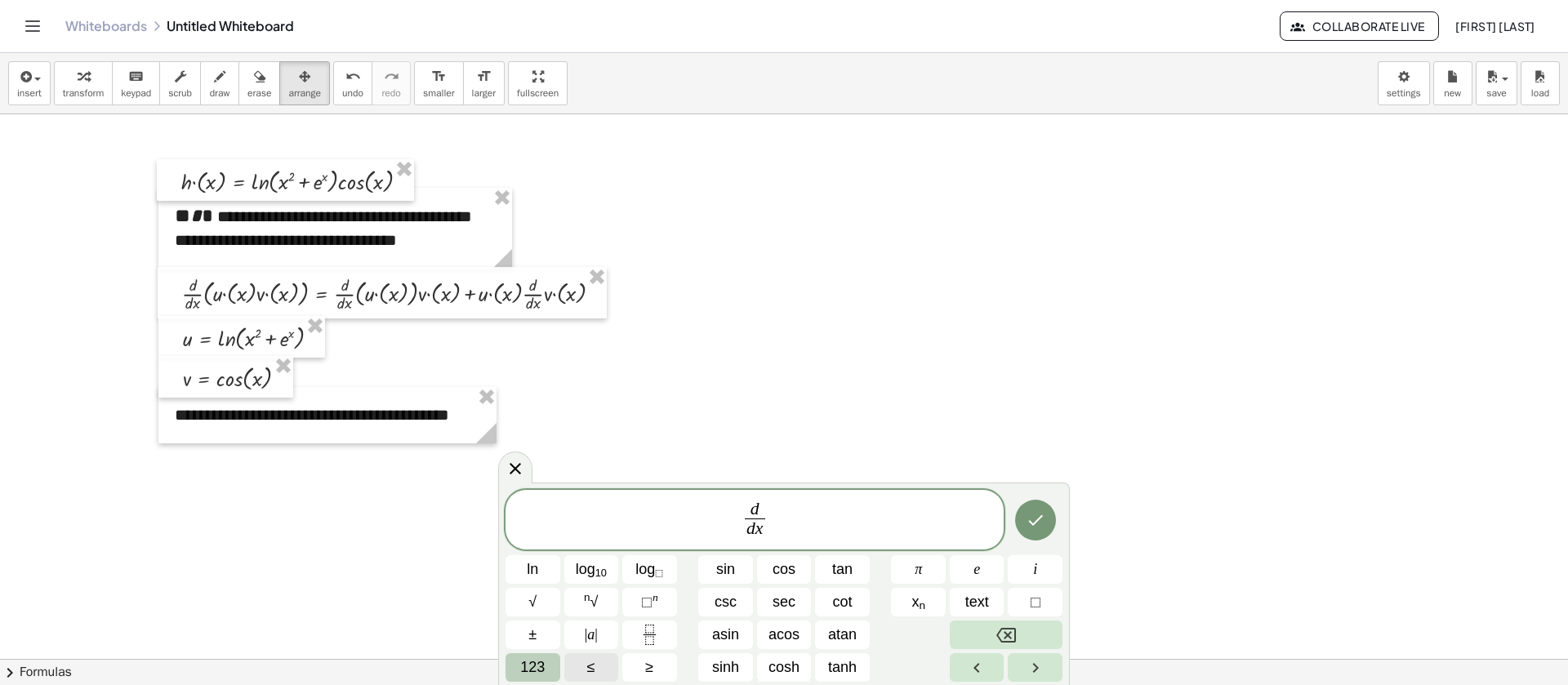 click on "123" at bounding box center [532, 667] 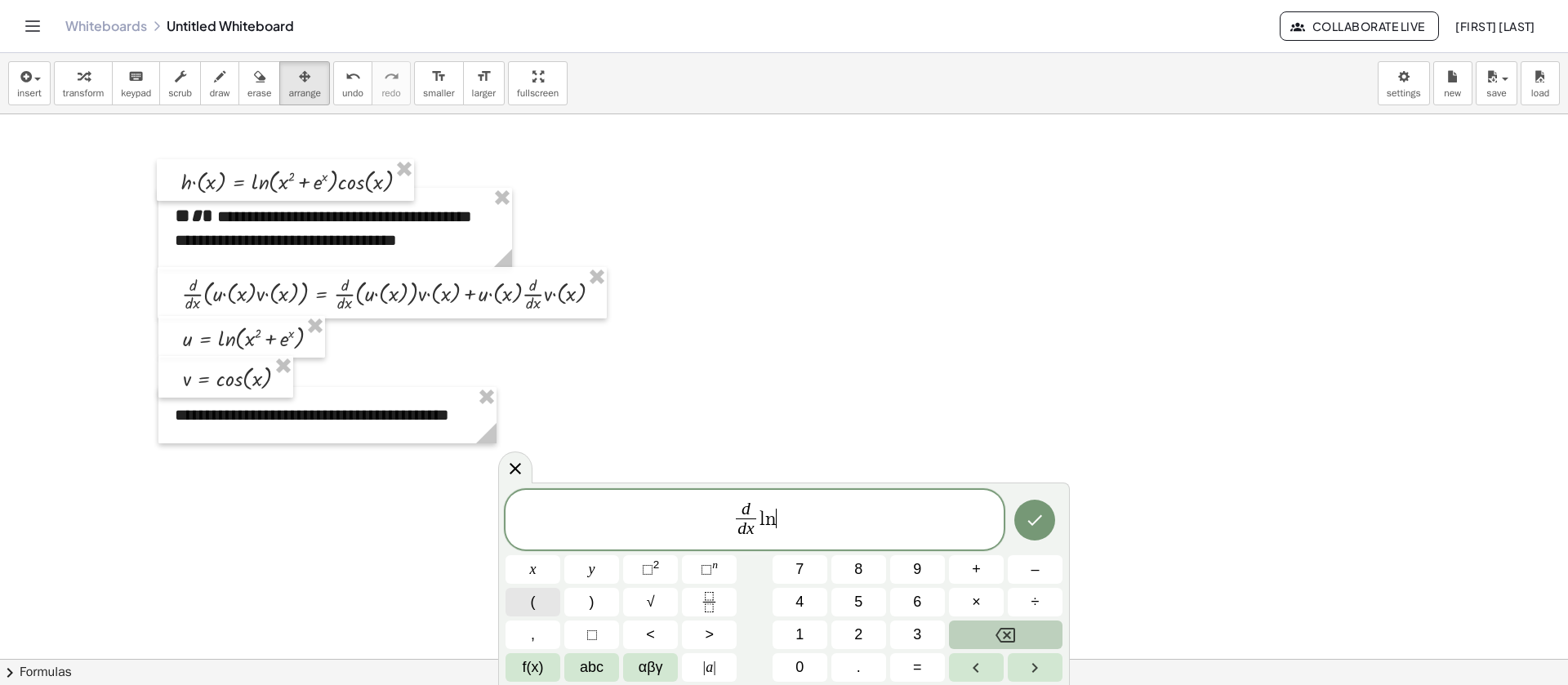 click on "(" at bounding box center (532, 602) 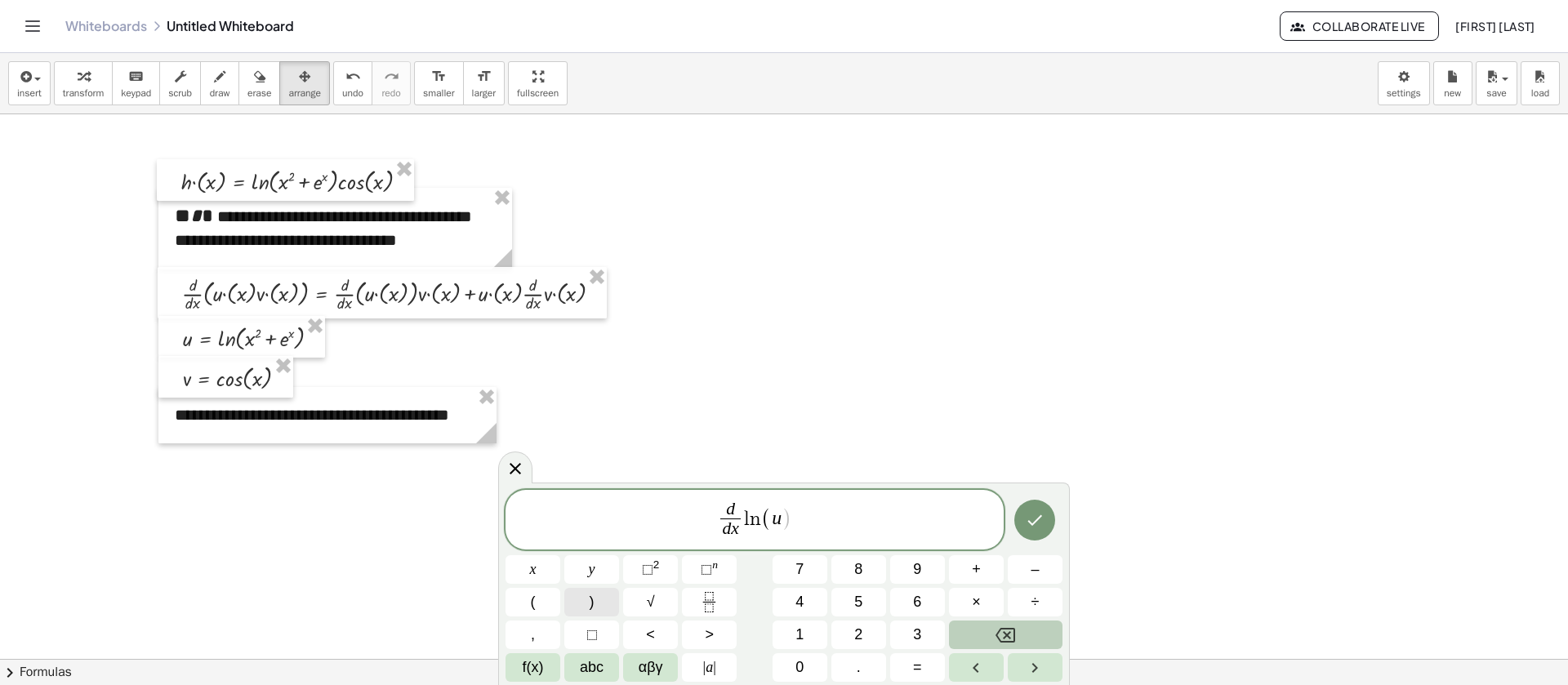 click on ")" at bounding box center (591, 602) 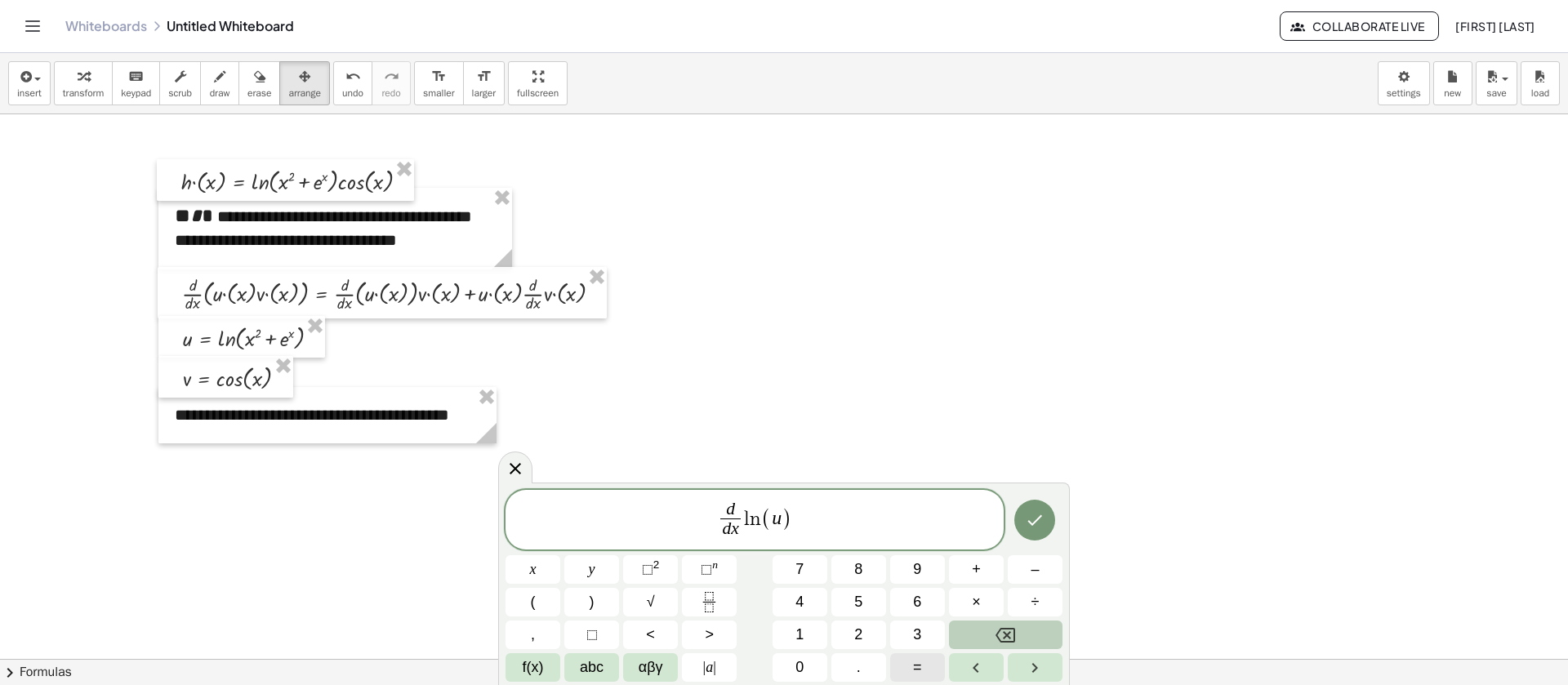 click on "=" at bounding box center [917, 667] 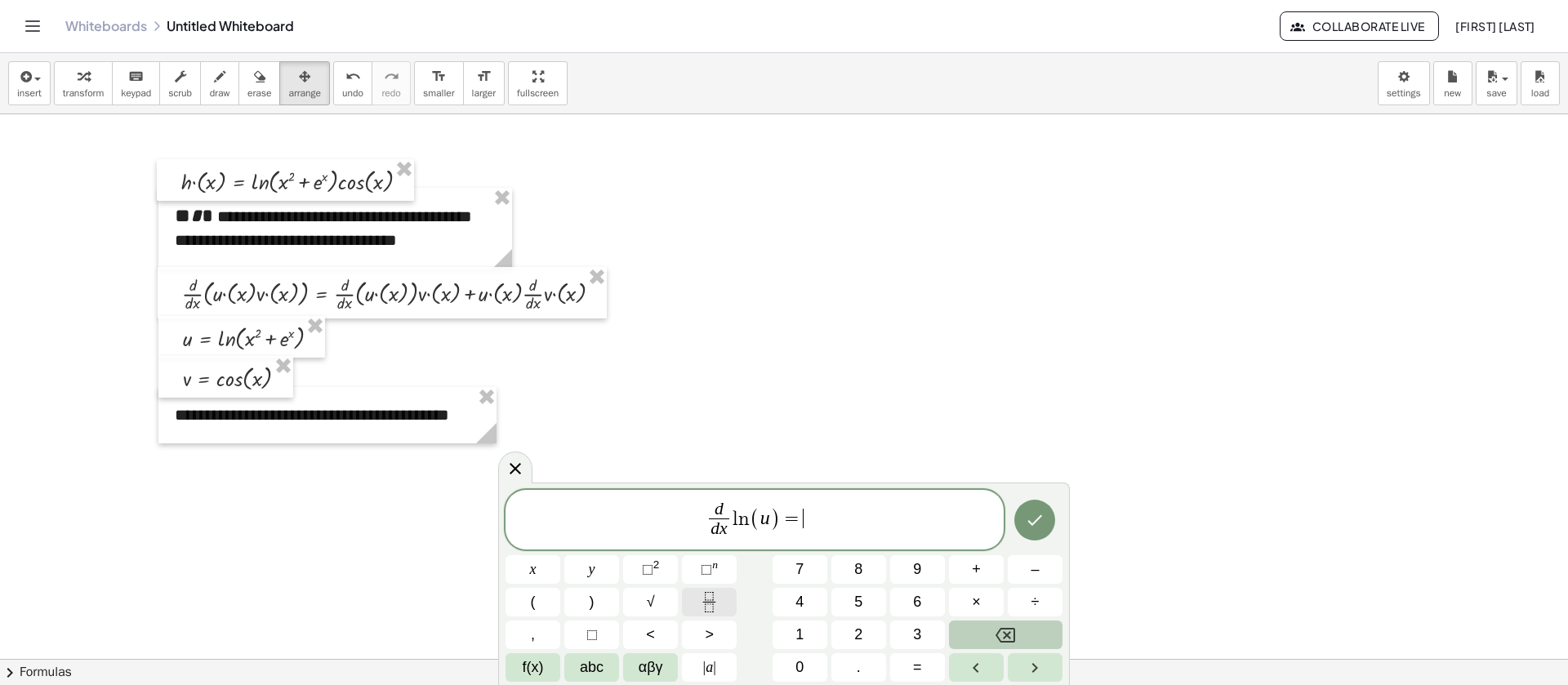 click 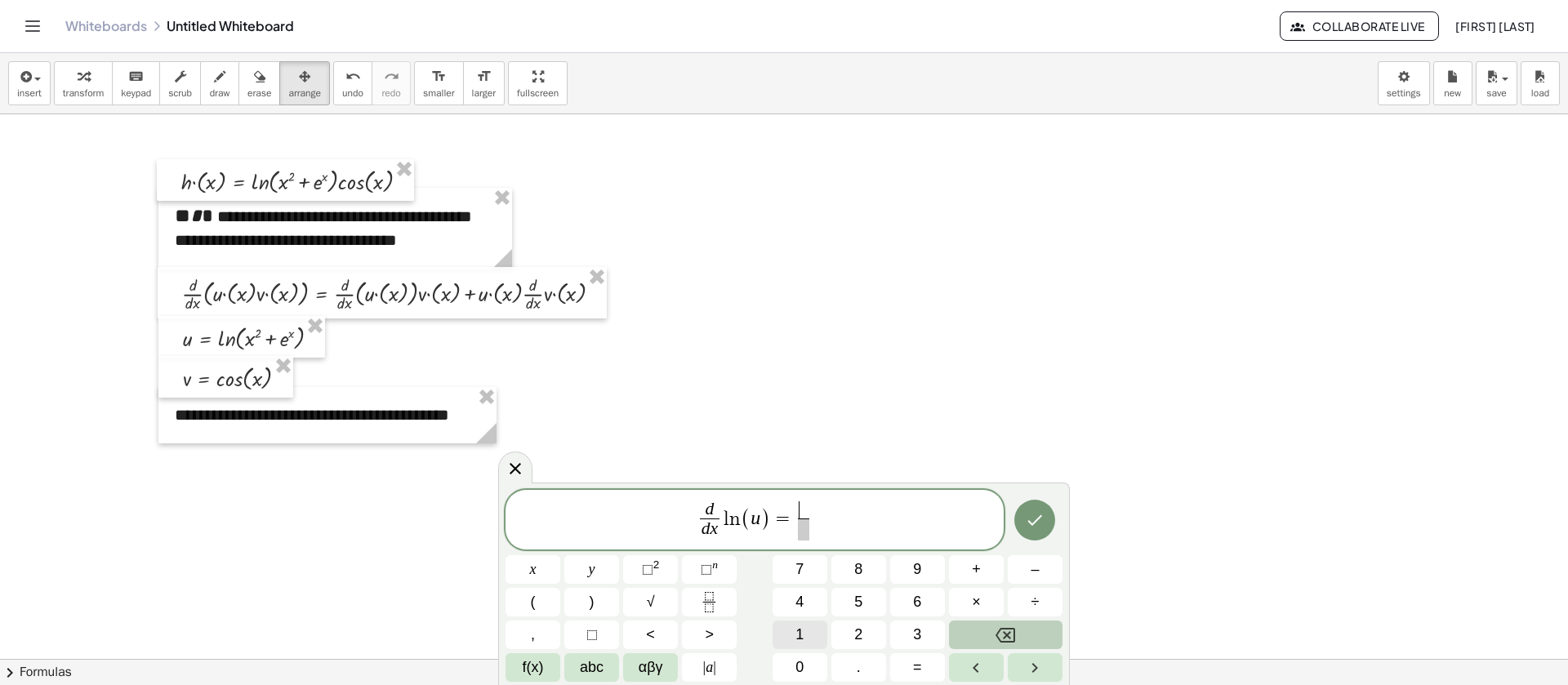 click on "1" at bounding box center (800, 634) 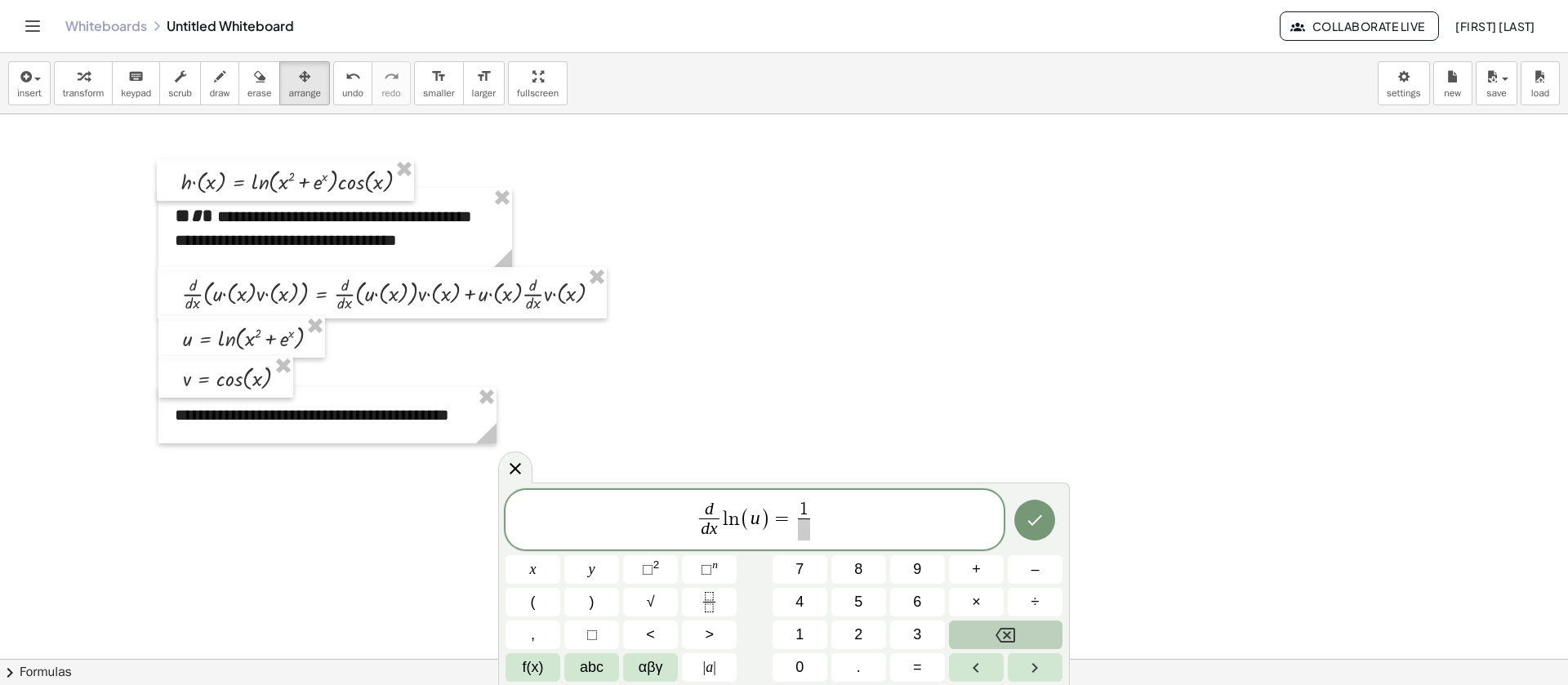 click at bounding box center [804, 529] 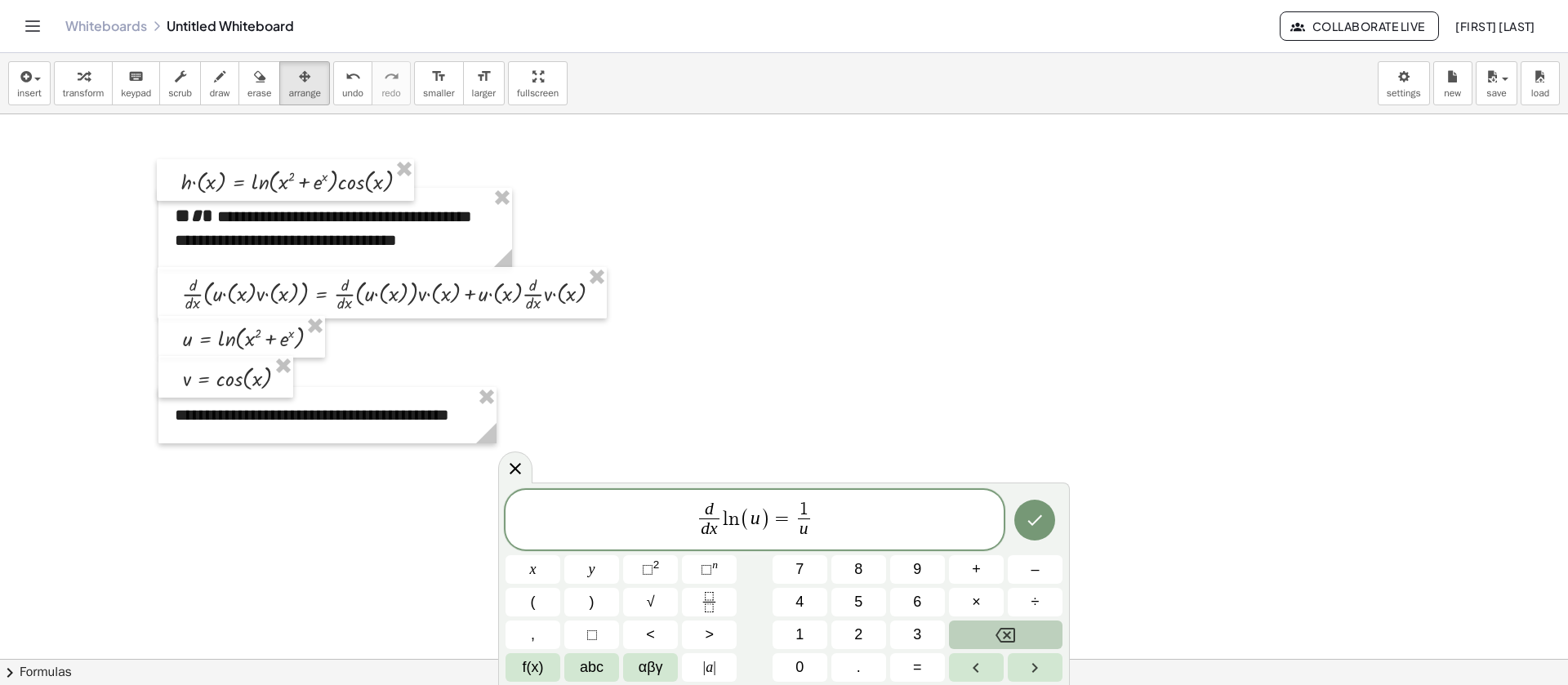 click on "d d x ​ l n ( u ) = 1 u ​ ​" at bounding box center (755, 521) 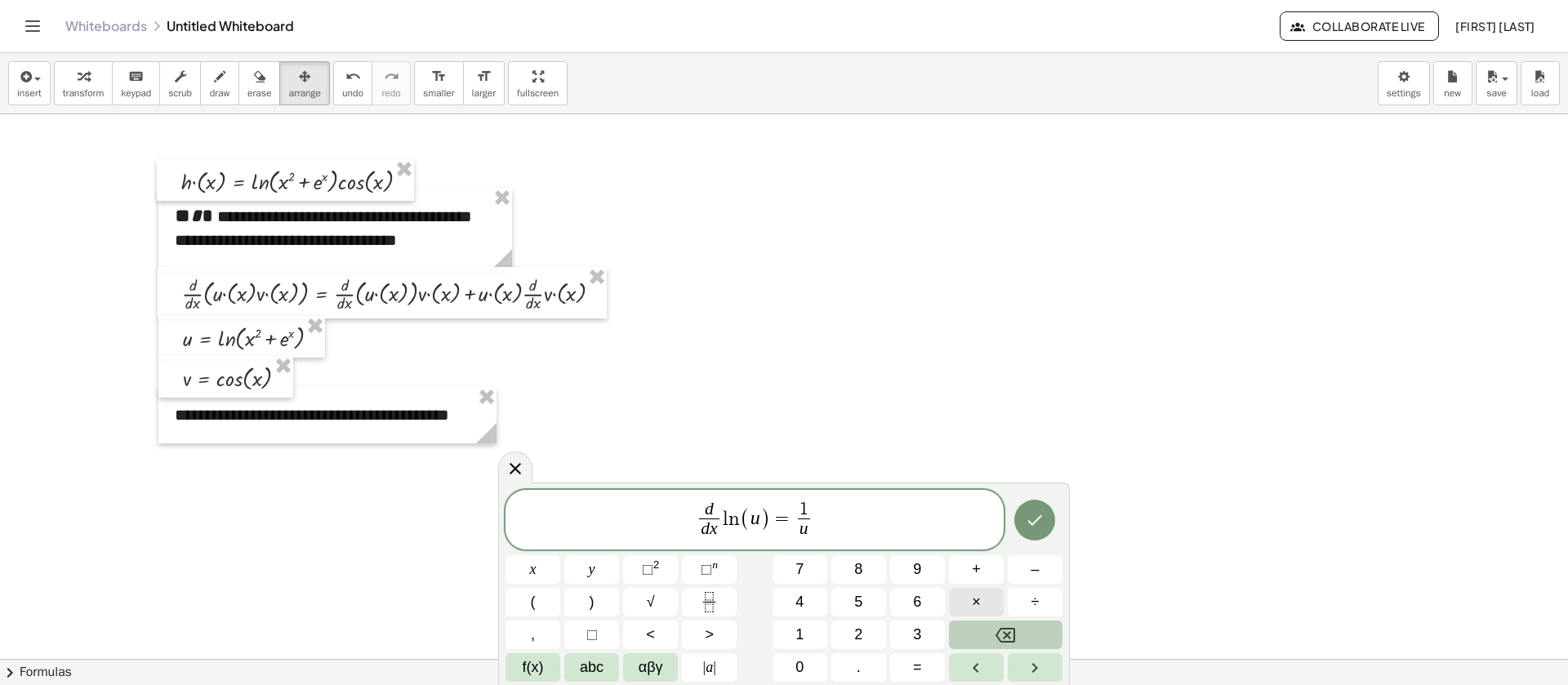 click on "×" at bounding box center (976, 602) 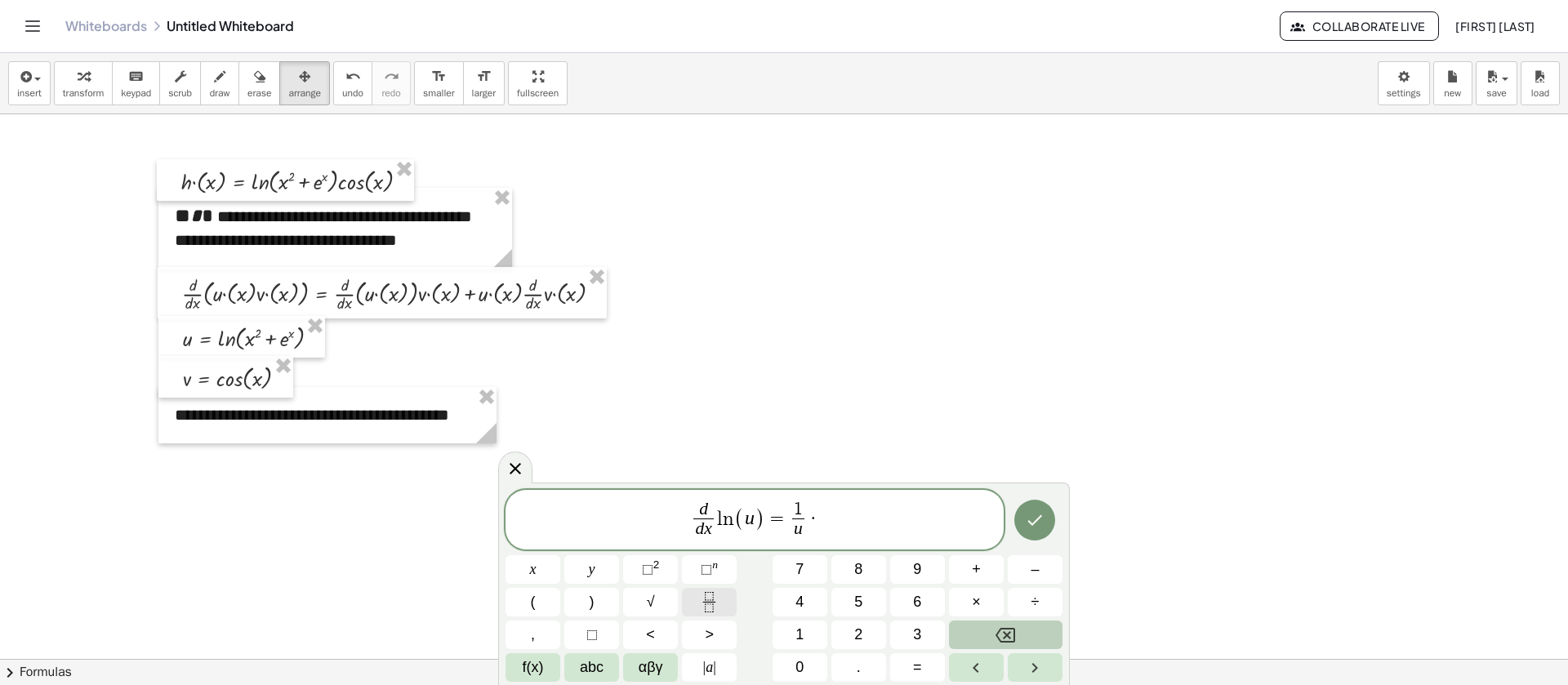 click 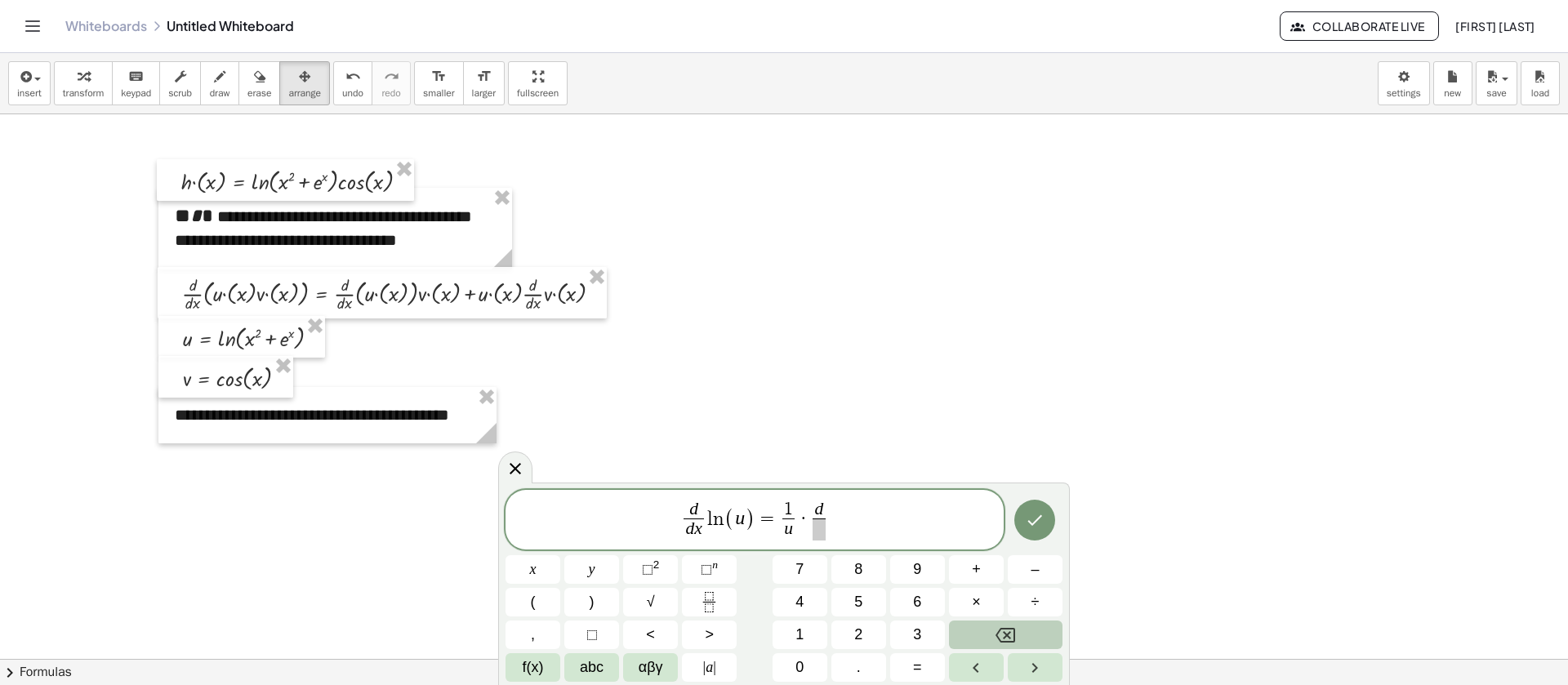 click at bounding box center (818, 529) 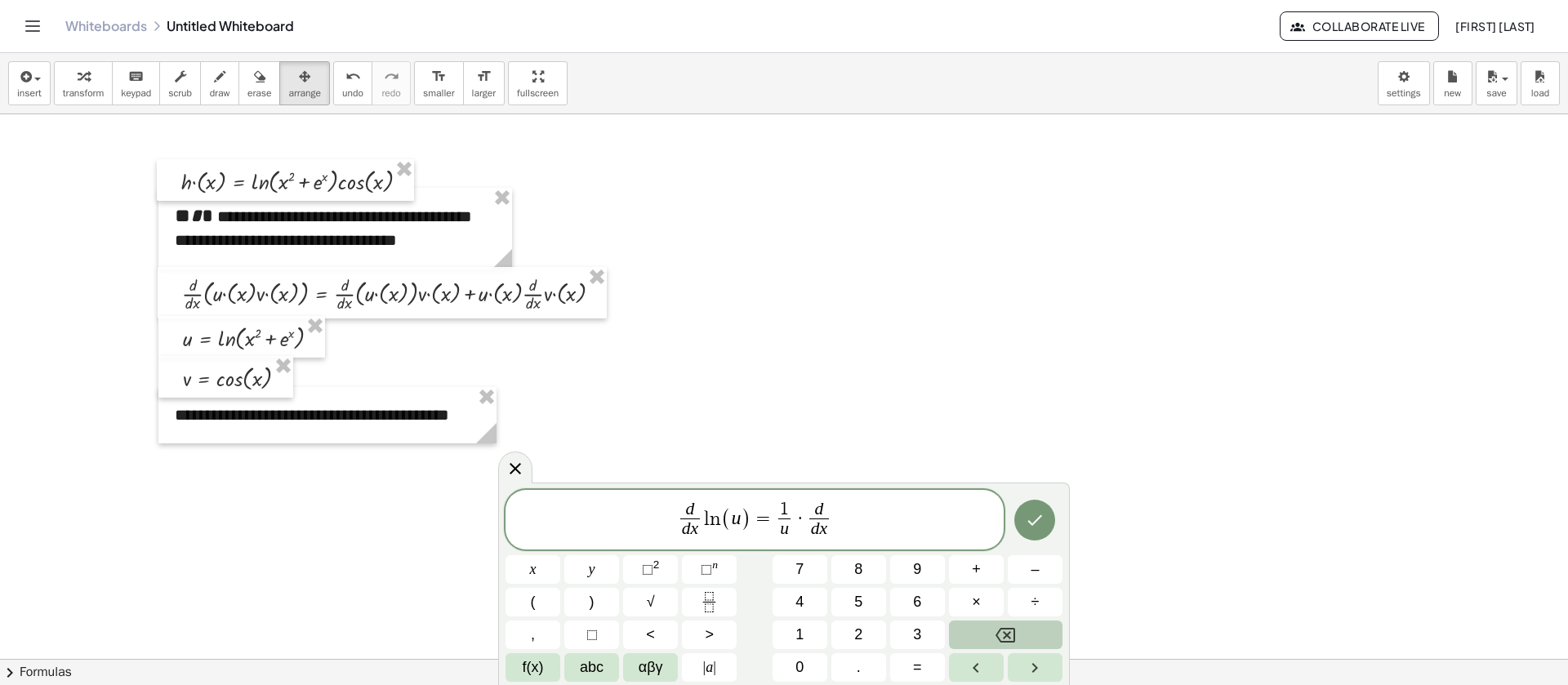 click on "d d x ​ l n ( u ) = 1 u ​ · d d x ​ ​" at bounding box center [755, 521] 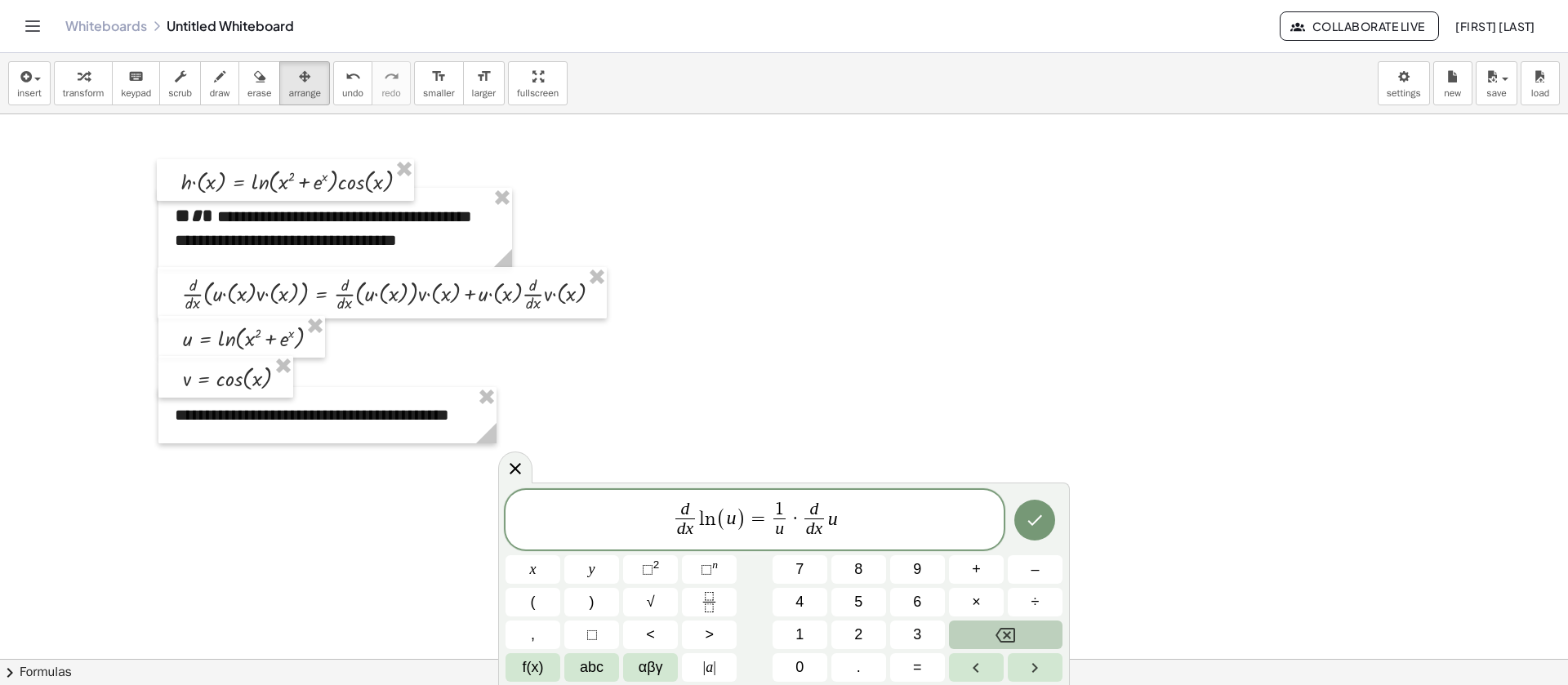 click on "u" at bounding box center [779, 528] 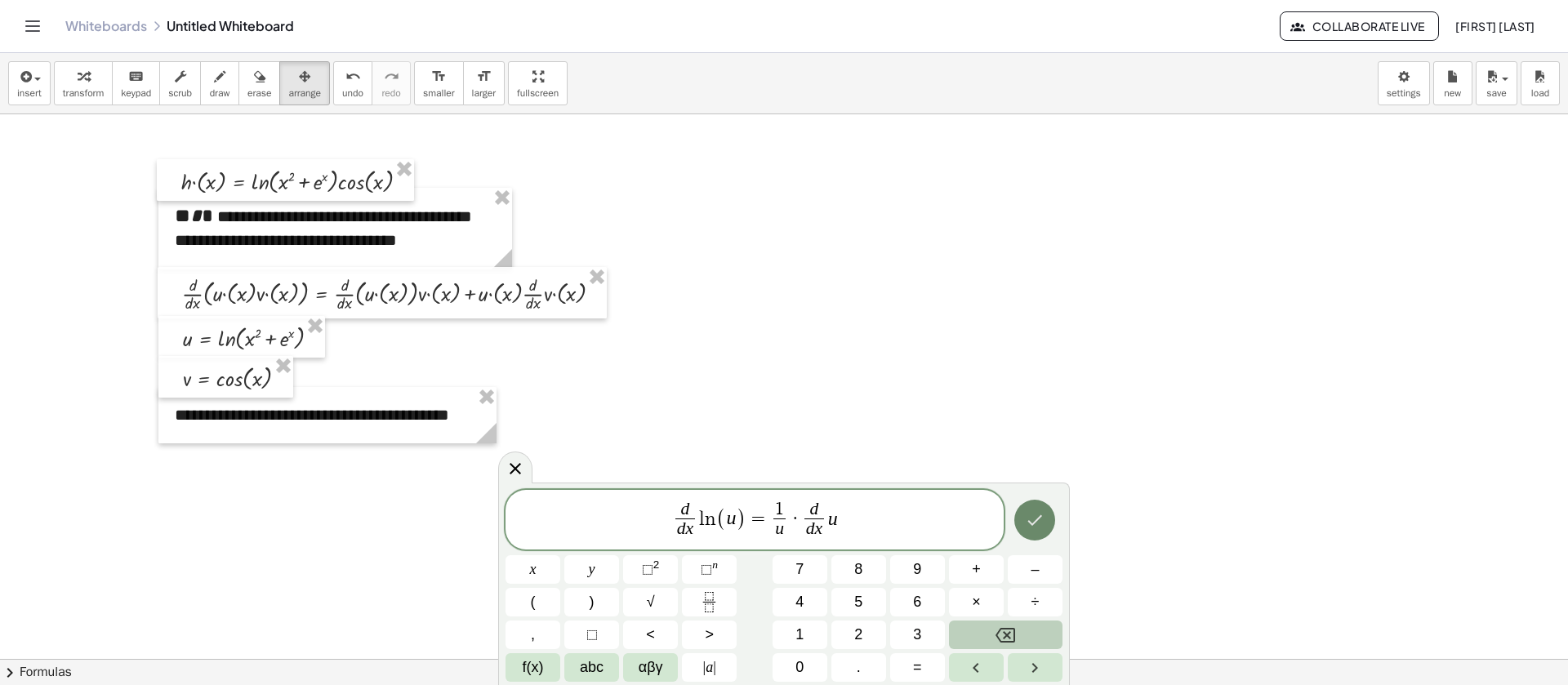 click at bounding box center (1035, 520) 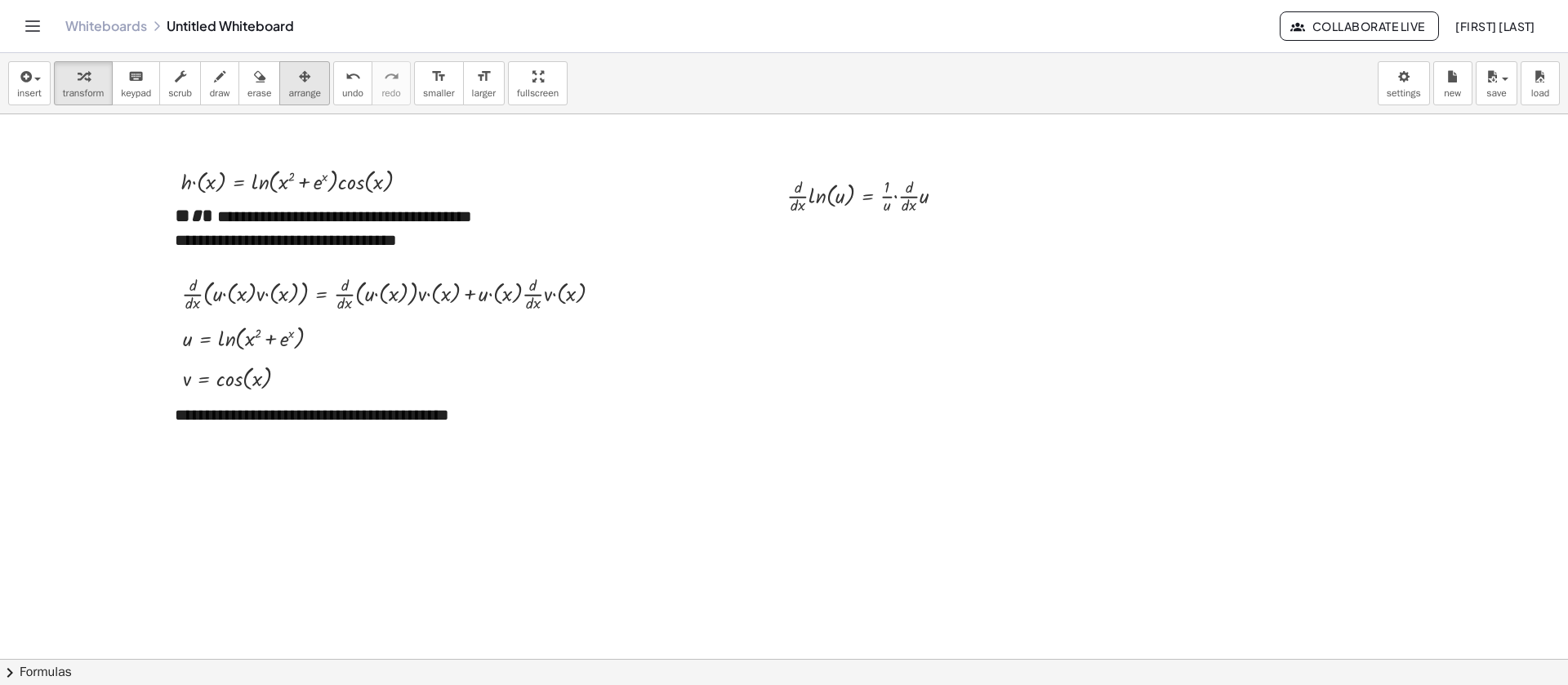click at bounding box center (305, 76) 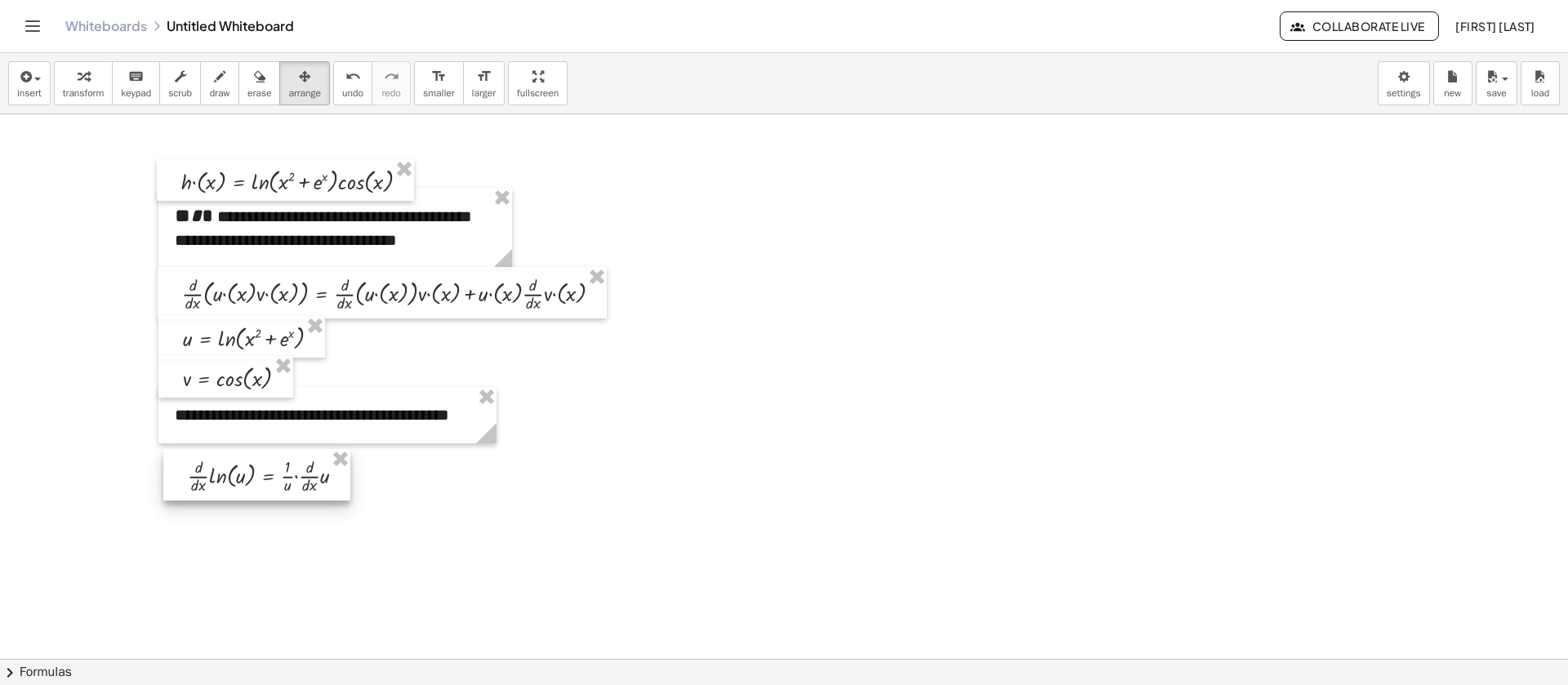 drag, startPoint x: 888, startPoint y: 209, endPoint x: 288, endPoint y: 485, distance: 660.43622 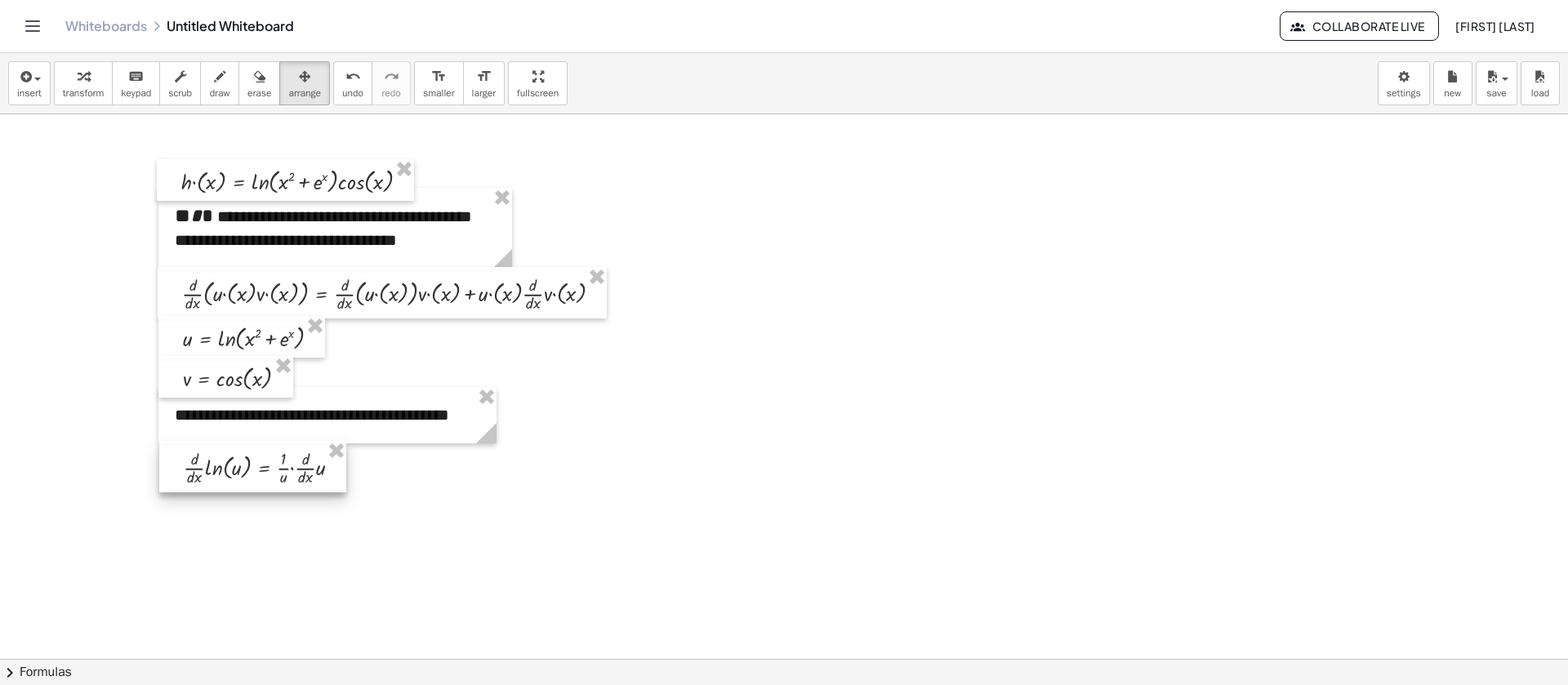 click at bounding box center (252, 466) 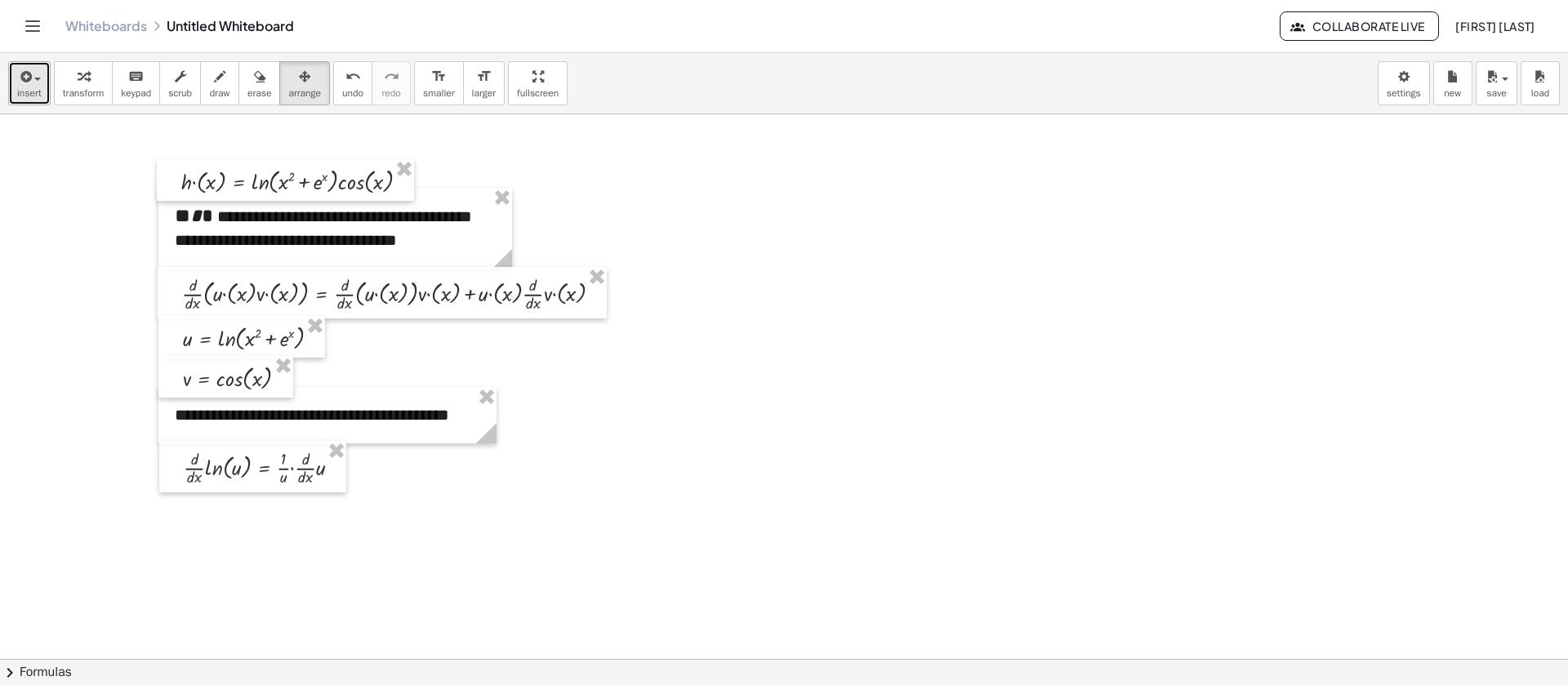 click on "insert" at bounding box center [29, 93] 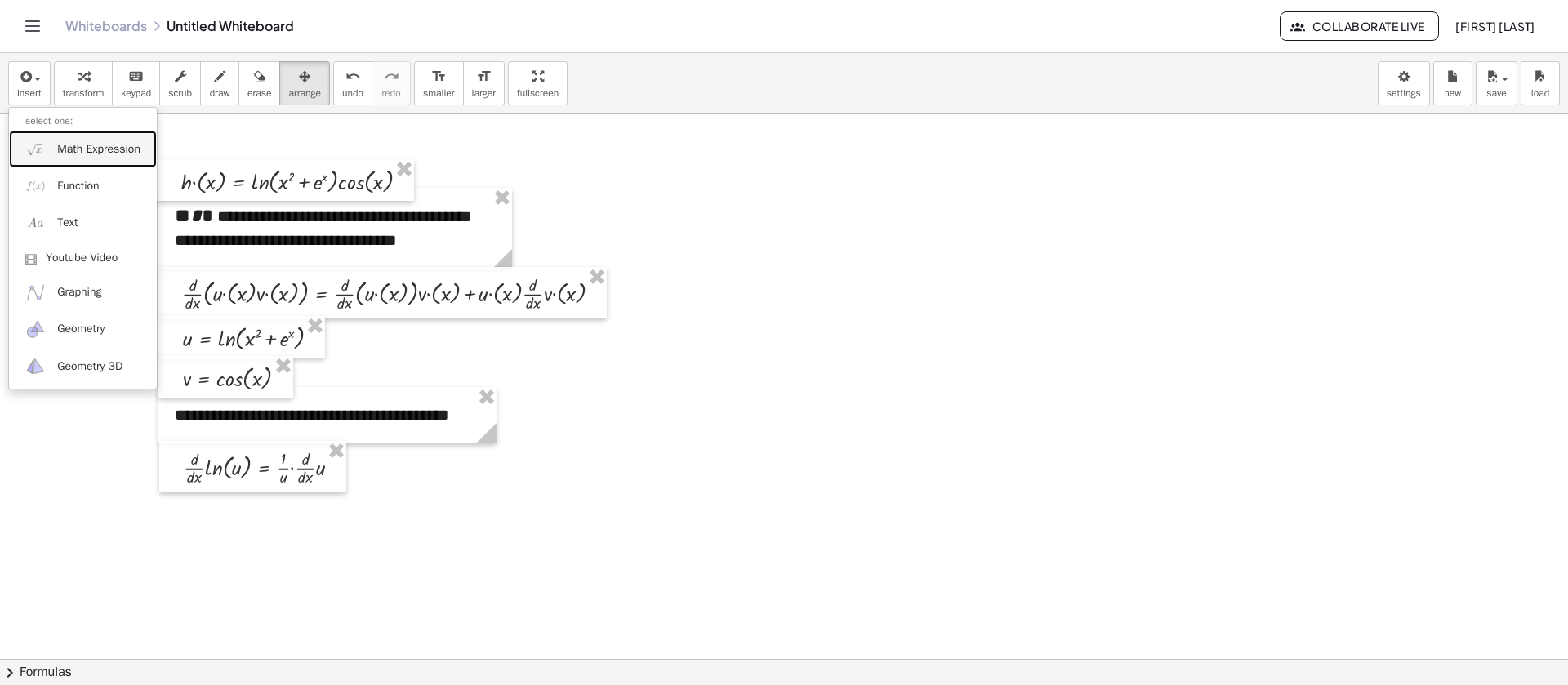 click on "Math Expression" at bounding box center (99, 149) 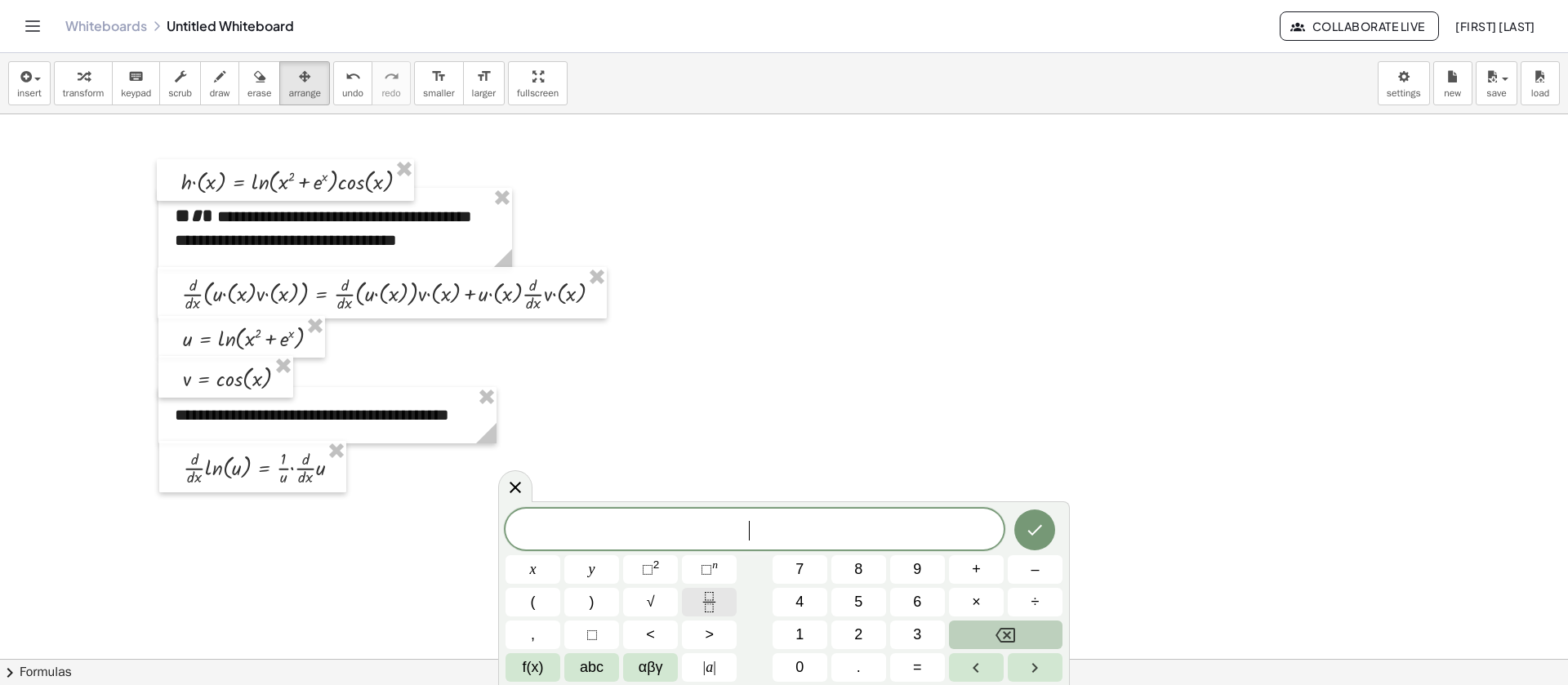 click at bounding box center (709, 602) 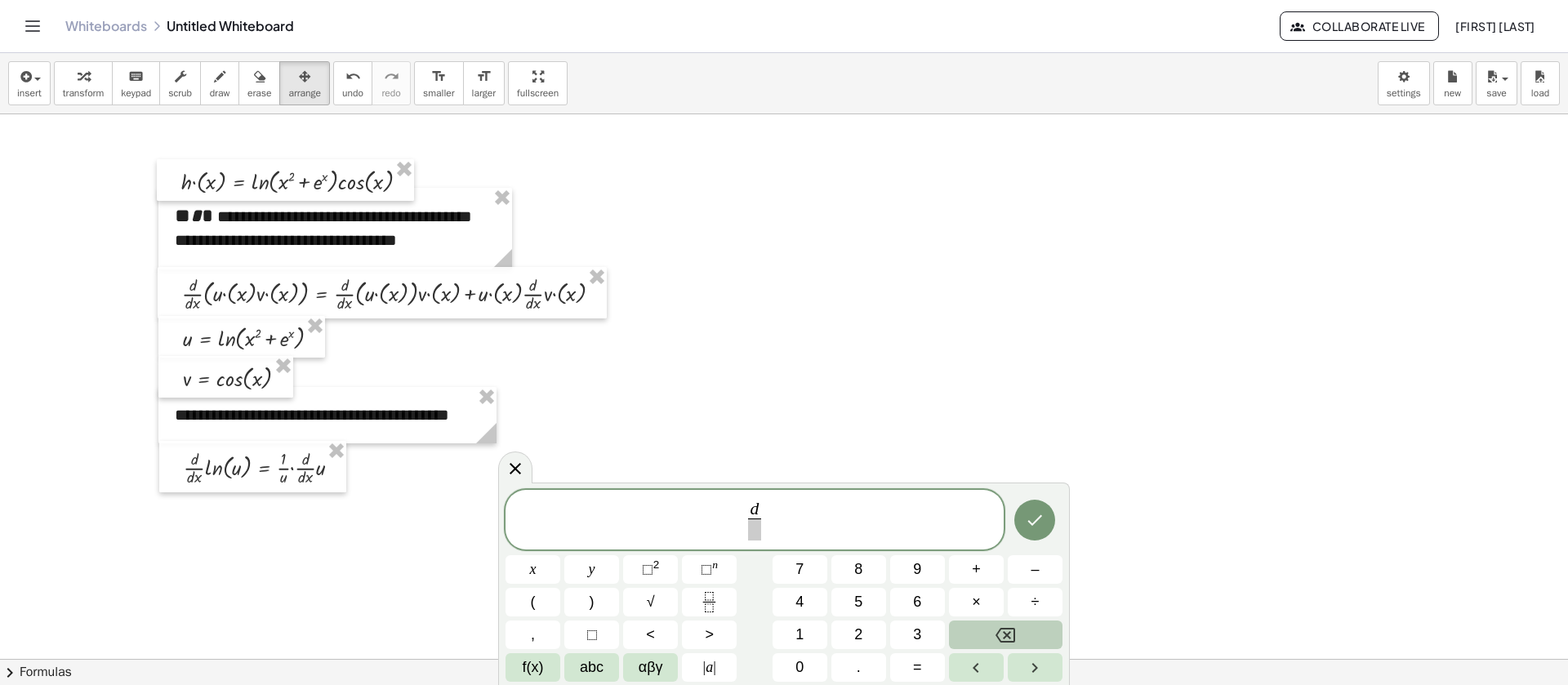 click at bounding box center [754, 529] 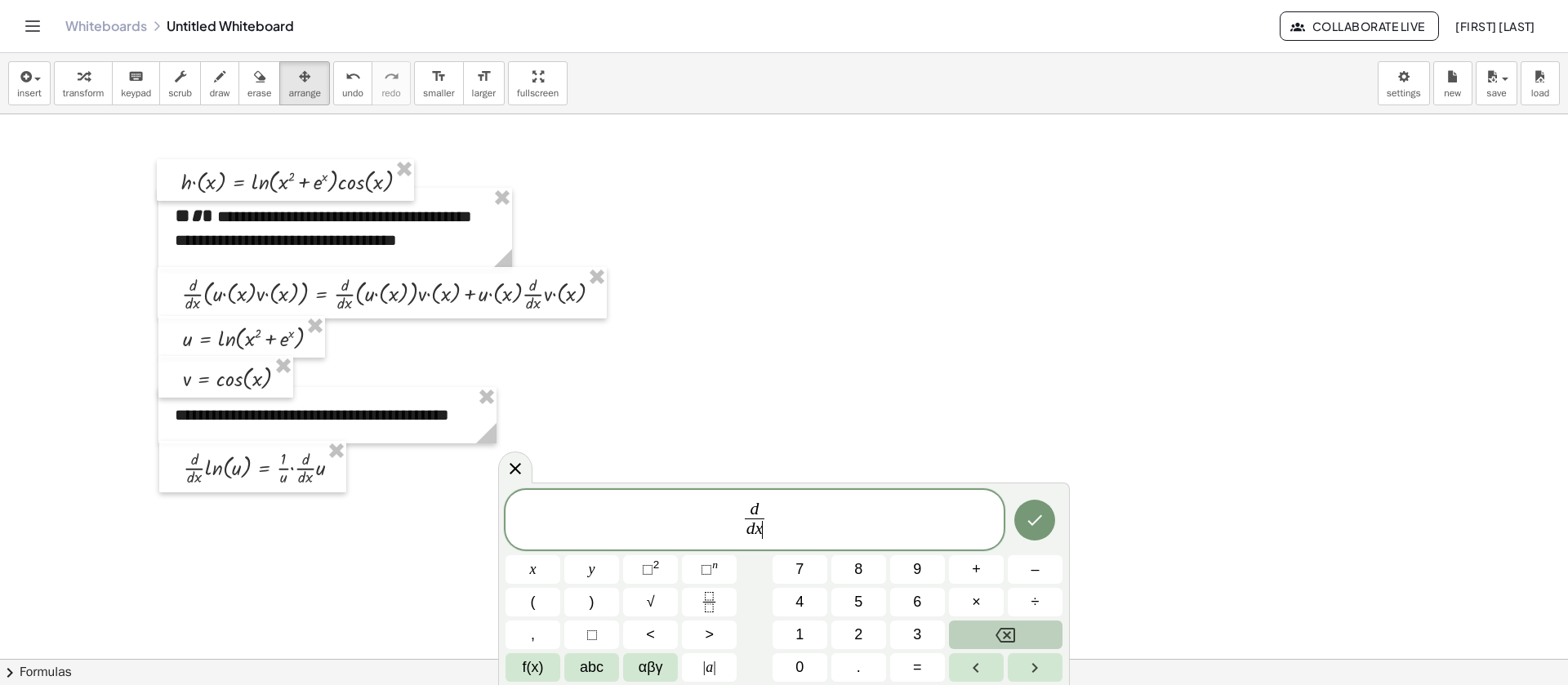 click on "d d x ​ ​" at bounding box center [755, 521] 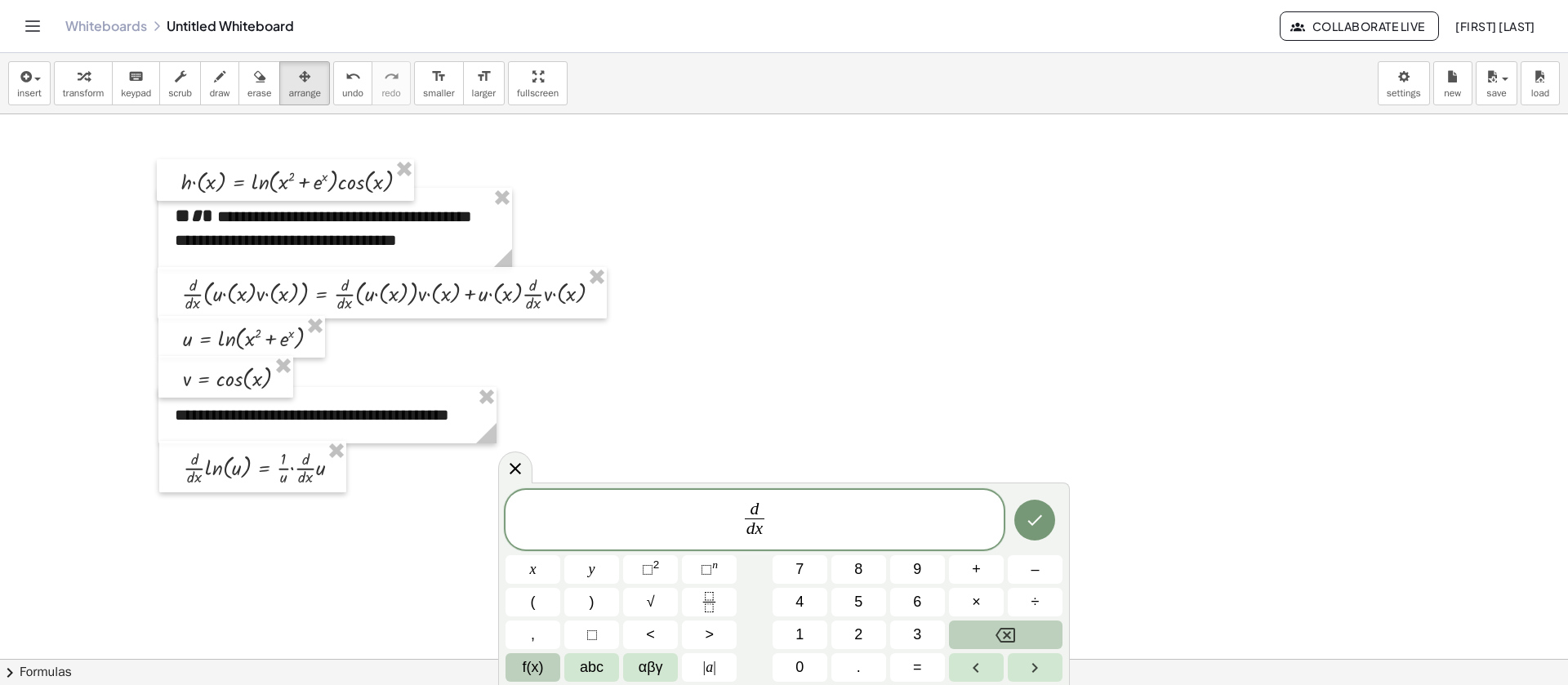 click on "f(x)" at bounding box center (533, 667) 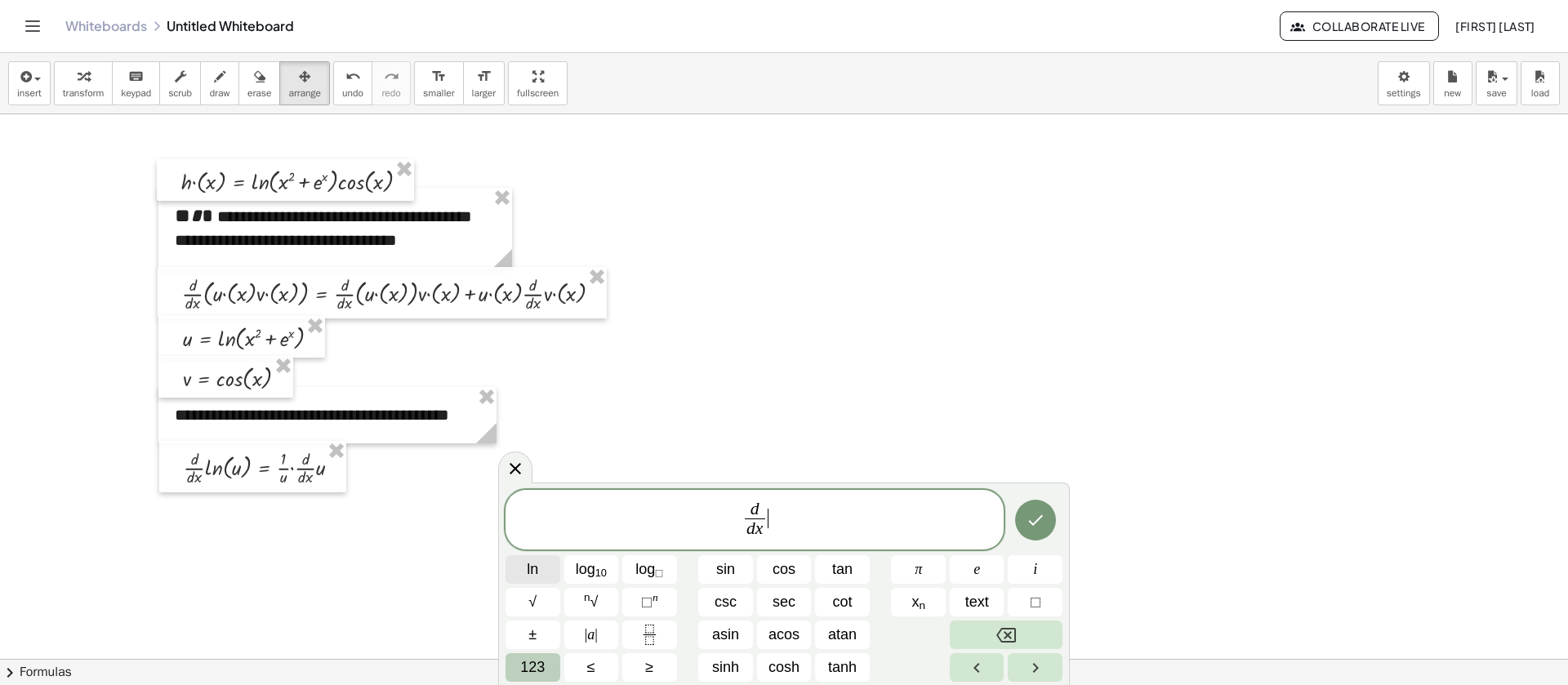 click on "ln" at bounding box center [532, 569] 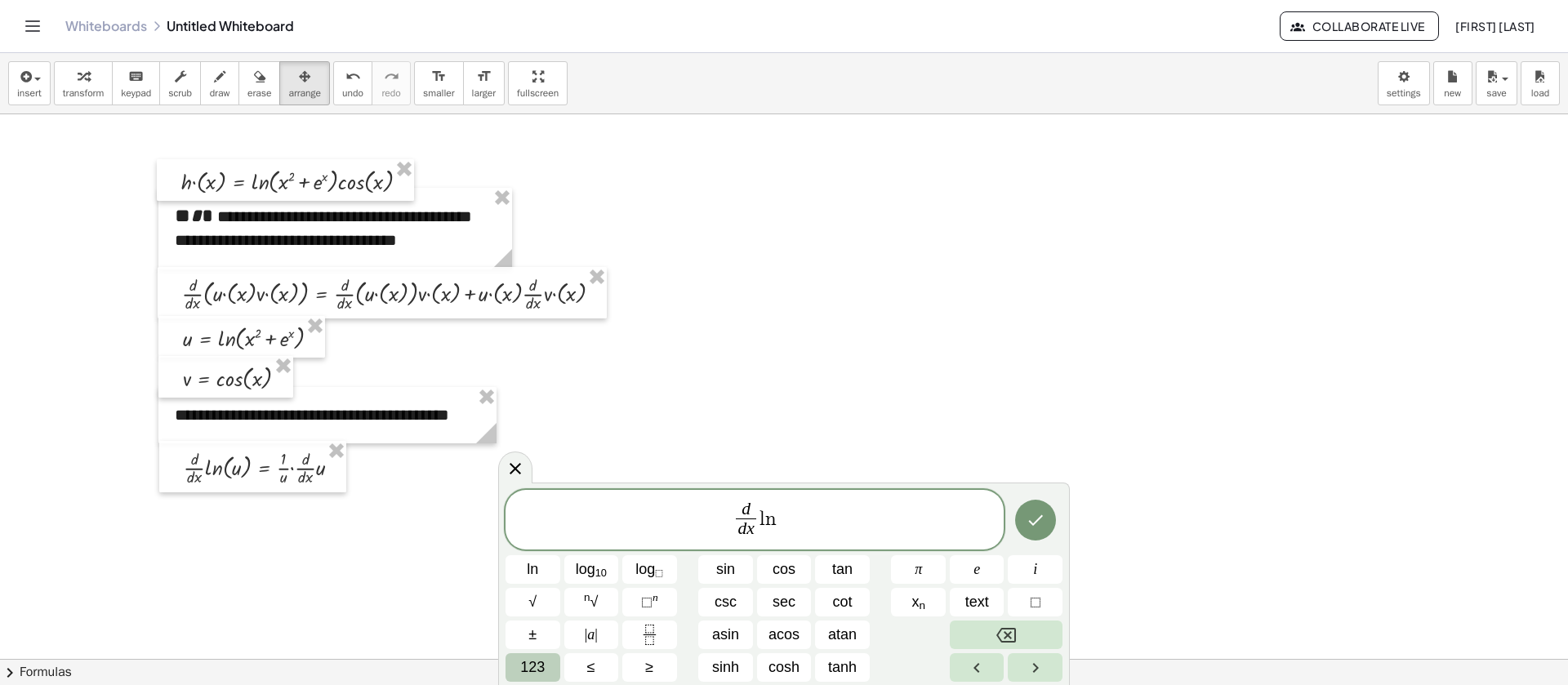 click on "123" at bounding box center [532, 667] 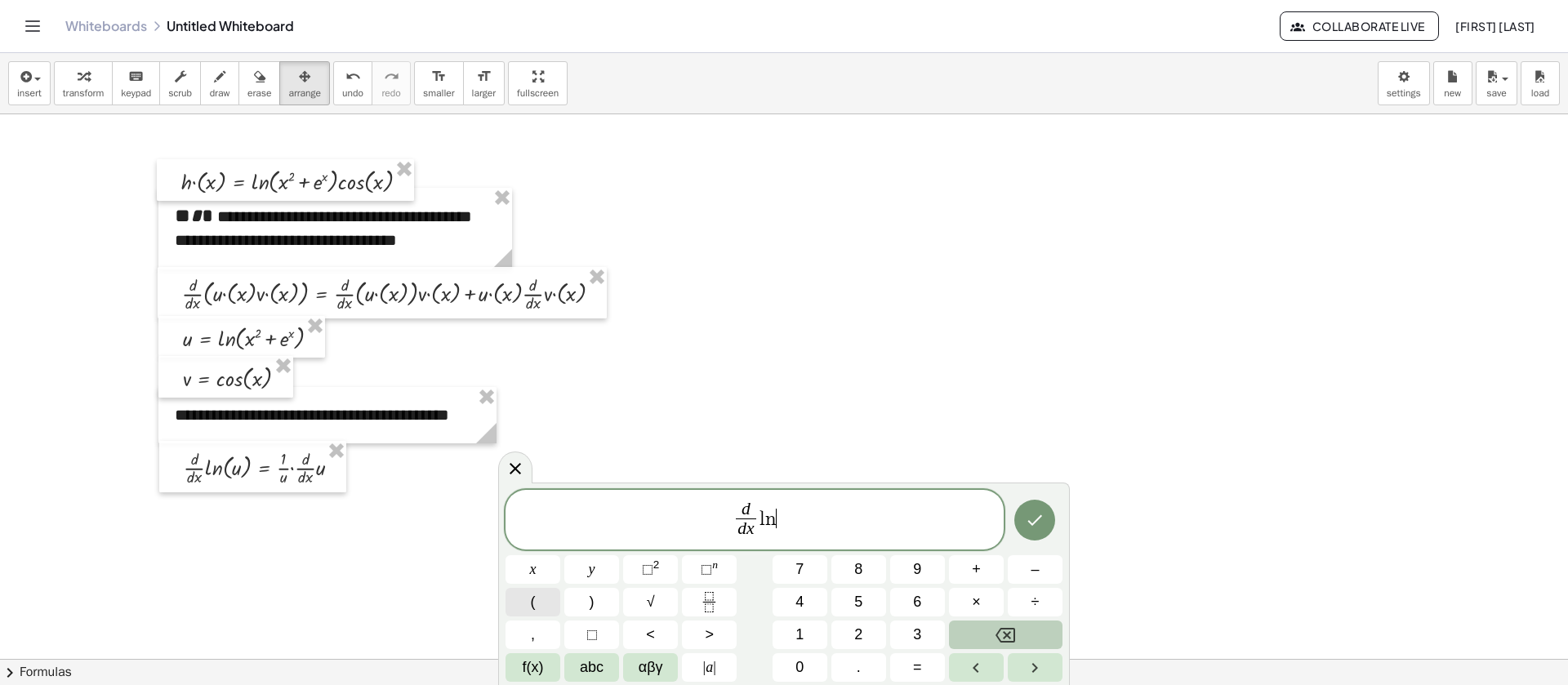 click on "(" at bounding box center (532, 602) 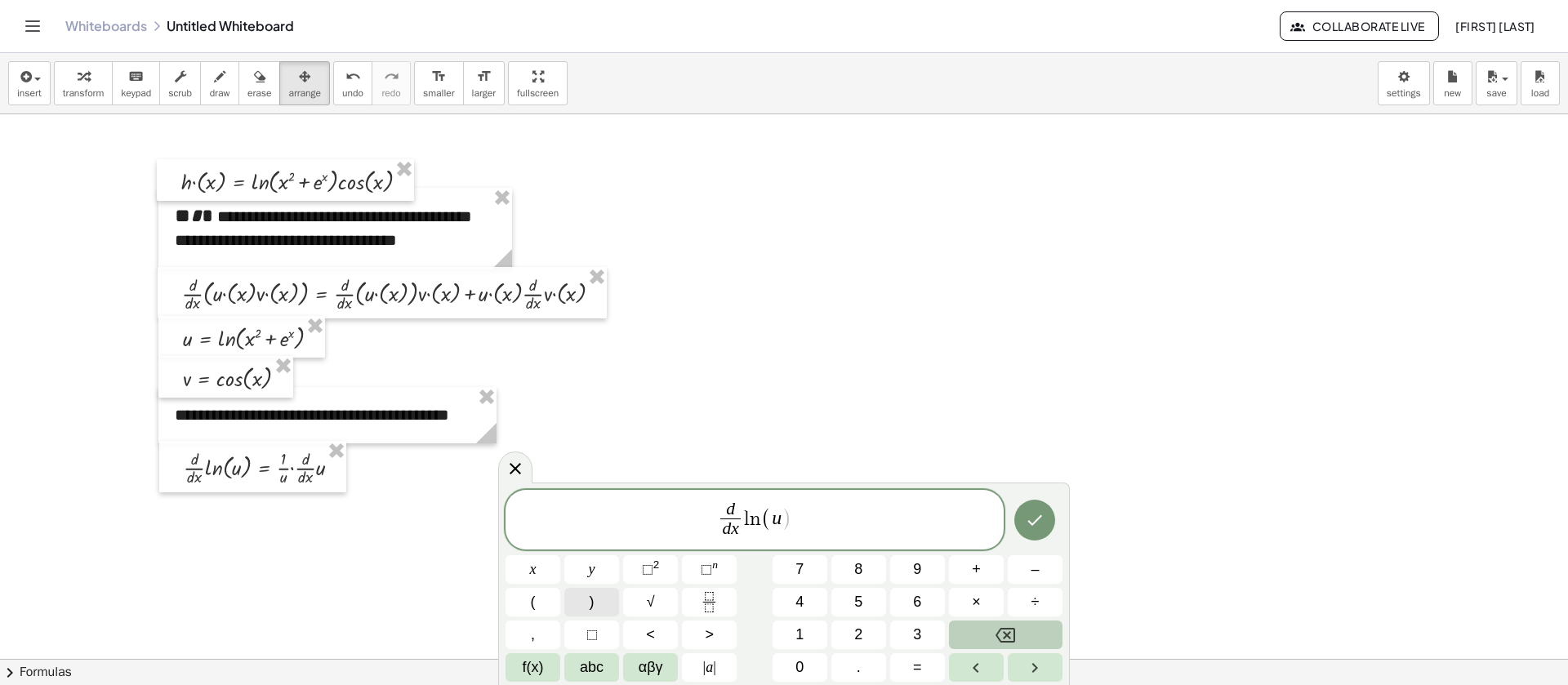click on ")" at bounding box center [592, 602] 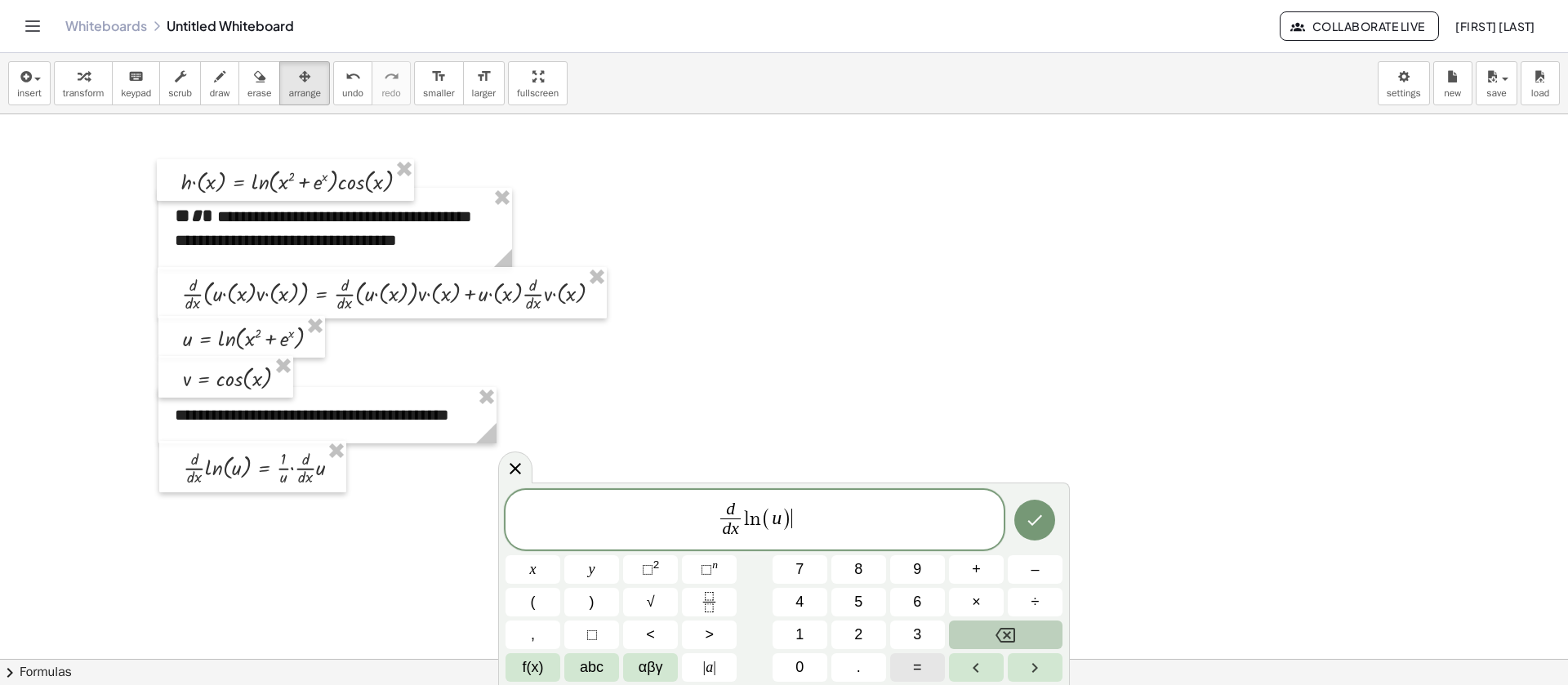 click on "=" at bounding box center (917, 667) 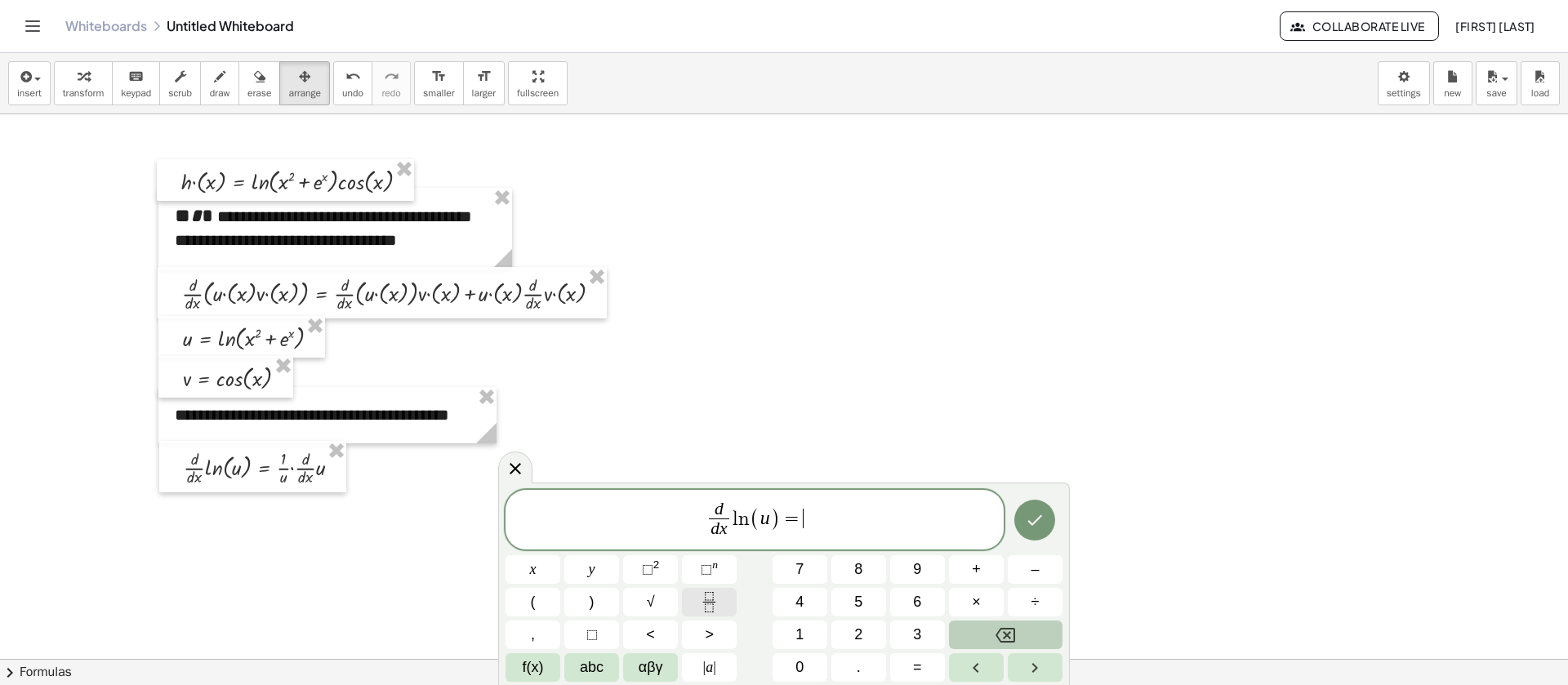 click 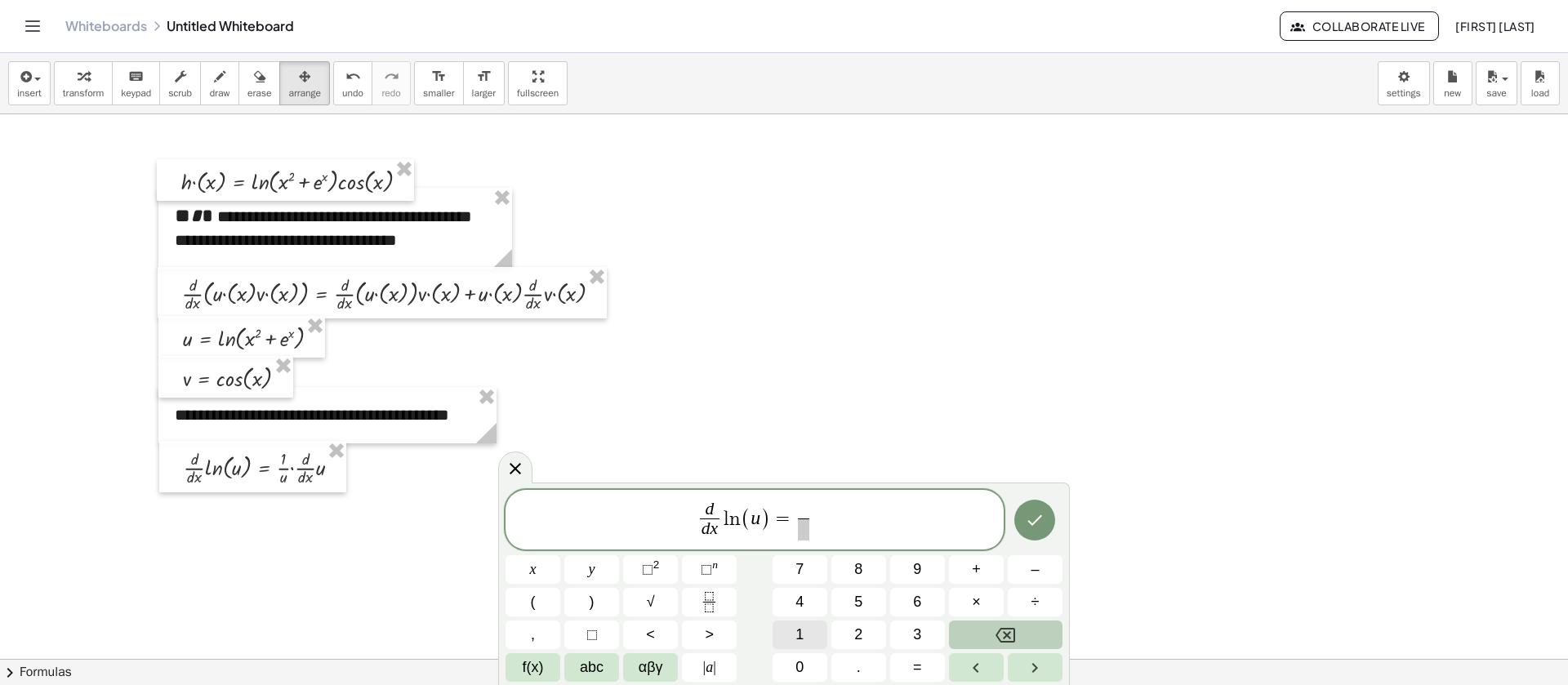 click on "1" at bounding box center [800, 634] 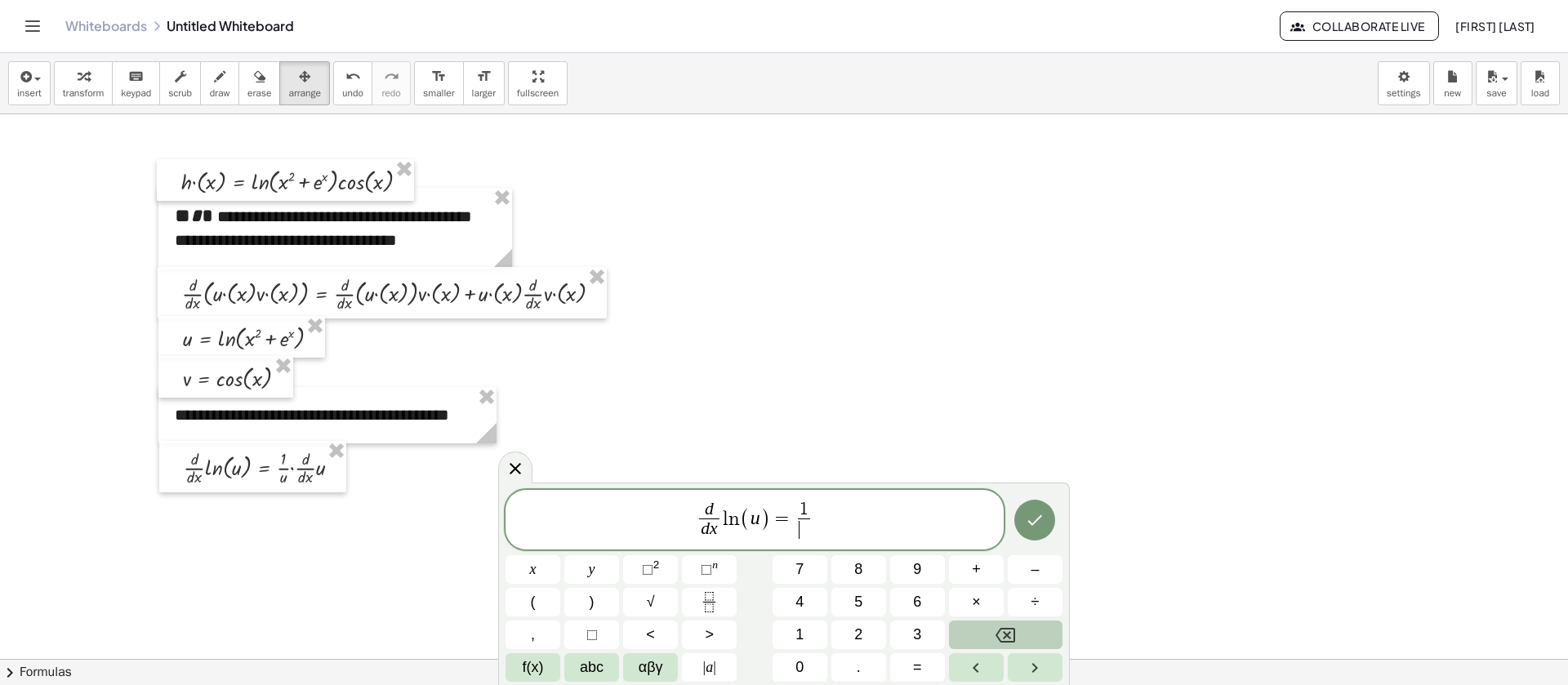 click on "​" at bounding box center [804, 529] 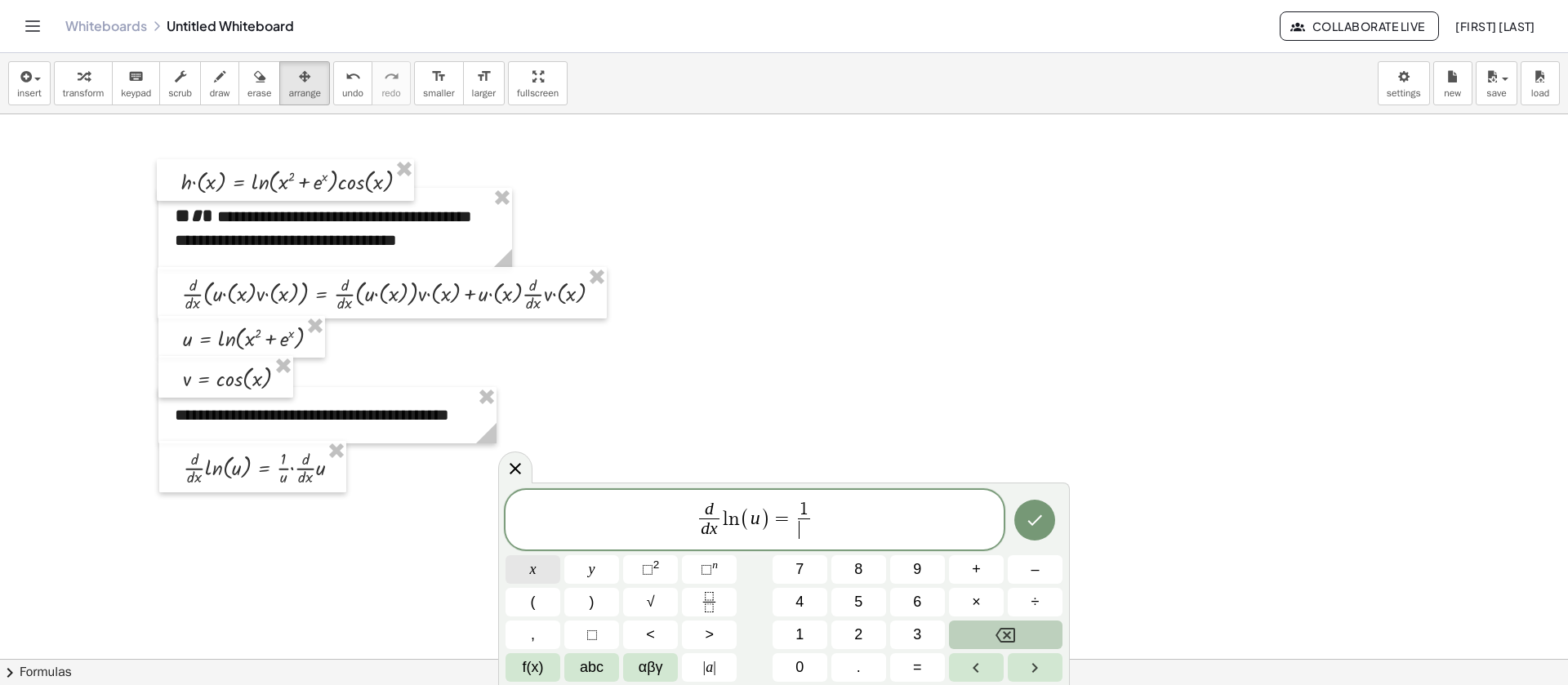 click on "x" at bounding box center [532, 569] 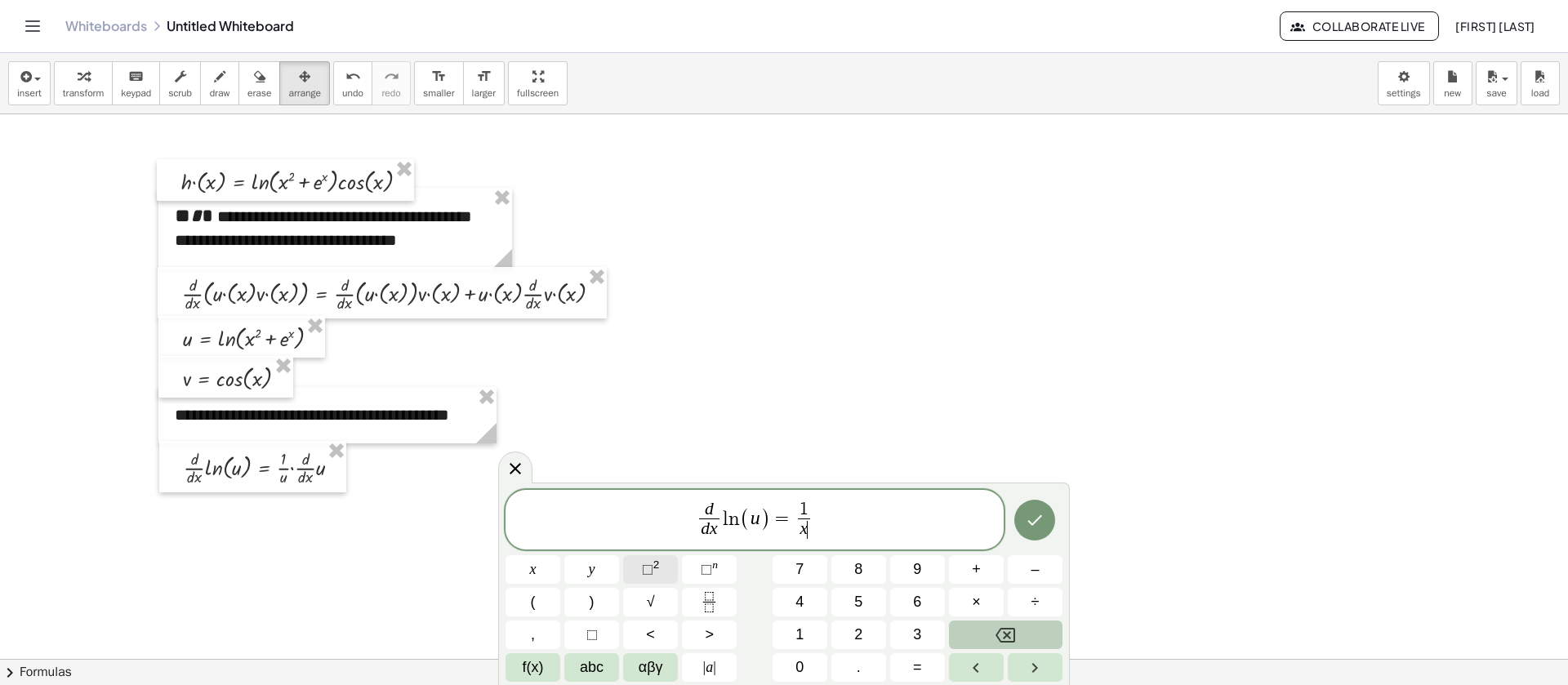click on "⬚" at bounding box center (648, 569) 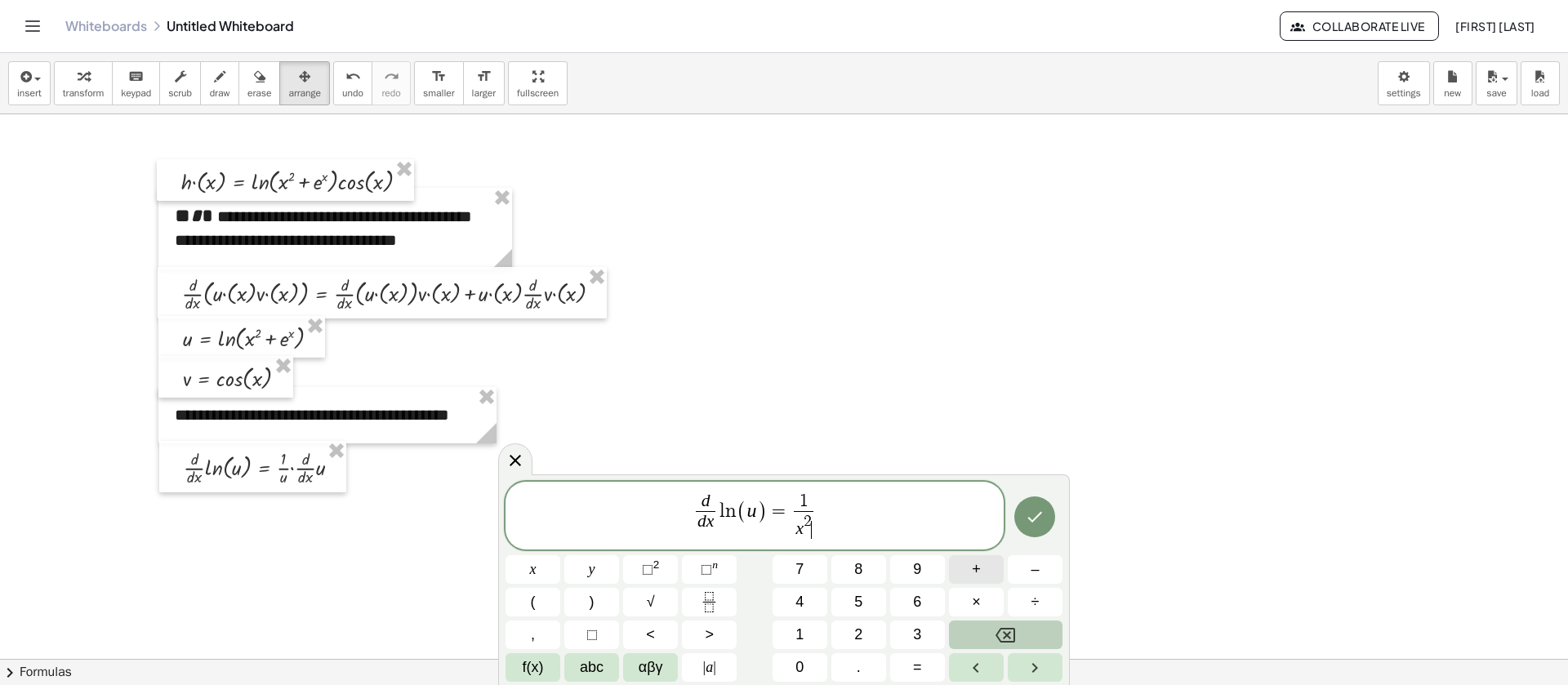 click on "+" at bounding box center (976, 569) 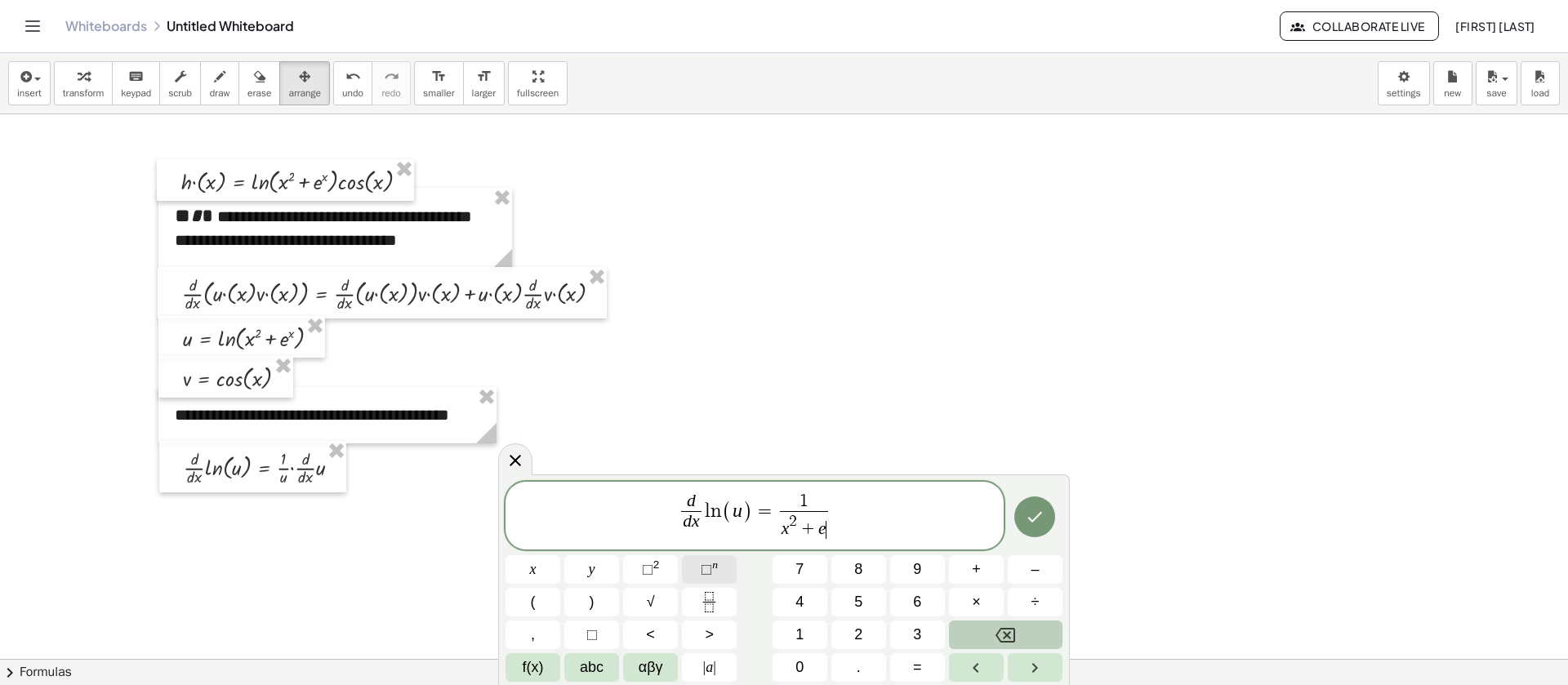 click on "n" at bounding box center (715, 564) 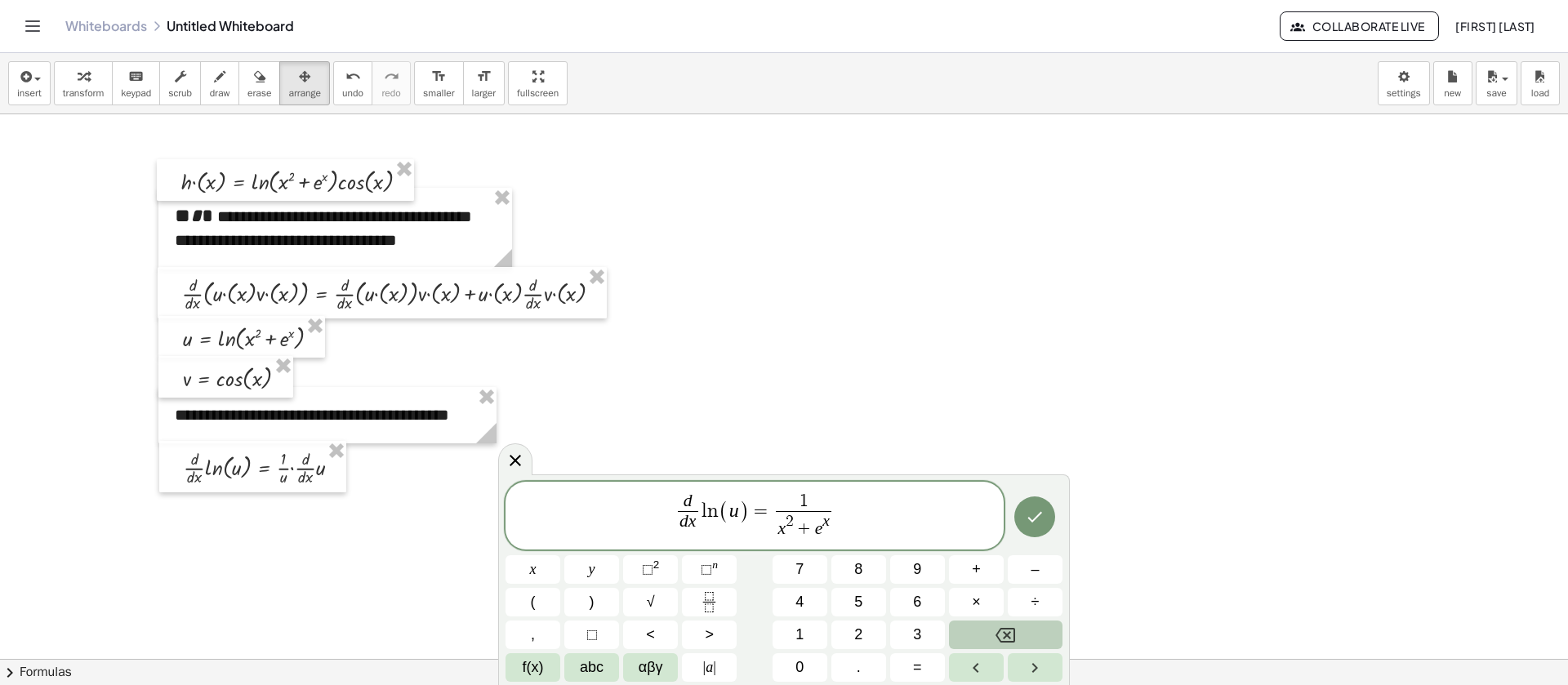 click on "d d x ​ l n ( u ) = 1 x 2 + e x ​ ​" at bounding box center [755, 517] 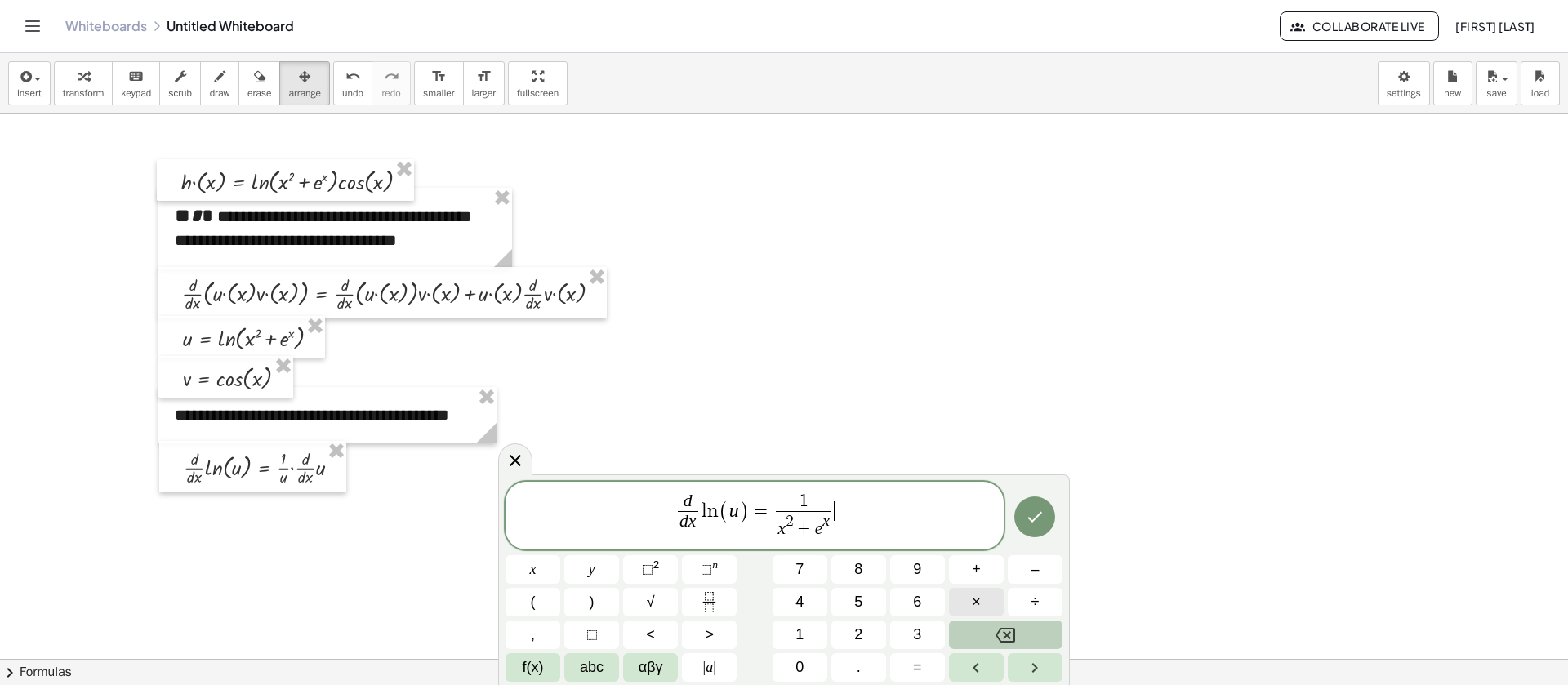 click on "×" at bounding box center [976, 602] 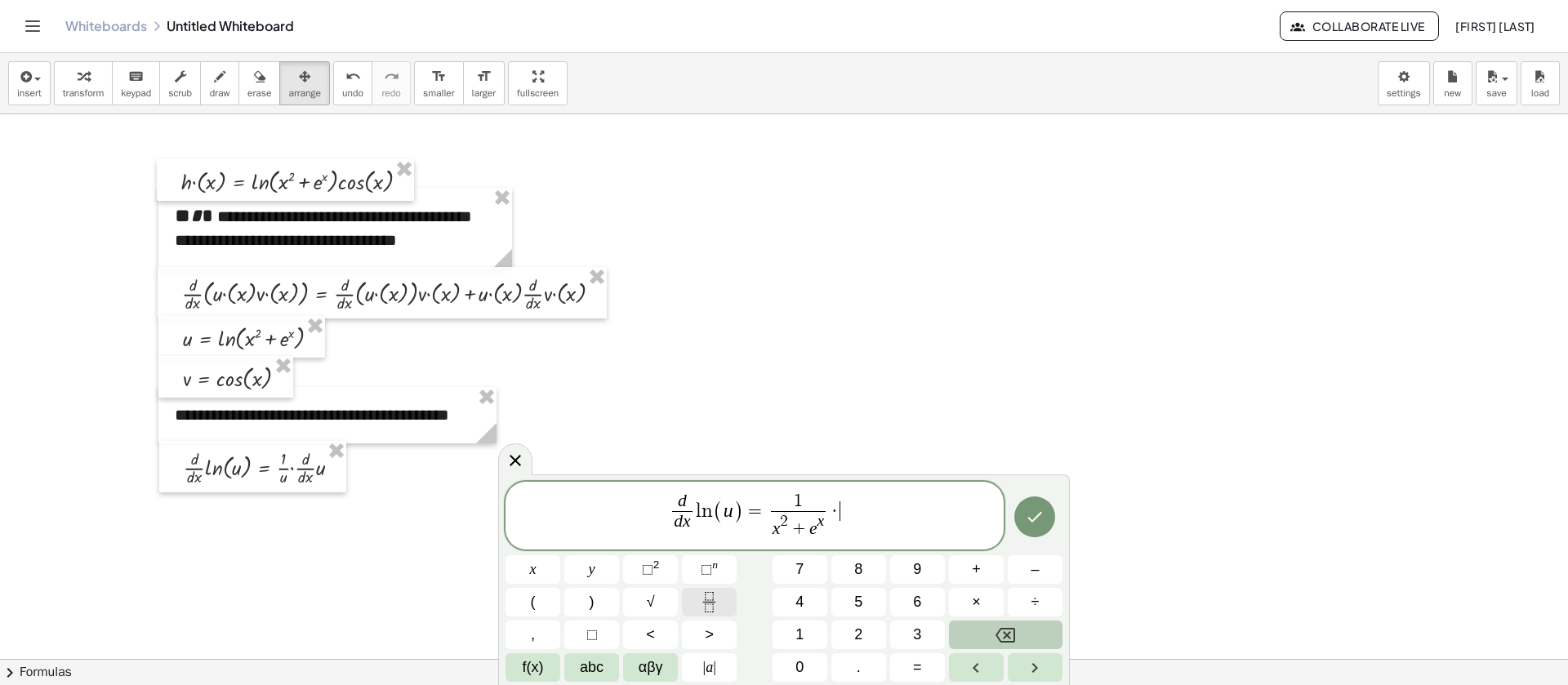 click 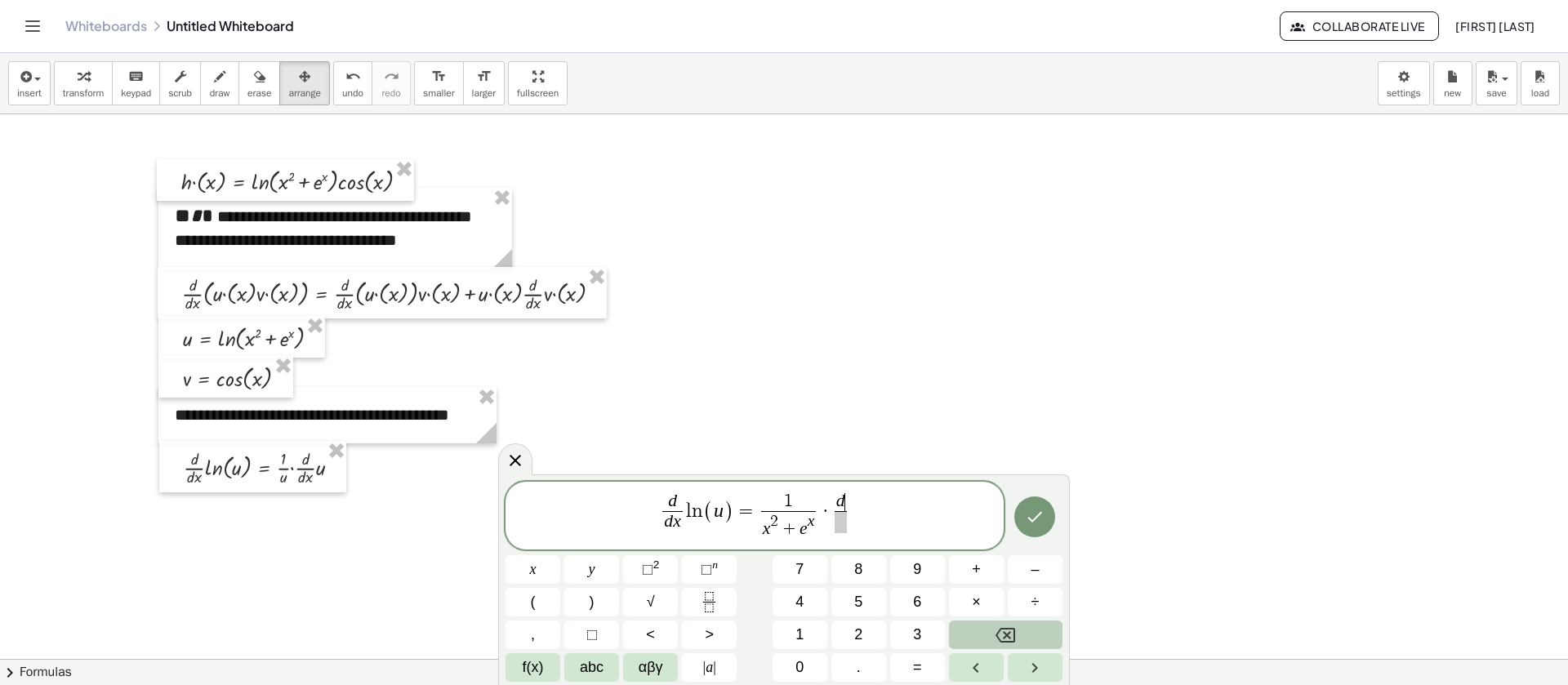 click at bounding box center [840, 522] 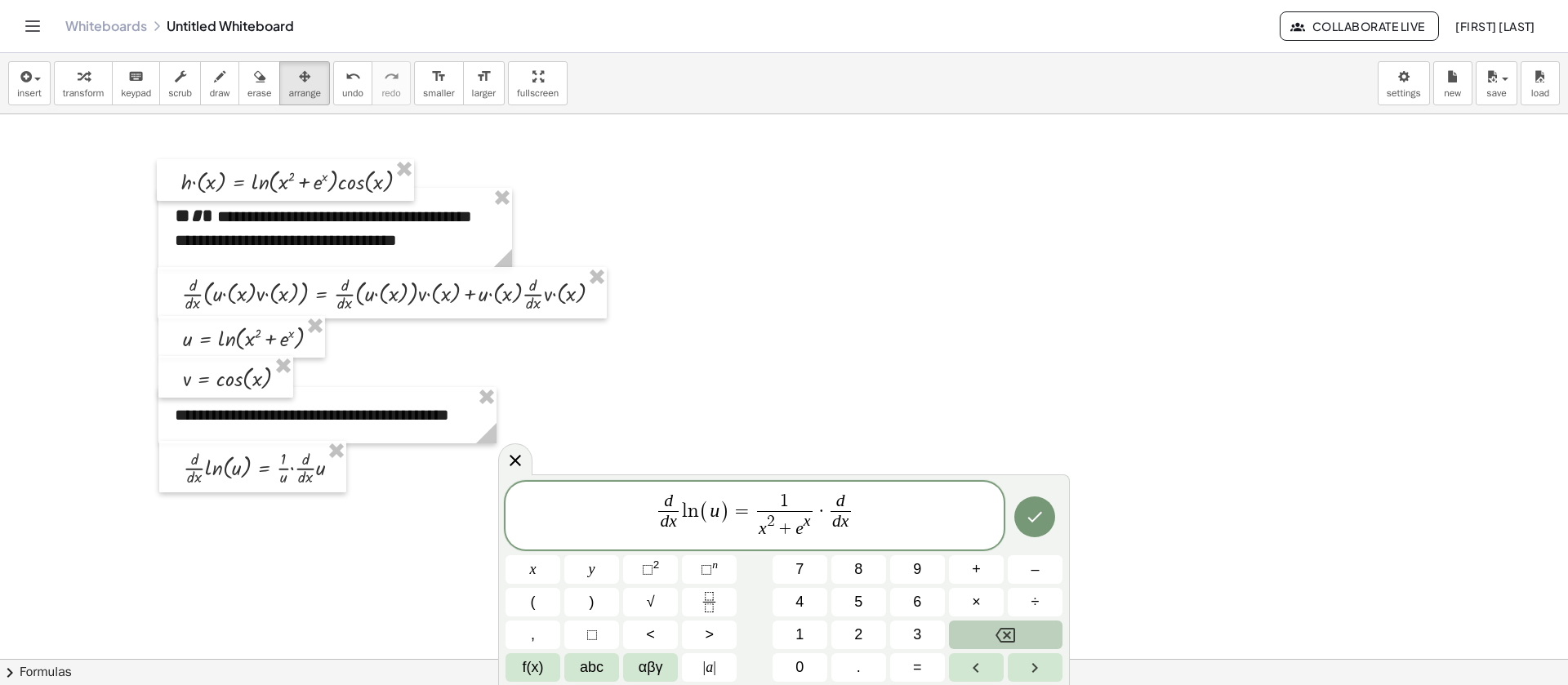 click on "d d x ​ l n ( u ) = 1 x 2 + e x ​ · d d x ​ ​" at bounding box center (755, 517) 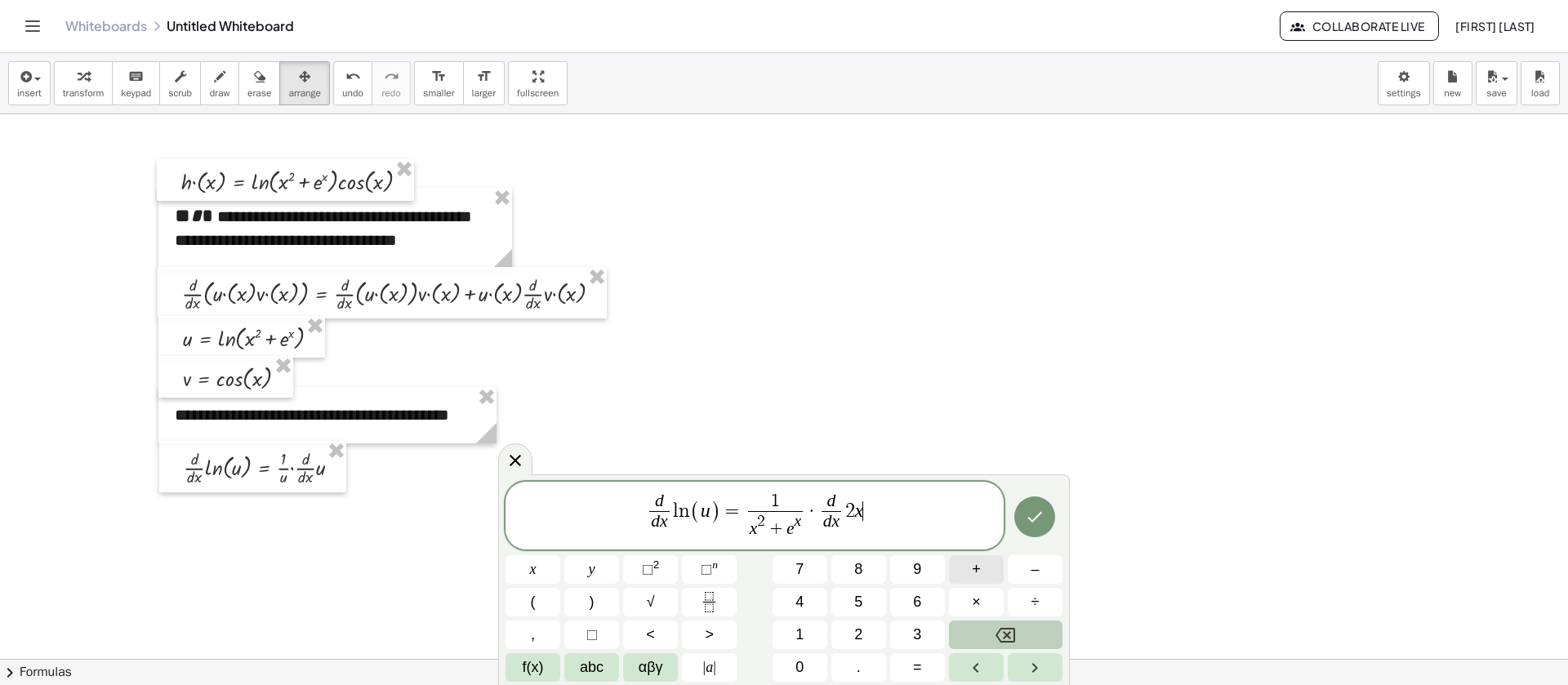 click on "+" at bounding box center [976, 569] 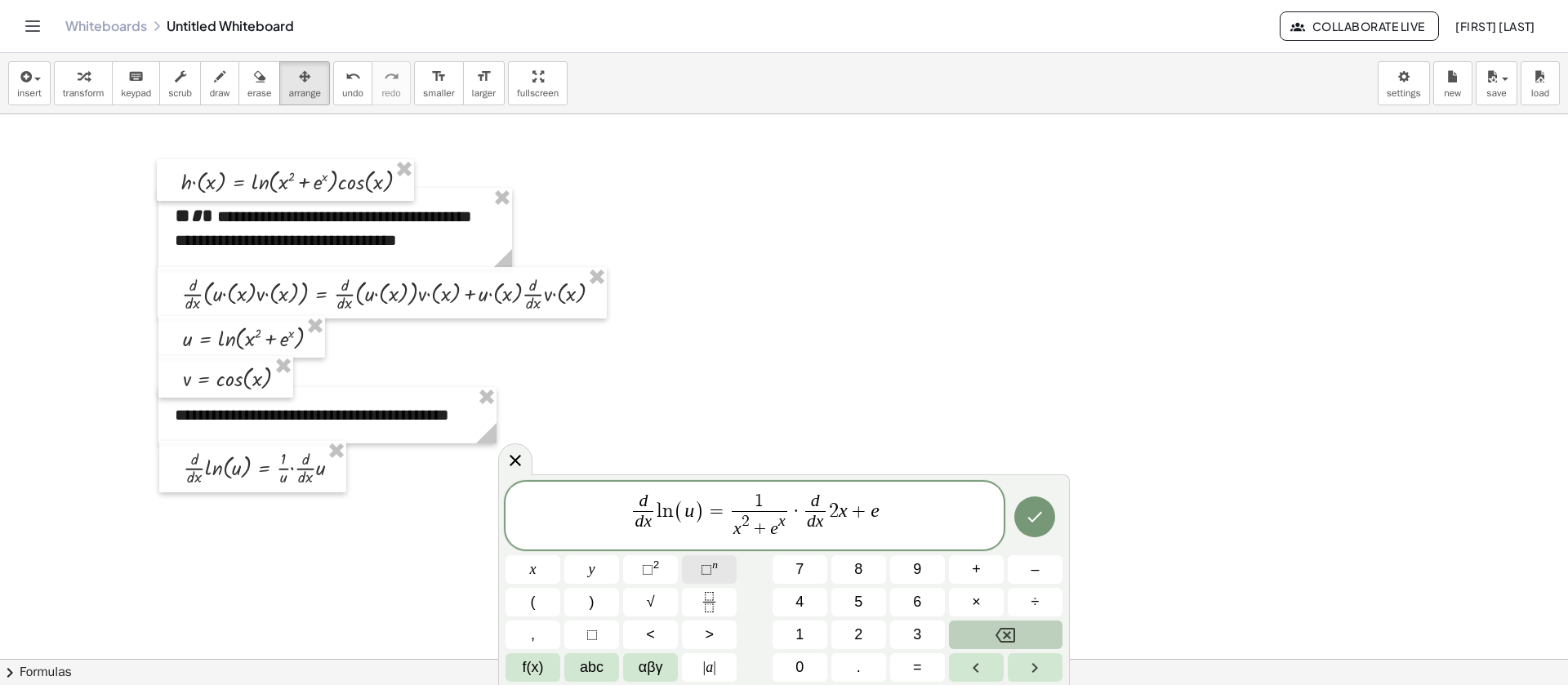 click on "⬚ n" at bounding box center [709, 569] 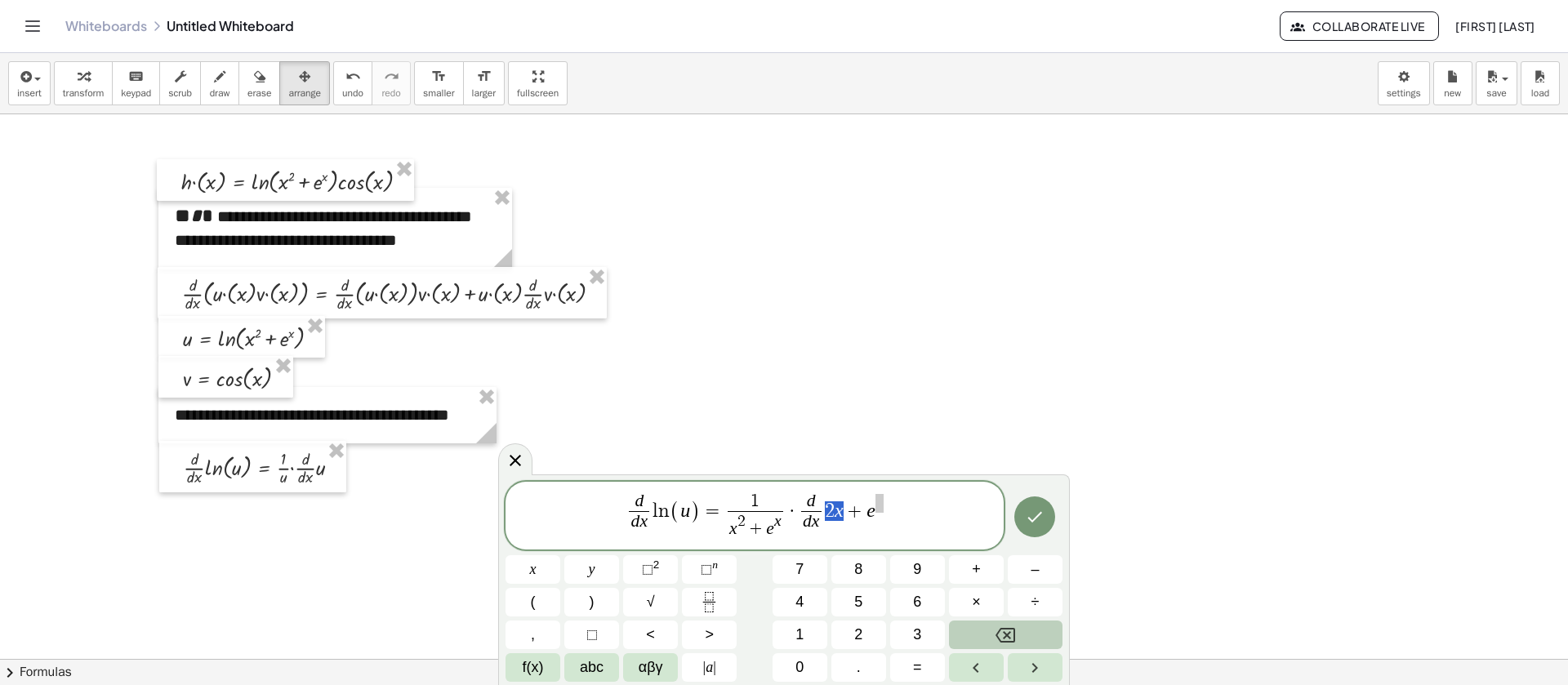 drag, startPoint x: 846, startPoint y: 514, endPoint x: 826, endPoint y: 506, distance: 21.540659 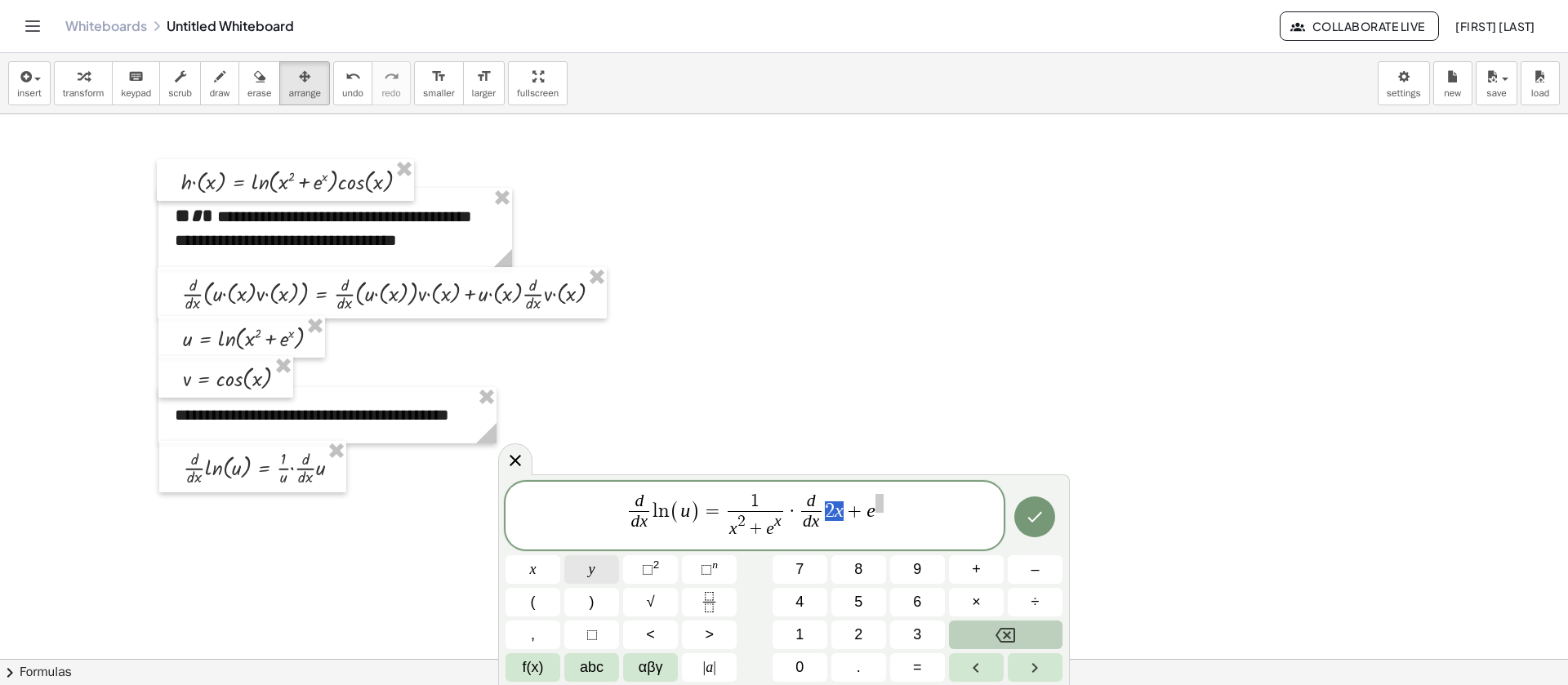 click on "x" at bounding box center (532, 569) 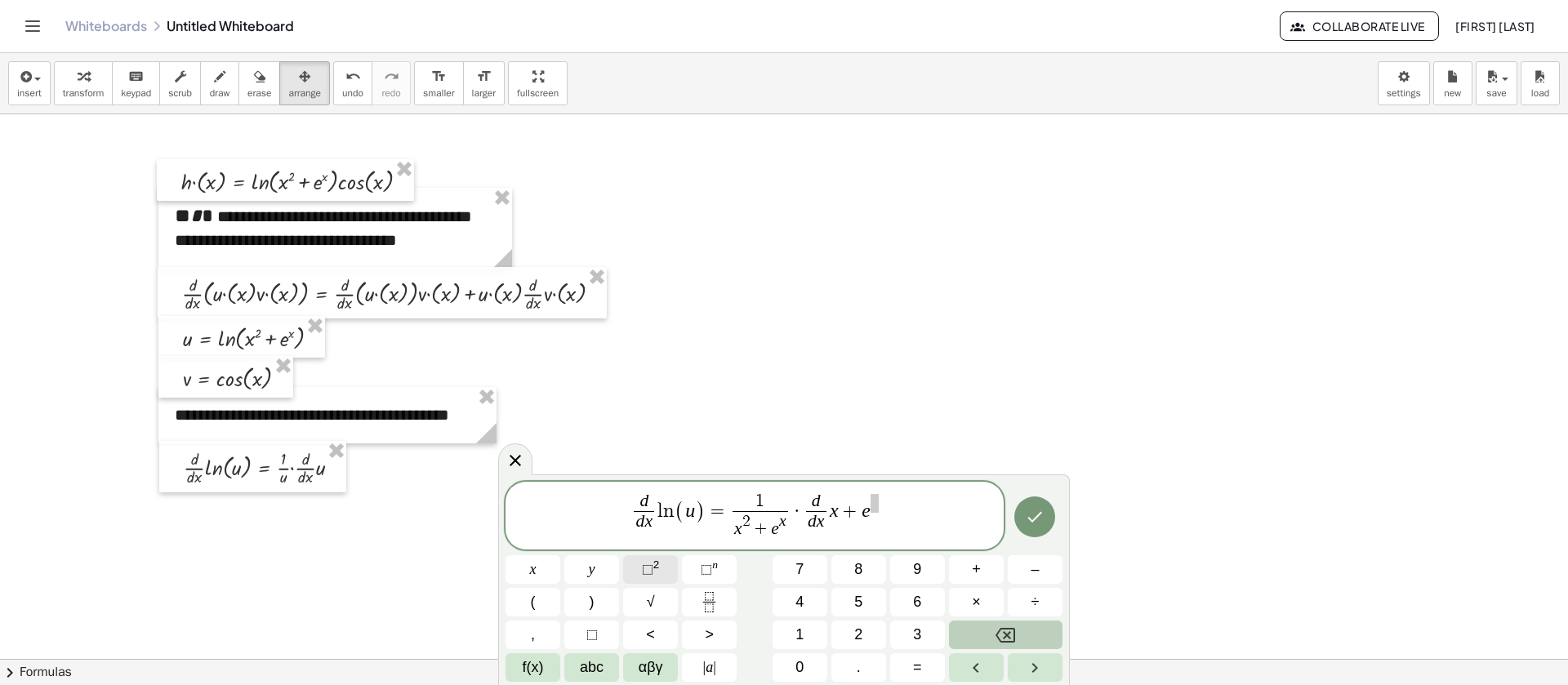 click on "⬚" at bounding box center [648, 569] 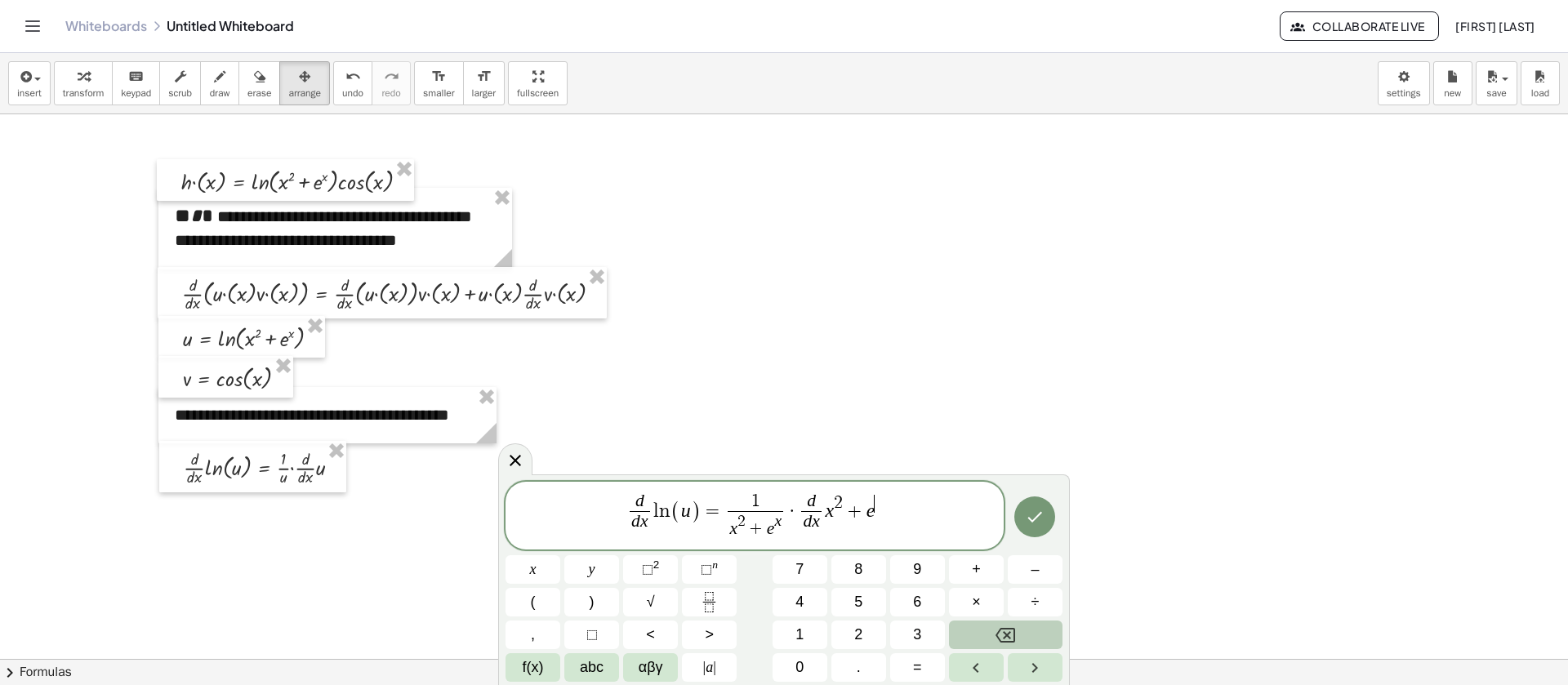 click on "​" at bounding box center (879, 504) 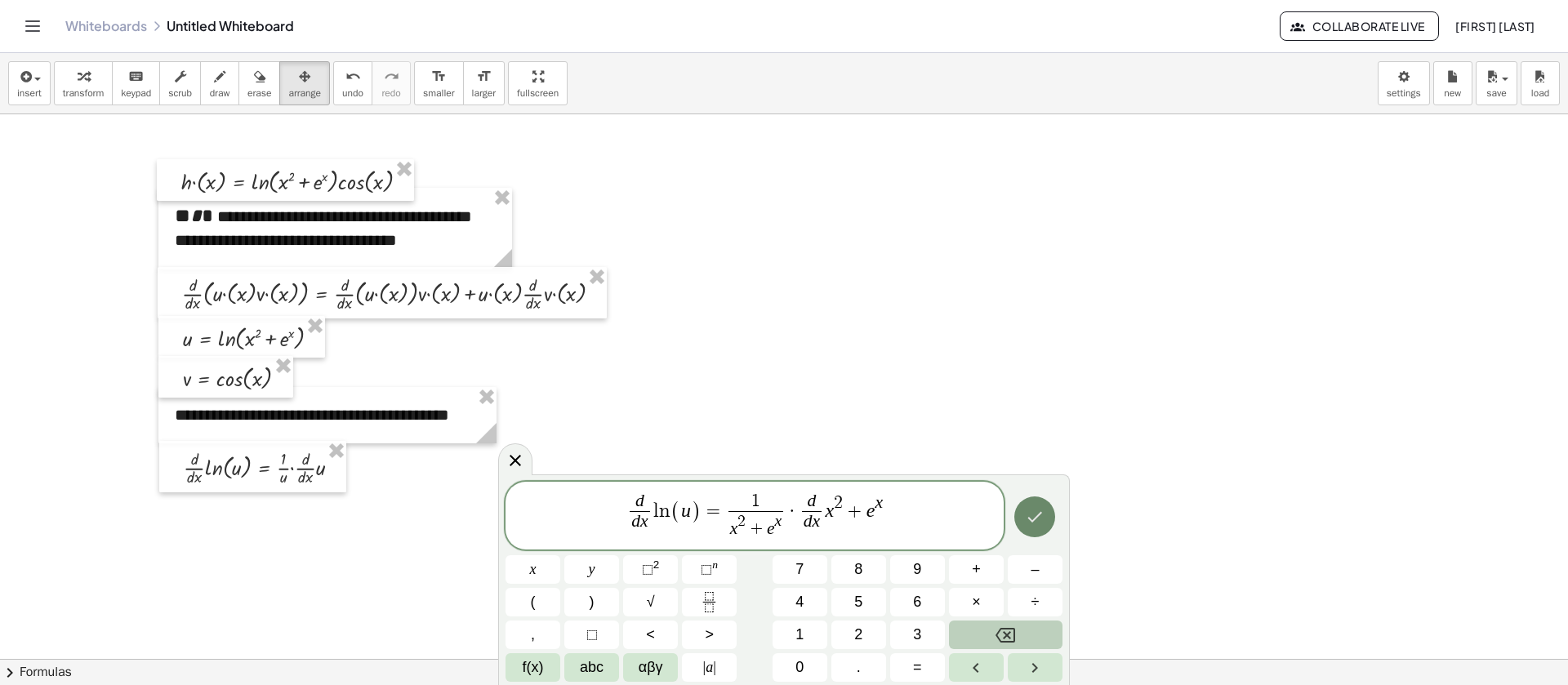 click at bounding box center (1035, 517) 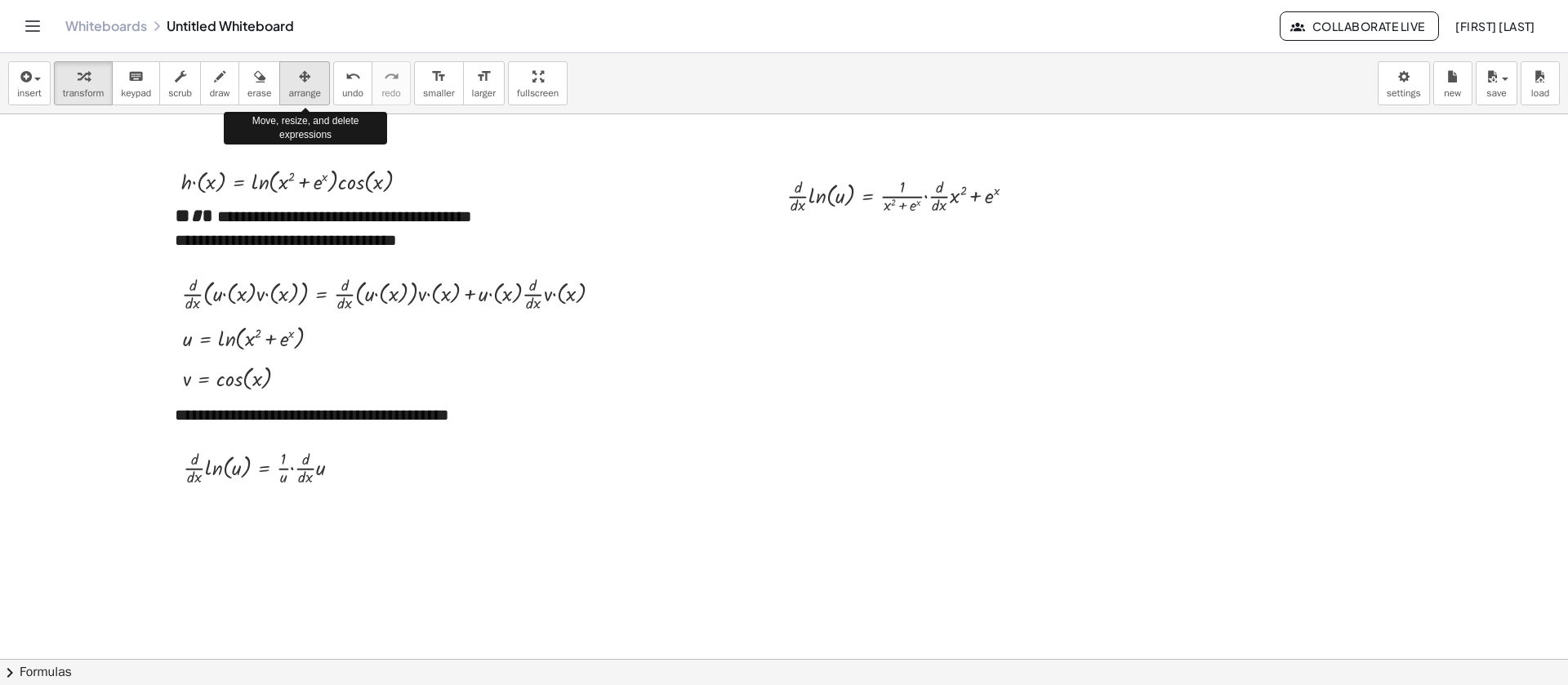 click at bounding box center [305, 77] 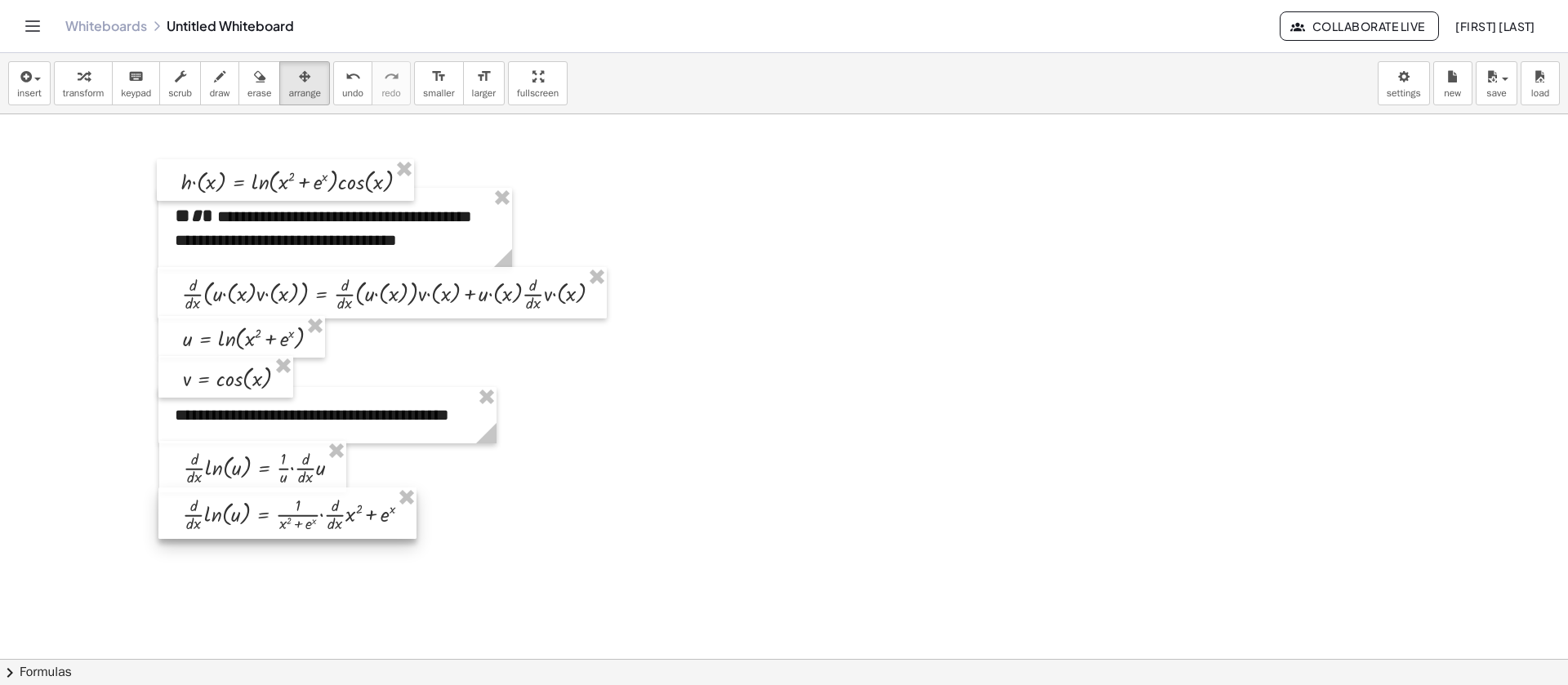 drag, startPoint x: 898, startPoint y: 205, endPoint x: 295, endPoint y: 523, distance: 681.71328 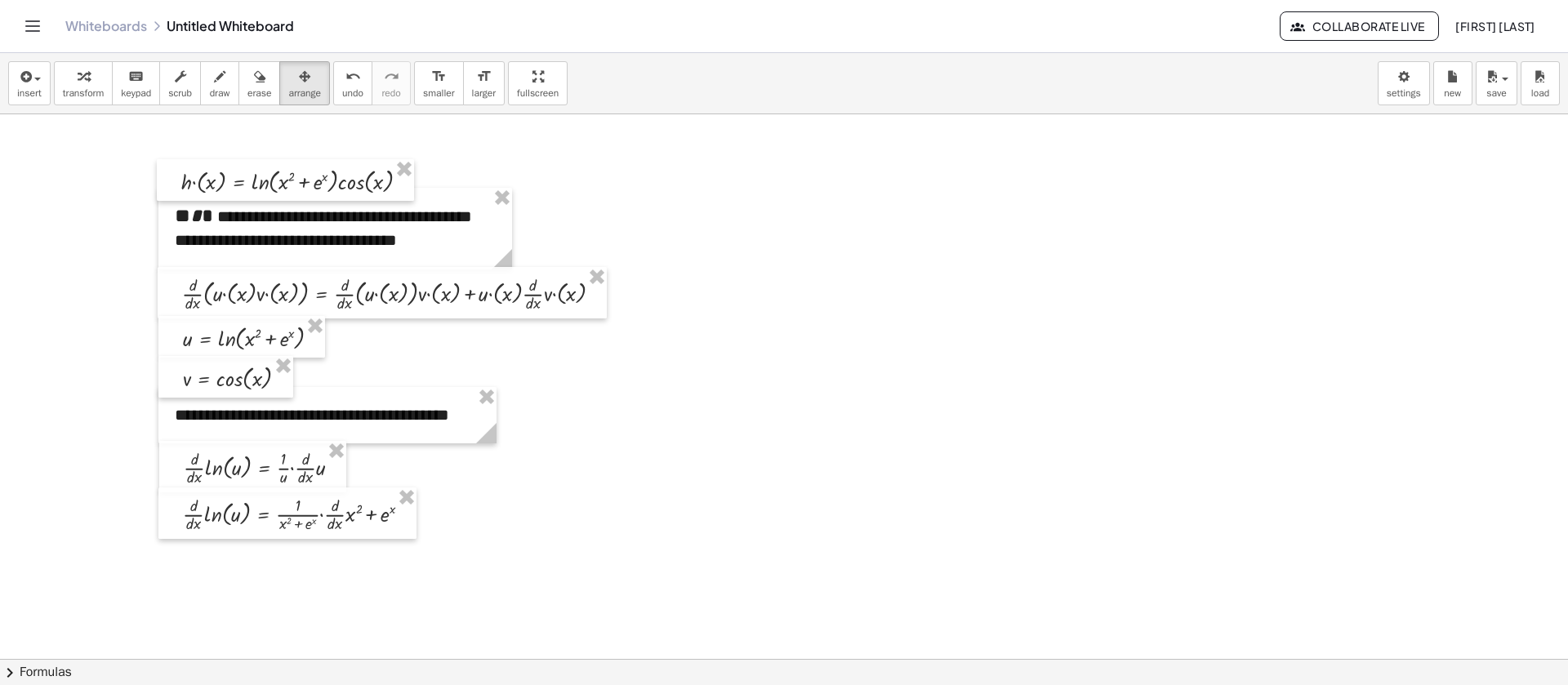 click at bounding box center [784, 712] 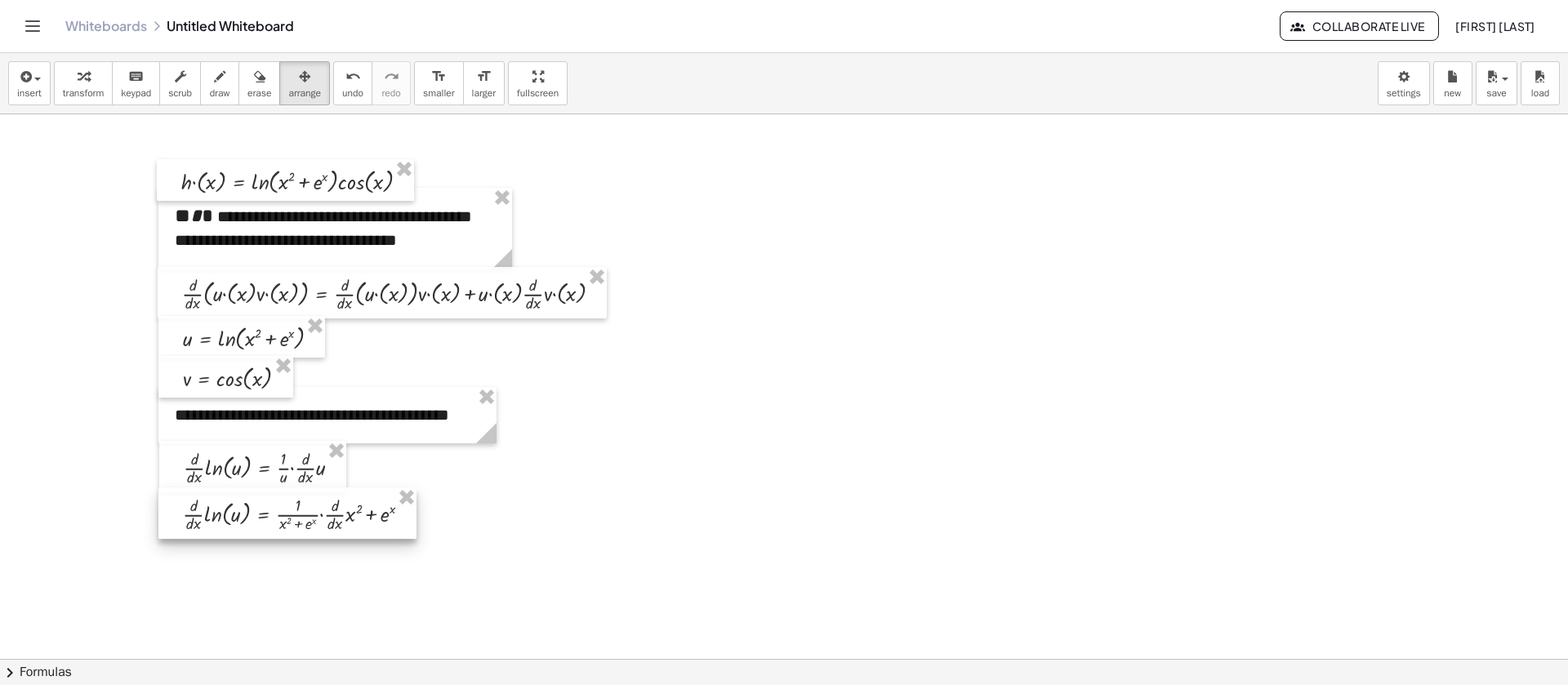 click at bounding box center [287, 513] 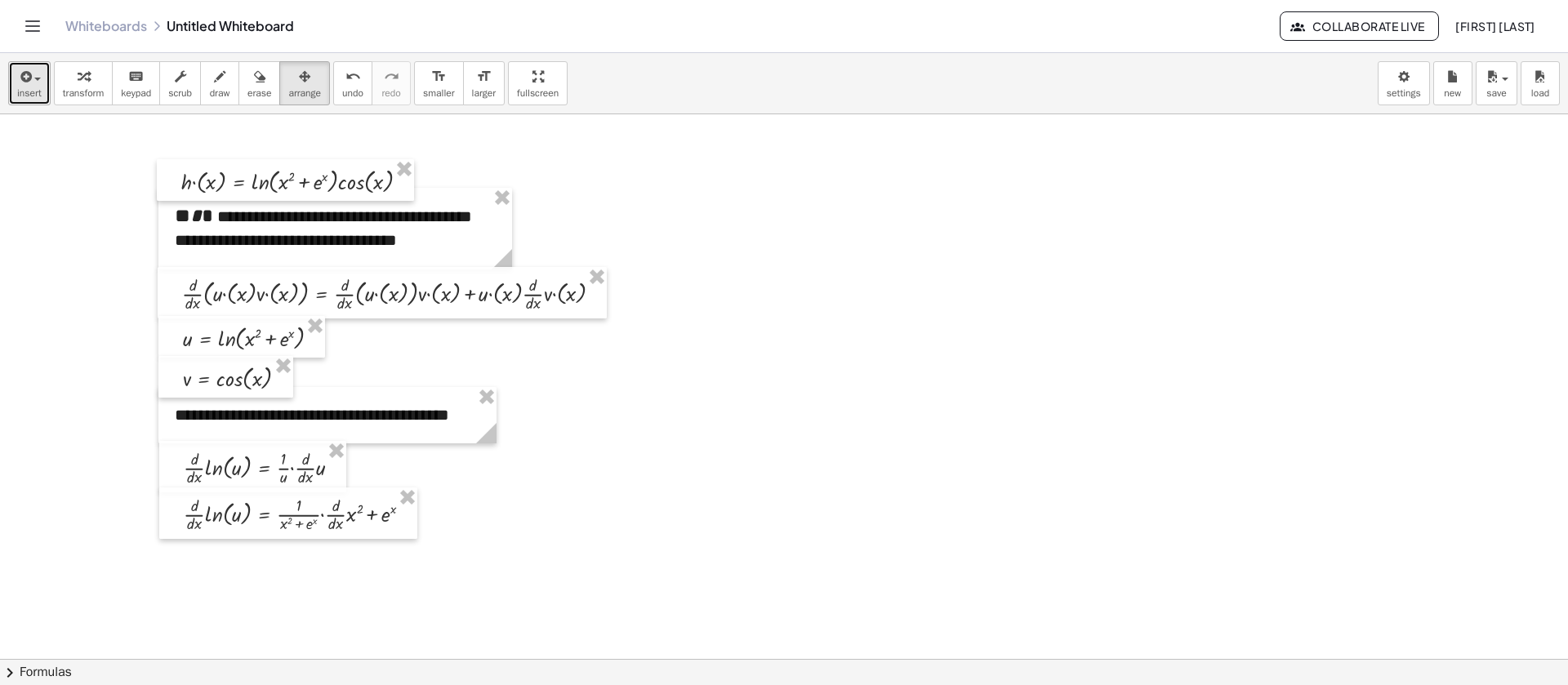 click at bounding box center [38, 79] 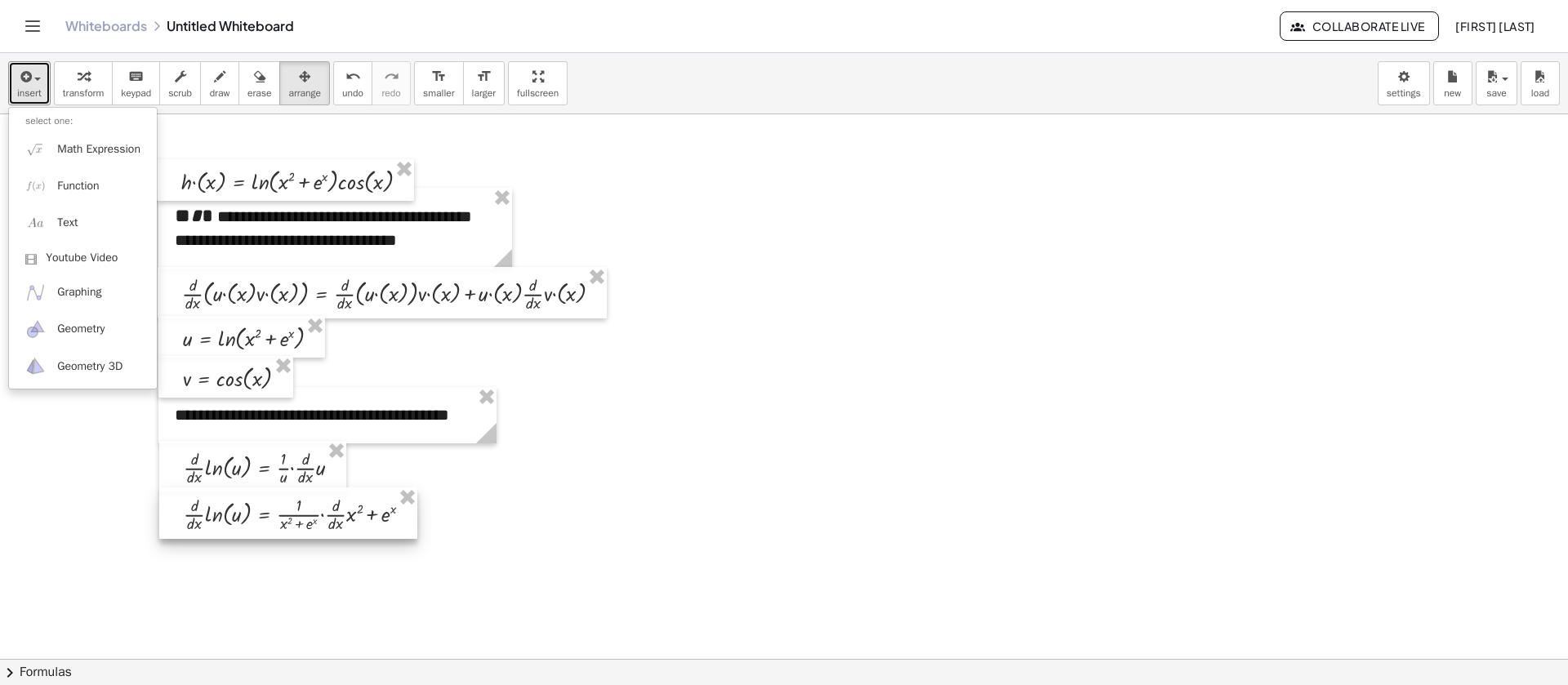 click at bounding box center (288, 513) 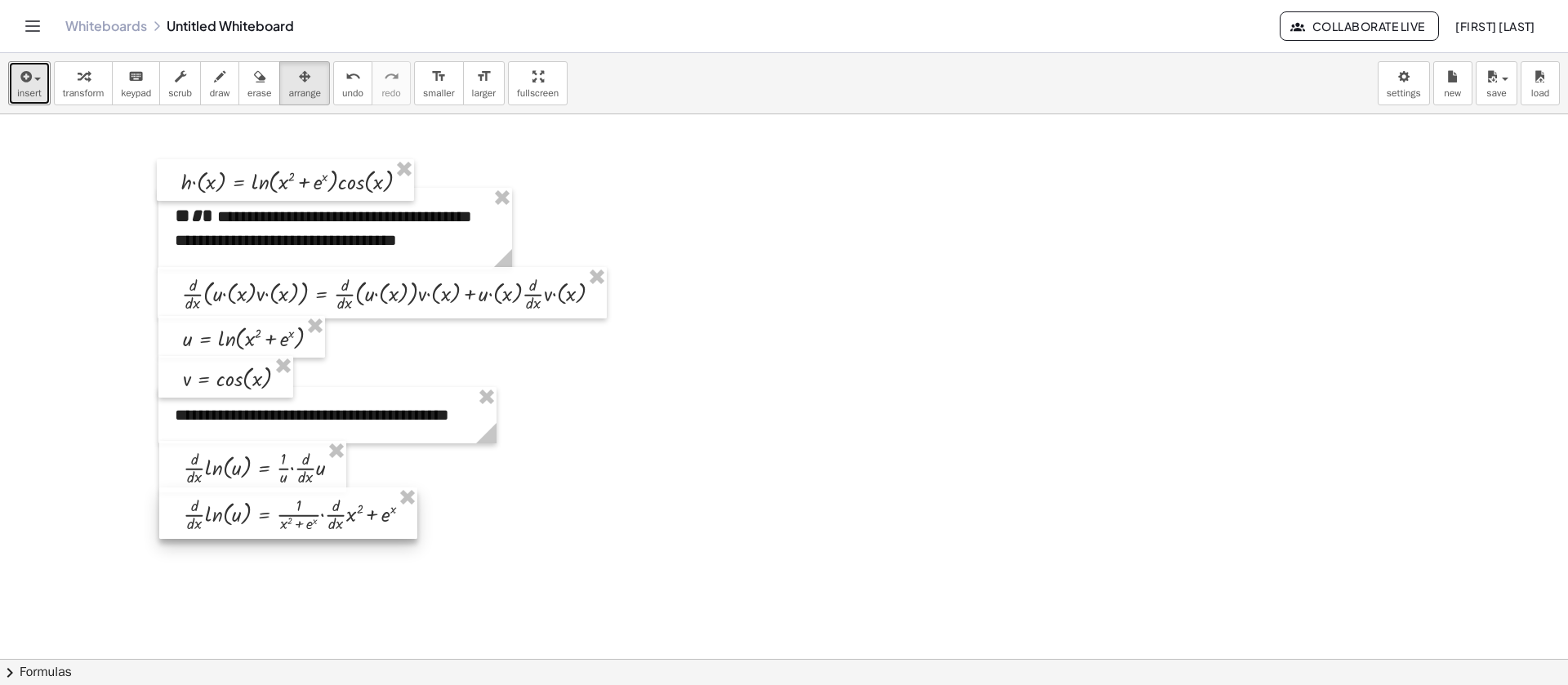 click at bounding box center (288, 513) 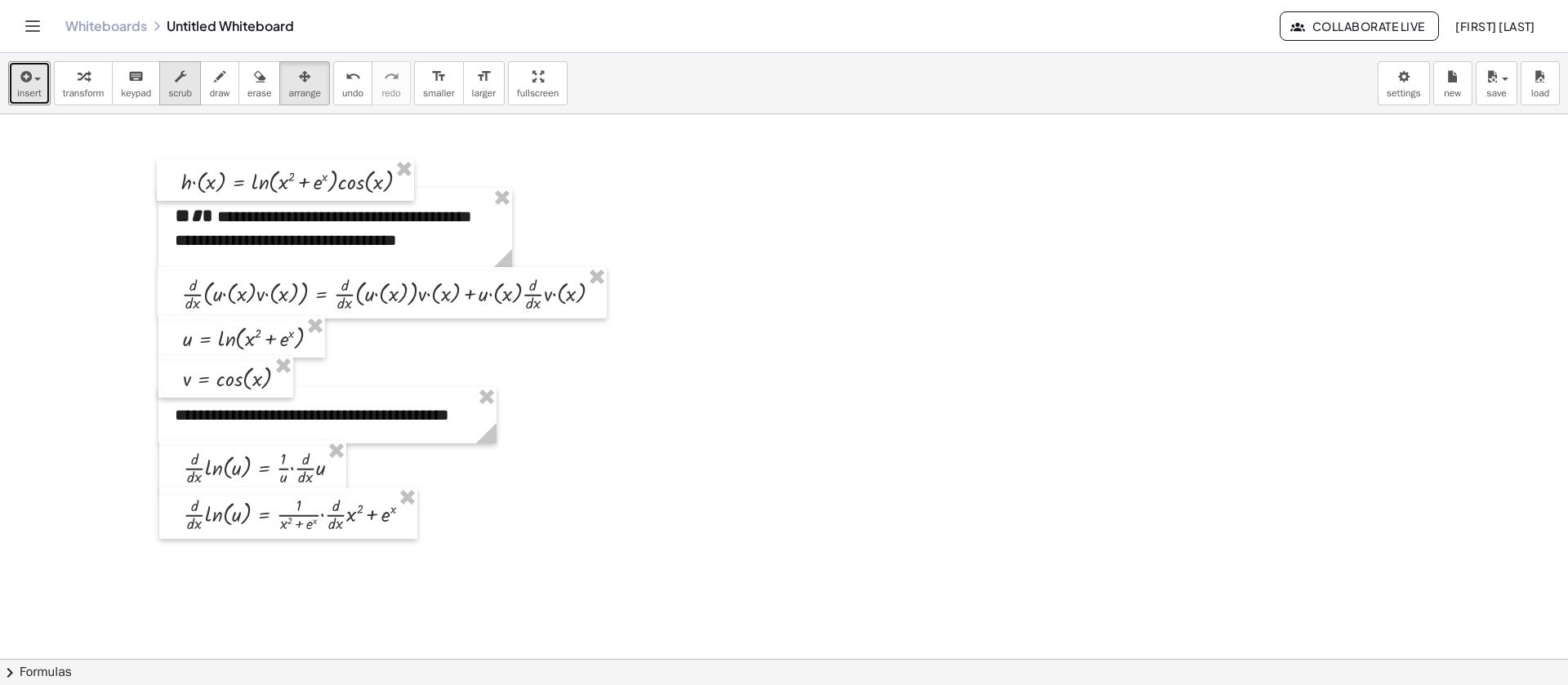 click at bounding box center [180, 76] 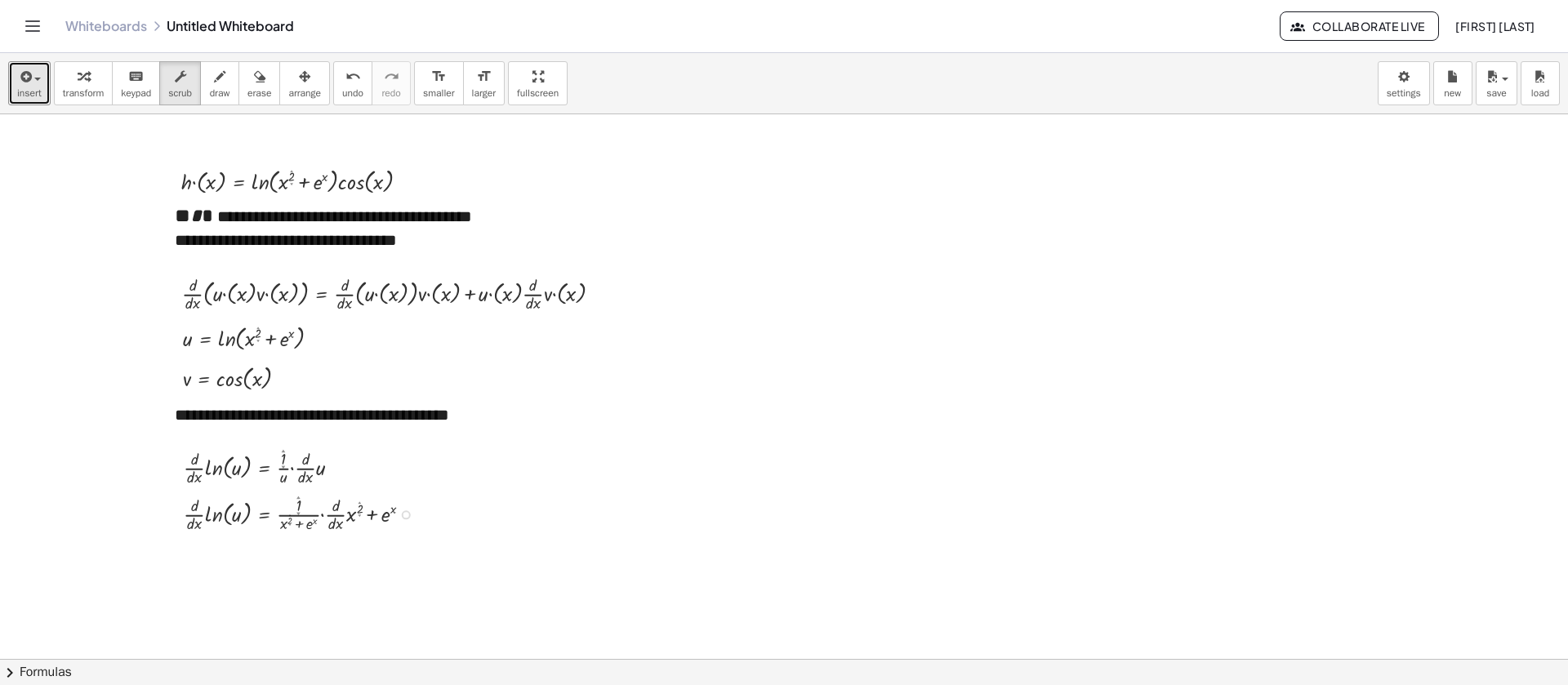 click at bounding box center [406, 514] 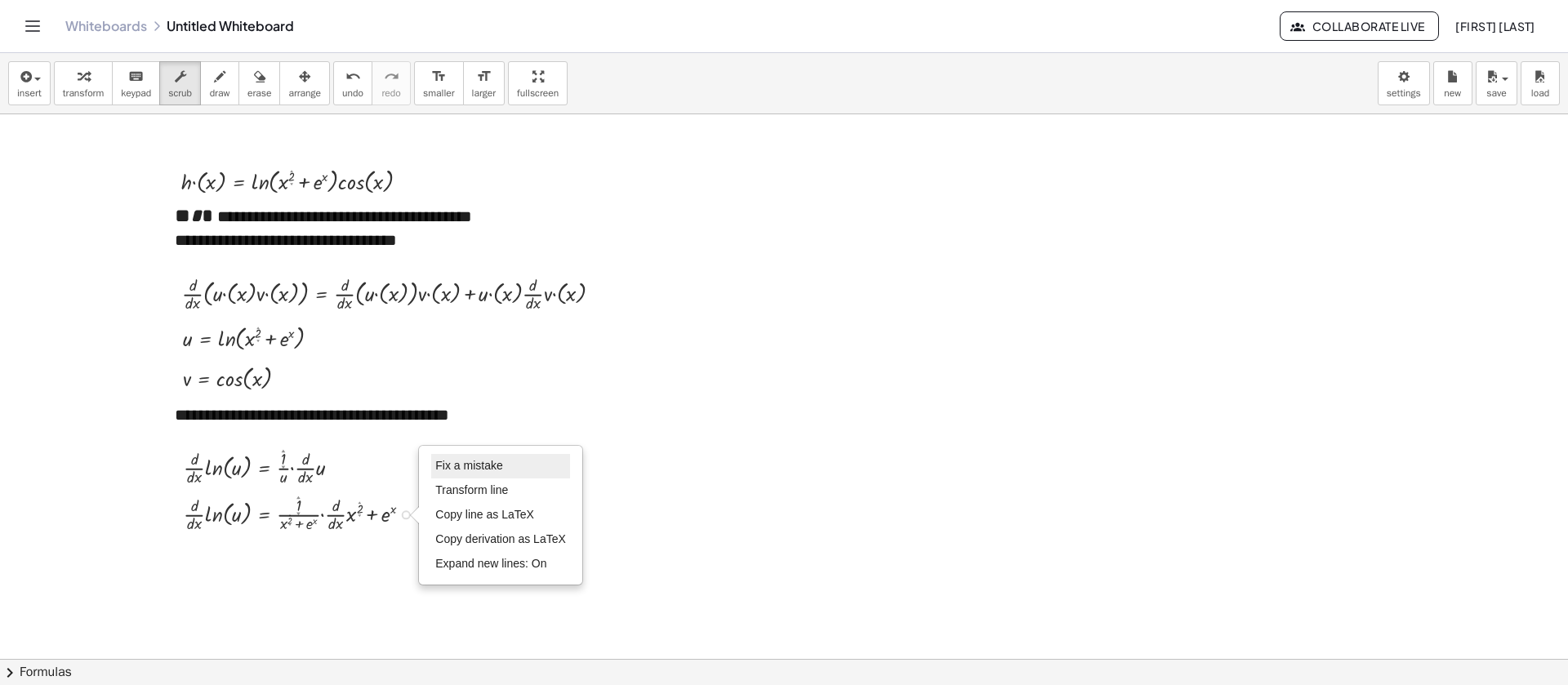 click on "Fix a mistake" at bounding box center [469, 465] 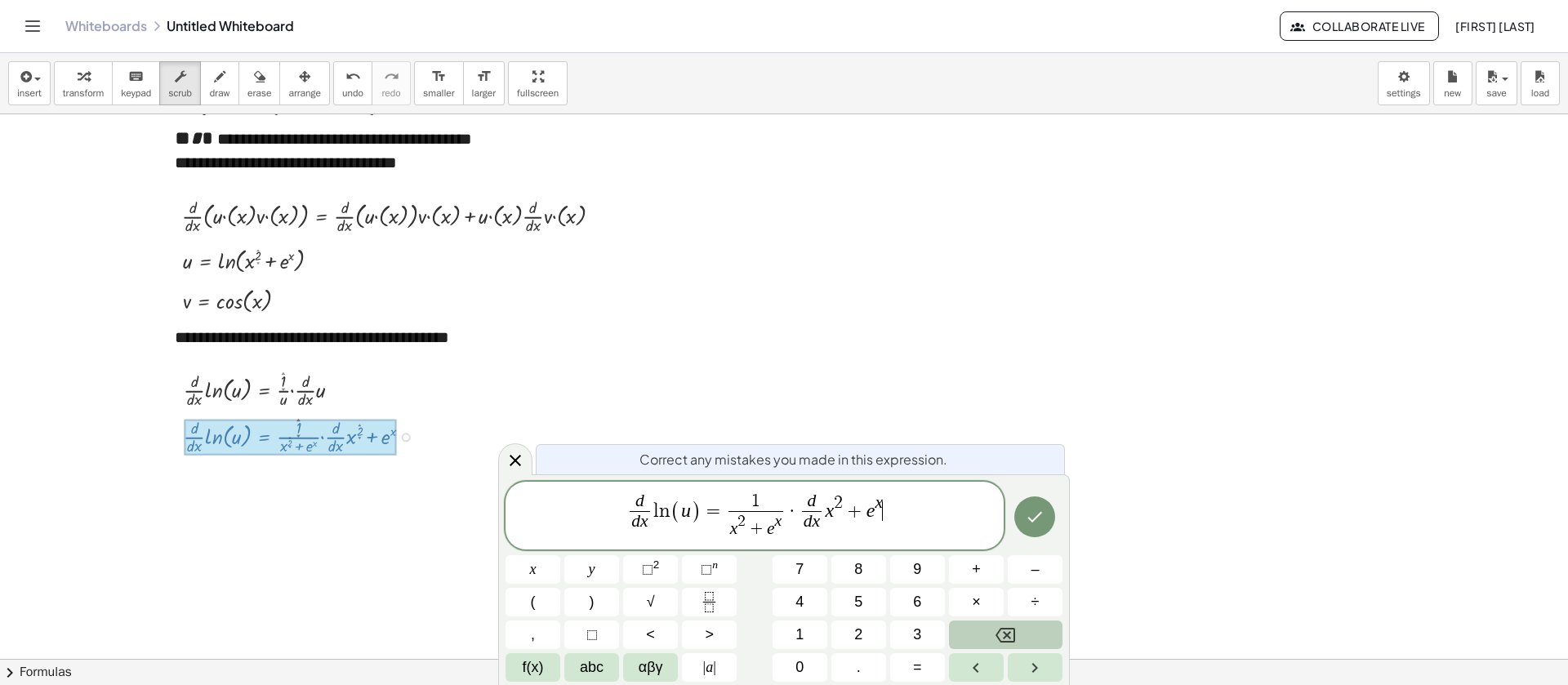 scroll, scrollTop: 78, scrollLeft: 0, axis: vertical 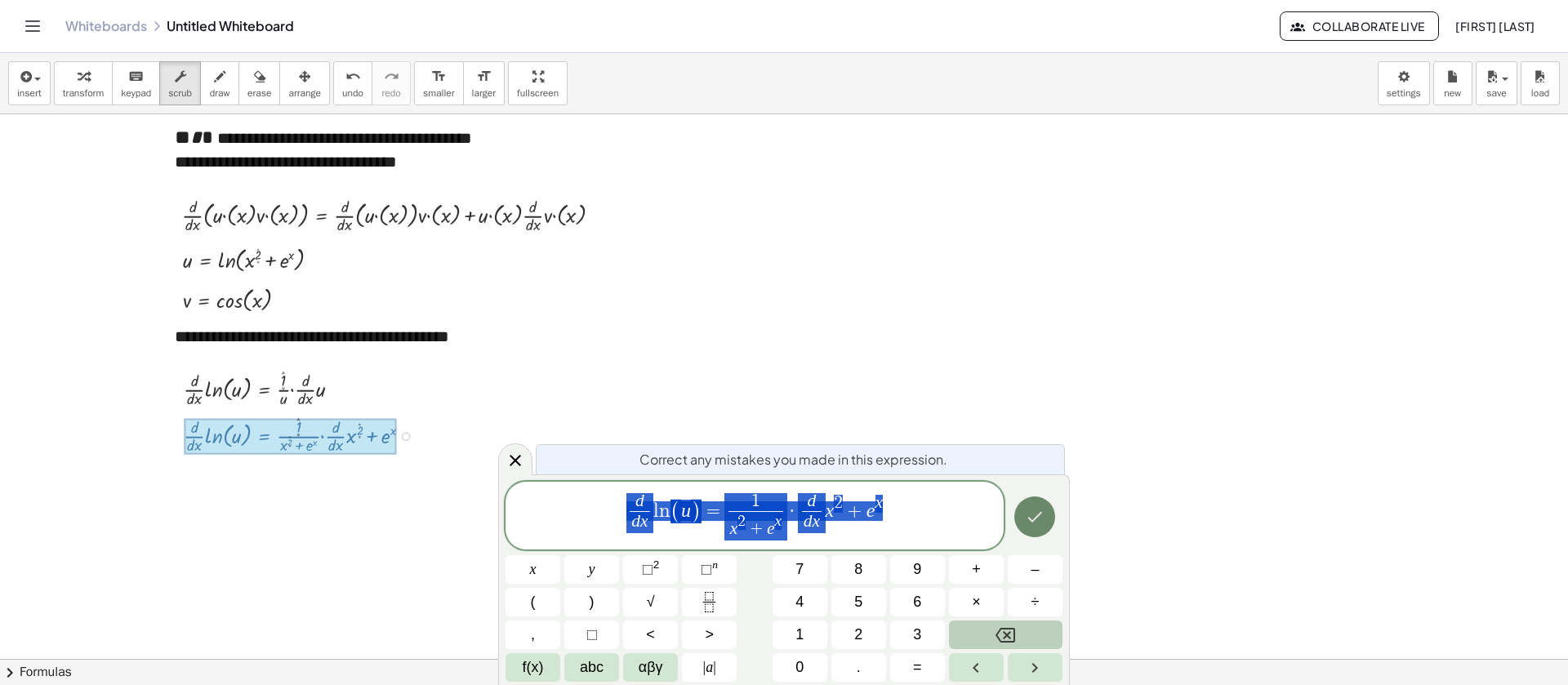 drag, startPoint x: 617, startPoint y: 508, endPoint x: 1034, endPoint y: 515, distance: 417.0587 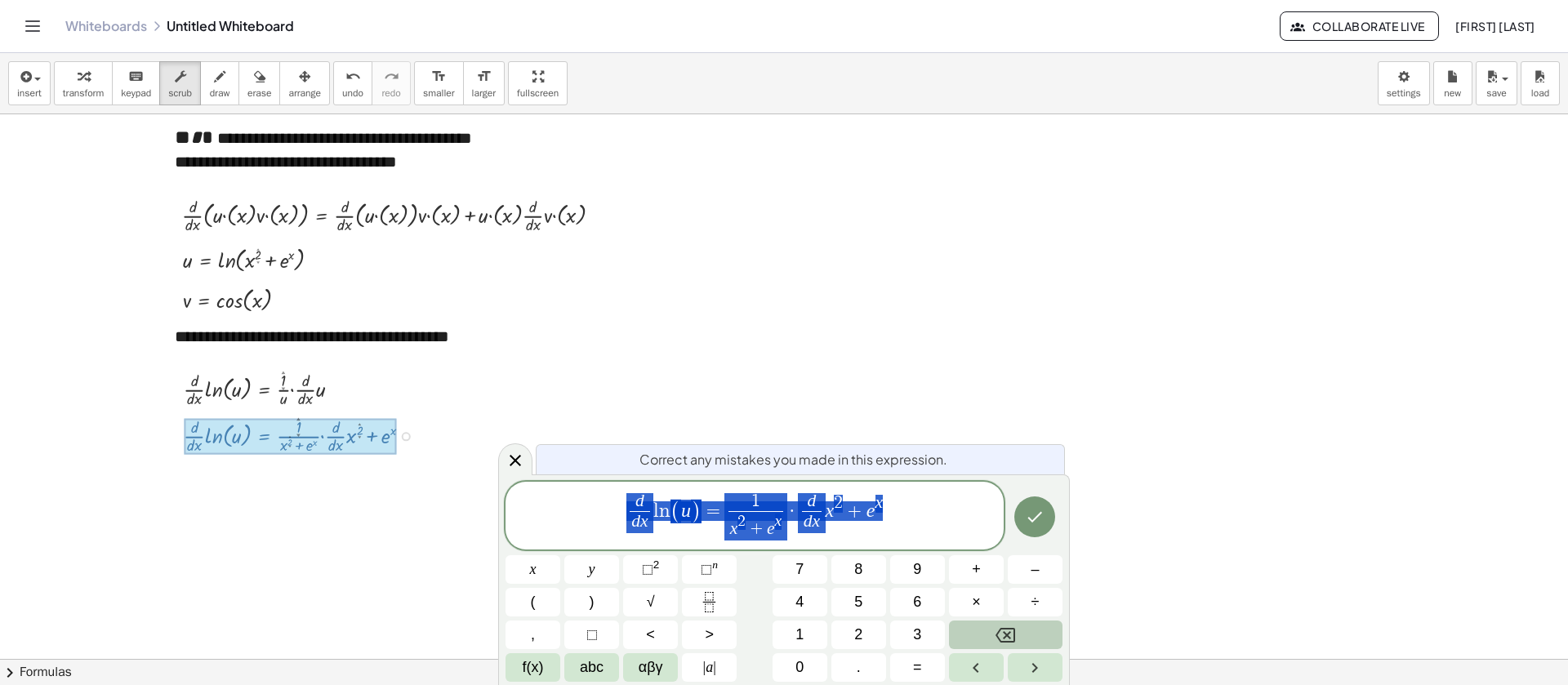 click 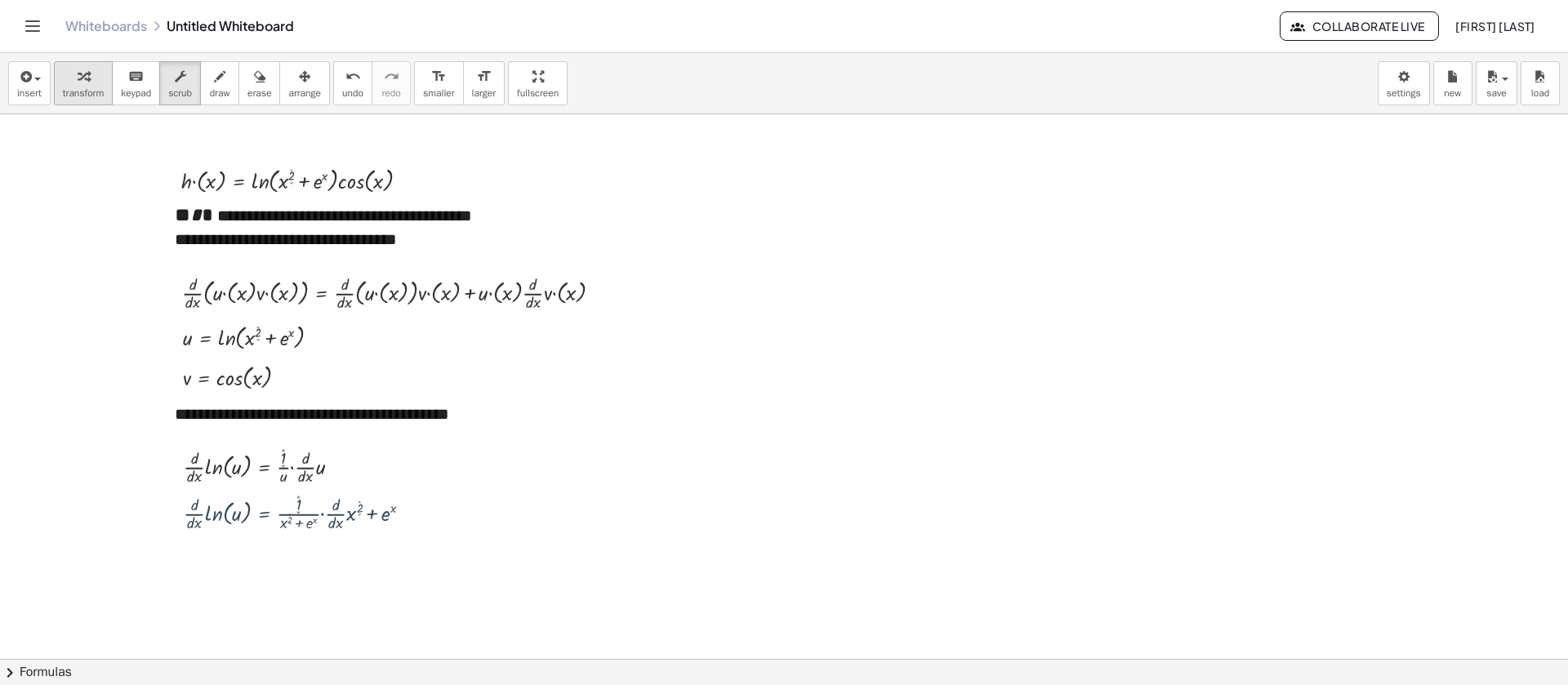scroll, scrollTop: 0, scrollLeft: 0, axis: both 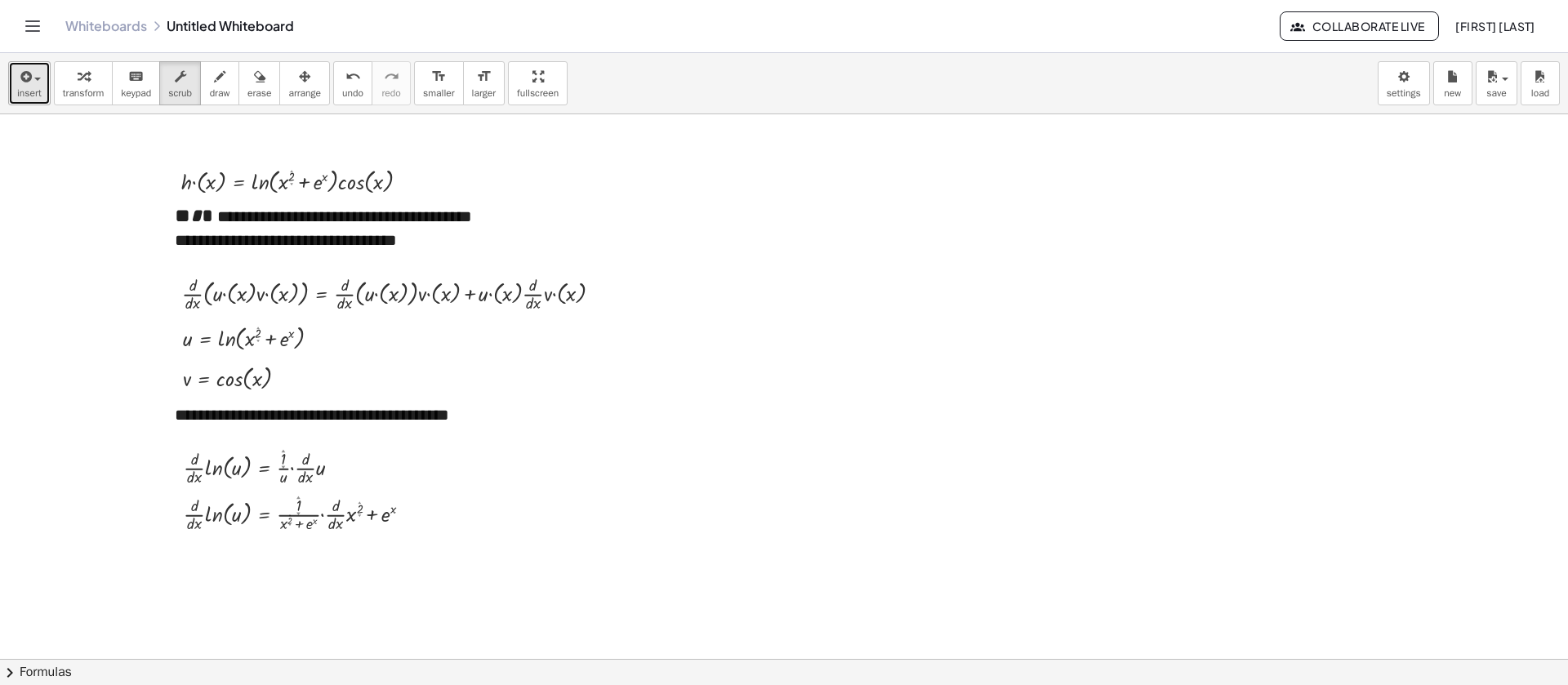 click on "insert" at bounding box center (29, 83) 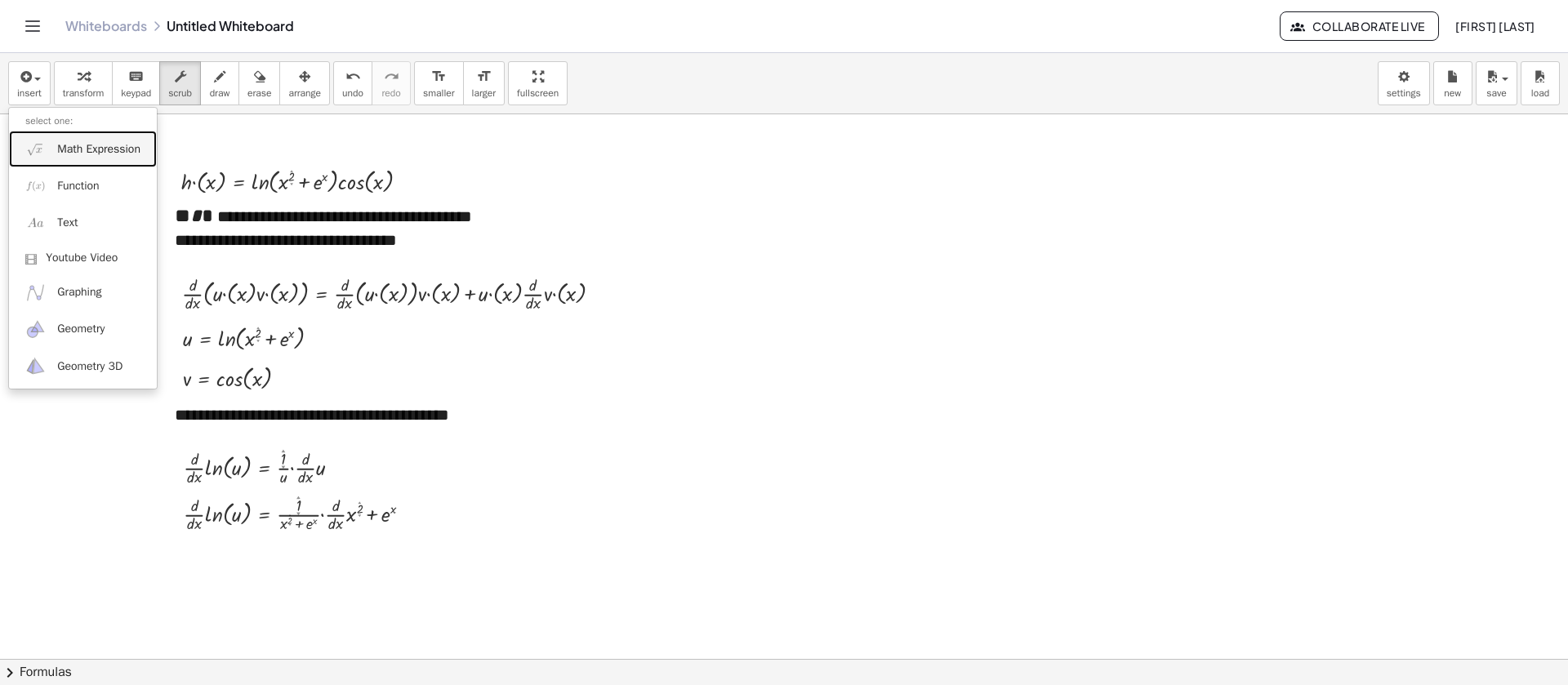 click on "Math Expression" at bounding box center (82, 149) 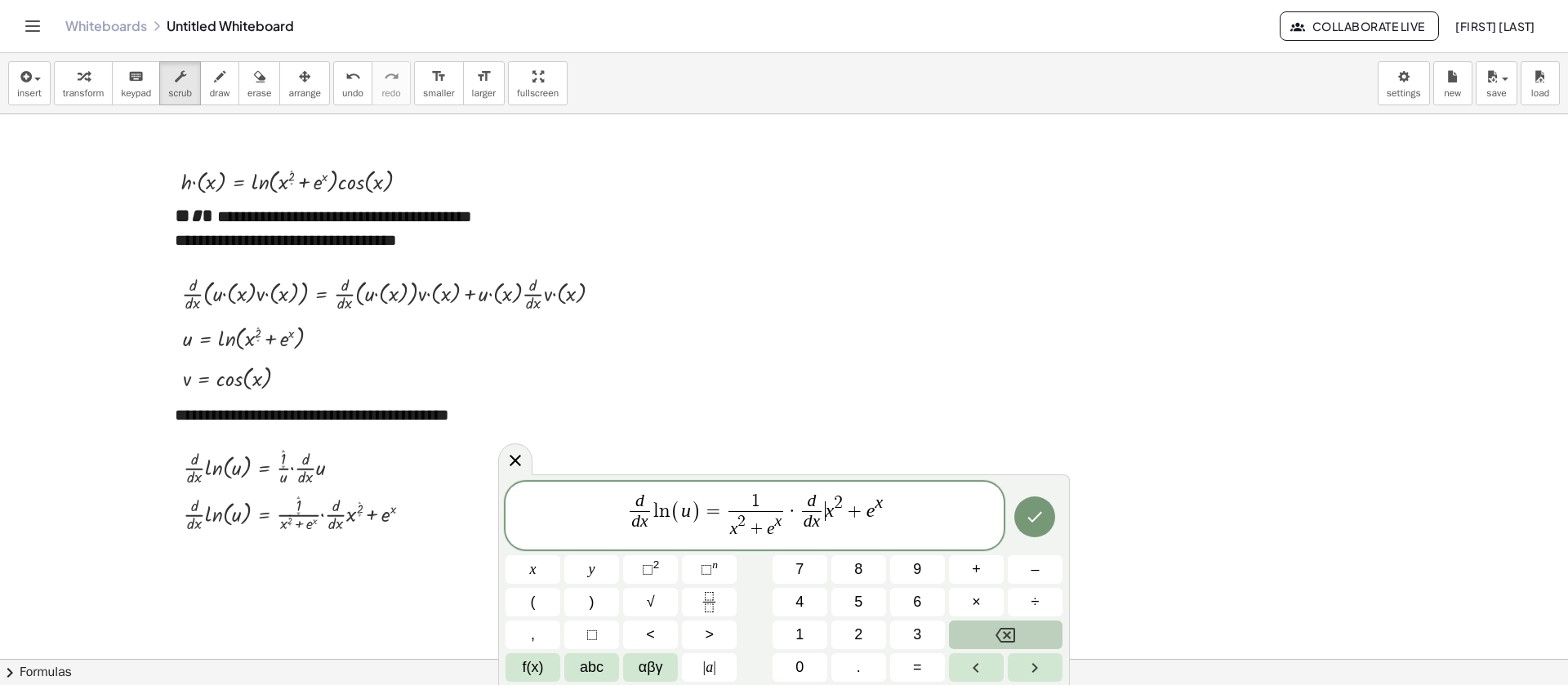 click on "x" at bounding box center [830, 510] 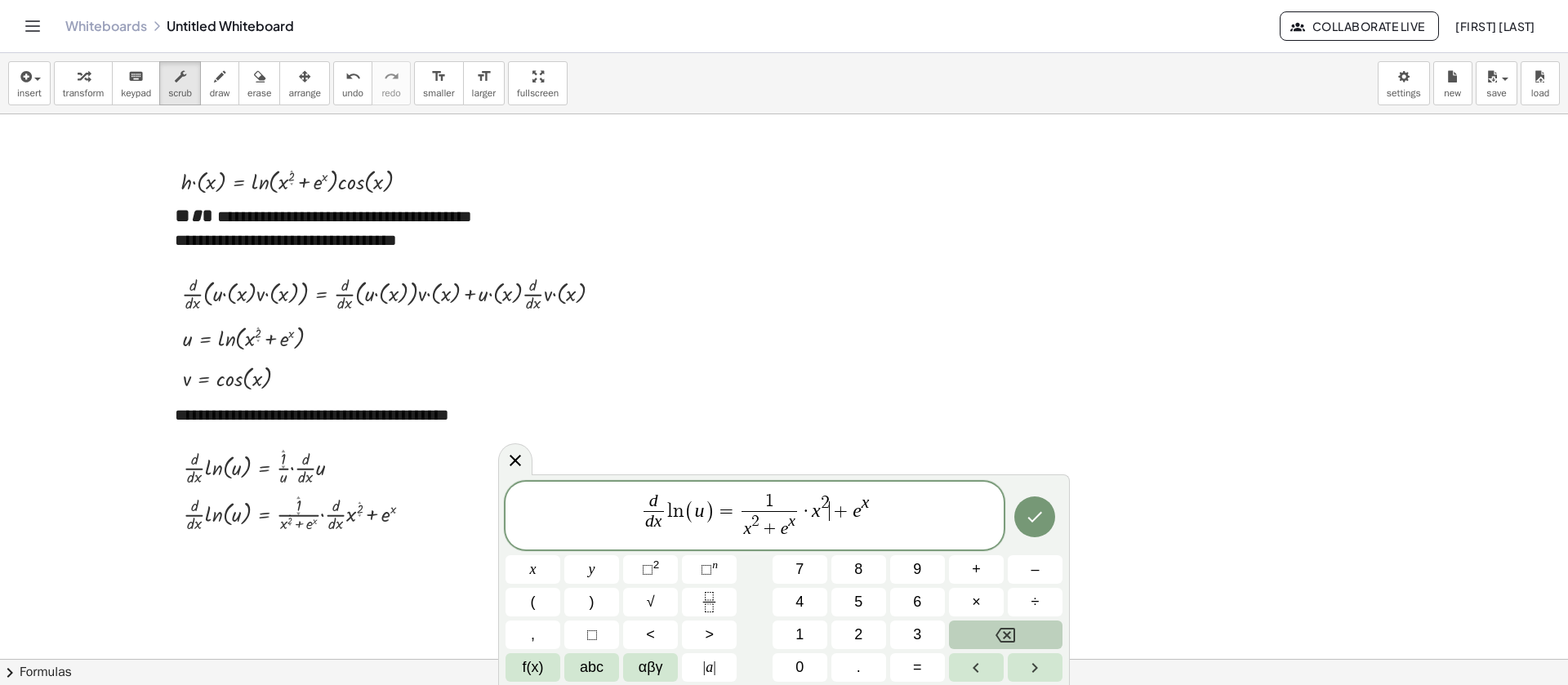click on "d d x ​ l n ( u ) = 1 x 2 + e x ​ · x 2 ​ + e x" at bounding box center (755, 517) 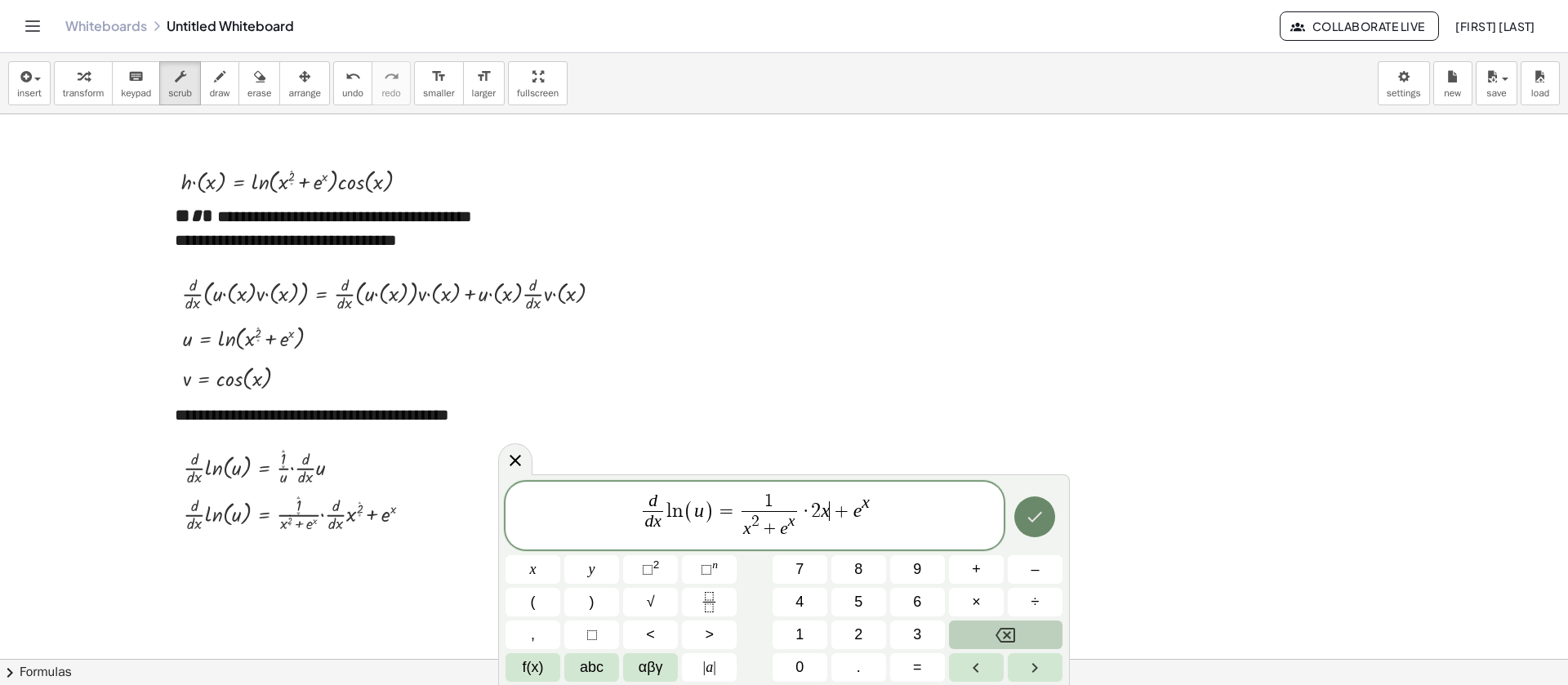 click 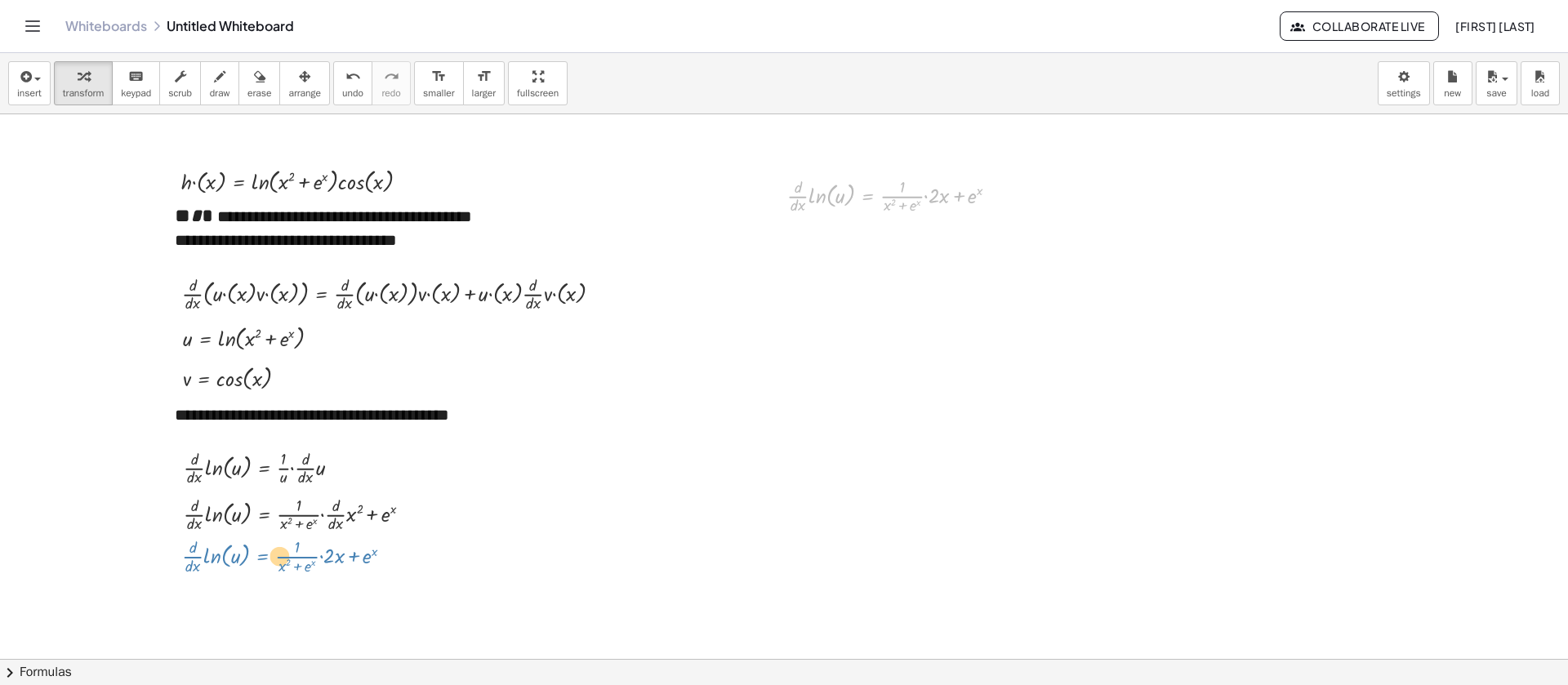 drag, startPoint x: 866, startPoint y: 196, endPoint x: 259, endPoint y: 555, distance: 705.2163 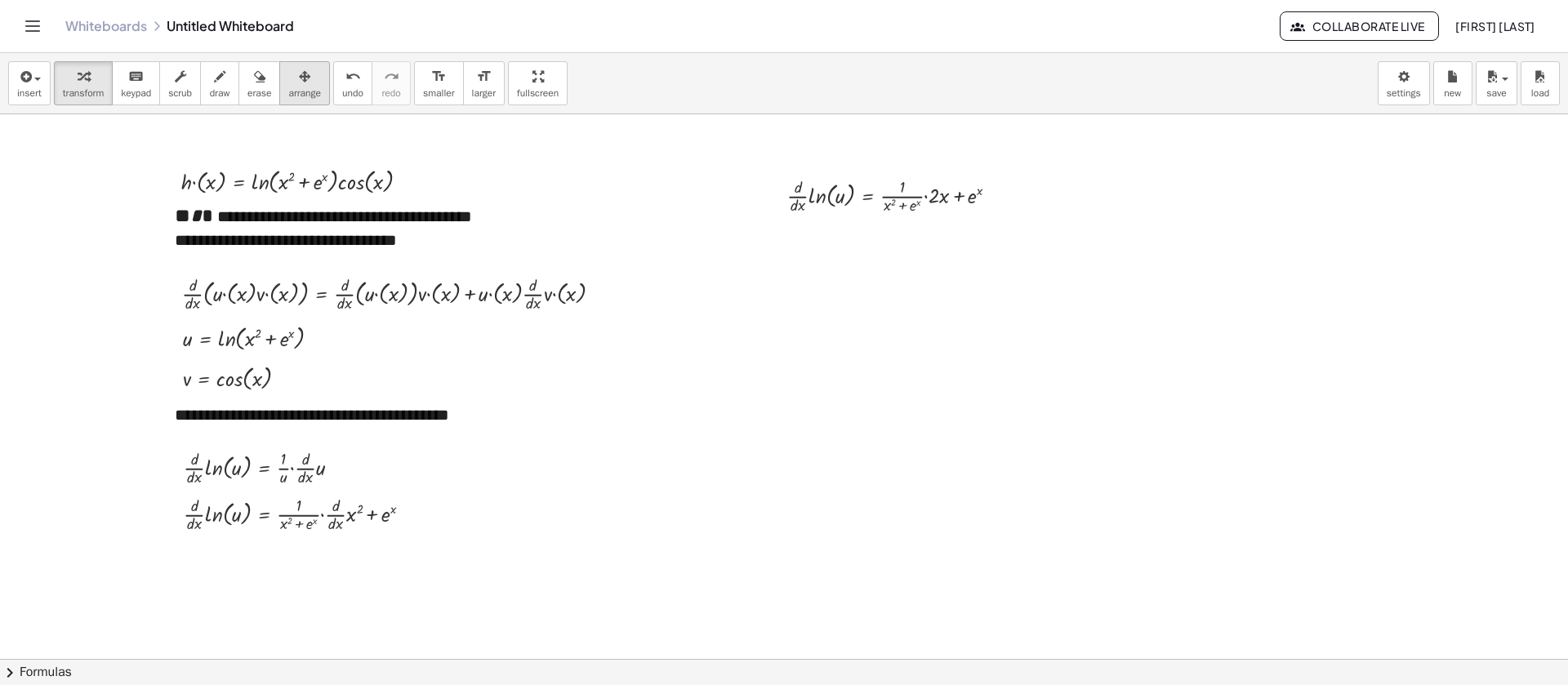 click at bounding box center [305, 77] 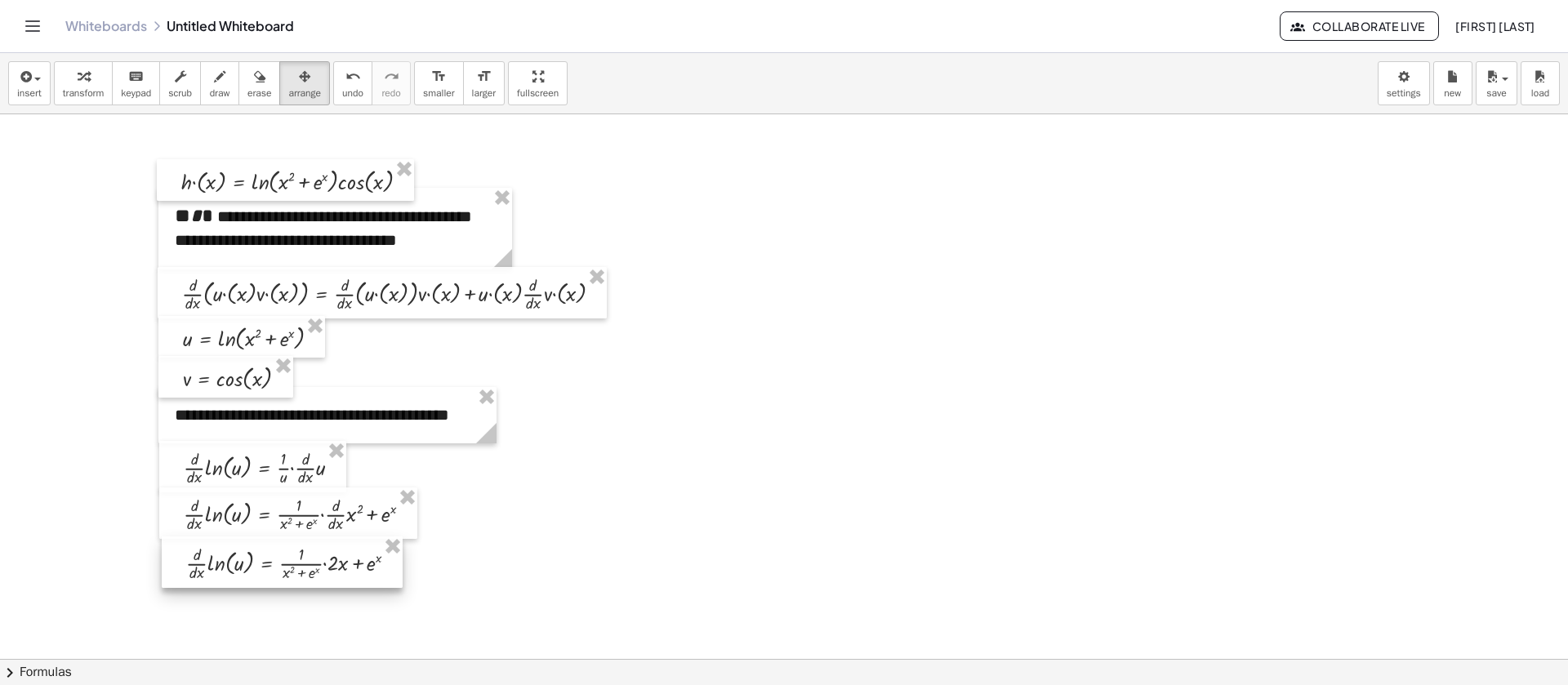 drag, startPoint x: 871, startPoint y: 184, endPoint x: 287, endPoint y: 551, distance: 689.7427 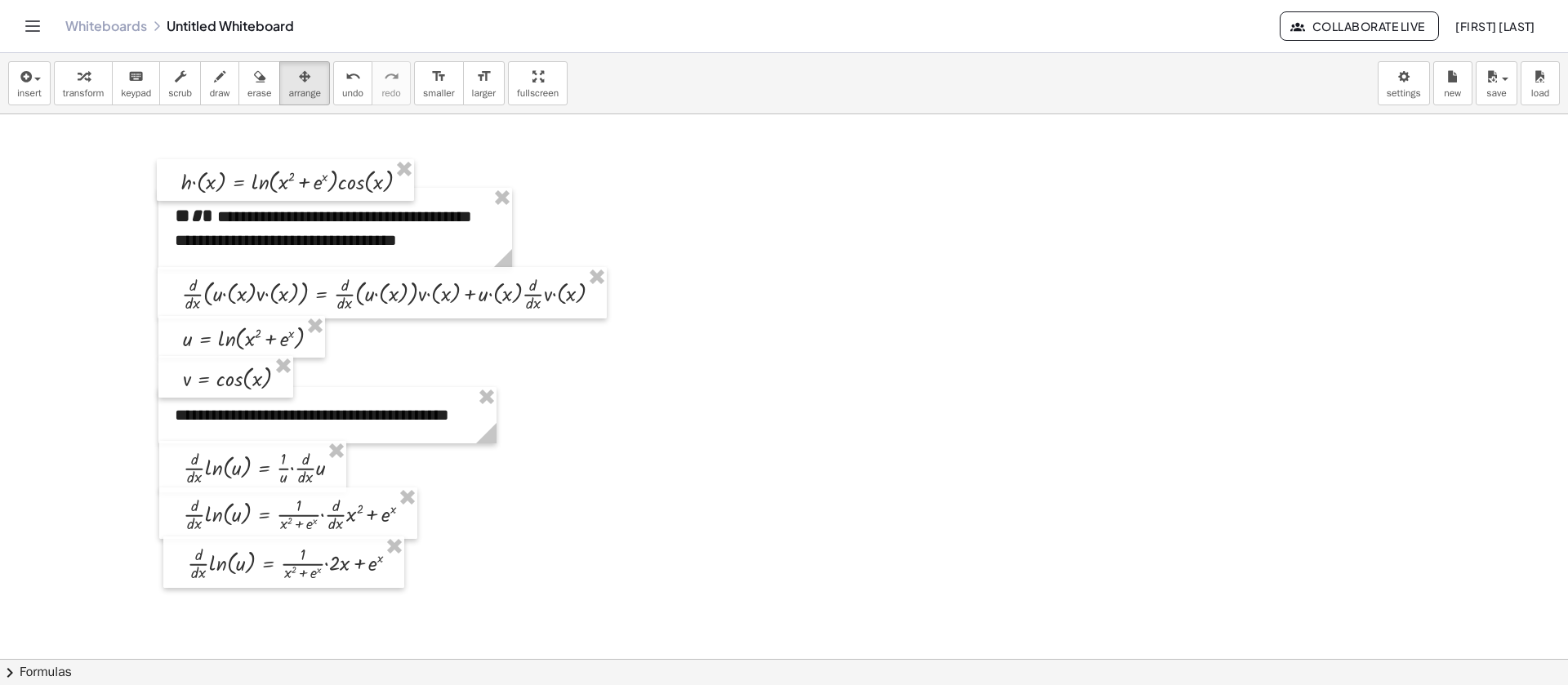 click at bounding box center [784, 712] 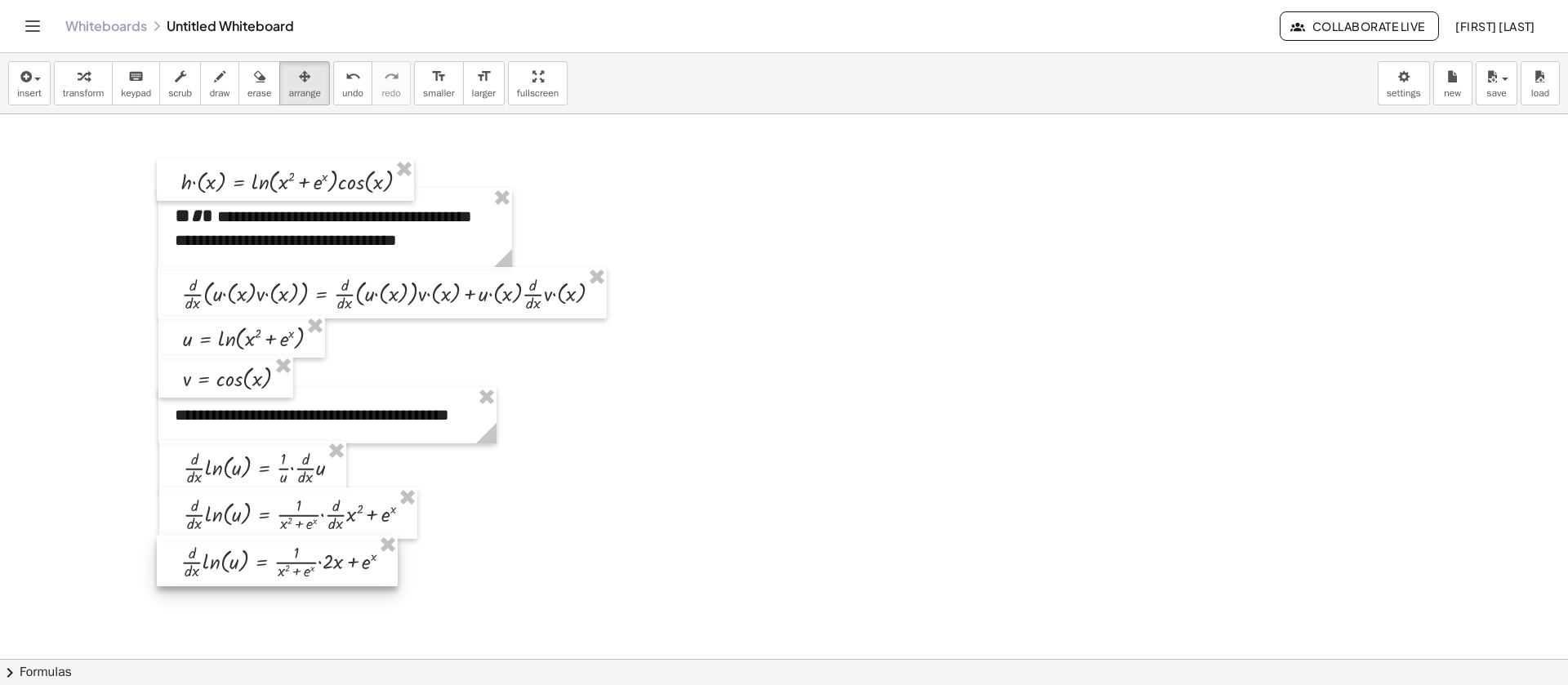 click at bounding box center [277, 560] 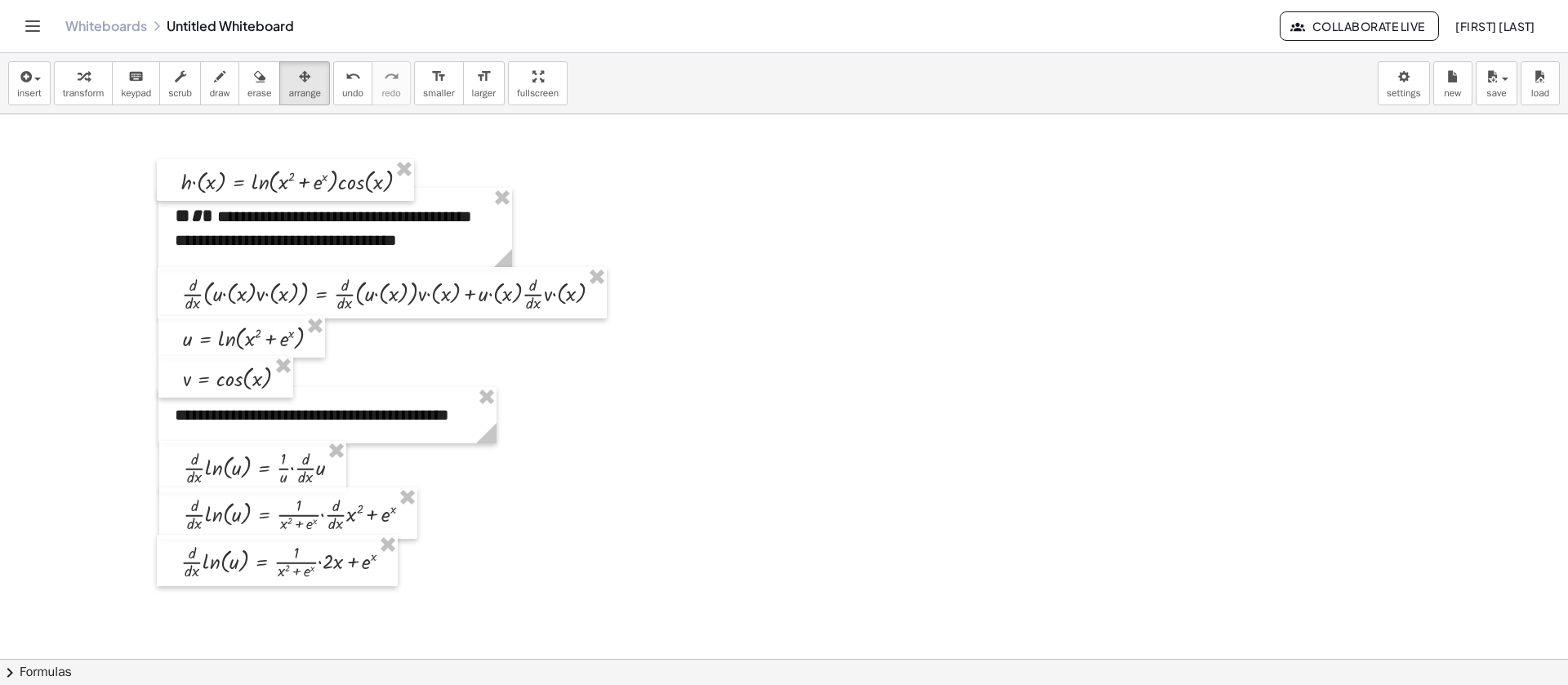 click at bounding box center [784, 712] 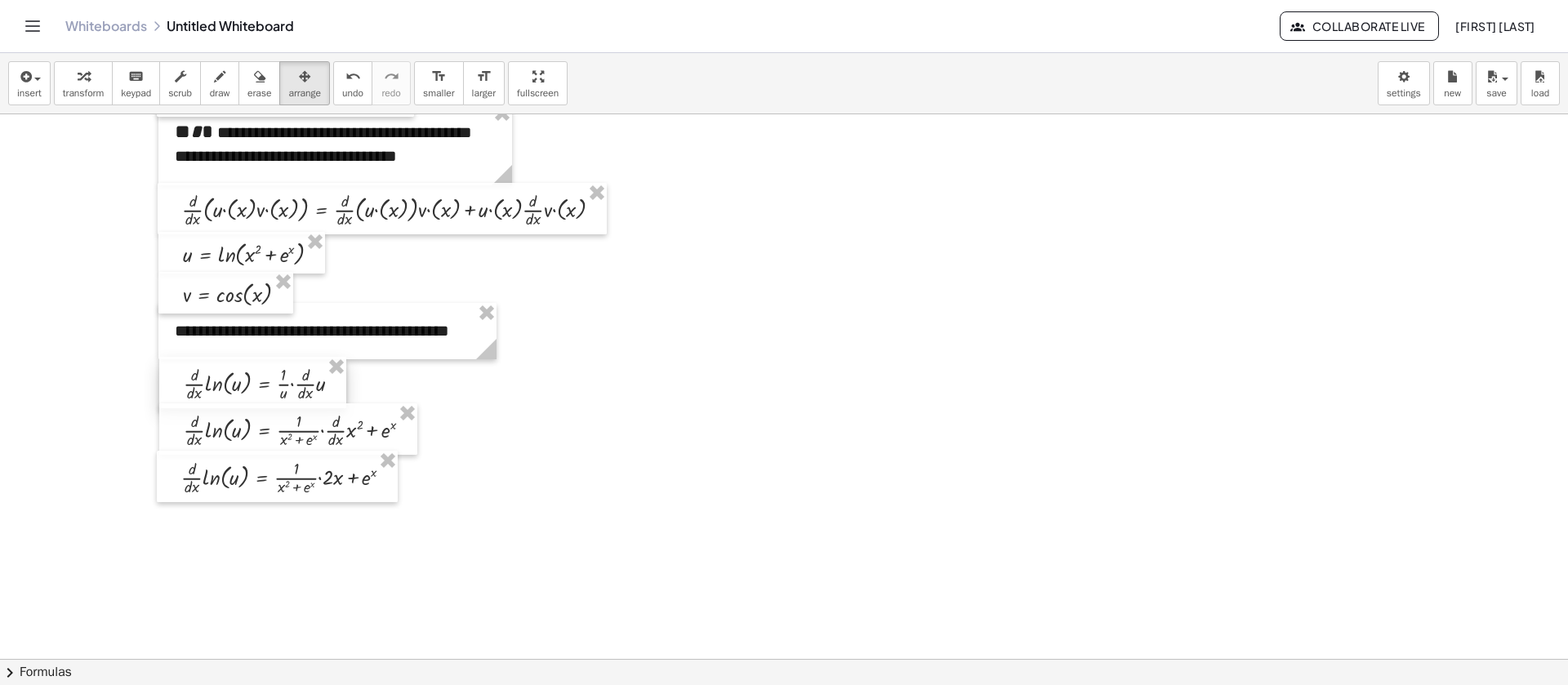 scroll, scrollTop: 122, scrollLeft: 0, axis: vertical 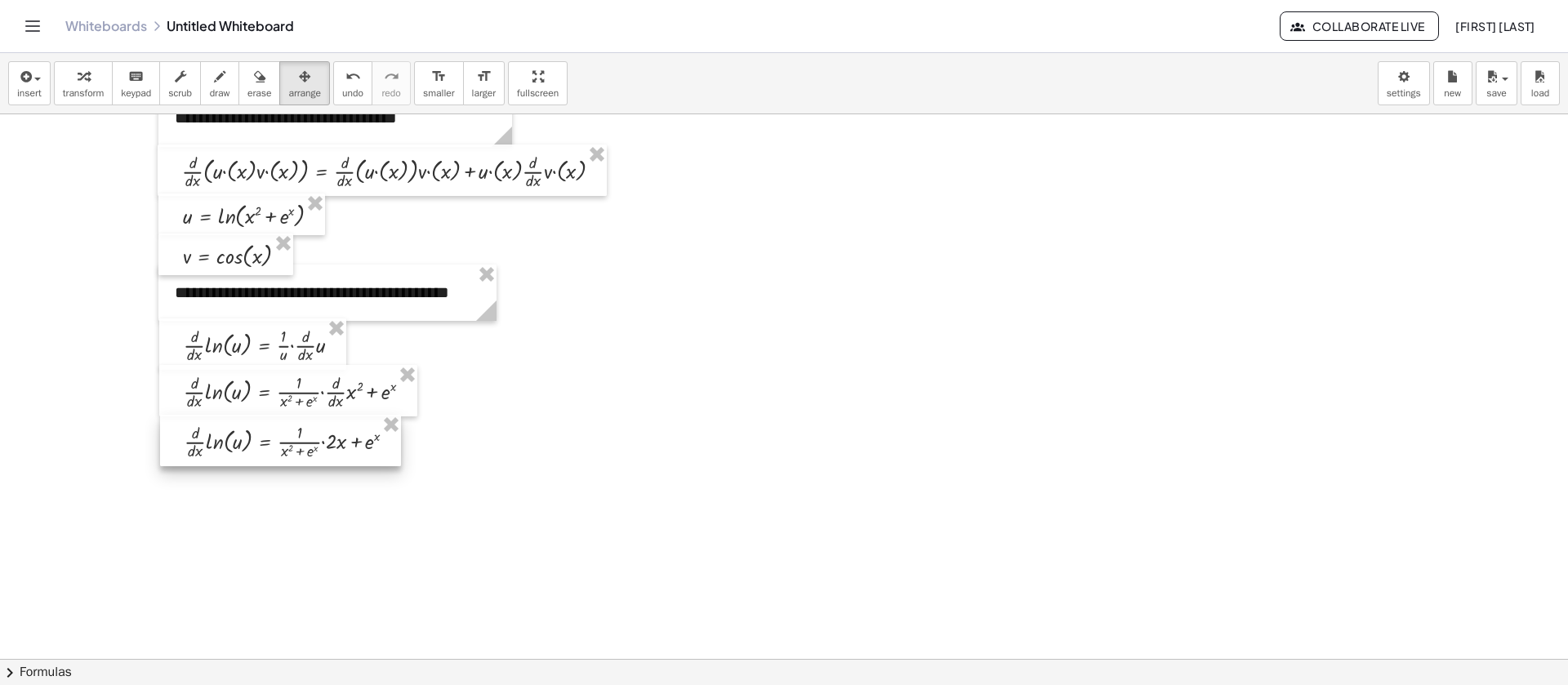 click at bounding box center (280, 440) 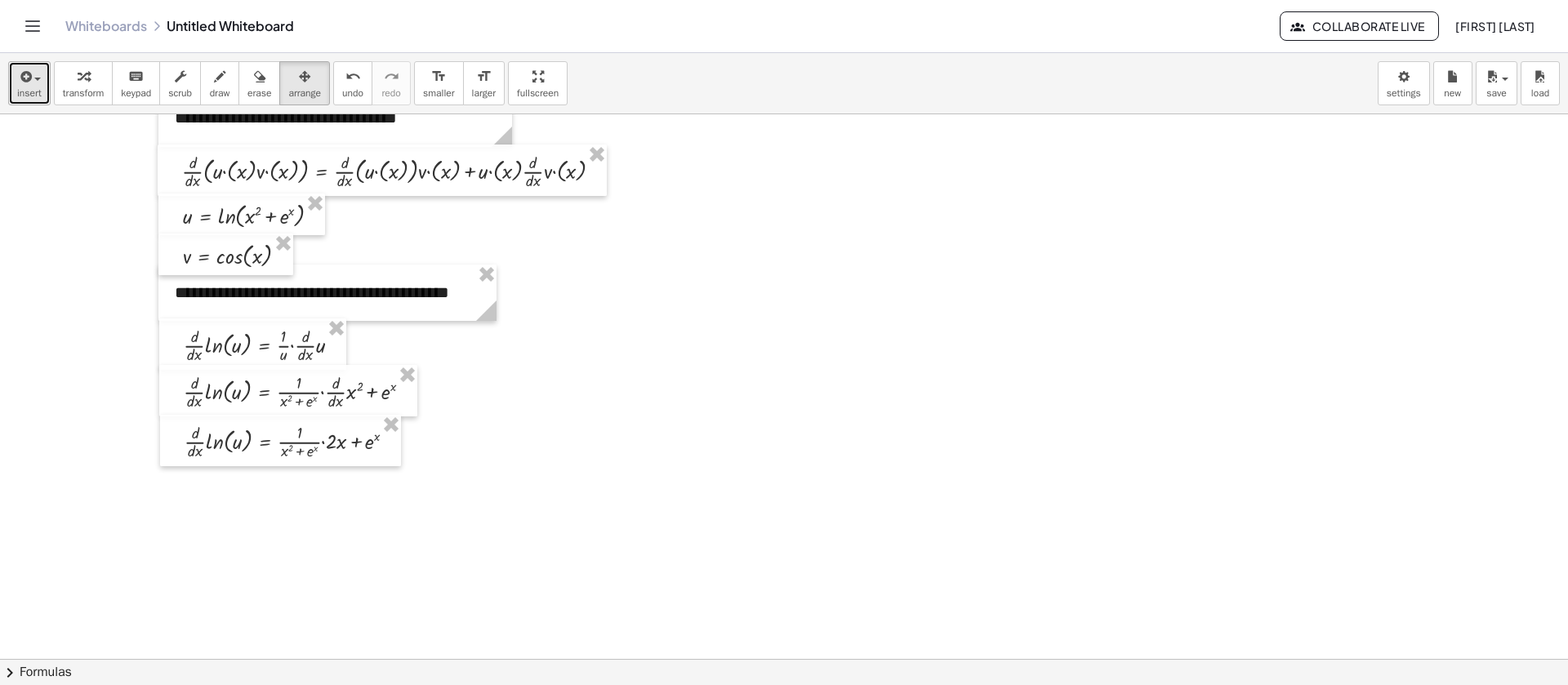 click at bounding box center [29, 76] 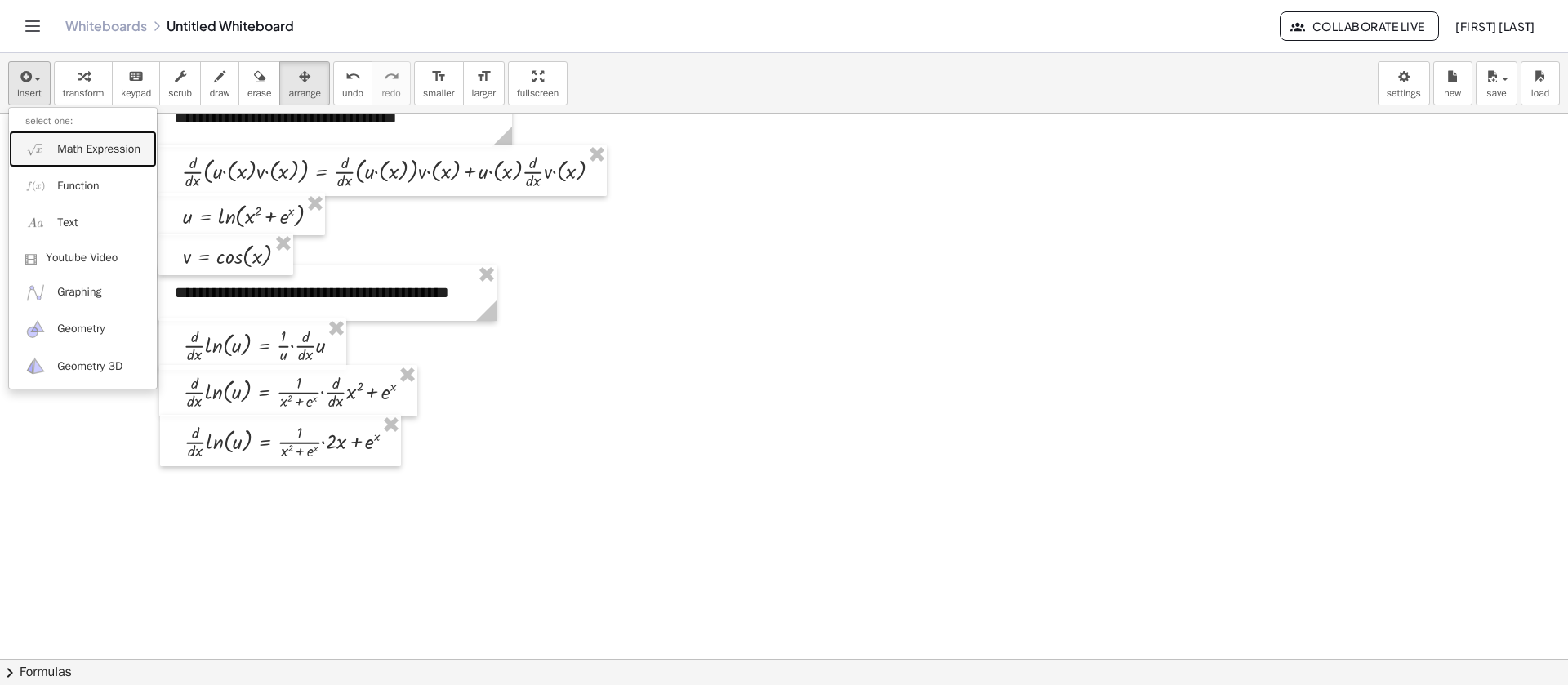 click on "Math Expression" at bounding box center [99, 149] 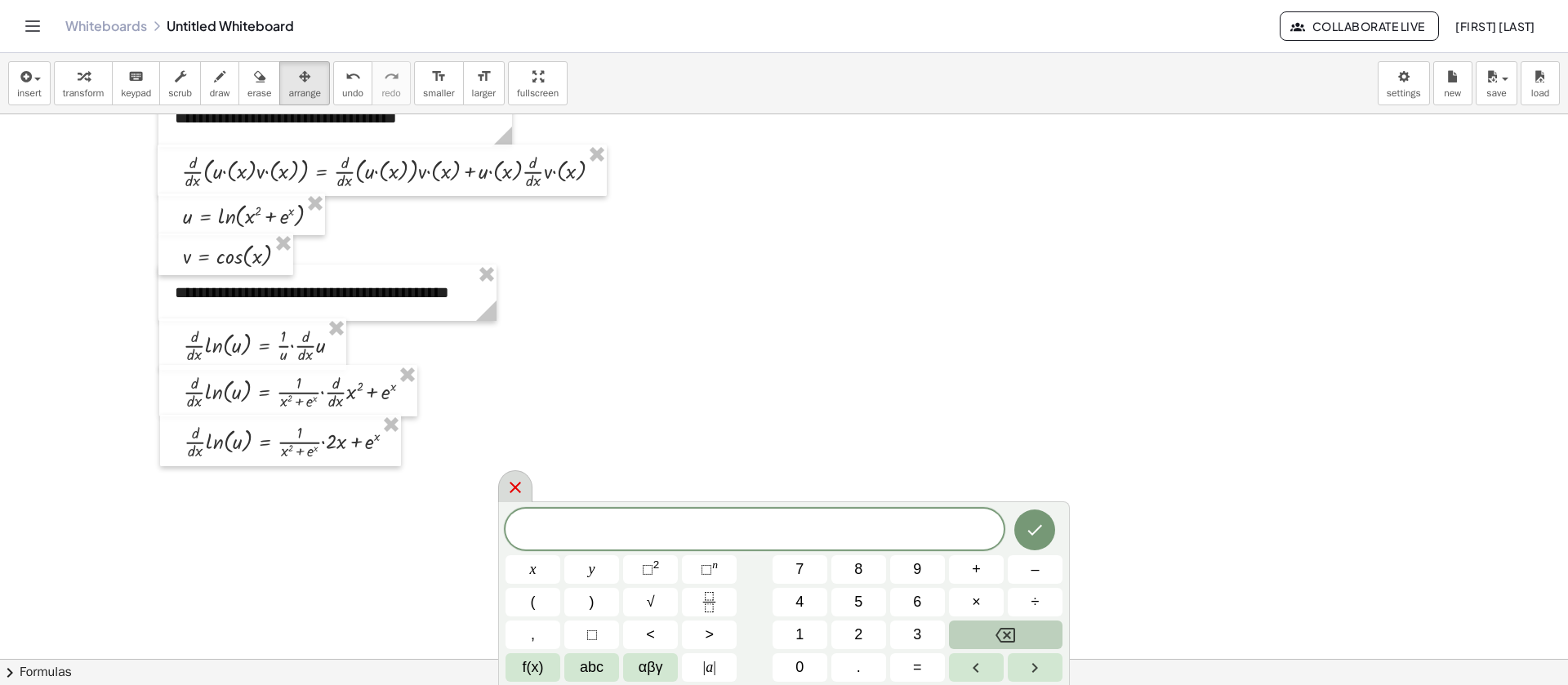 click at bounding box center [515, 486] 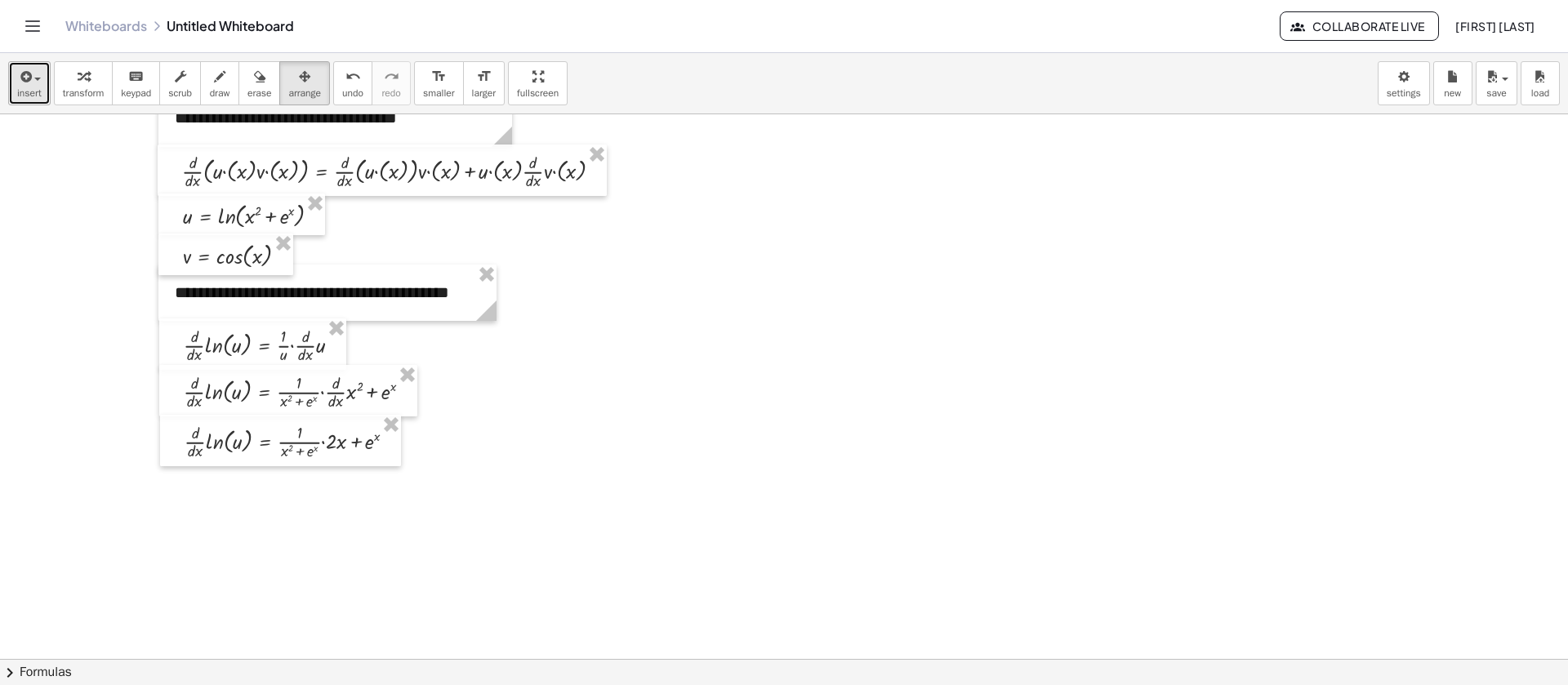 click on "insert" at bounding box center (29, 93) 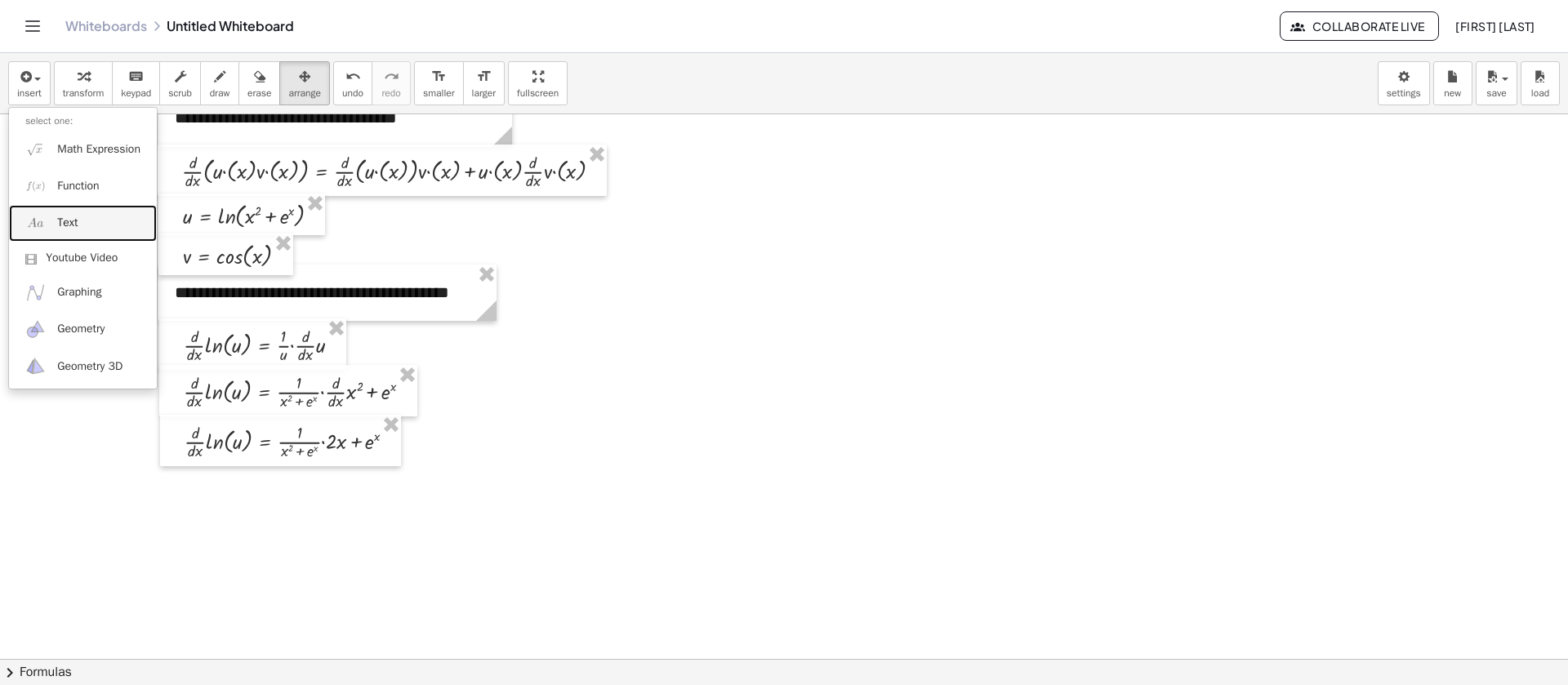 click on "Text" at bounding box center (82, 223) 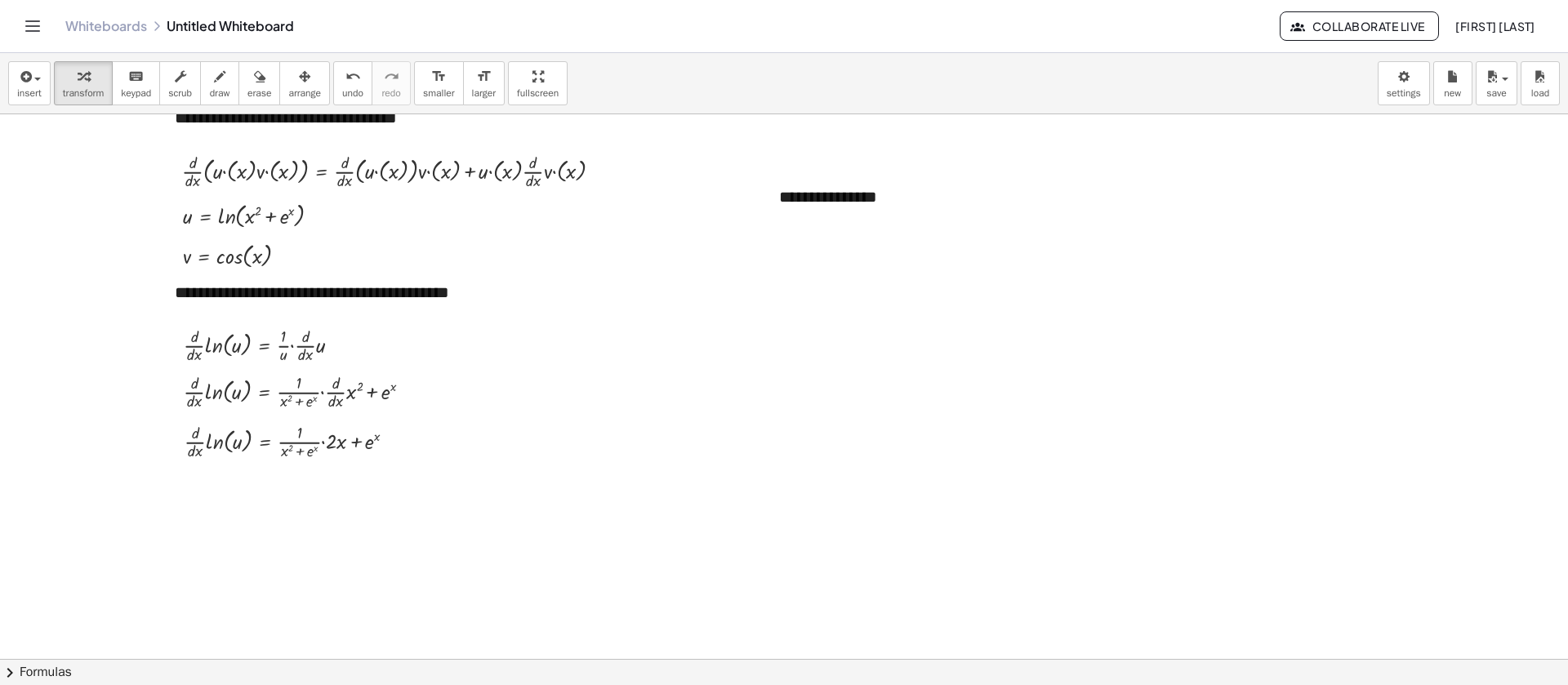 type 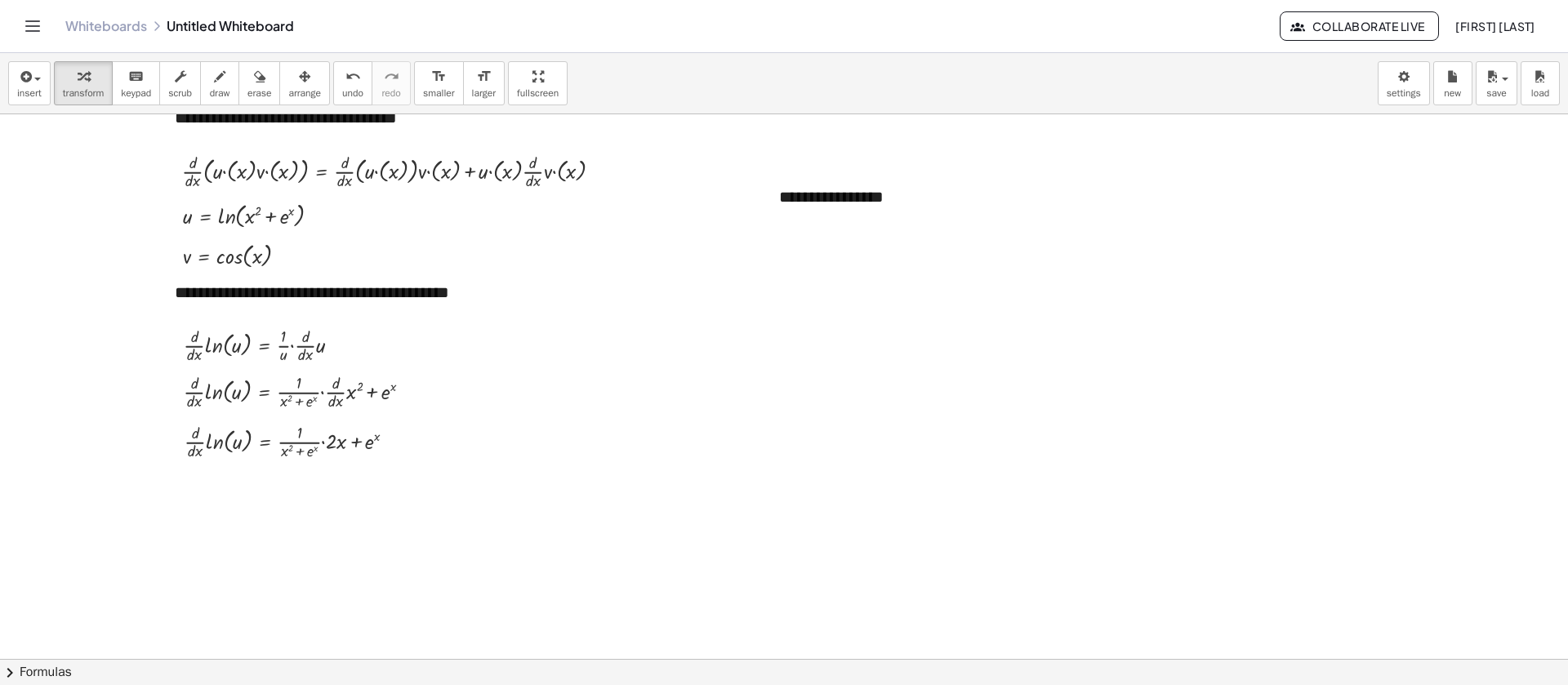 click at bounding box center [784, 589] 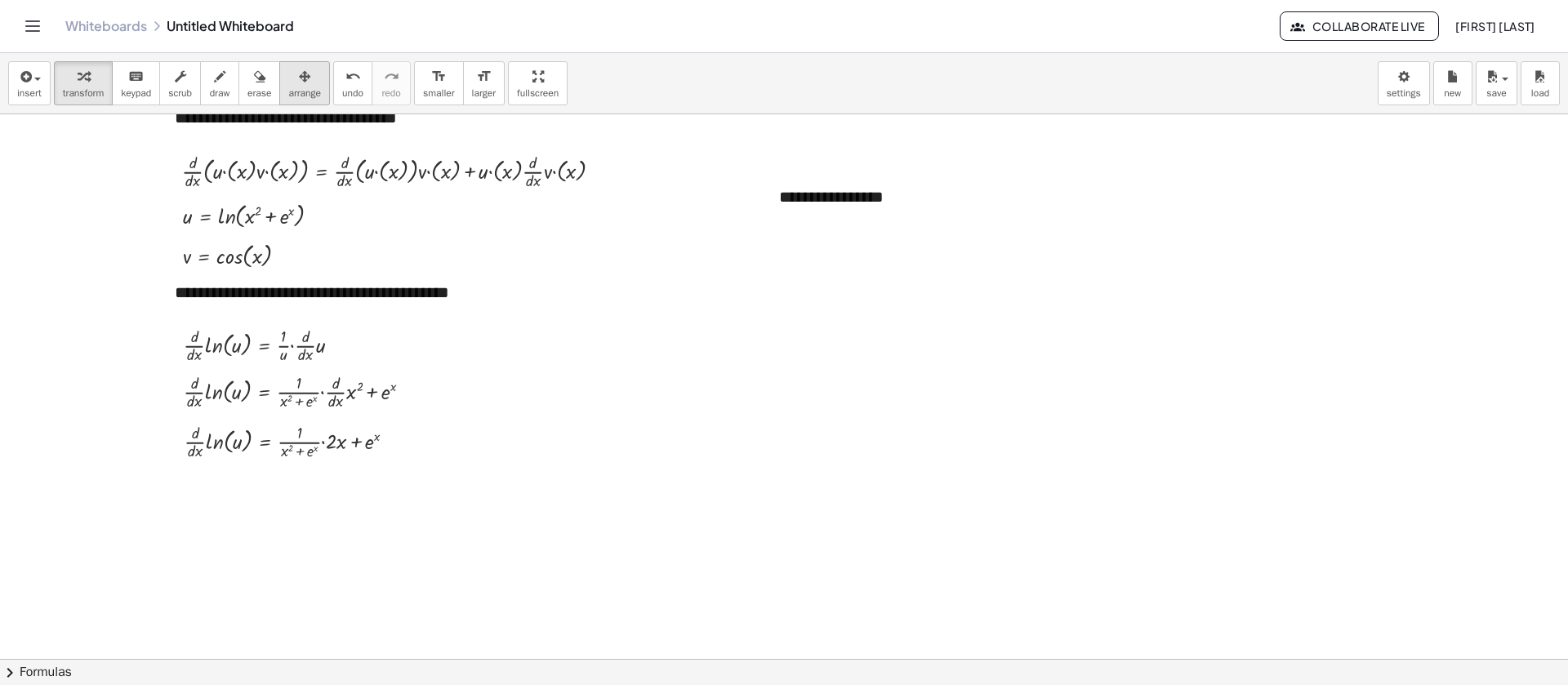 click at bounding box center [305, 76] 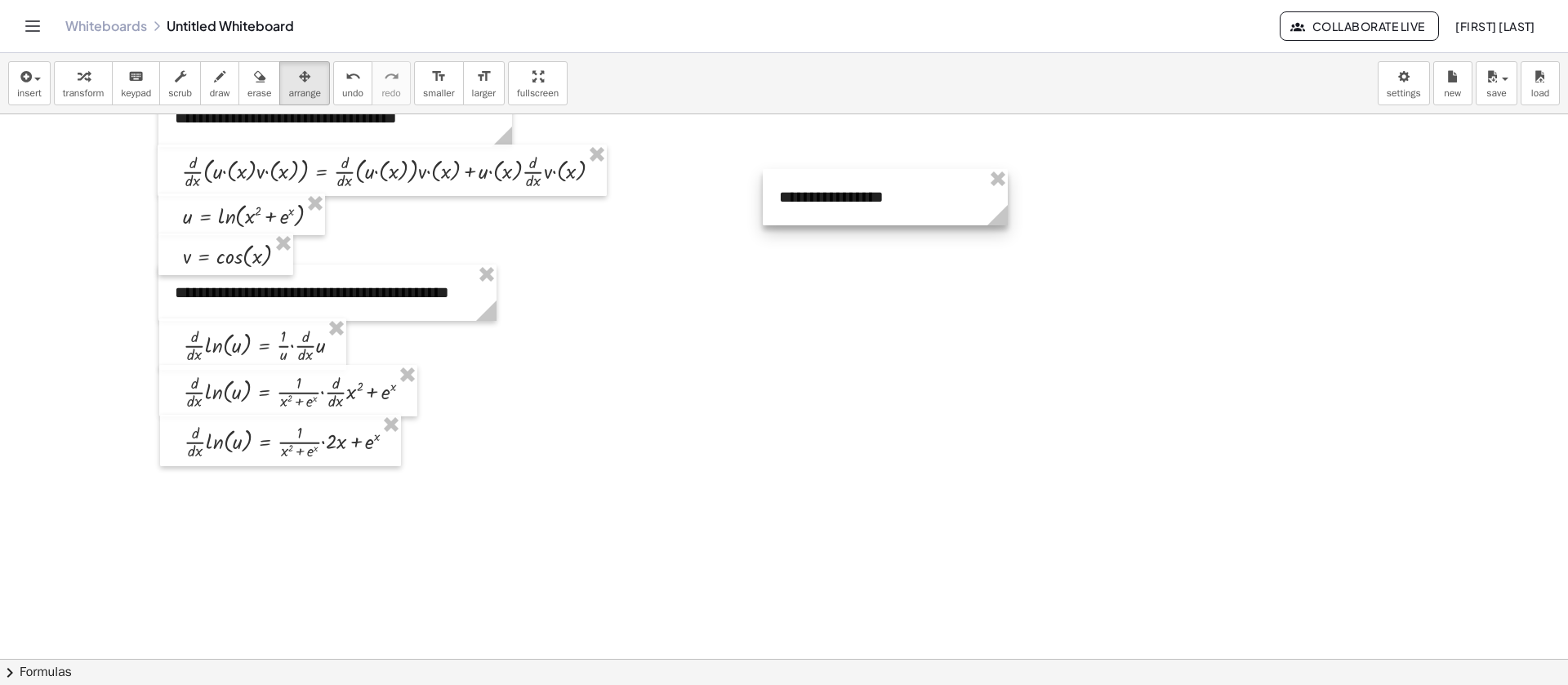 drag, startPoint x: 875, startPoint y: 199, endPoint x: 862, endPoint y: 193, distance: 14 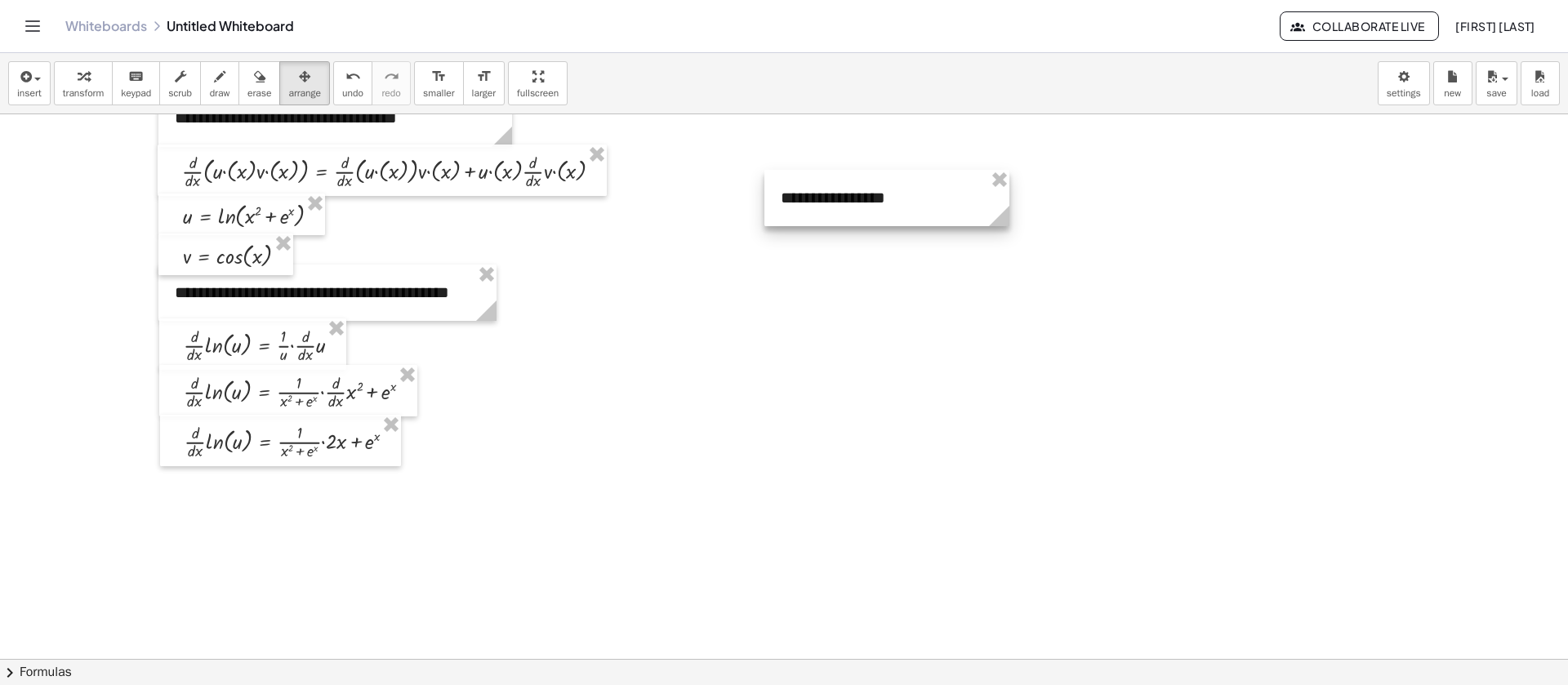 click at bounding box center (887, 198) 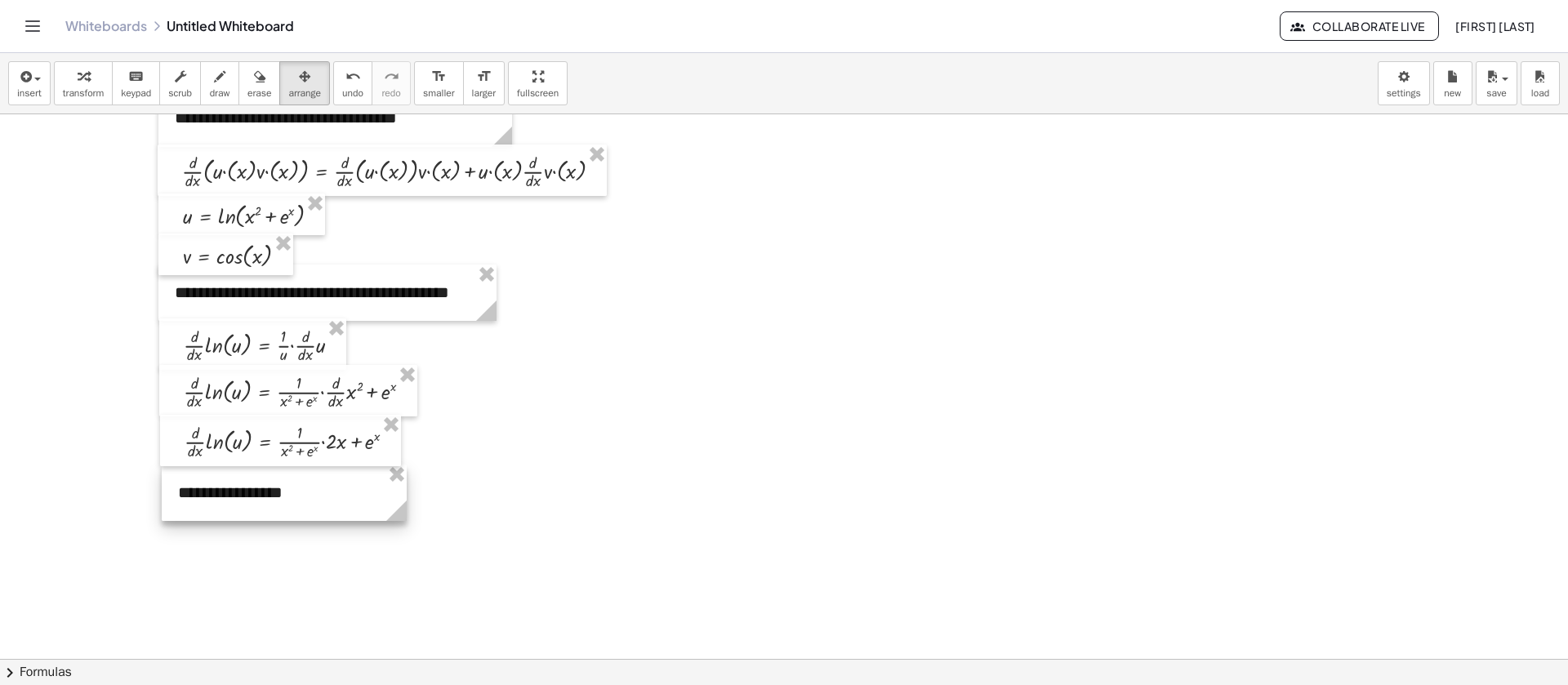 drag, startPoint x: 890, startPoint y: 196, endPoint x: 287, endPoint y: 491, distance: 671.29278 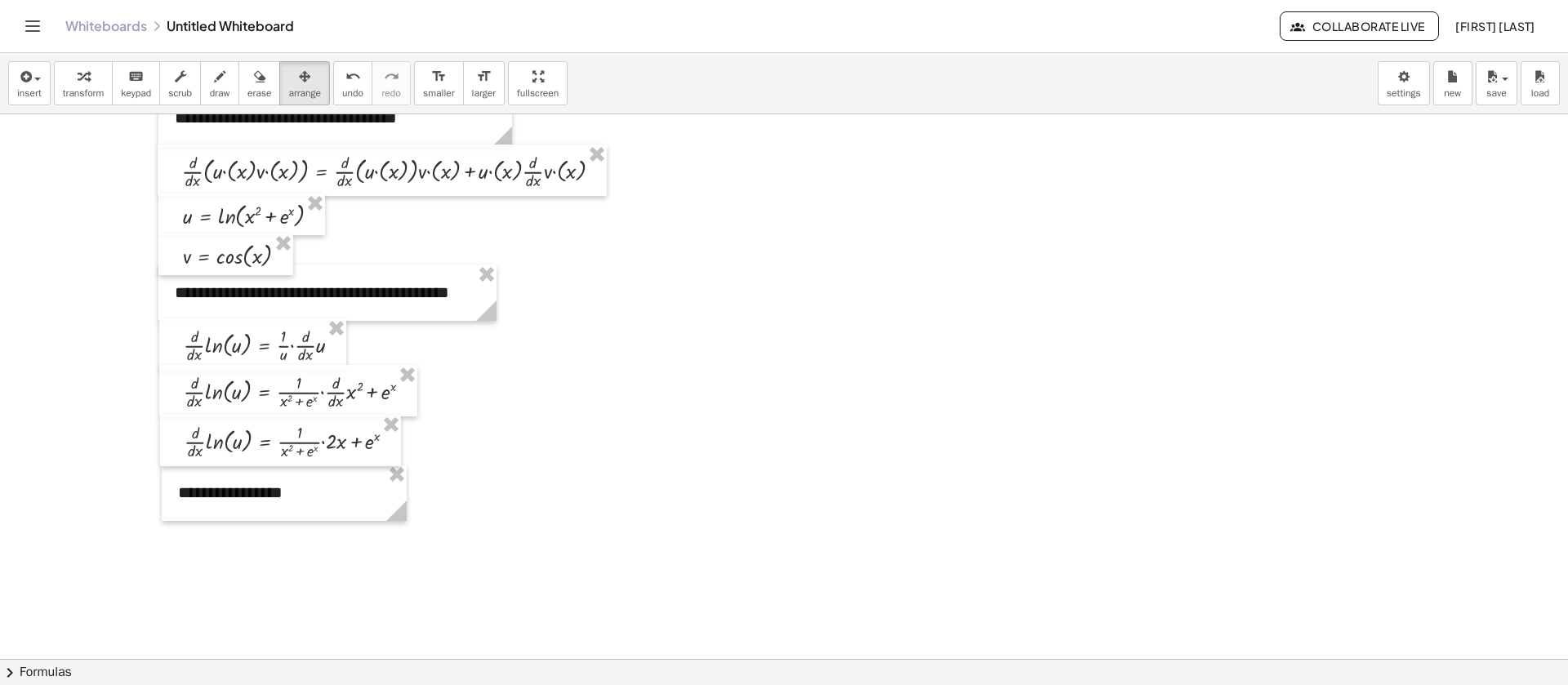 click at bounding box center (784, 589) 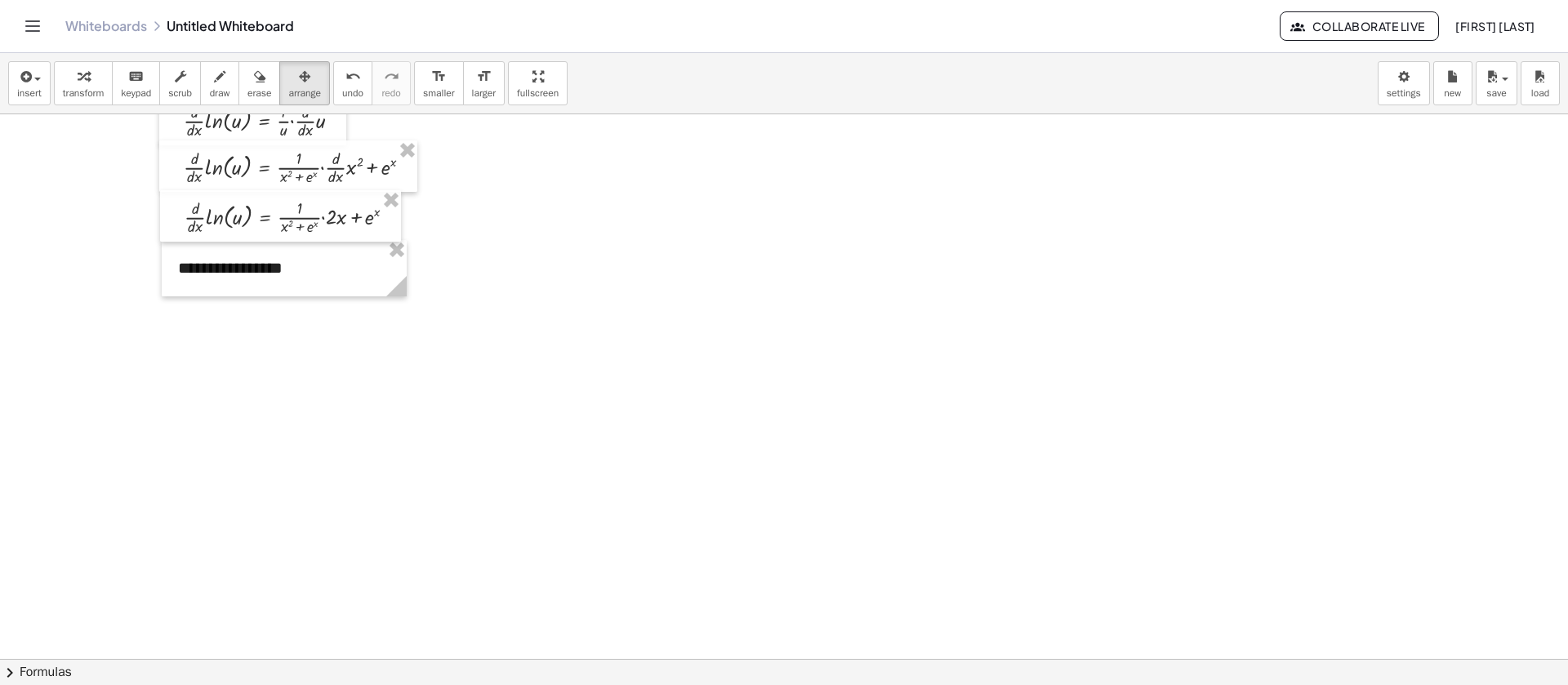 scroll, scrollTop: 367, scrollLeft: 0, axis: vertical 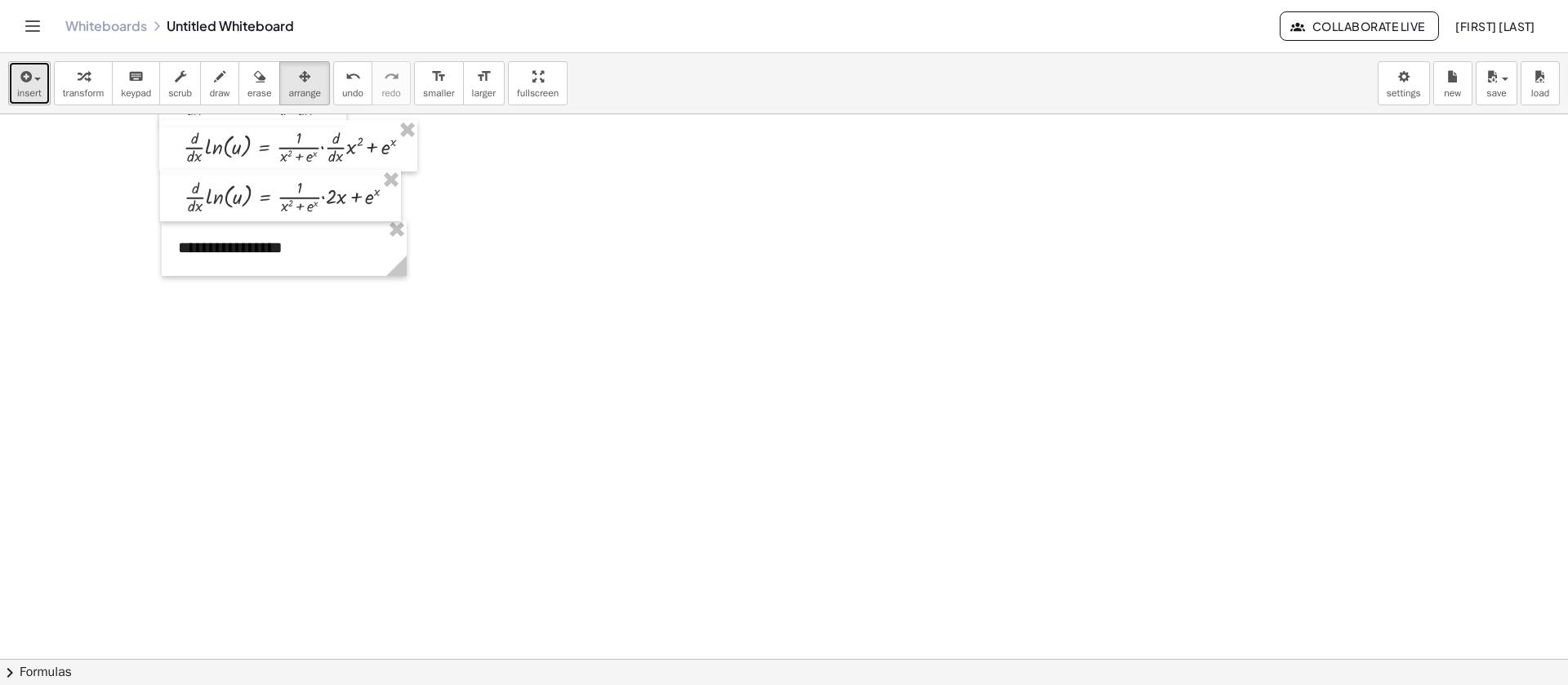 click at bounding box center (33, 78) 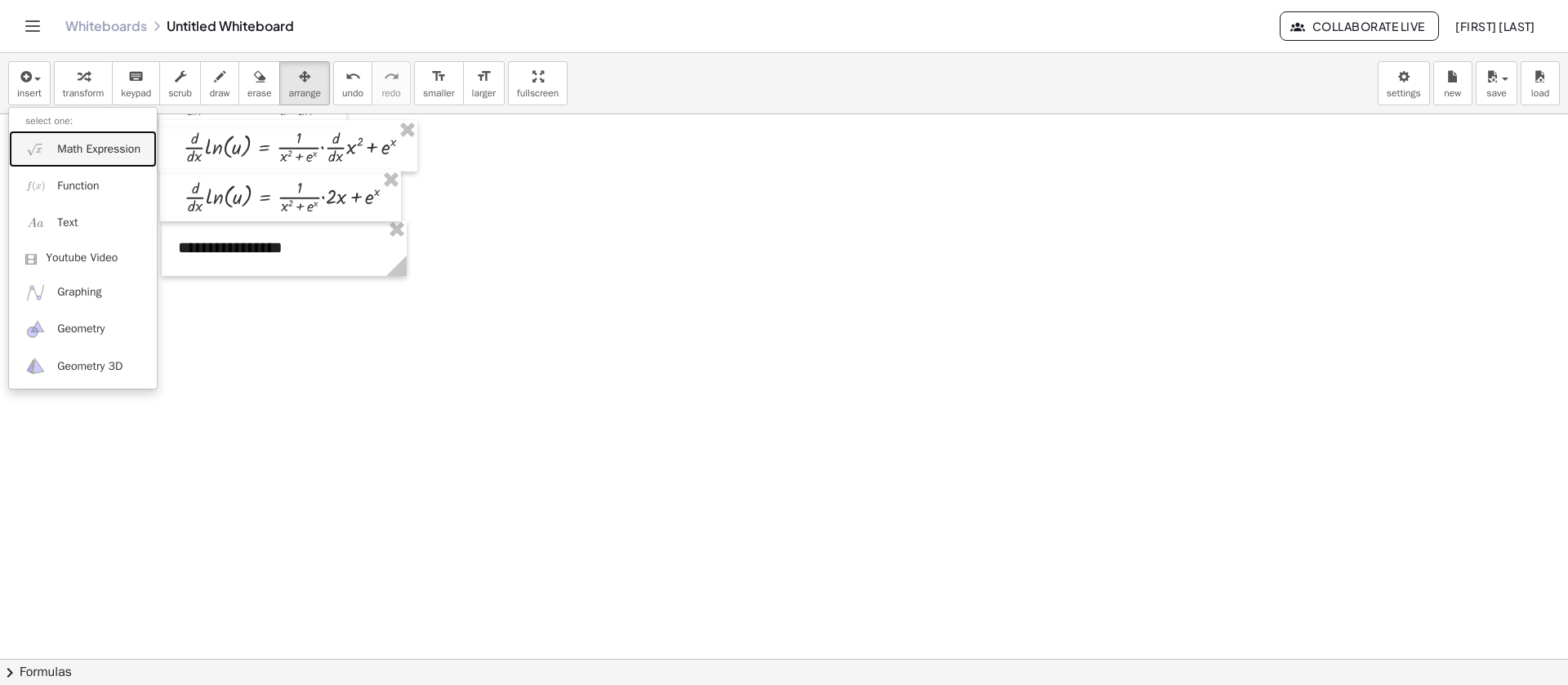 click on "Math Expression" at bounding box center (99, 149) 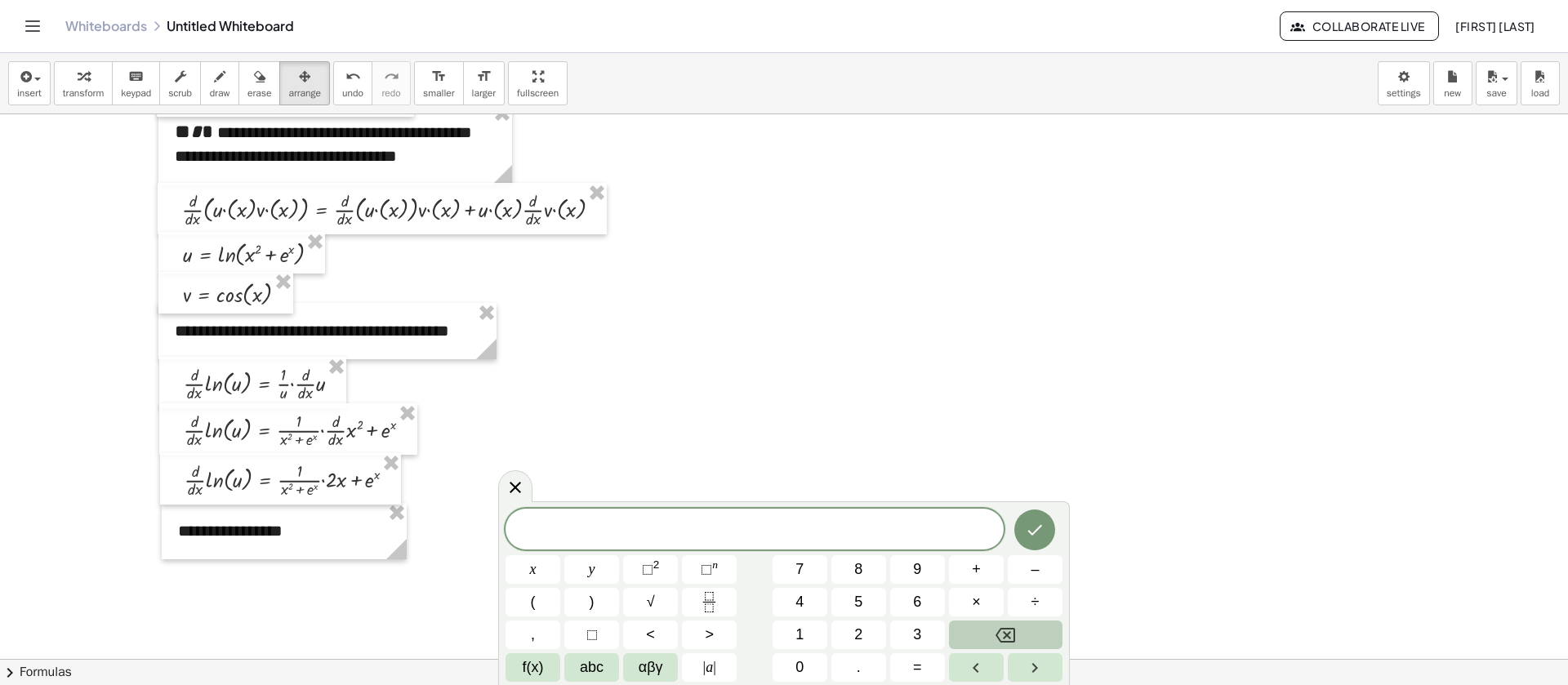 scroll, scrollTop: 122, scrollLeft: 0, axis: vertical 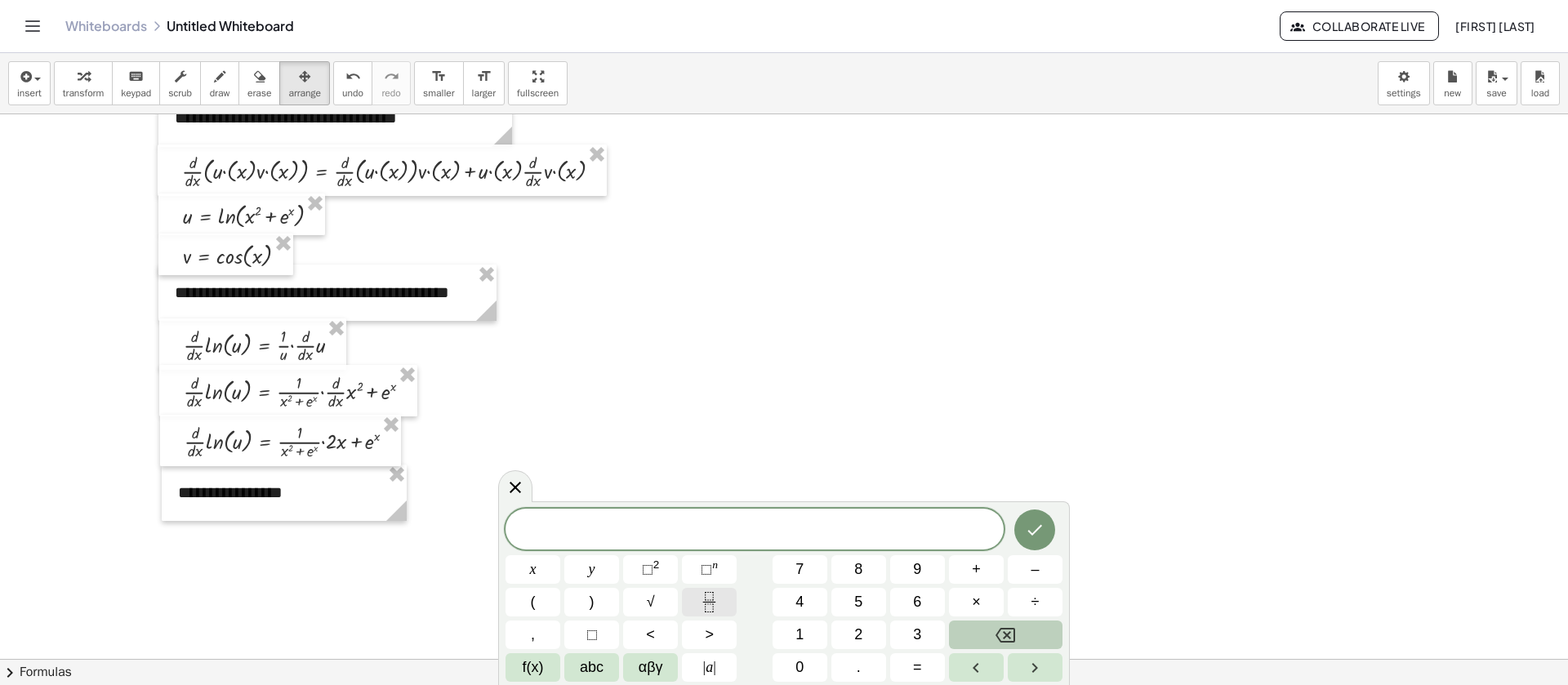click at bounding box center [709, 602] 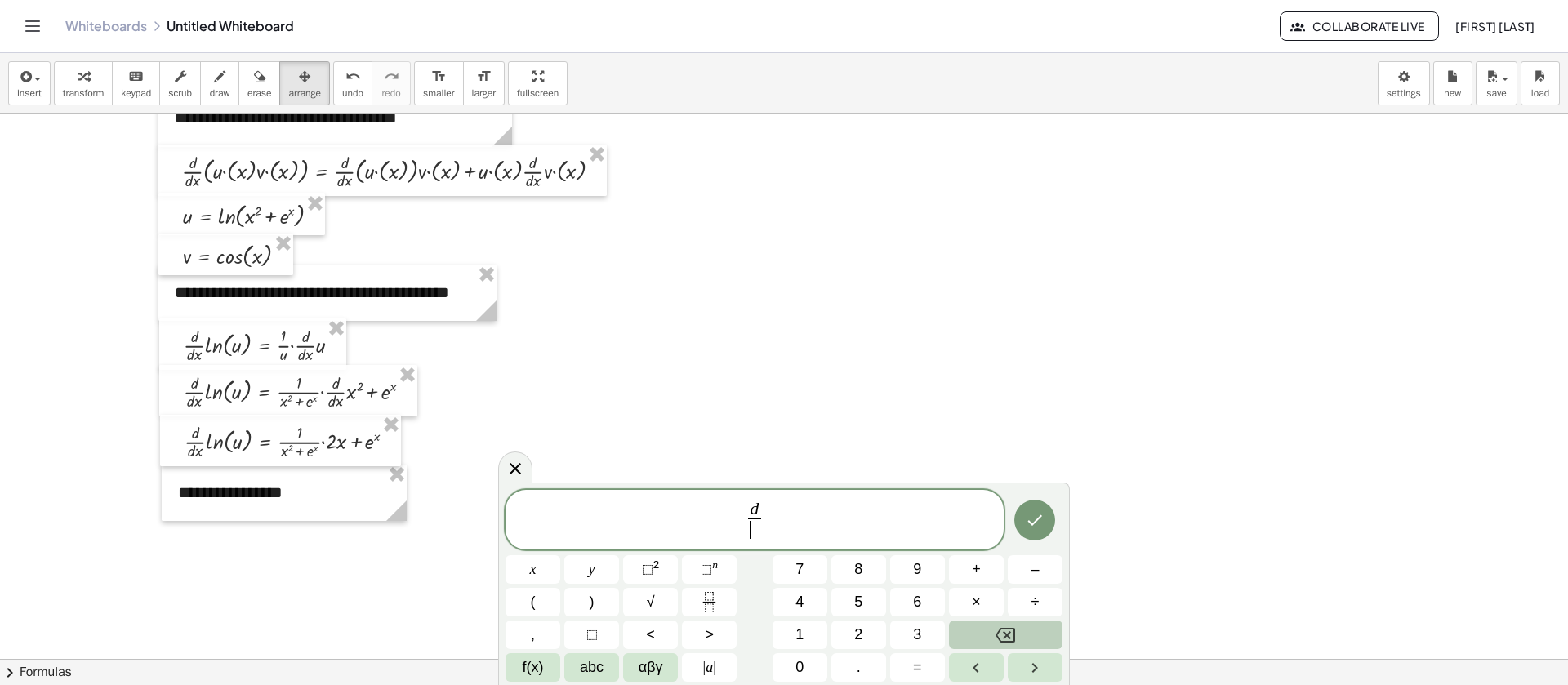 click on "​" at bounding box center [754, 529] 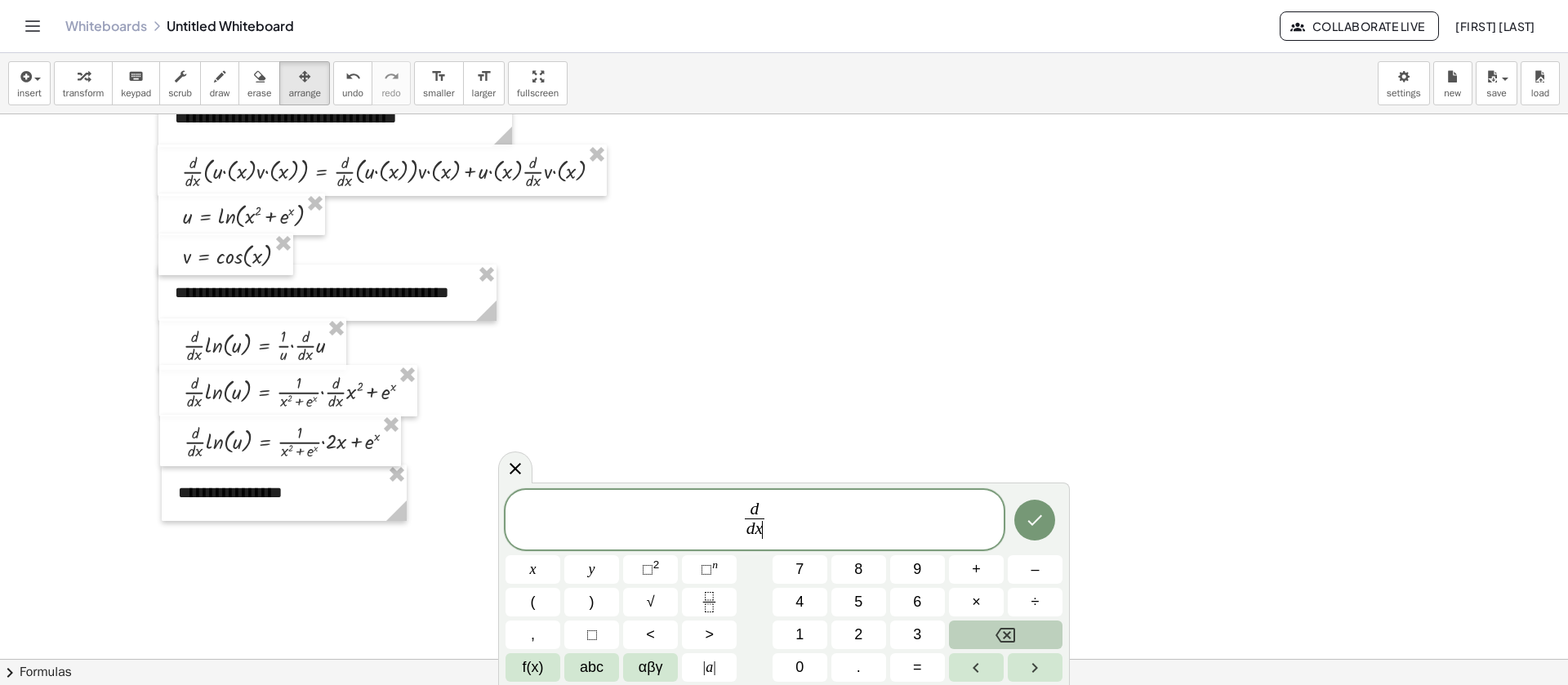 click on "d d x ​ ​" at bounding box center (755, 521) 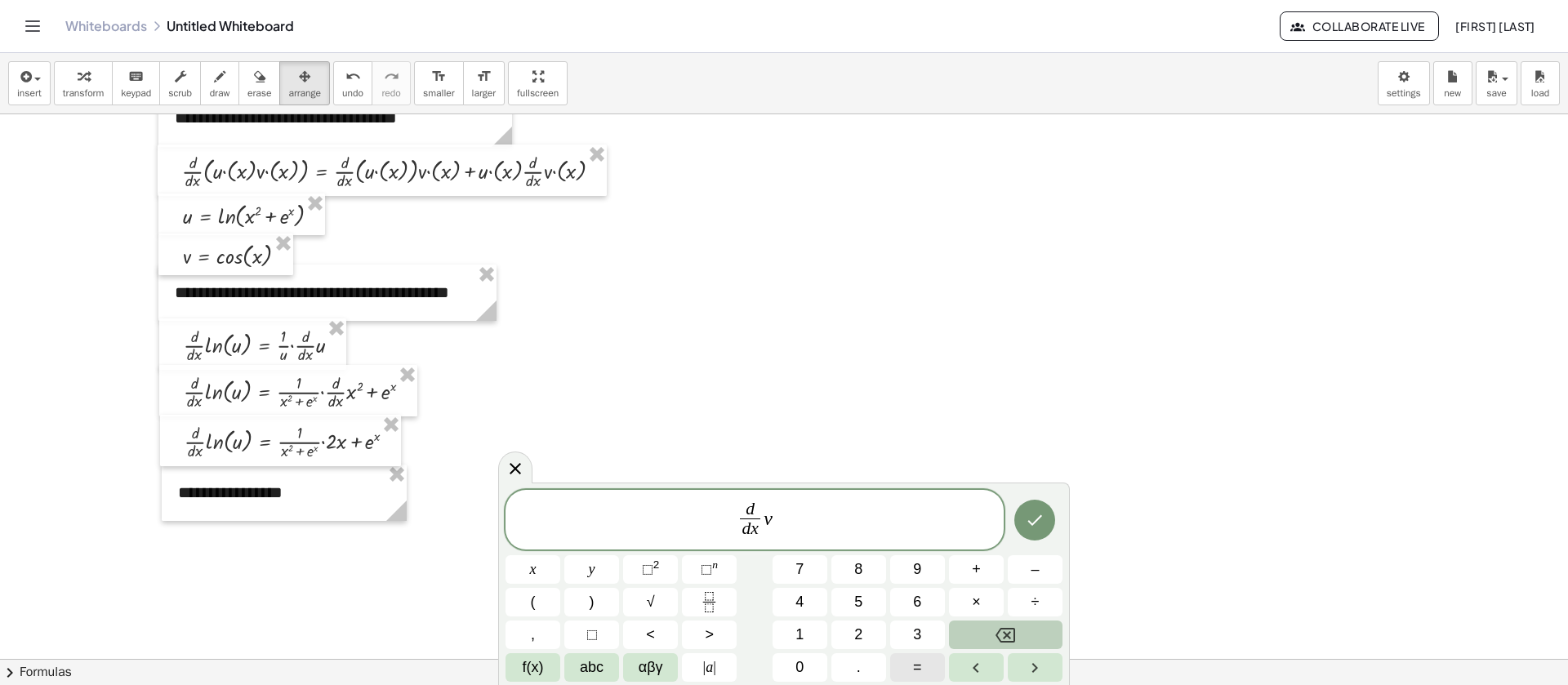 click on "=" at bounding box center [917, 667] 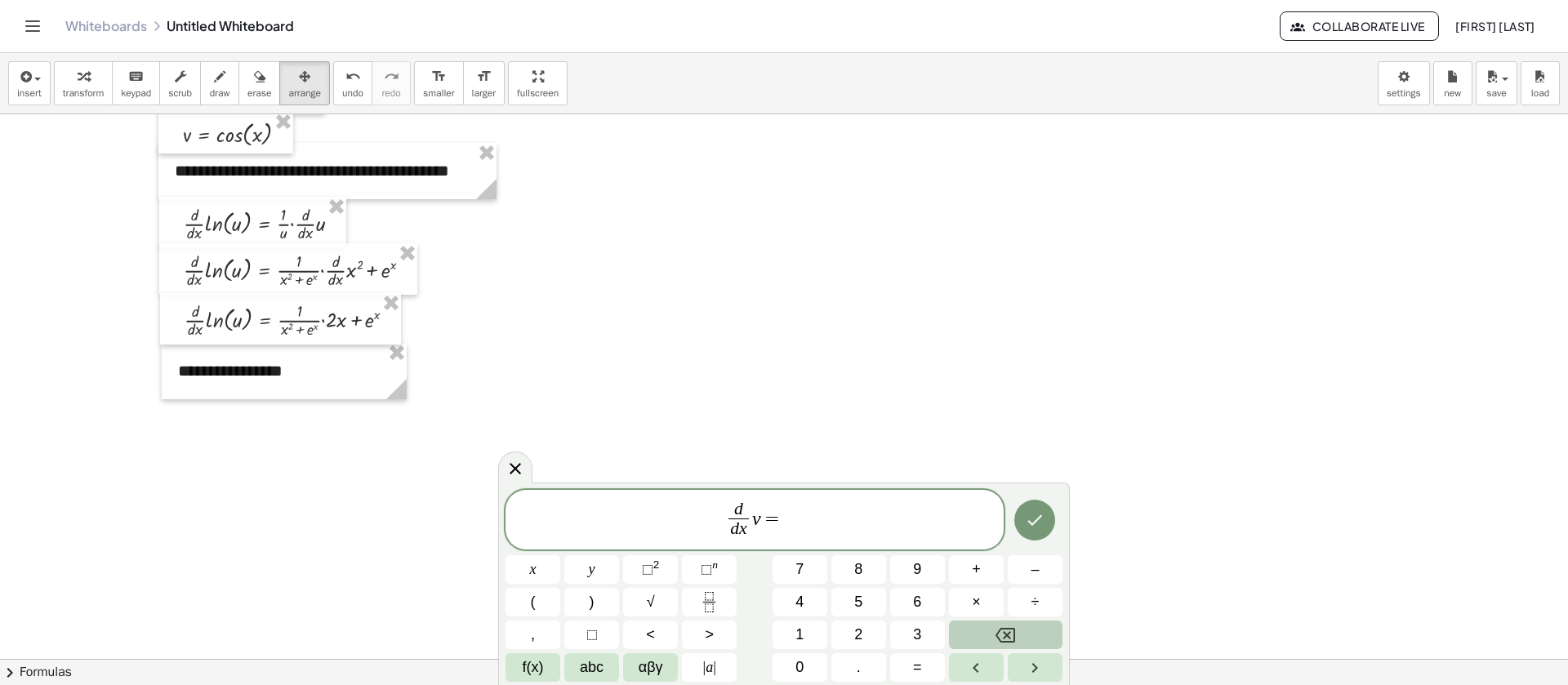 scroll, scrollTop: 245, scrollLeft: 0, axis: vertical 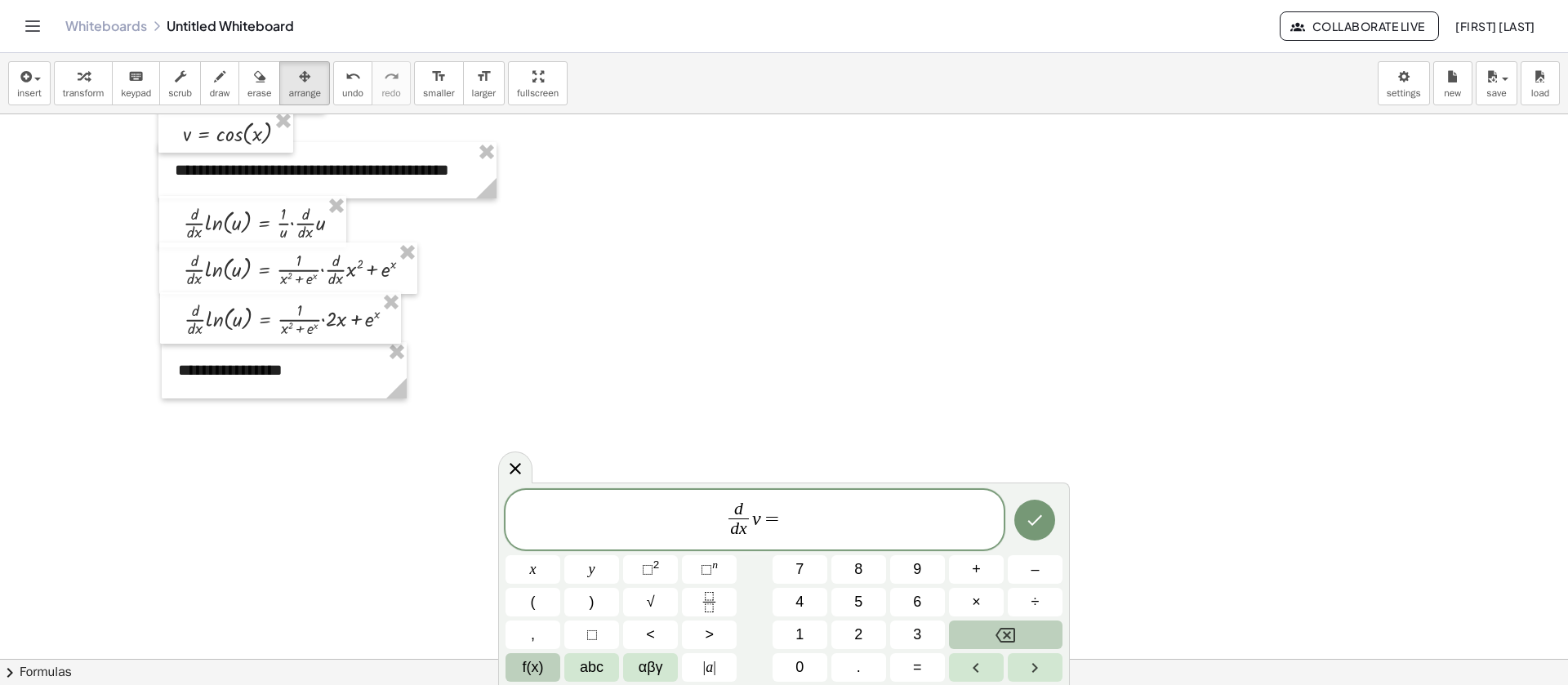 click on "f(x)" at bounding box center [533, 667] 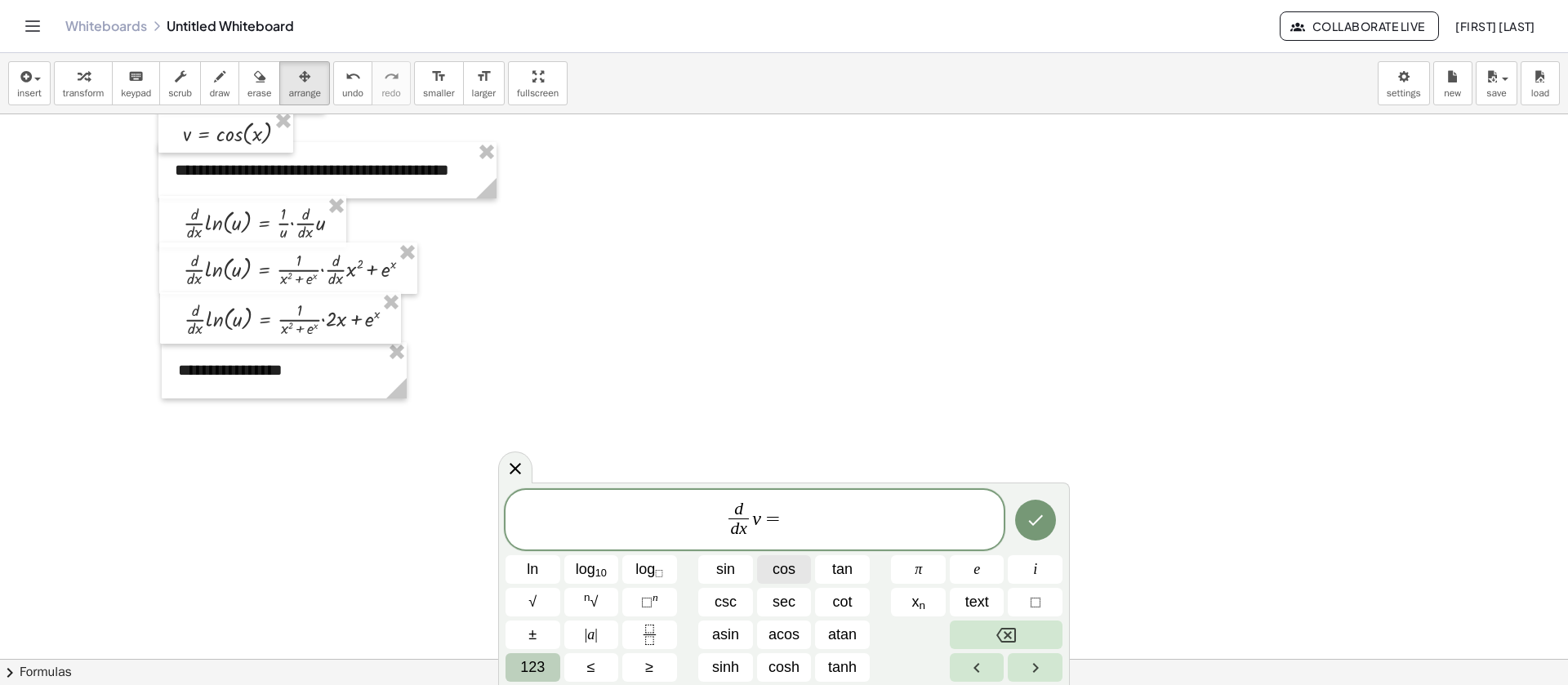 click on "cos" at bounding box center (784, 569) 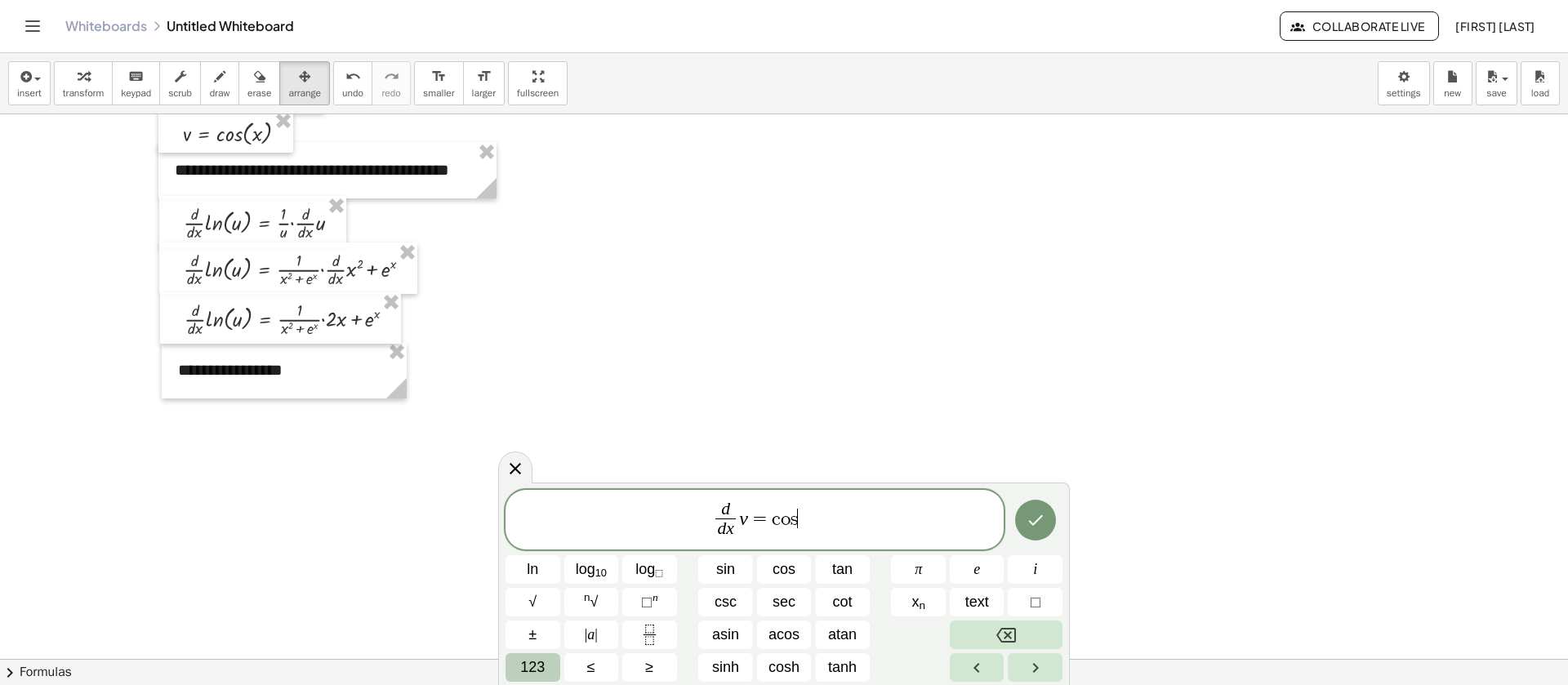 click on "123" at bounding box center [532, 667] 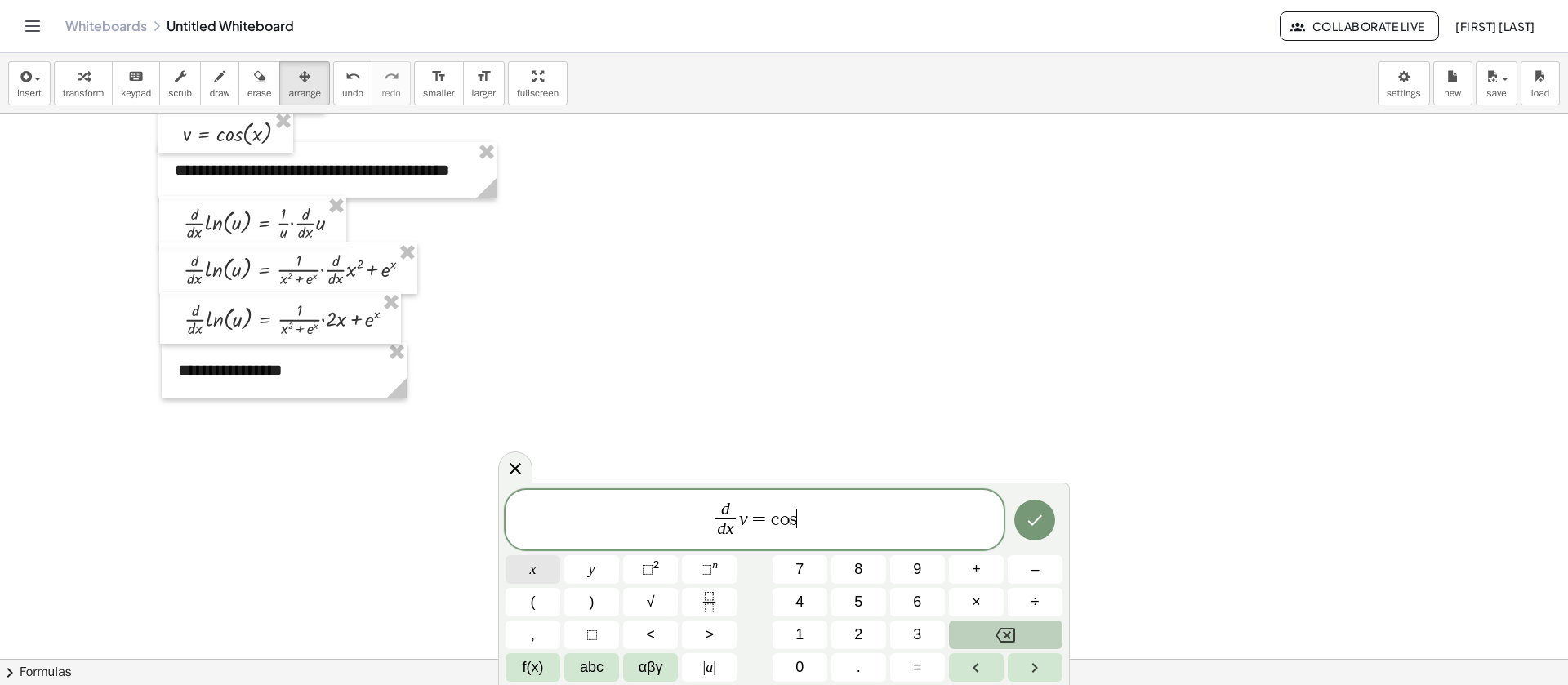 click on "x" at bounding box center [533, 569] 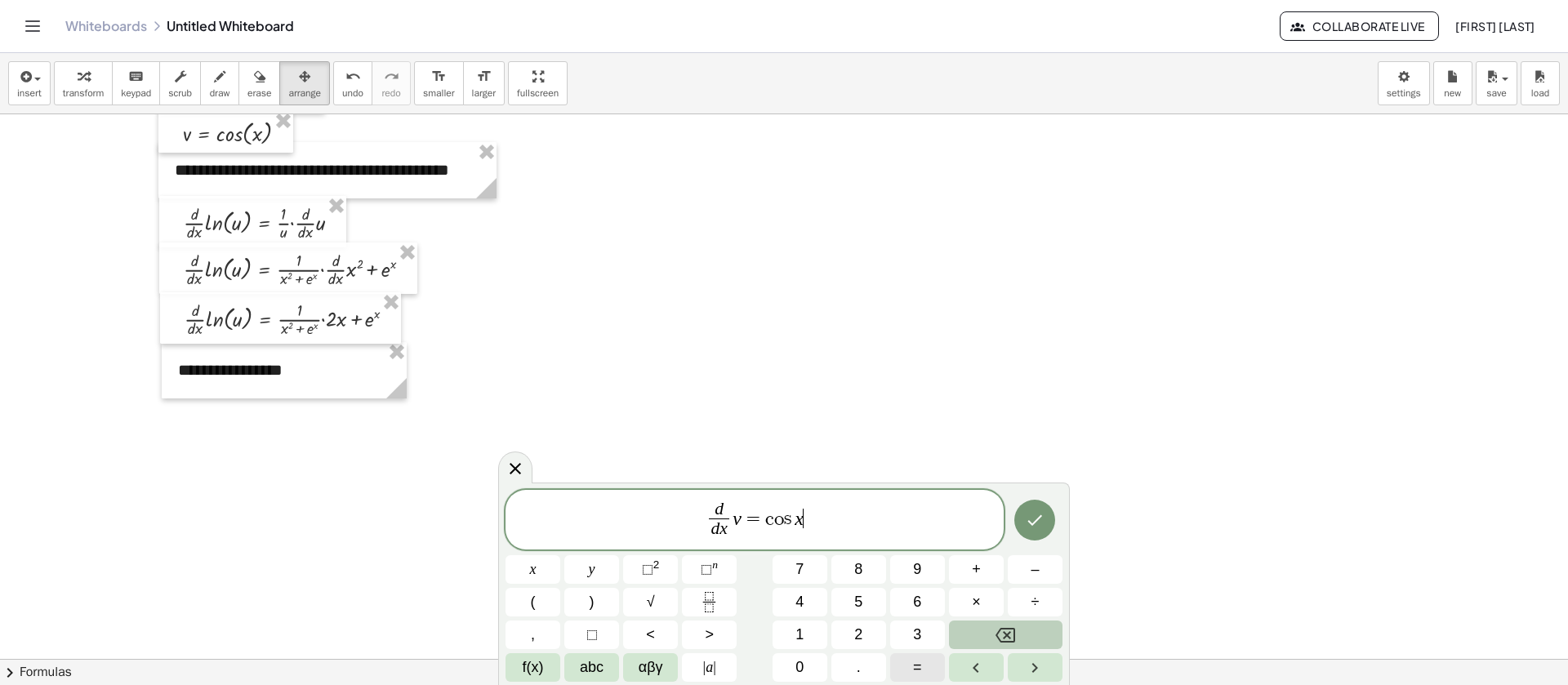 click on "=" at bounding box center [917, 667] 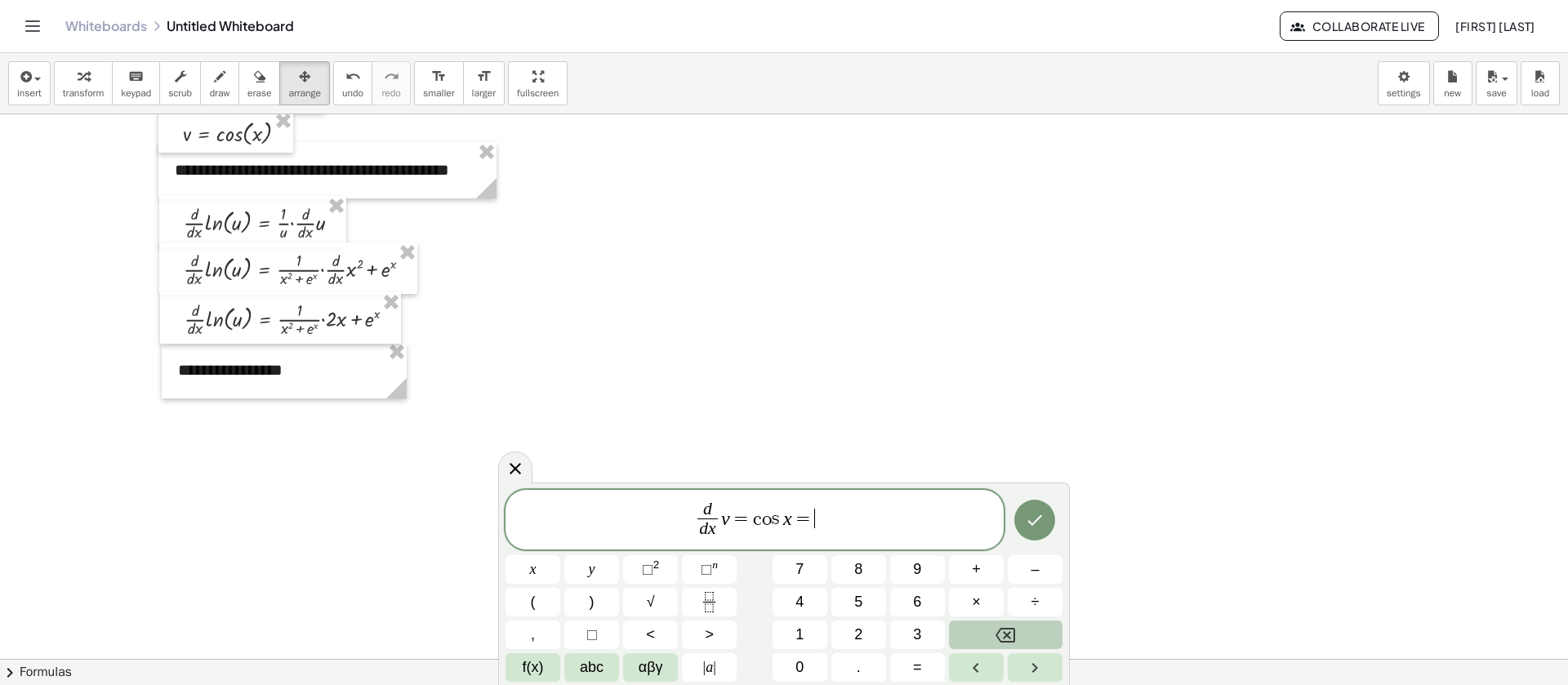 click on "d d x ​ v = c o s x = ​" at bounding box center (755, 521) 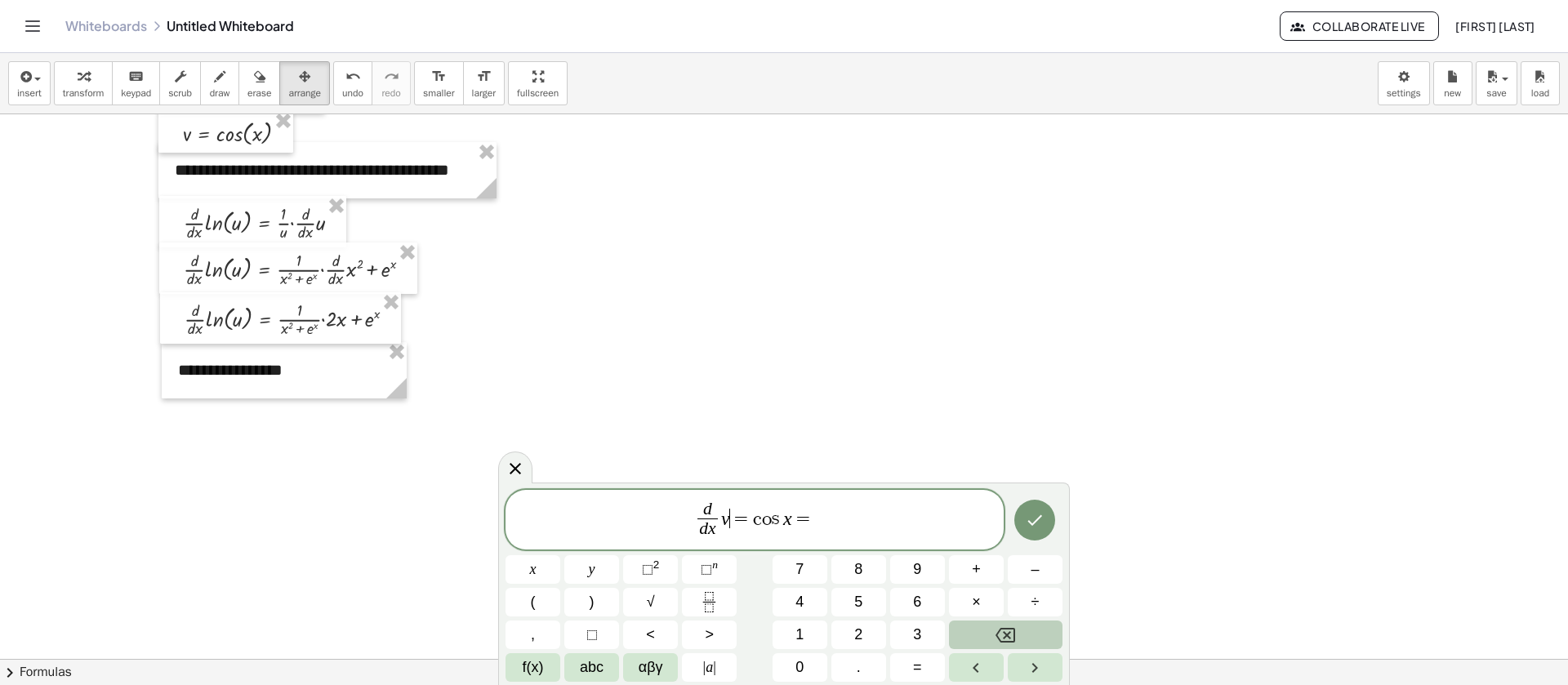 click on "v" at bounding box center [725, 518] 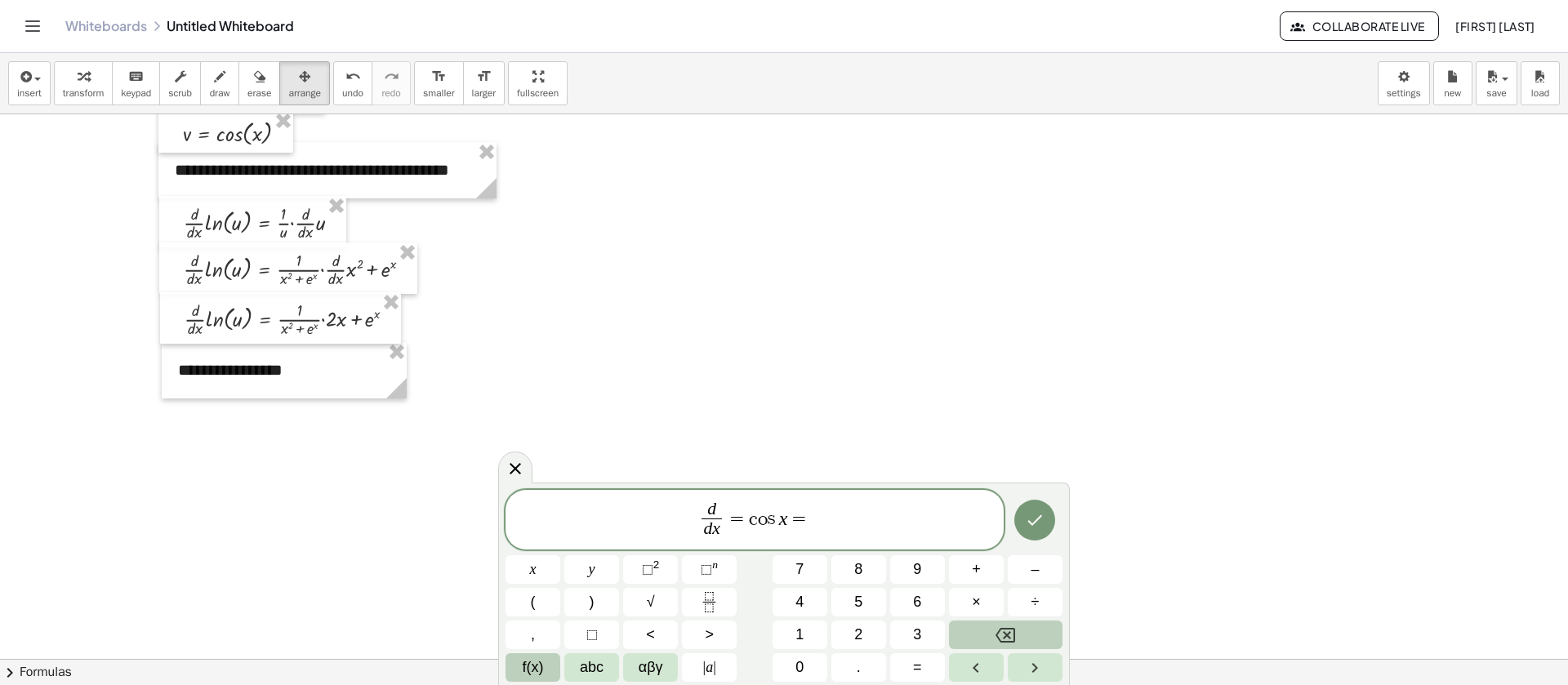 click on "f(x)" at bounding box center [533, 667] 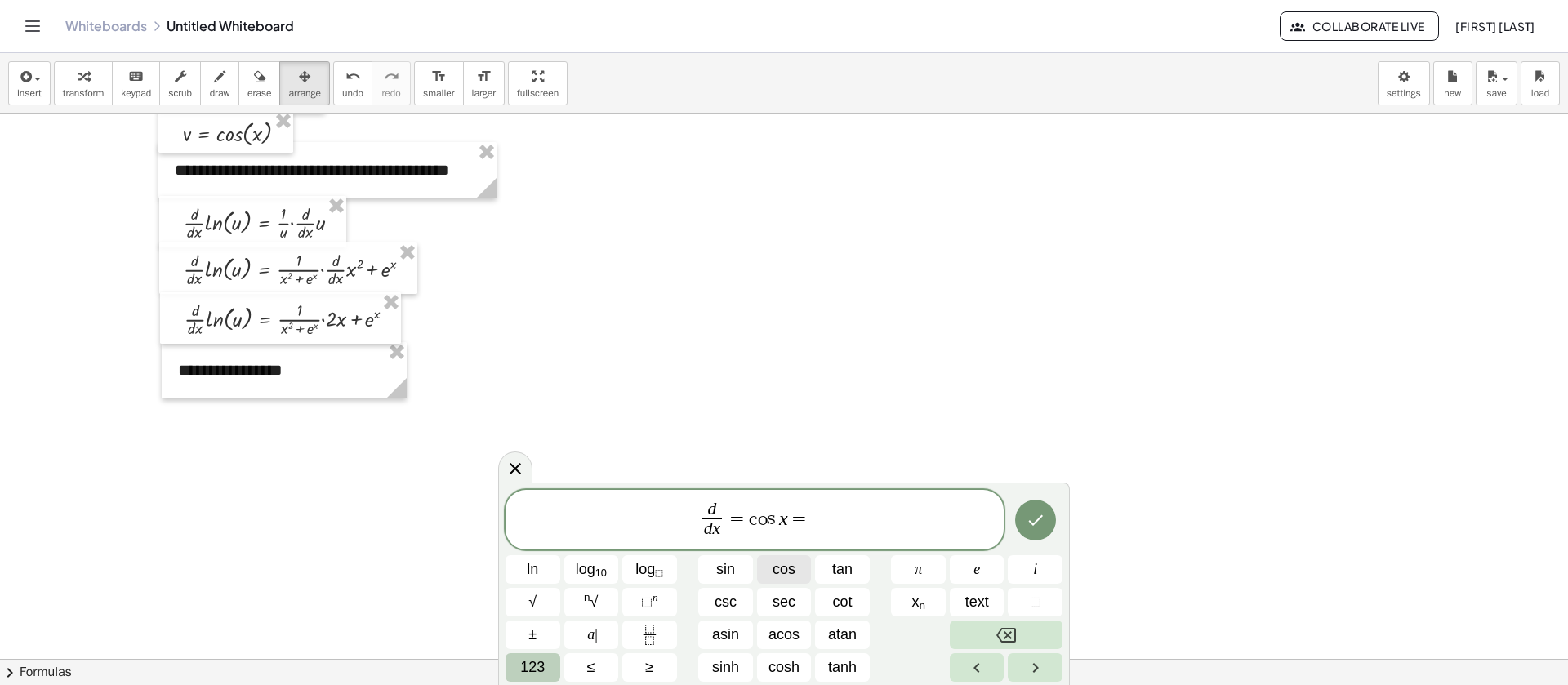 click on "cos" at bounding box center (784, 569) 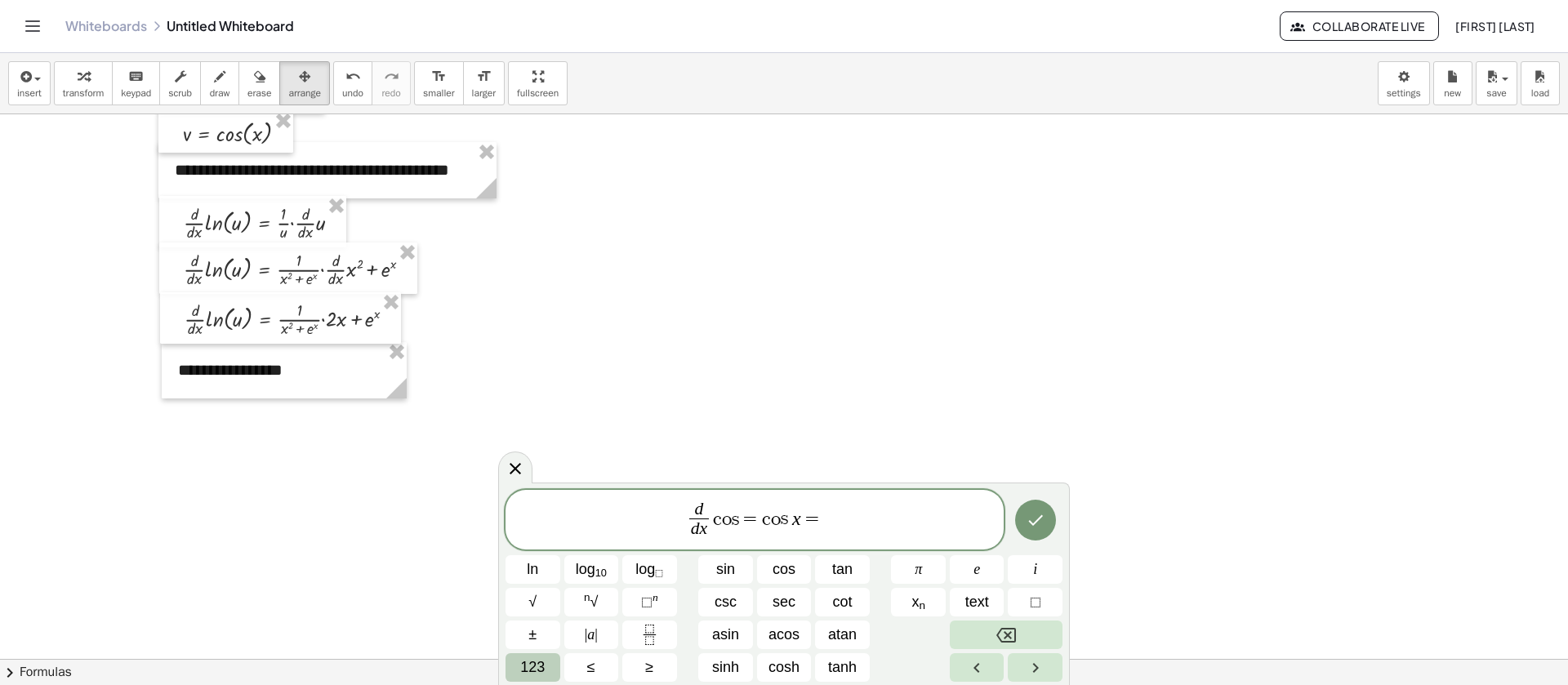 click on "123" at bounding box center [532, 667] 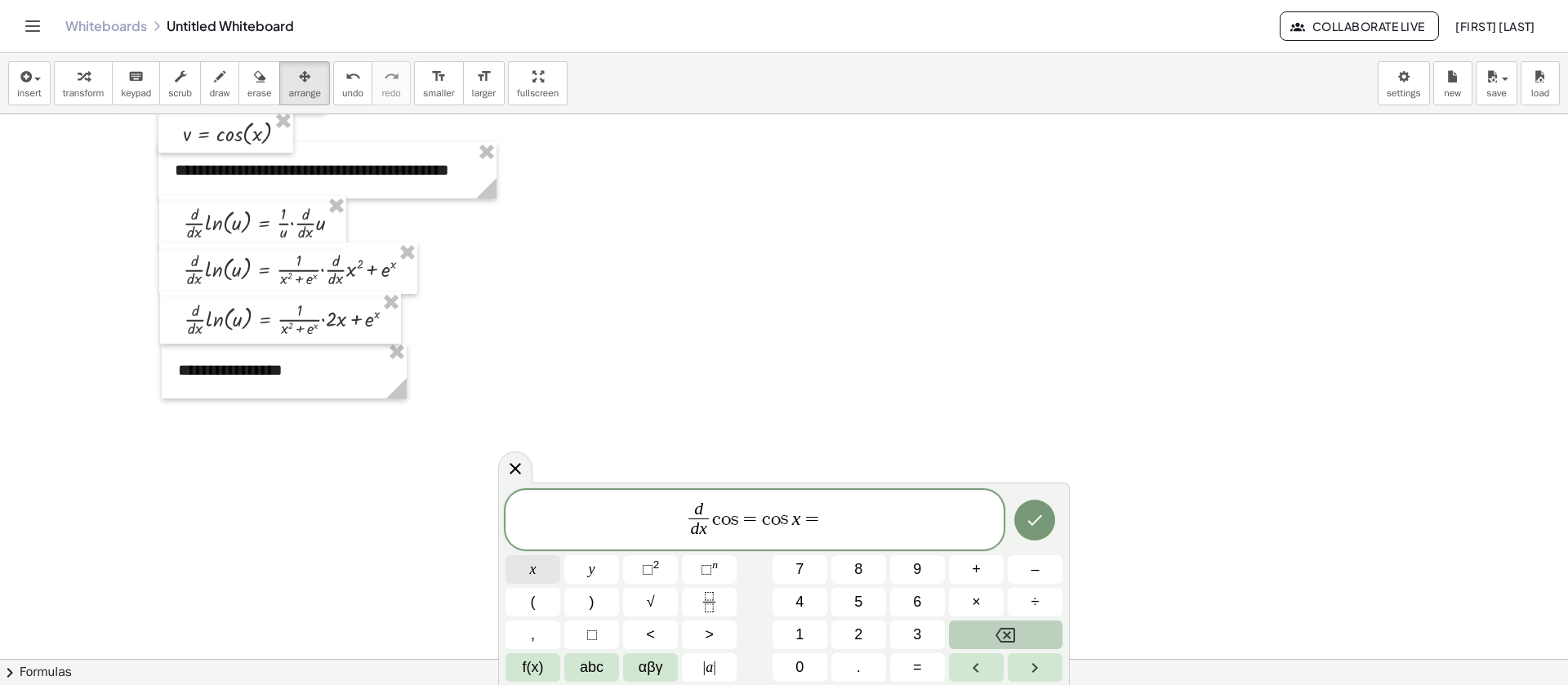 click on "x" at bounding box center (532, 569) 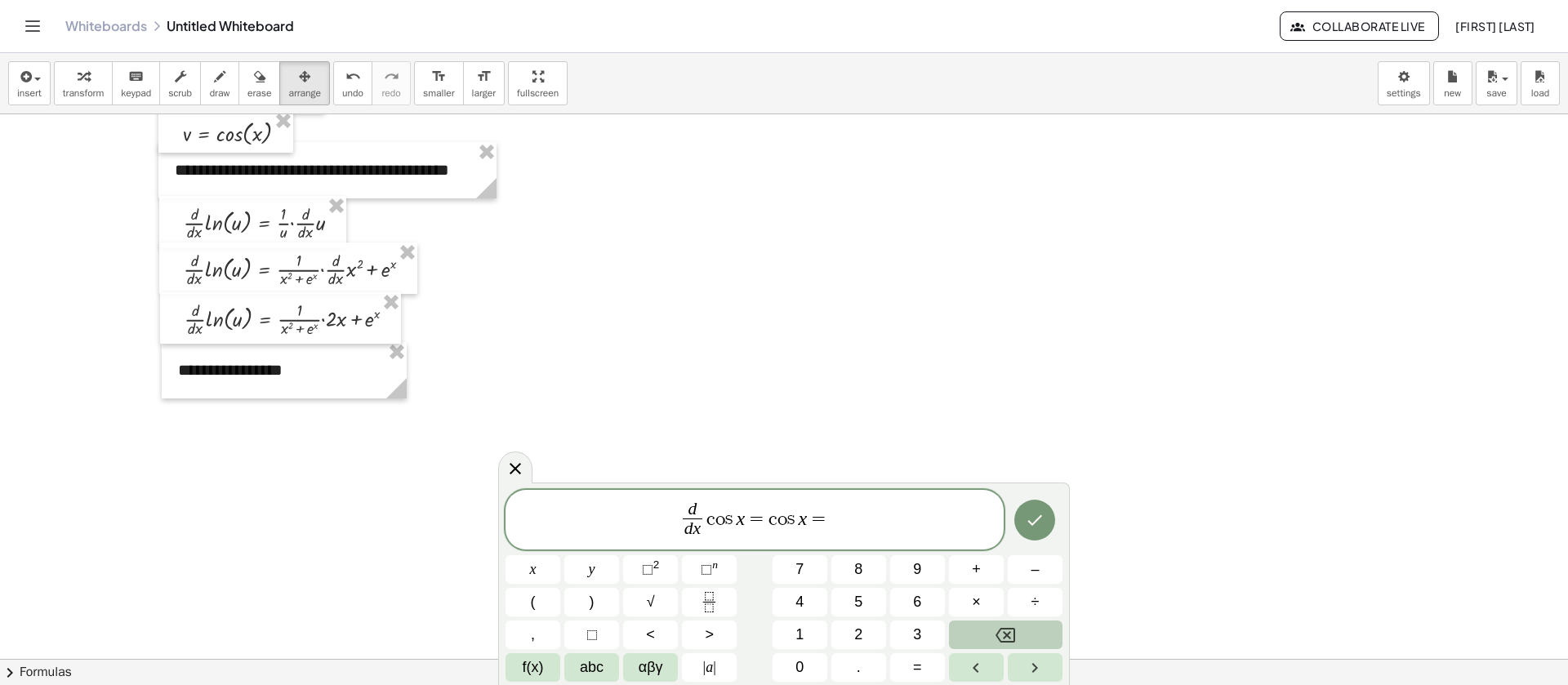 click on "=" at bounding box center [818, 518] 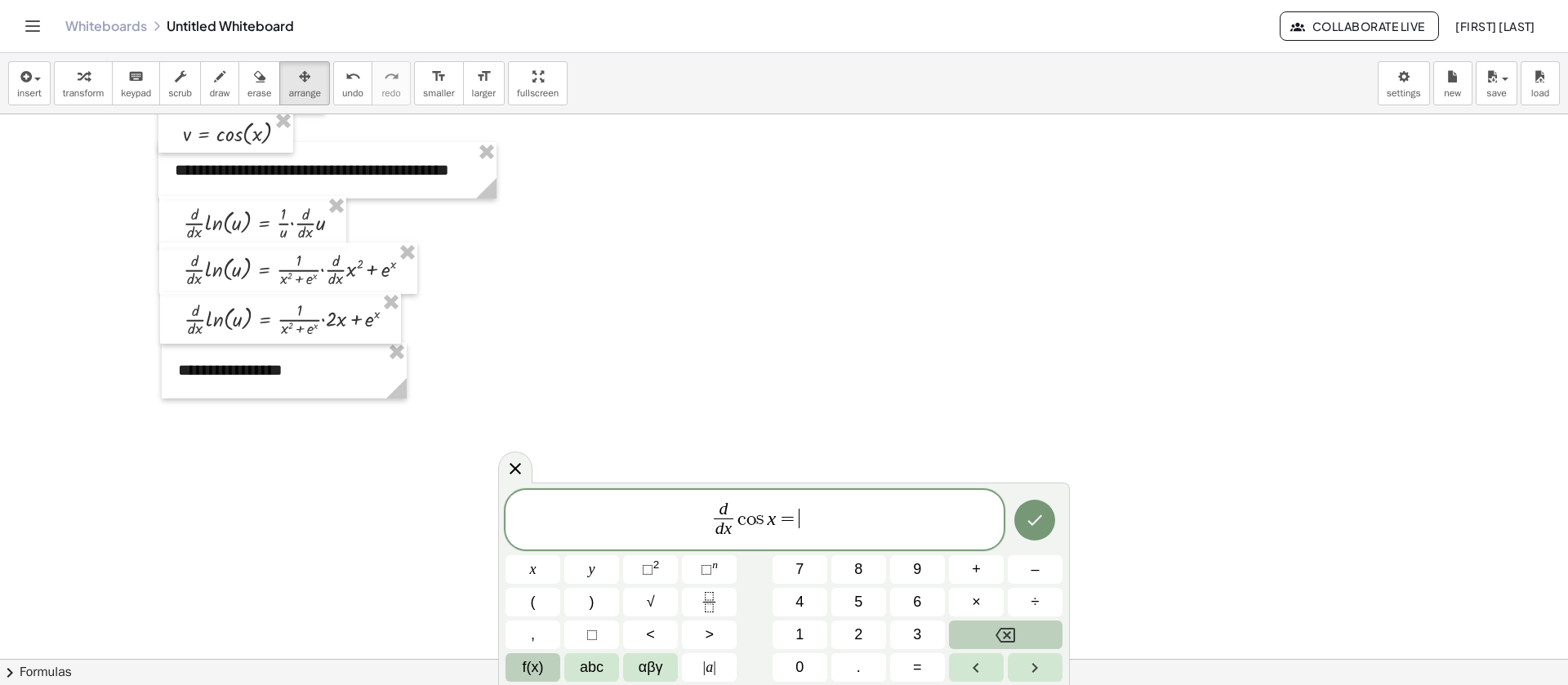 click on "f(x)" at bounding box center (532, 667) 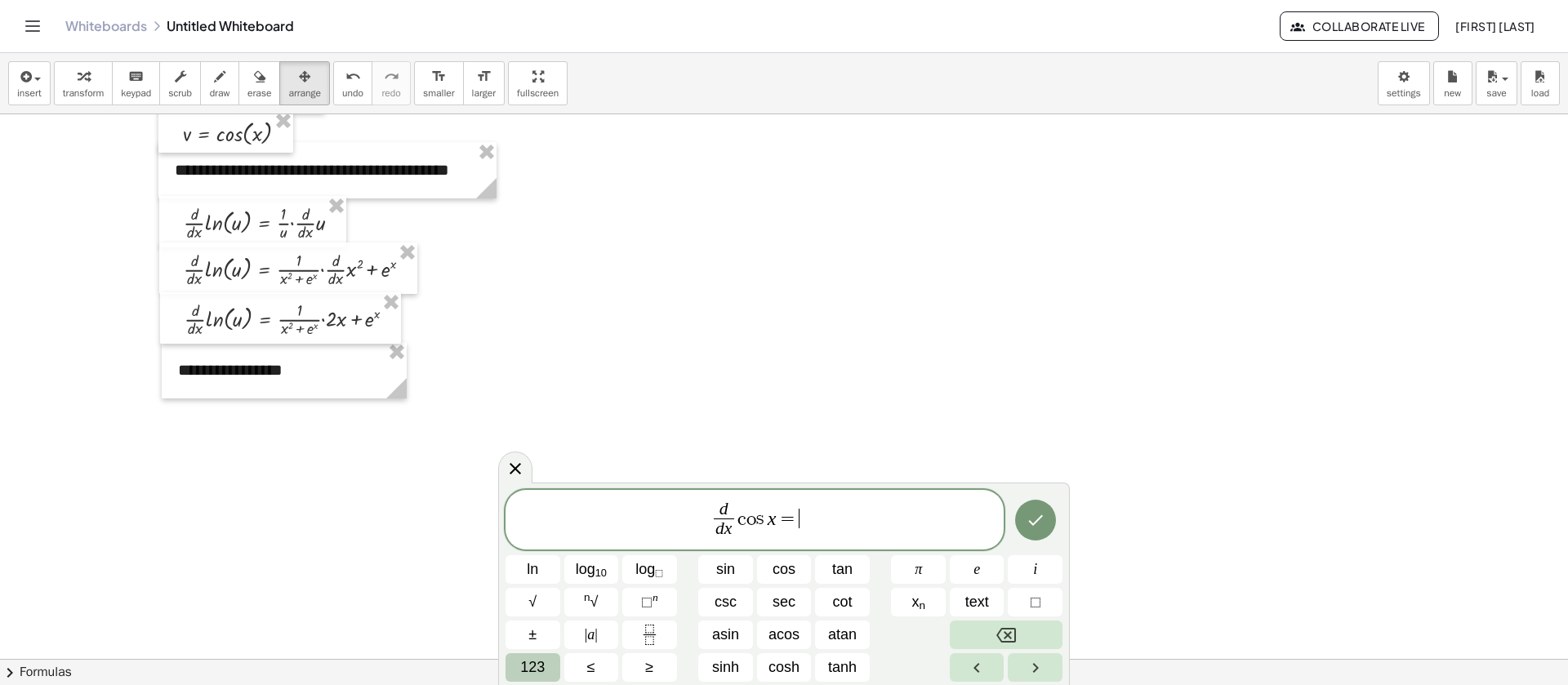 click on "123" at bounding box center [532, 667] 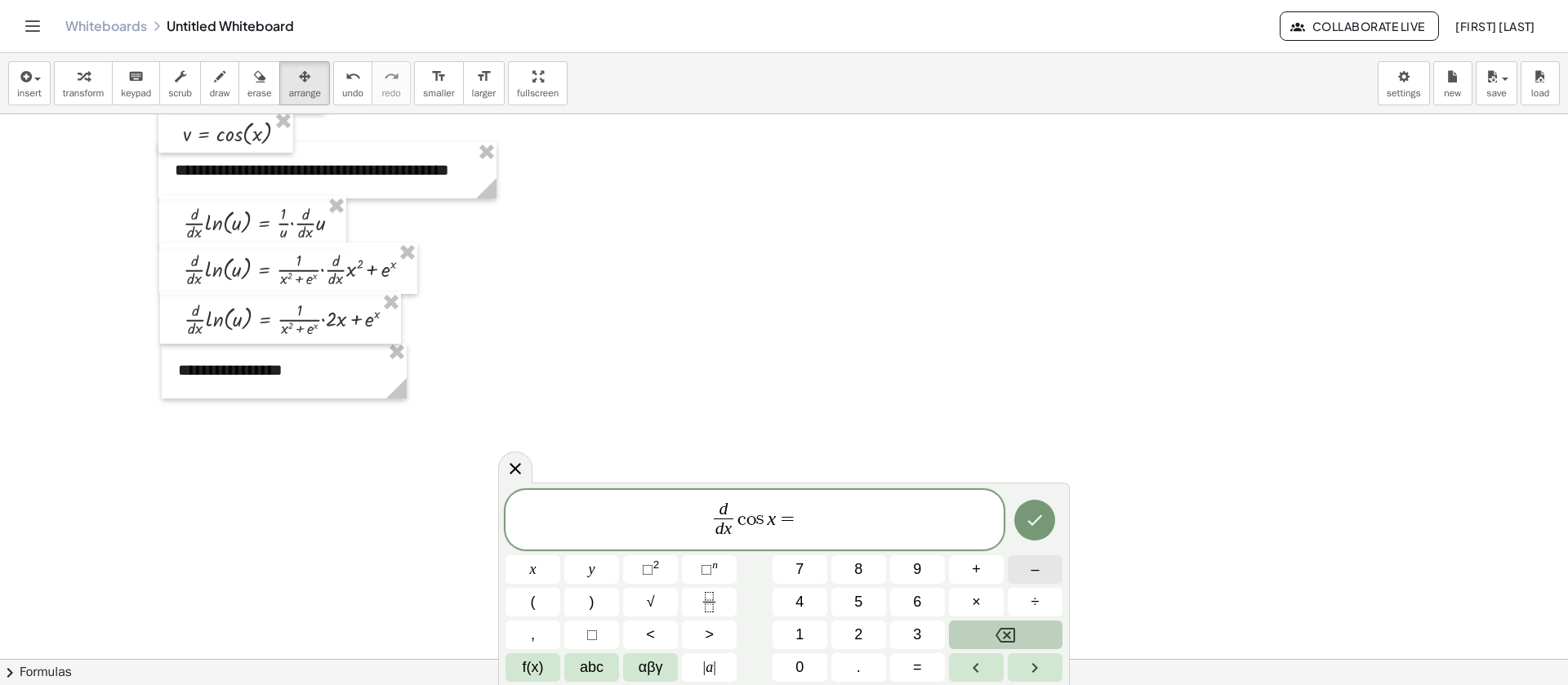 click on "–" at bounding box center [1035, 569] 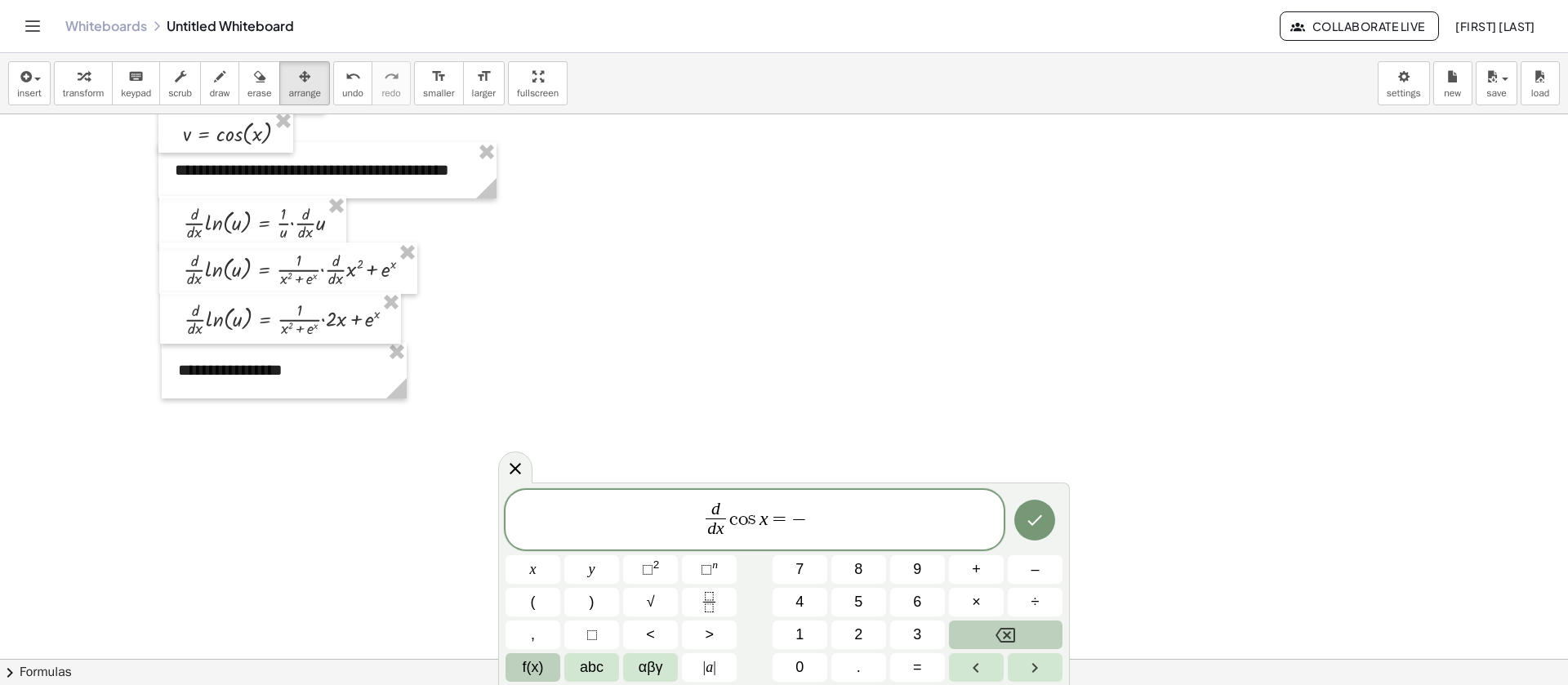 click on "f(x)" at bounding box center (532, 667) 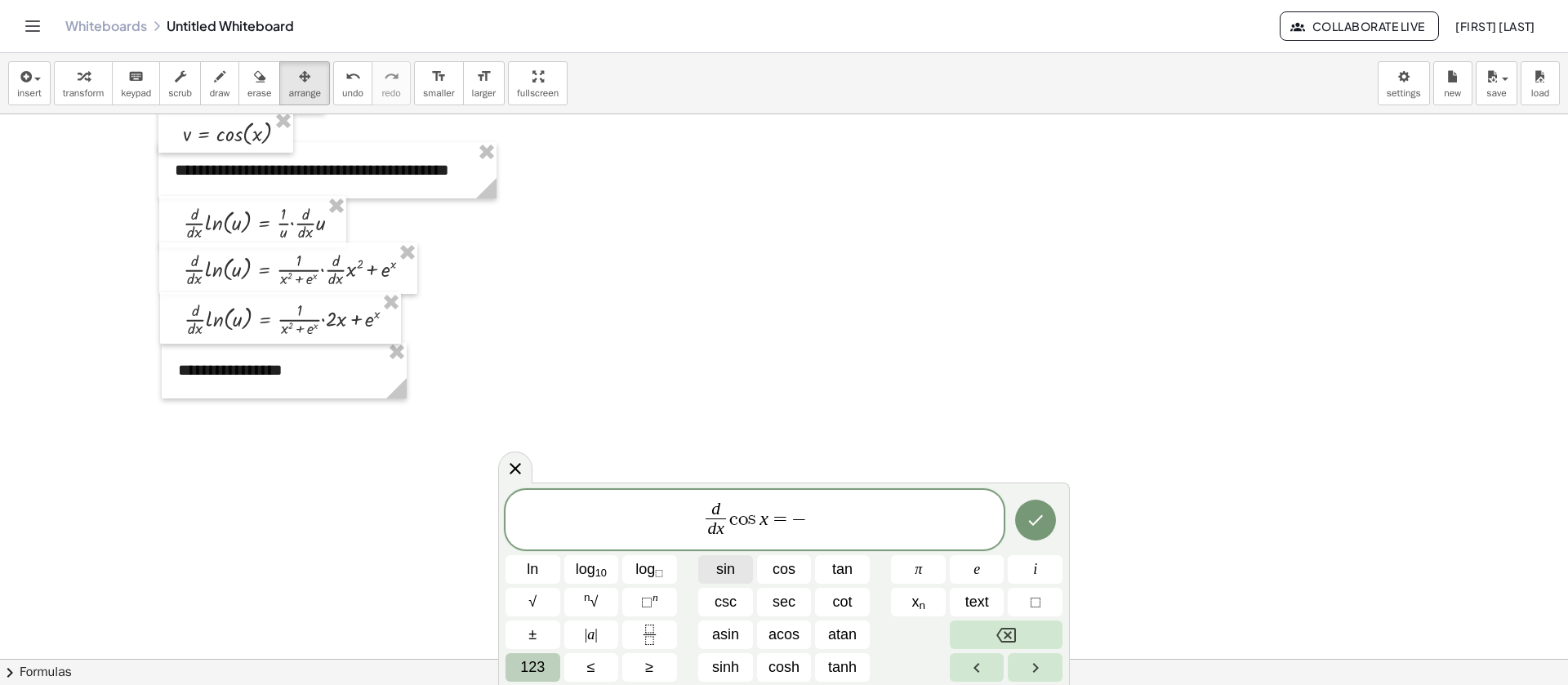 click on "sin" at bounding box center (725, 569) 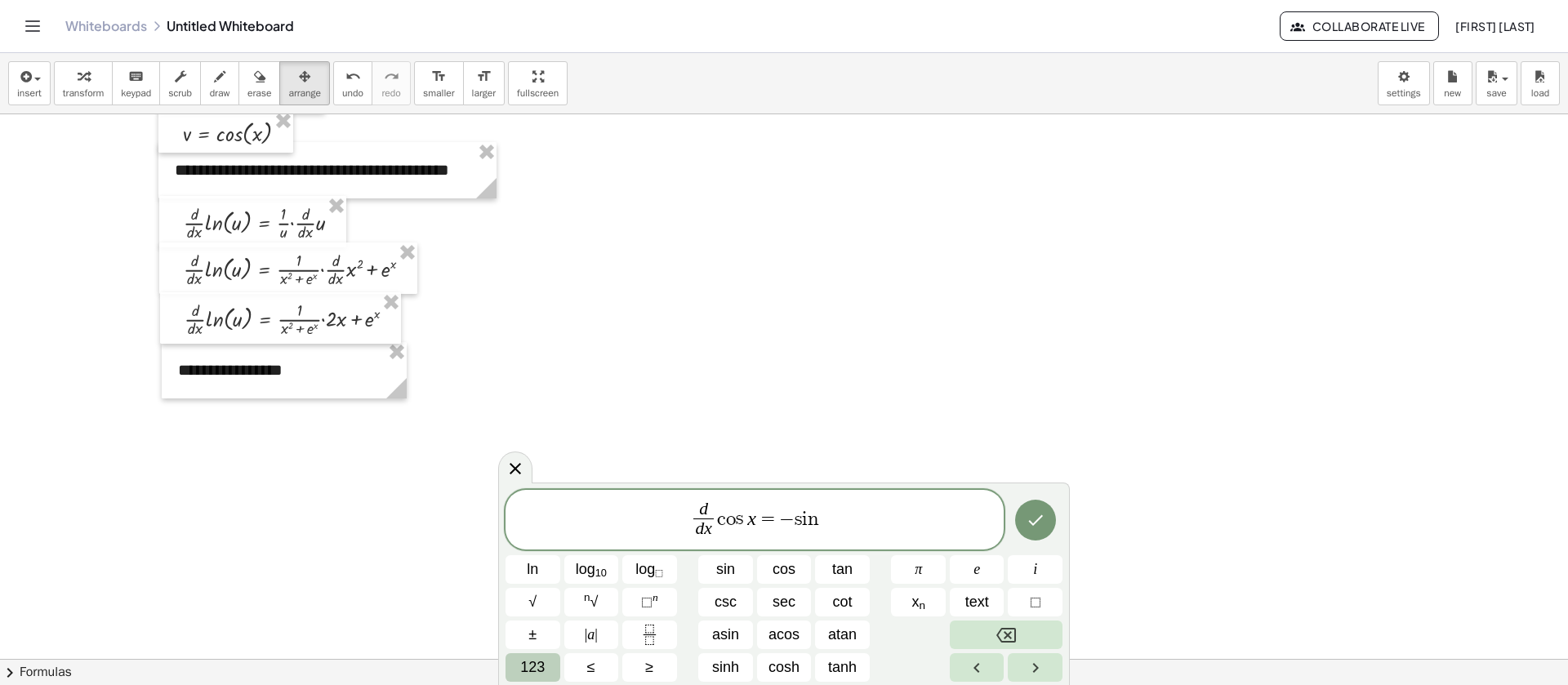 click on "123" at bounding box center [532, 667] 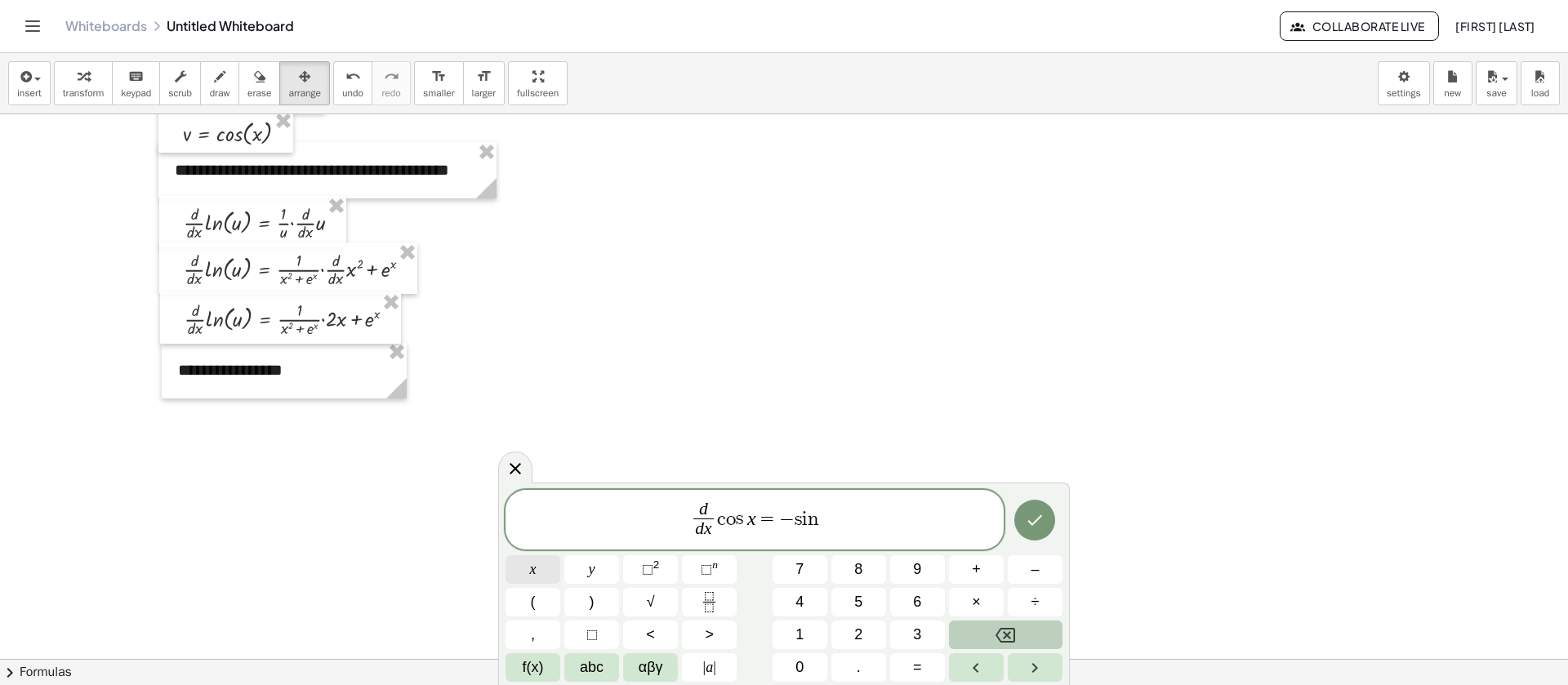 click on "x" at bounding box center (532, 569) 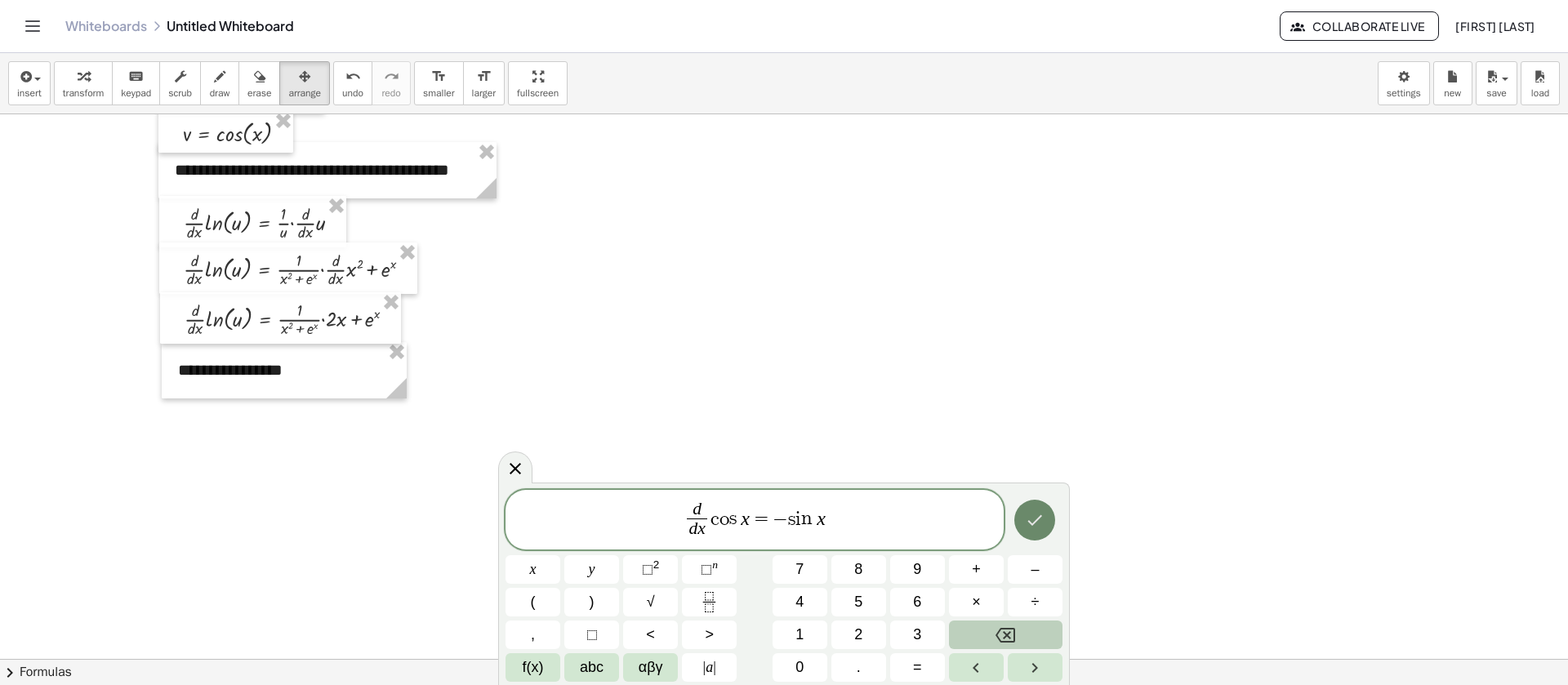 click 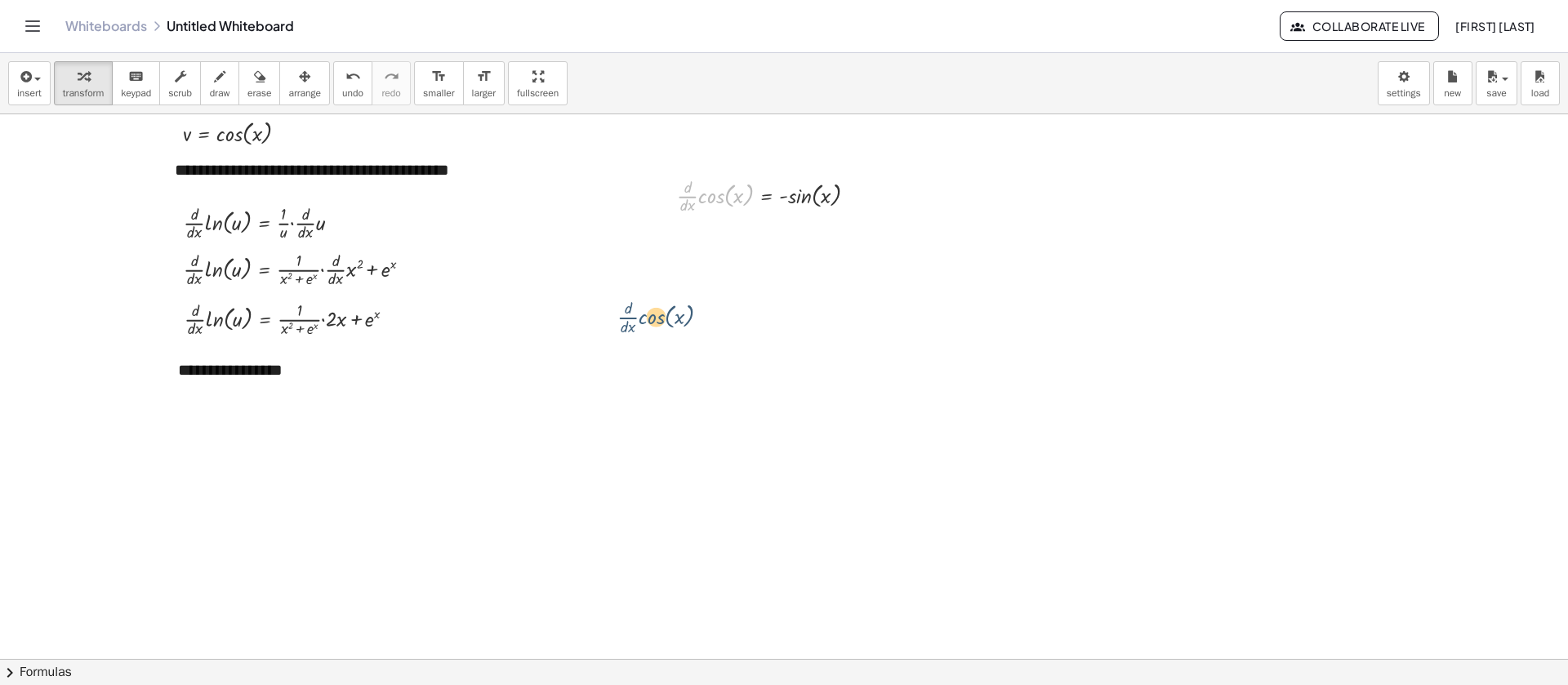 drag, startPoint x: 719, startPoint y: 190, endPoint x: 565, endPoint y: 216, distance: 156.17938 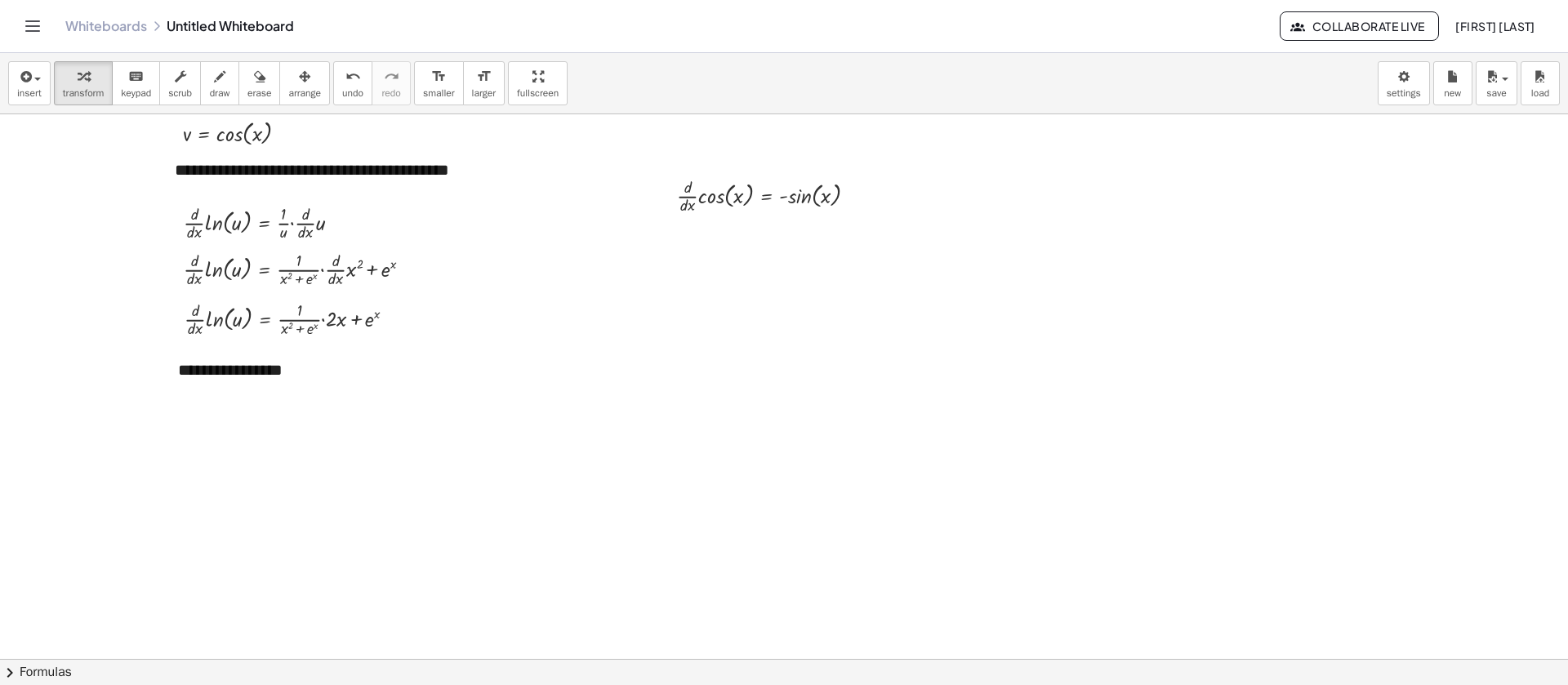 click at bounding box center (305, 76) 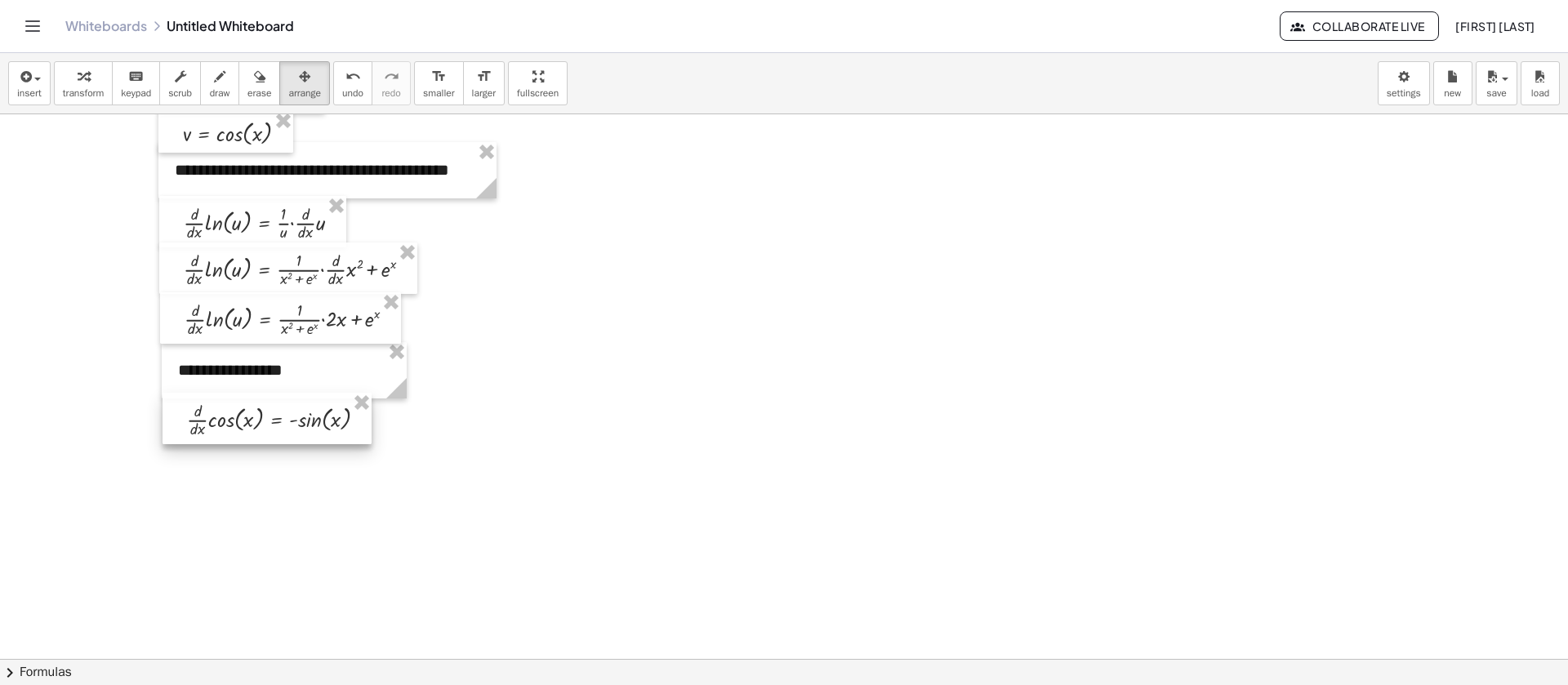drag, startPoint x: 749, startPoint y: 215, endPoint x: 258, endPoint y: 439, distance: 539.68231 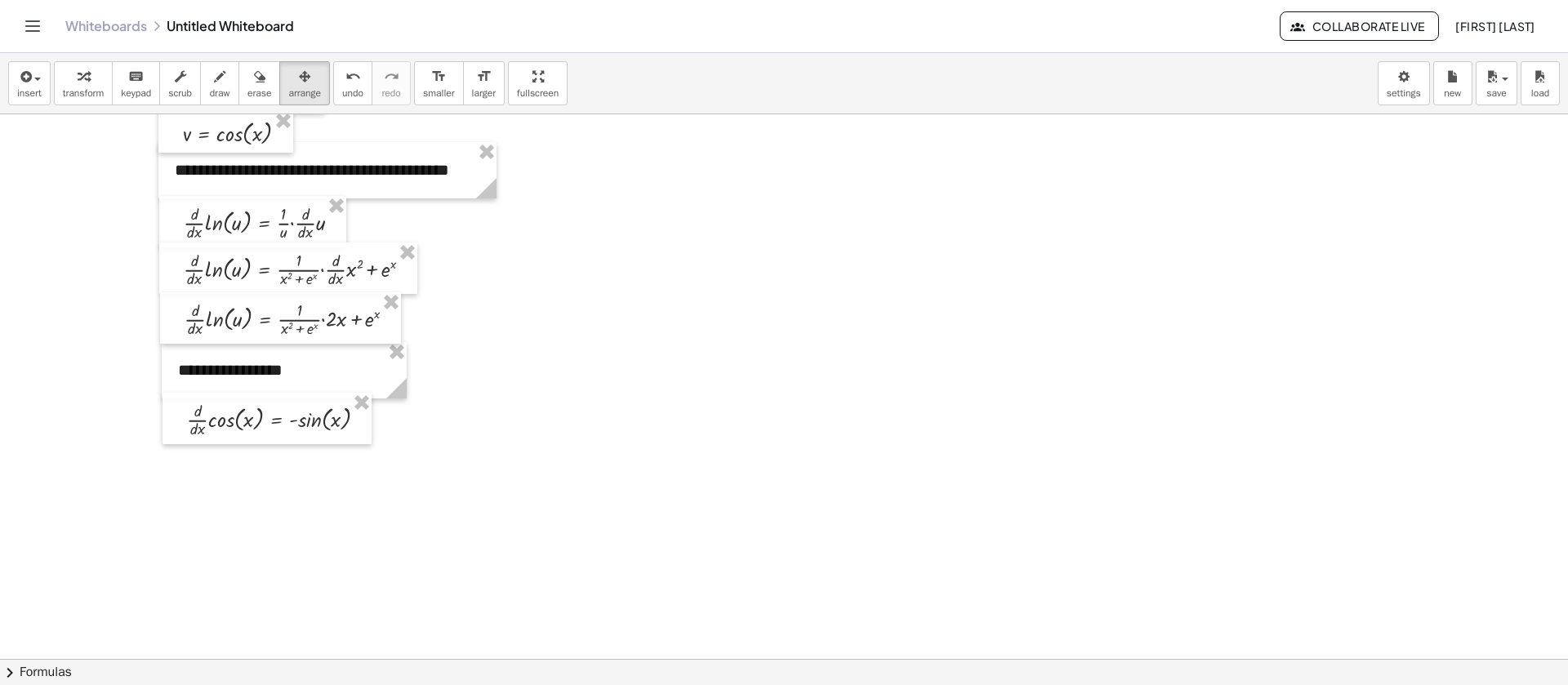 click at bounding box center [784, 467] 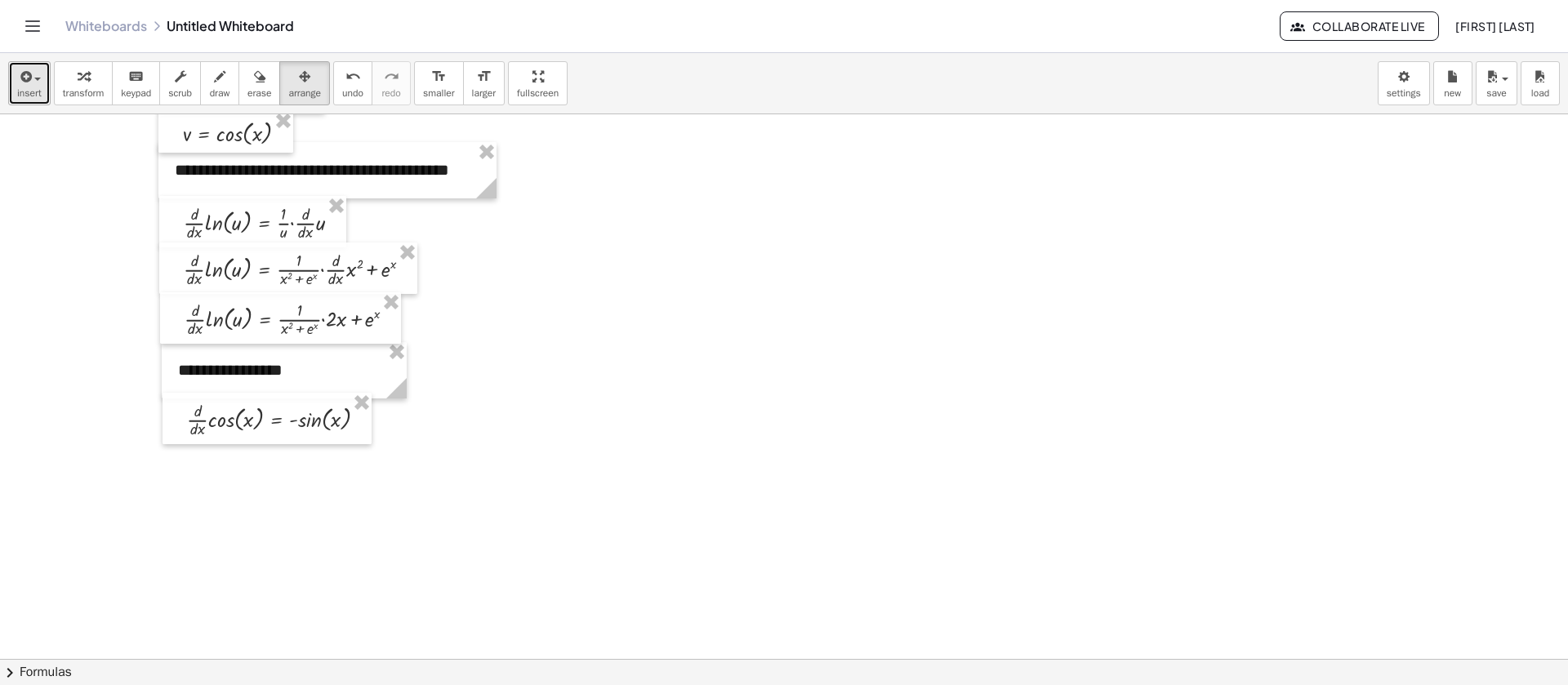 click on "insert" at bounding box center (29, 93) 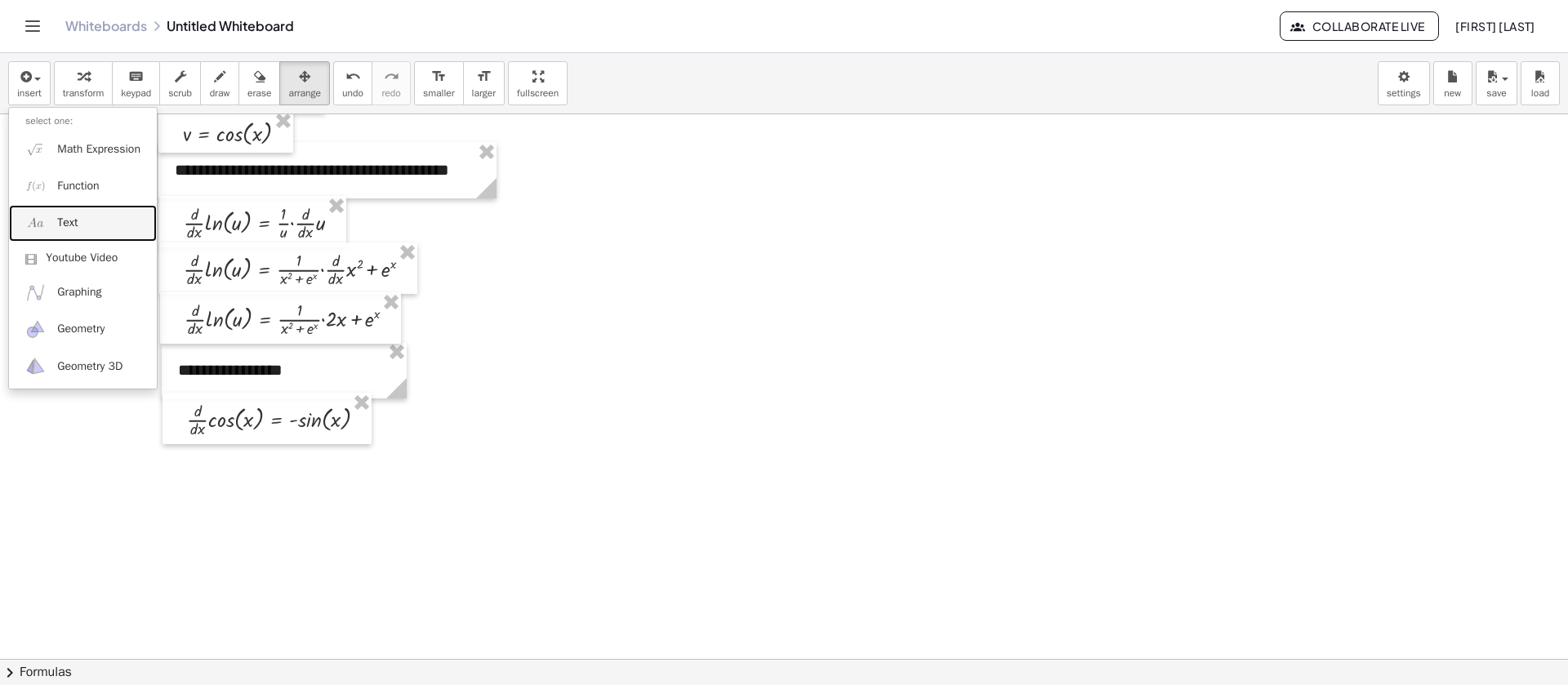click on "Text" at bounding box center (67, 223) 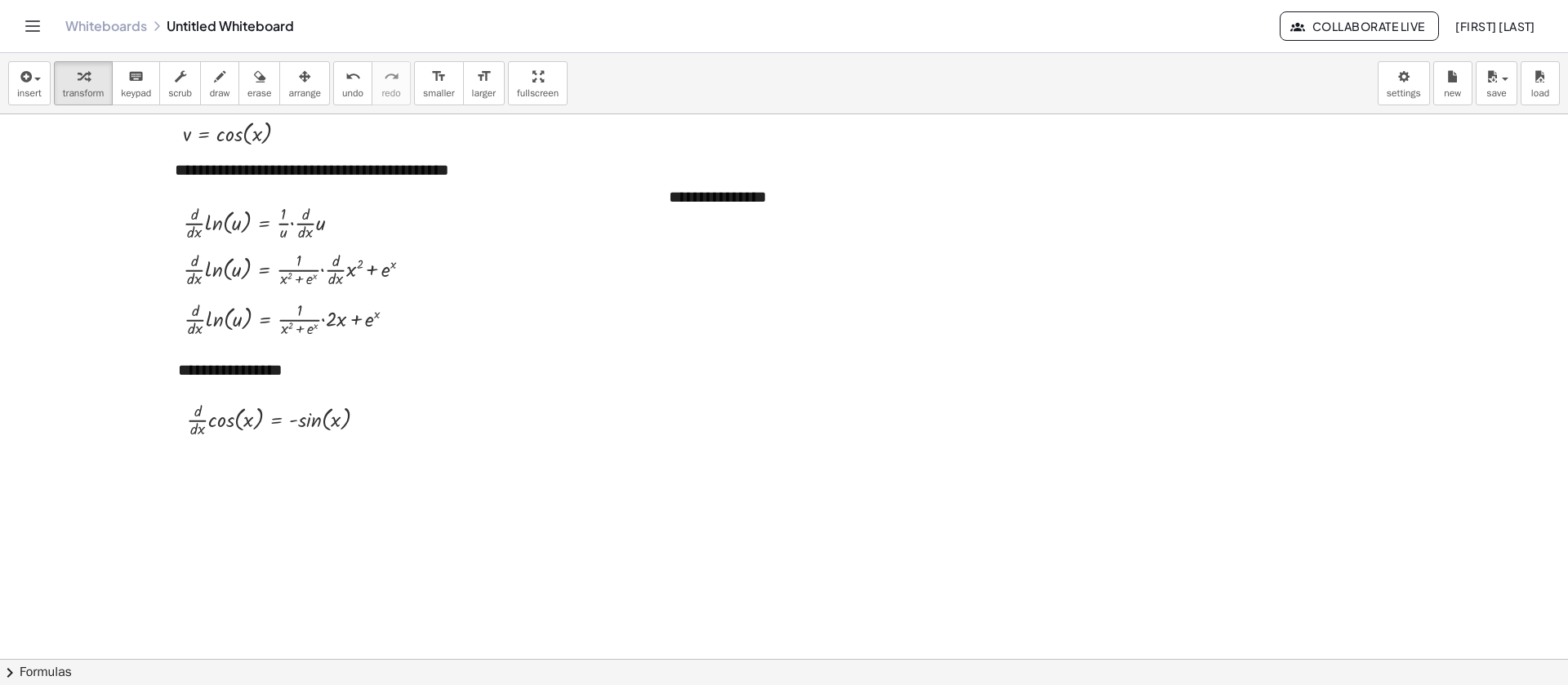 type 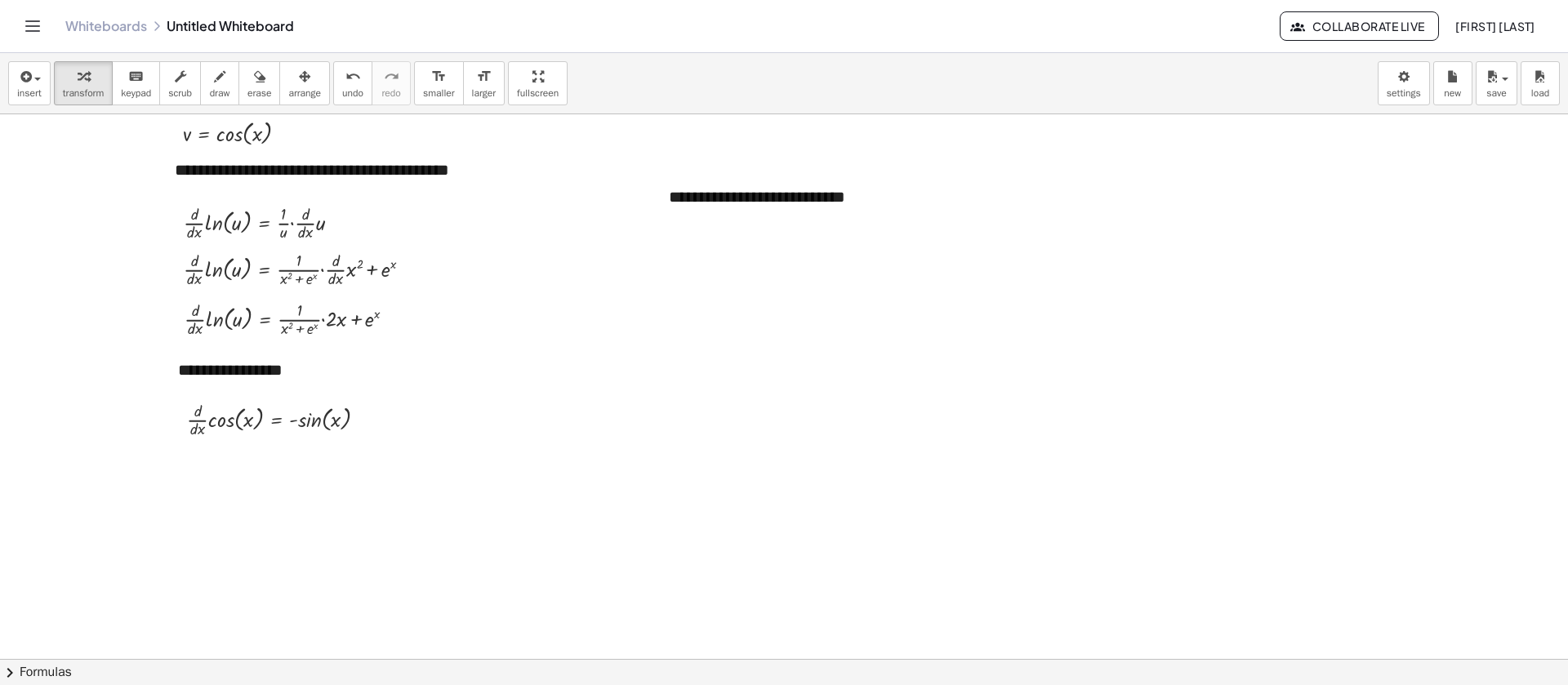 click at bounding box center (784, 467) 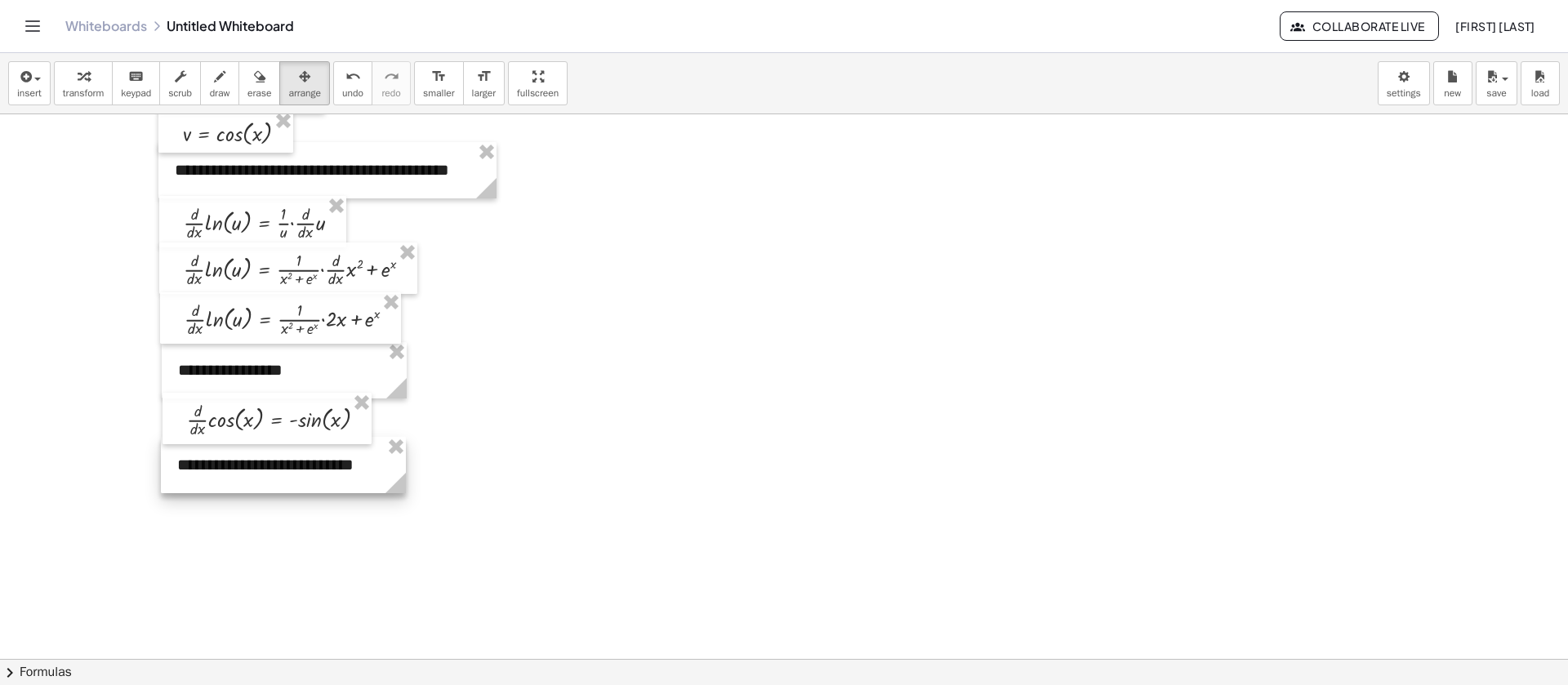 drag, startPoint x: 780, startPoint y: 185, endPoint x: 288, endPoint y: 452, distance: 559.77942 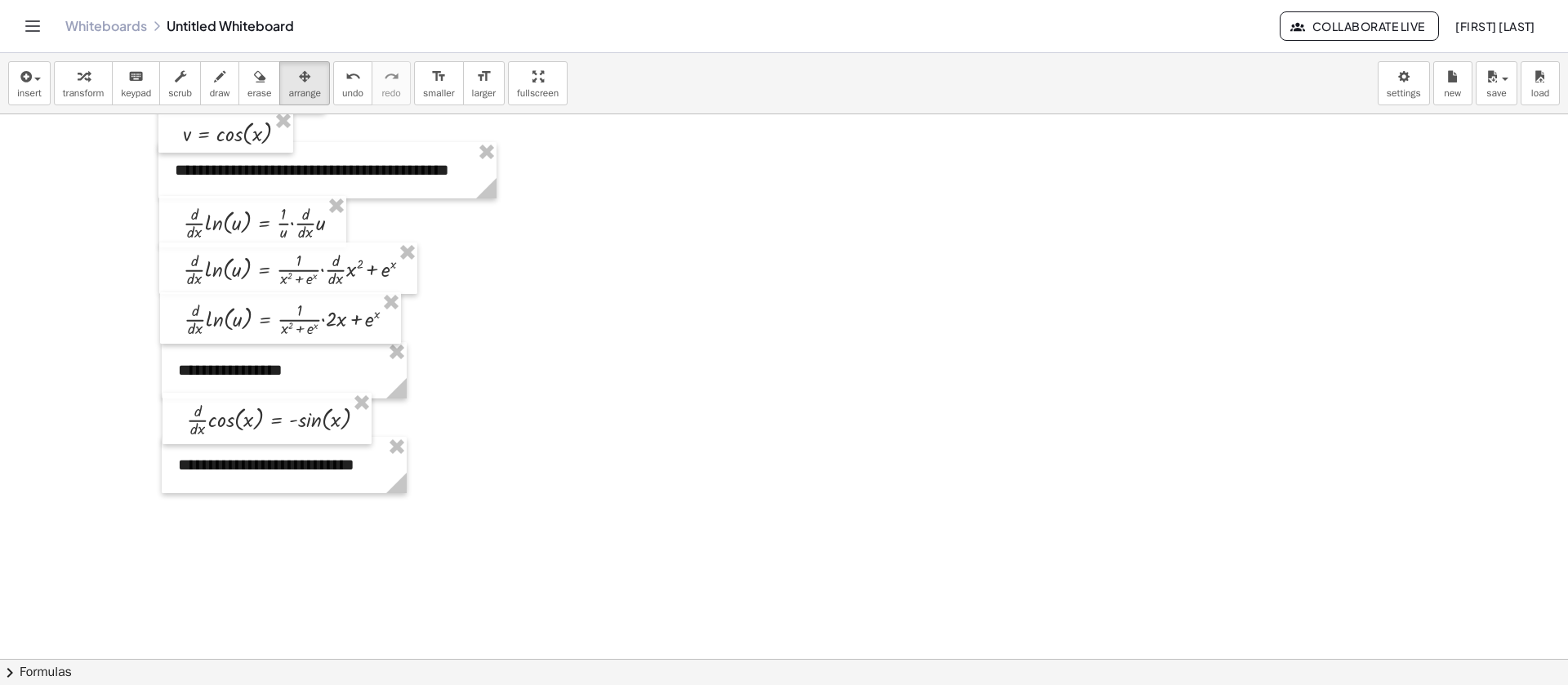 click at bounding box center (784, 467) 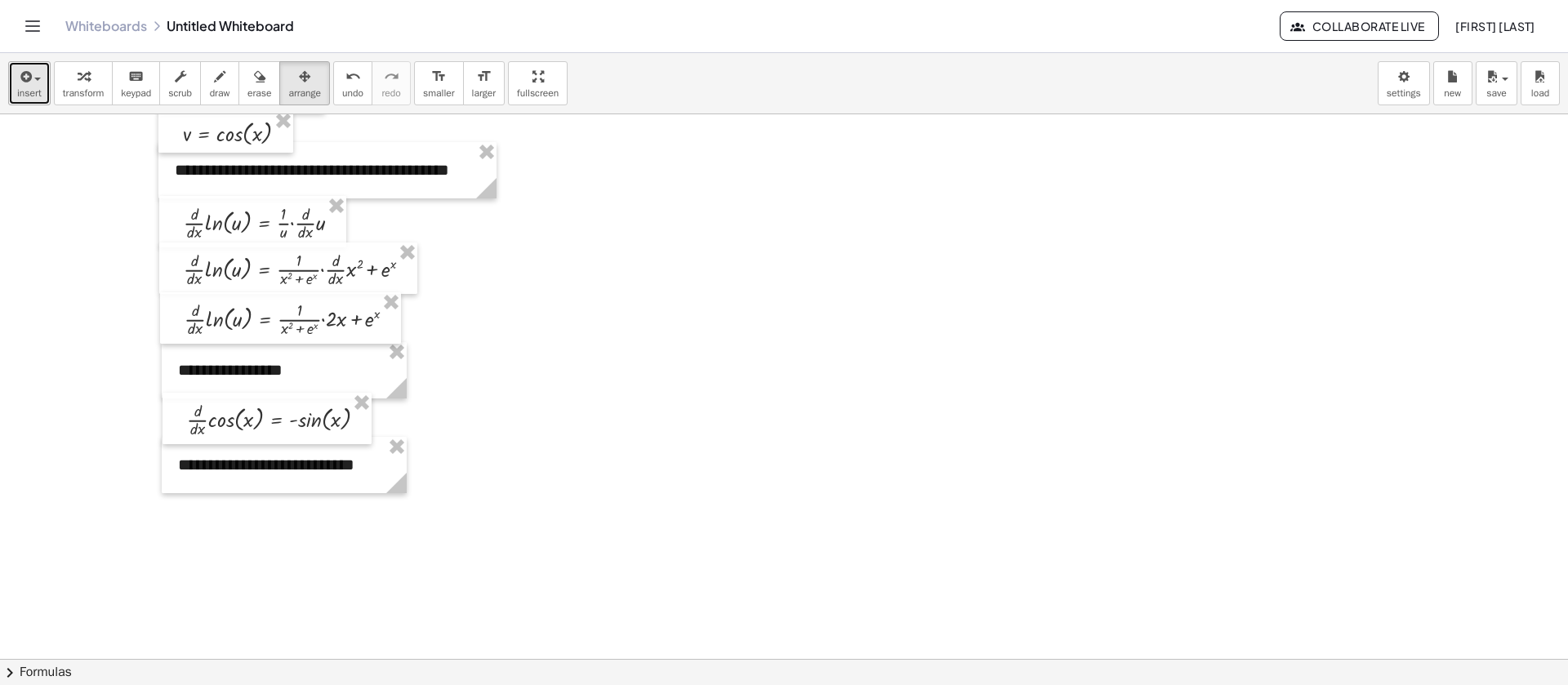 click at bounding box center (33, 78) 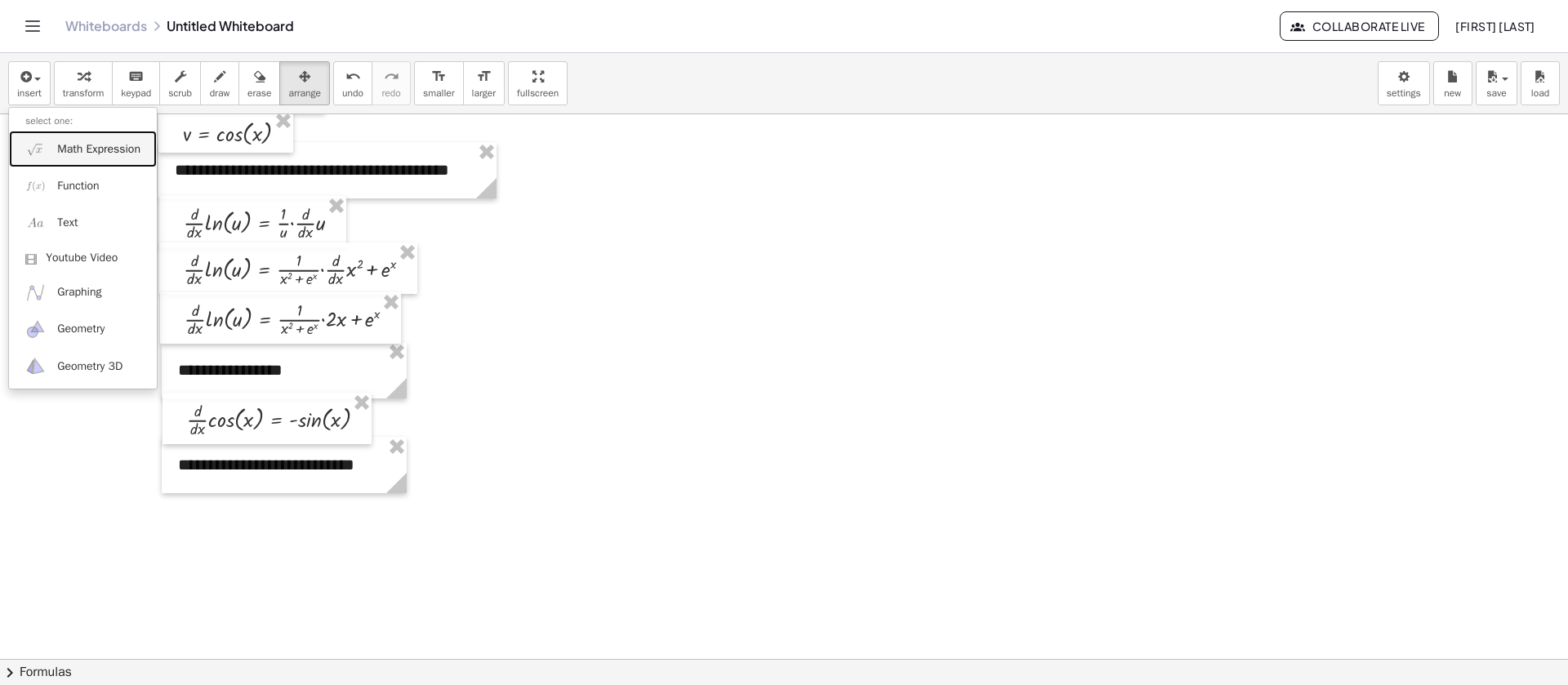 click on "Math Expression" at bounding box center (82, 149) 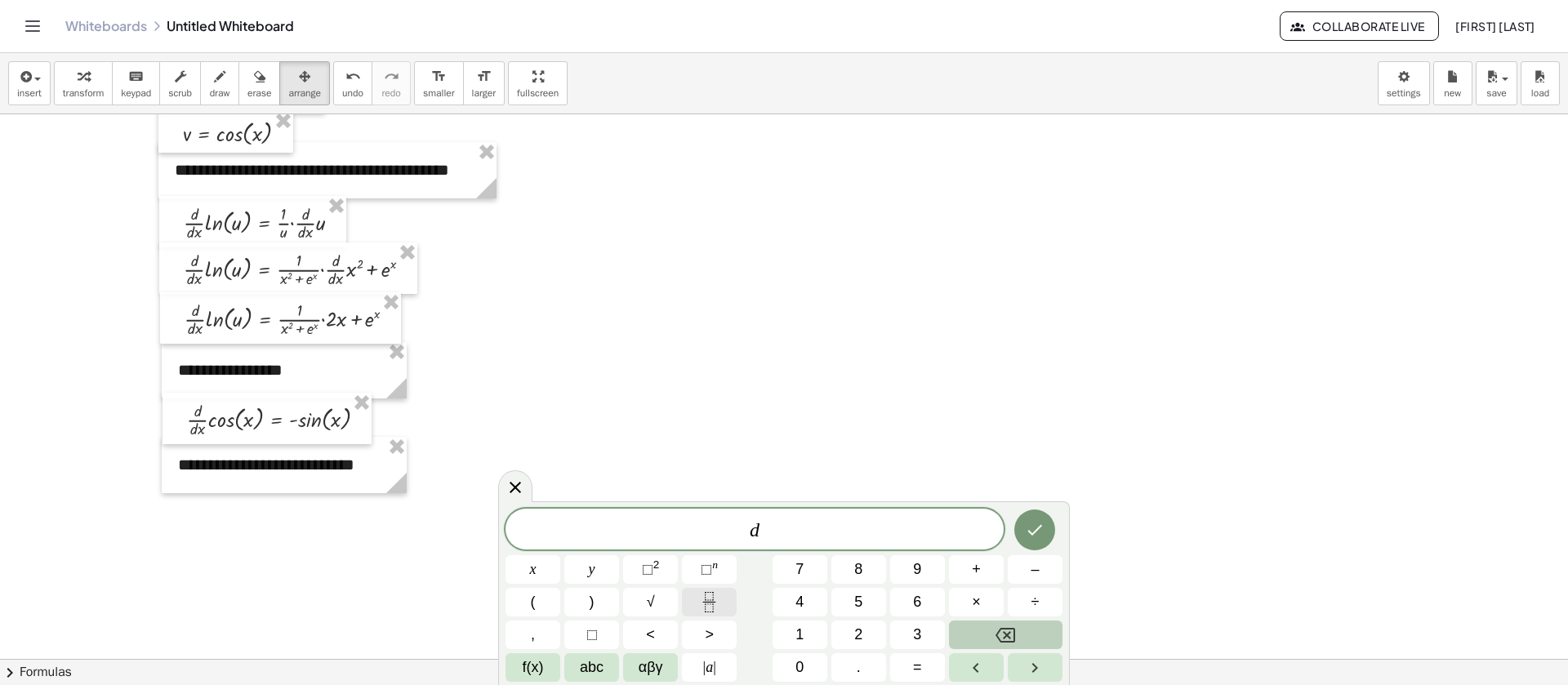 click at bounding box center (709, 602) 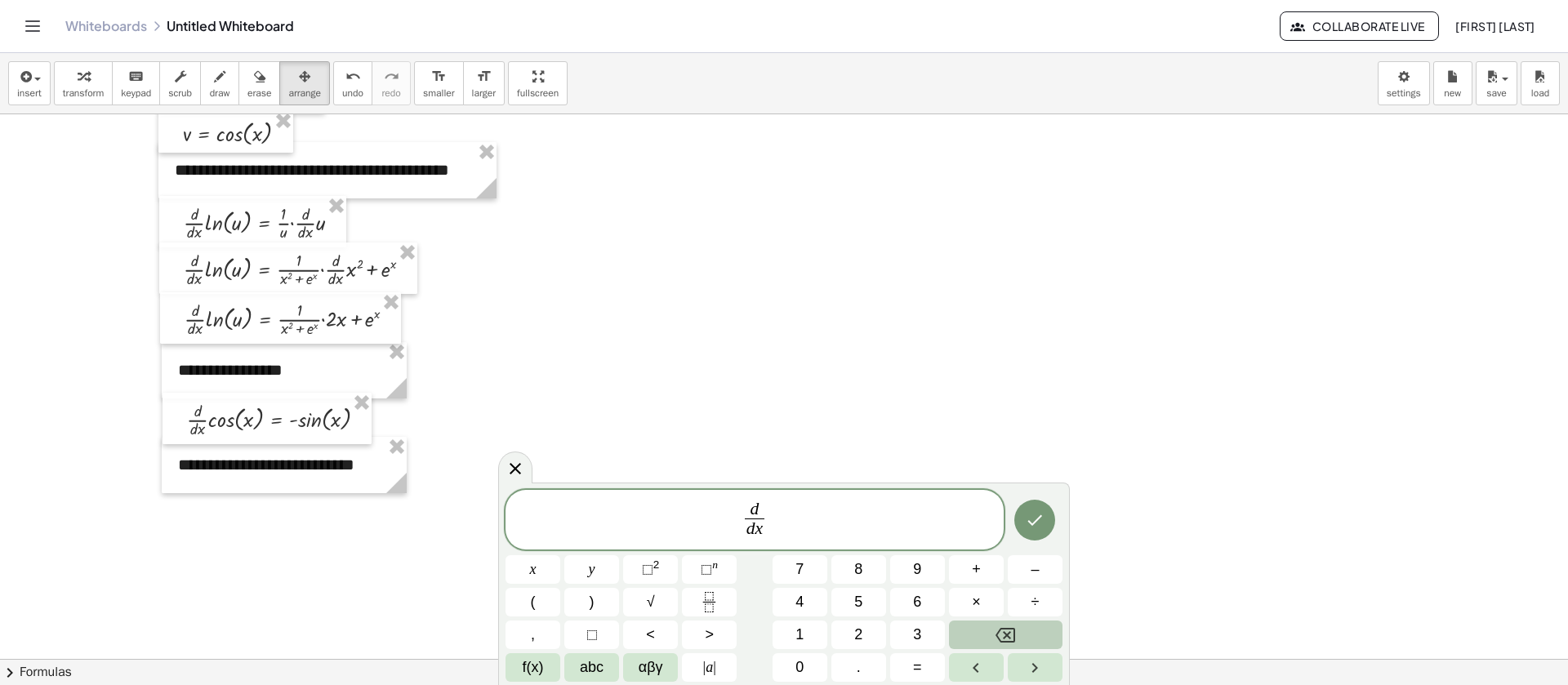 click on "d d x ​ ​" at bounding box center [755, 521] 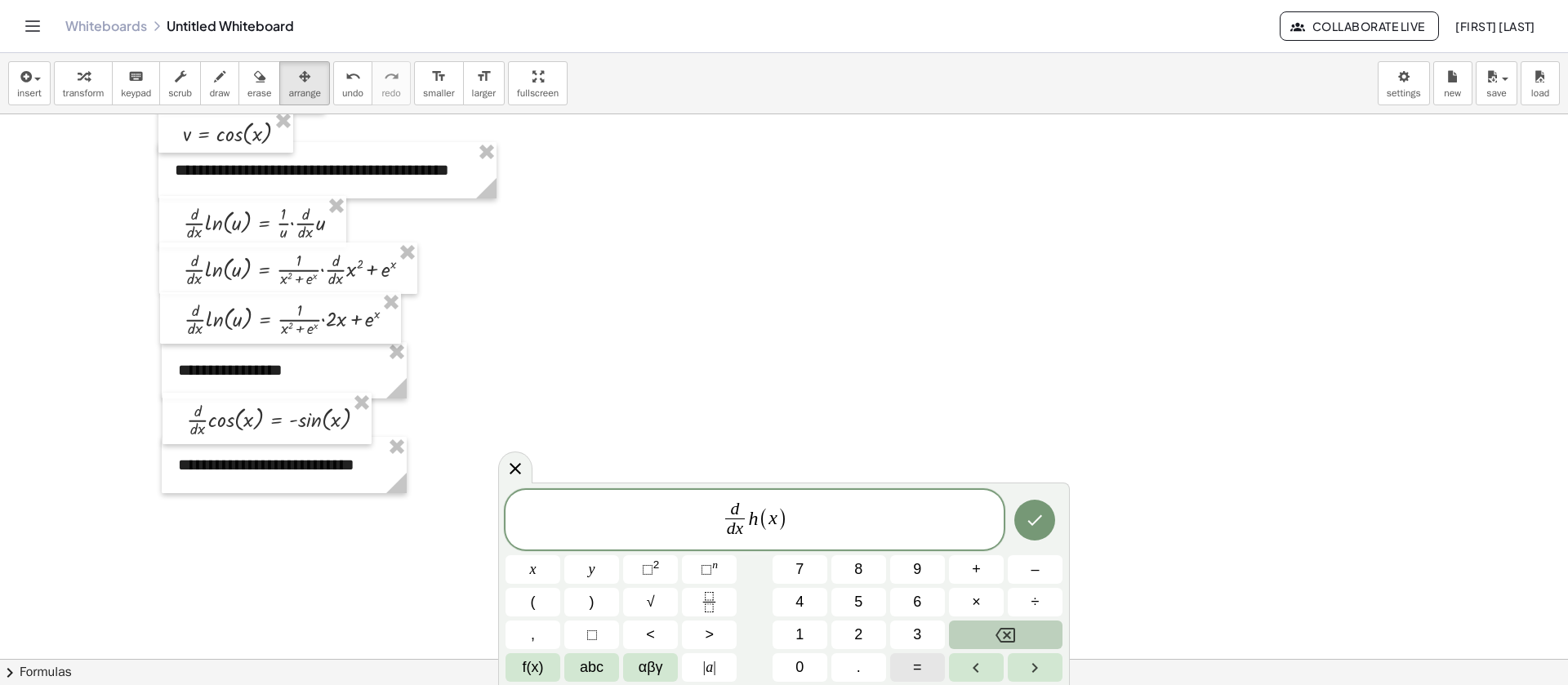 click on "=" at bounding box center [917, 667] 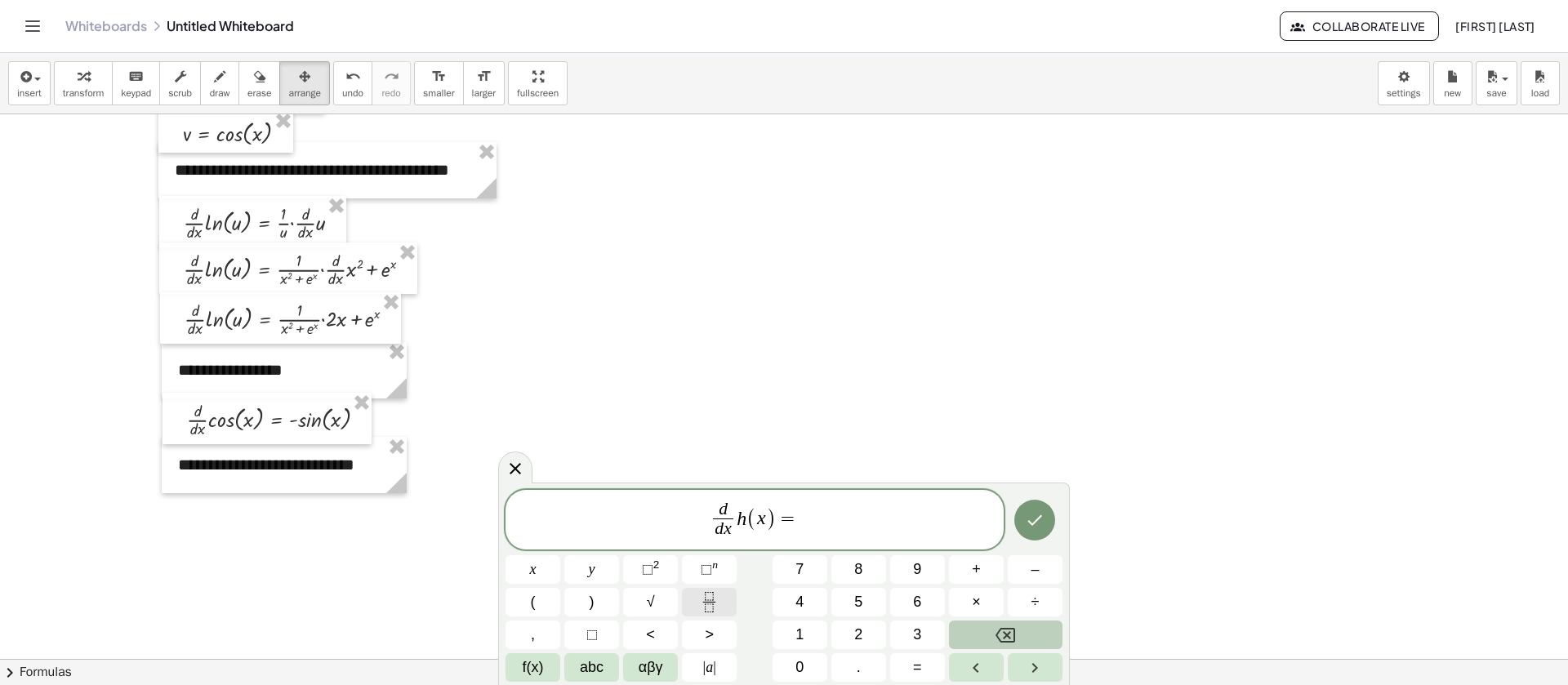 click 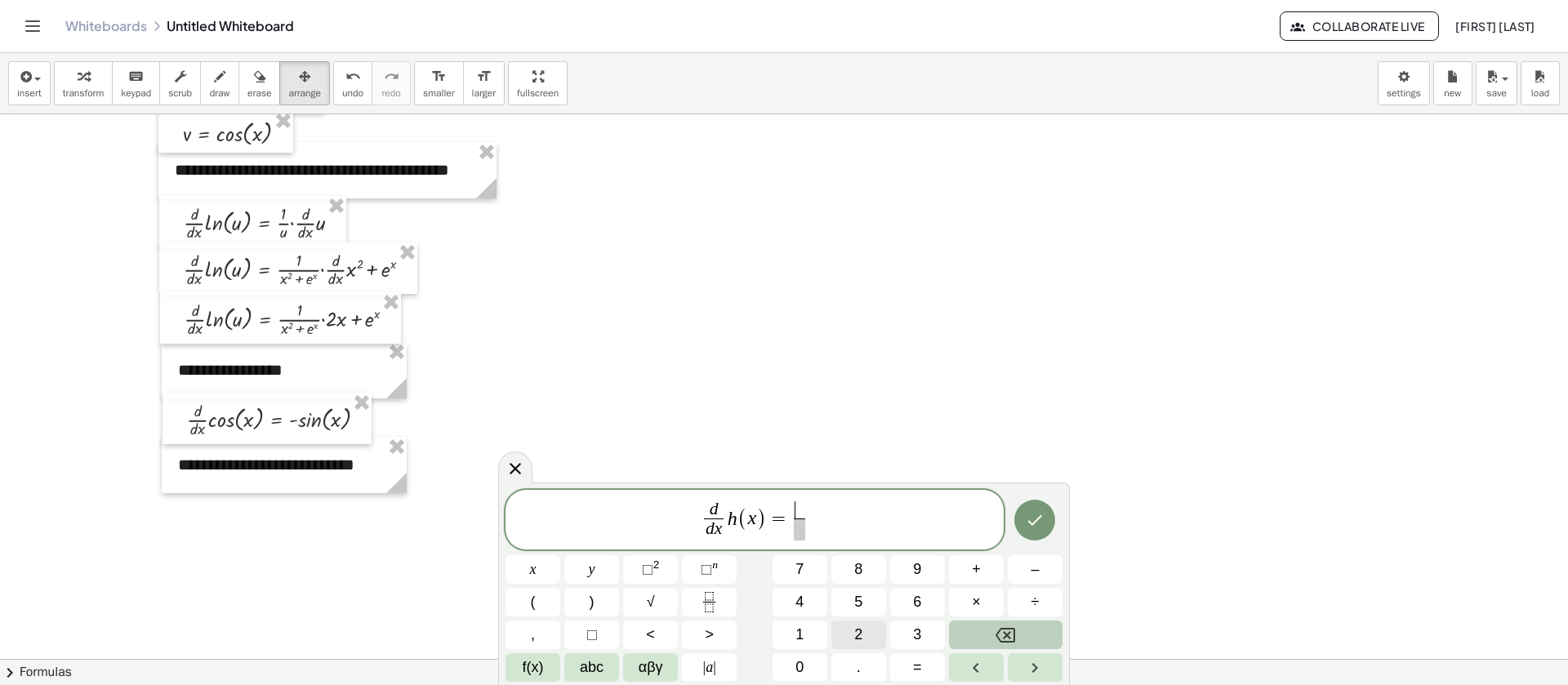 click on "2" at bounding box center [858, 634] 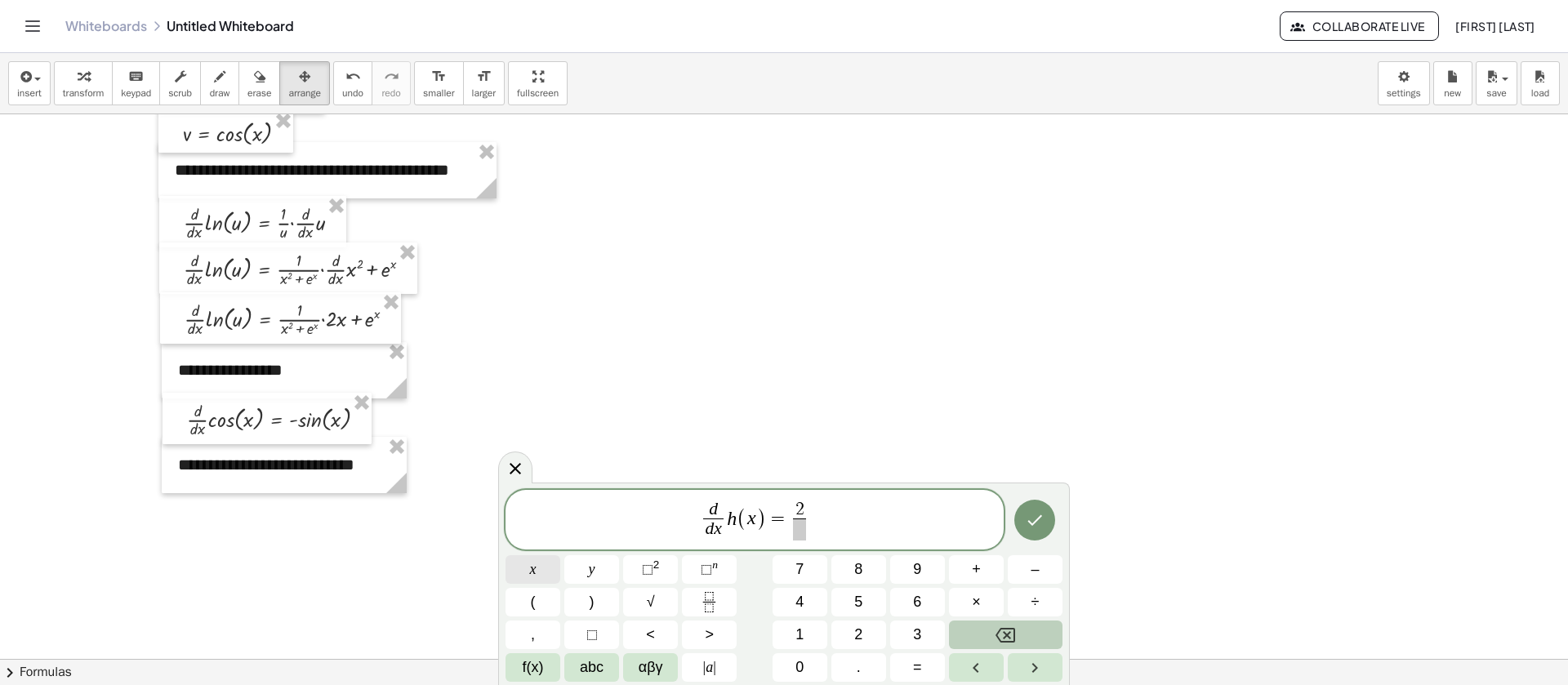 click on "x" at bounding box center (532, 569) 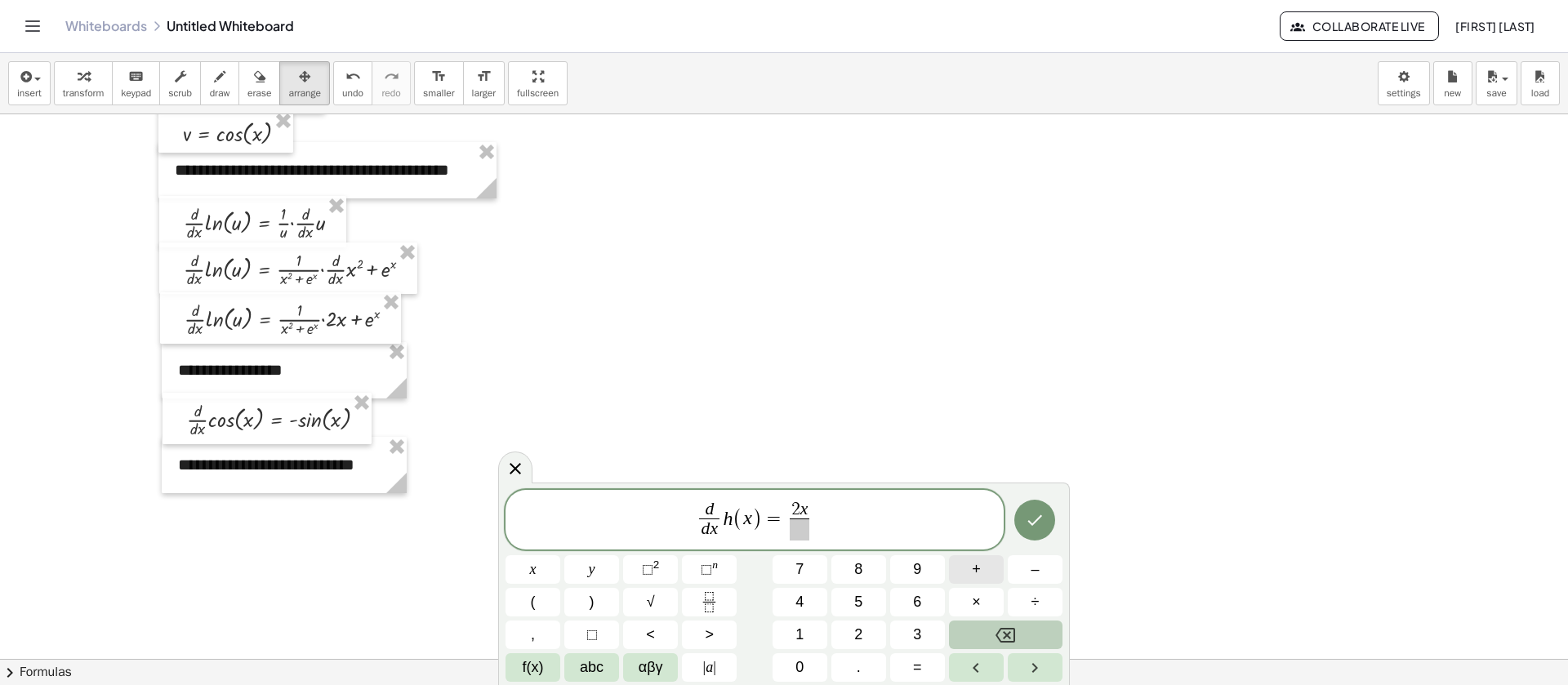 click on "+" at bounding box center [976, 569] 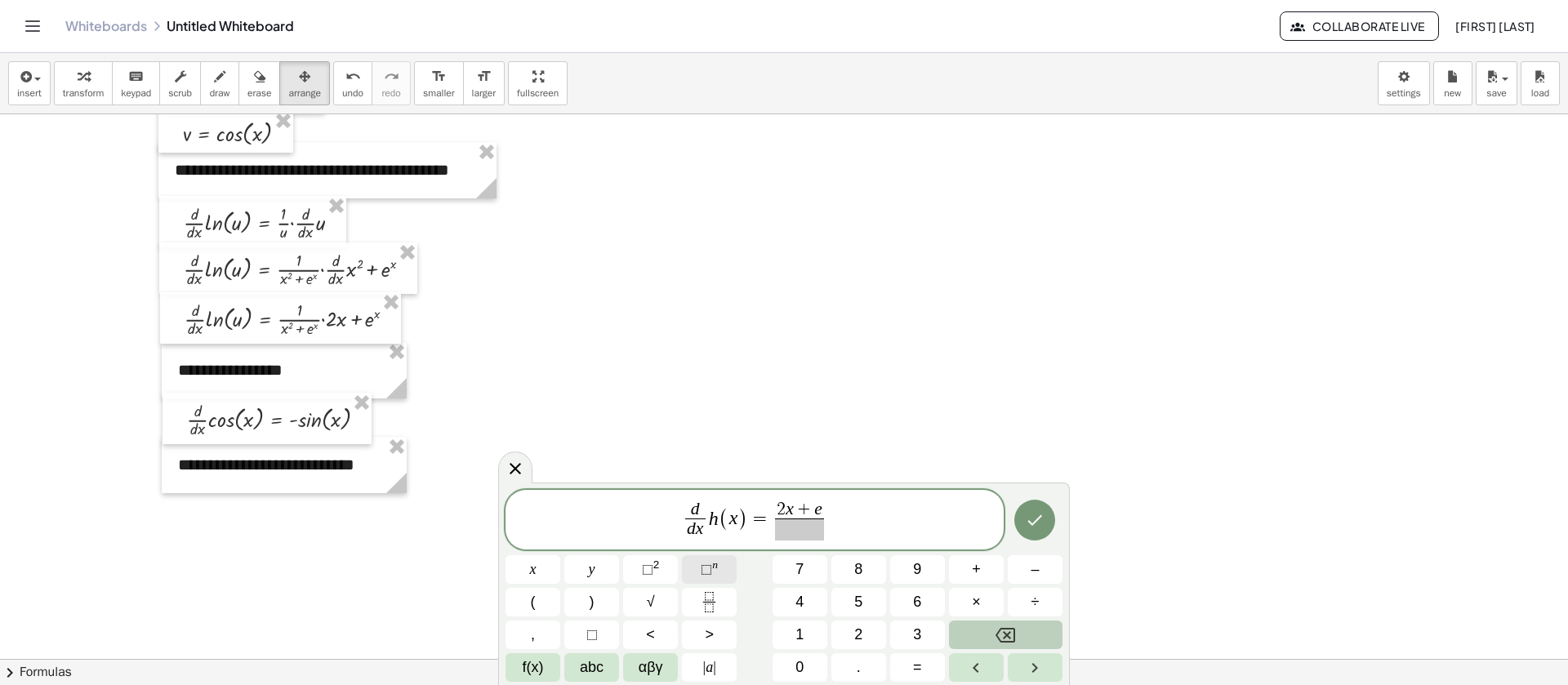 click on "n" at bounding box center [715, 564] 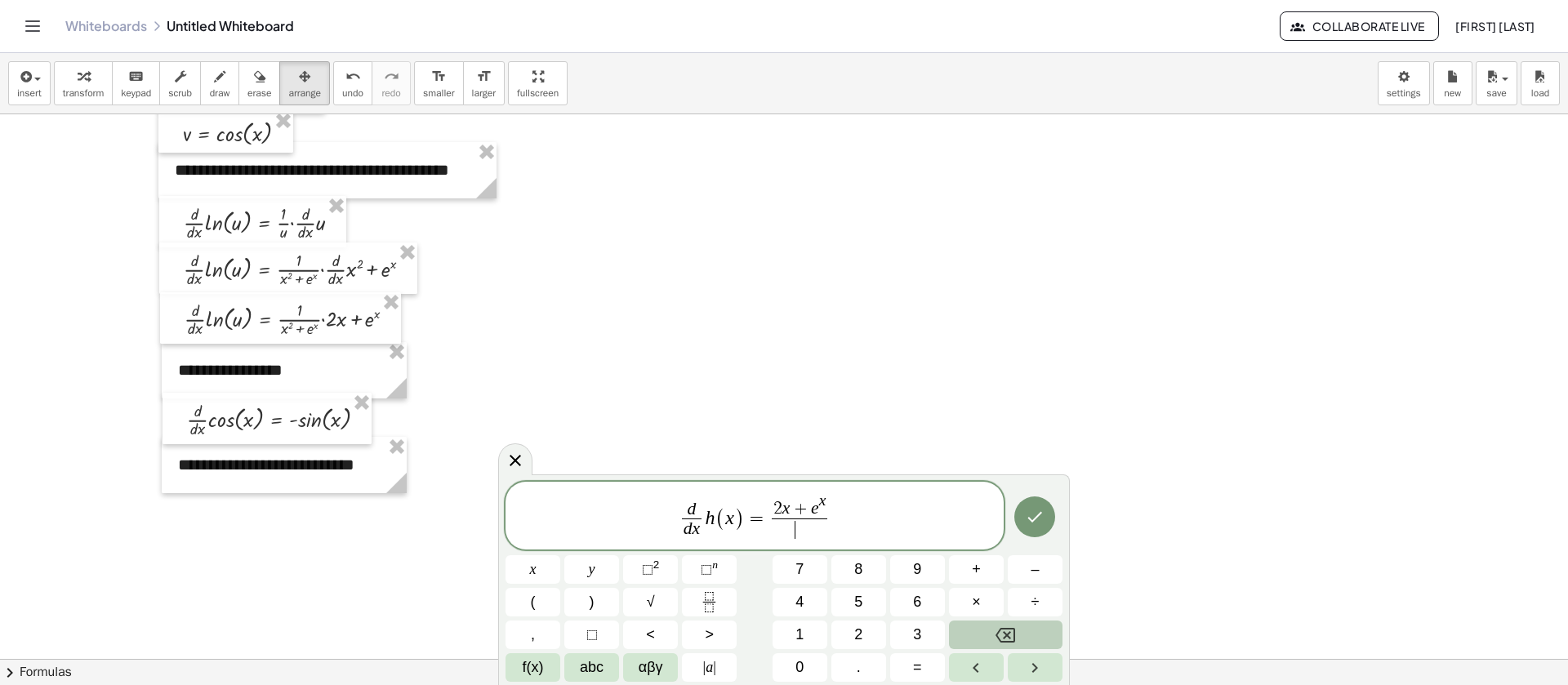 click on "​" at bounding box center (800, 529) 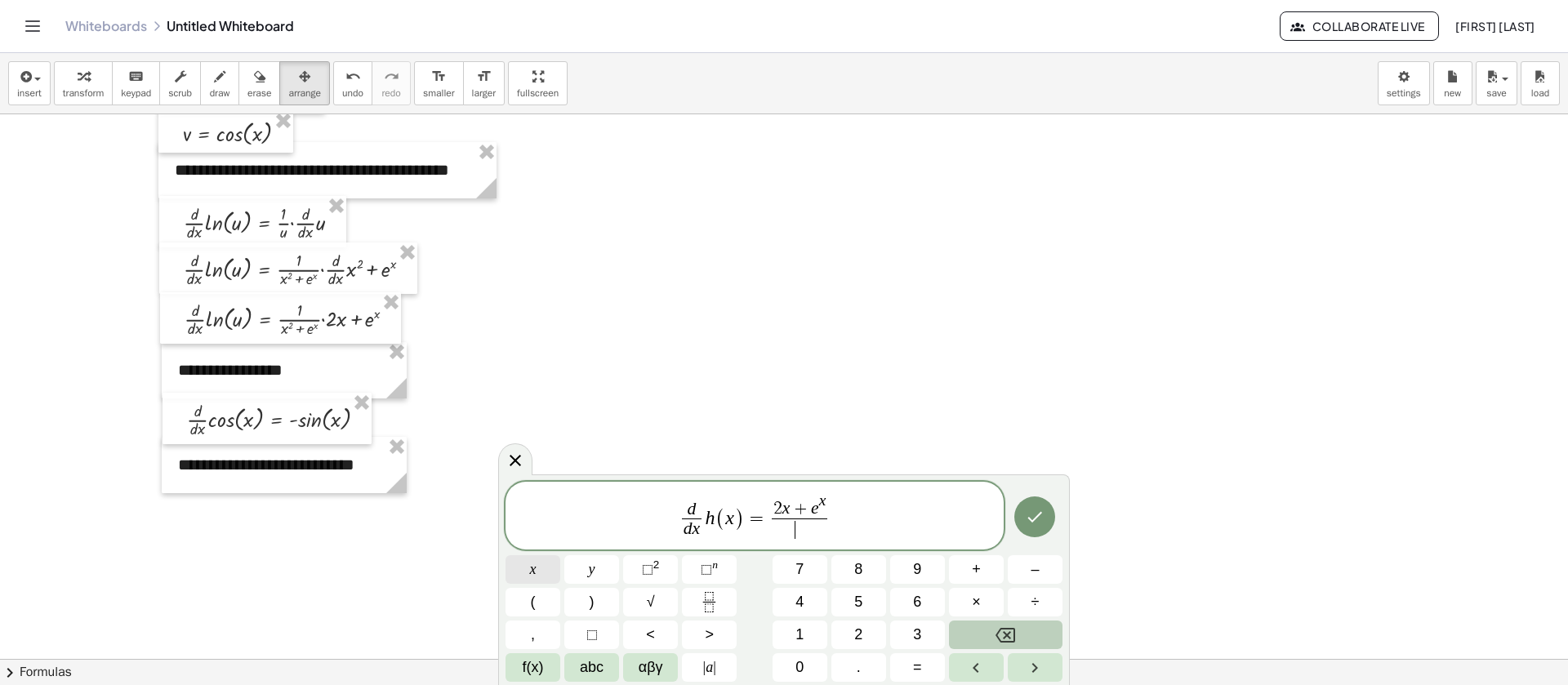 click on "x" at bounding box center (533, 569) 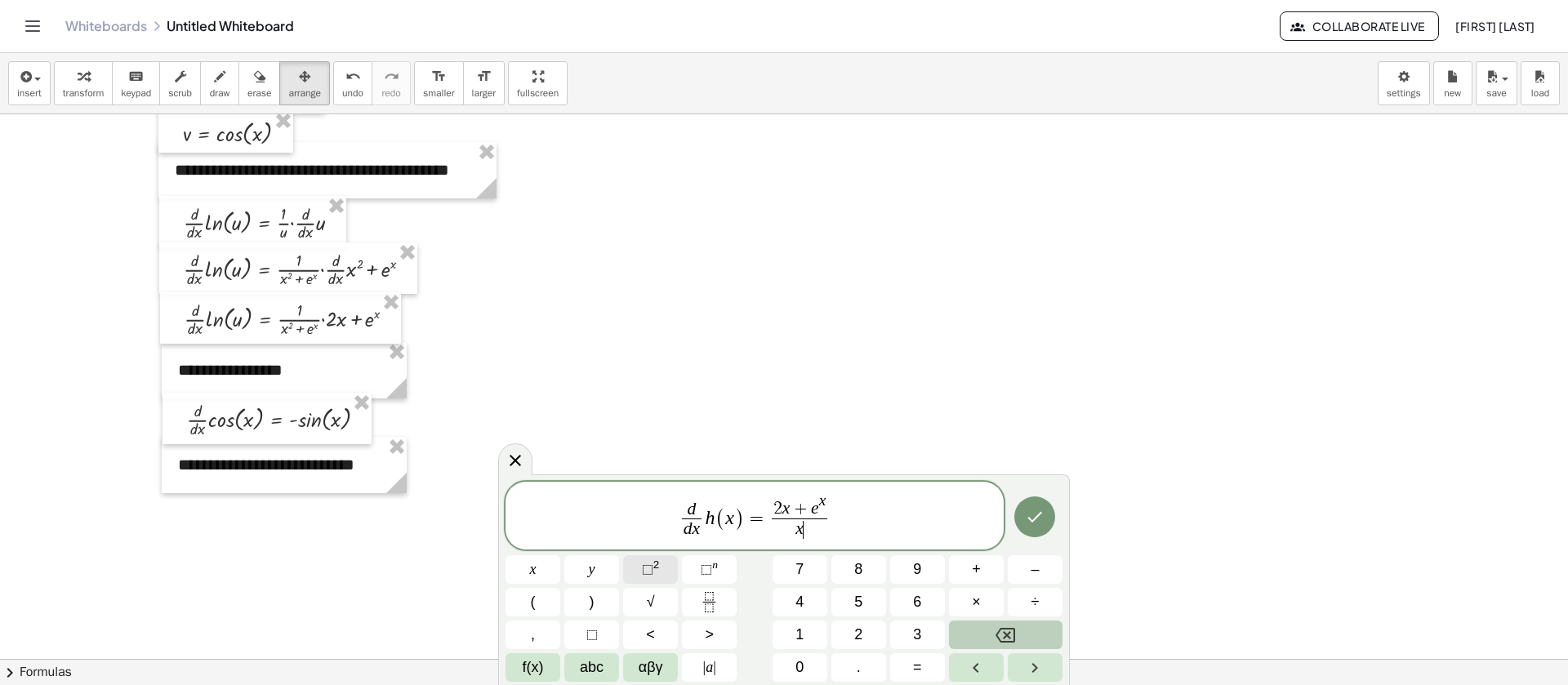 click on "⬚ 2" at bounding box center [650, 569] 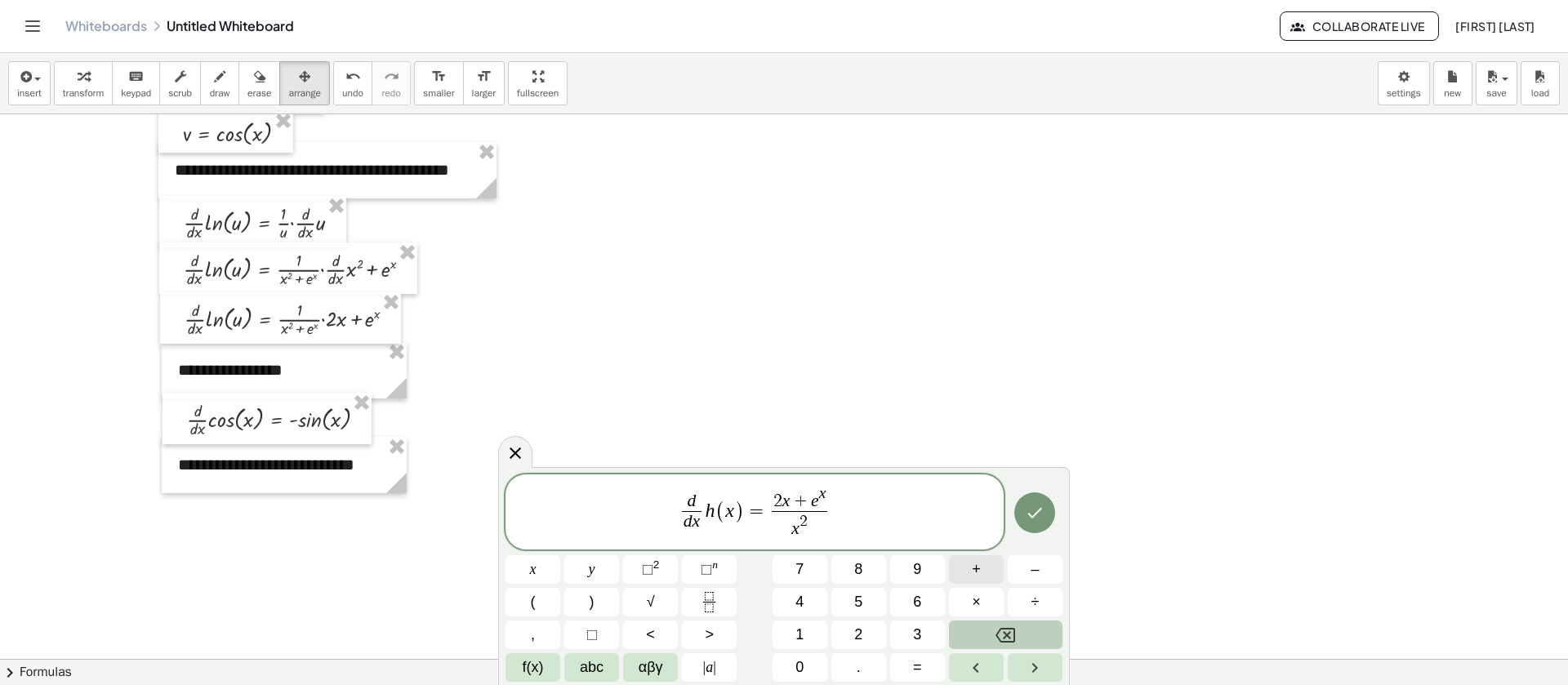 click on "+" at bounding box center (976, 569) 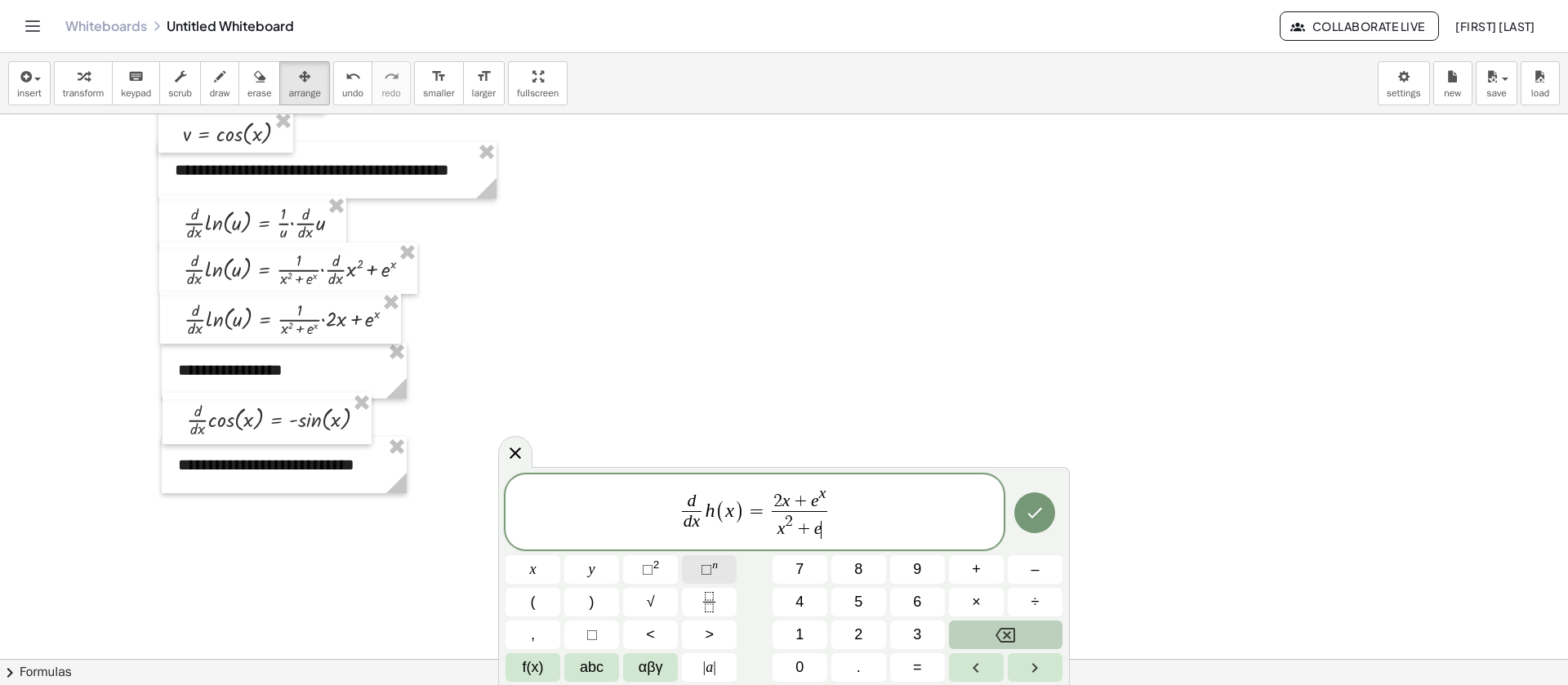 click on "⬚ n" at bounding box center (709, 569) 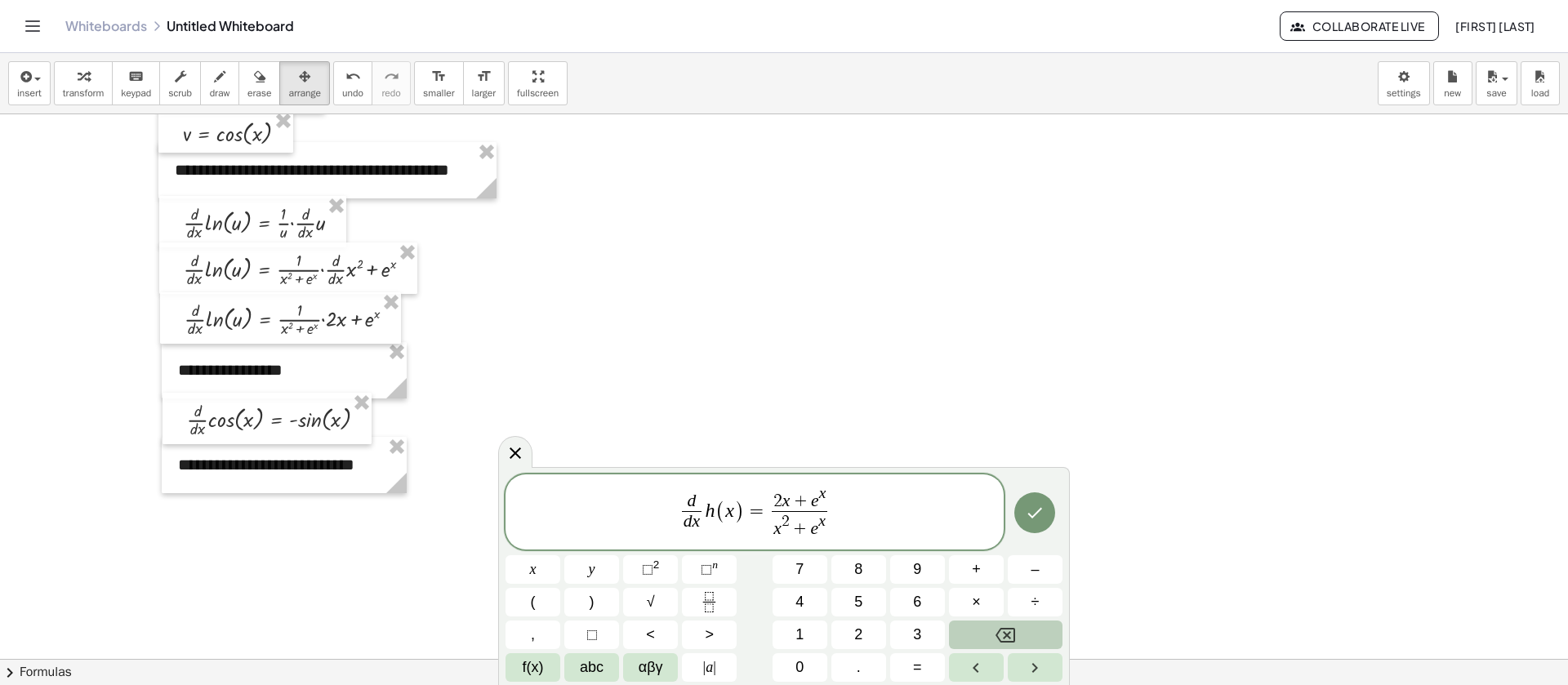 click on "d d x ​ h ( x ) = 2 x + e x x 2 + e x ​ ​" at bounding box center (755, 513) 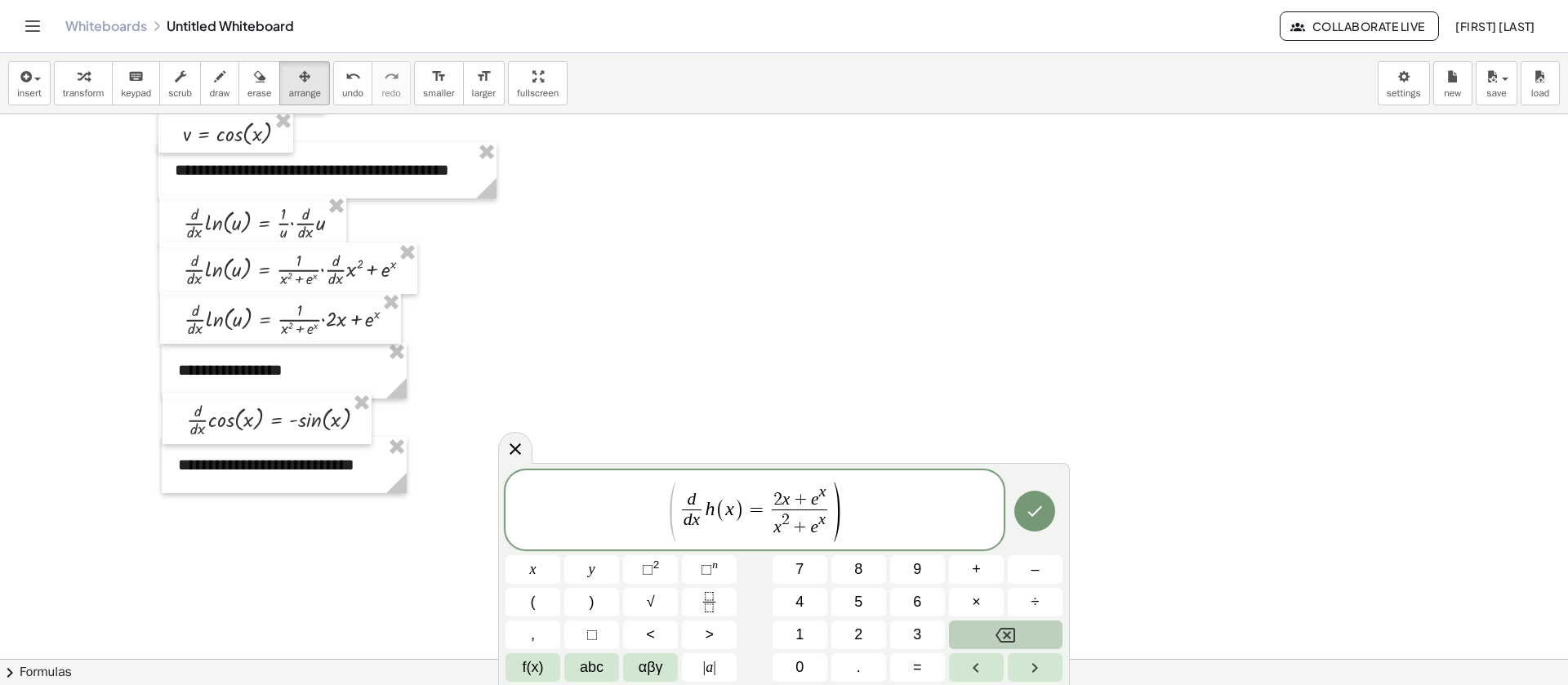 click on "2 x + e x x 2 + e ​ x ​" at bounding box center [799, 511] 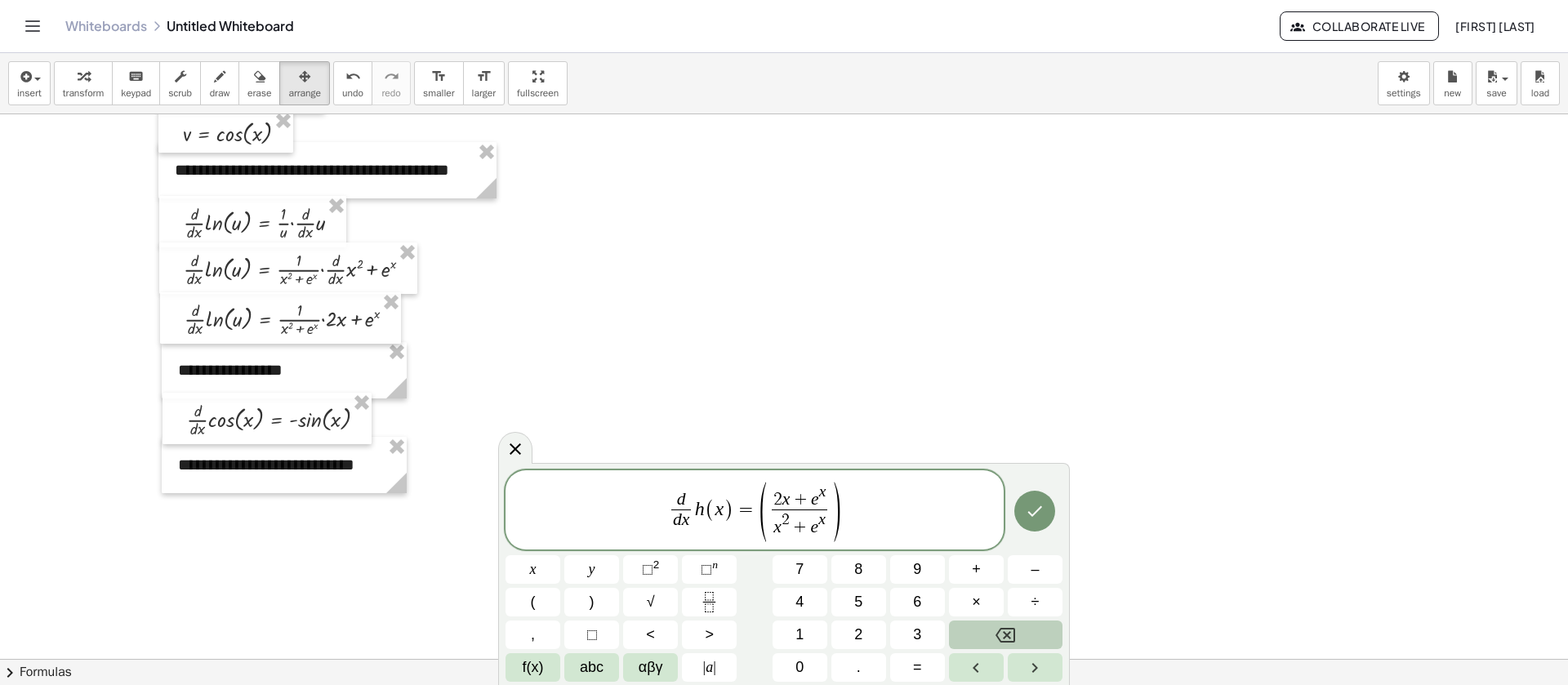 click on "d d x ​ h ( x ) = ( ​ 2 x + e x x 2 + e x ​ )" at bounding box center [755, 511] 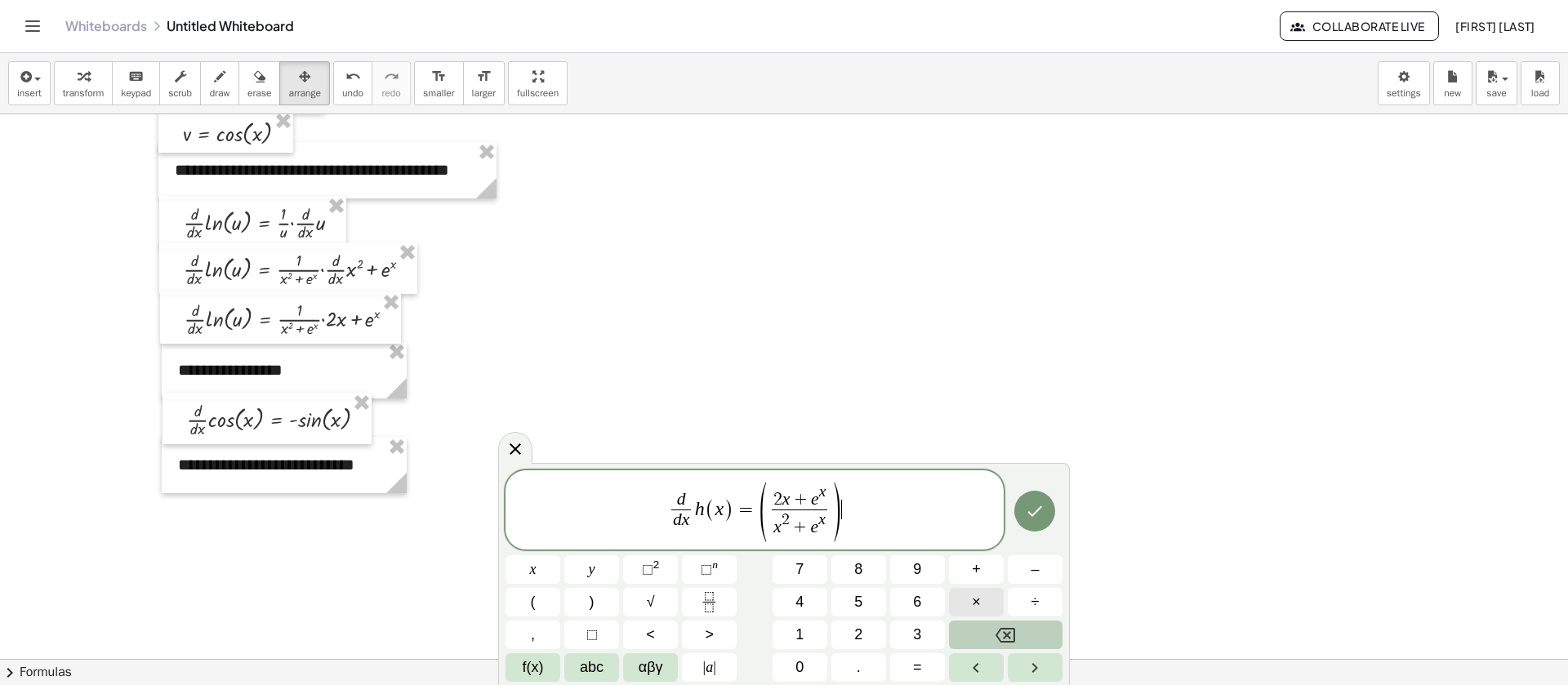 click on "×" at bounding box center (976, 602) 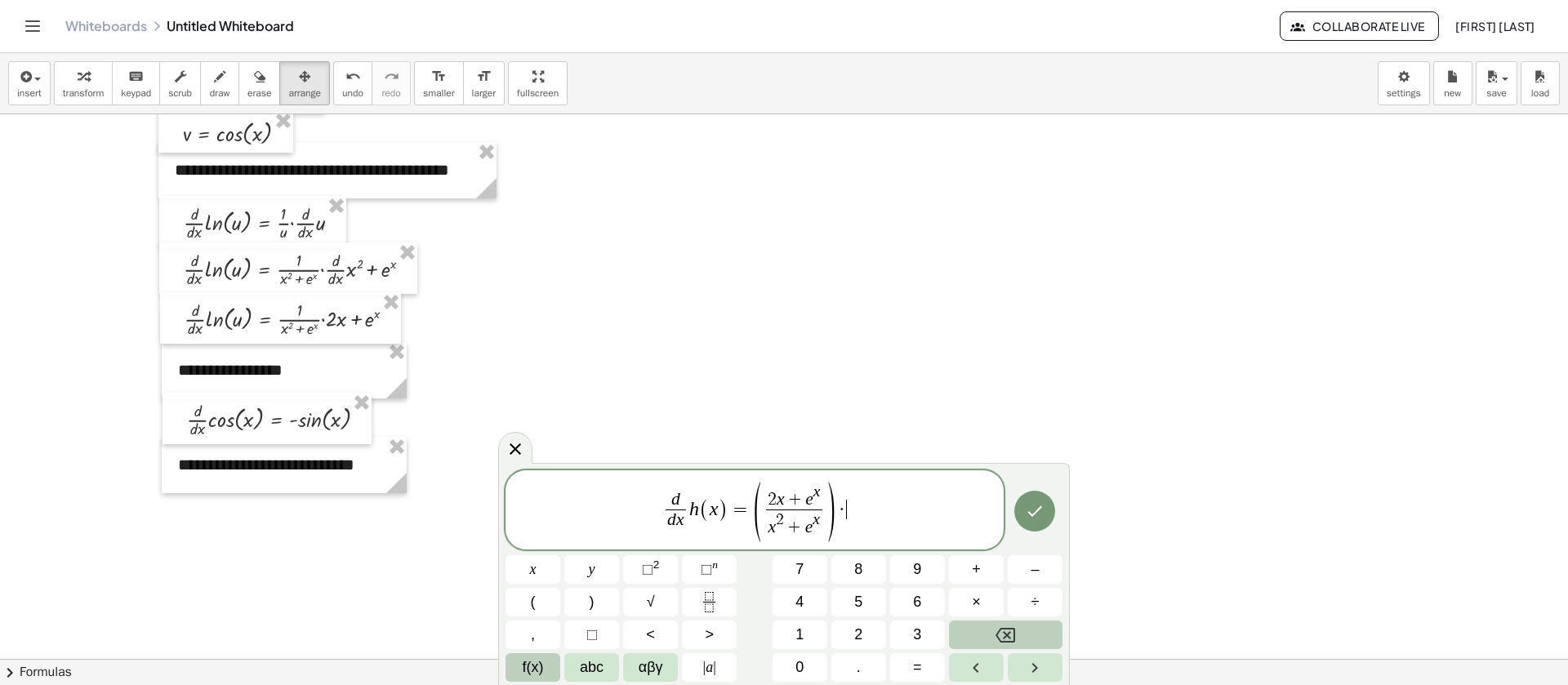 click on "f(x)" at bounding box center [533, 667] 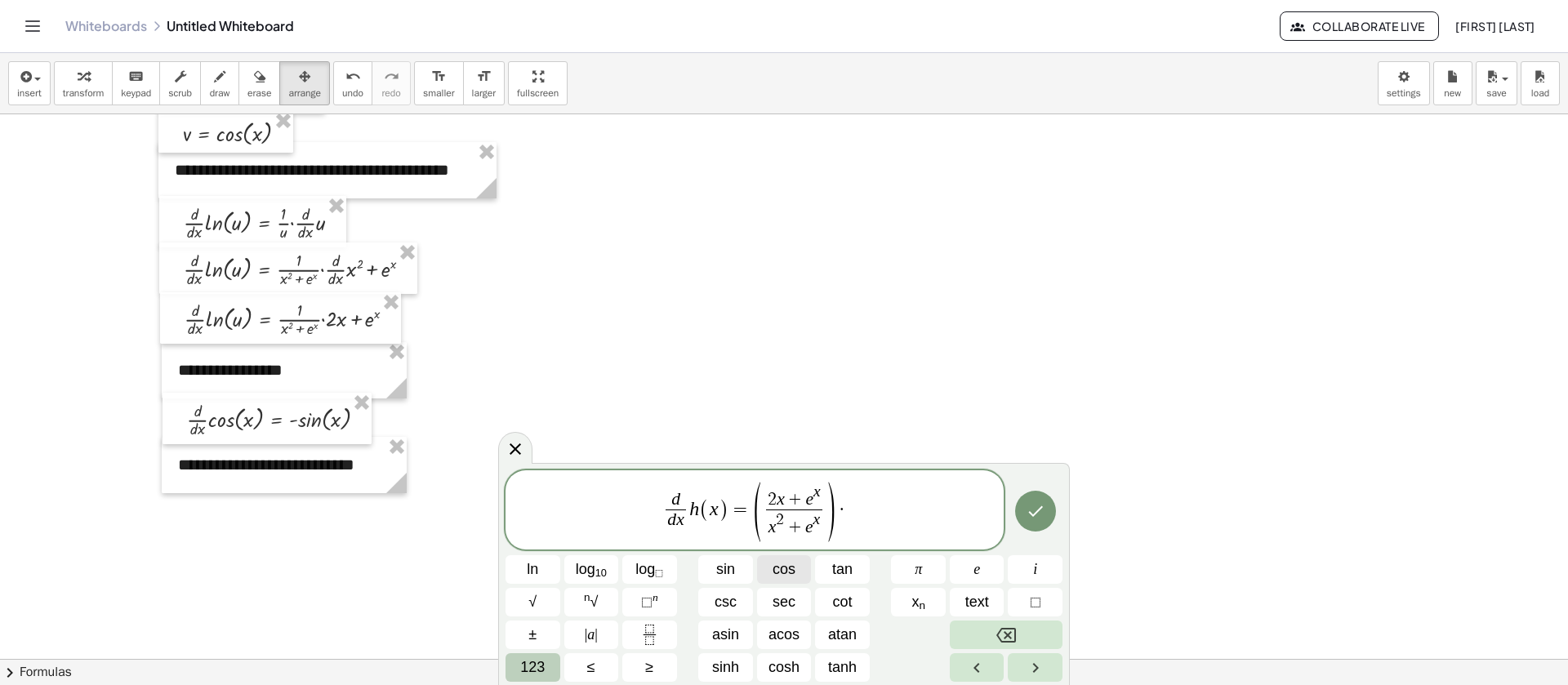 click on "cos" at bounding box center [784, 569] 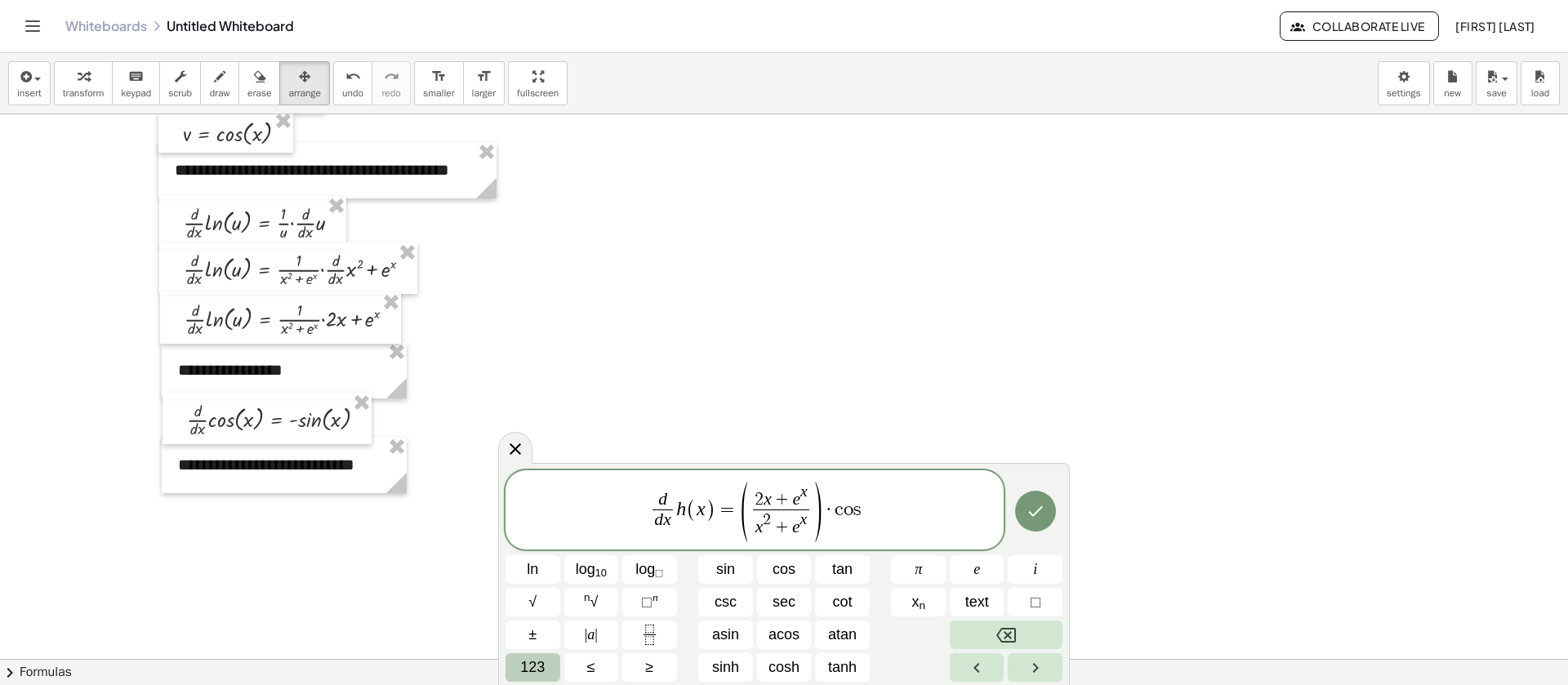 click on "123" at bounding box center (532, 667) 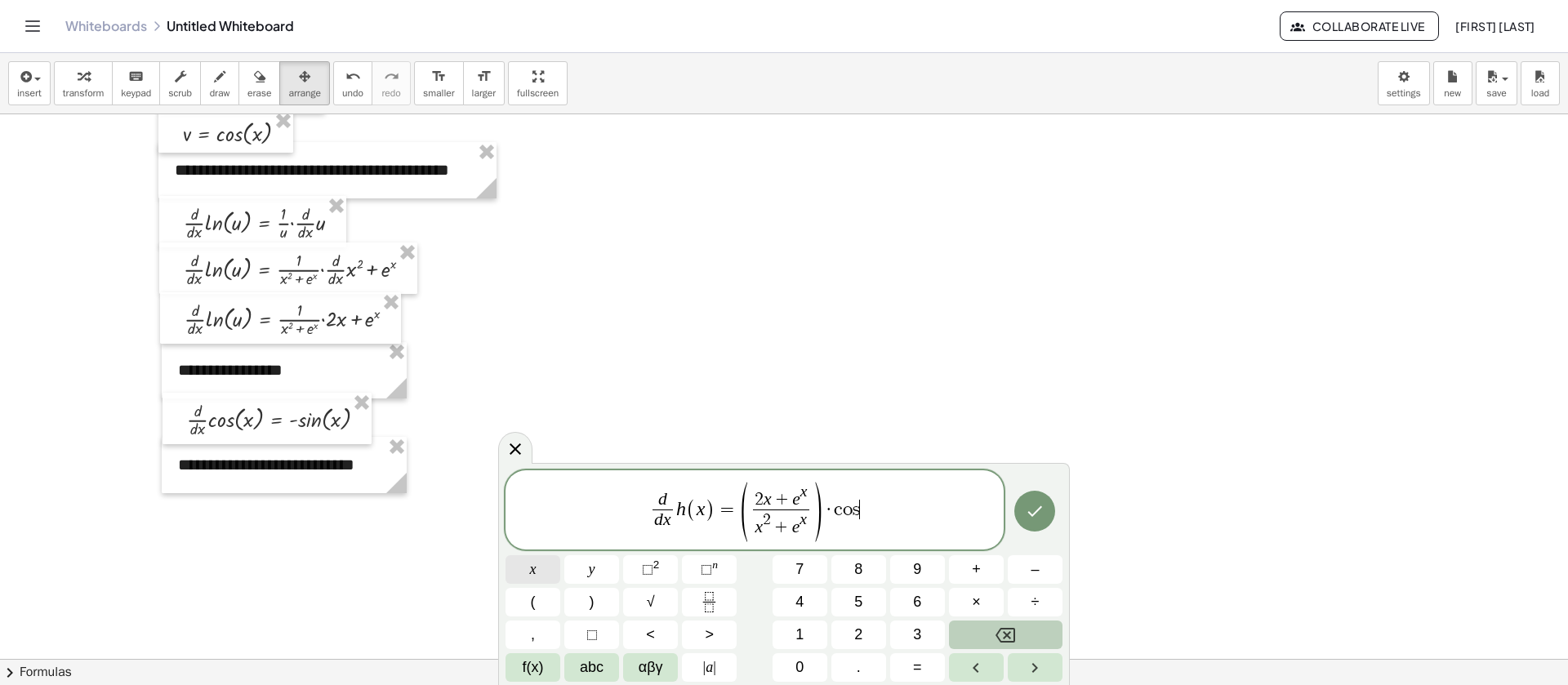 click on "x" at bounding box center (533, 569) 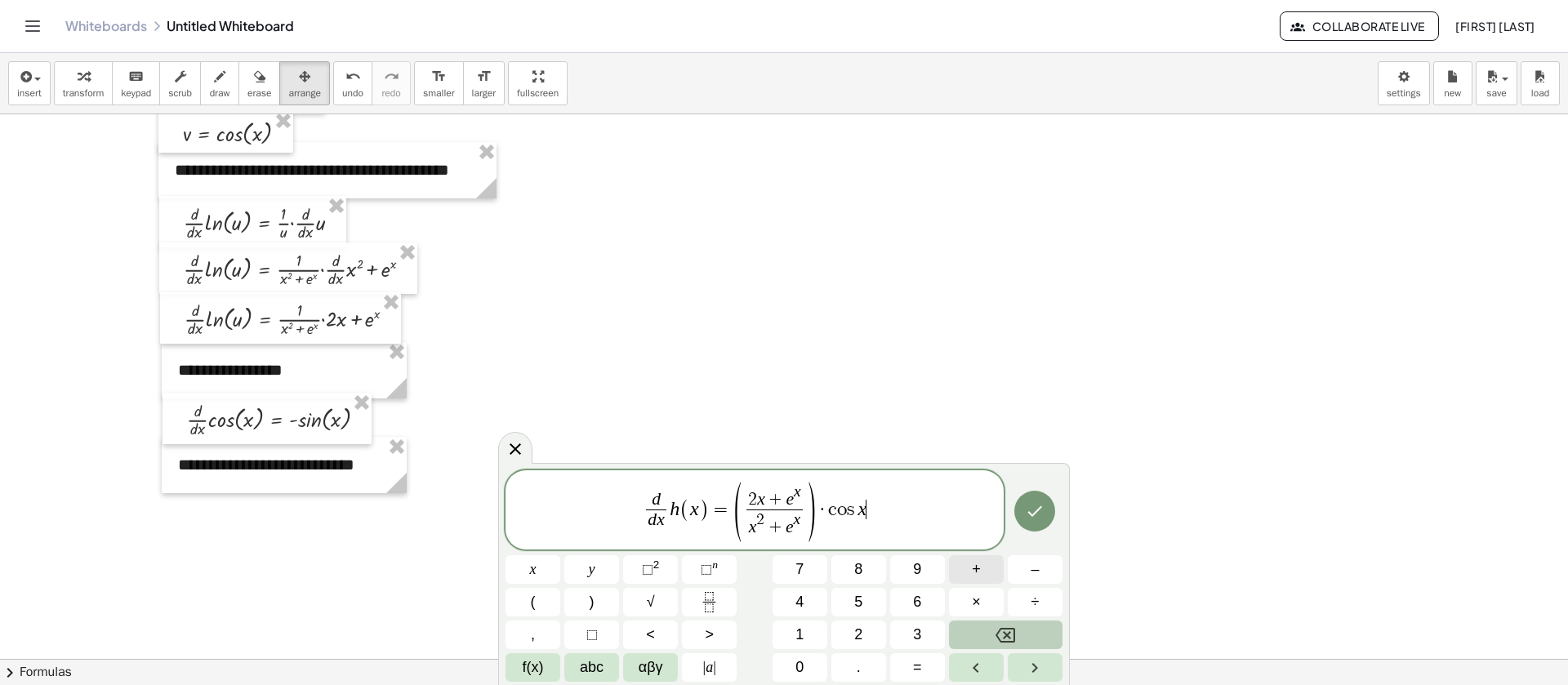 click on "+" at bounding box center [976, 569] 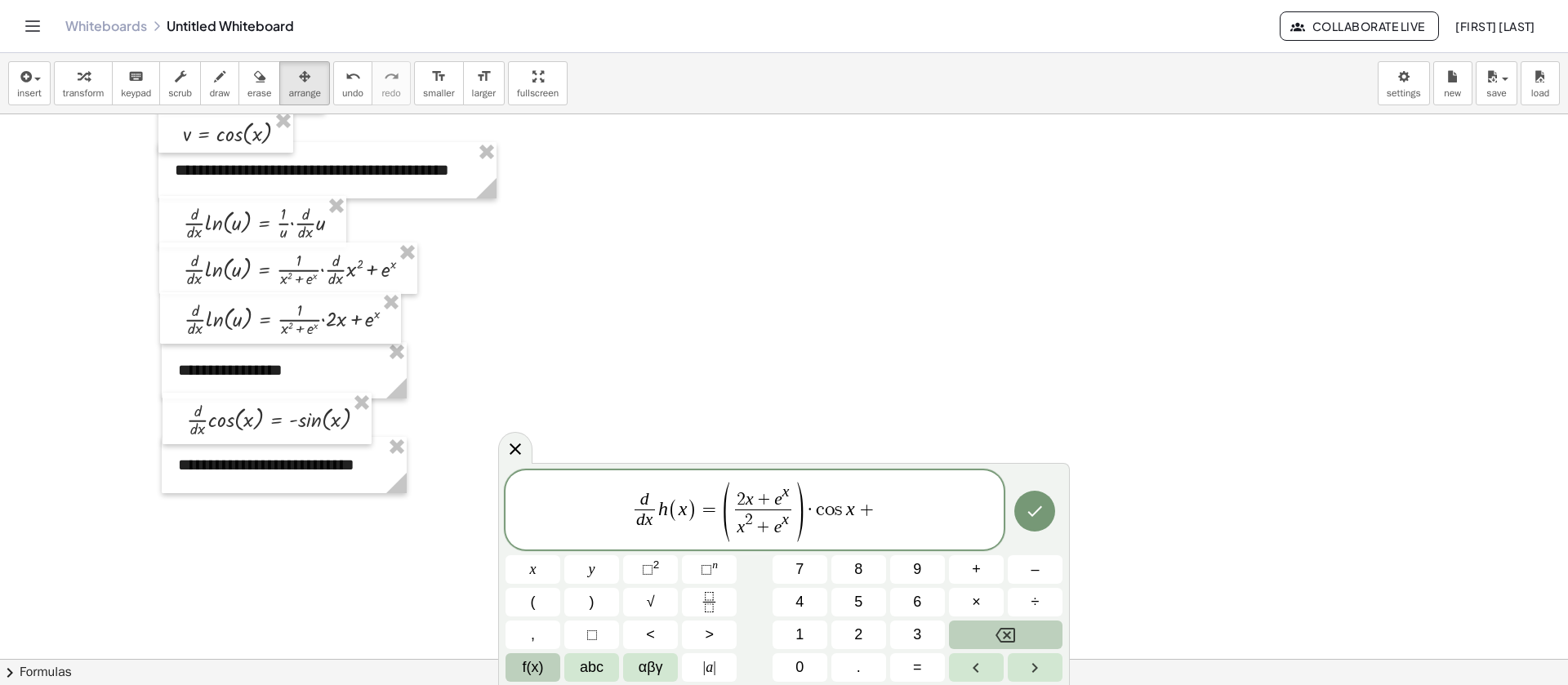 click on "f(x)" at bounding box center [533, 667] 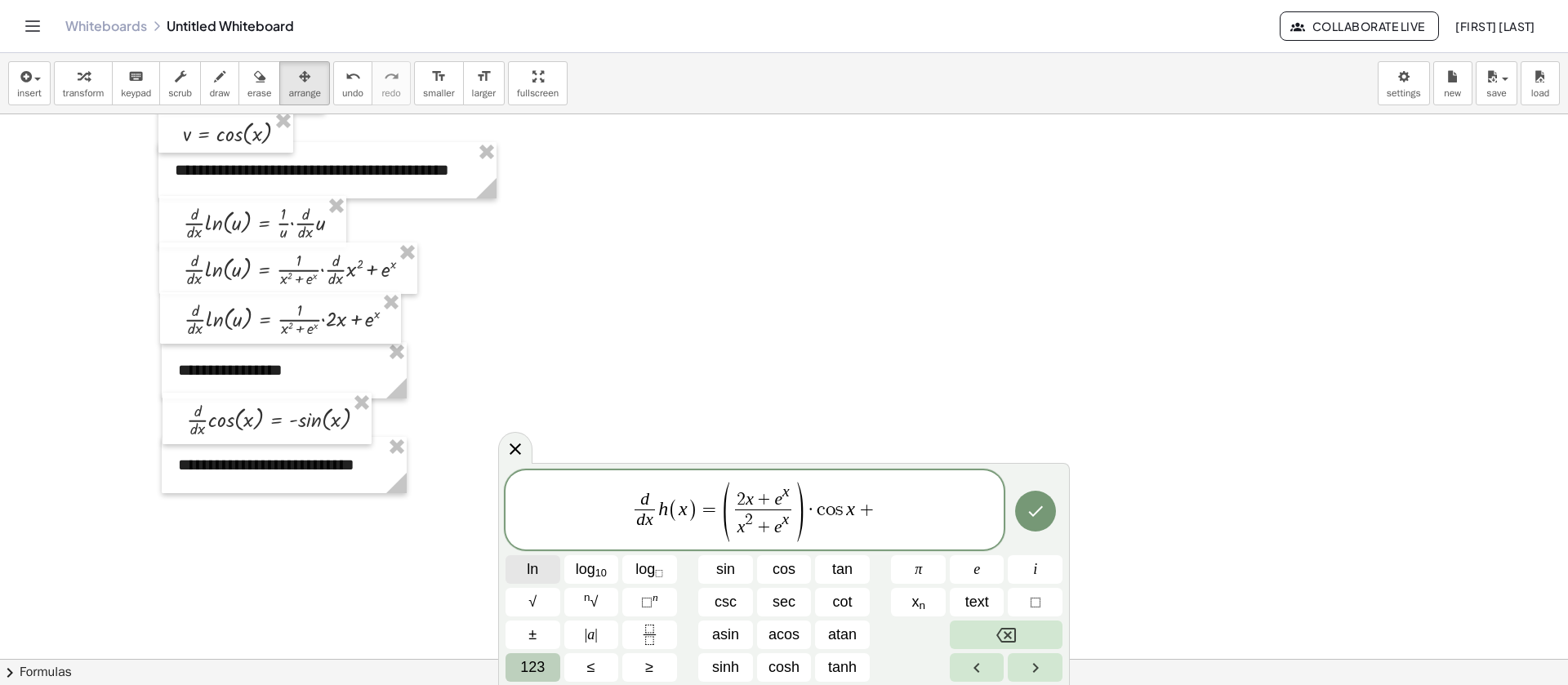 click on "ln" at bounding box center (532, 569) 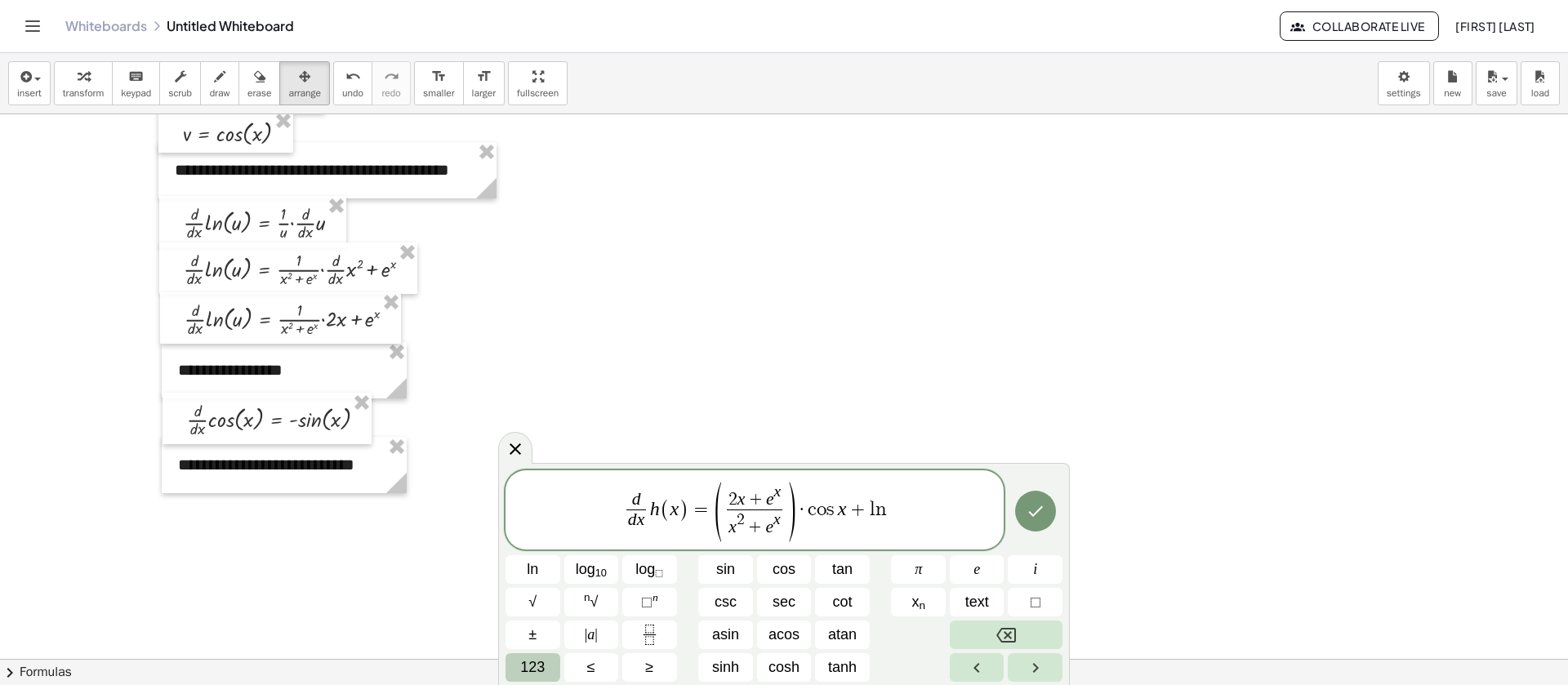click on "123" at bounding box center [532, 667] 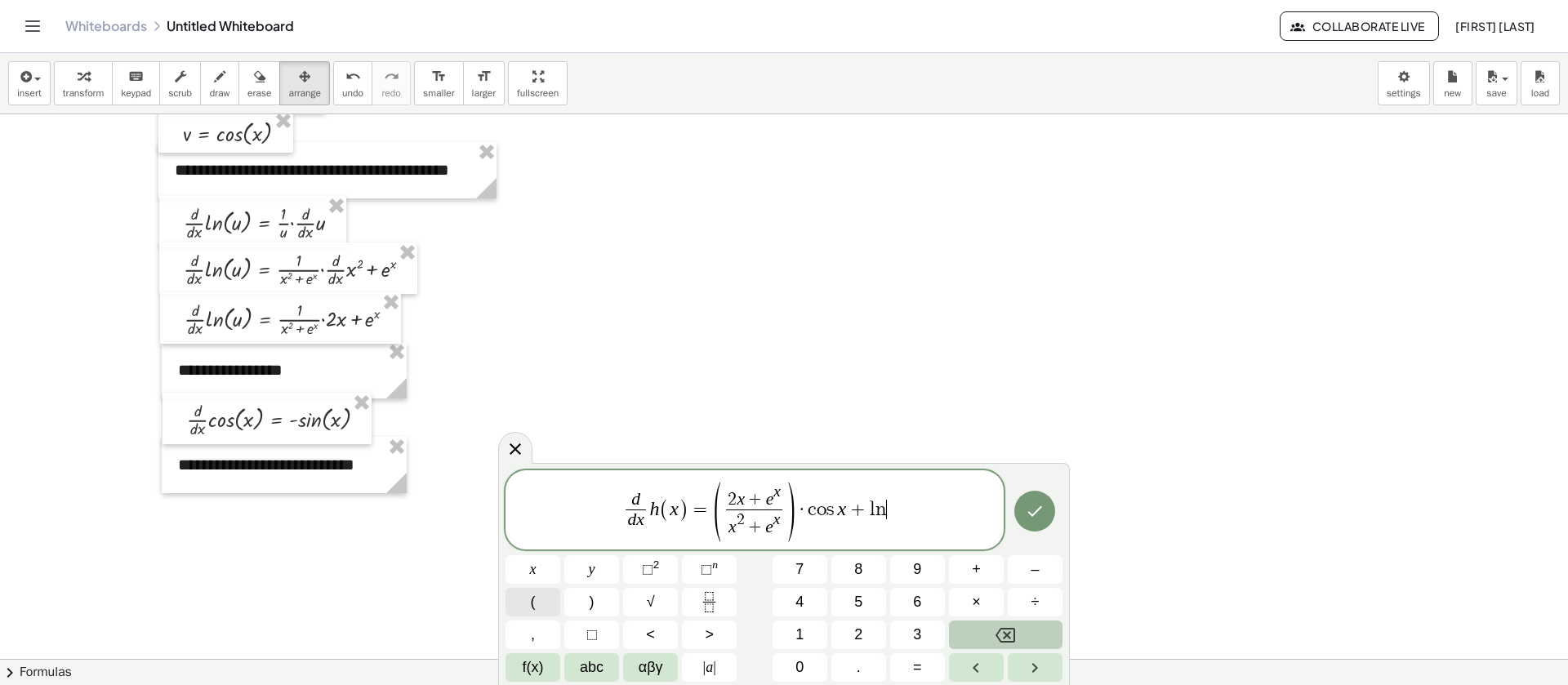 click on "(" at bounding box center [532, 602] 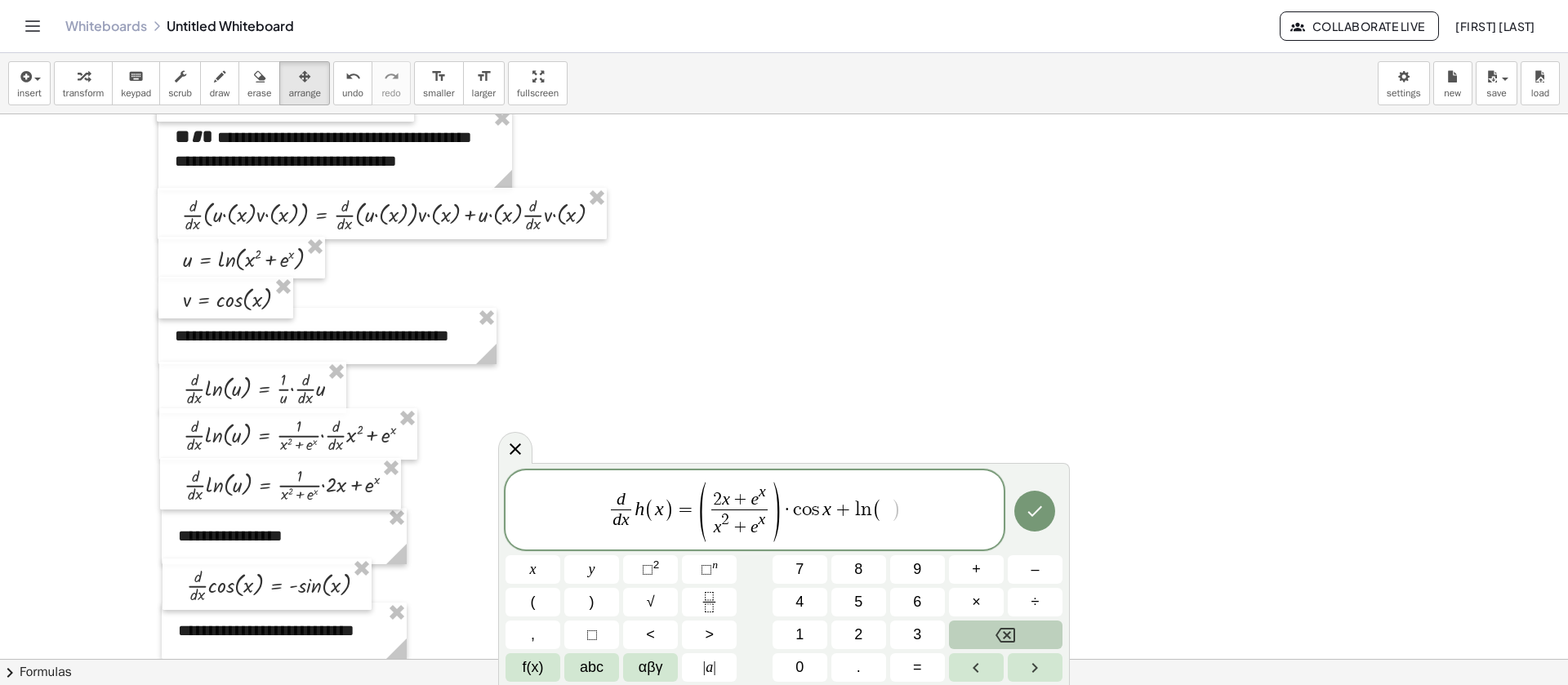 scroll, scrollTop: 0, scrollLeft: 0, axis: both 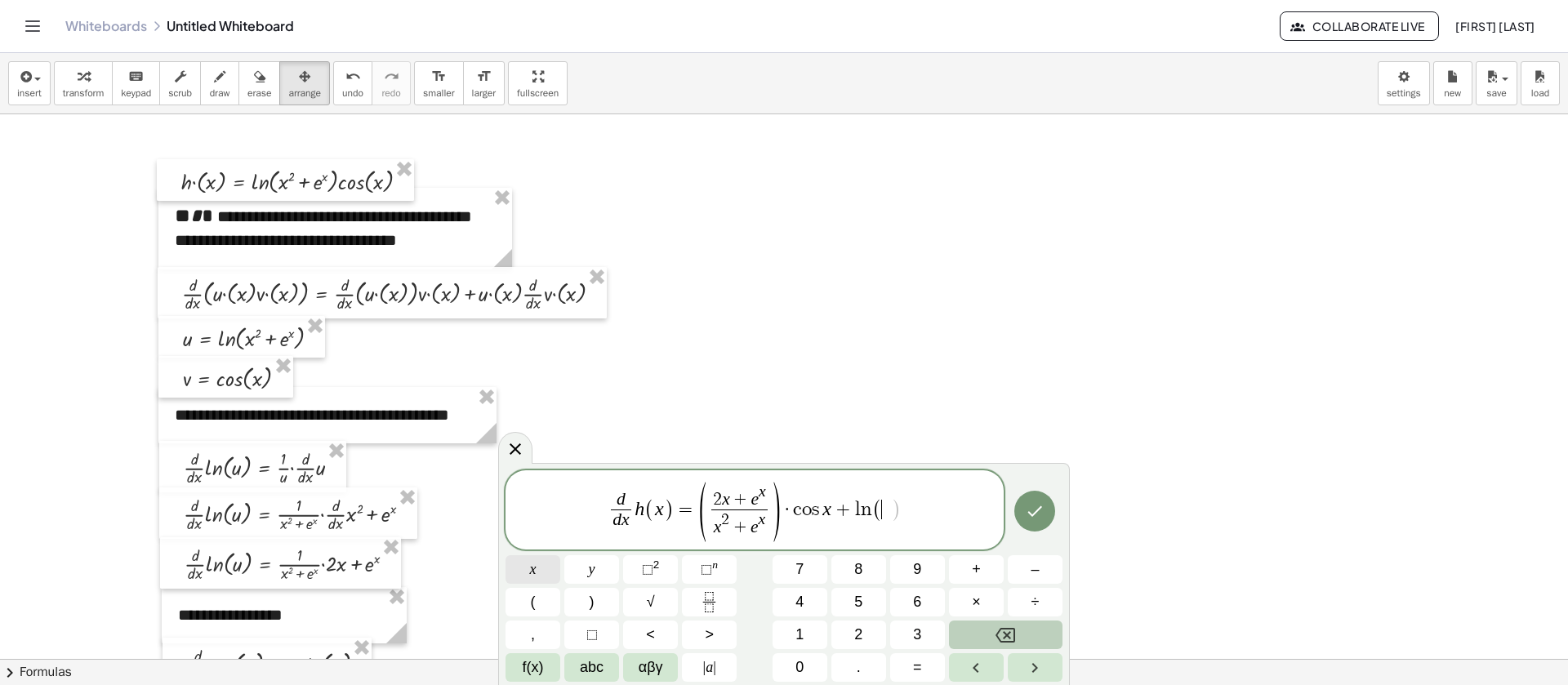 click on "x" at bounding box center [532, 569] 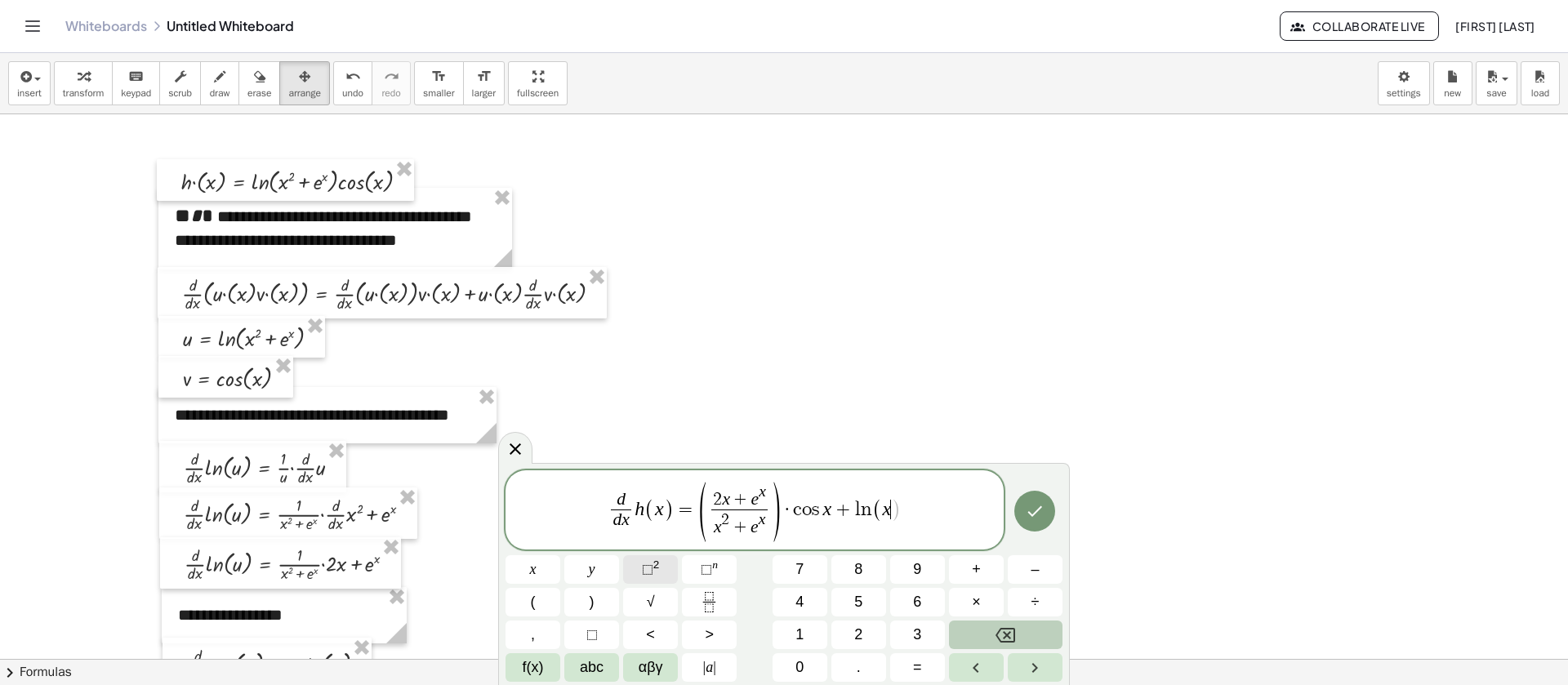 click on "⬚ 2" at bounding box center (650, 569) 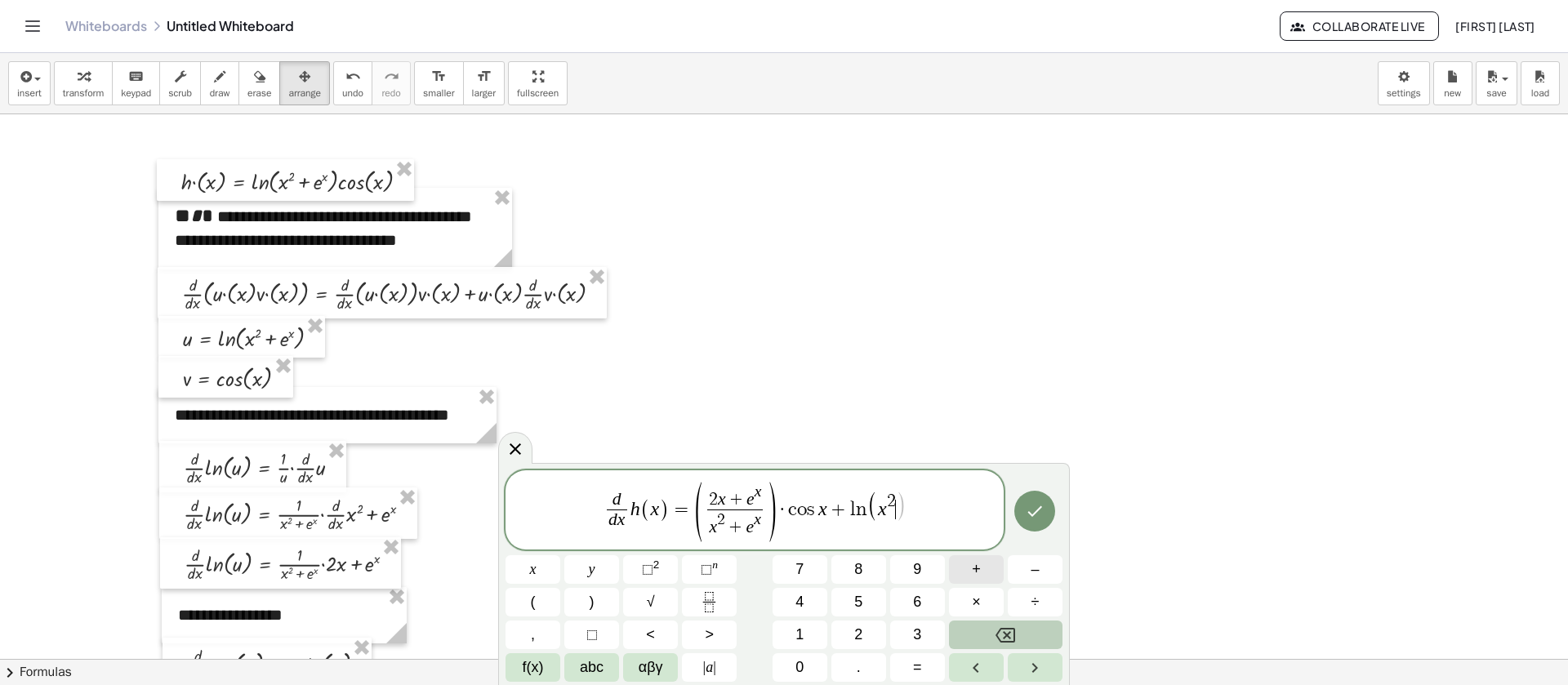 click on "+" at bounding box center (976, 569) 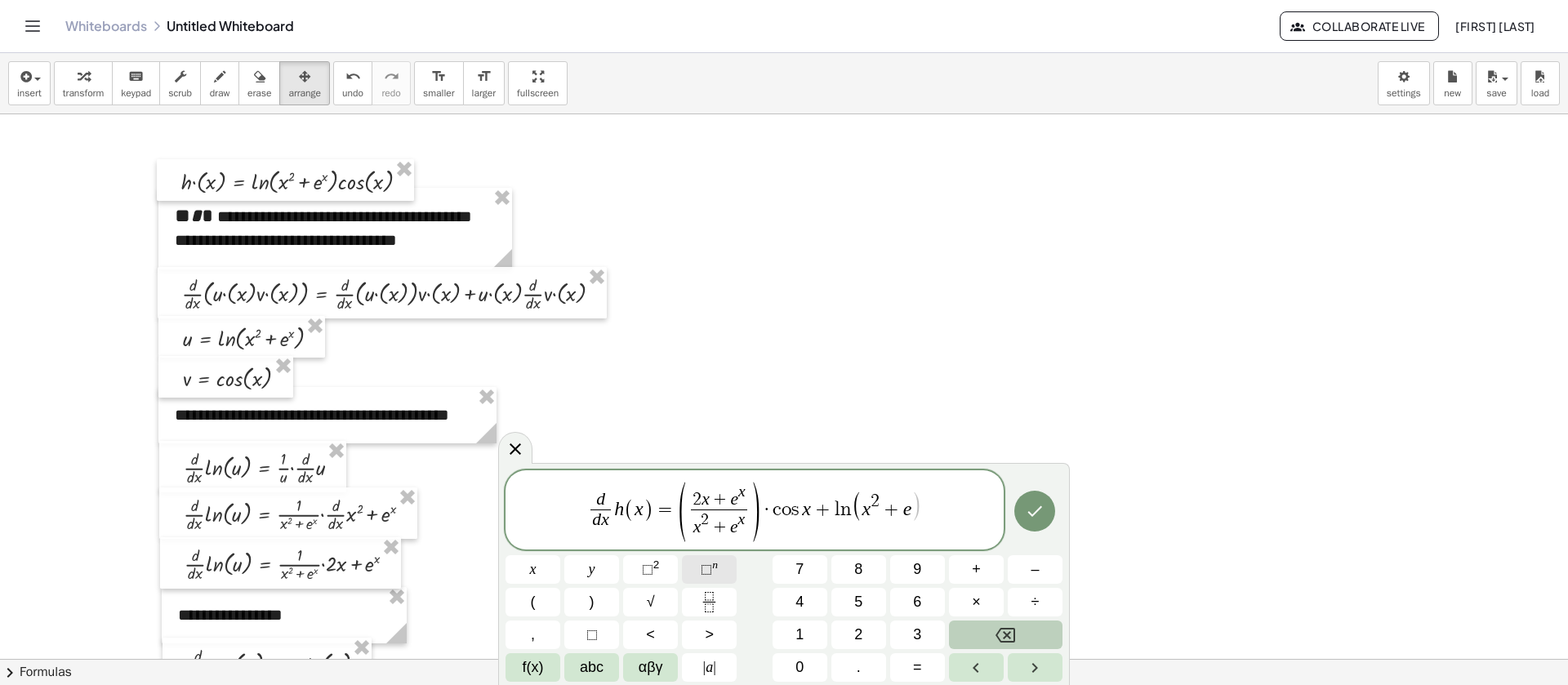 click on "⬚" at bounding box center (706, 569) 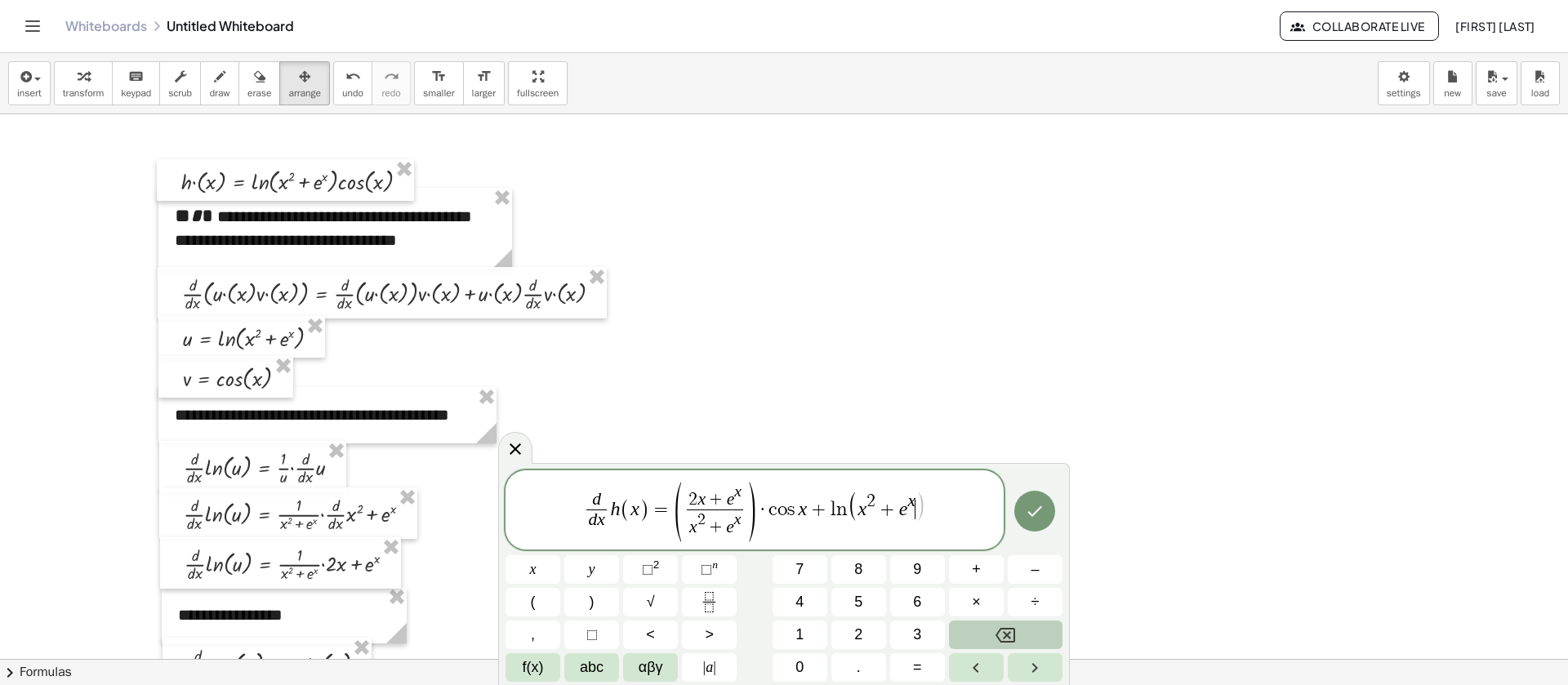 click on ")" at bounding box center [921, 505] 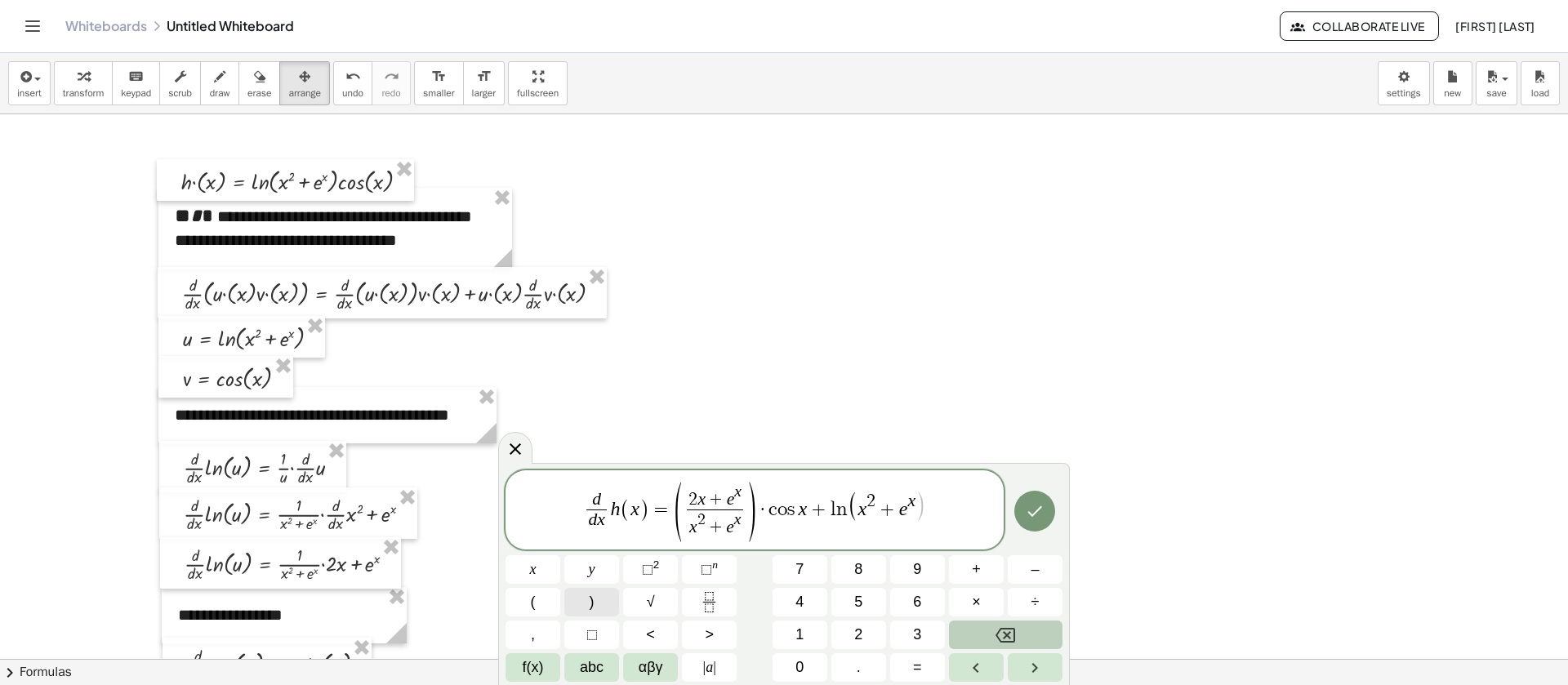 click on ")" at bounding box center (591, 602) 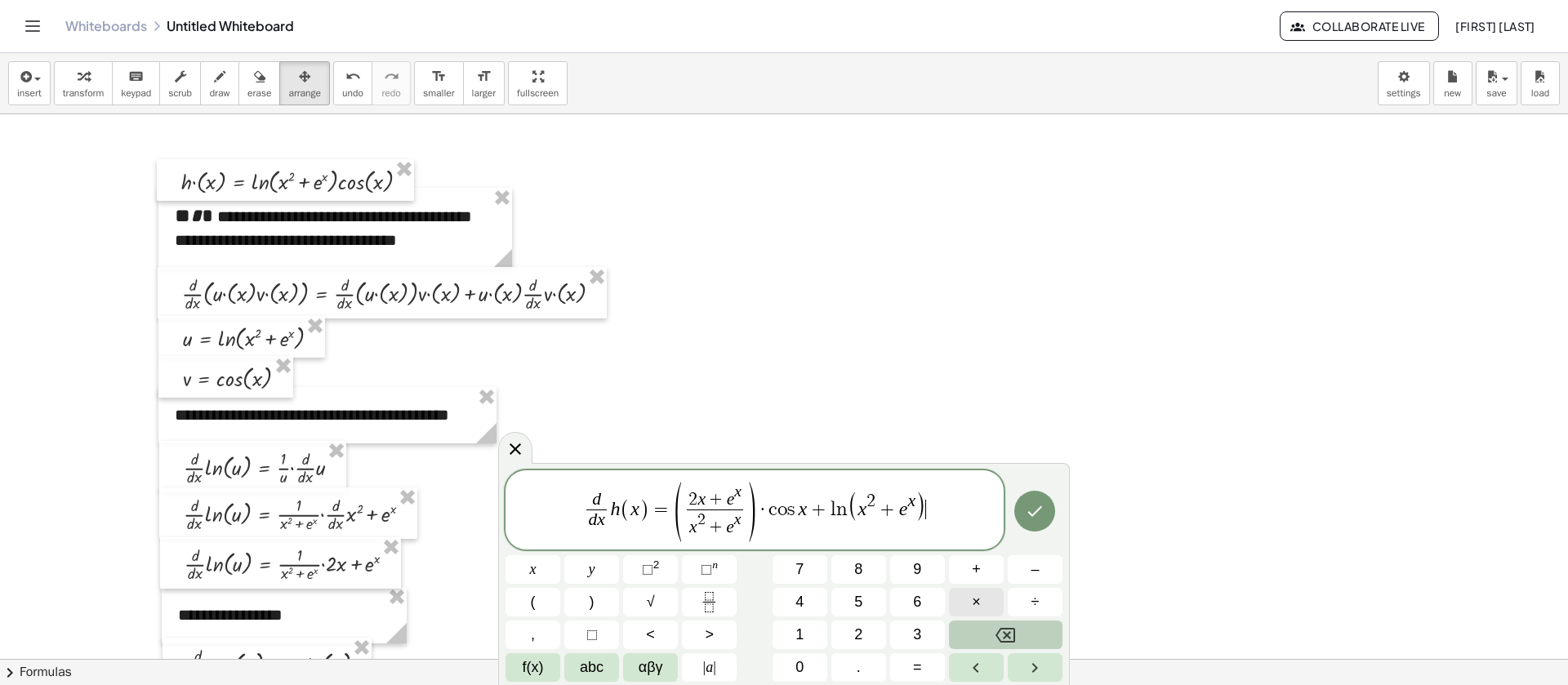 click on "×" at bounding box center [976, 602] 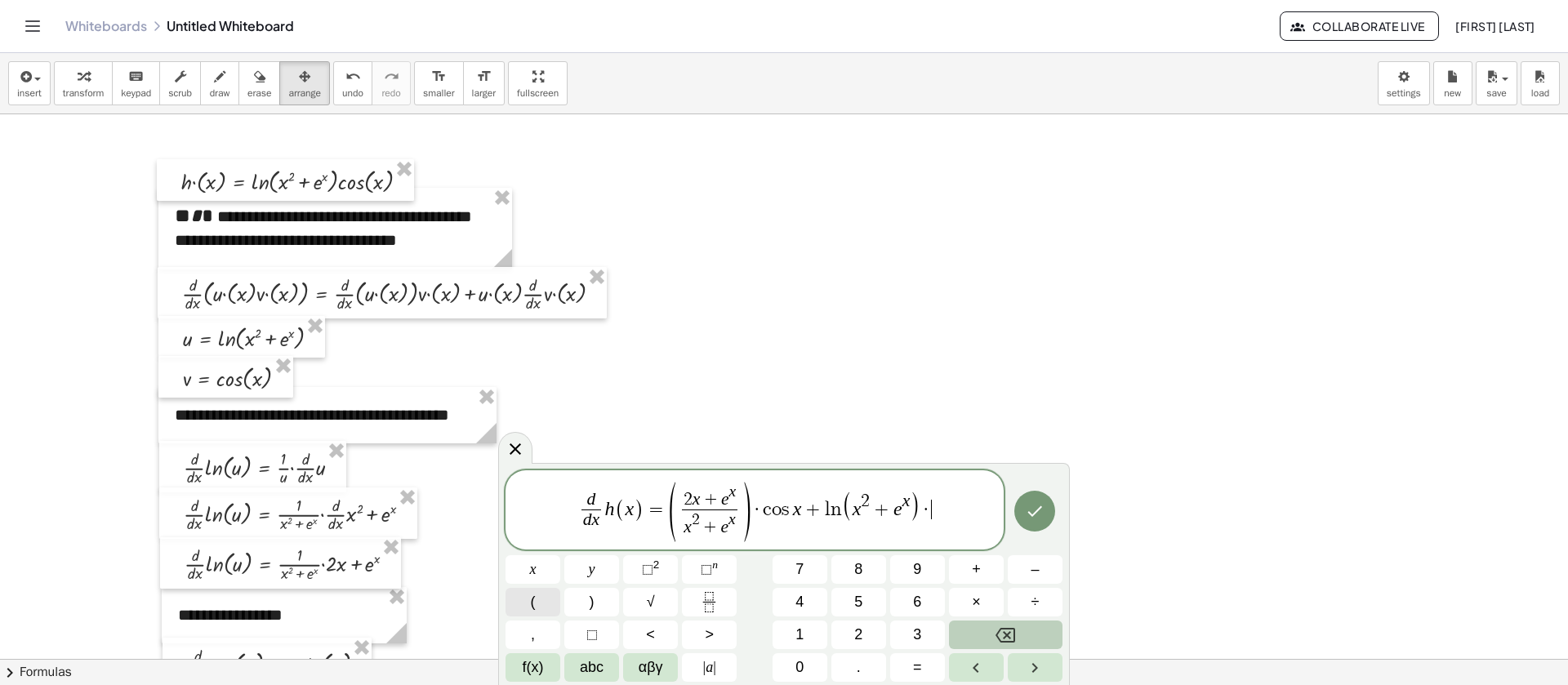 click on "(" at bounding box center [532, 602] 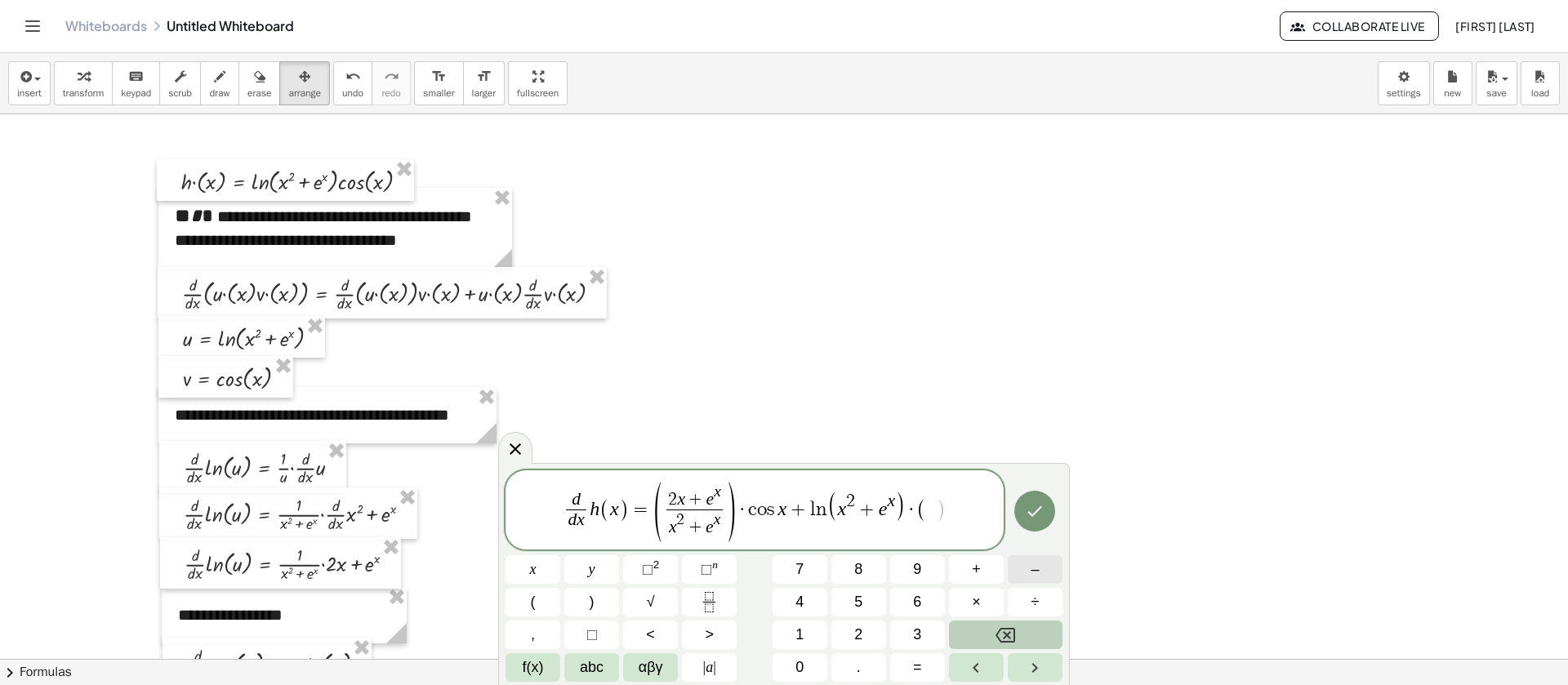 click on "–" at bounding box center [1035, 569] 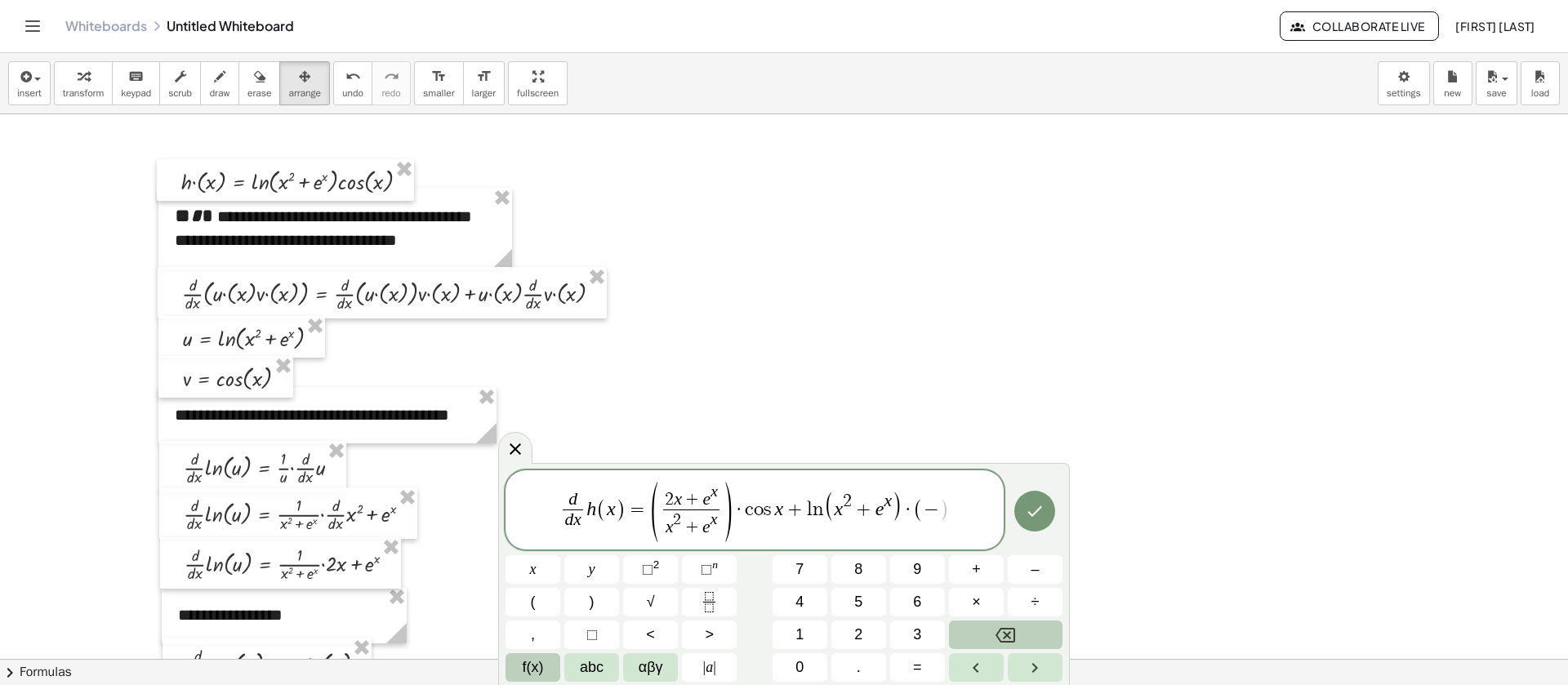 click on "f(x)" at bounding box center (532, 667) 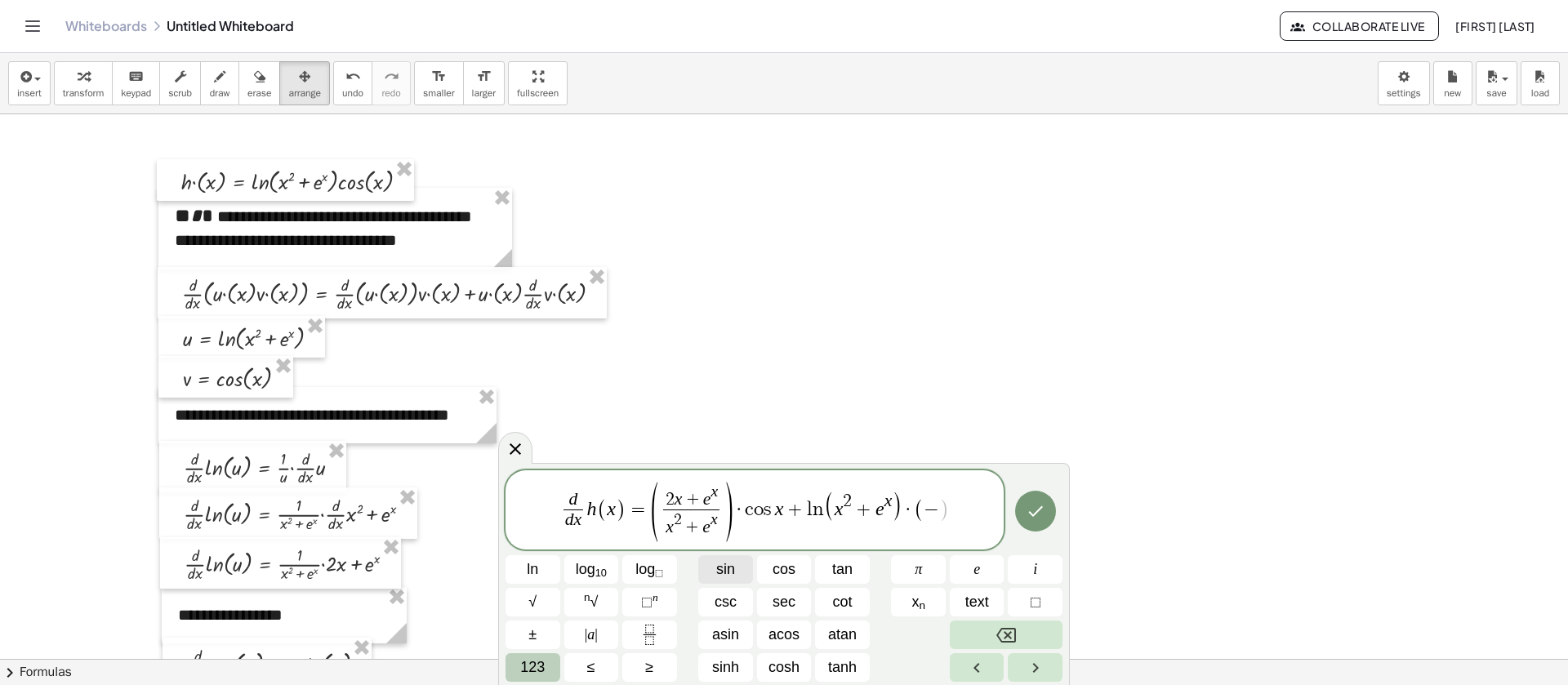 click on "sin" at bounding box center [725, 569] 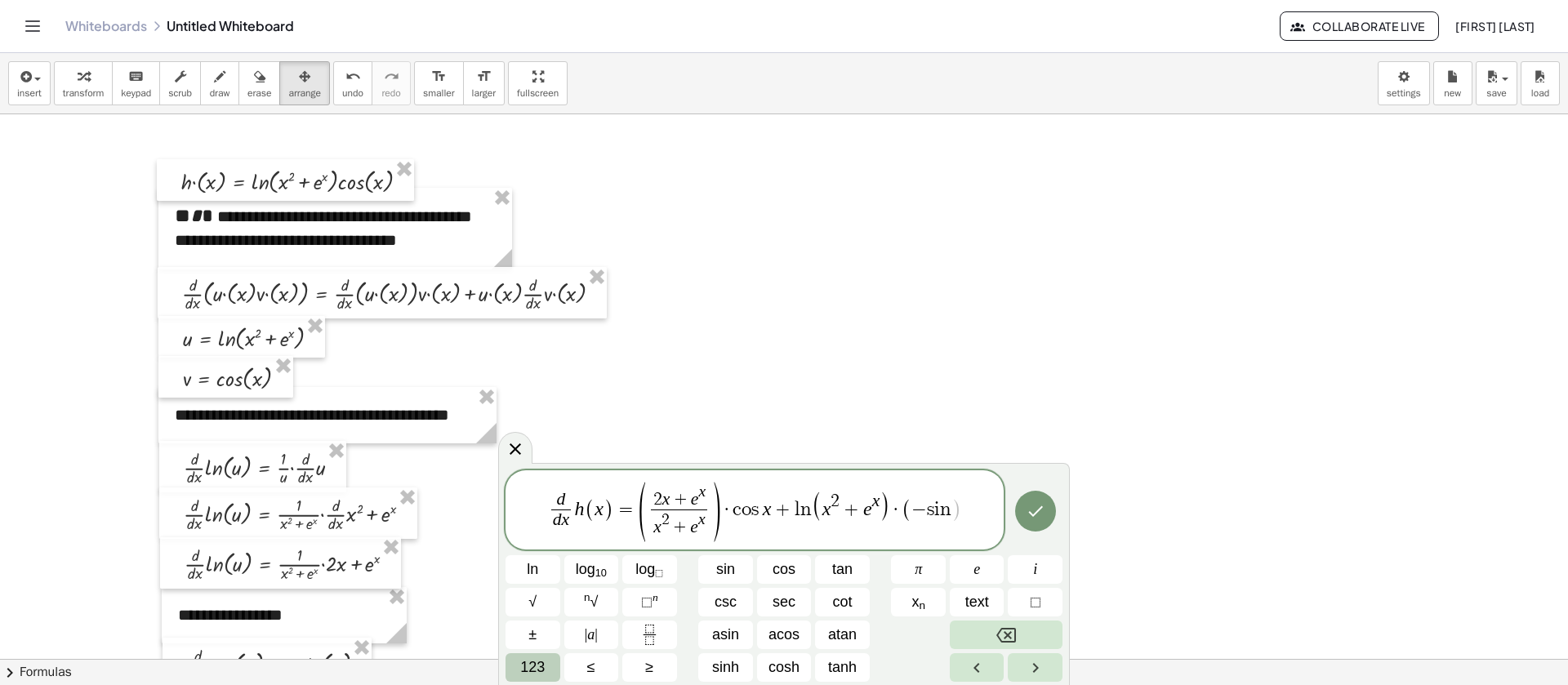 click on "123" at bounding box center [532, 667] 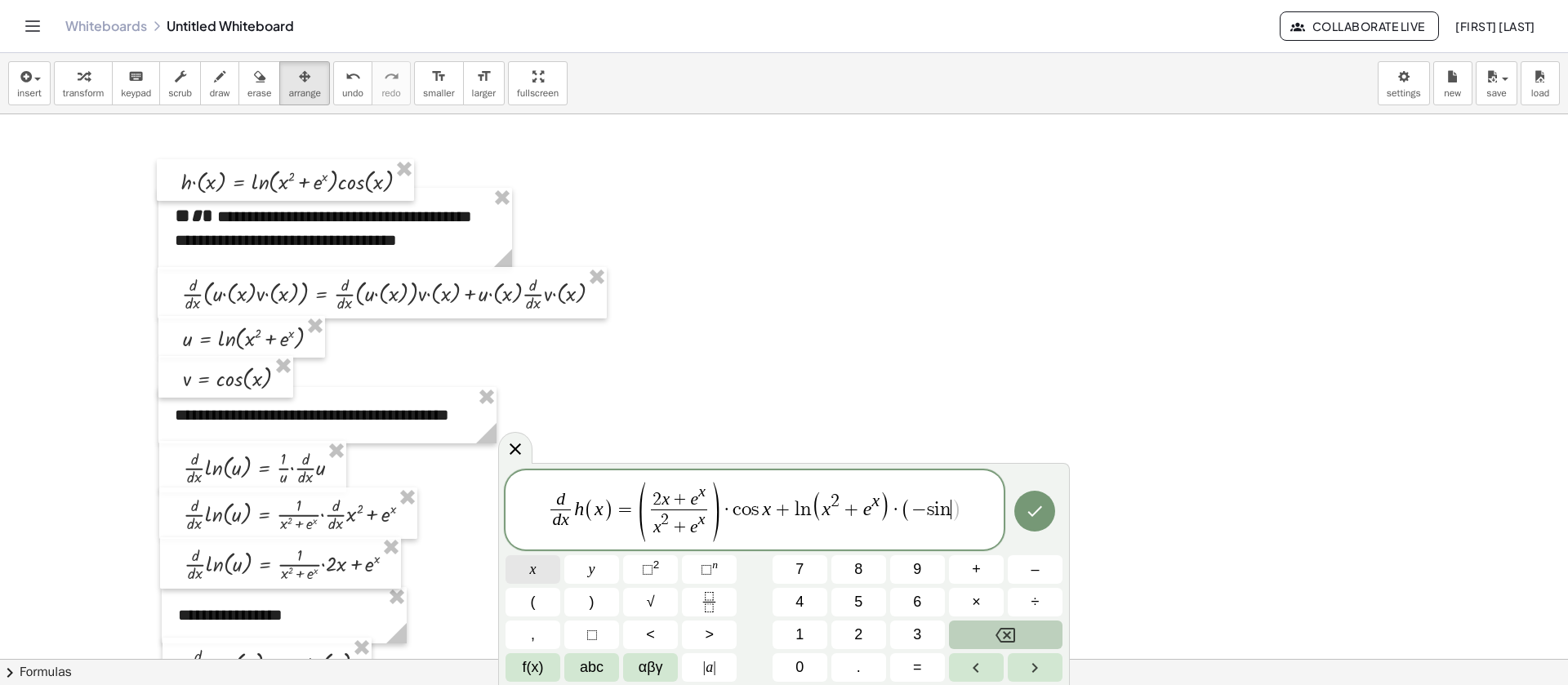 click on "x" at bounding box center [532, 569] 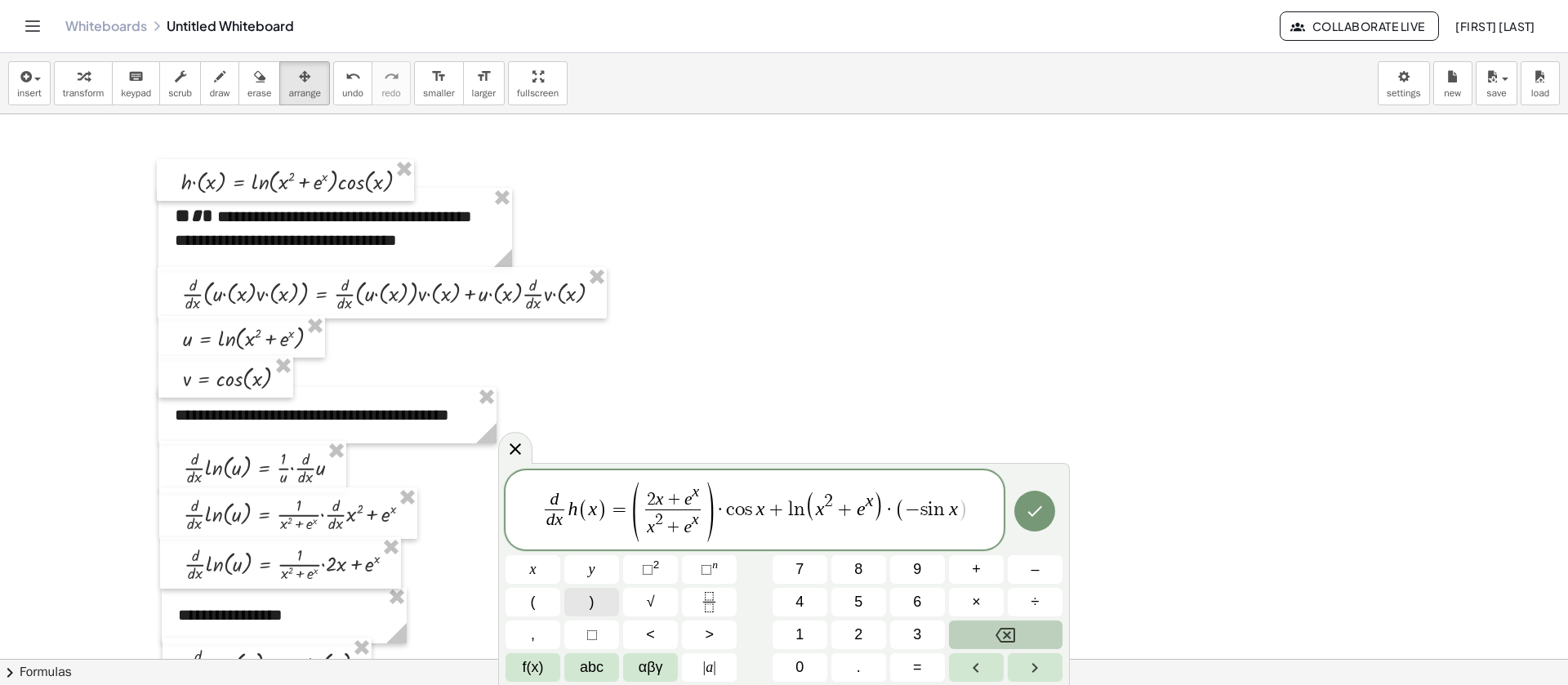 click on ")" at bounding box center (591, 602) 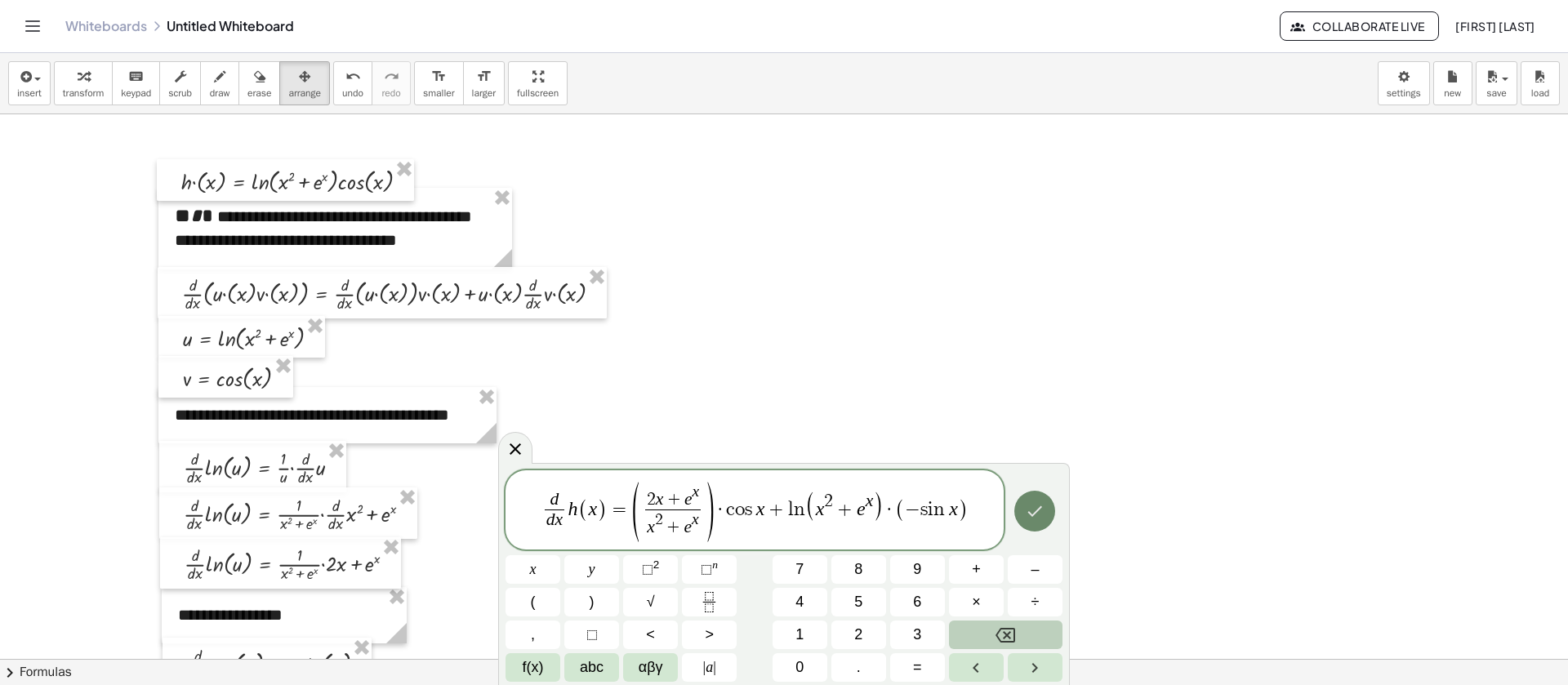click 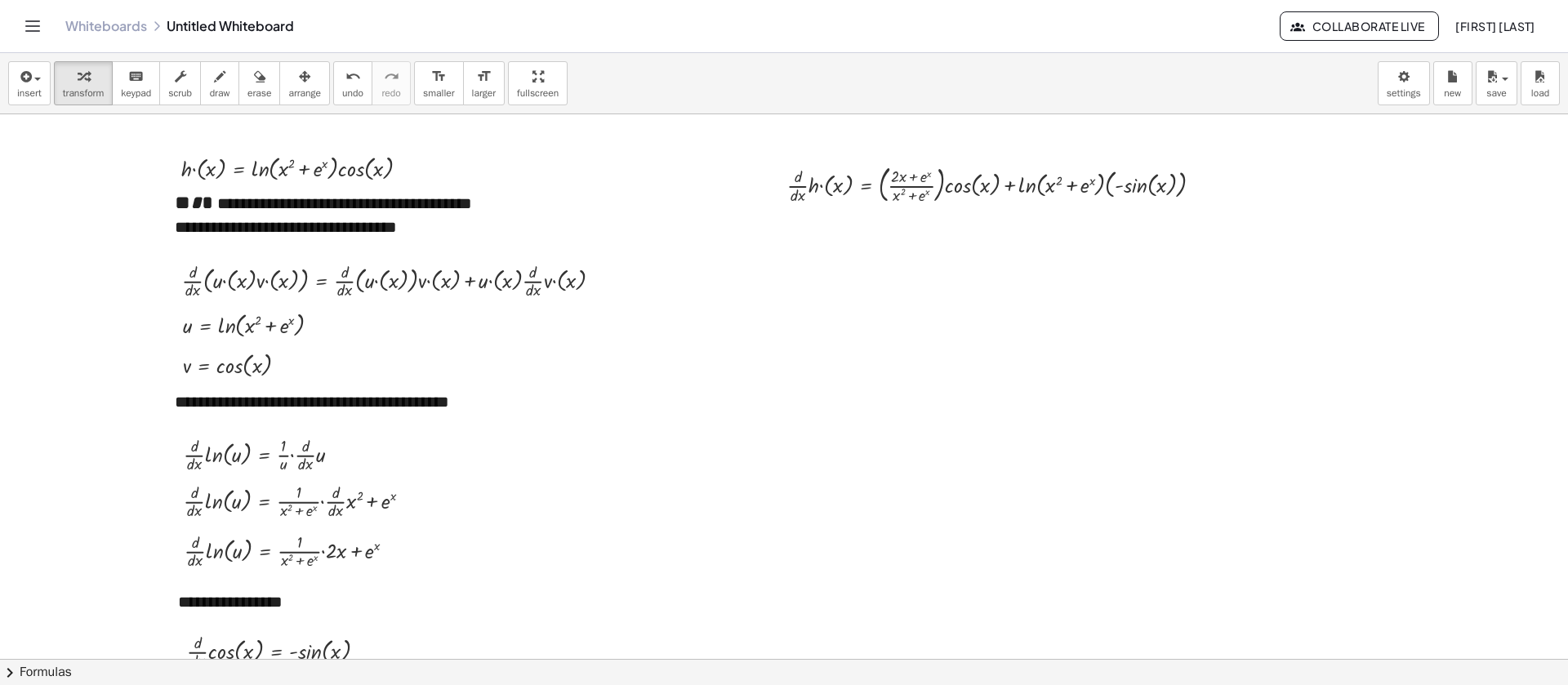 scroll, scrollTop: 0, scrollLeft: 0, axis: both 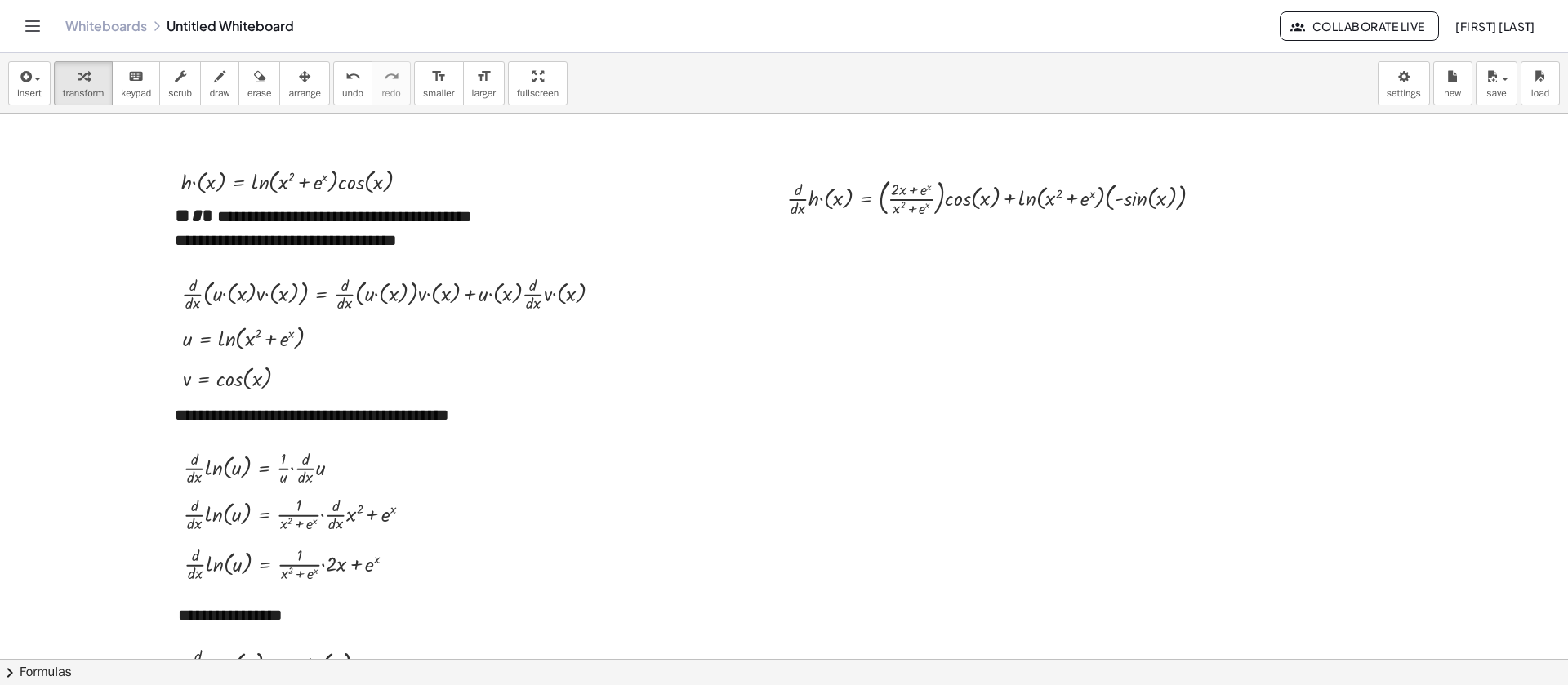 click on "arrange" at bounding box center (305, 93) 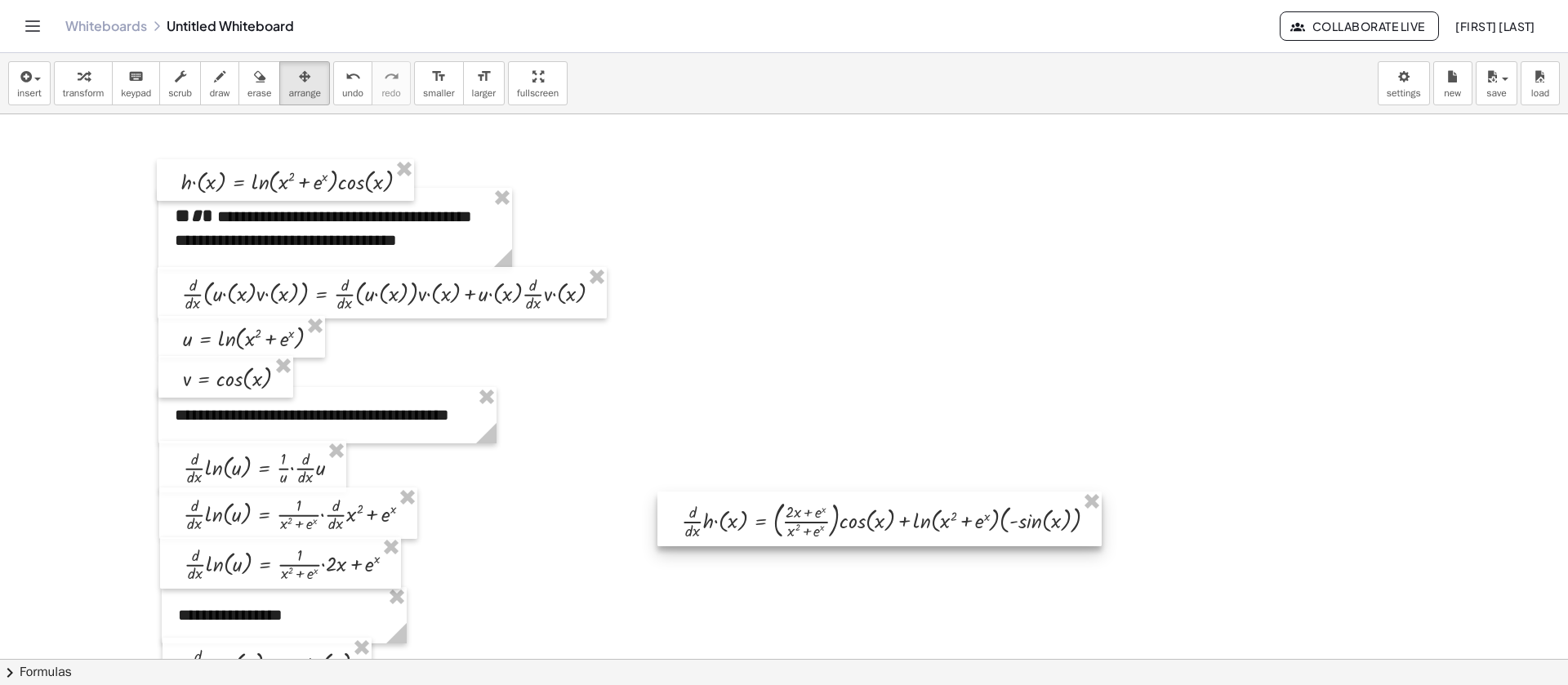 drag, startPoint x: 852, startPoint y: 182, endPoint x: 723, endPoint y: 561, distance: 400.35234 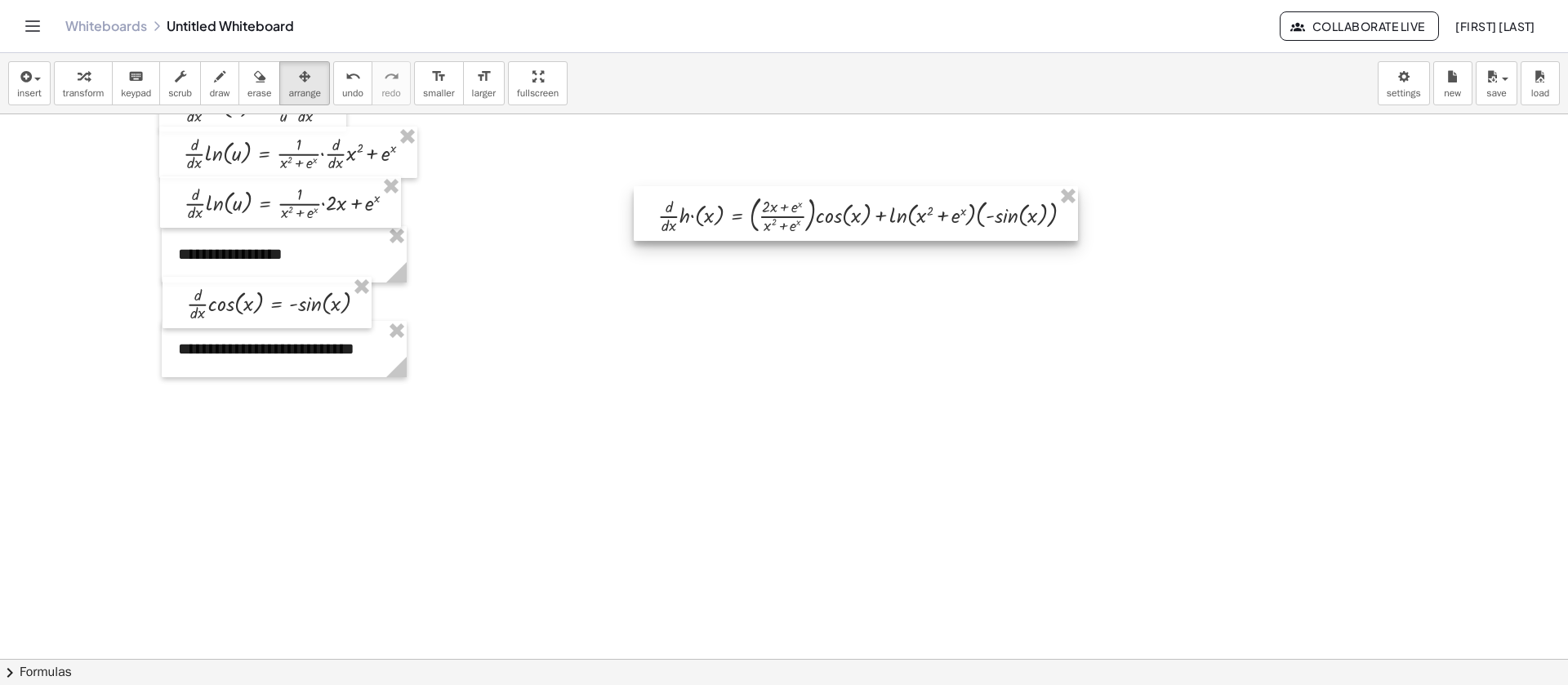 scroll, scrollTop: 367, scrollLeft: 0, axis: vertical 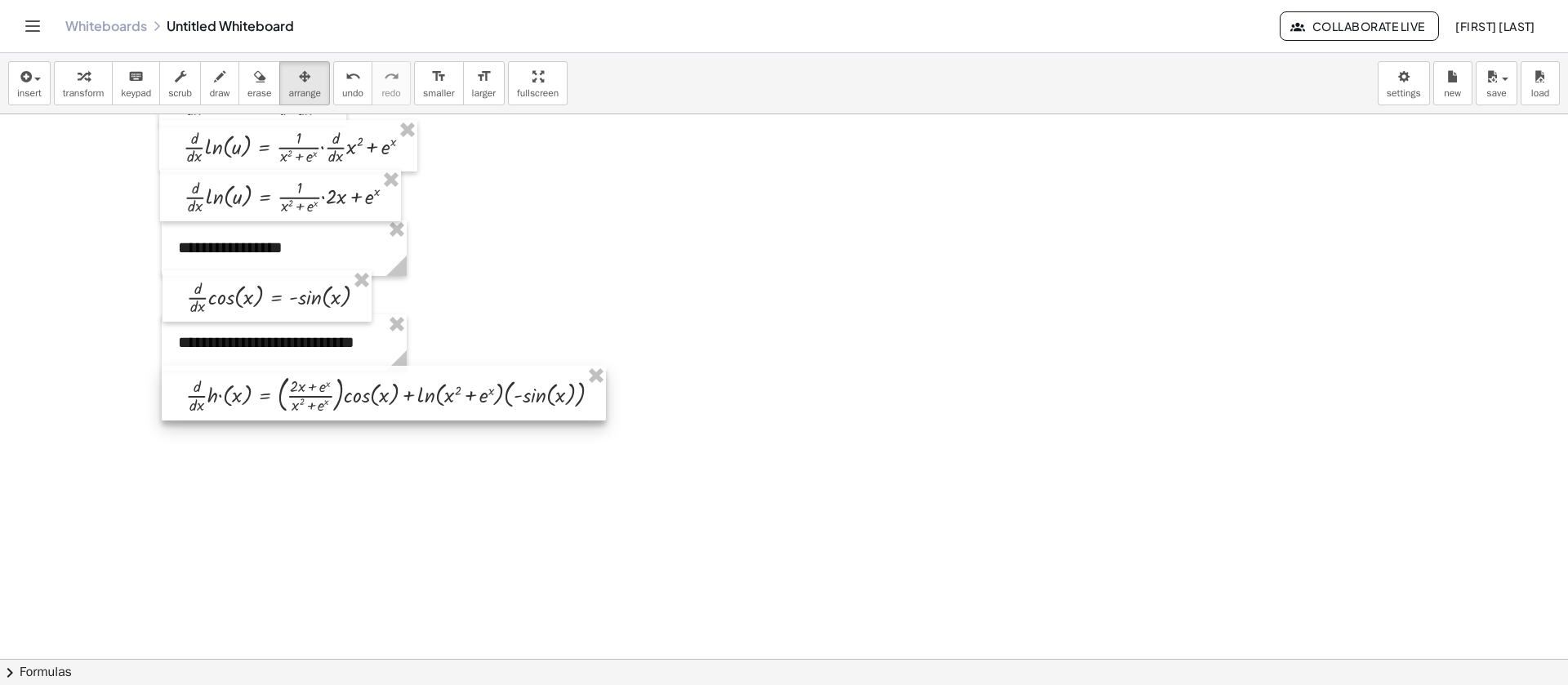 drag, startPoint x: 767, startPoint y: 211, endPoint x: 295, endPoint y: 398, distance: 507.6938 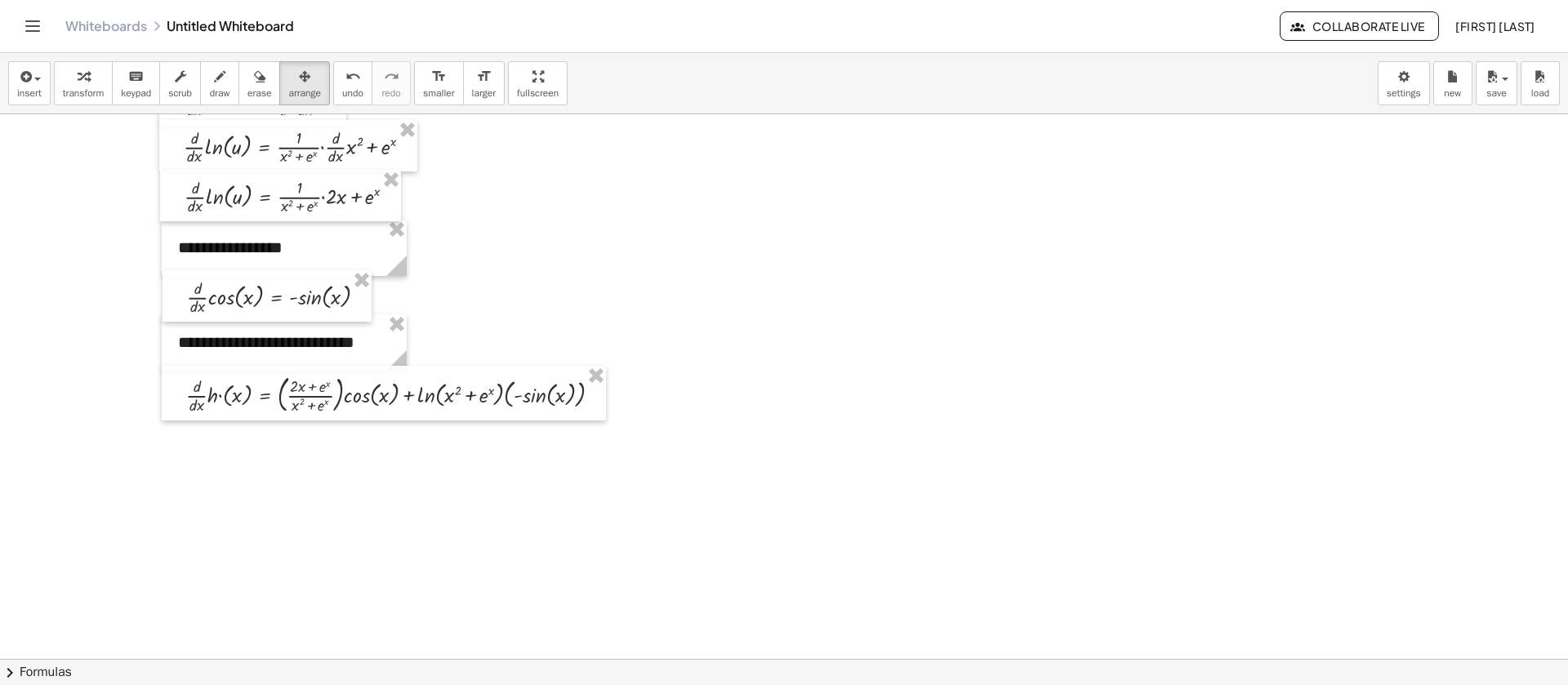 click at bounding box center [784, 345] 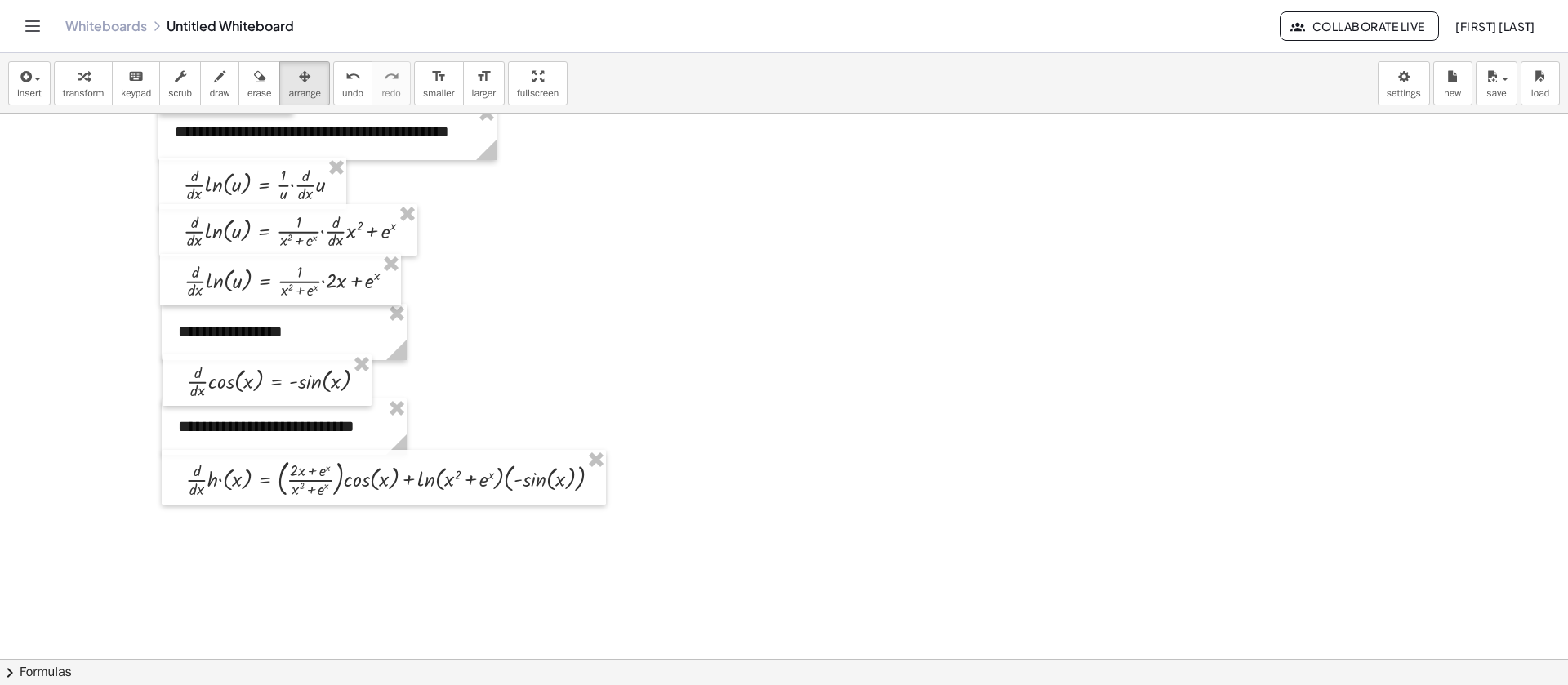 scroll, scrollTop: 245, scrollLeft: 0, axis: vertical 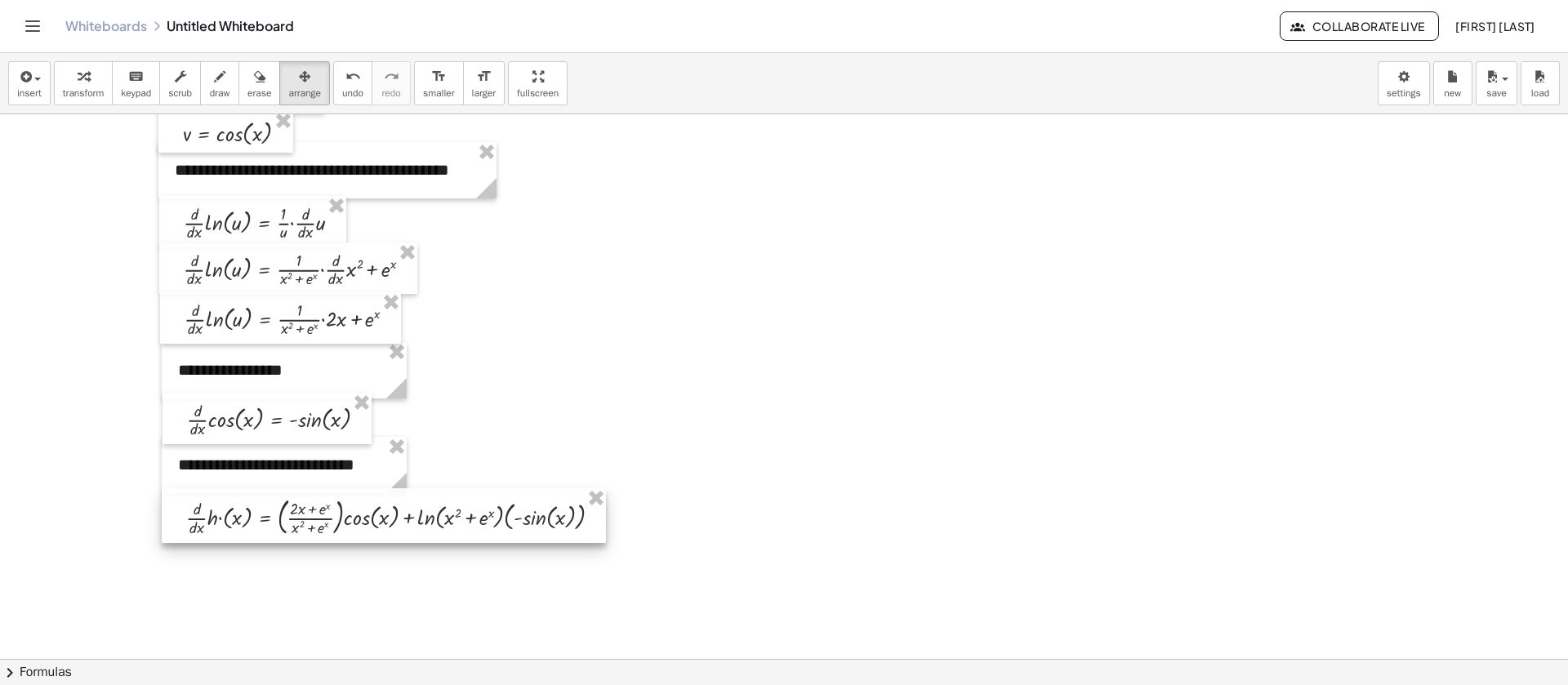 drag, startPoint x: 103, startPoint y: 370, endPoint x: 441, endPoint y: 527, distance: 372.68351 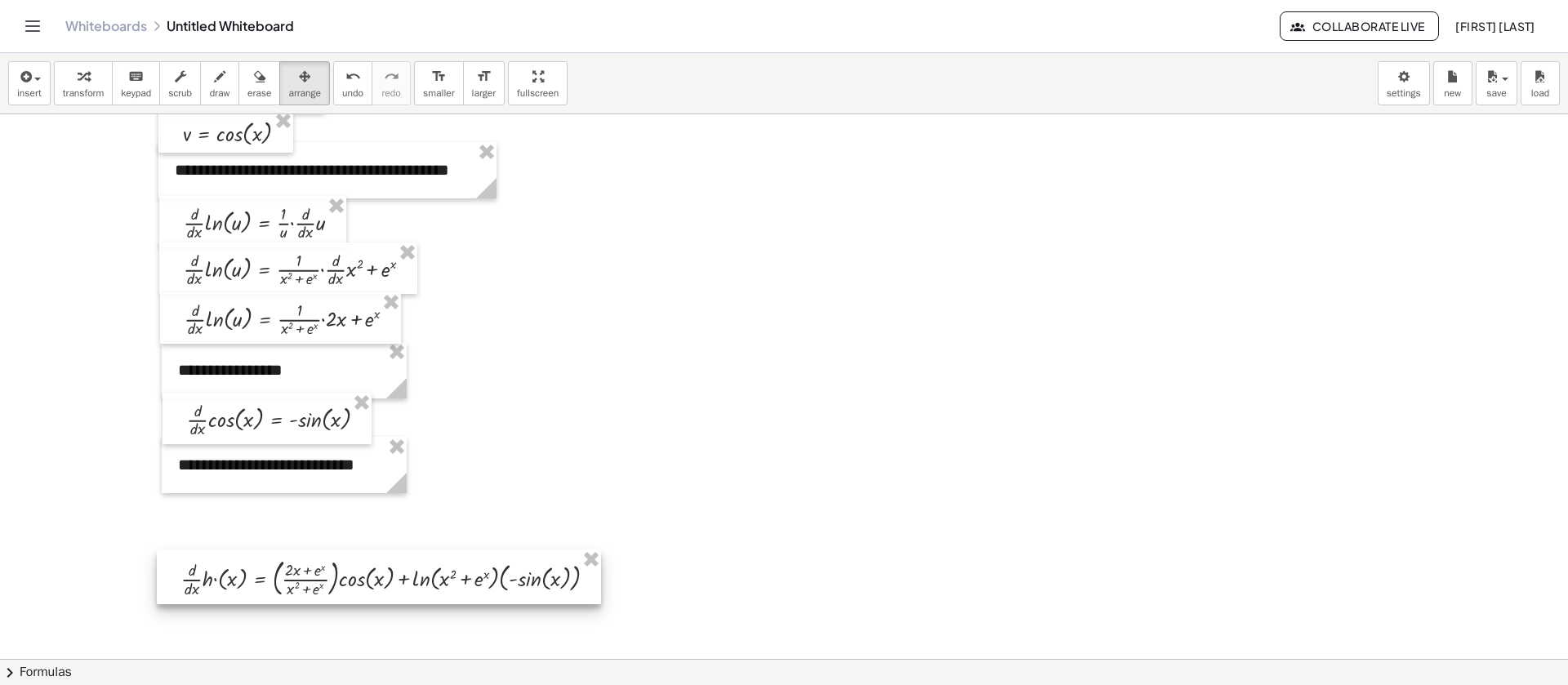 drag, startPoint x: 264, startPoint y: 523, endPoint x: 259, endPoint y: 584, distance: 61.20457 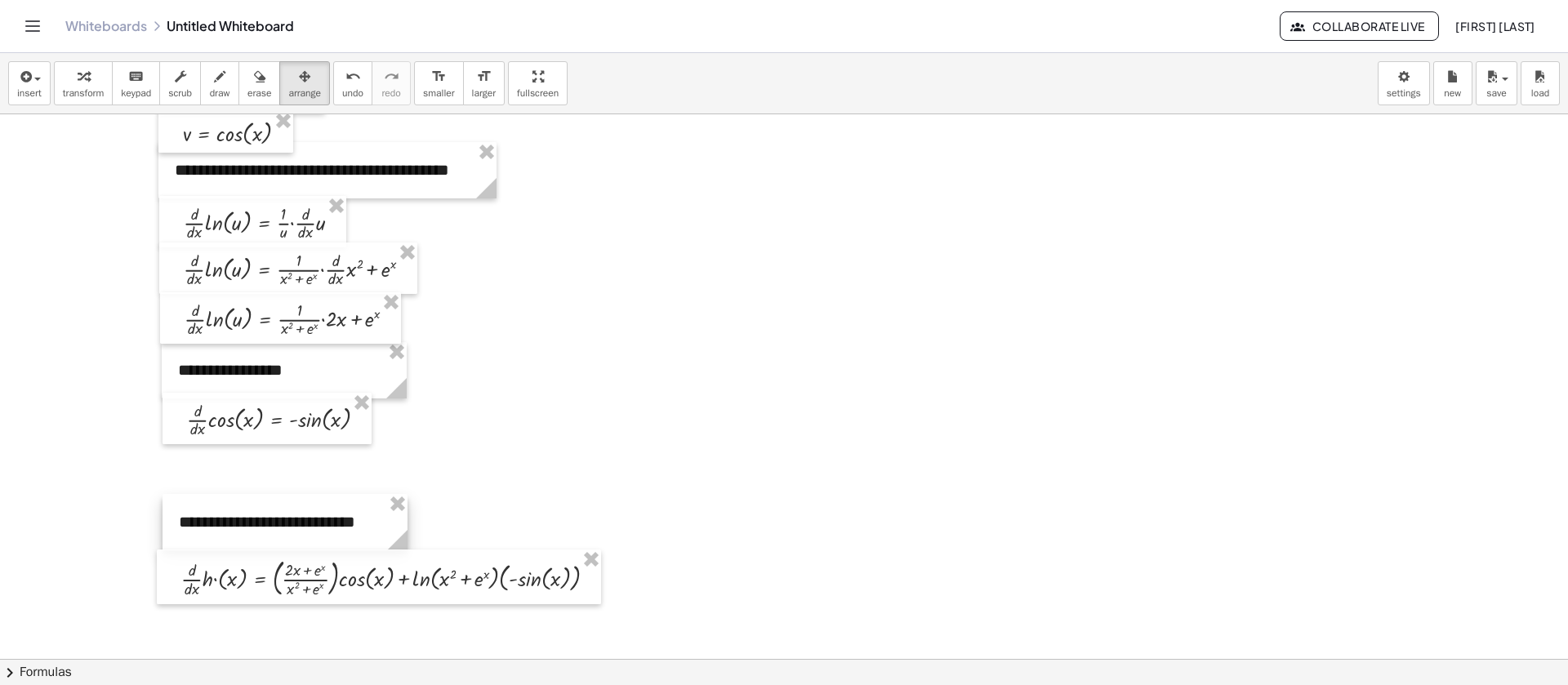 drag, startPoint x: 229, startPoint y: 484, endPoint x: 230, endPoint y: 540, distance: 56.00893 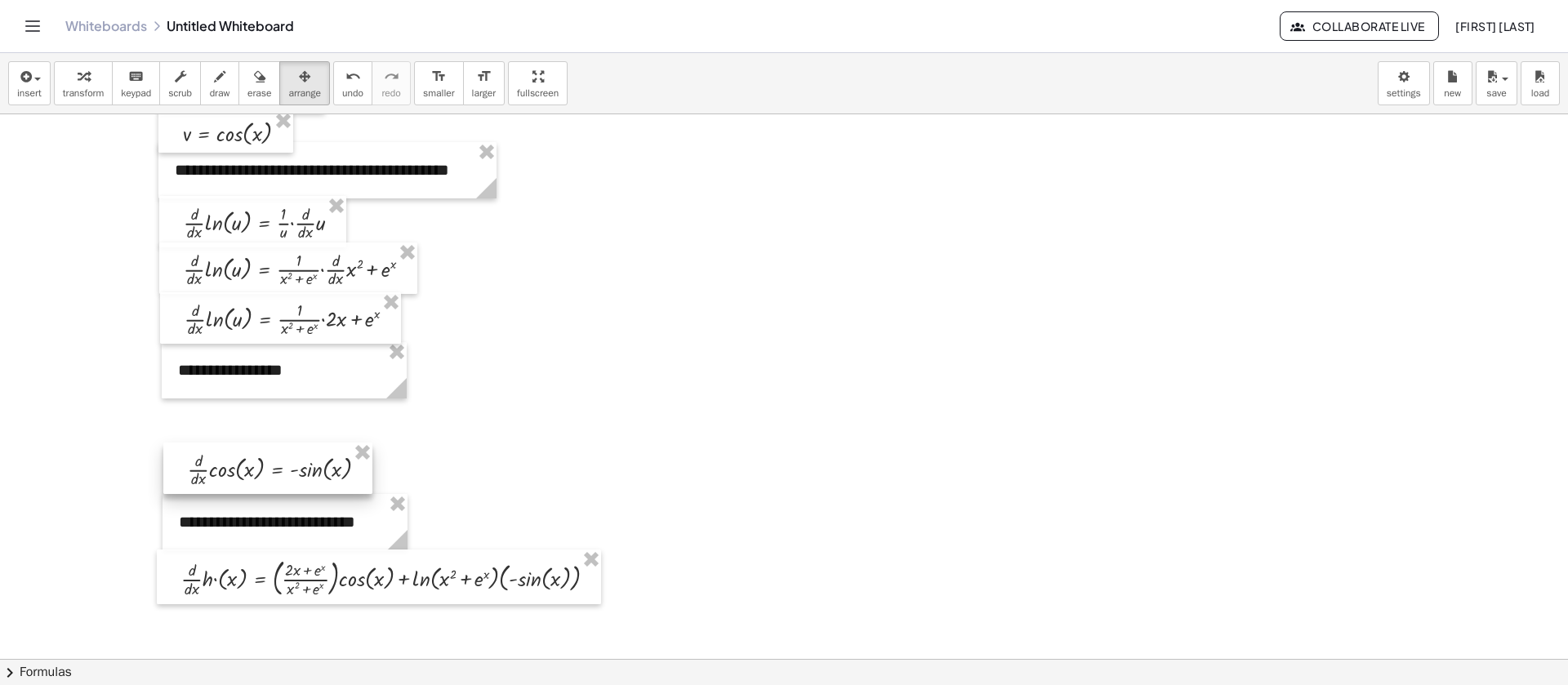 drag, startPoint x: 233, startPoint y: 407, endPoint x: 234, endPoint y: 456, distance: 49.010203 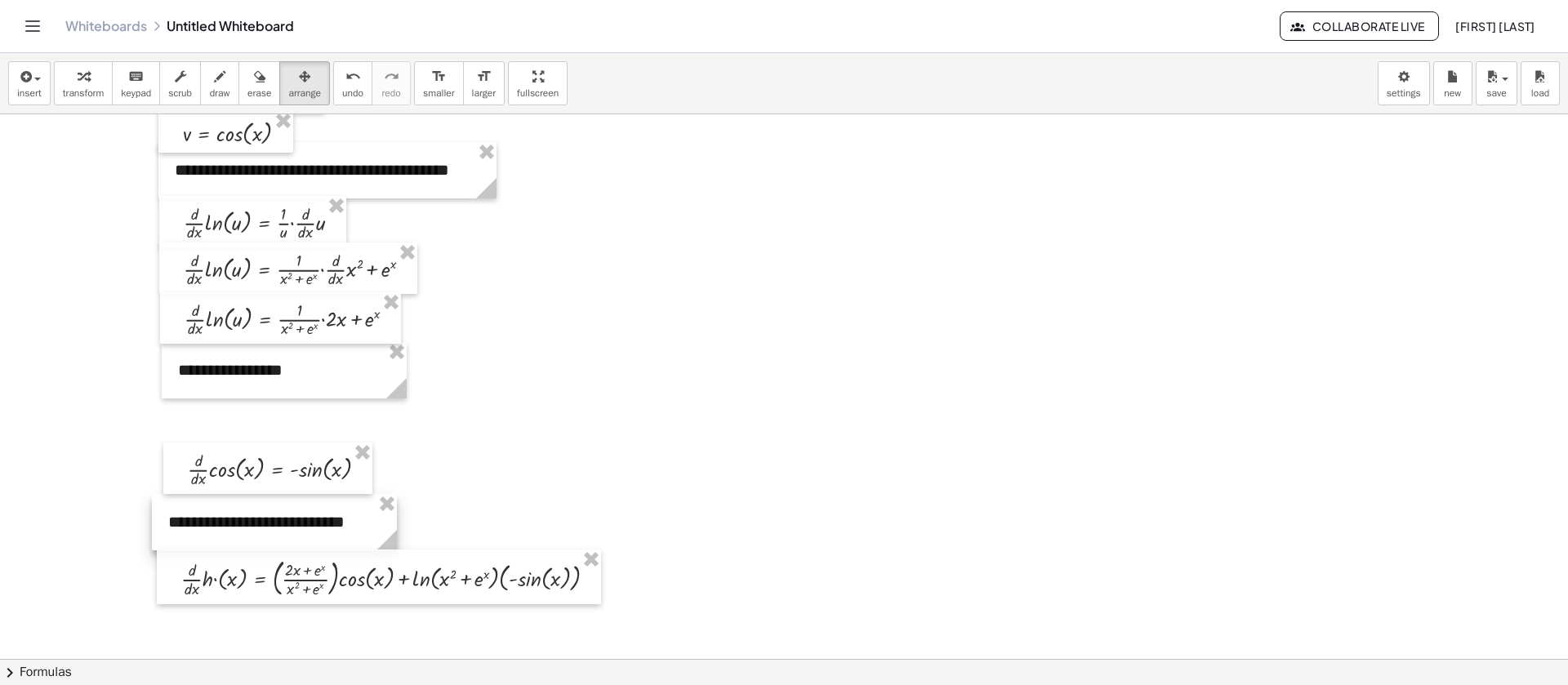 drag, startPoint x: 232, startPoint y: 518, endPoint x: 221, endPoint y: 518, distance: 11 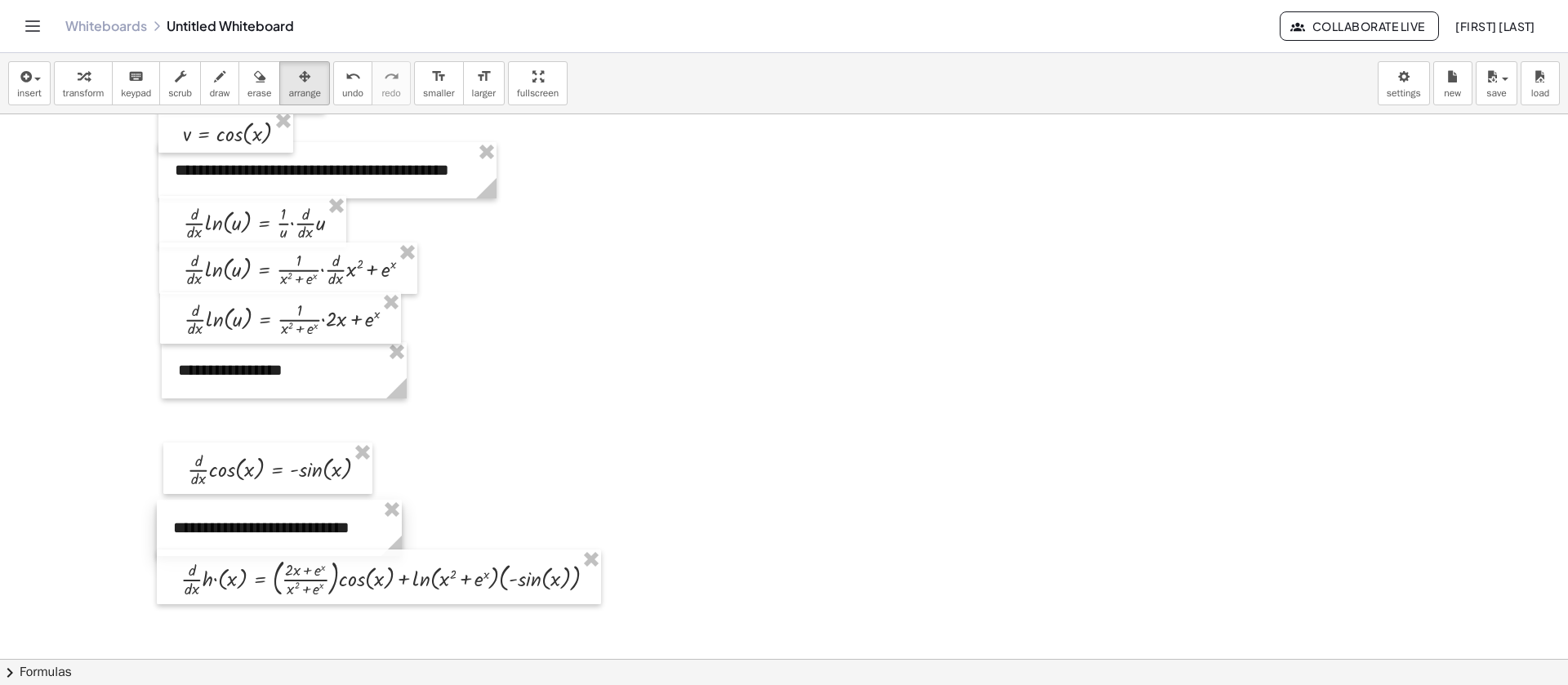 click at bounding box center (279, 527) 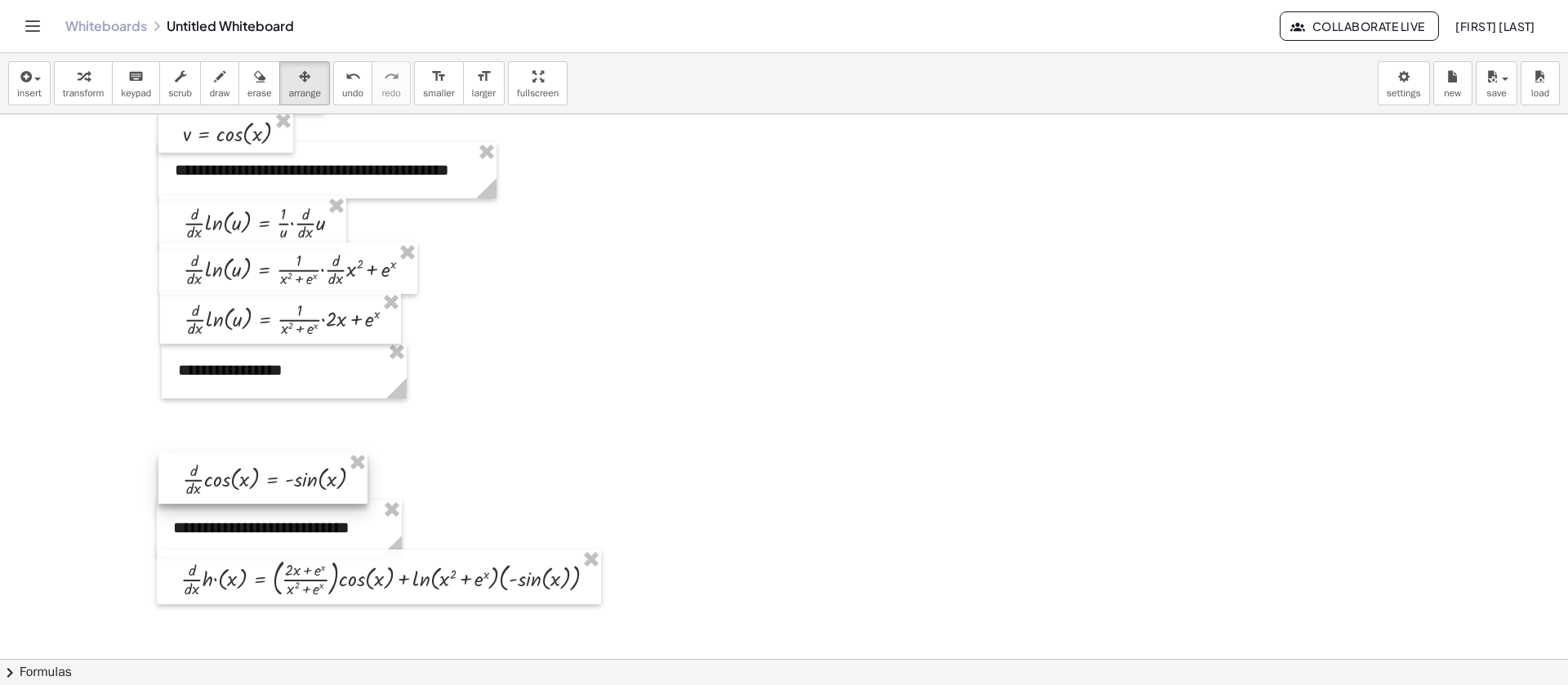 drag, startPoint x: 232, startPoint y: 465, endPoint x: 228, endPoint y: 475, distance: 11 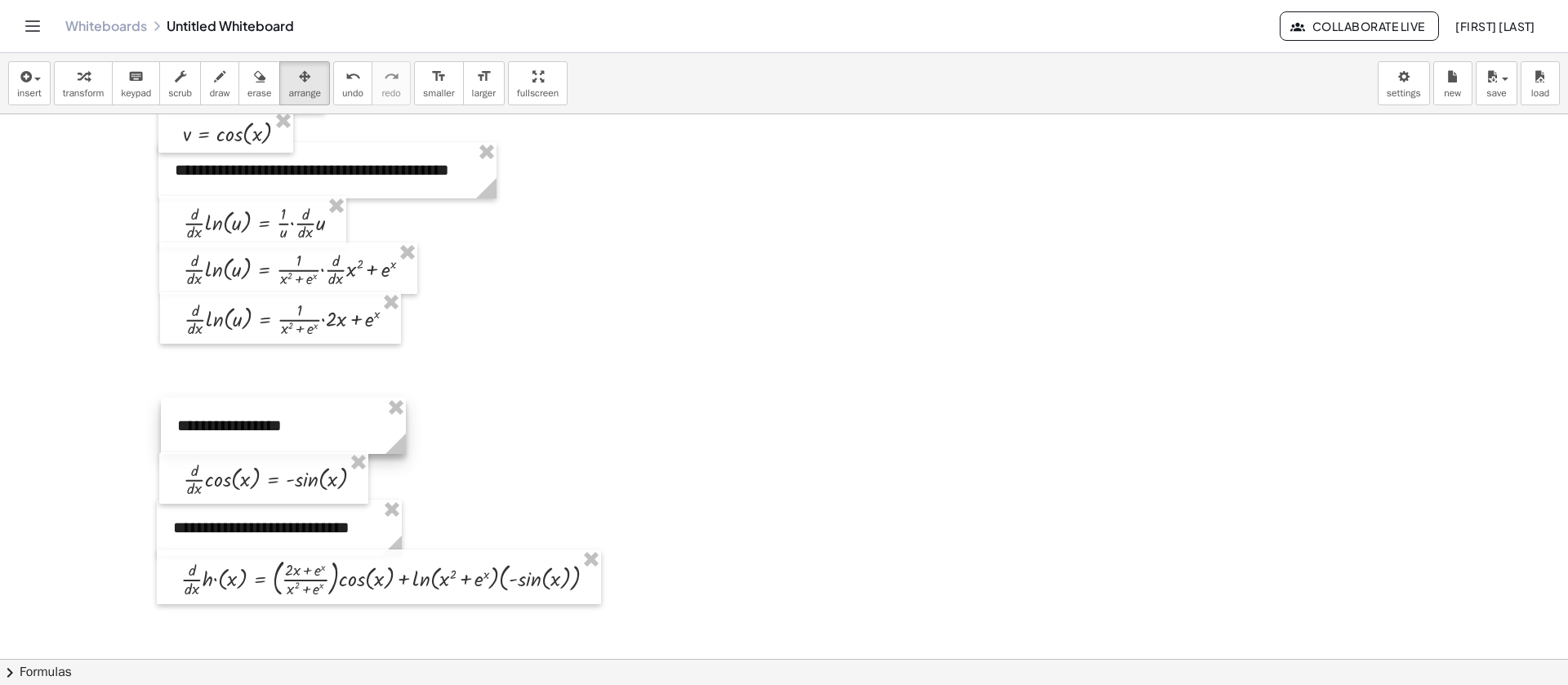 drag, startPoint x: 256, startPoint y: 379, endPoint x: 256, endPoint y: 434, distance: 55 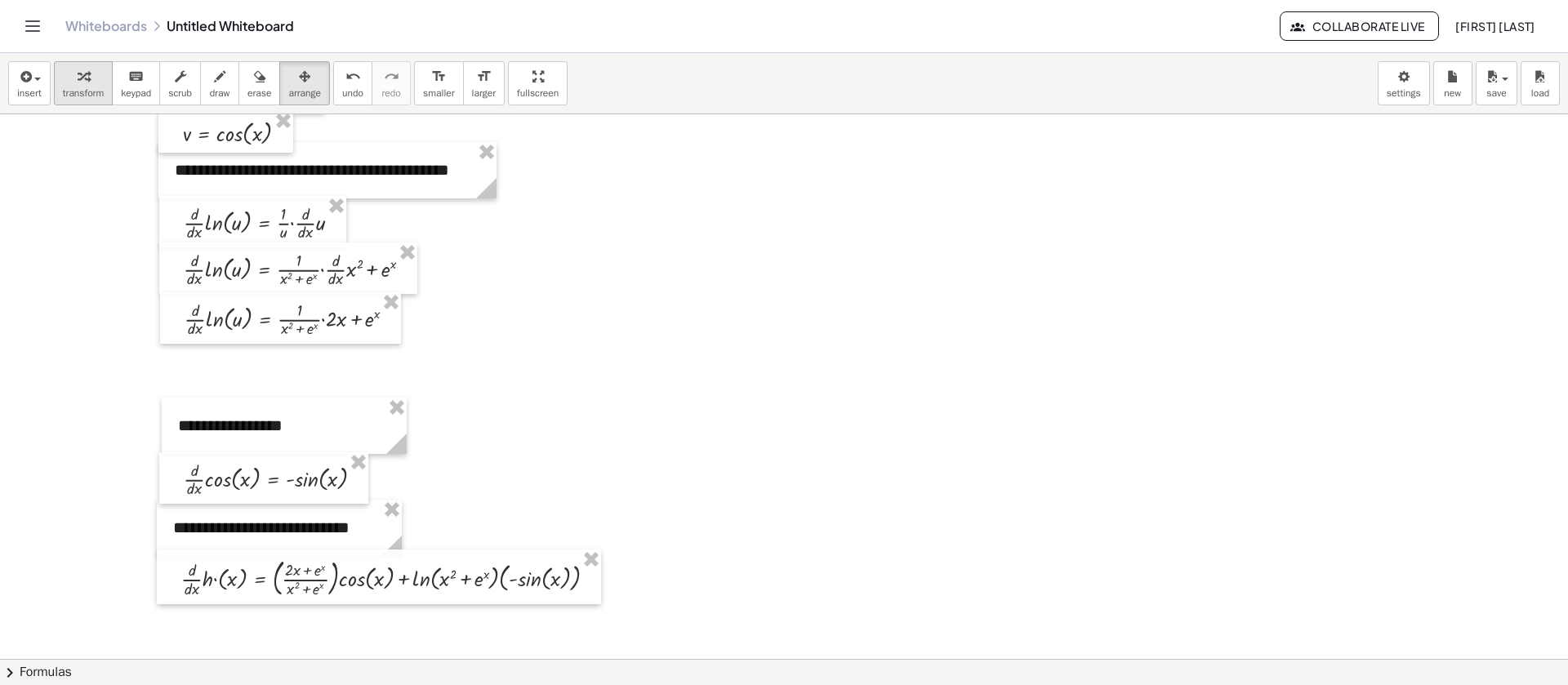 click at bounding box center [83, 76] 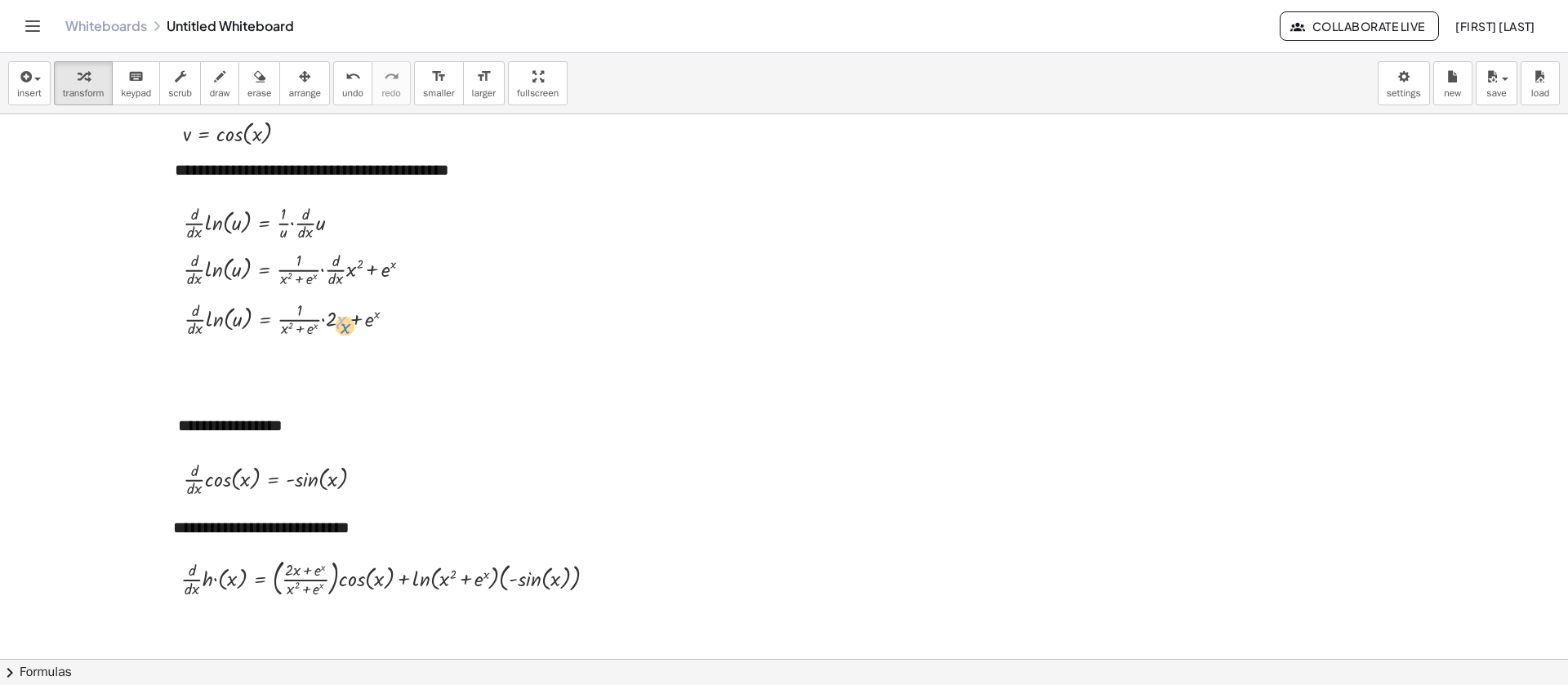 drag, startPoint x: 341, startPoint y: 319, endPoint x: 345, endPoint y: 327, distance: 8.944272 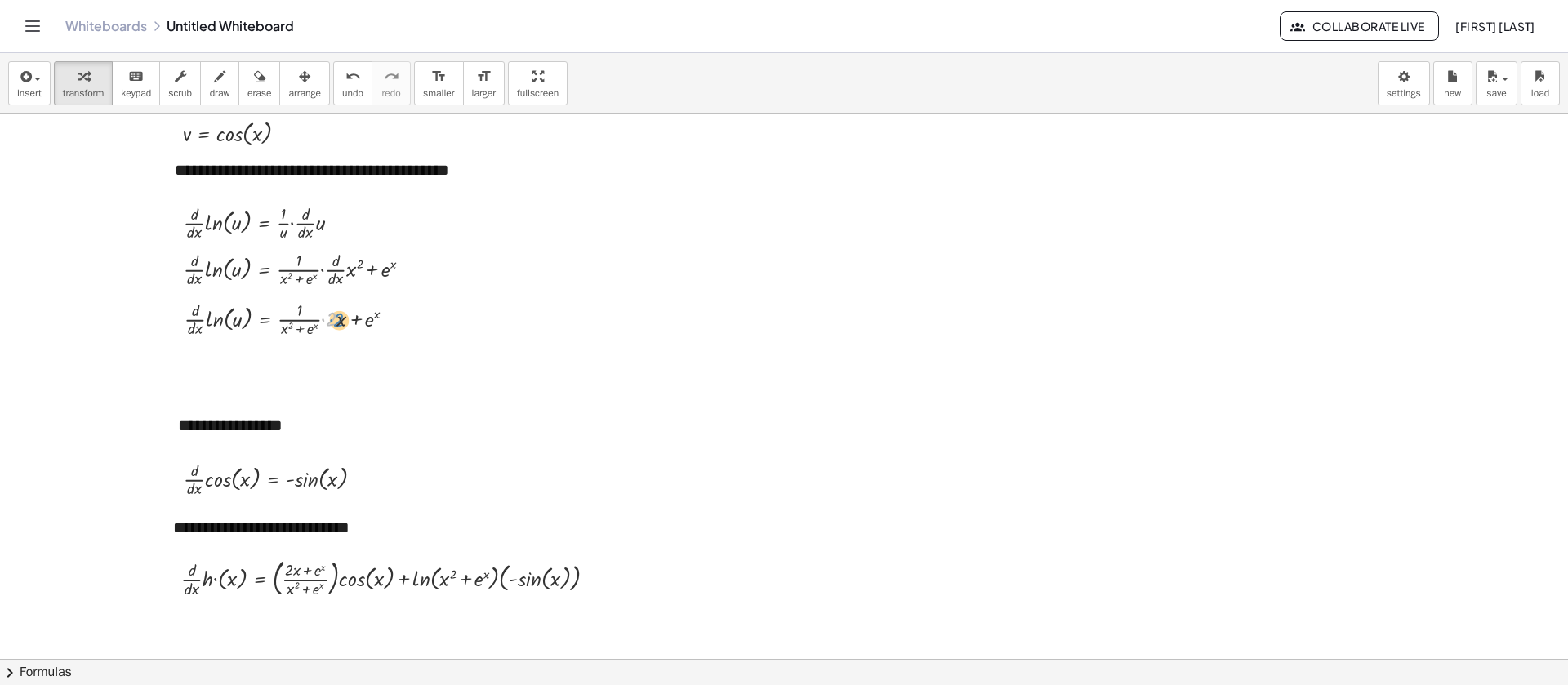 drag, startPoint x: 332, startPoint y: 315, endPoint x: 341, endPoint y: 317, distance: 9.219544 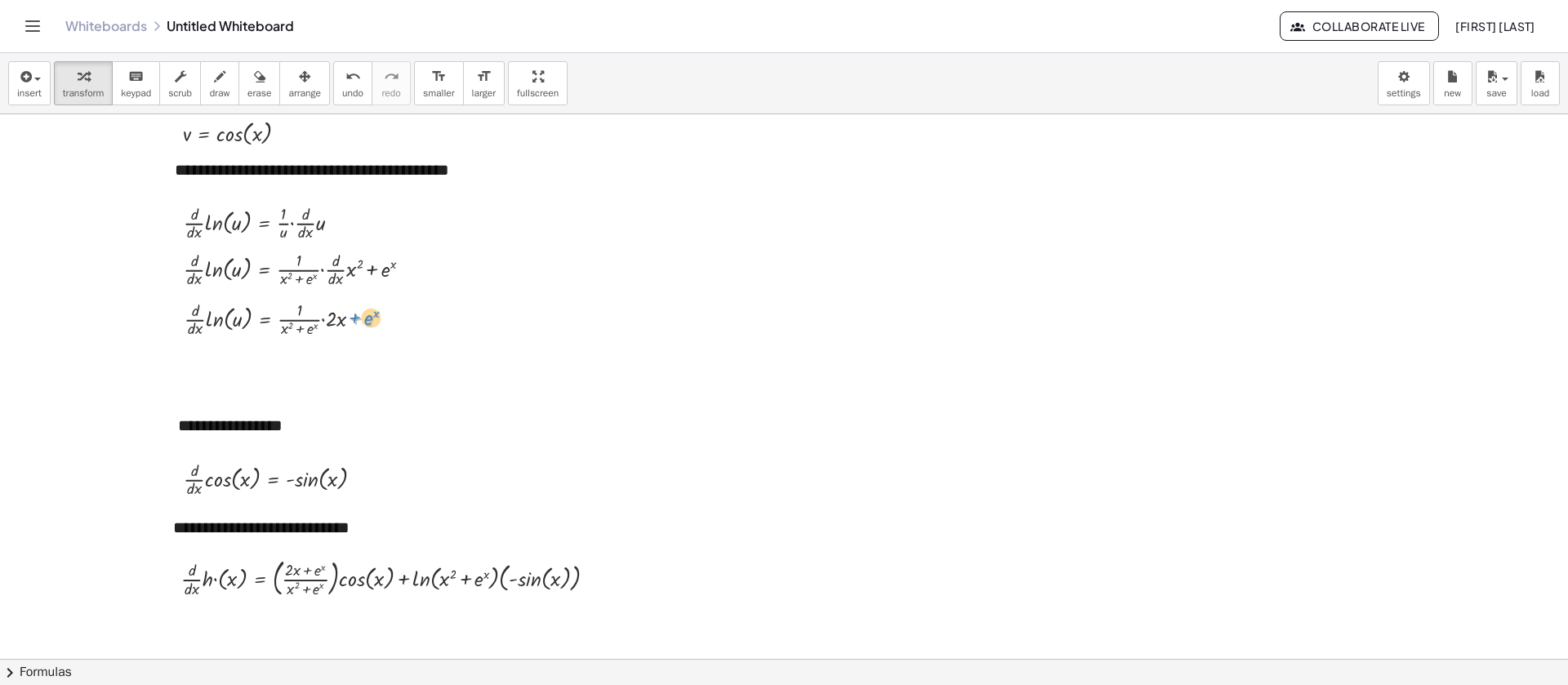 click at bounding box center [296, 318] 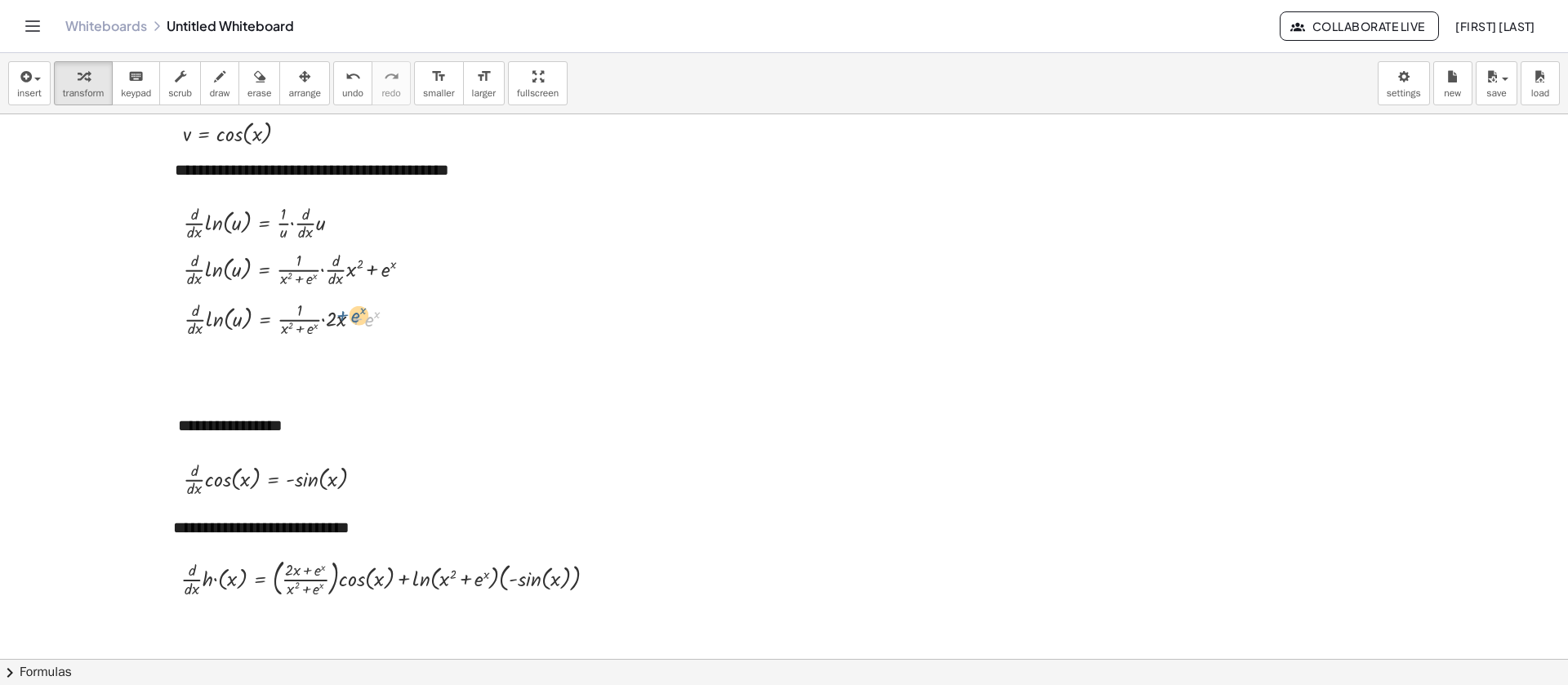 click at bounding box center [296, 318] 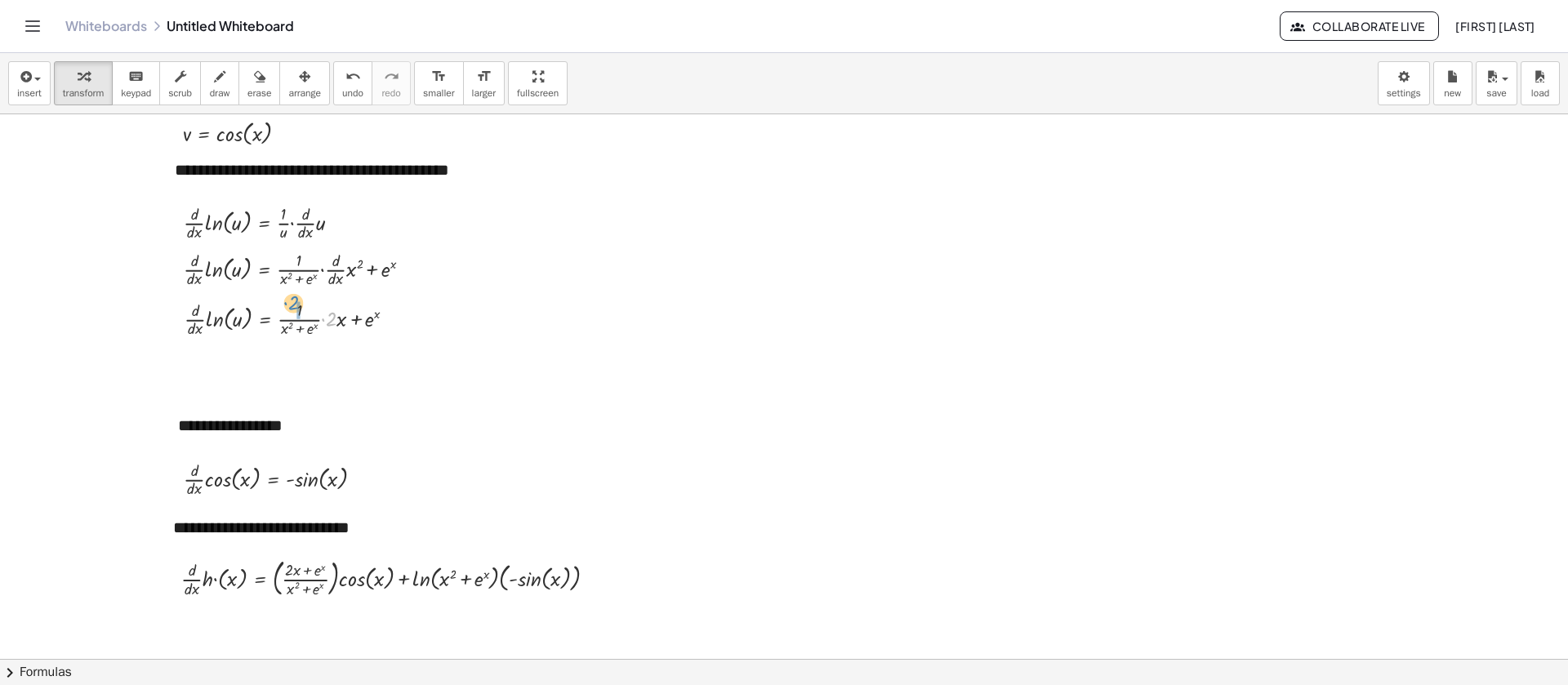 drag, startPoint x: 334, startPoint y: 320, endPoint x: 296, endPoint y: 304, distance: 41.231056 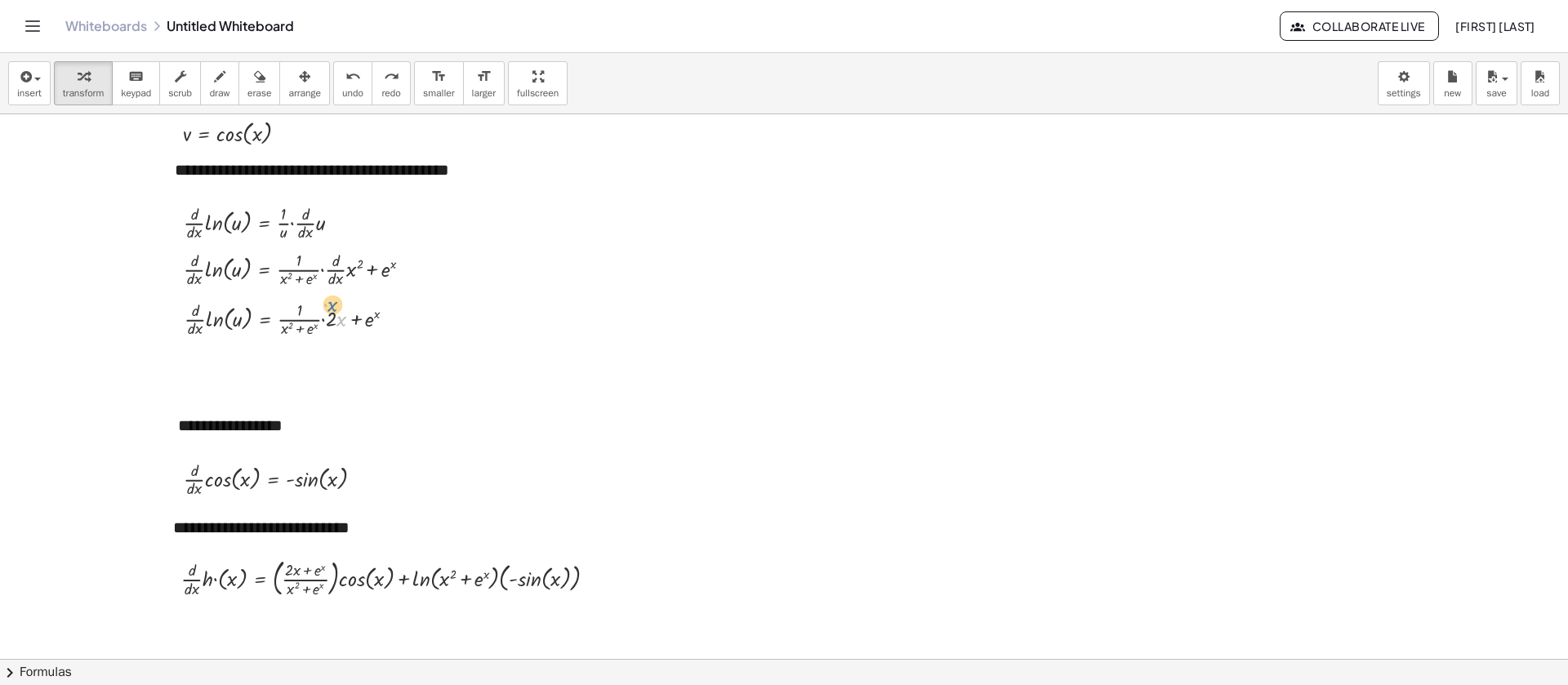 drag, startPoint x: 337, startPoint y: 317, endPoint x: 328, endPoint y: 302, distance: 17.492856 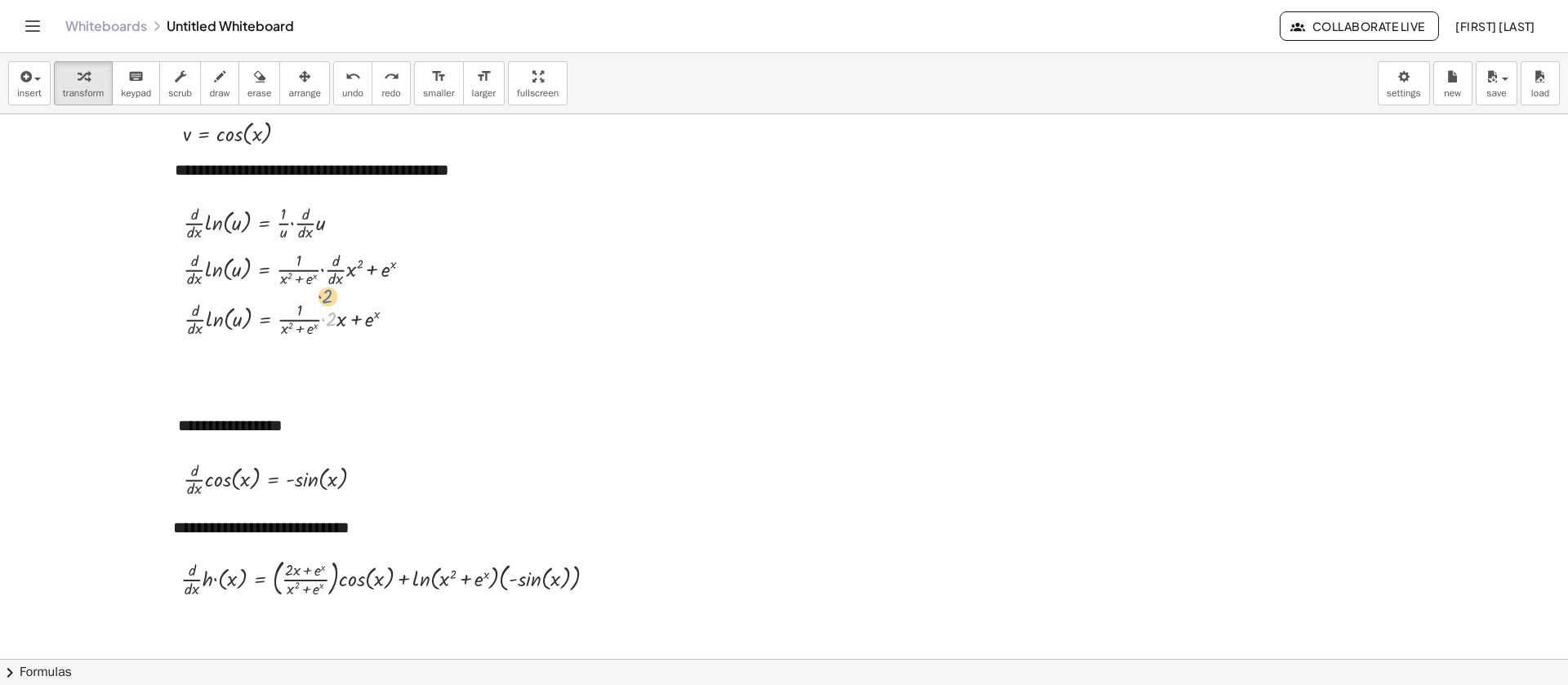 drag, startPoint x: 335, startPoint y: 322, endPoint x: 347, endPoint y: 315, distance: 13.892444 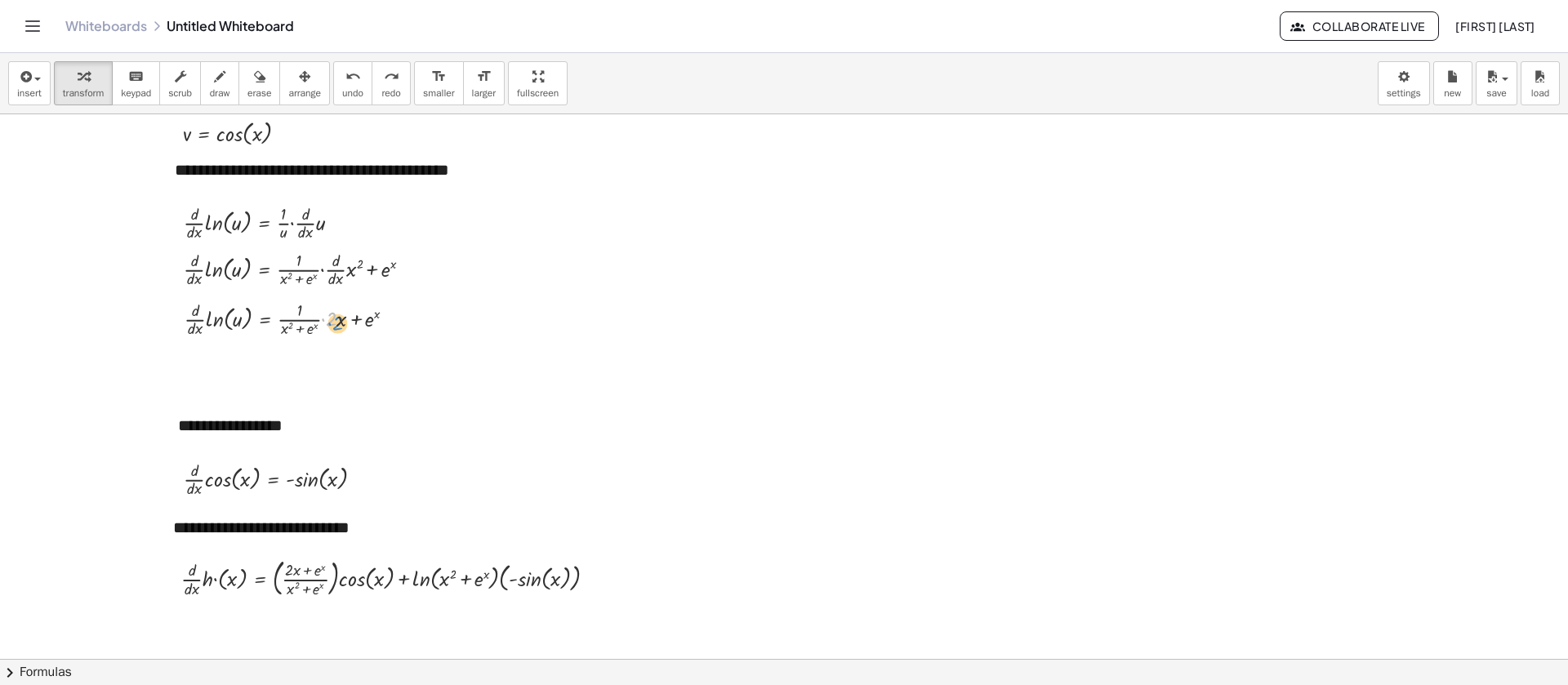 drag, startPoint x: 324, startPoint y: 318, endPoint x: 331, endPoint y: 324, distance: 9.219544 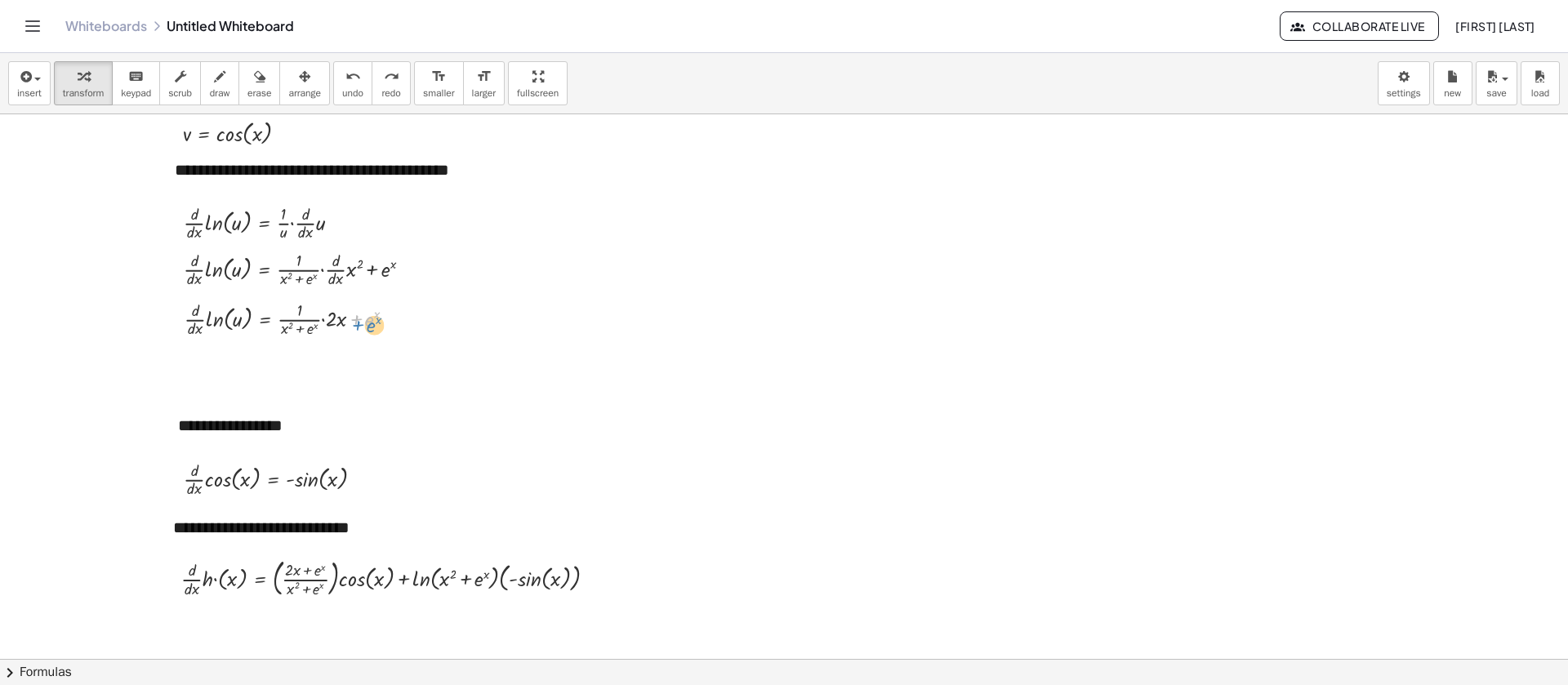 click at bounding box center [296, 318] 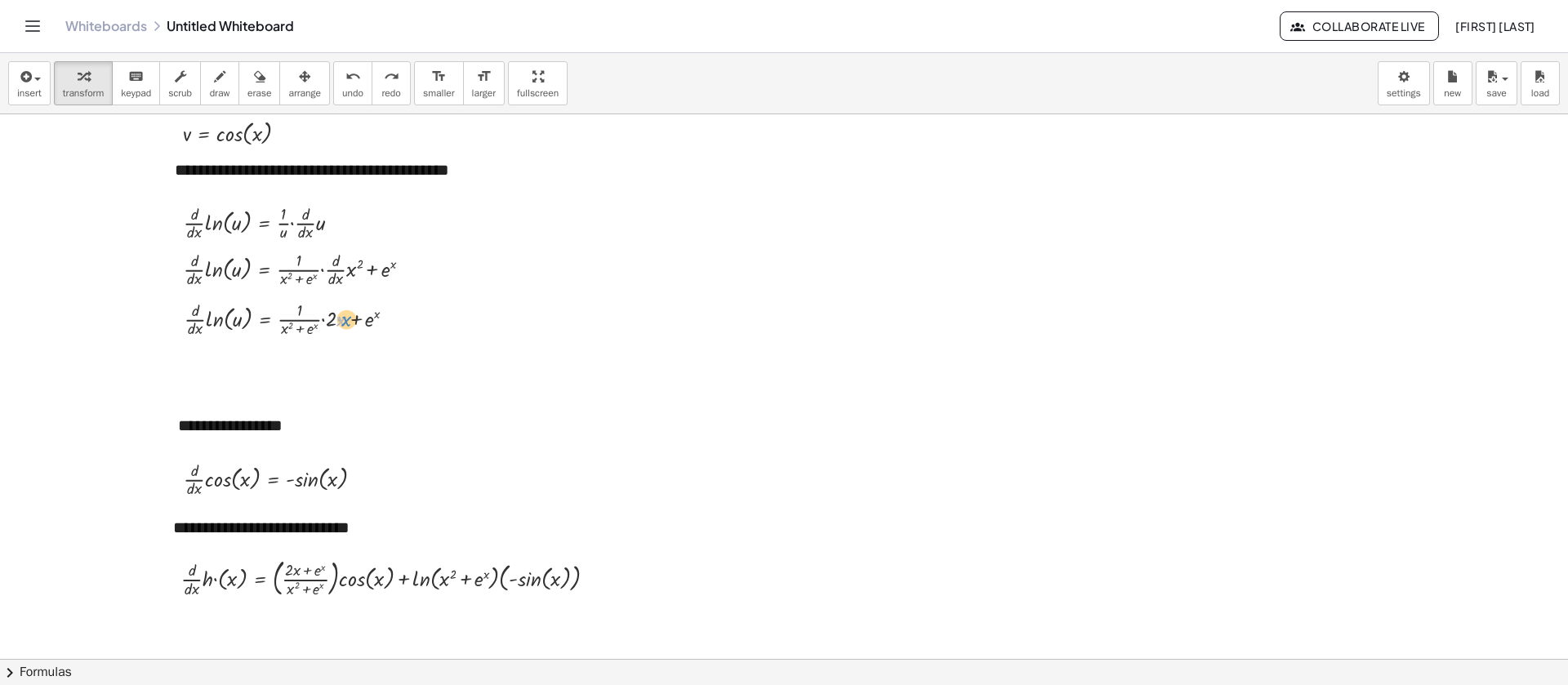 click at bounding box center (296, 318) 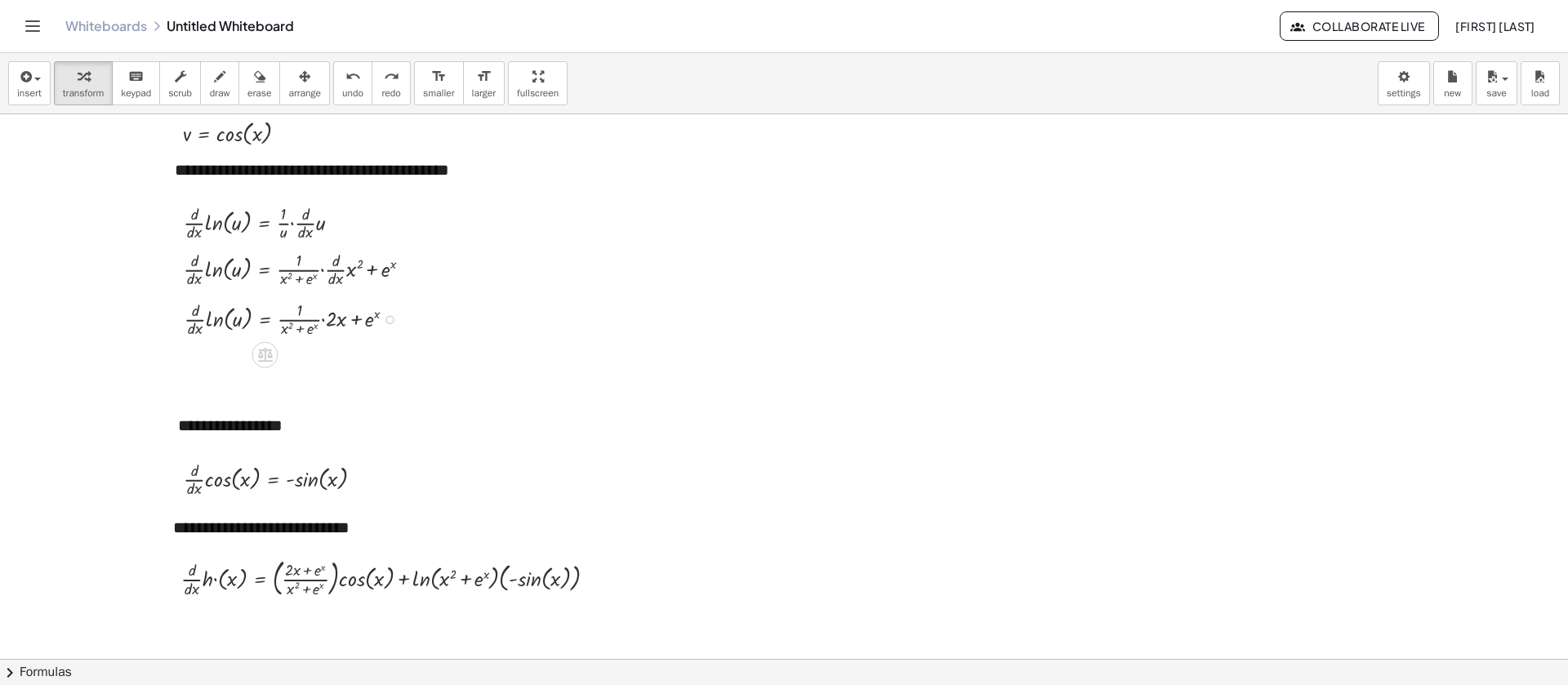 click at bounding box center (296, 318) 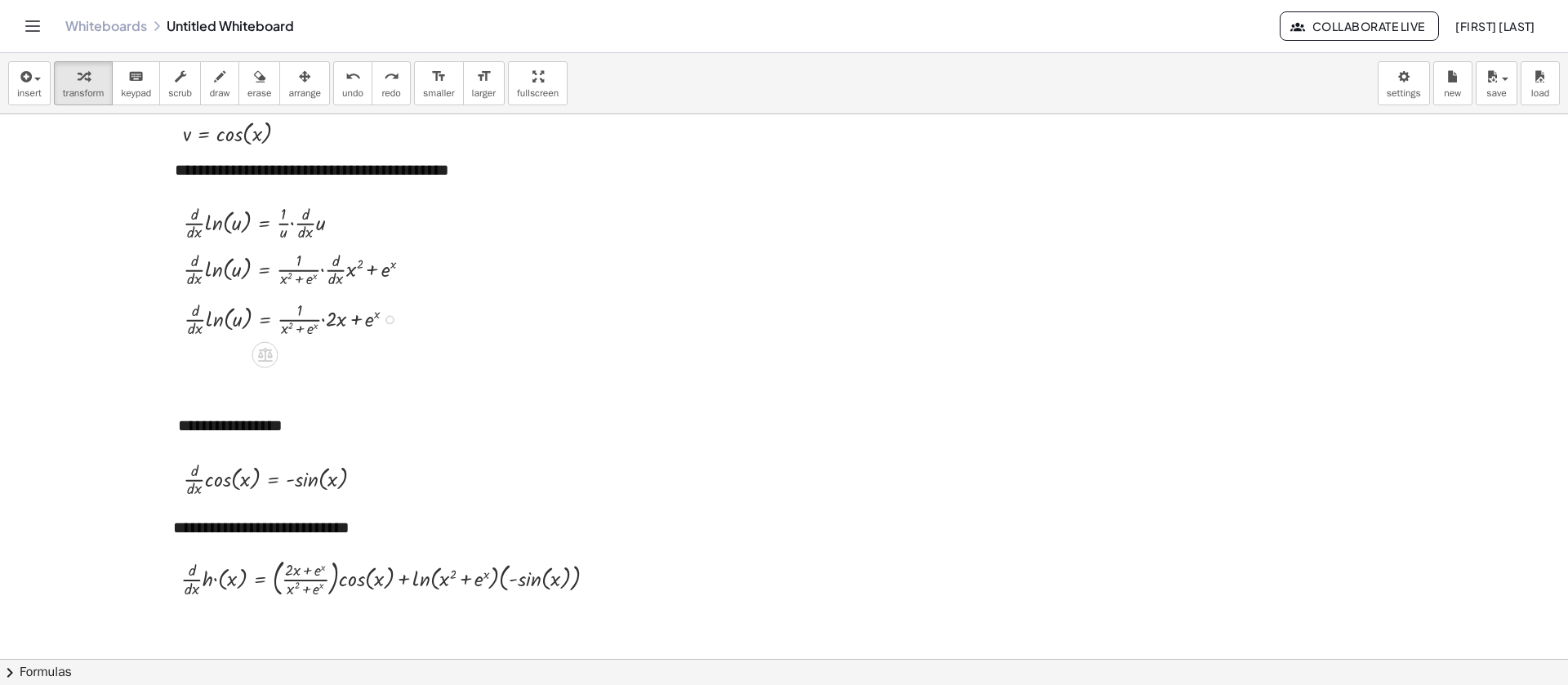 click at bounding box center (296, 318) 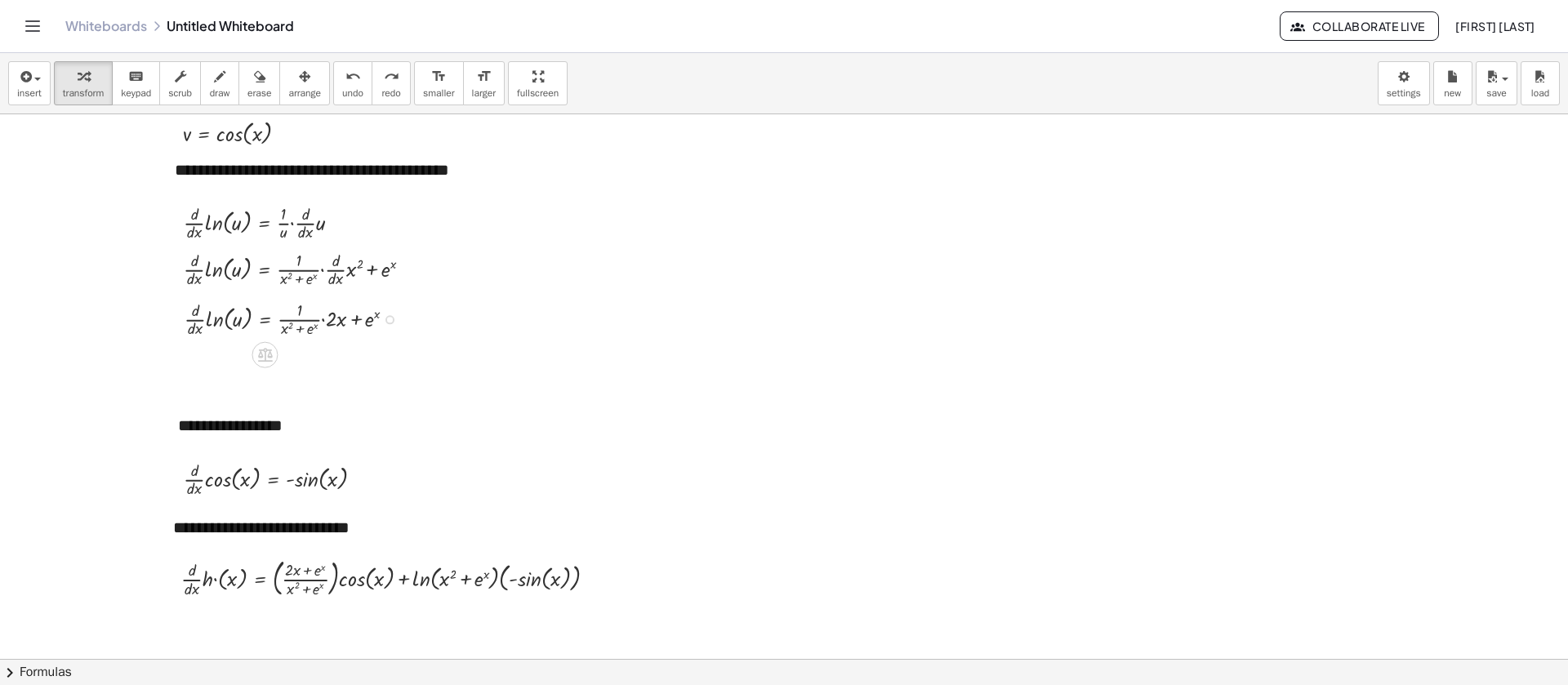 click at bounding box center (296, 318) 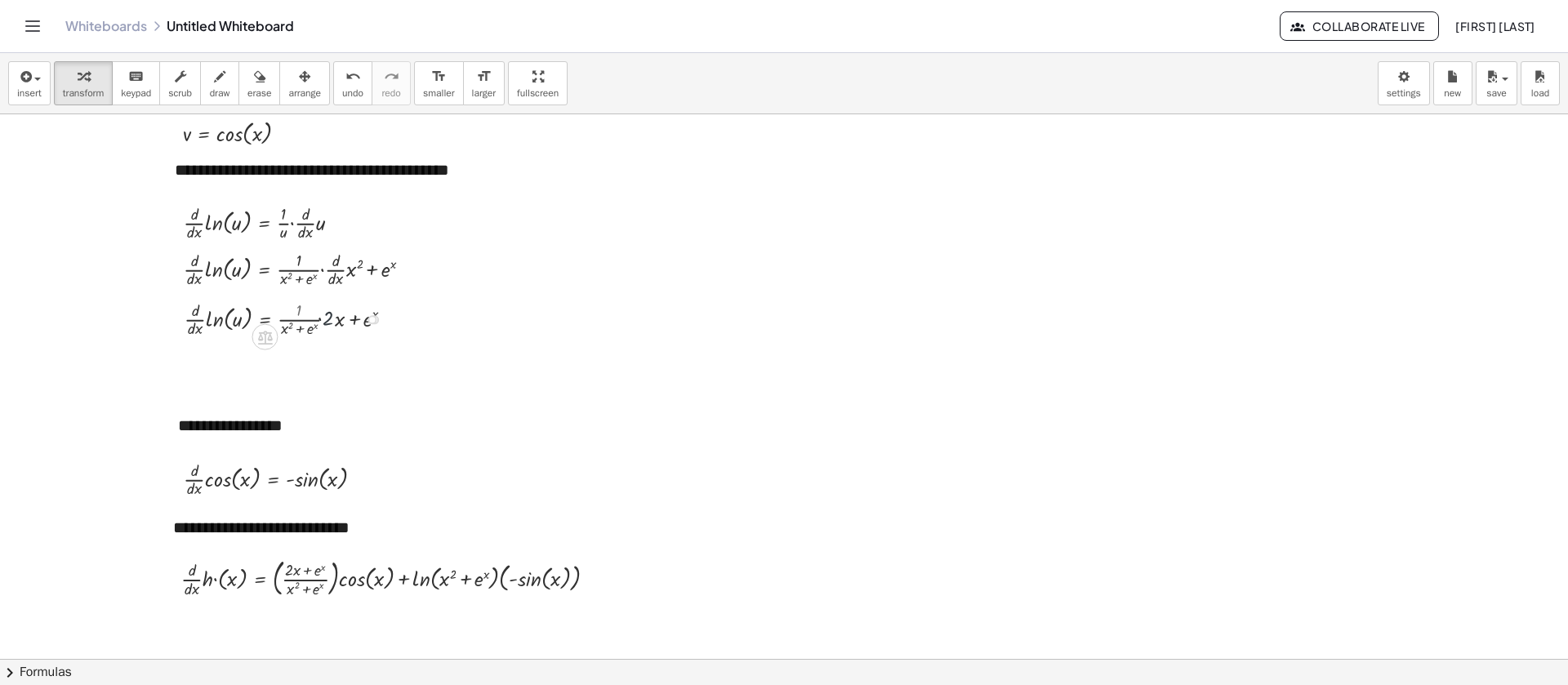 click at bounding box center [296, 318] 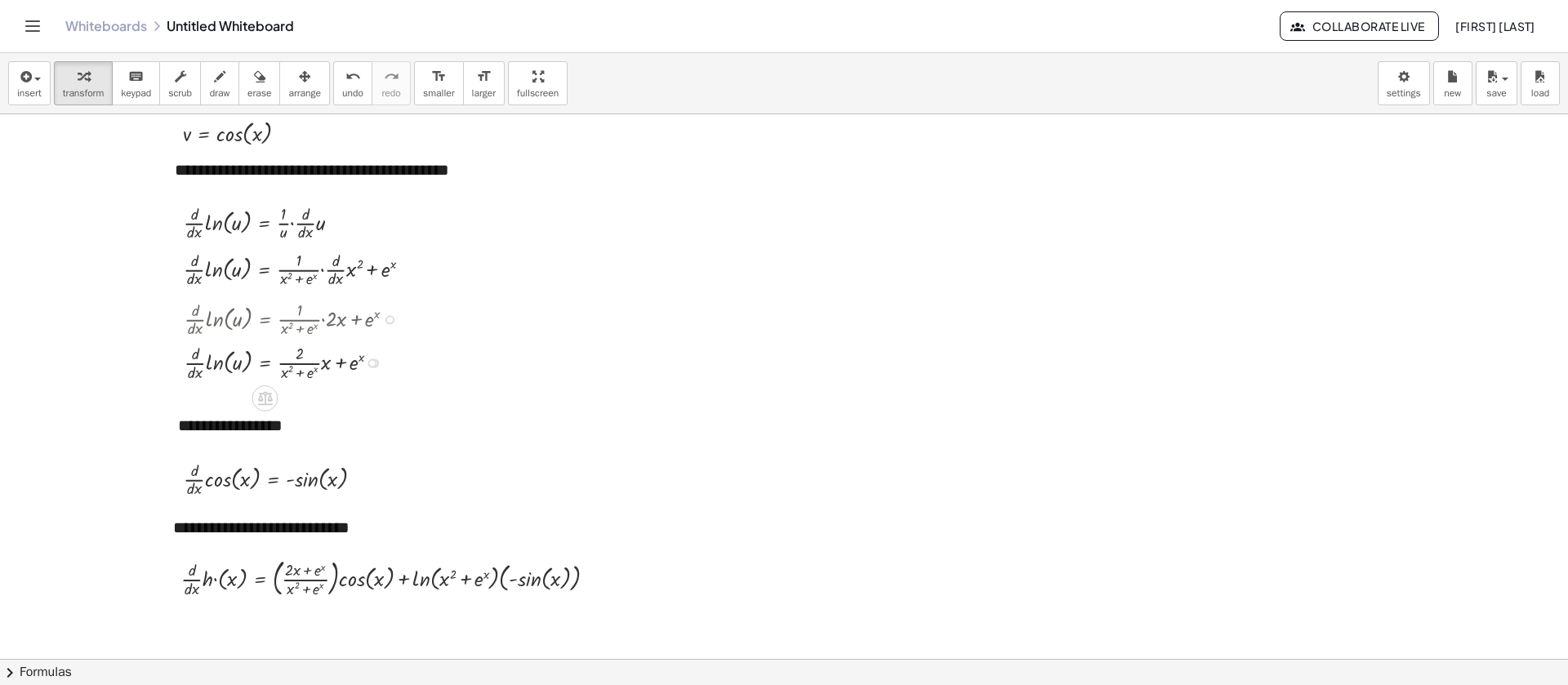 click at bounding box center [296, 361] 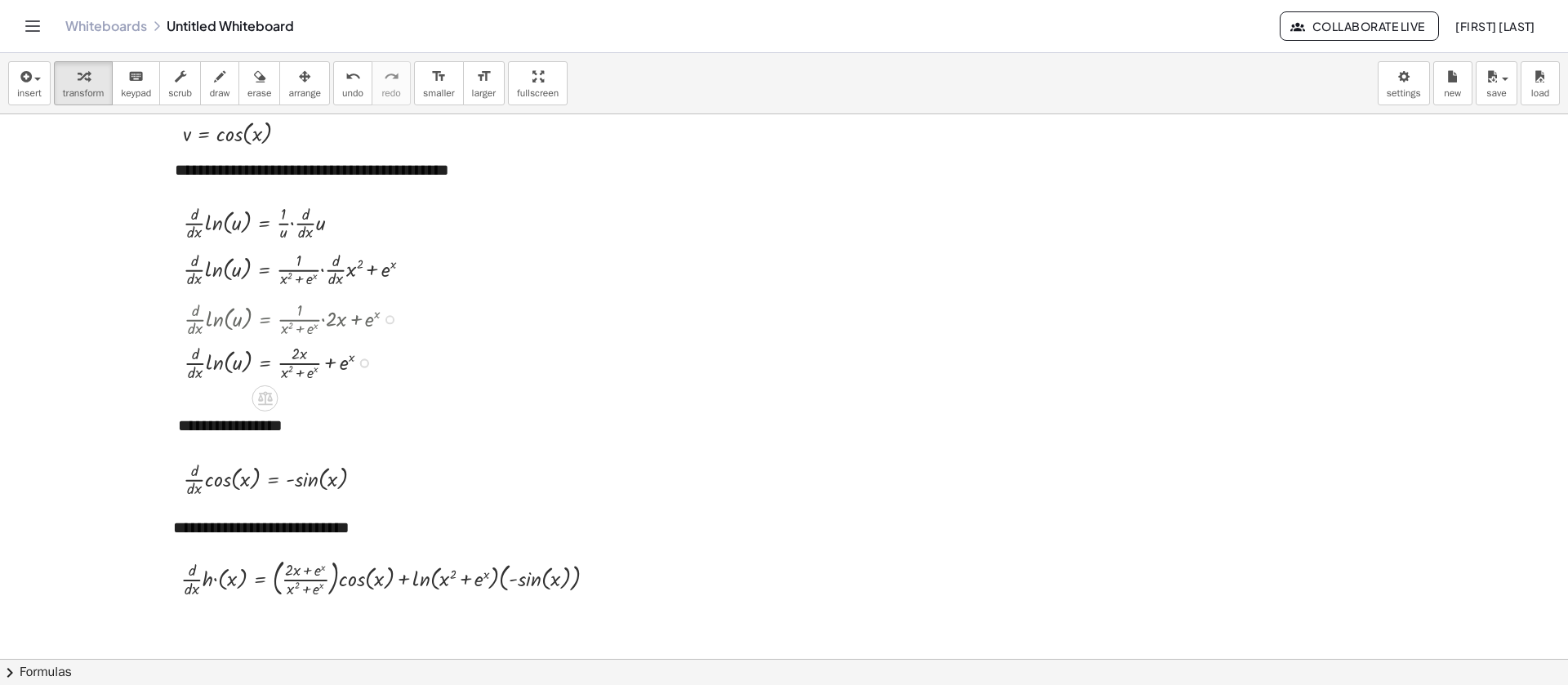 click at bounding box center [296, 361] 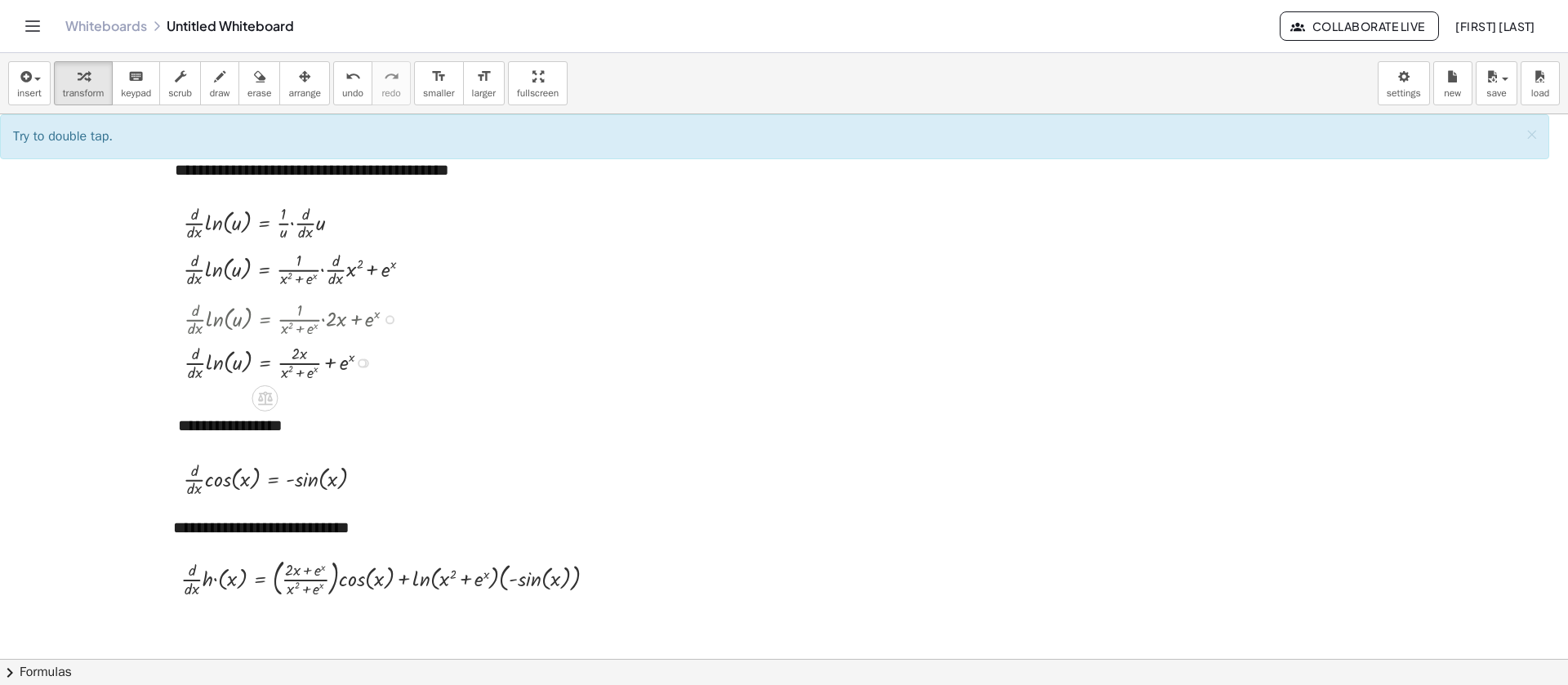 click at bounding box center [296, 361] 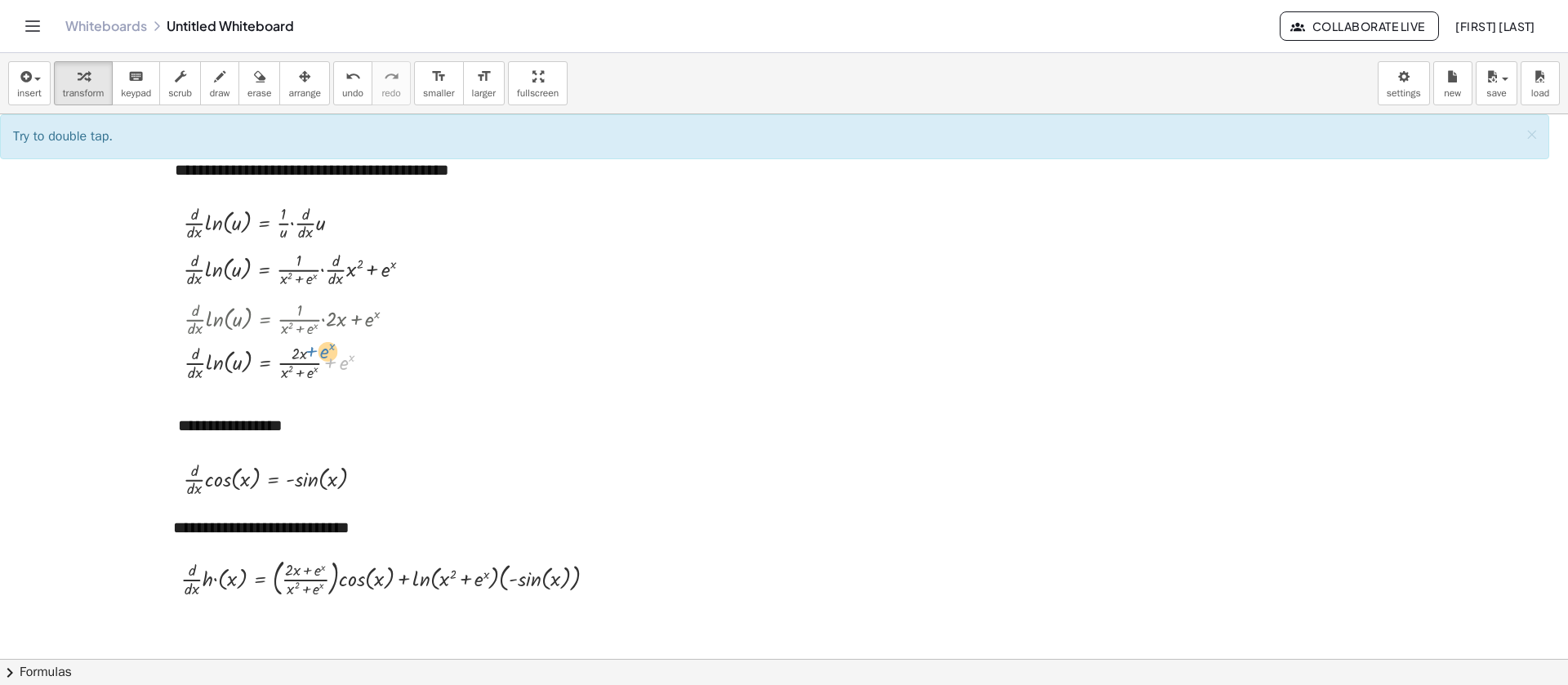 drag, startPoint x: 332, startPoint y: 363, endPoint x: 313, endPoint y: 351, distance: 22.472205 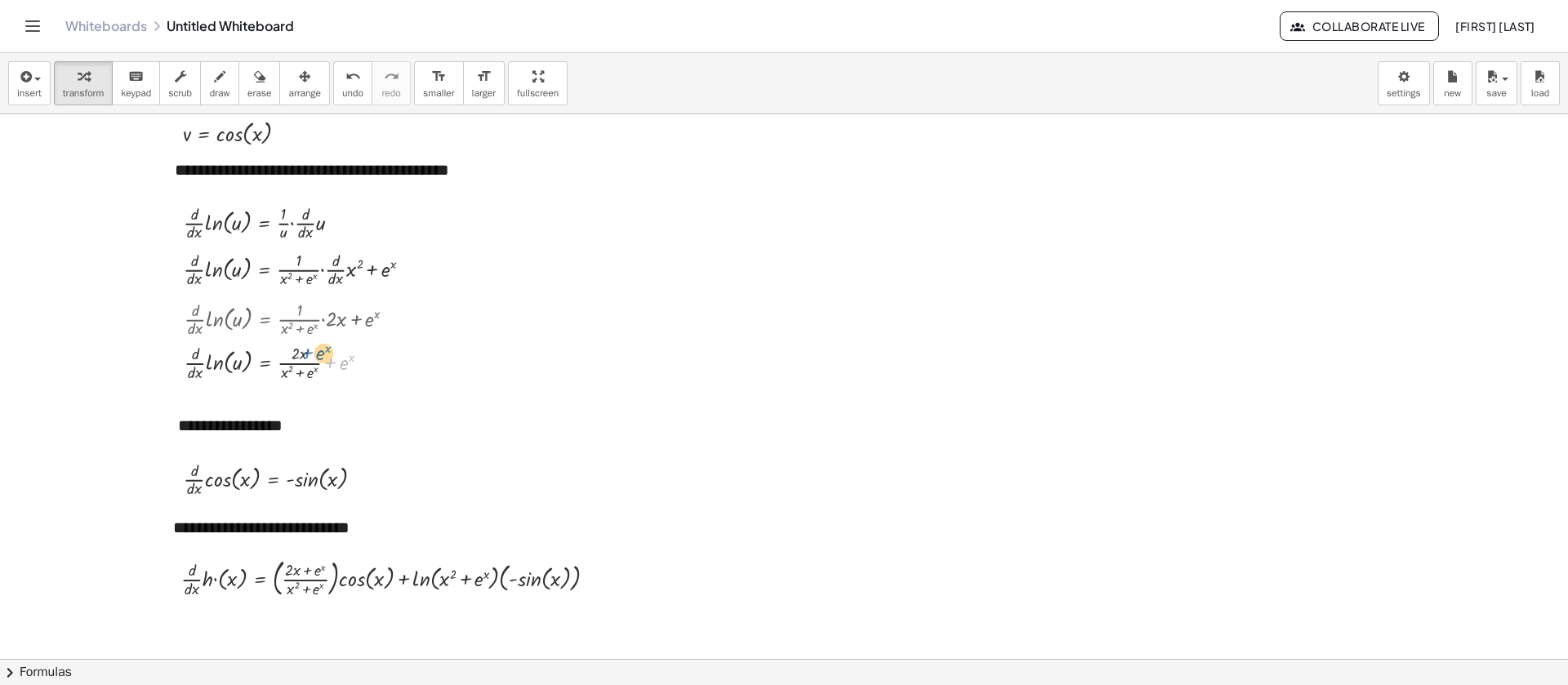 drag, startPoint x: 332, startPoint y: 362, endPoint x: 306, endPoint y: 352, distance: 27.85678 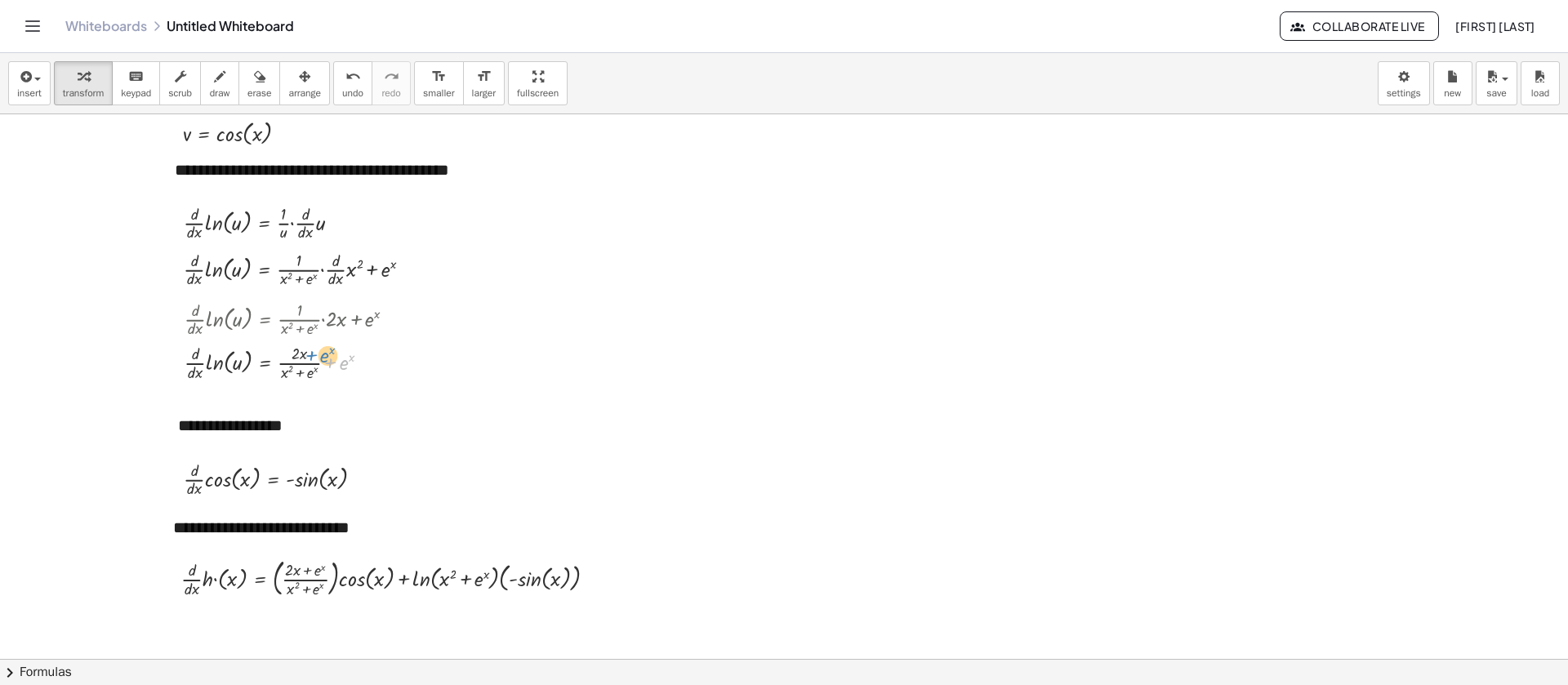 drag, startPoint x: 332, startPoint y: 362, endPoint x: 313, endPoint y: 354, distance: 20.615528 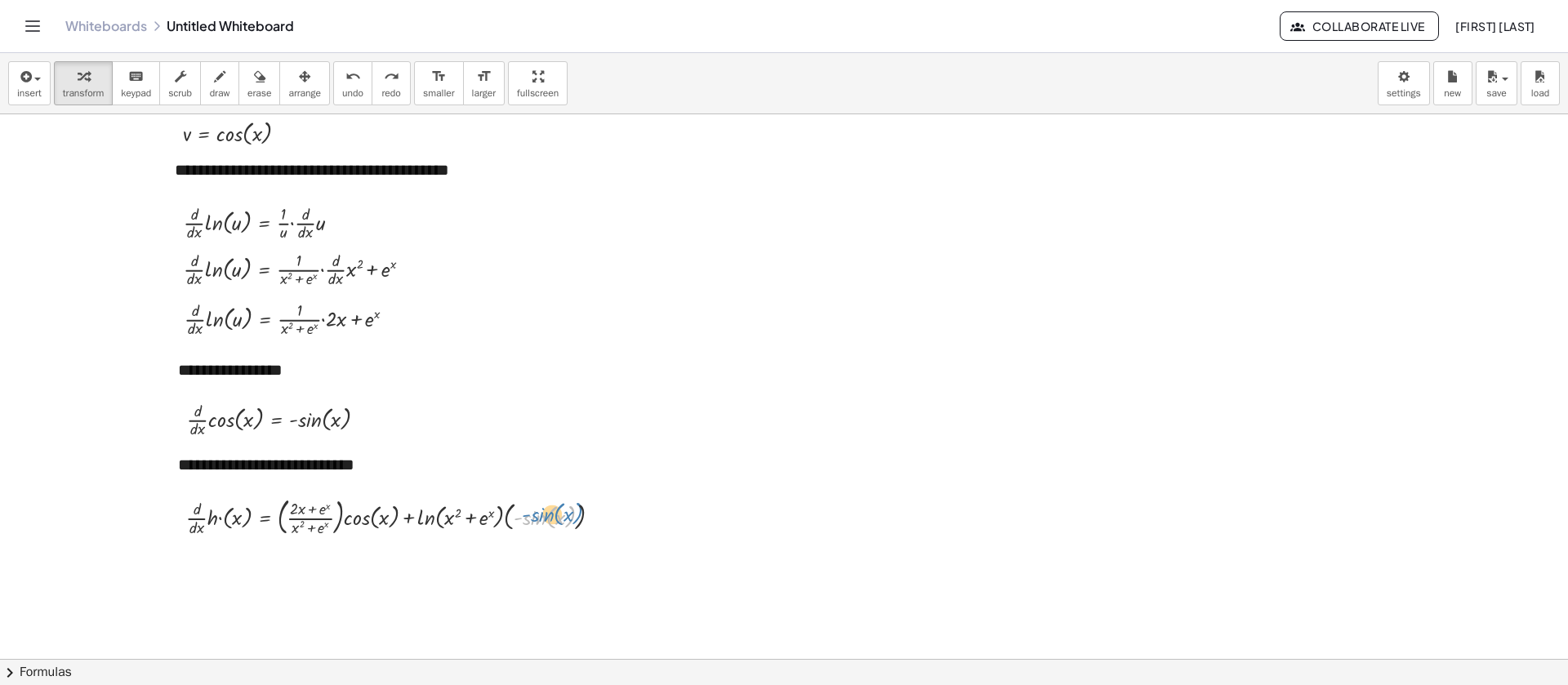 click at bounding box center [400, 515] 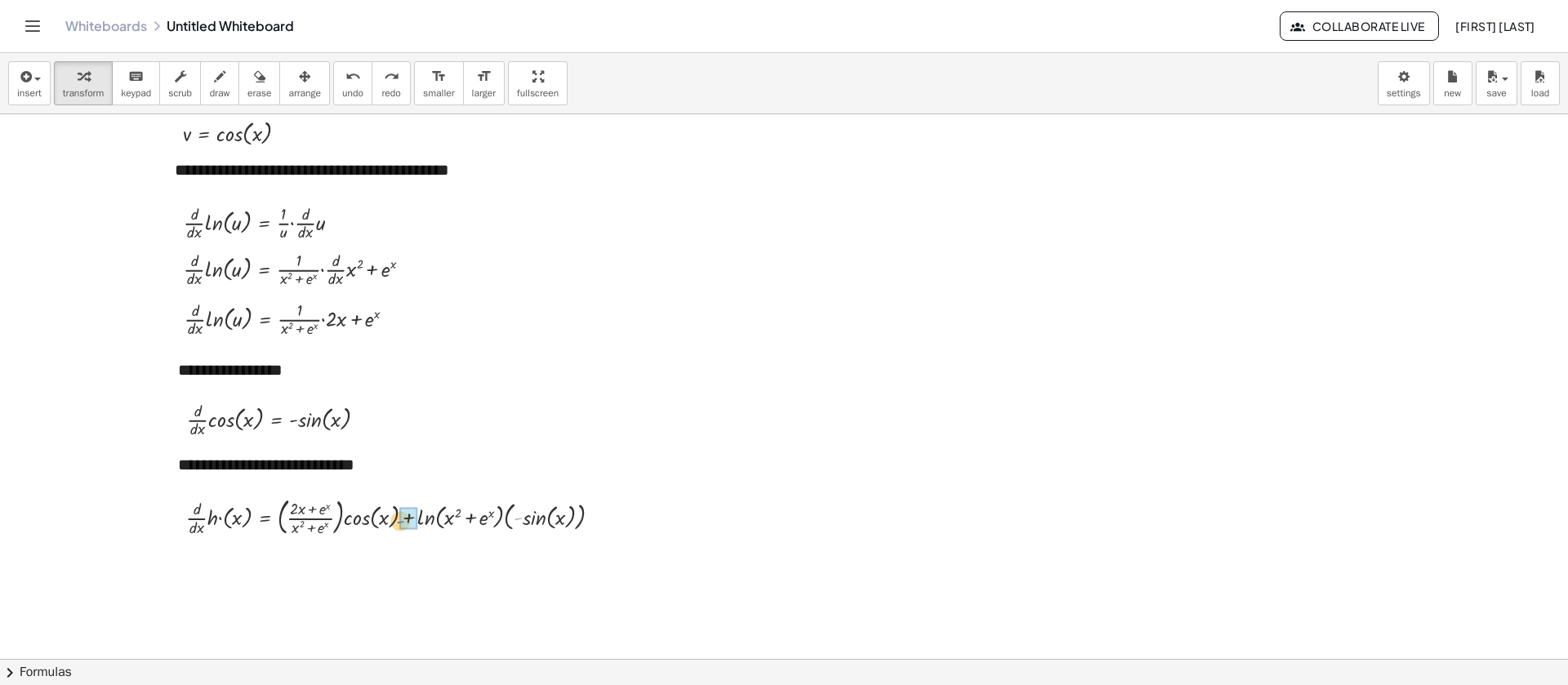 drag, startPoint x: 515, startPoint y: 517, endPoint x: 398, endPoint y: 519, distance: 117.01709 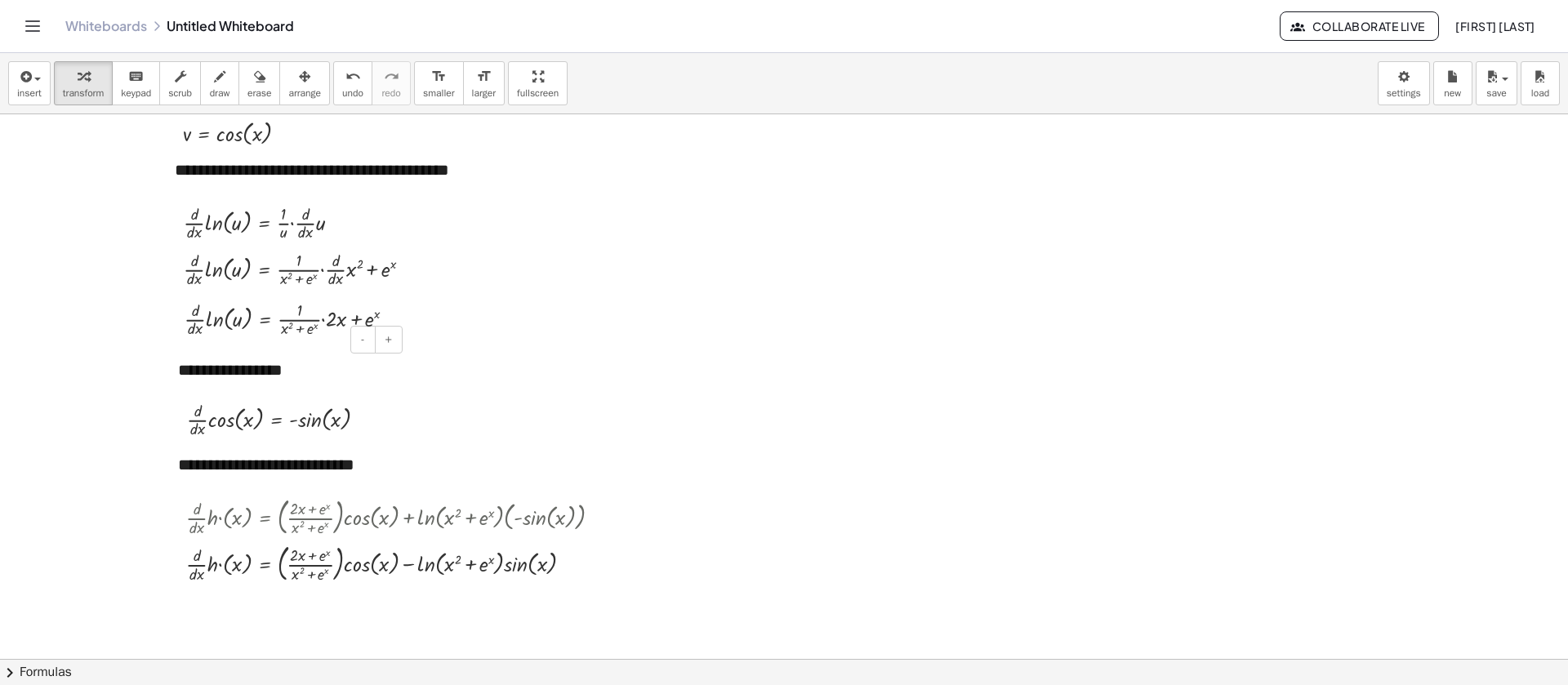 click on "**********" at bounding box center (284, 370) 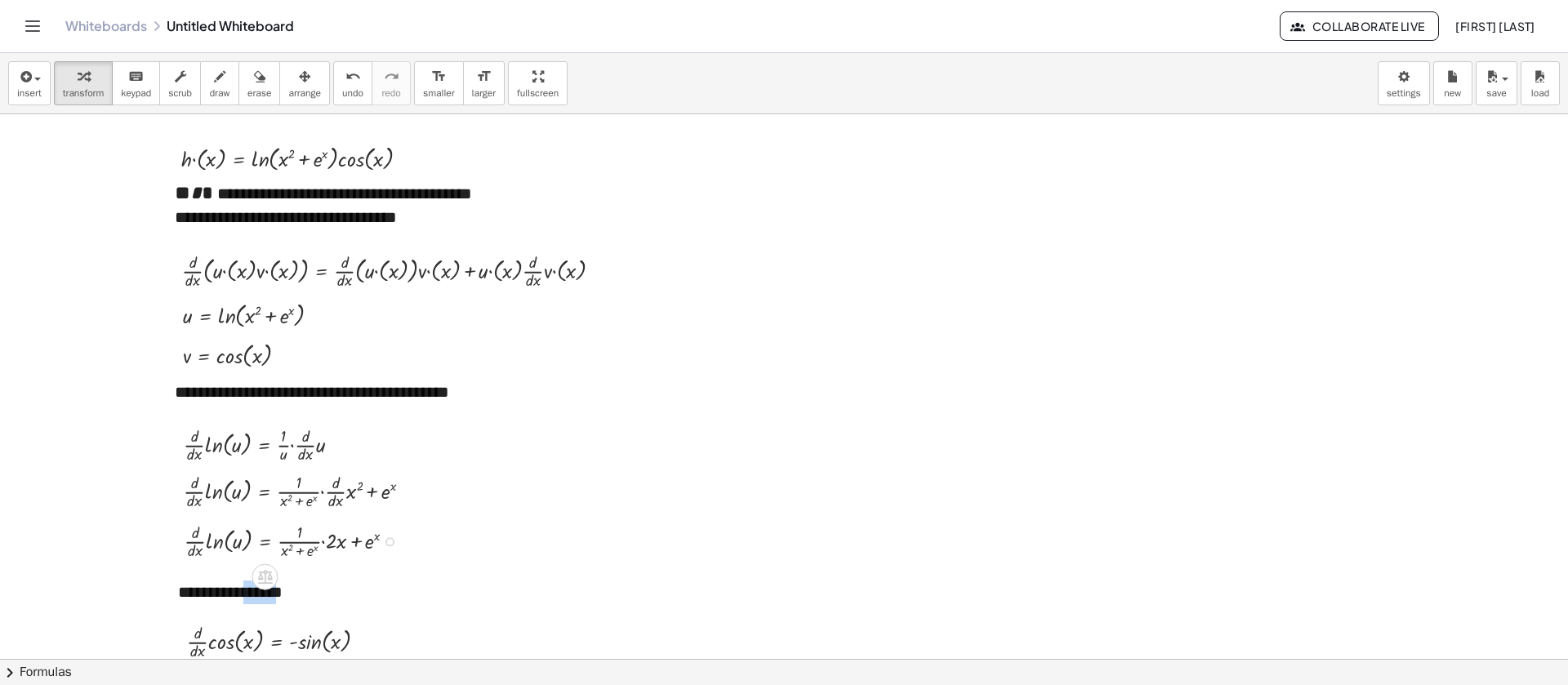 scroll, scrollTop: 0, scrollLeft: 0, axis: both 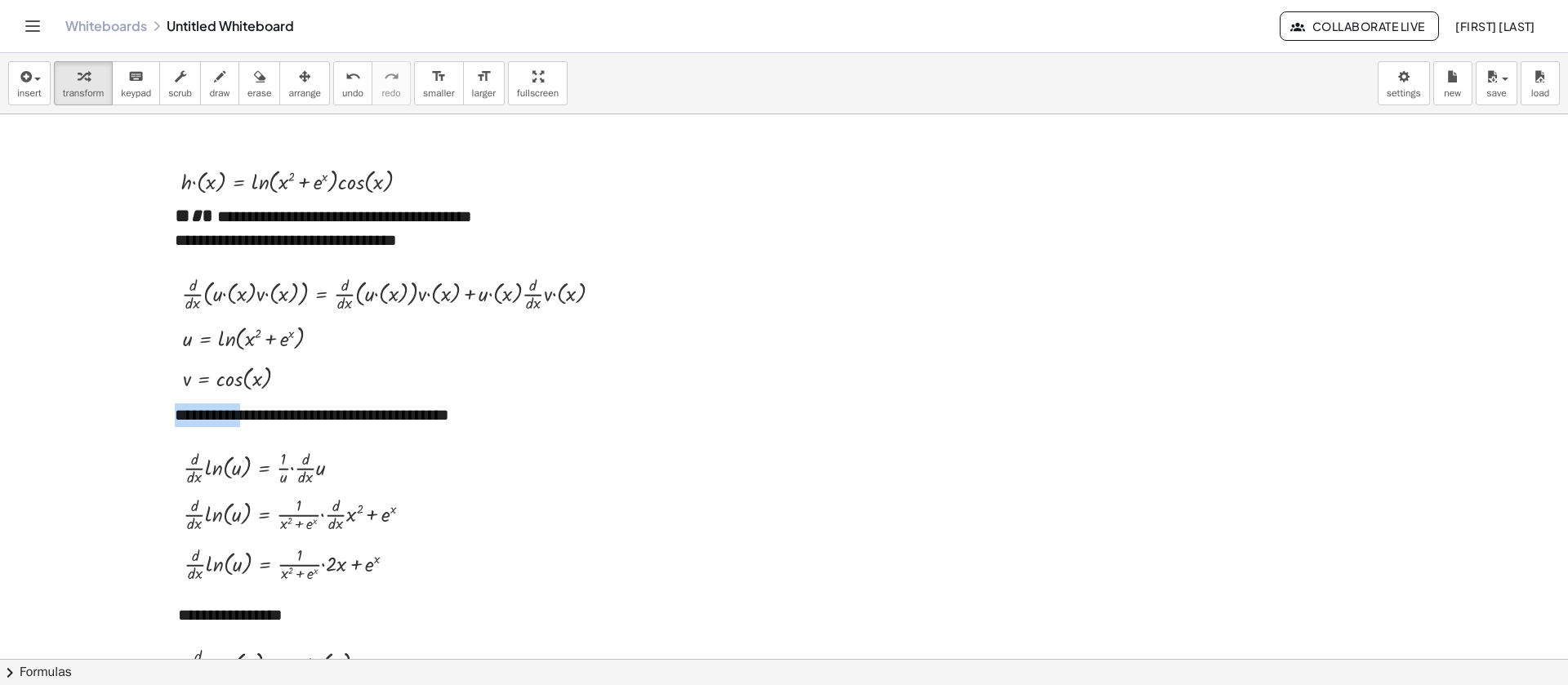 click at bounding box center (784, 712) 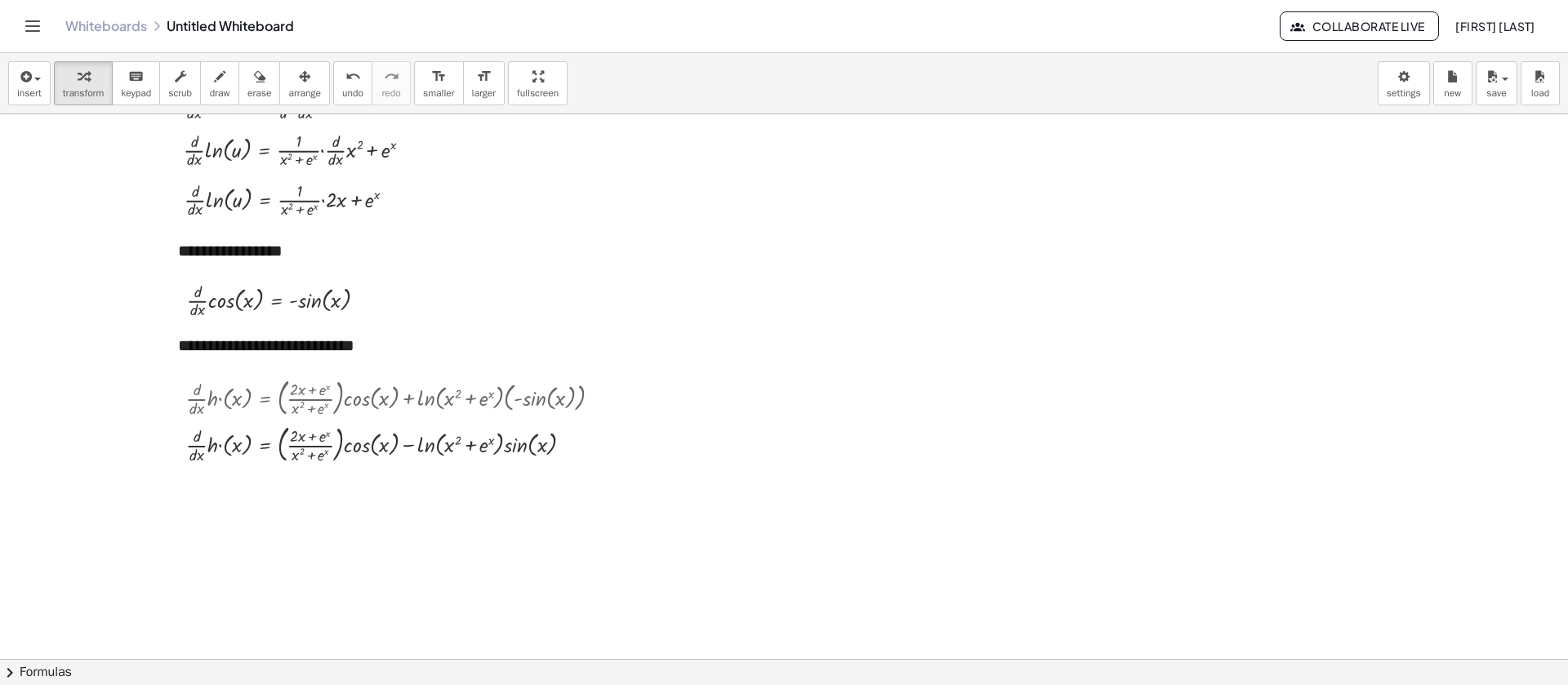 scroll, scrollTop: 367, scrollLeft: 0, axis: vertical 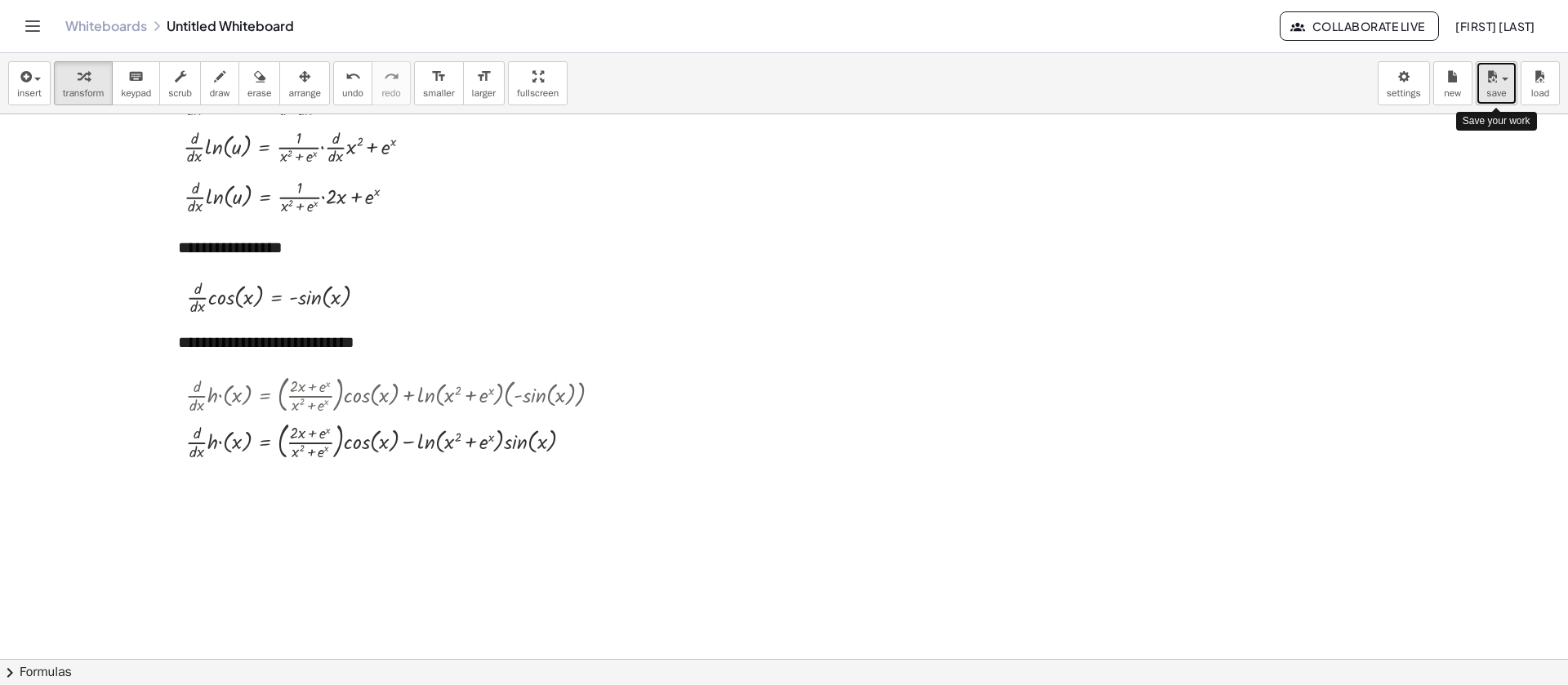 click on "save" at bounding box center [1496, 83] 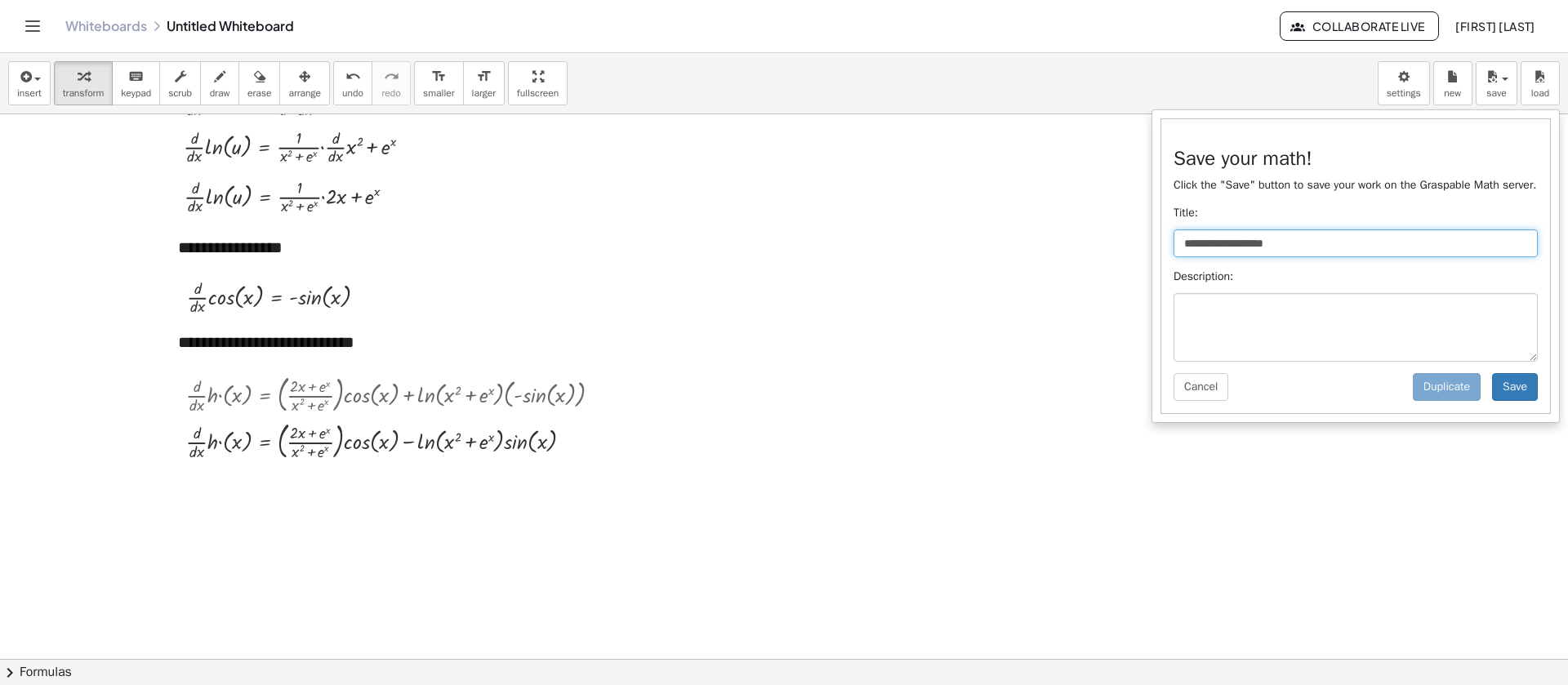click on "**********" at bounding box center [1356, 243] 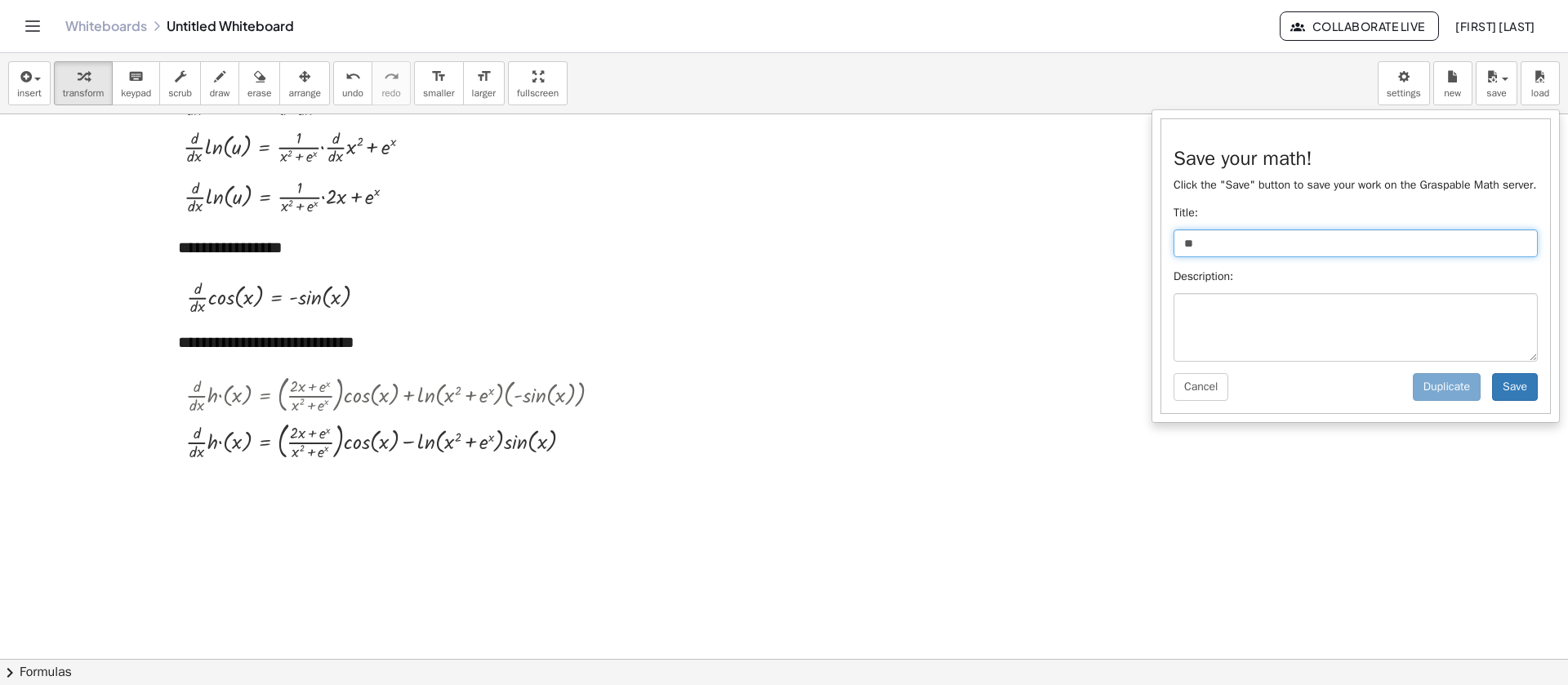 type on "*" 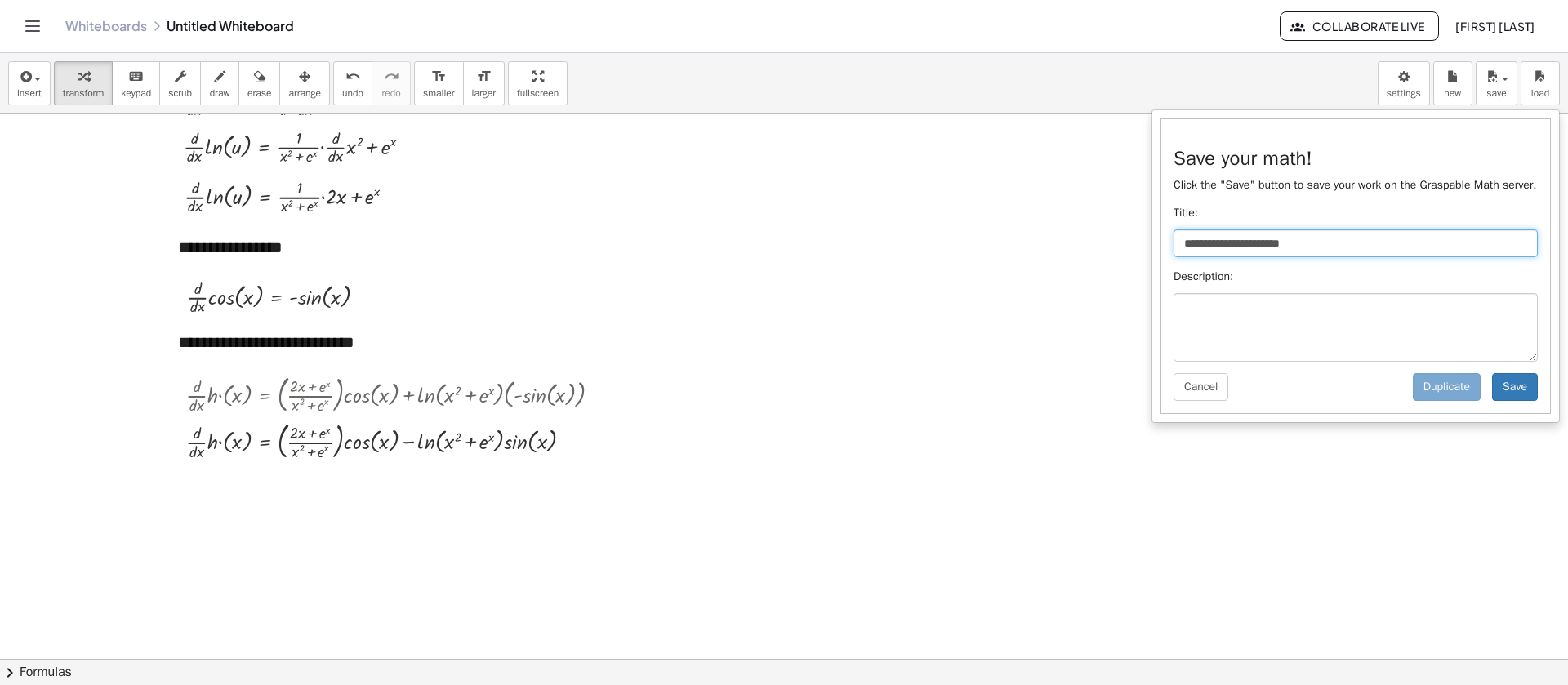type on "**********" 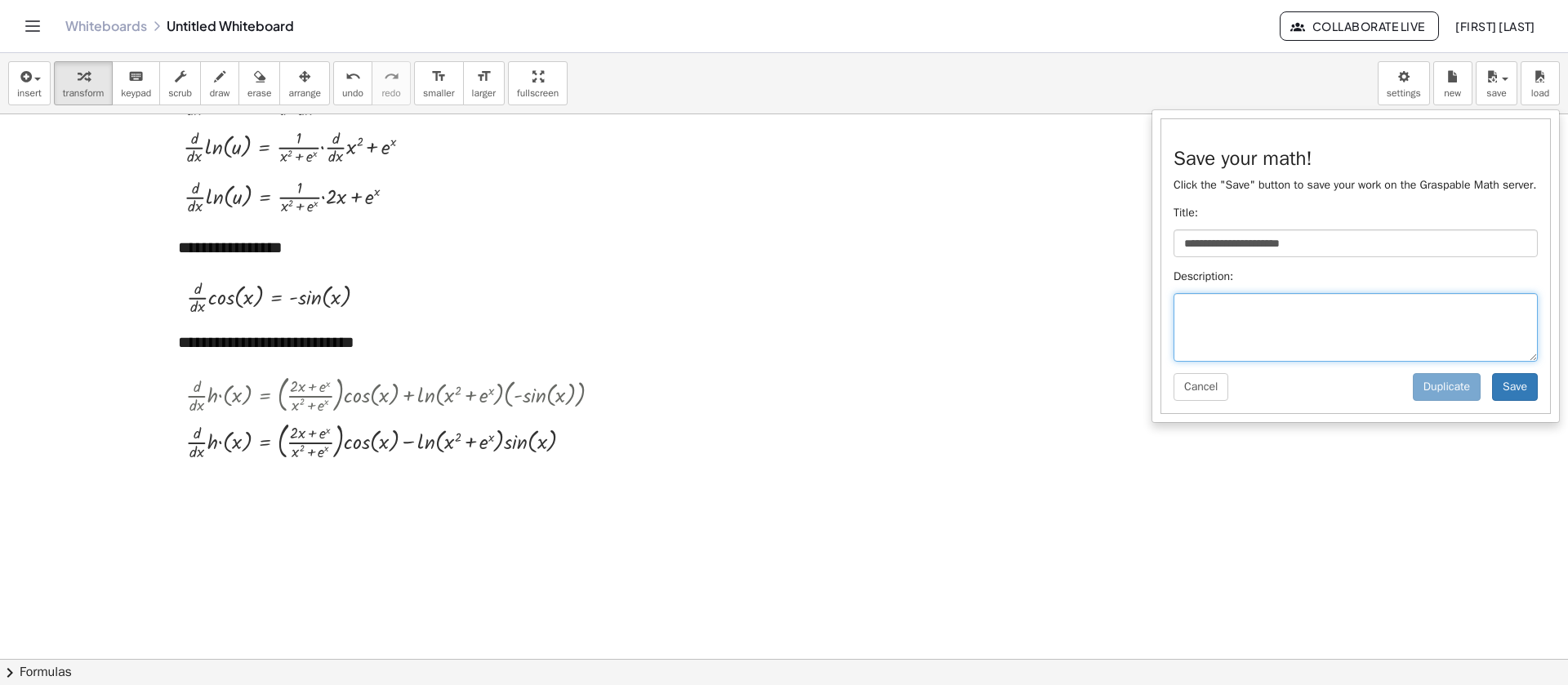 click at bounding box center [1356, 327] 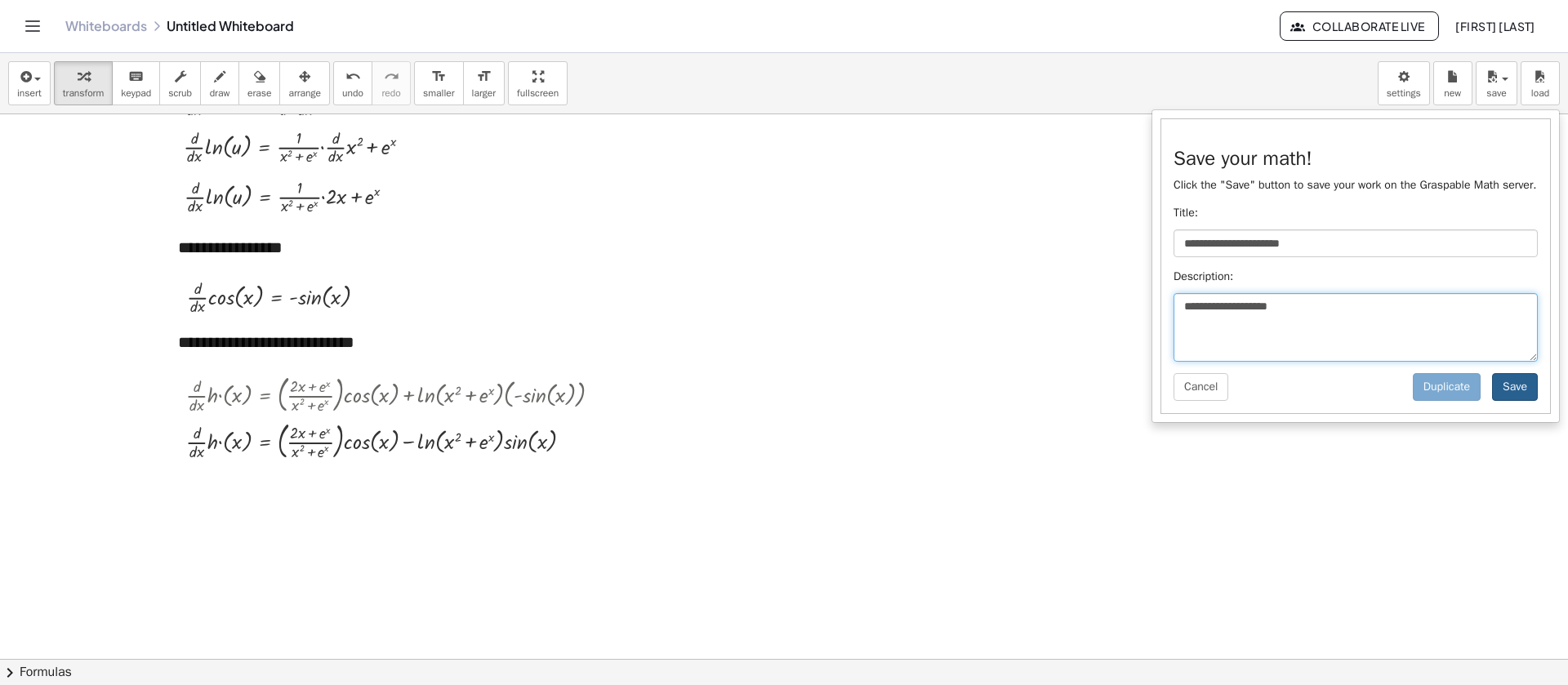 type on "**********" 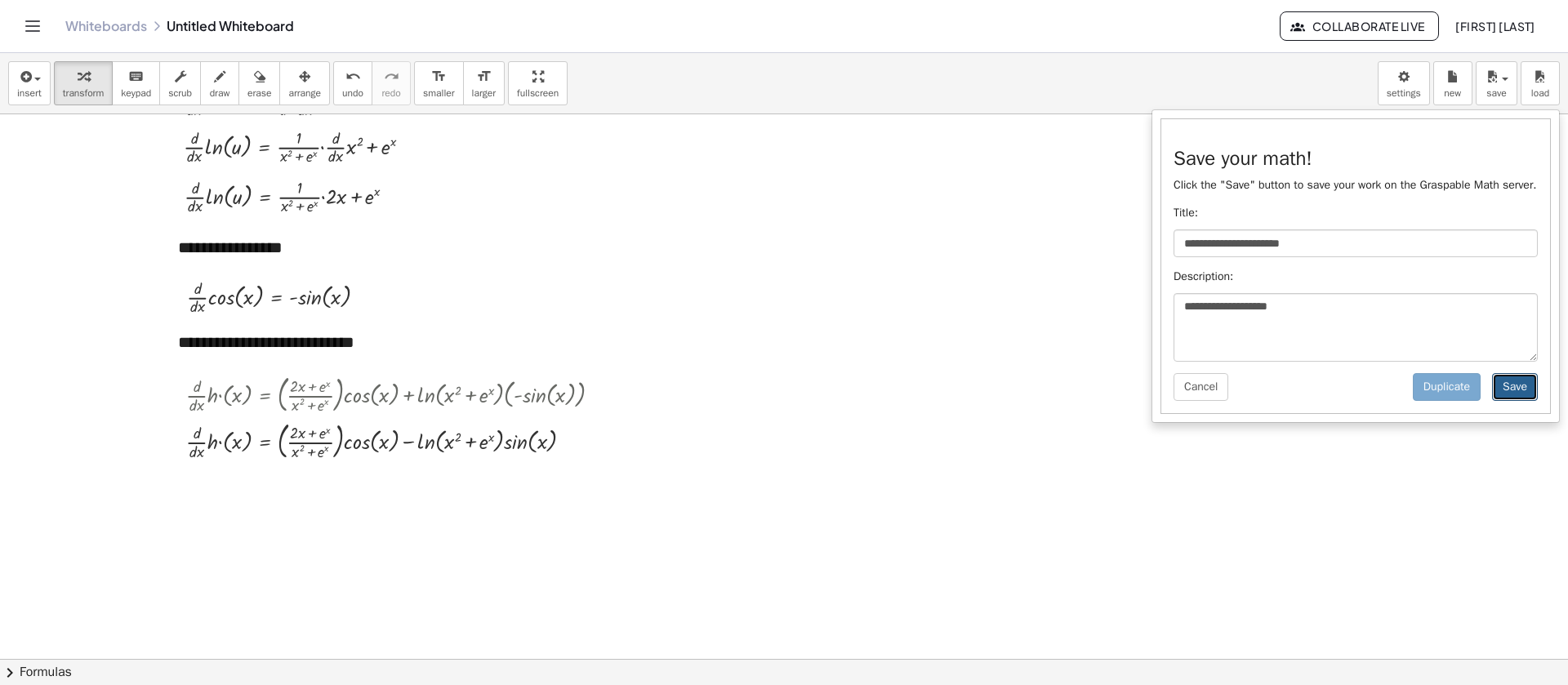 click on "Save" at bounding box center [1515, 387] 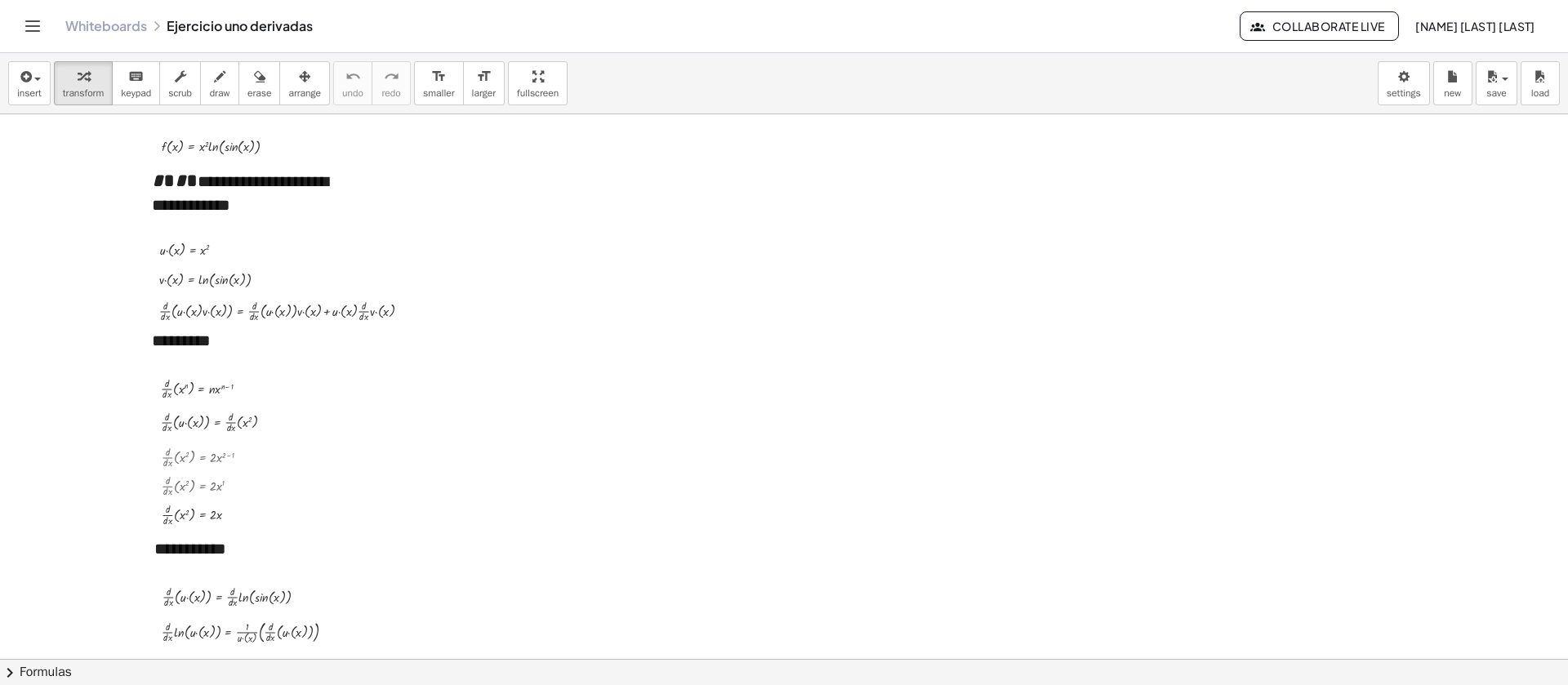 scroll, scrollTop: 0, scrollLeft: 0, axis: both 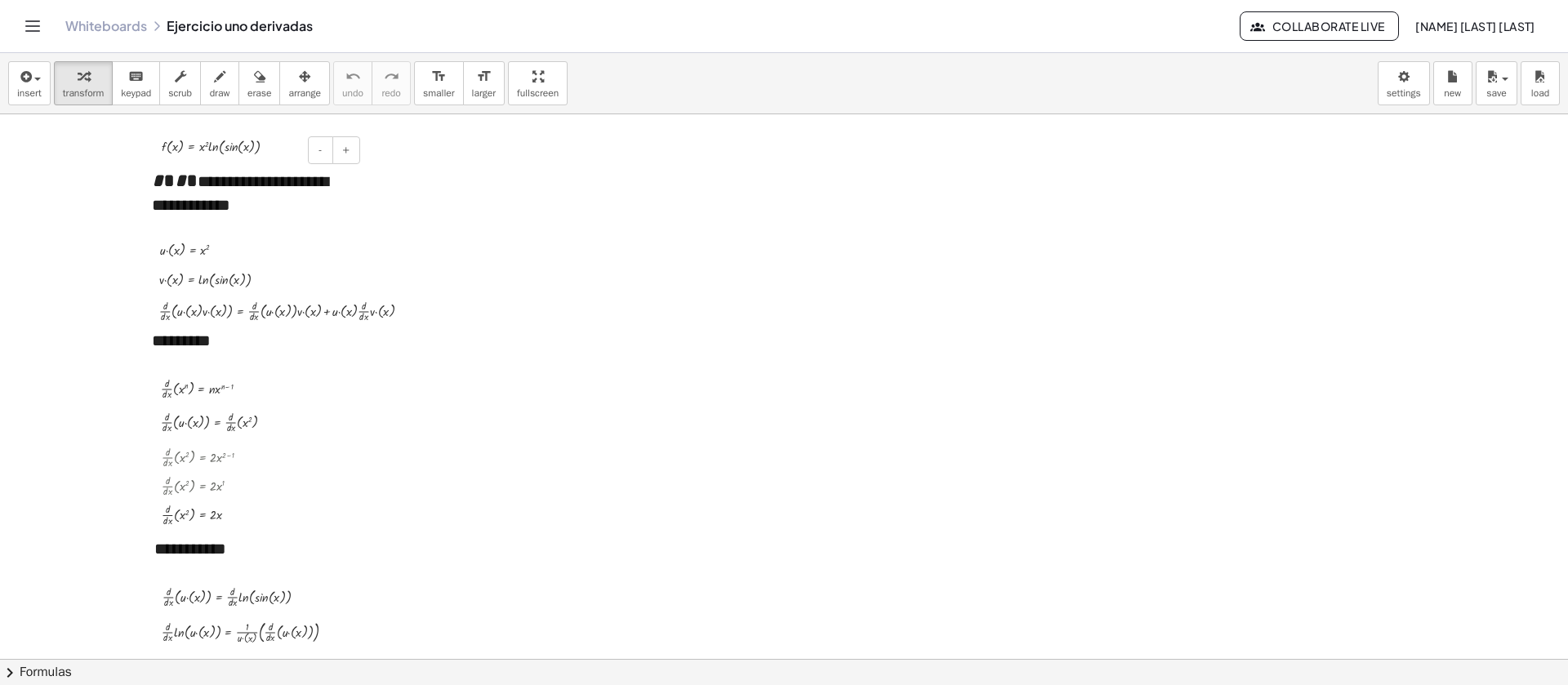 click on "**********" at bounding box center [250, 193] 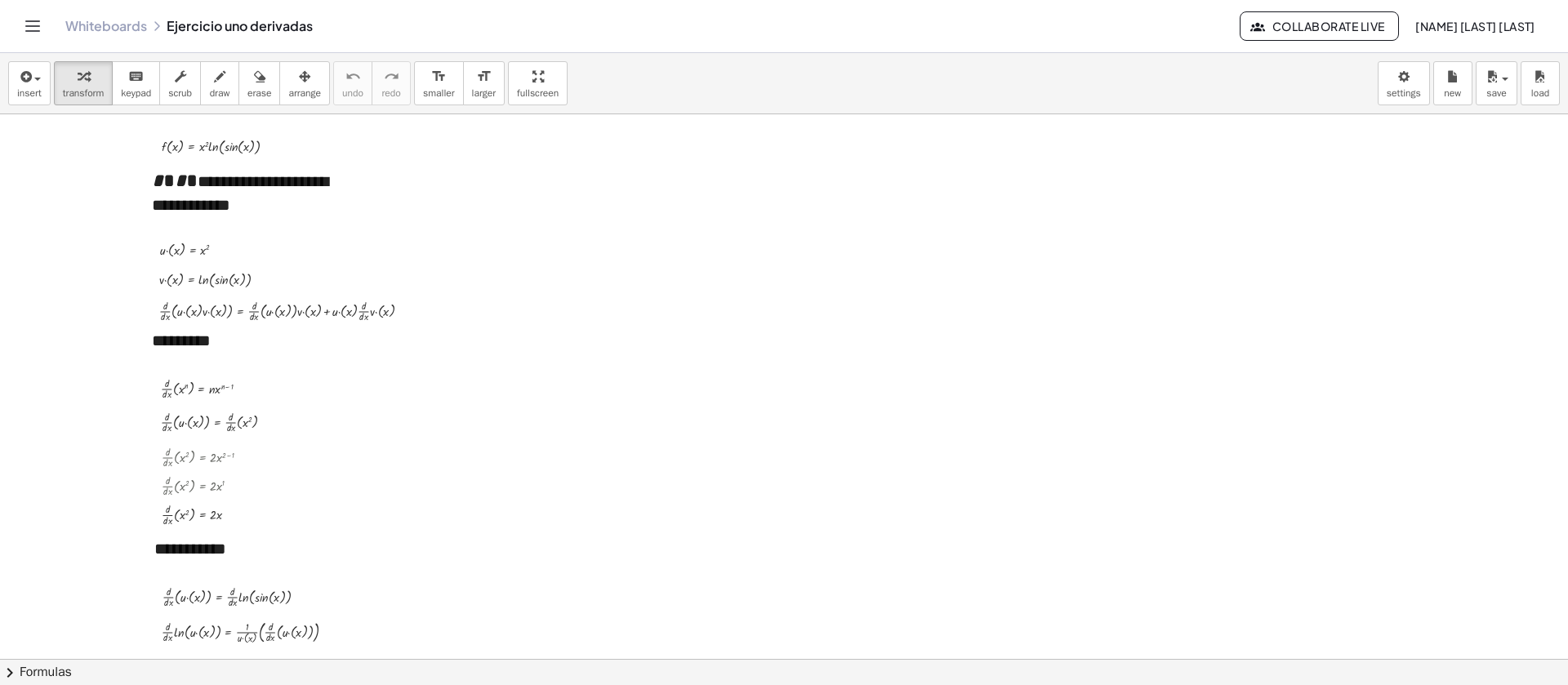 click at bounding box center [784, 659] 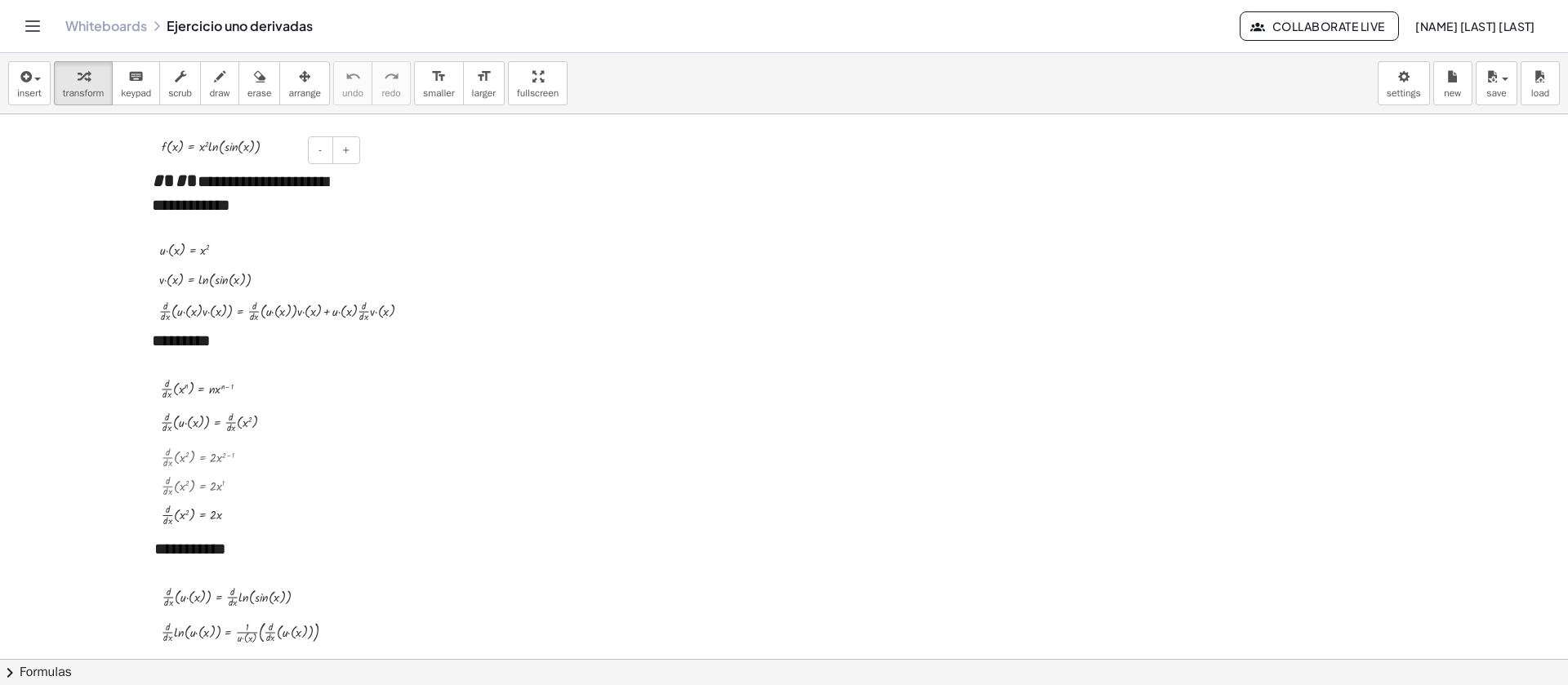 click on "**********" at bounding box center (250, 193) 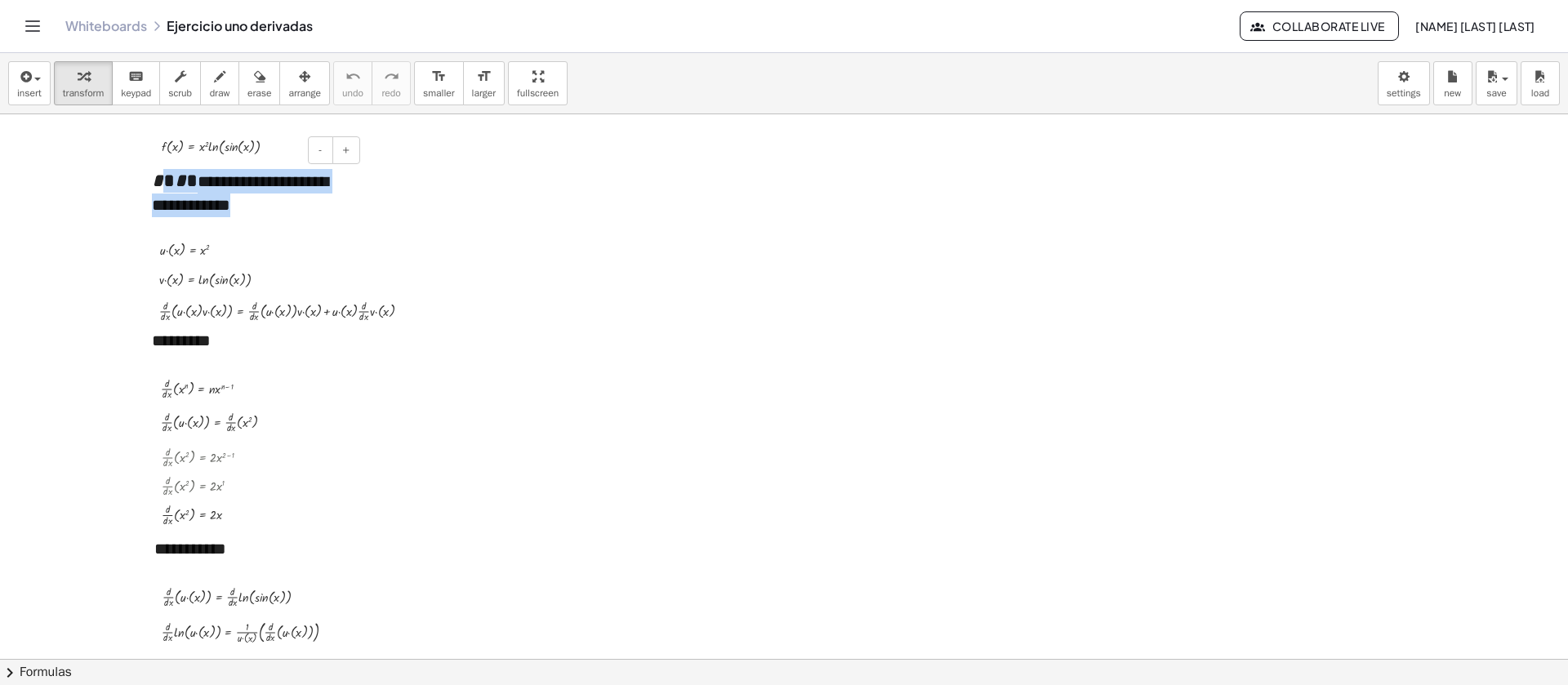 drag, startPoint x: 322, startPoint y: 213, endPoint x: 158, endPoint y: 192, distance: 165.33905 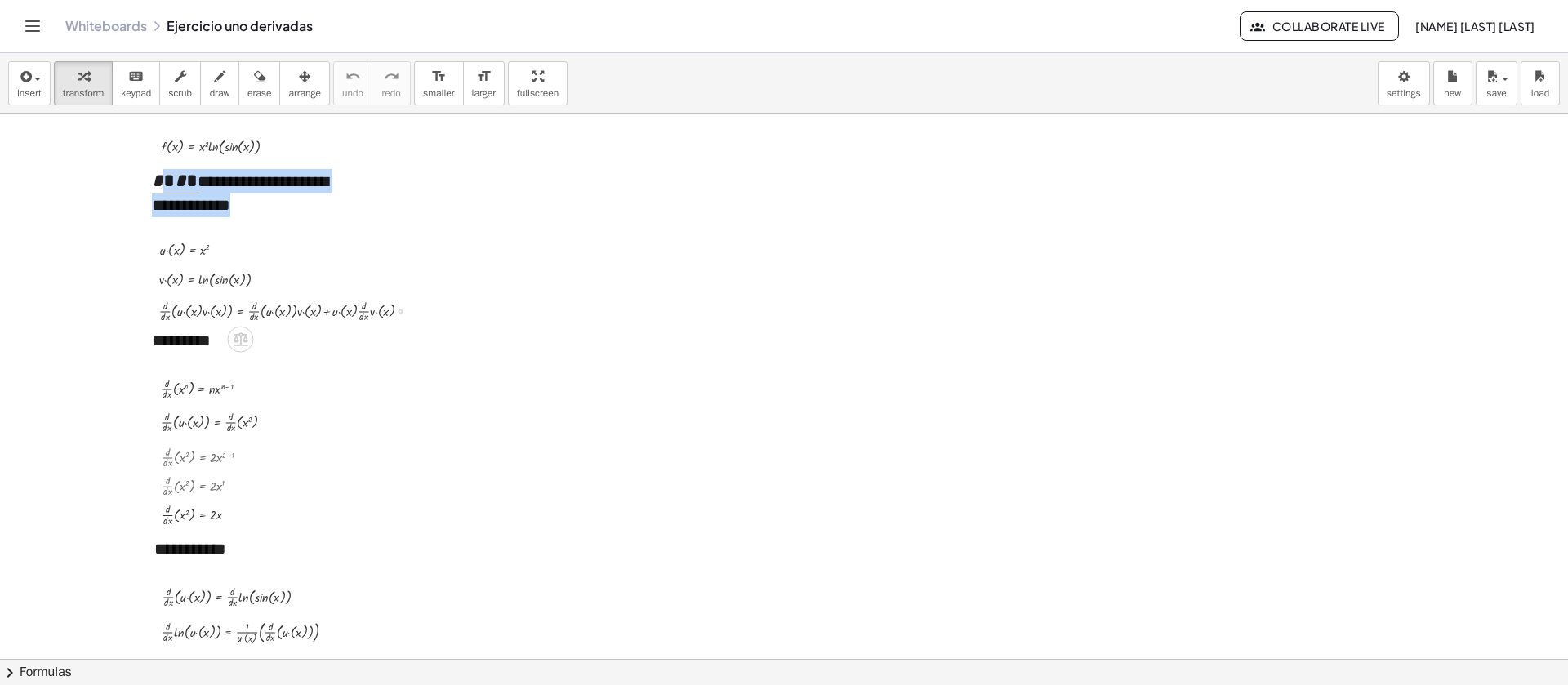click at bounding box center (292, 309) 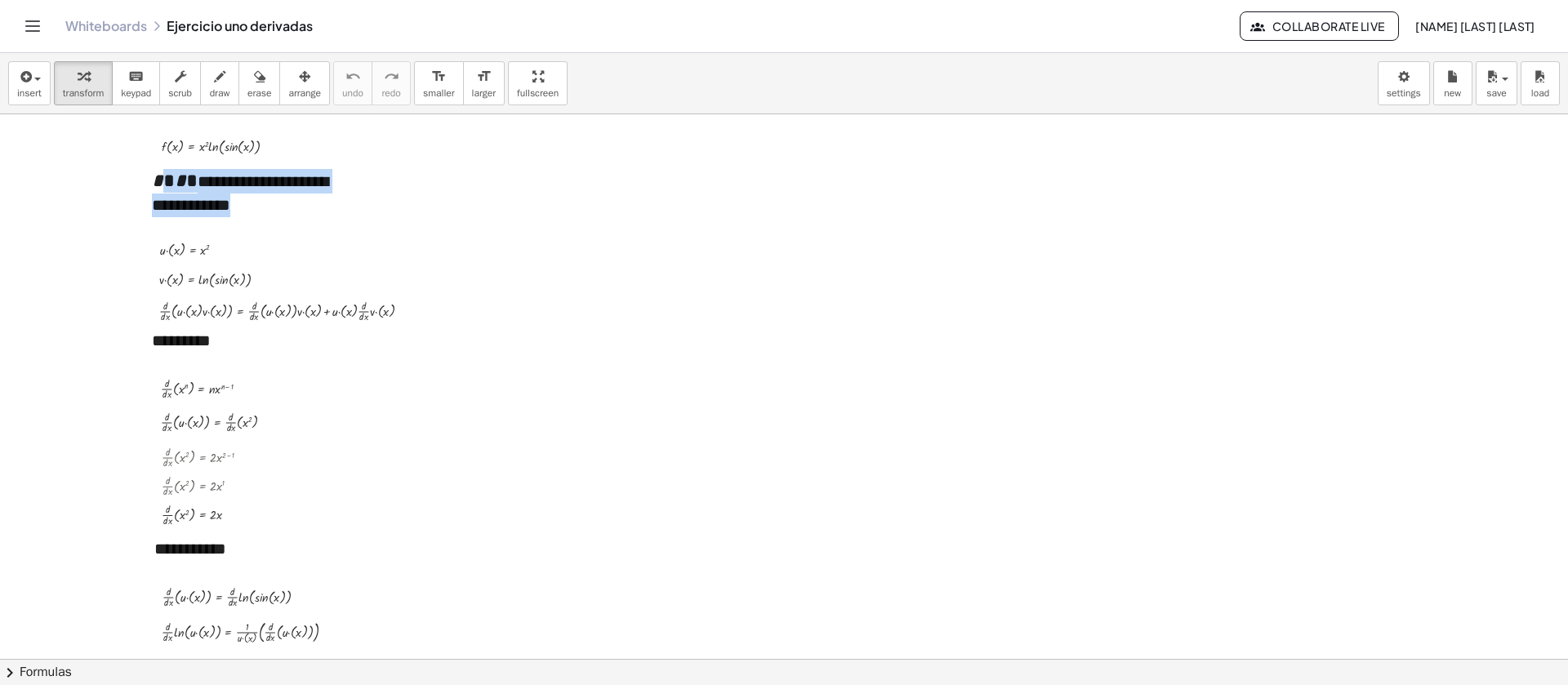 click at bounding box center [784, 659] 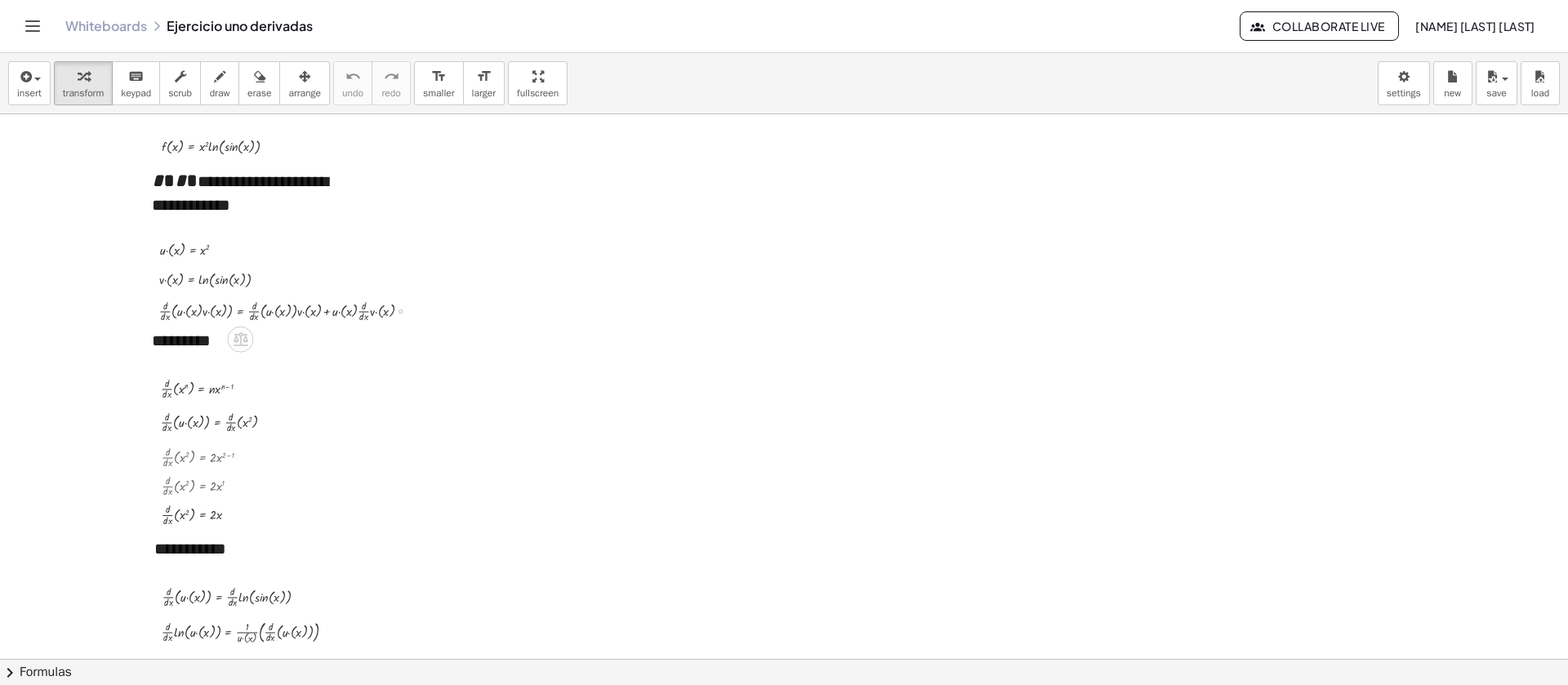 click at bounding box center [292, 309] 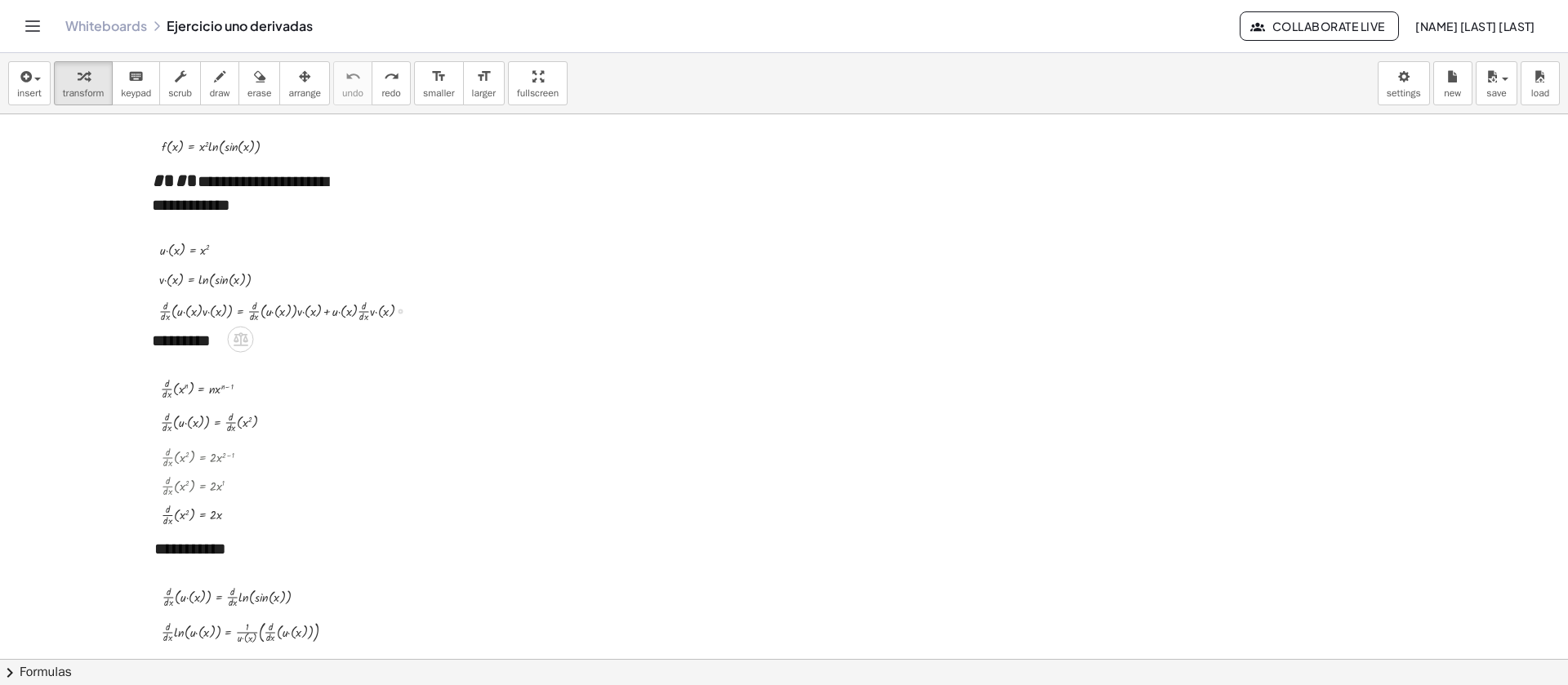 click at bounding box center (401, 312) 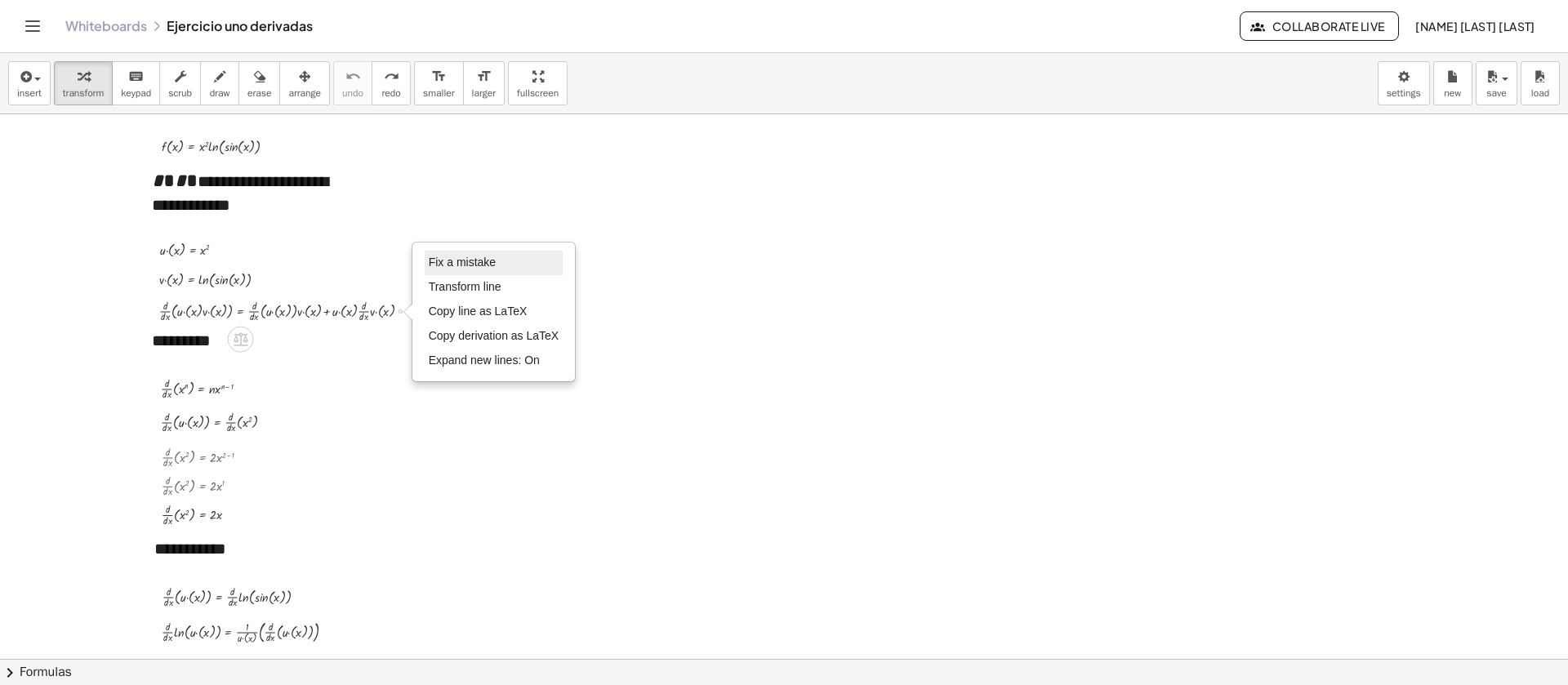 click on "Fix a mistake" at bounding box center (494, 263) 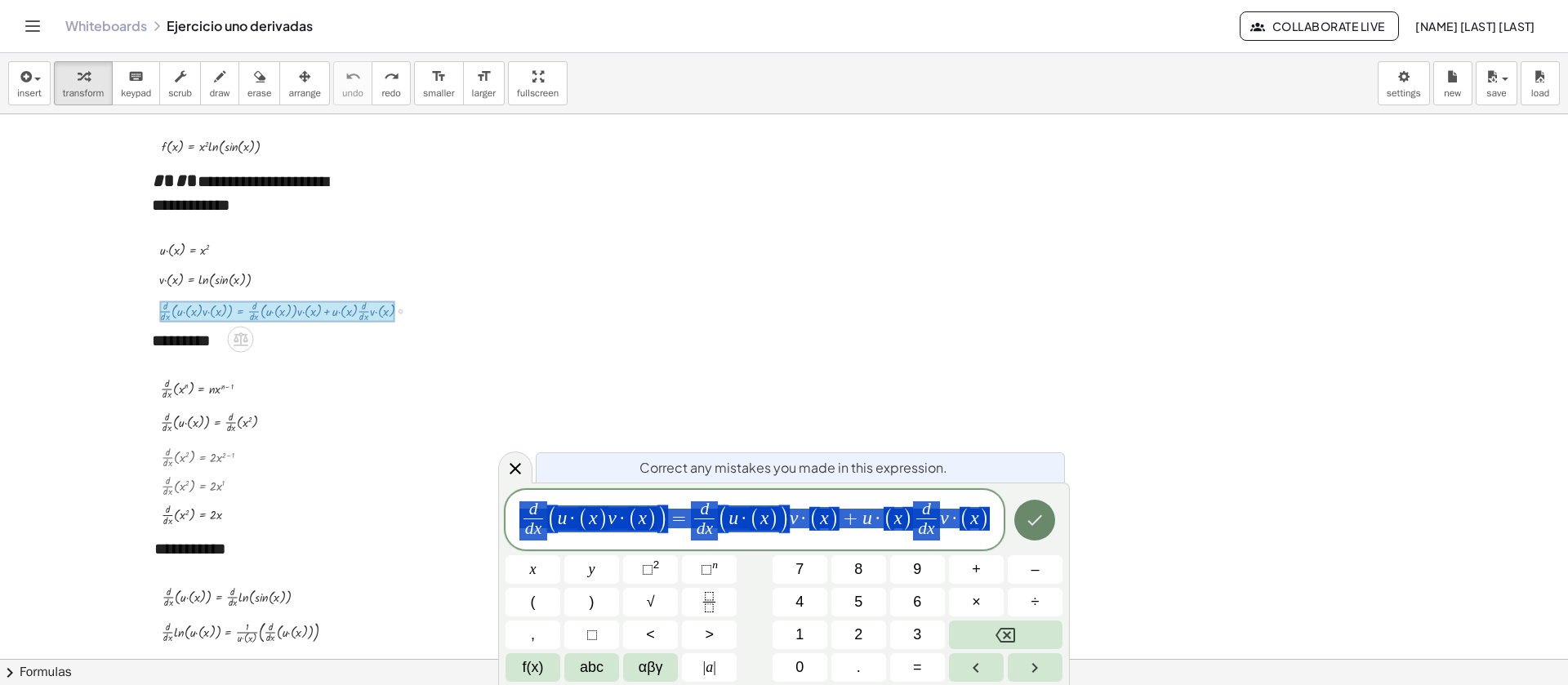 drag, startPoint x: 514, startPoint y: 510, endPoint x: 1049, endPoint y: 510, distance: 535 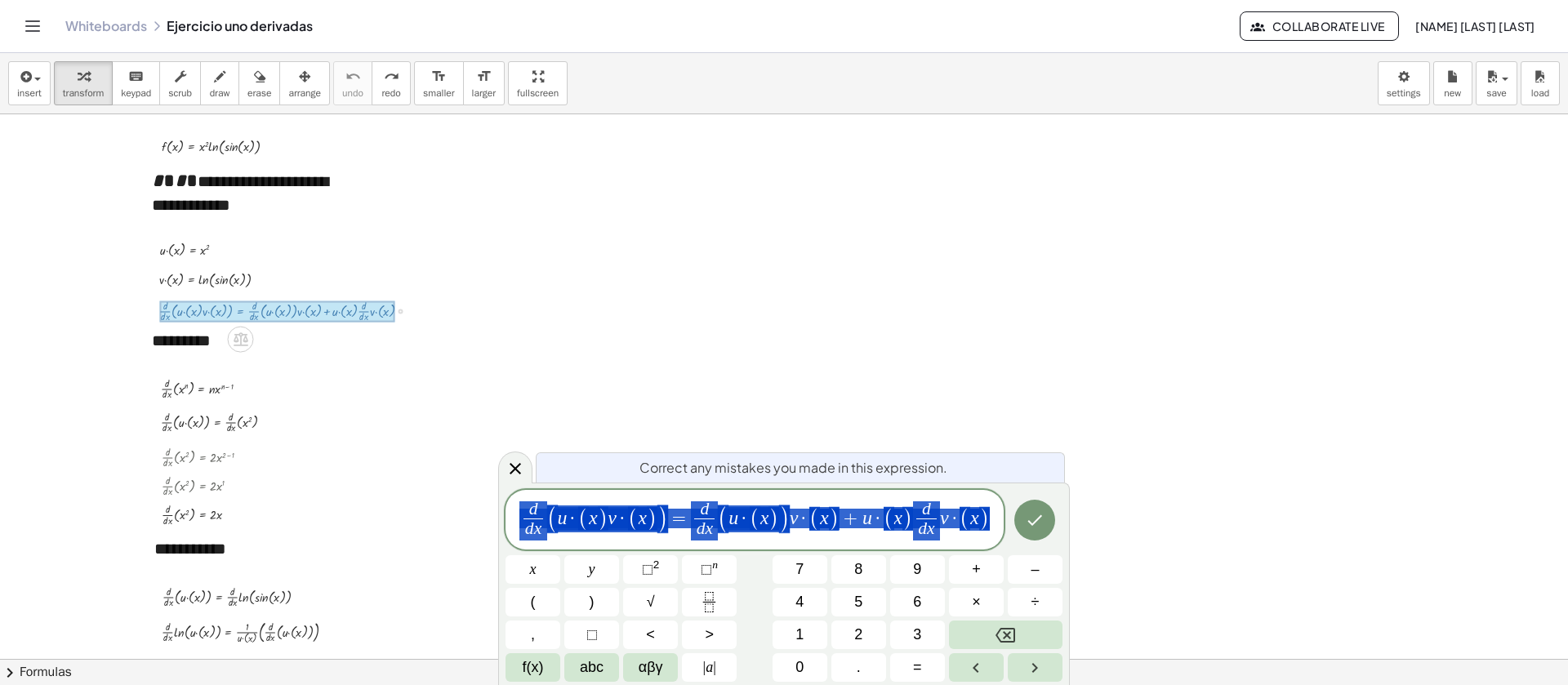 click at bounding box center (784, 659) 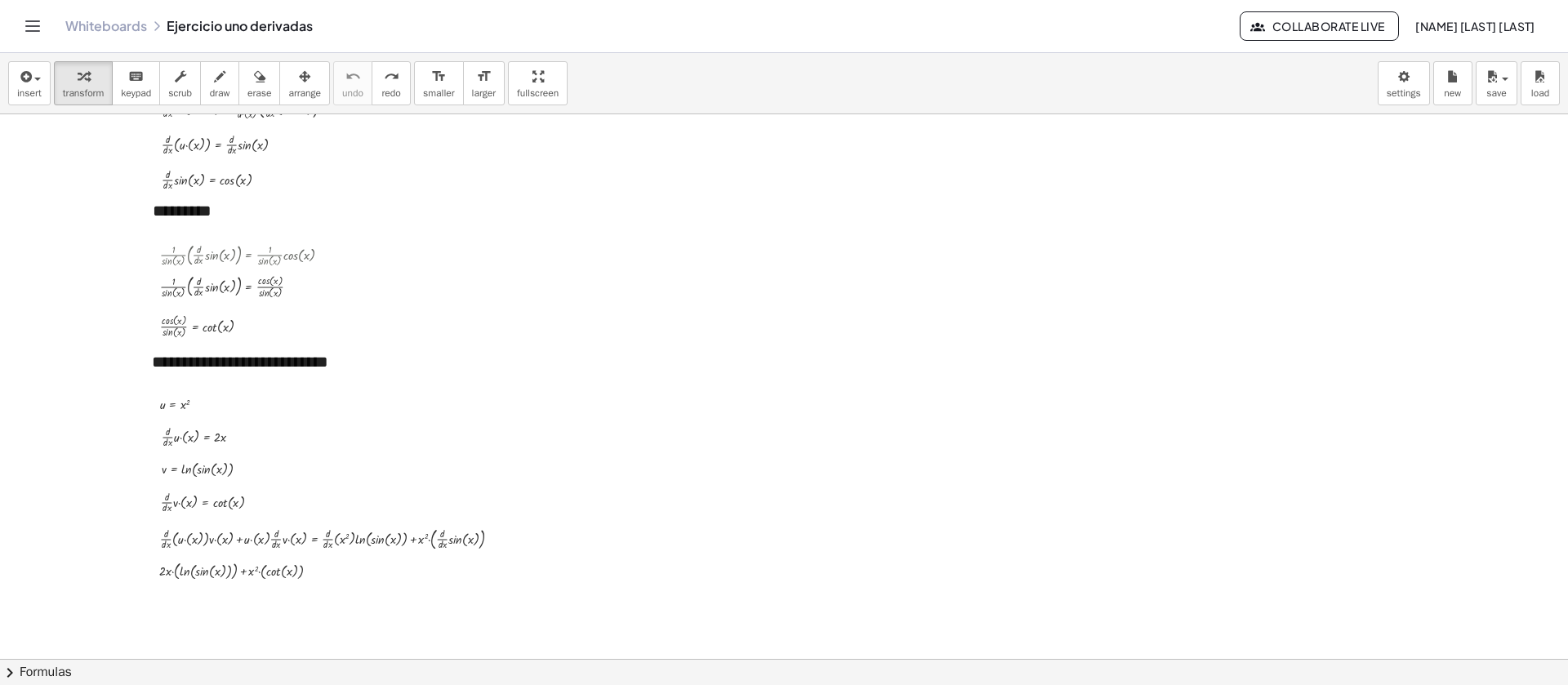 scroll, scrollTop: 545, scrollLeft: 0, axis: vertical 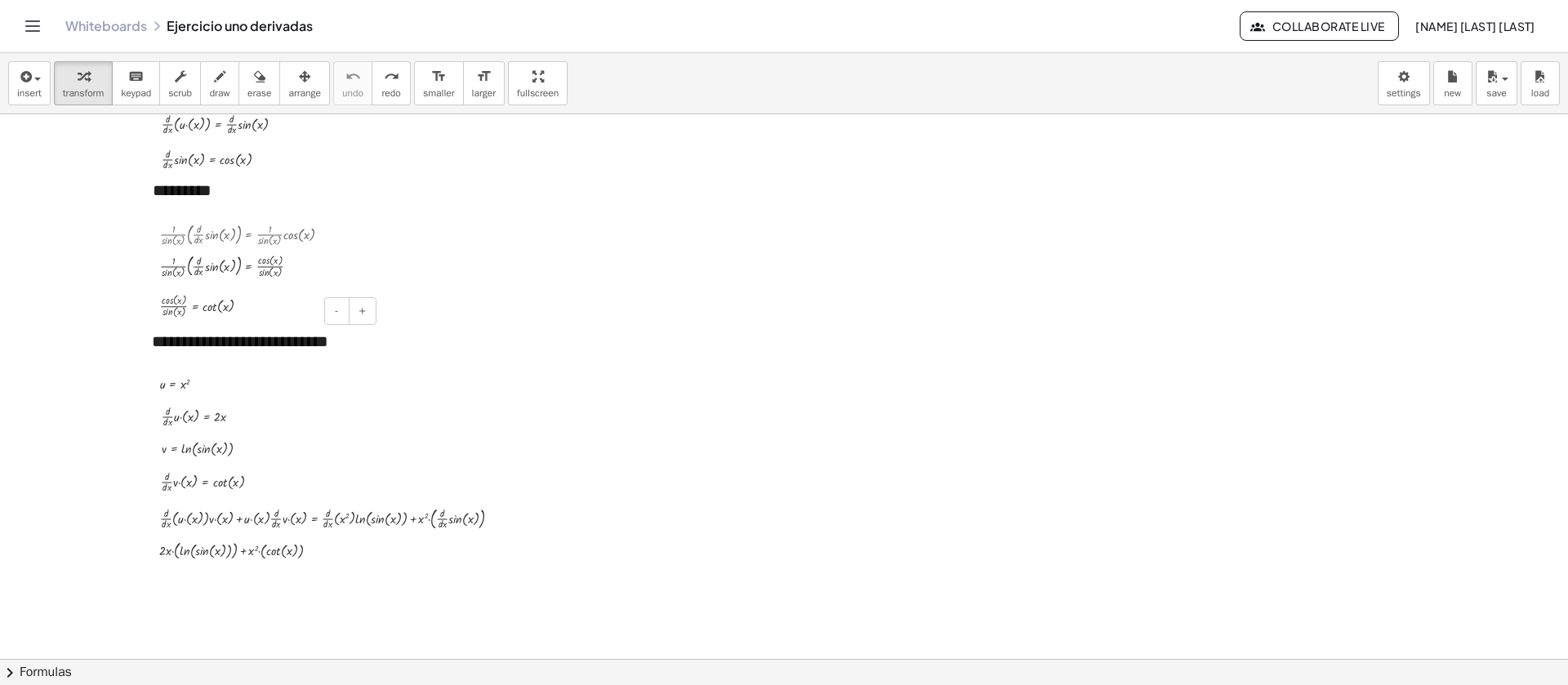 click on "**********" at bounding box center [258, 341] 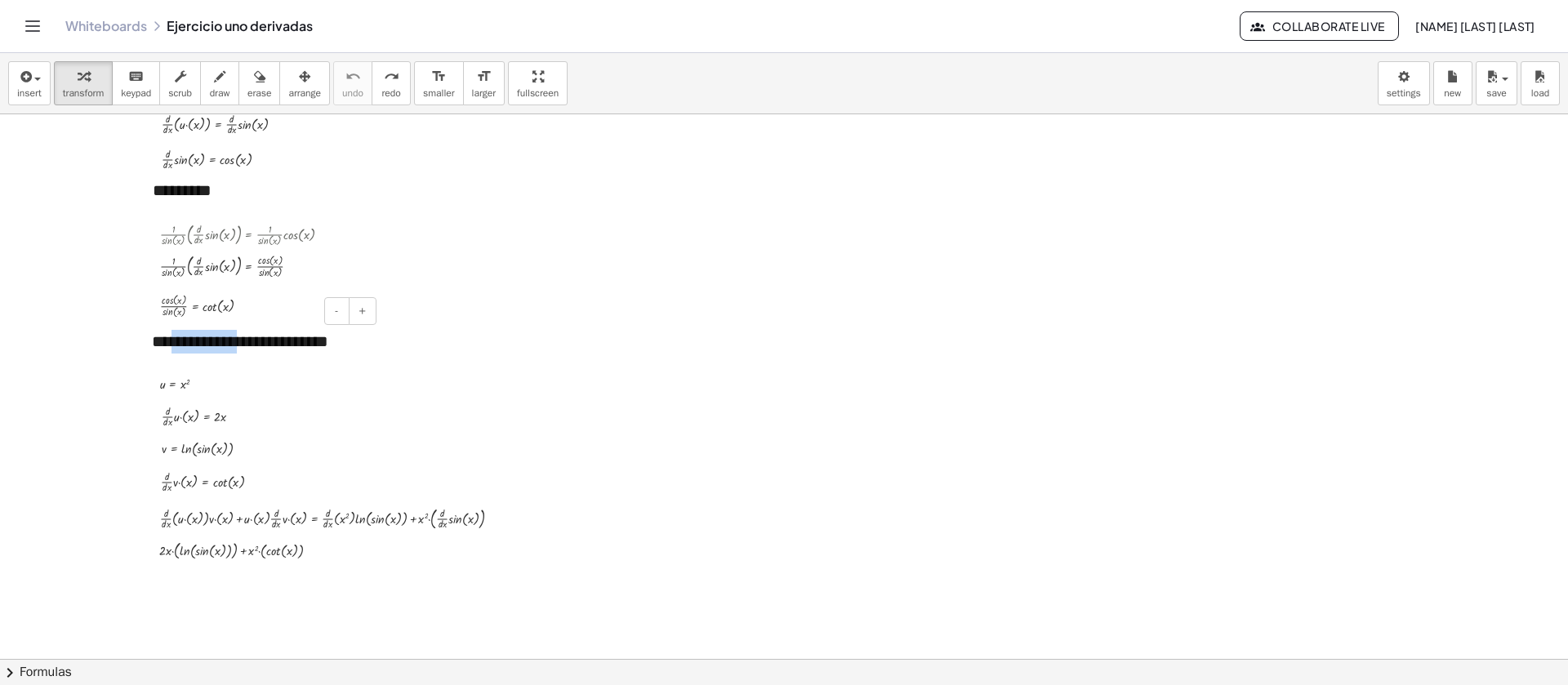 click on "**********" at bounding box center [258, 341] 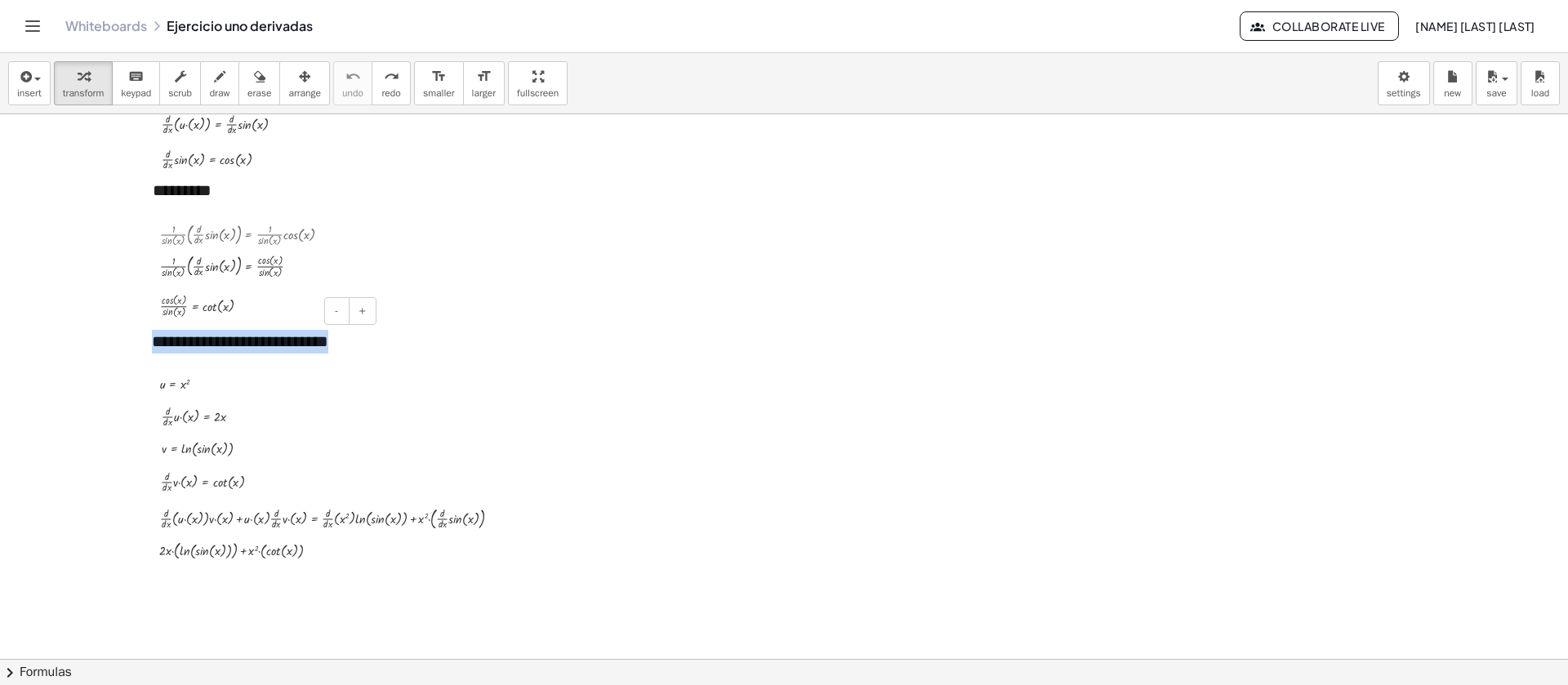 click on "**********" at bounding box center (258, 341) 